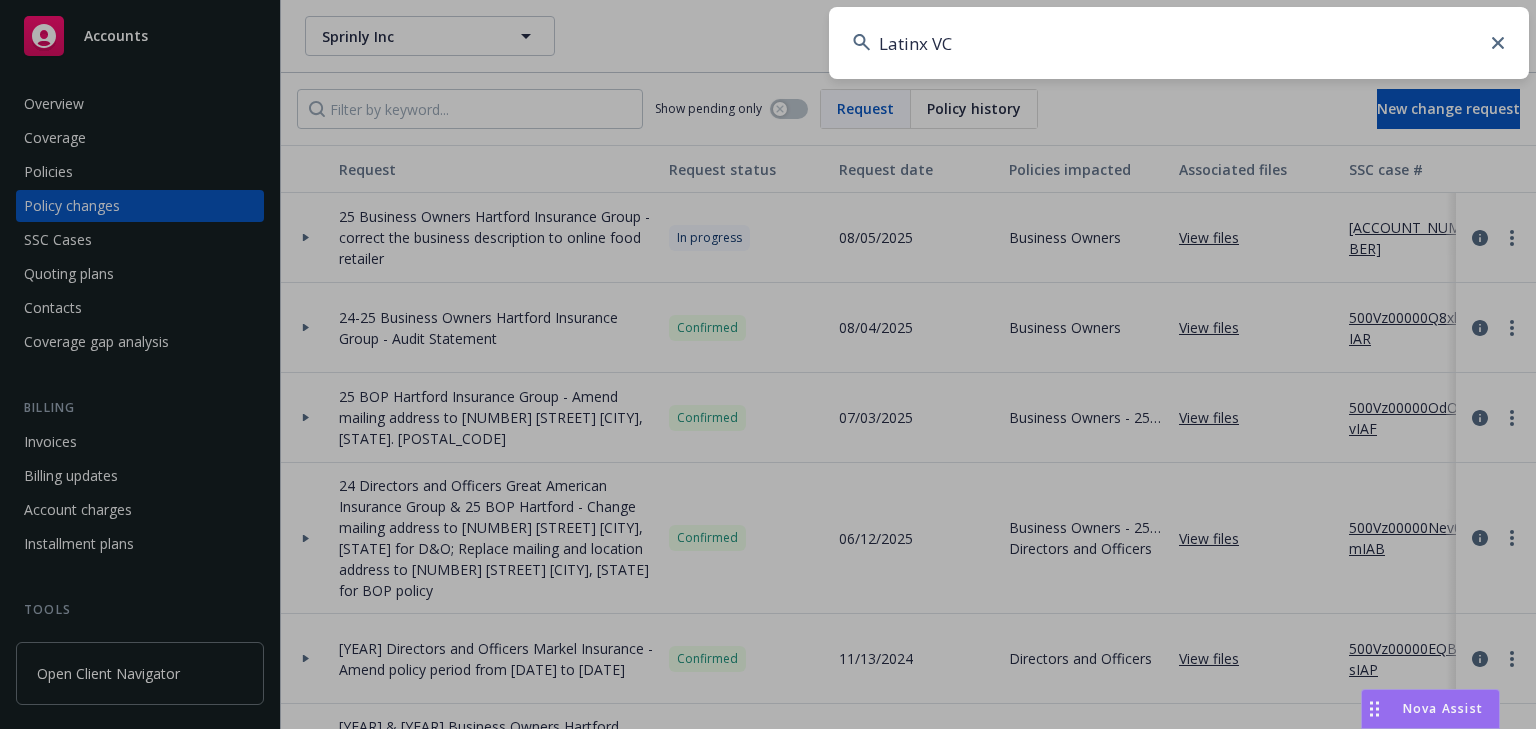 scroll, scrollTop: 0, scrollLeft: 0, axis: both 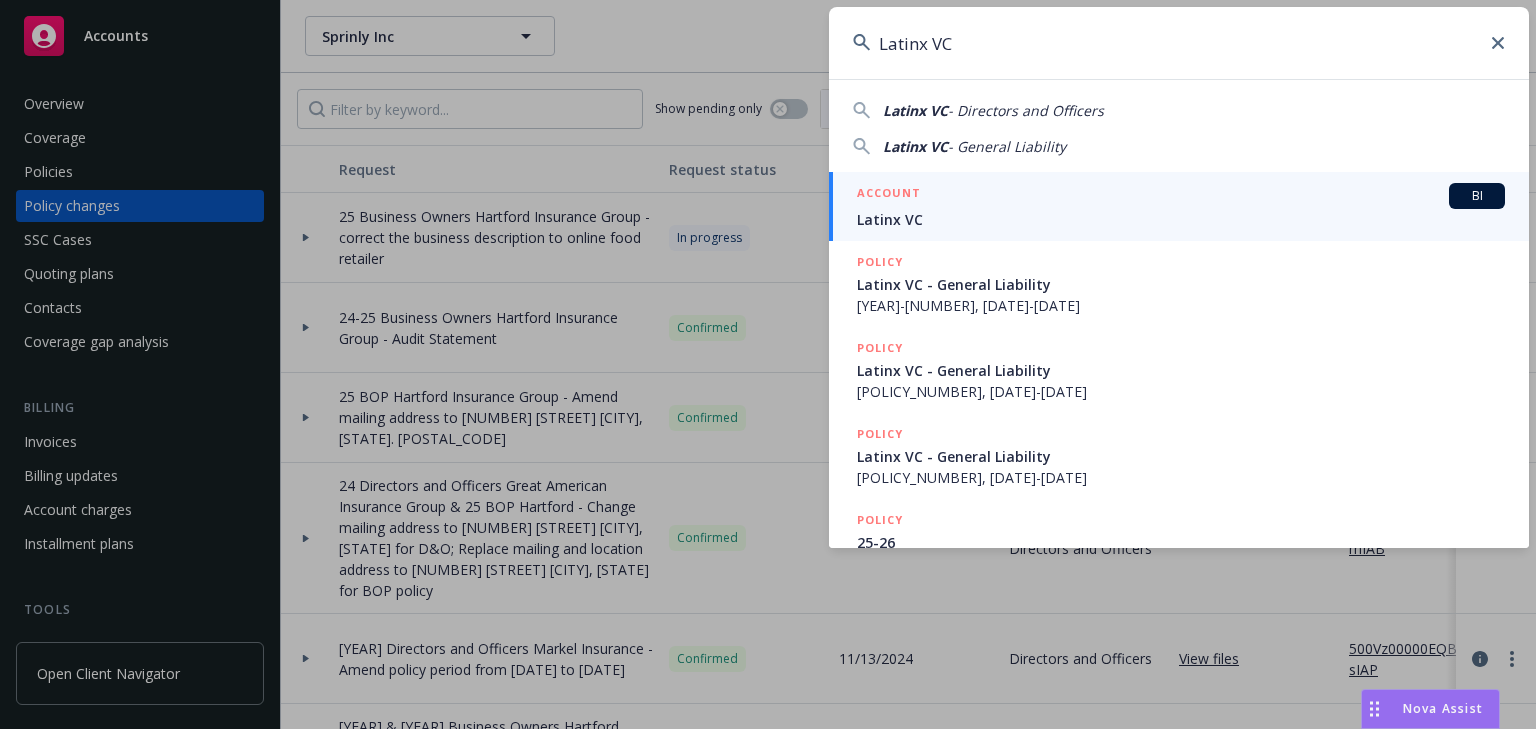 type on "Latinx VC" 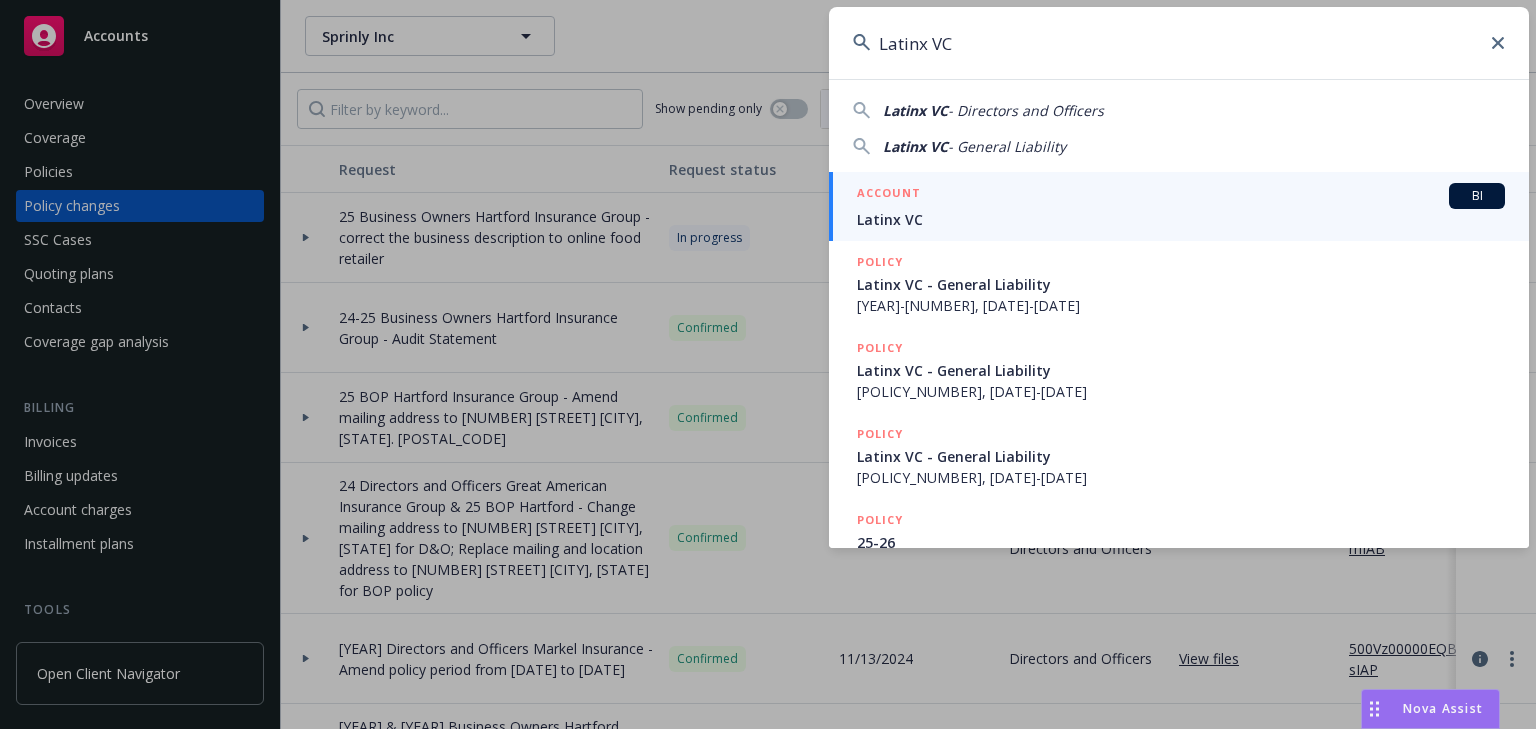 click on "ACCOUNT BI" at bounding box center (1181, 196) 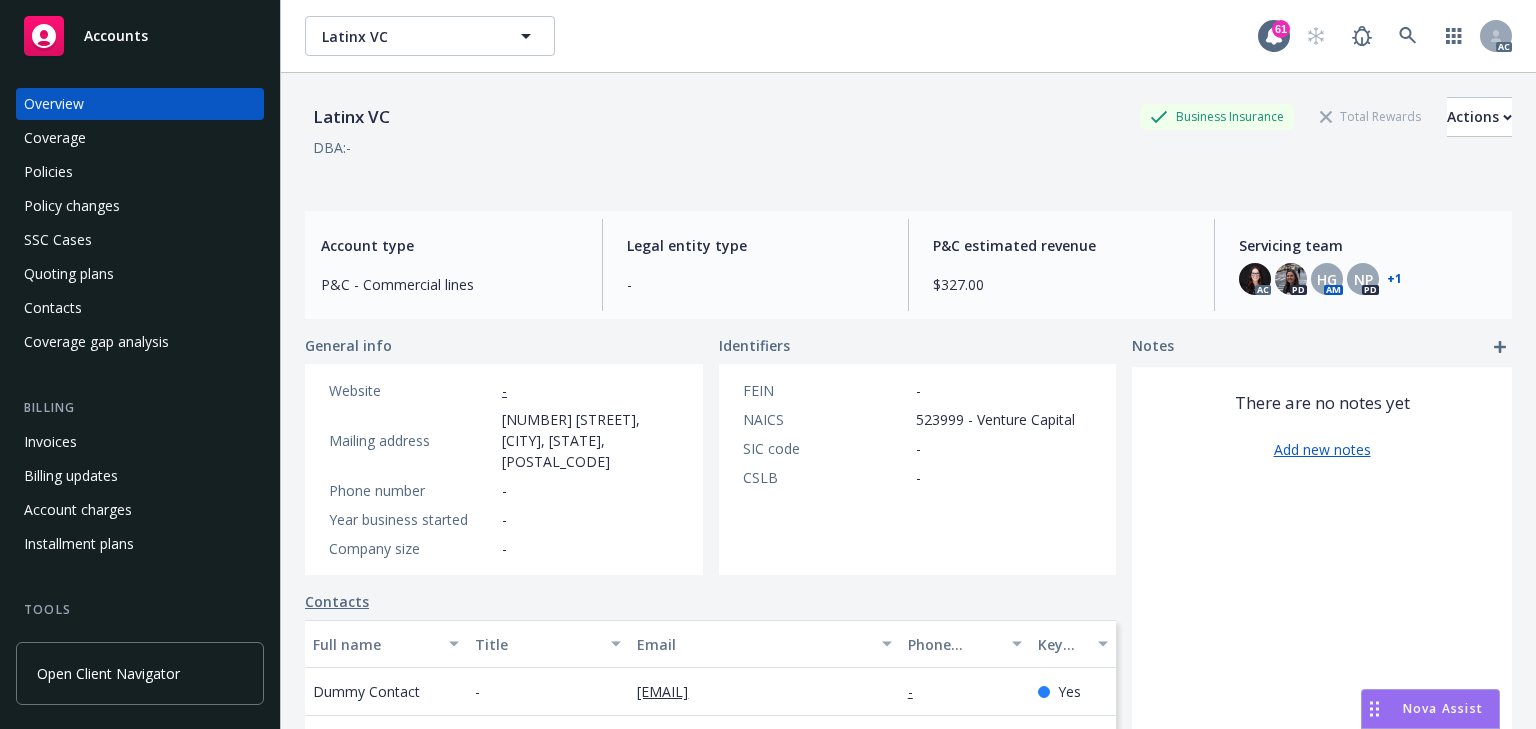 click on "Policies" at bounding box center [140, 172] 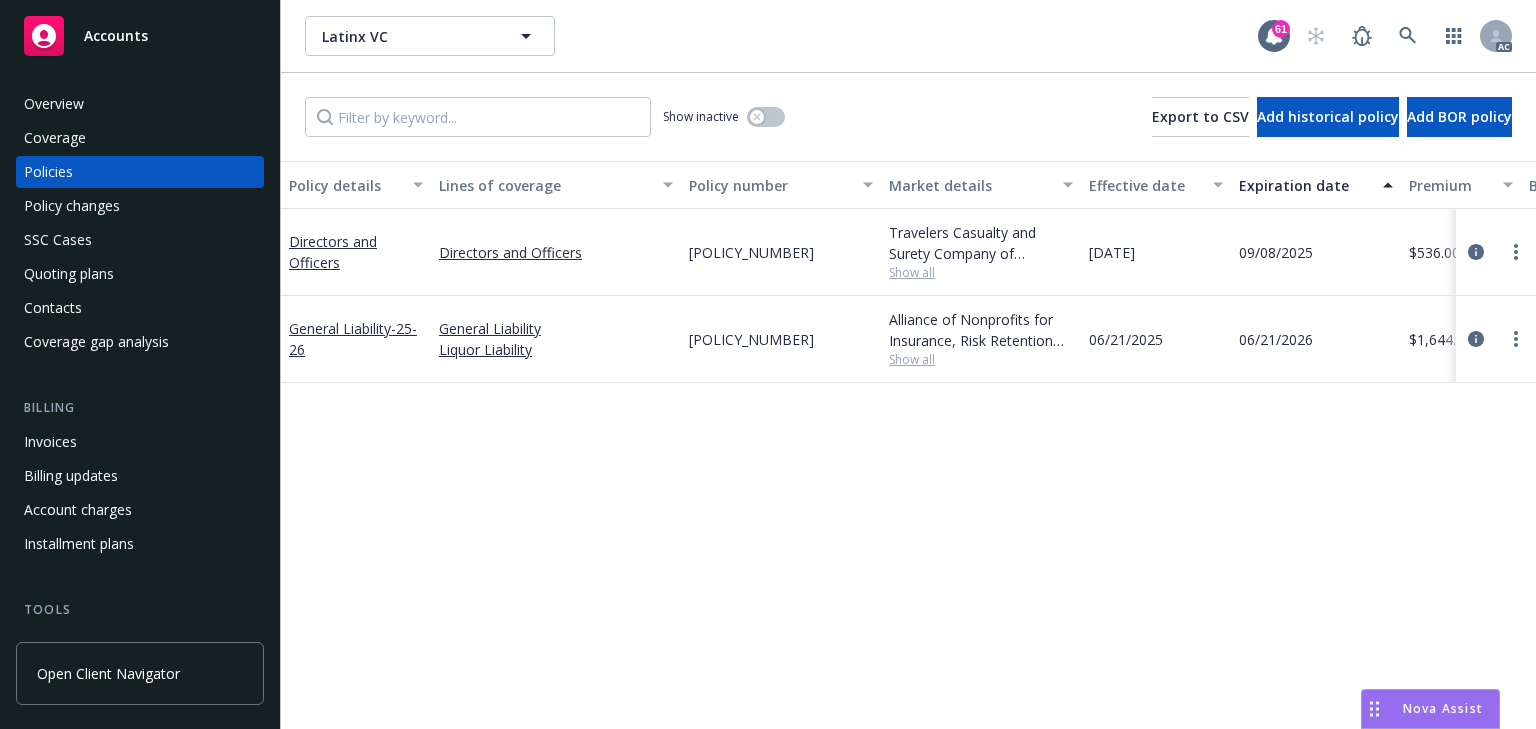 click on "Policy details Lines of coverage Policy number Market details Effective date Expiration date Premium Billing method Stage Status Service team leaders Directors and Officers Directors and Officers [POLICY_NUMBER] Travelers Casualty and Surety Company of America, Travelers Insurance Show all [DATE] [DATE] $536.00 Agency - Pay in full Renewal Active [FIRST] [LAST] AC [FIRST] [LAST] AM 1 more General Liability - 25-26 General Liability Liquor Liability [POLICY_NUMBER] Alliance of Nonprofits for Insurance, Risk Retention Group, Inc., Nonprofits Insurance Alliance of California, Inc. (NIAC) Show all [DATE] [DATE] $1,644.00 Direct Renewal Active [FIRST] [LAST] AC [FIRST] [LAST] AM 1 more" at bounding box center [908, 445] 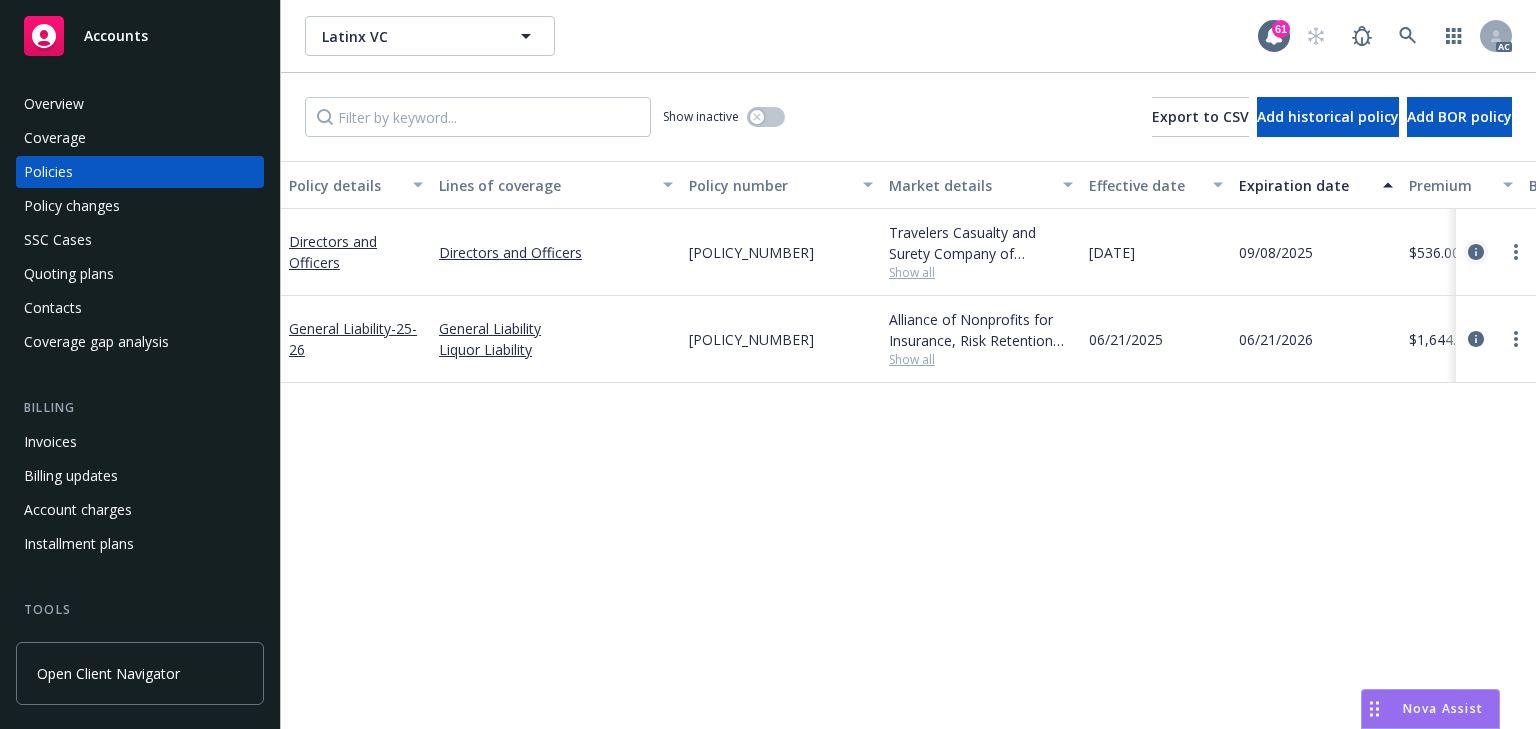 click 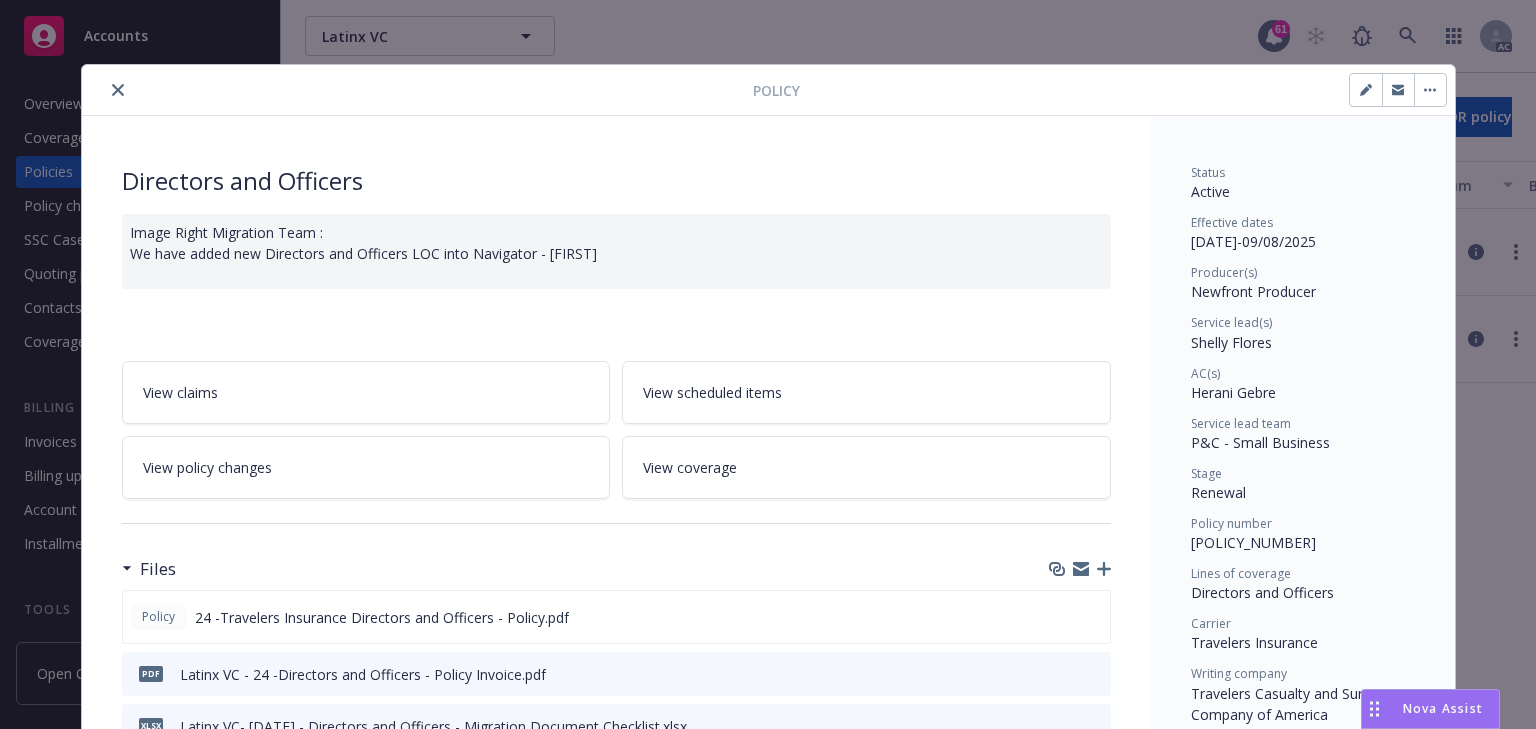 click on "Herani Gebre" at bounding box center [1233, 392] 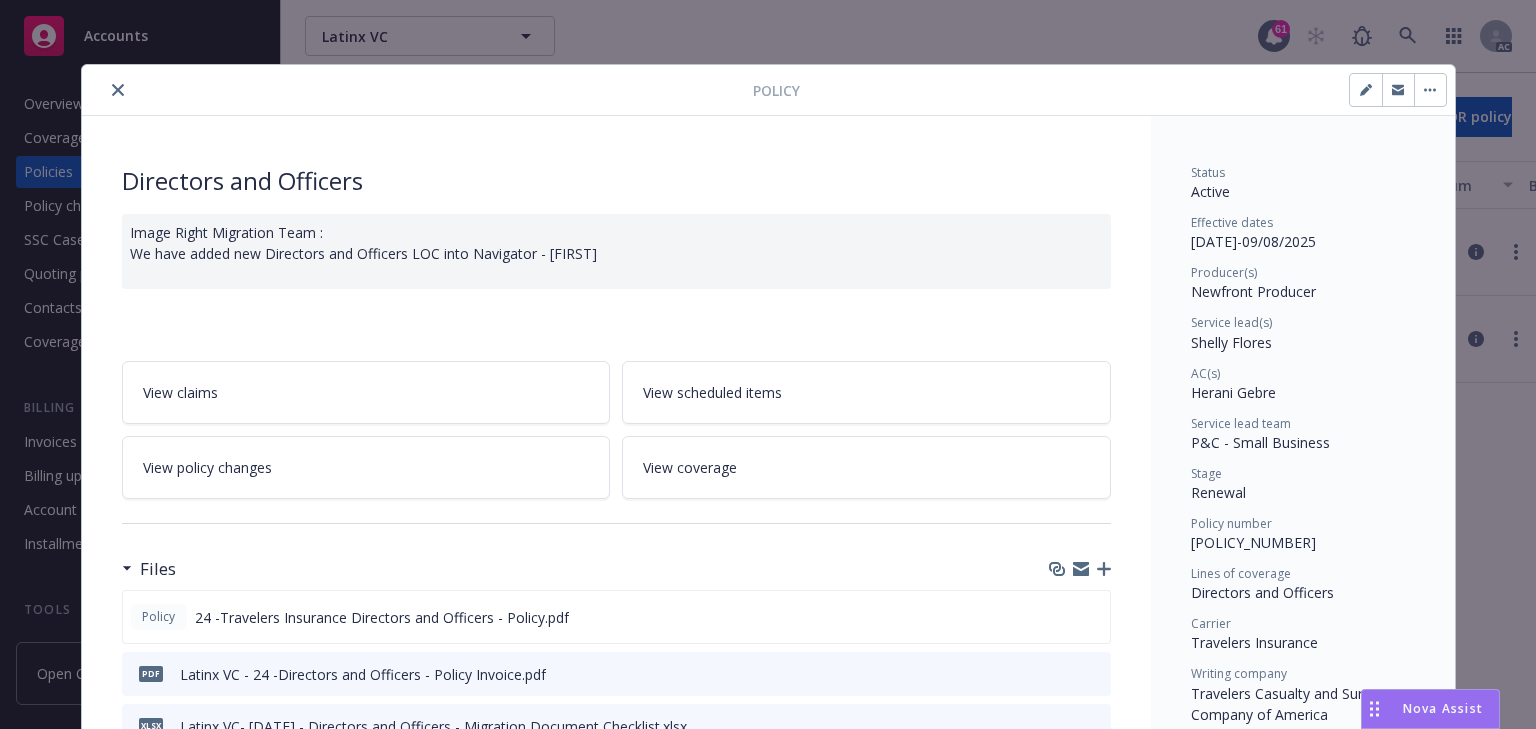 click 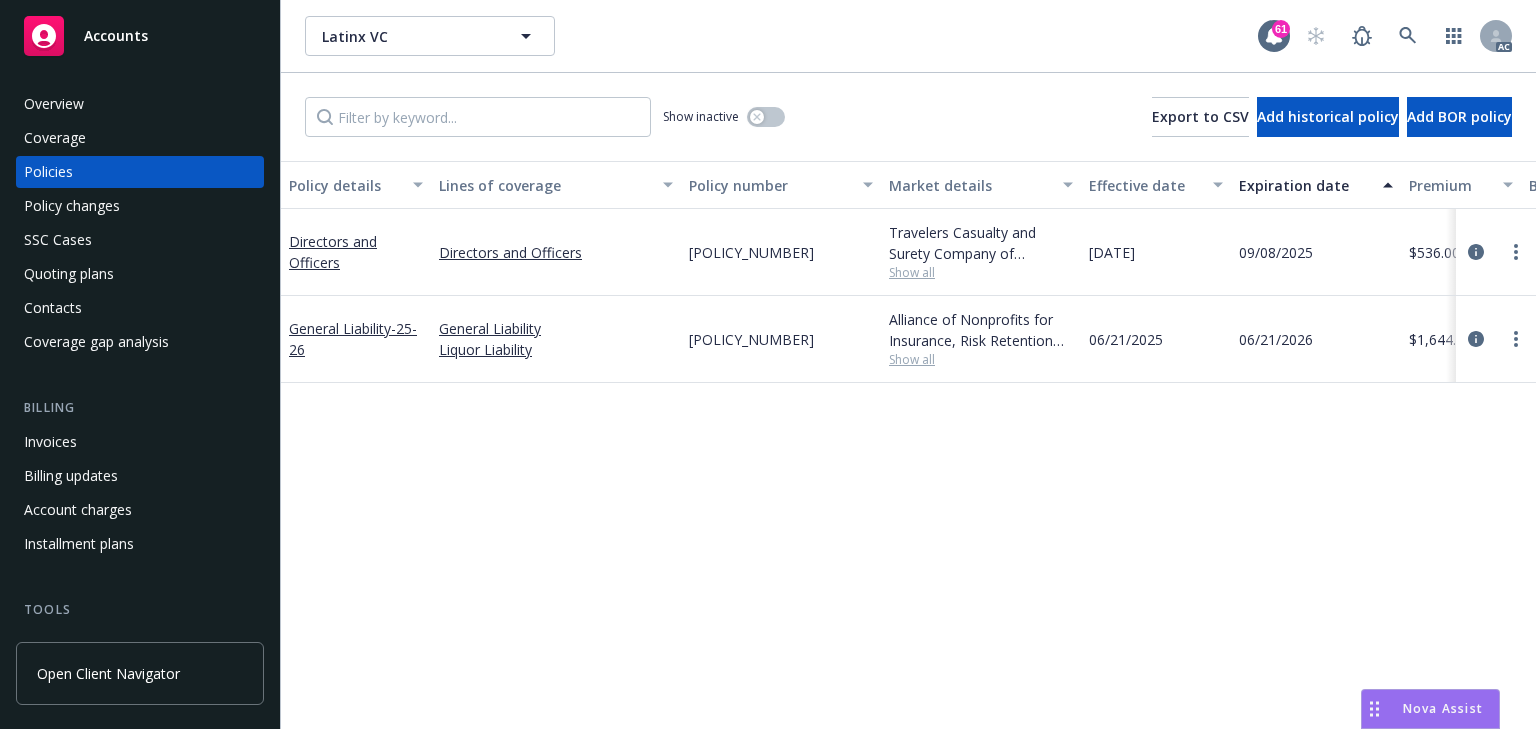 click on "Show all" at bounding box center [981, 272] 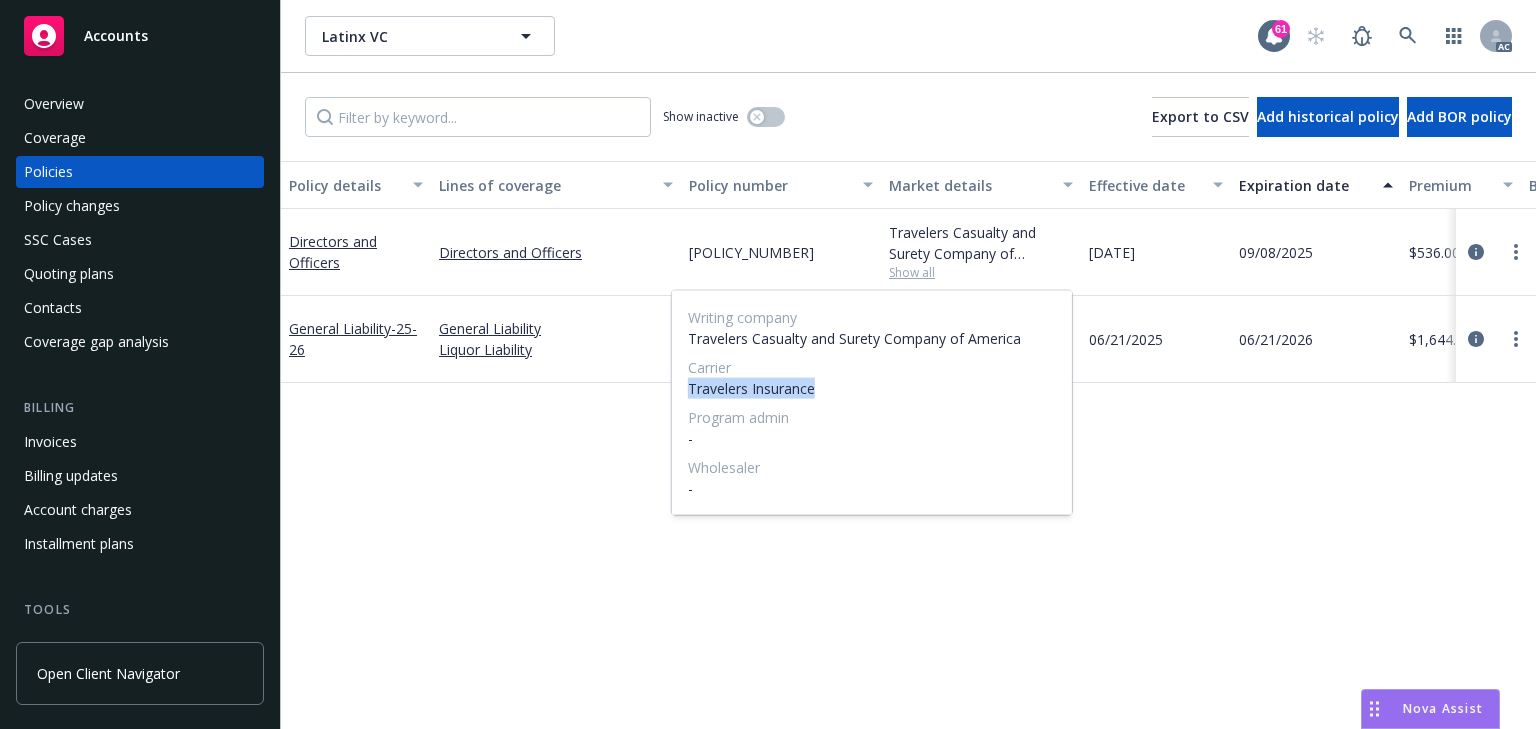 drag, startPoint x: 684, startPoint y: 382, endPoint x: 864, endPoint y: 388, distance: 180.09998 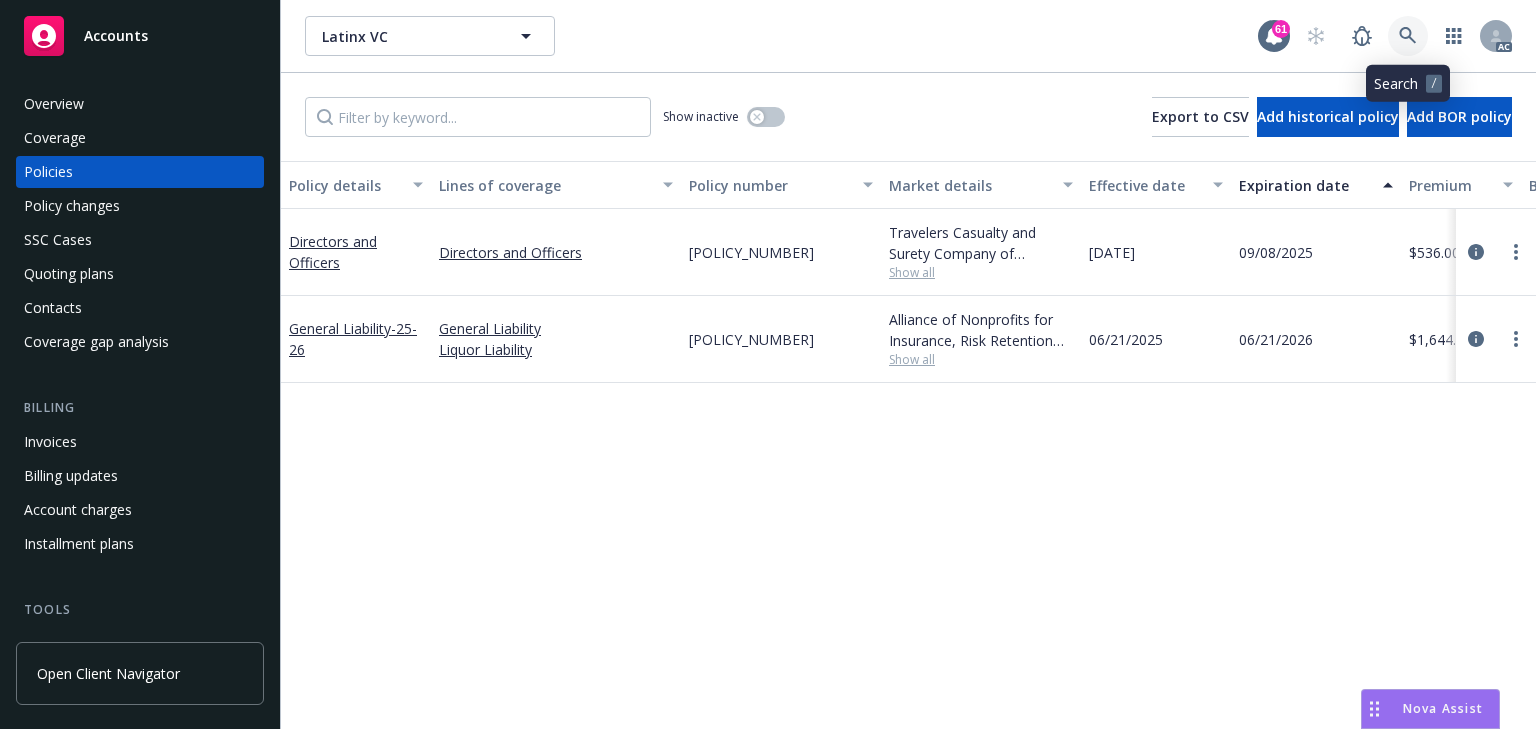 click 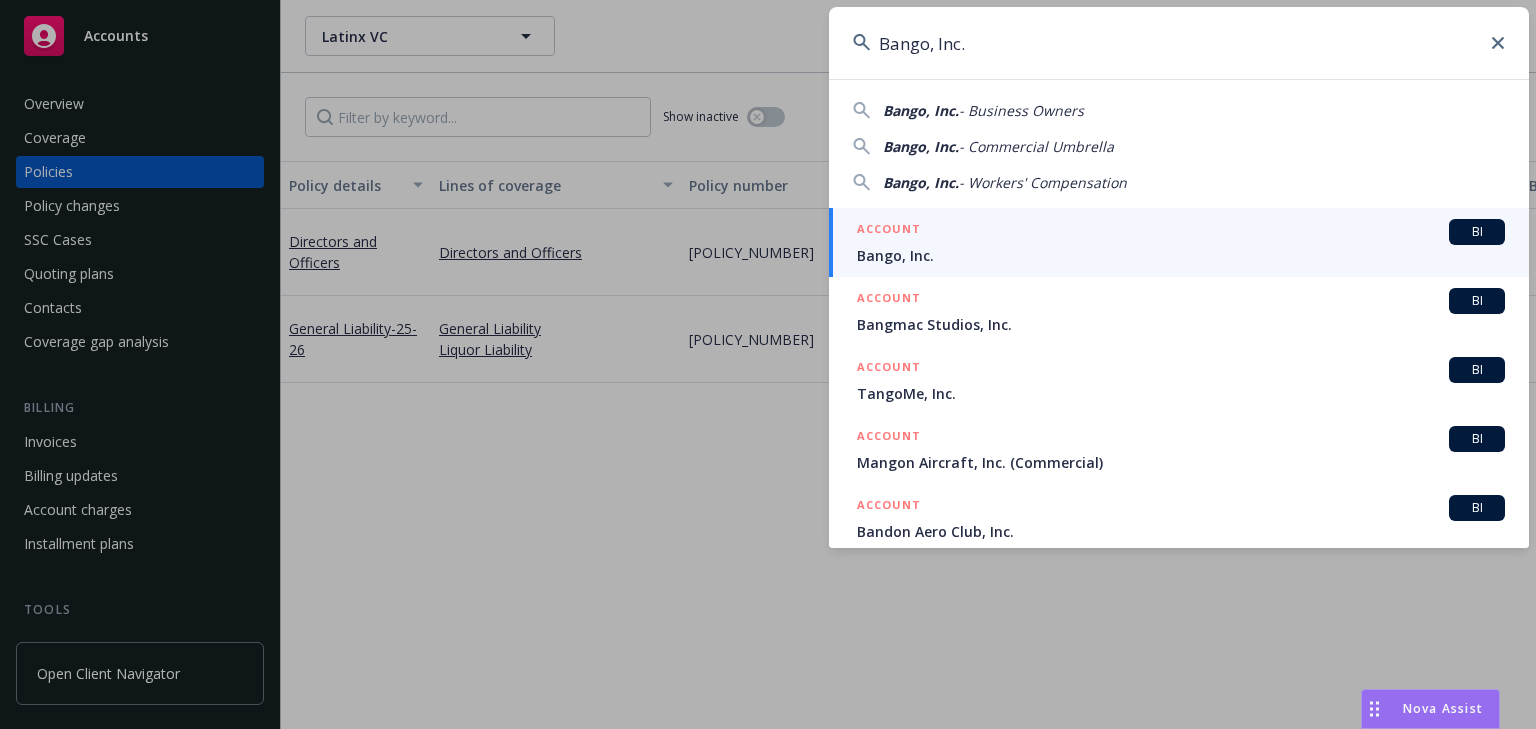 type on "Bango, Inc." 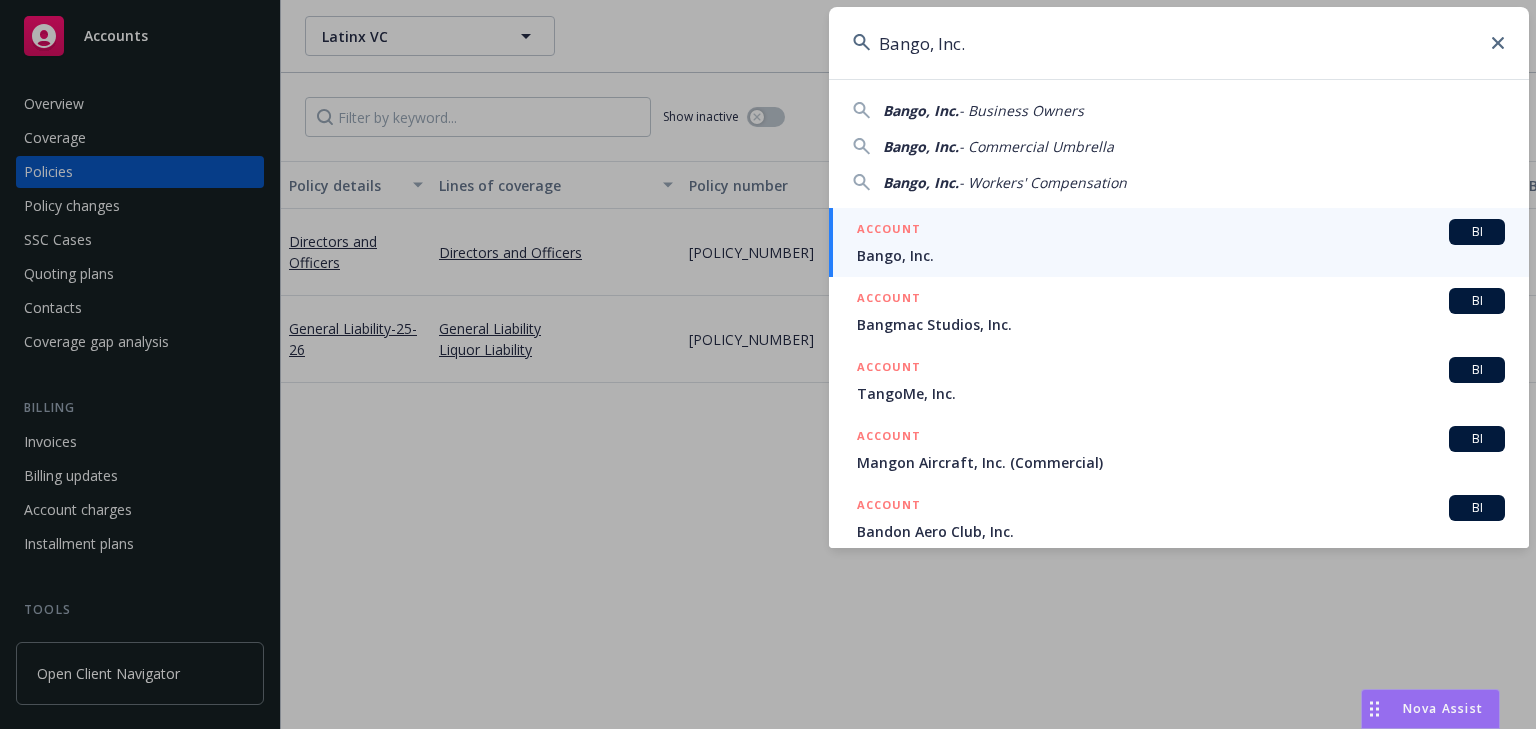 click on "Bango, Inc." at bounding box center [1181, 255] 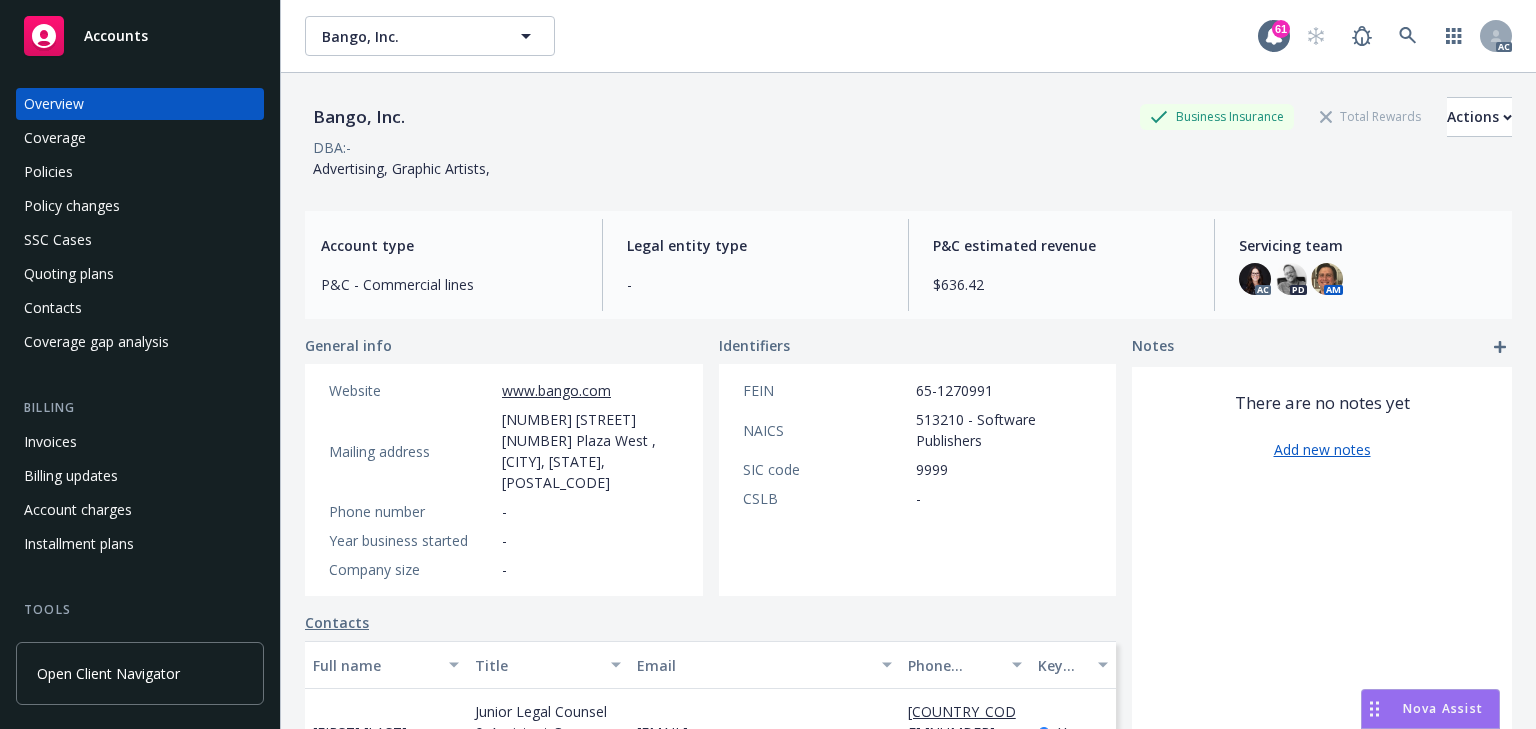 click on "Policies" at bounding box center (48, 172) 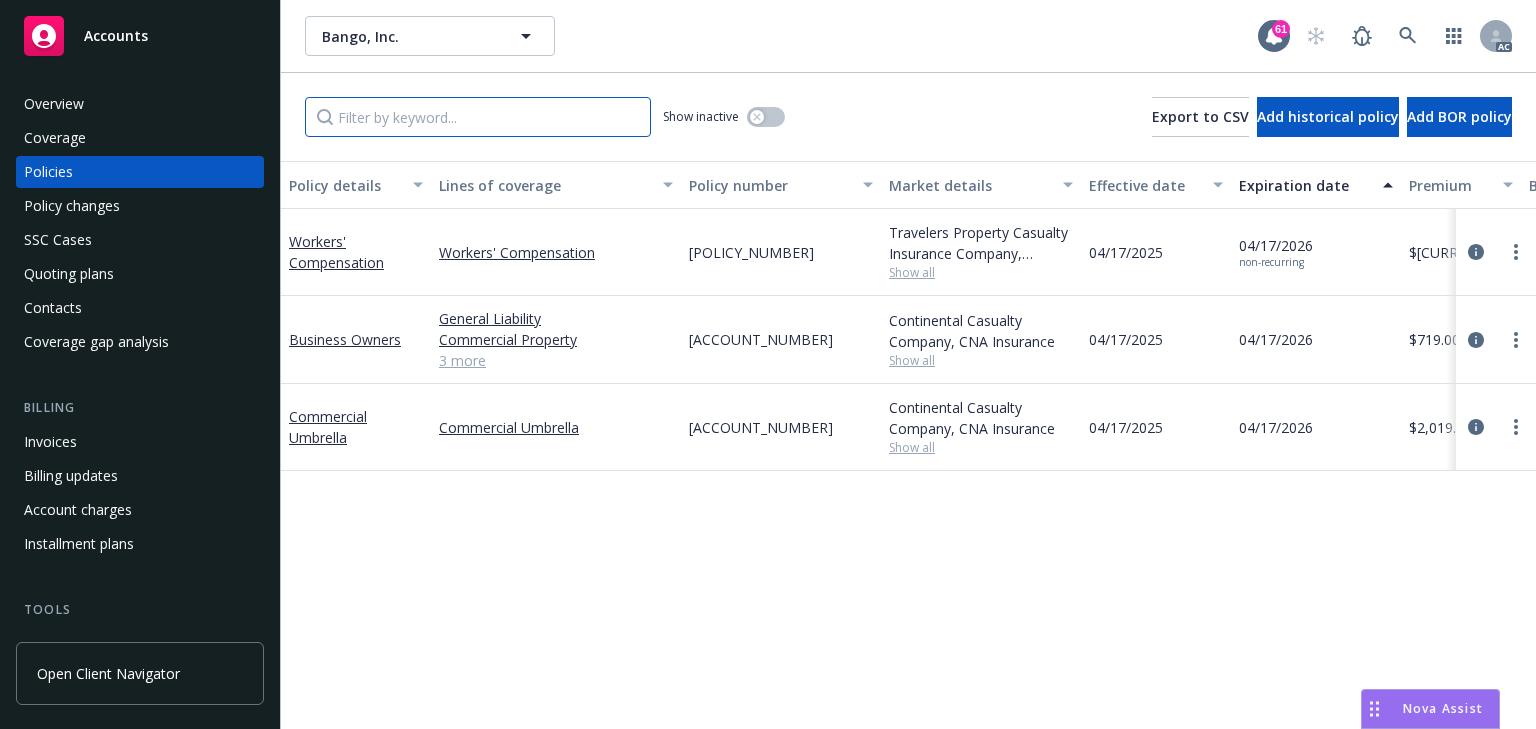 click at bounding box center (478, 117) 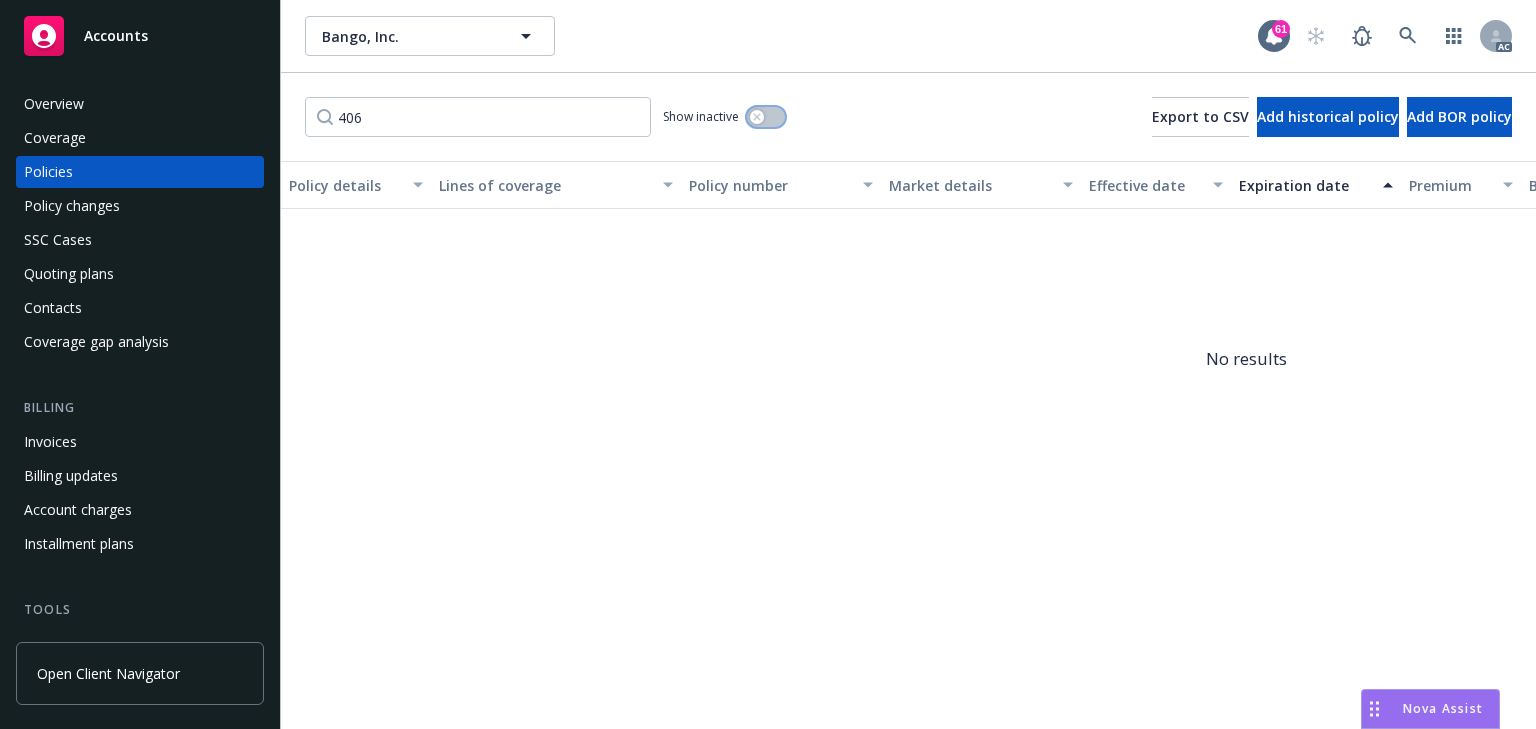 click at bounding box center (766, 117) 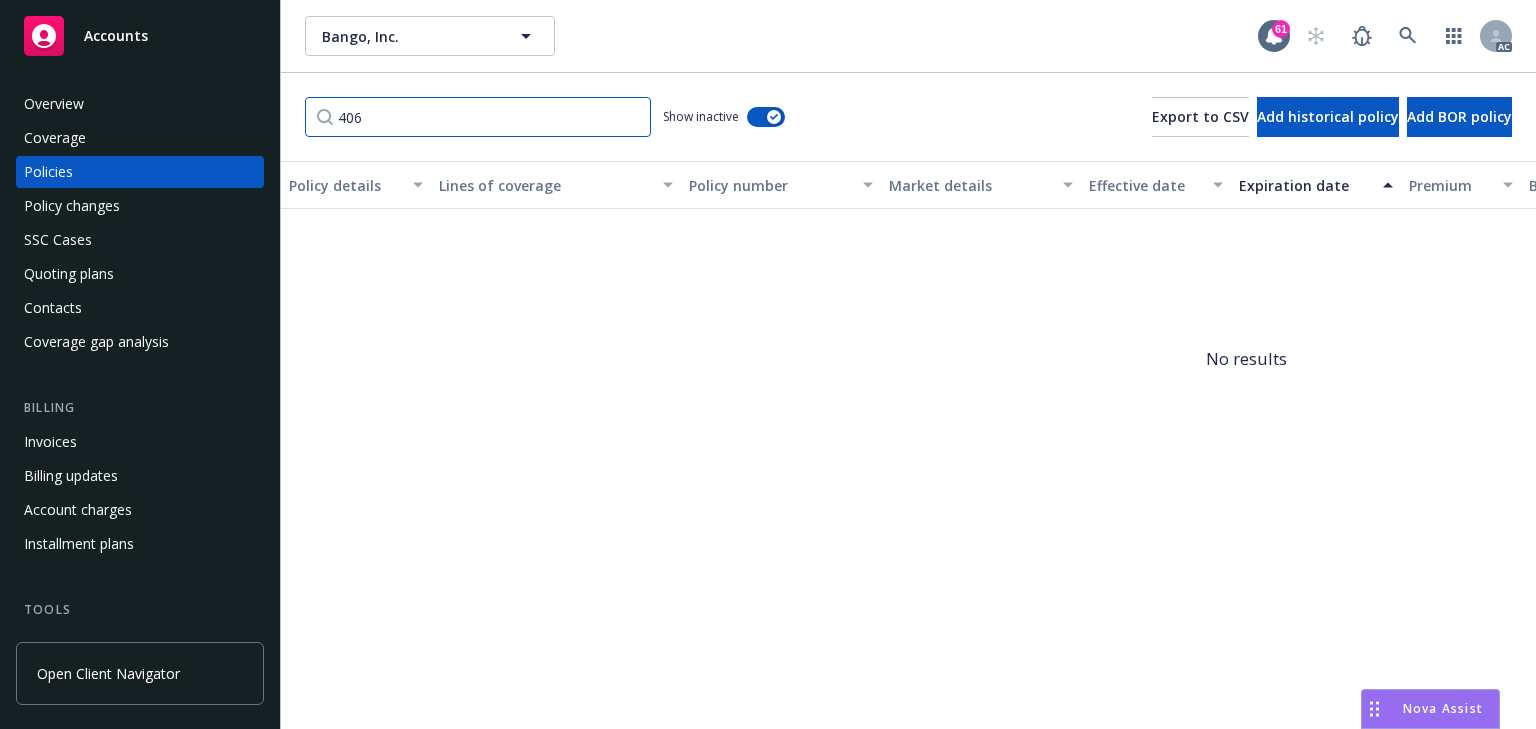 click on "406" at bounding box center [478, 117] 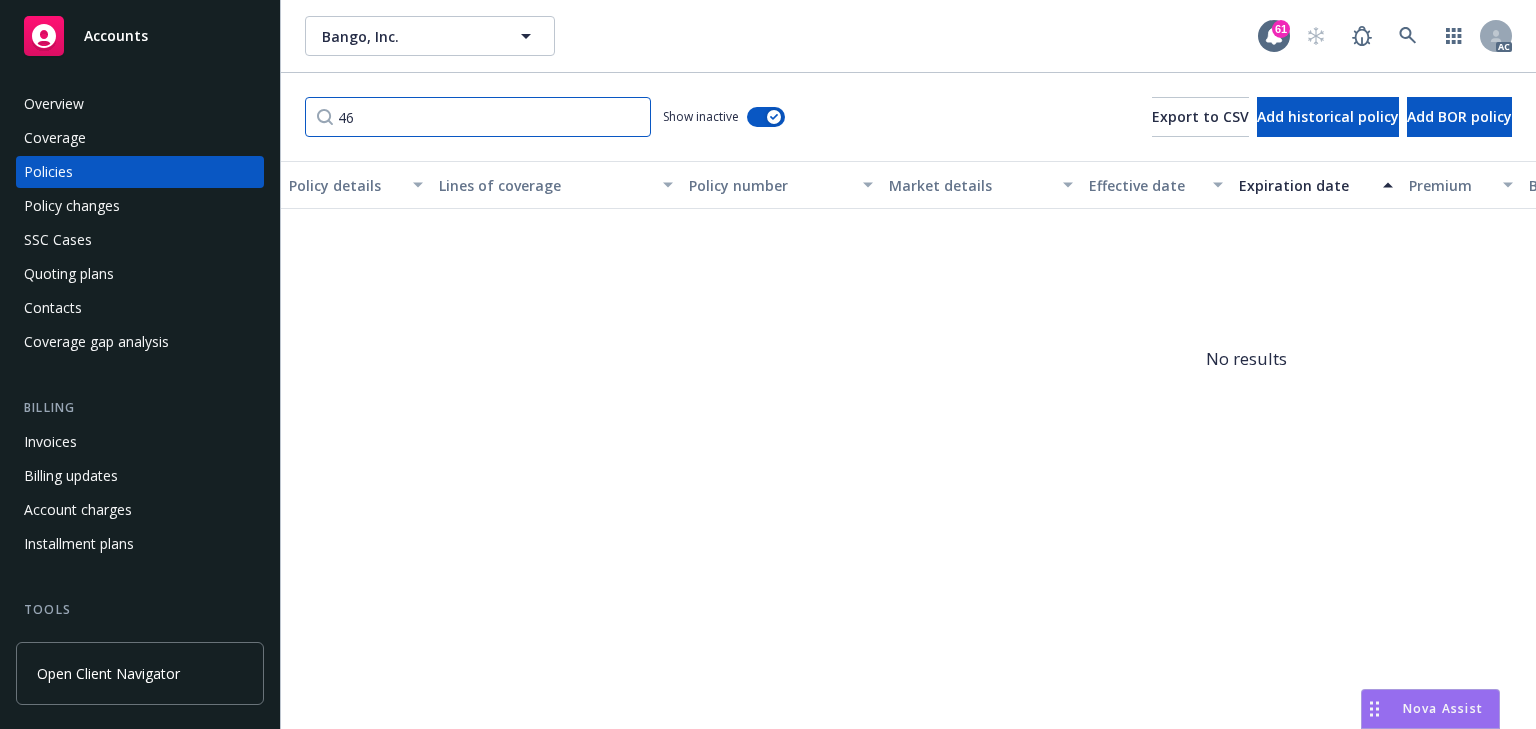 type on "6" 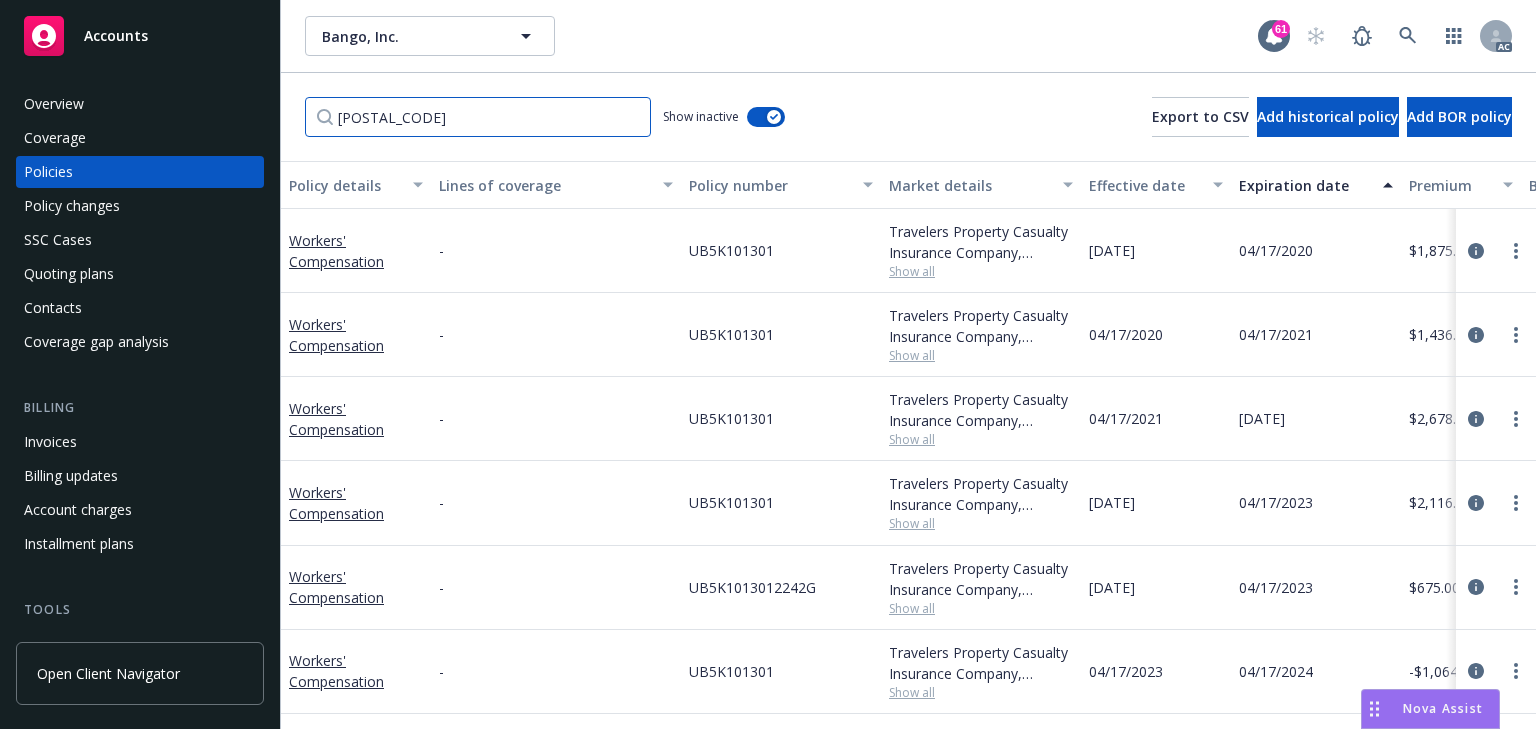 type on "[POSTAL_CODE]" 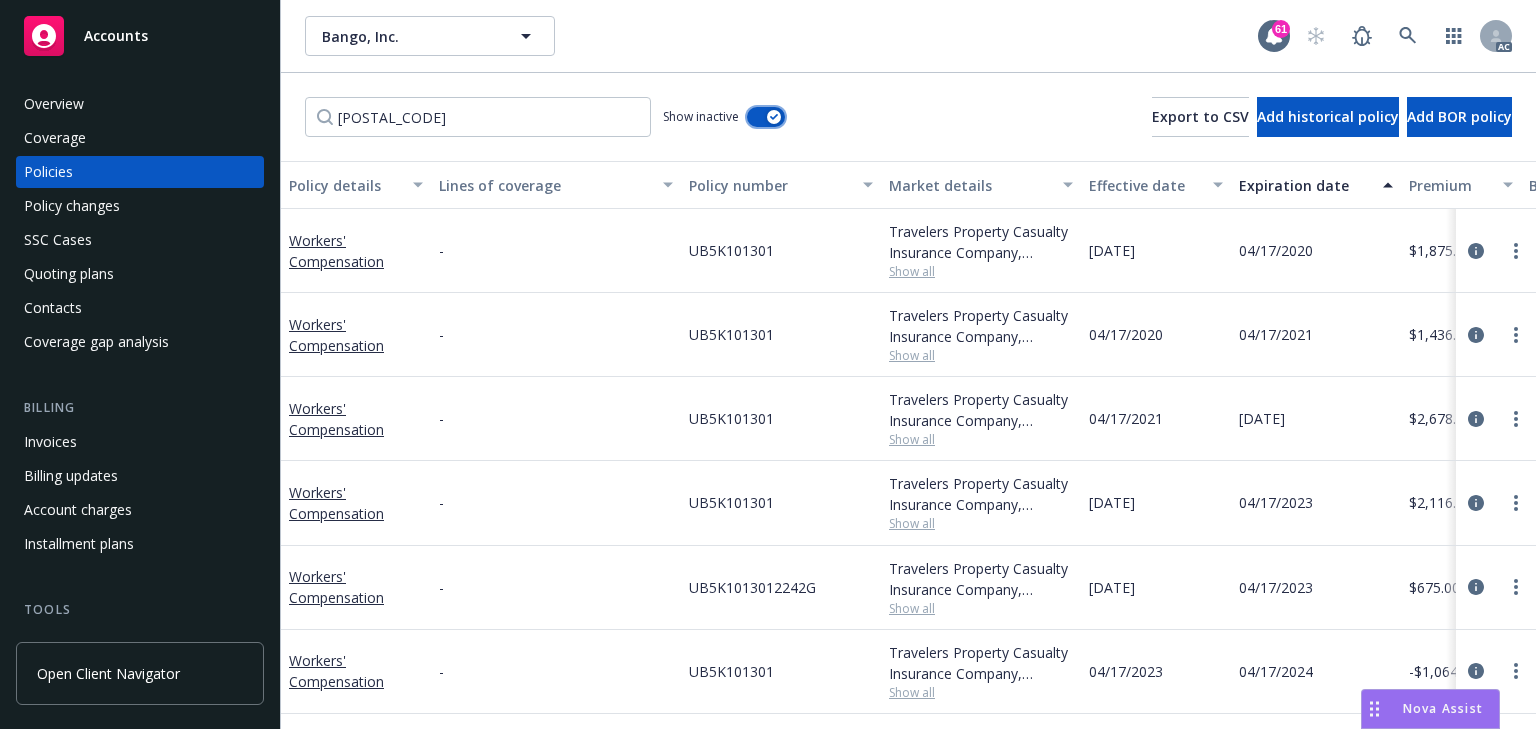 click at bounding box center [774, 117] 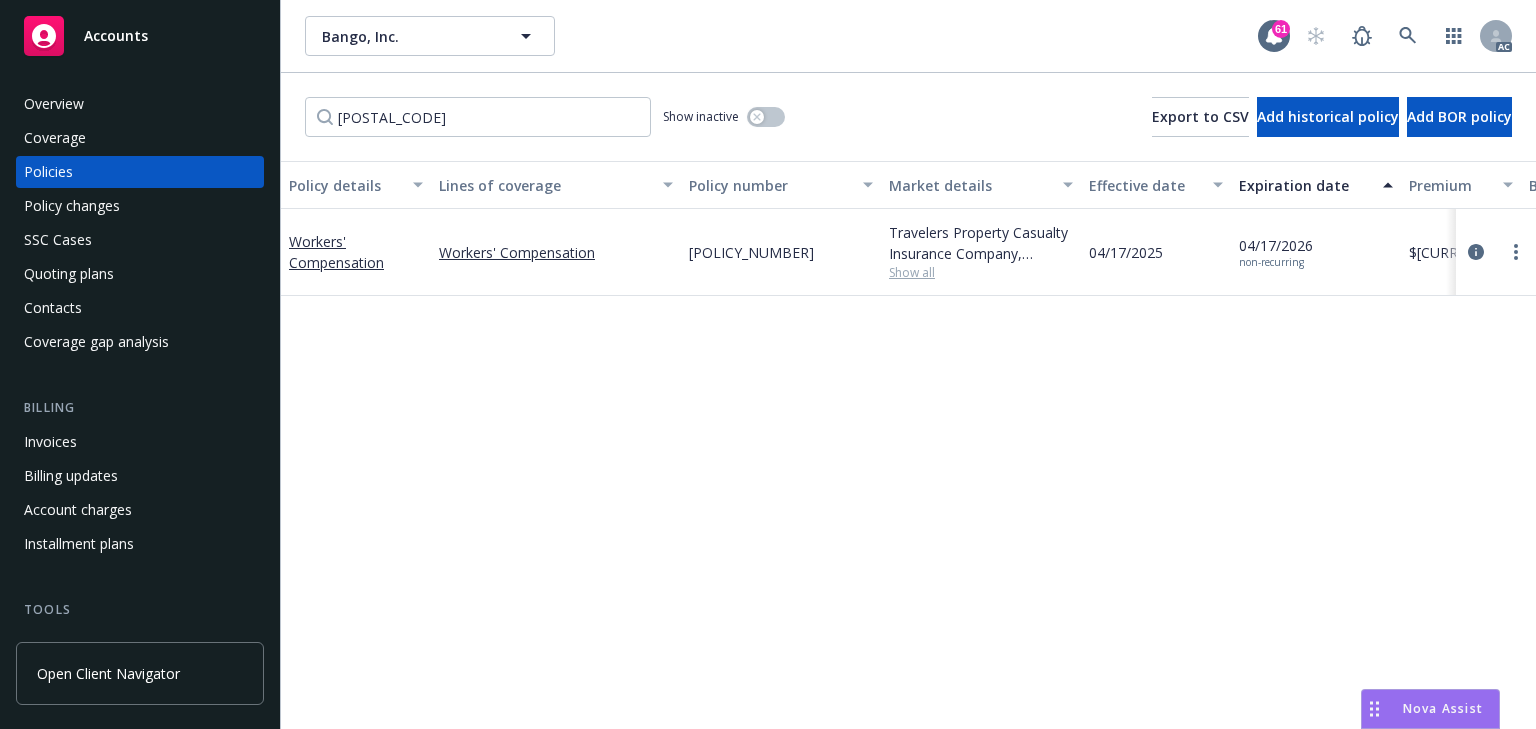 click on "Policy details Lines of coverage Policy number Market details Effective date Expiration date Premium Billing method Stage Status Service team leaders Workers' Compensation Workers' Compensation [POLICY_NUMBER] [CARRIER], [CARRIER] Show all [DATE] [DATE] non-recurring $2,531.00 Direct Renewal Lost BOR [NAME] [NAME] AM 1 more" at bounding box center (908, 445) 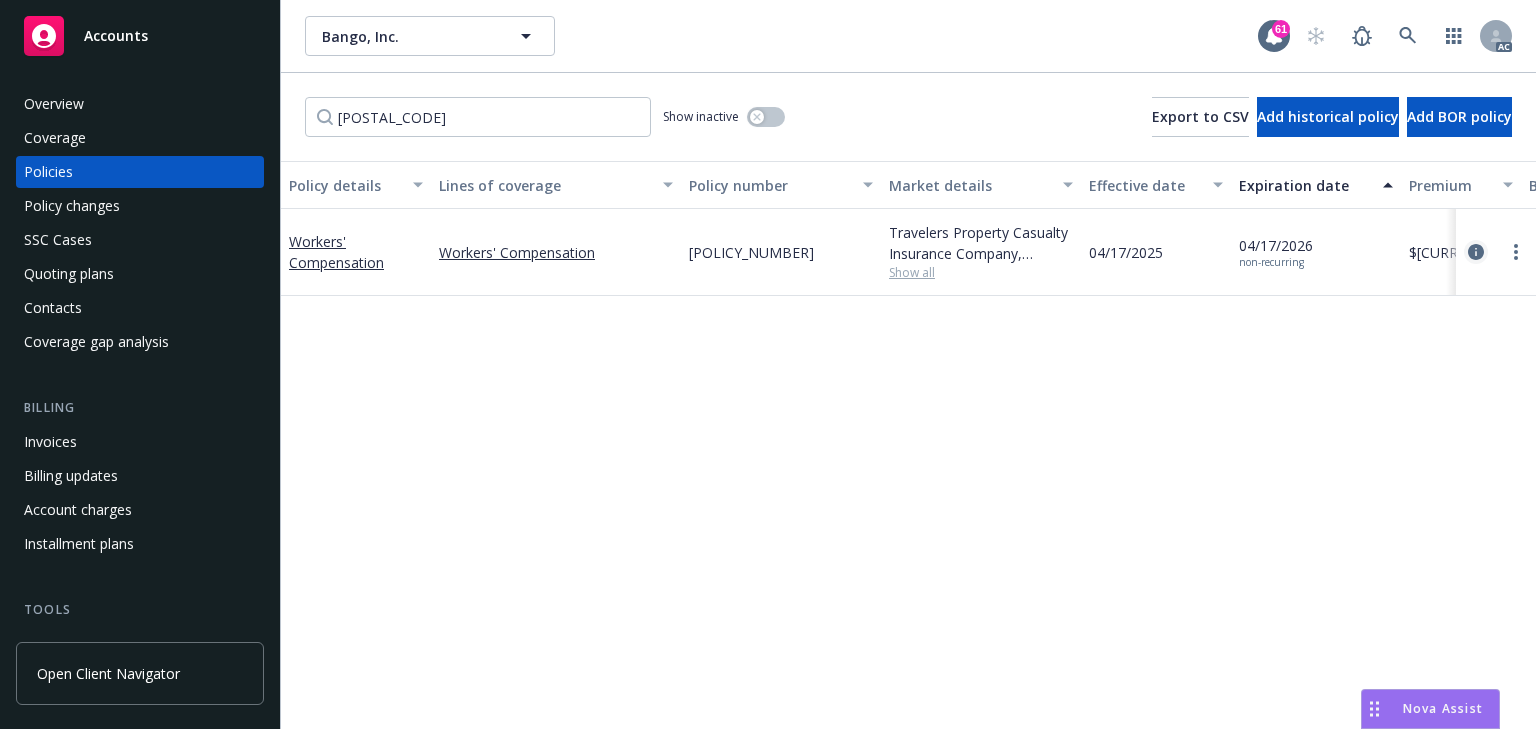 click 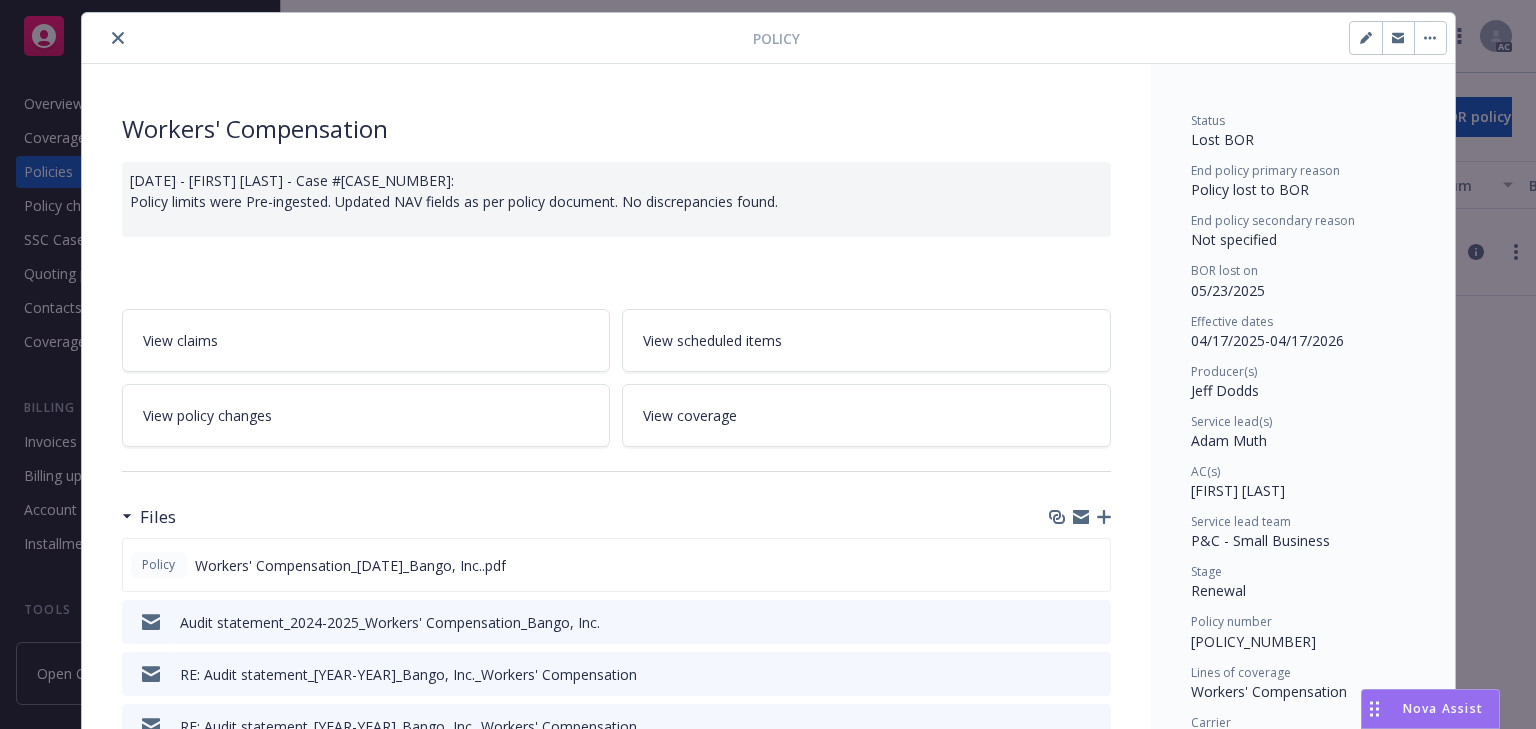 scroll, scrollTop: 80, scrollLeft: 0, axis: vertical 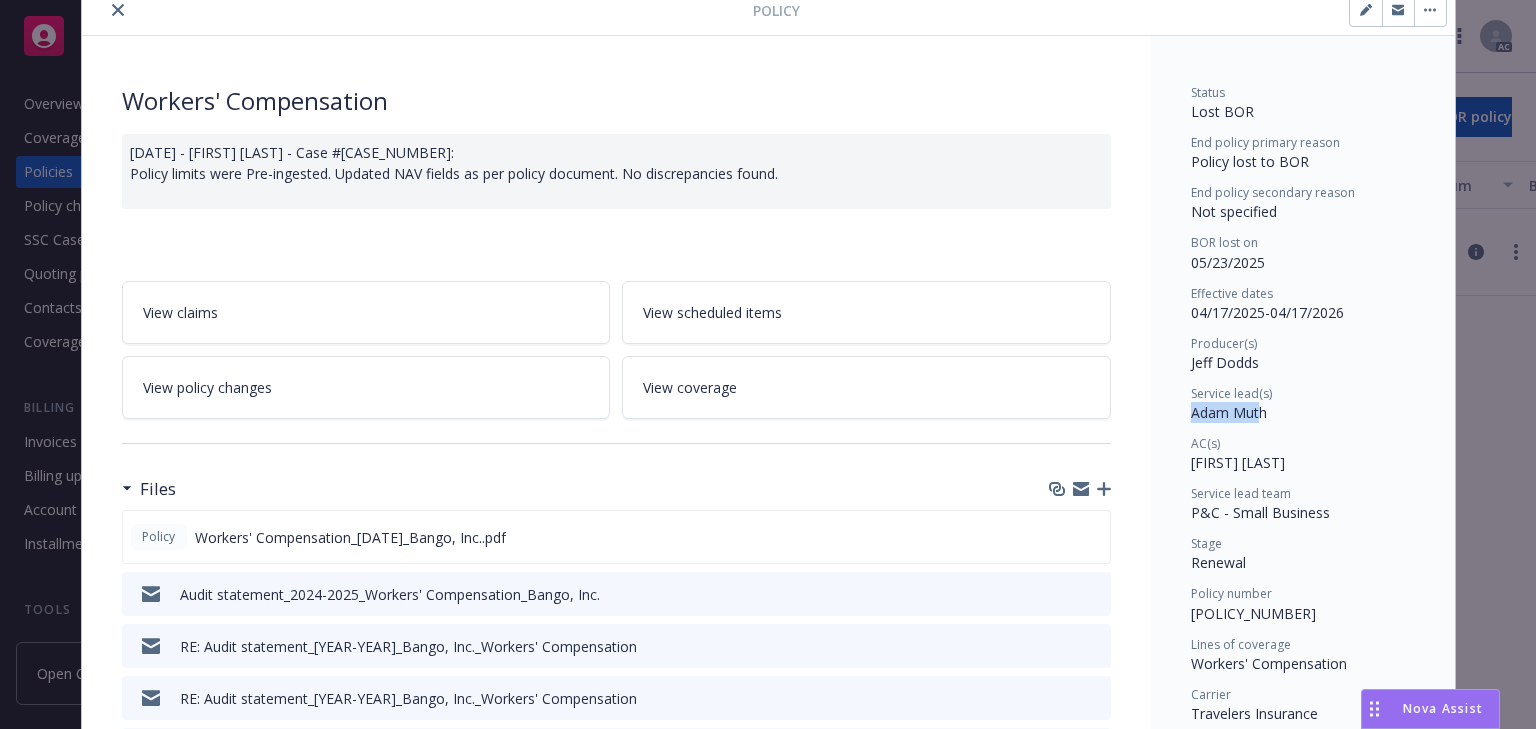 drag, startPoint x: 1173, startPoint y: 412, endPoint x: 1254, endPoint y: 413, distance: 81.00617 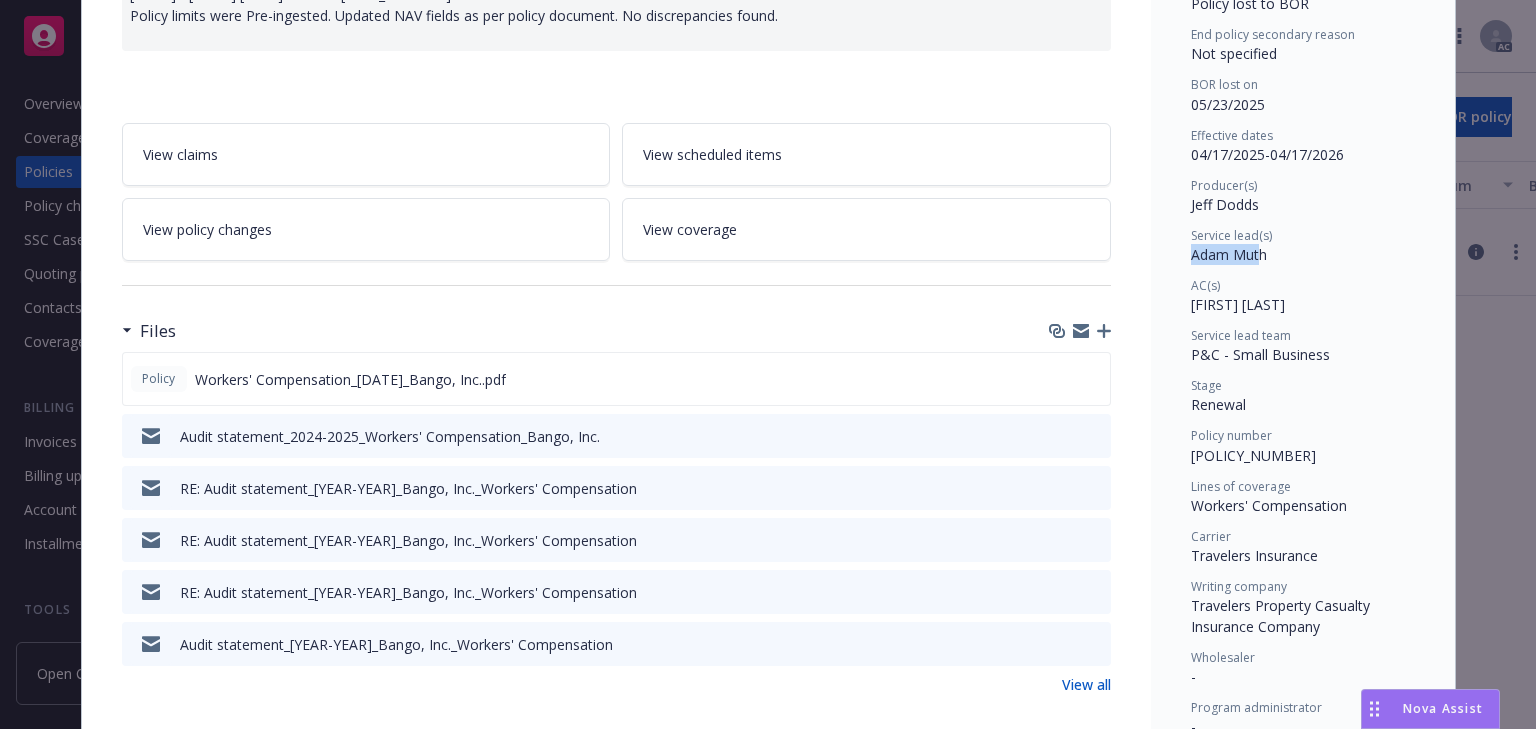 scroll, scrollTop: 240, scrollLeft: 0, axis: vertical 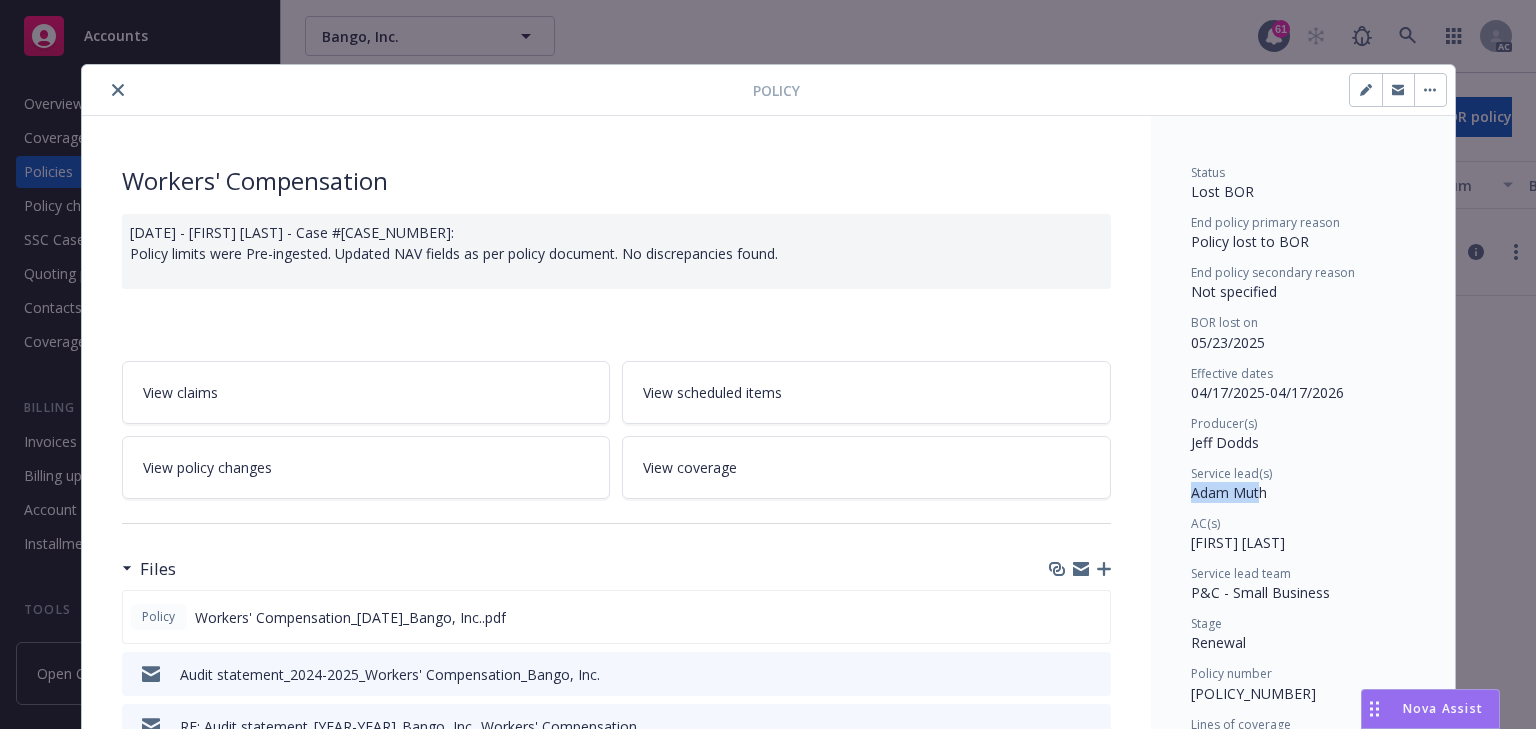 click 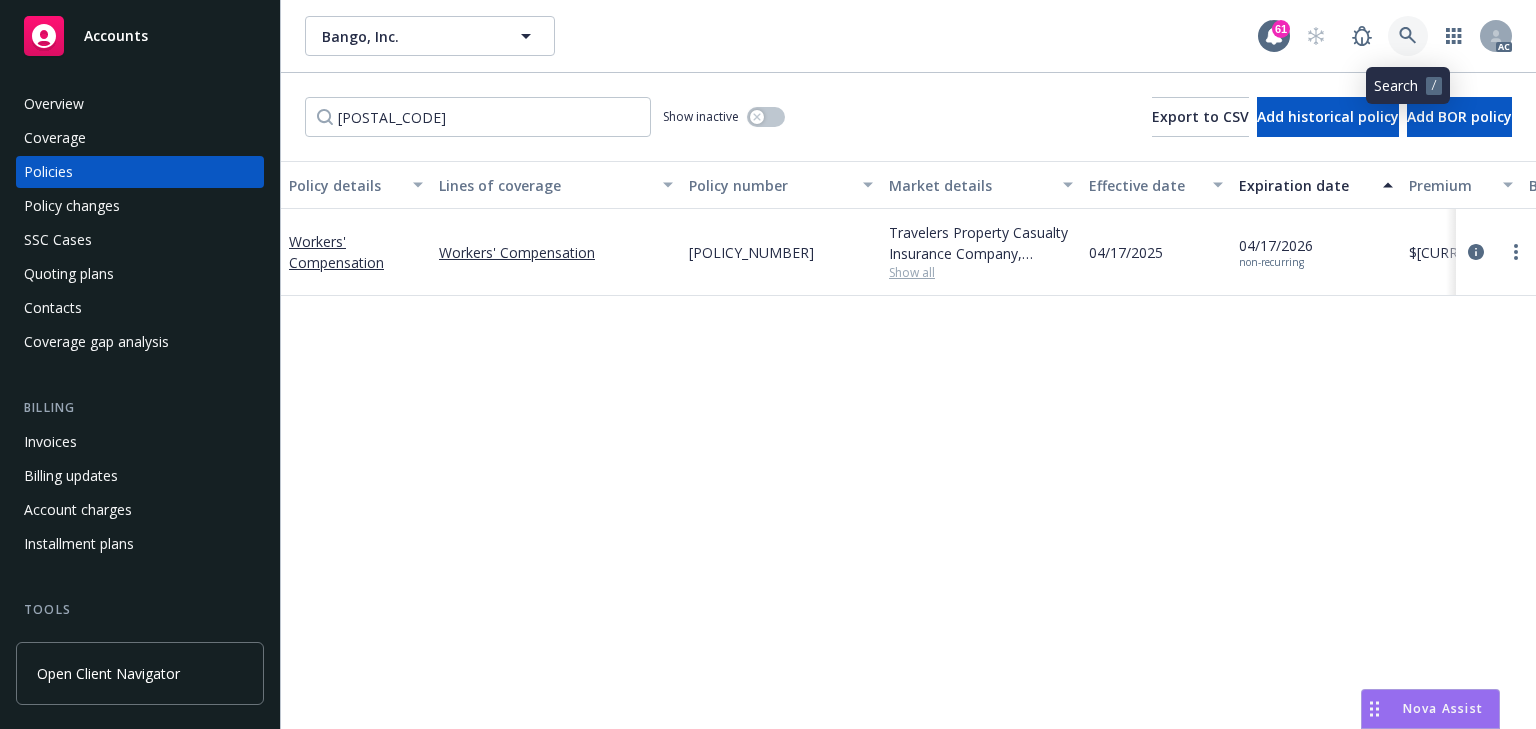 click 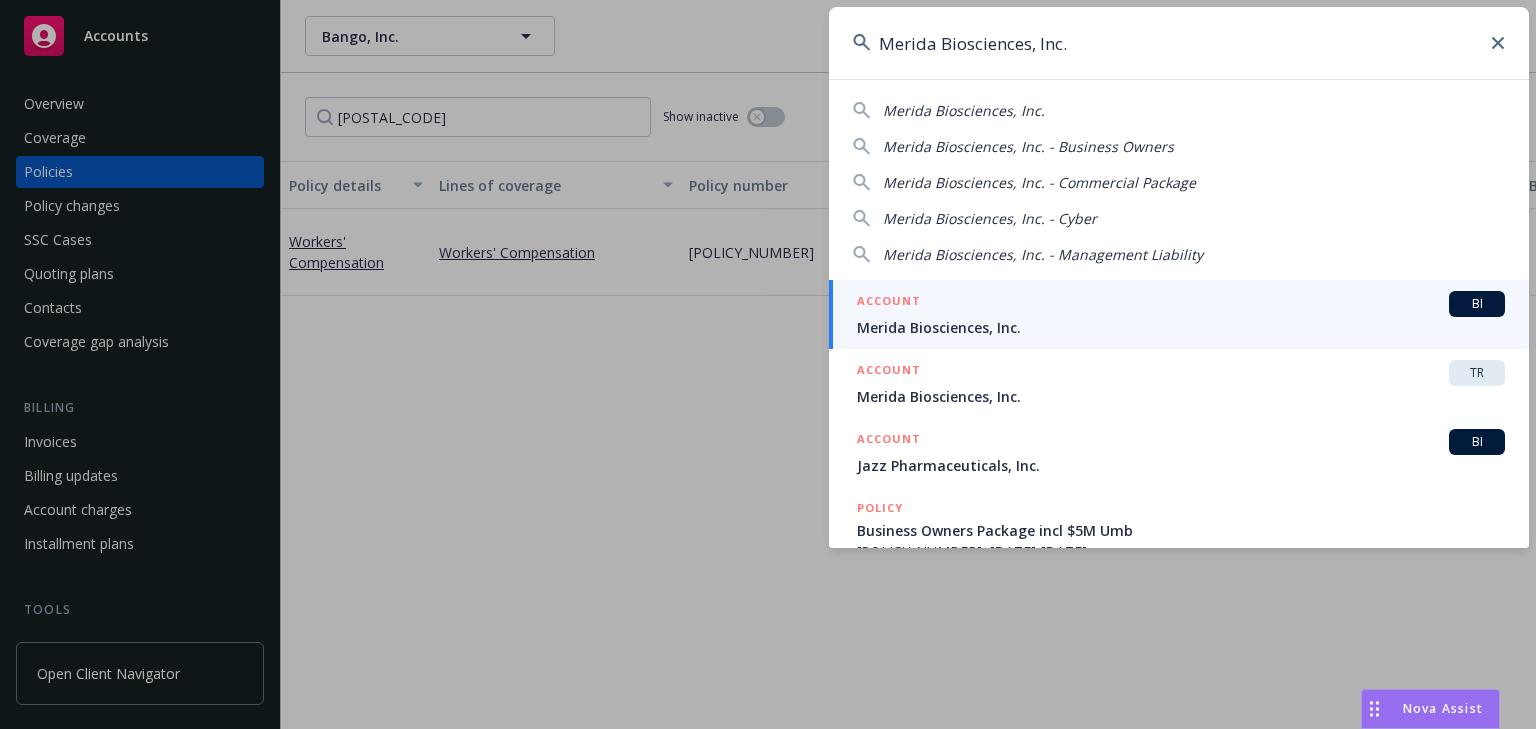 type on "Merida Biosciences, Inc." 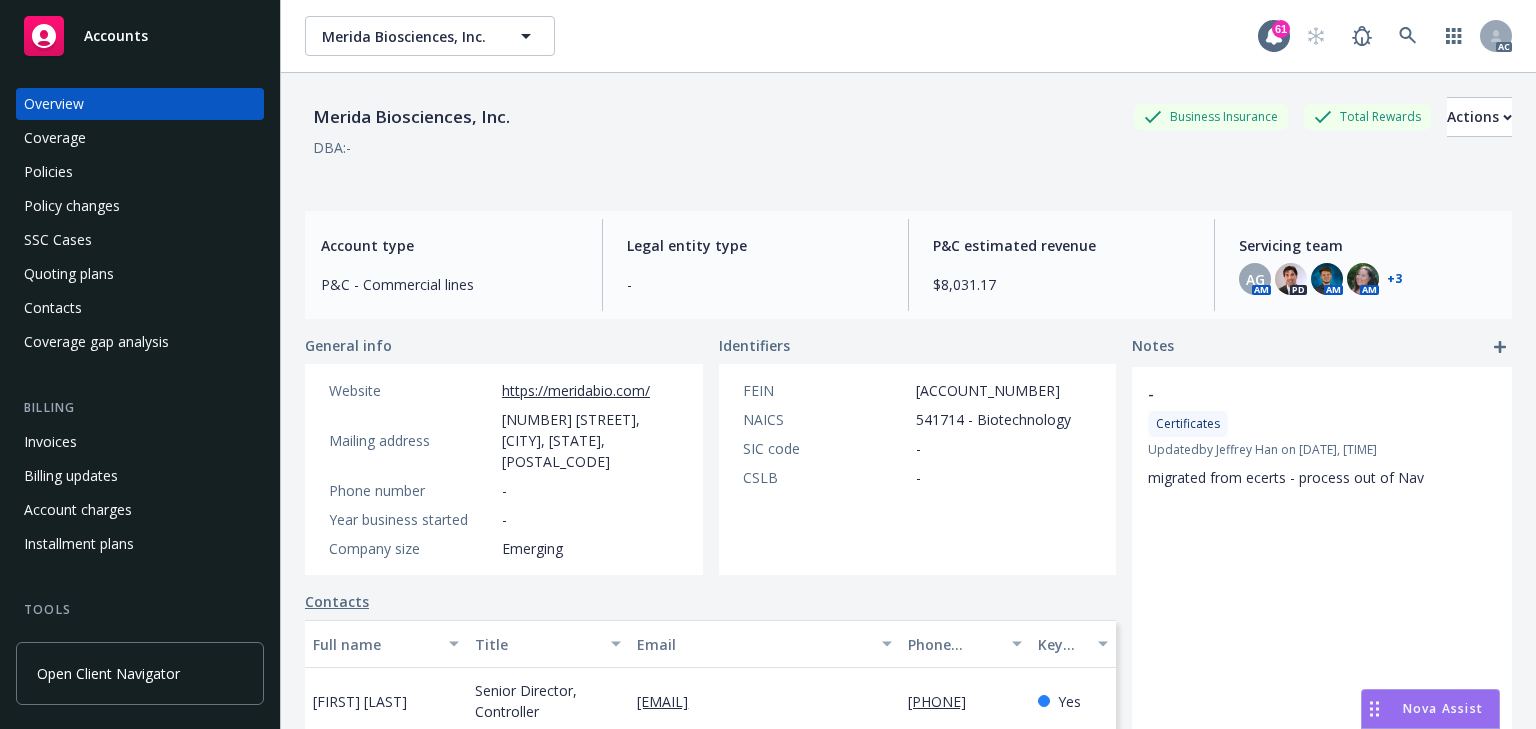 click on "Policies" at bounding box center (48, 172) 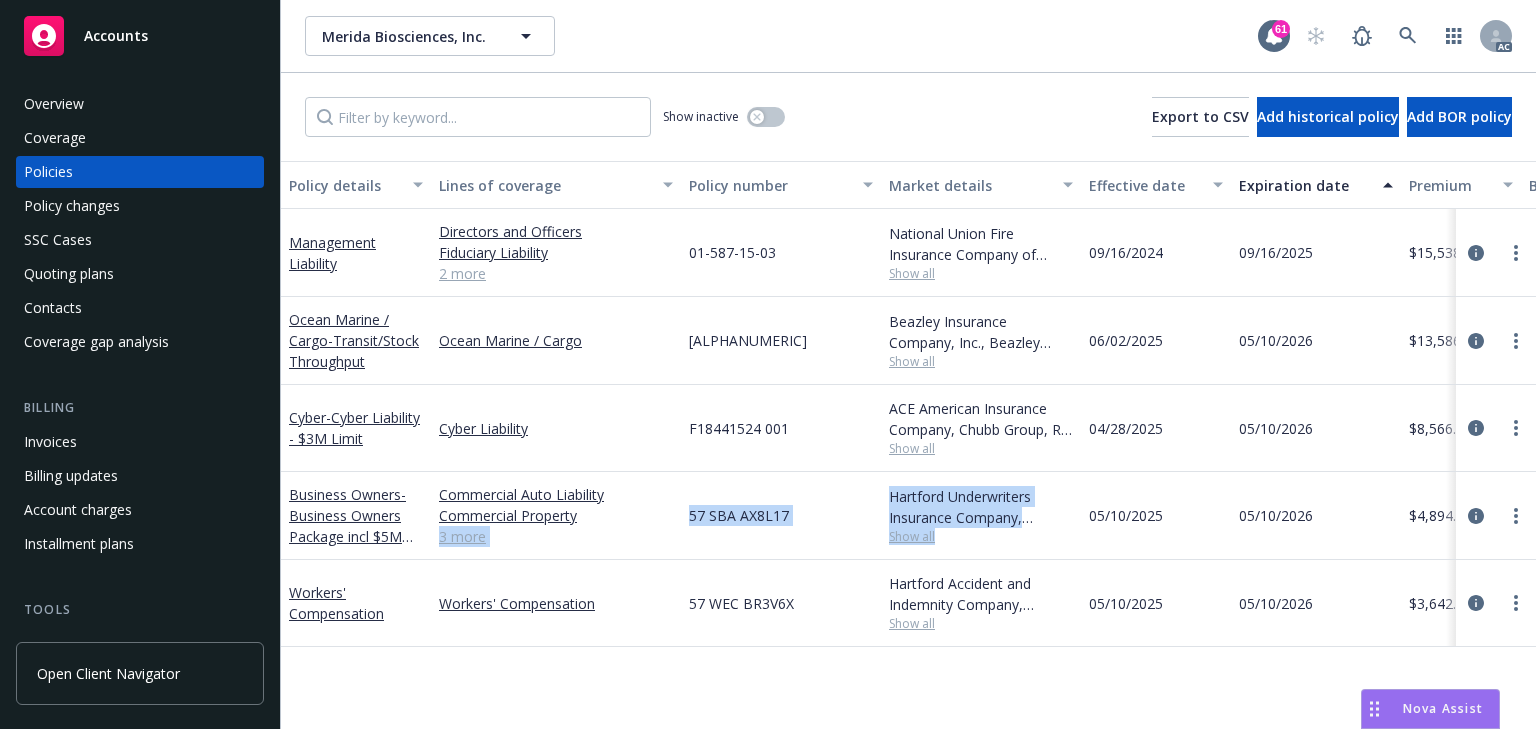 drag, startPoint x: 667, startPoint y: 512, endPoint x: 988, endPoint y: 533, distance: 321.6862 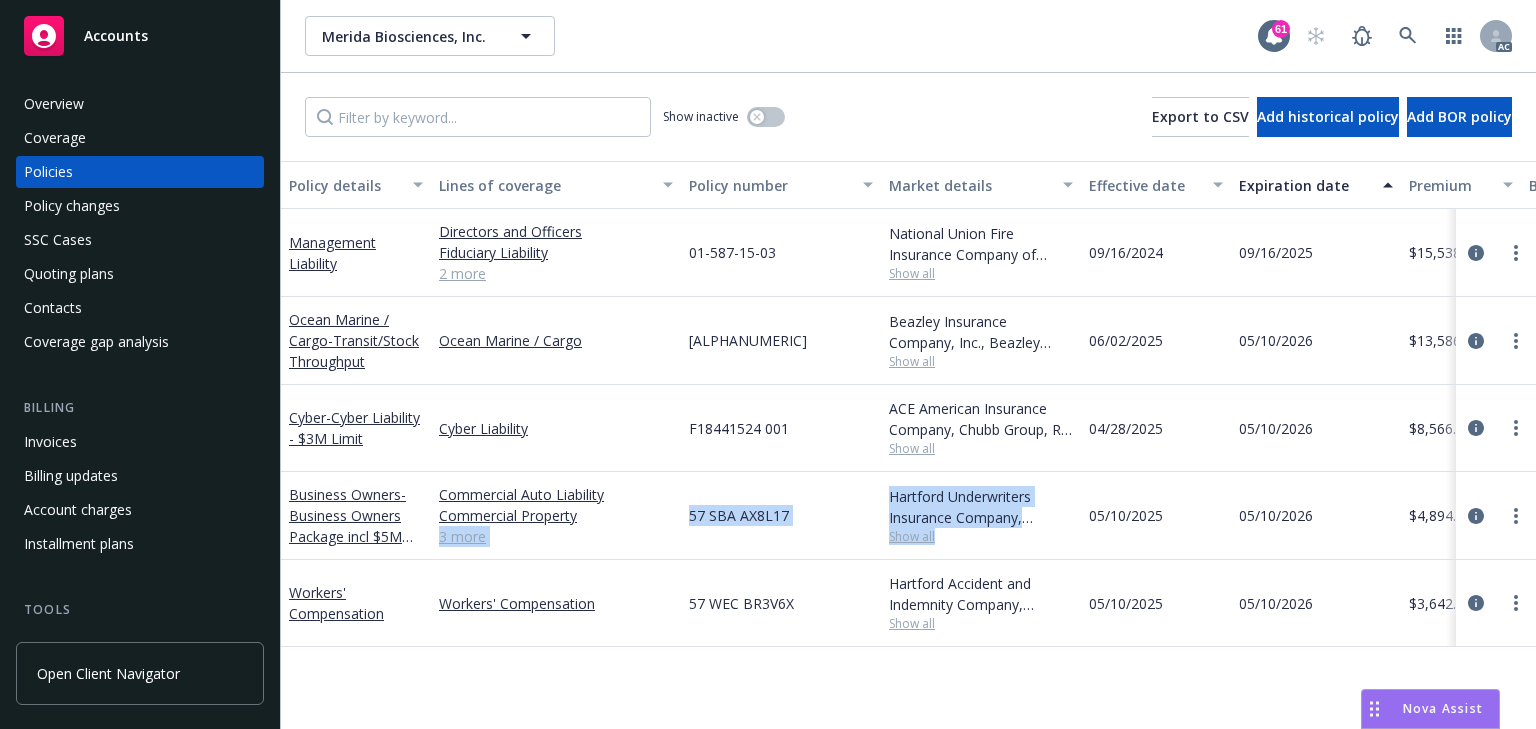 click on "Business Owners  -  Business Owners Package incl $5M Umb Commercial Auto Liability Commercial Property General Liability Employment Practices Liability Commercial Umbrella 3 more [POLICY_NUMBER] Hartford Underwriters Insurance Company, Hartford Insurance Group Show all [DATE] [DATE] $4,894.00 Direct Renewal Active [FIRST] [LAST] [FIRST] [LAST] PD 2 more" at bounding box center (1246, 516) 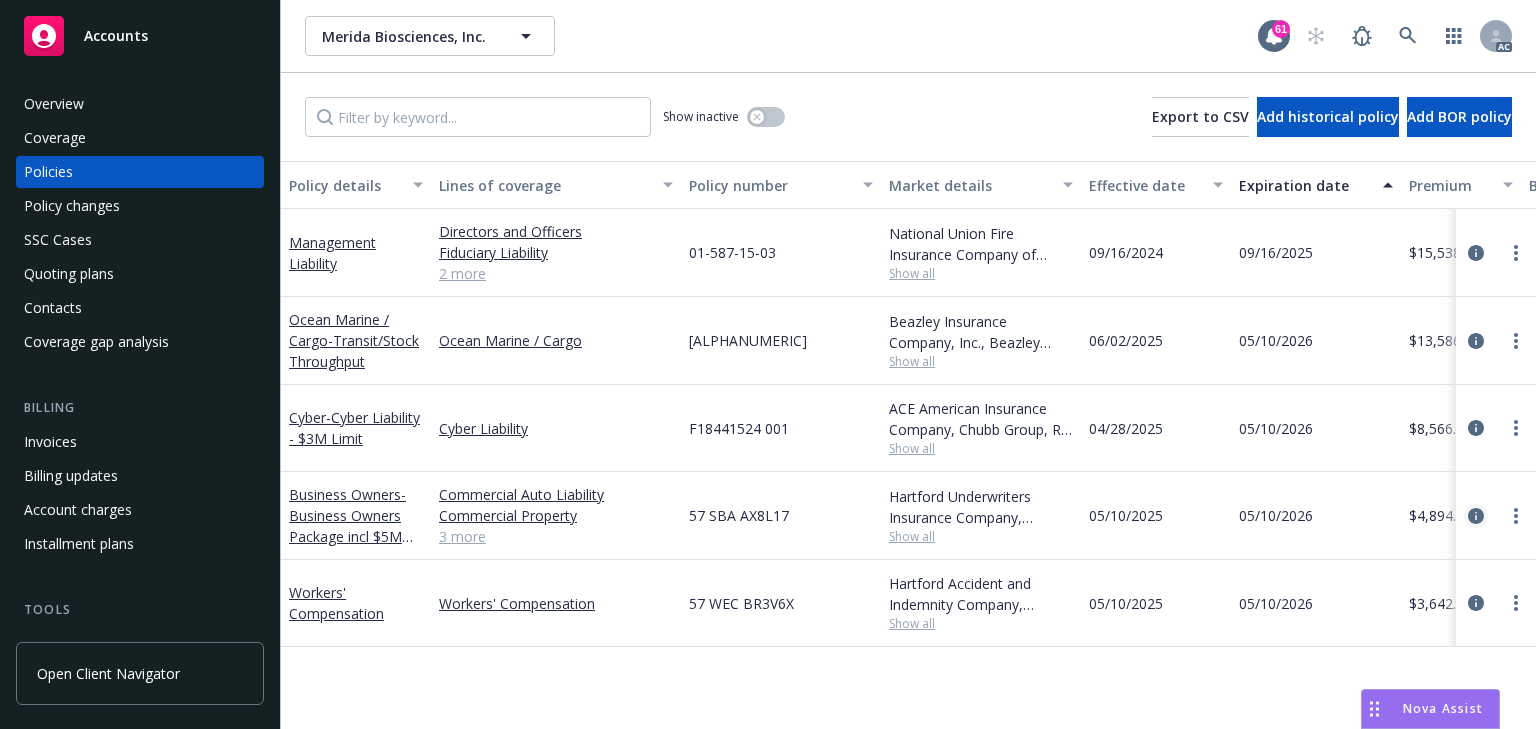 click 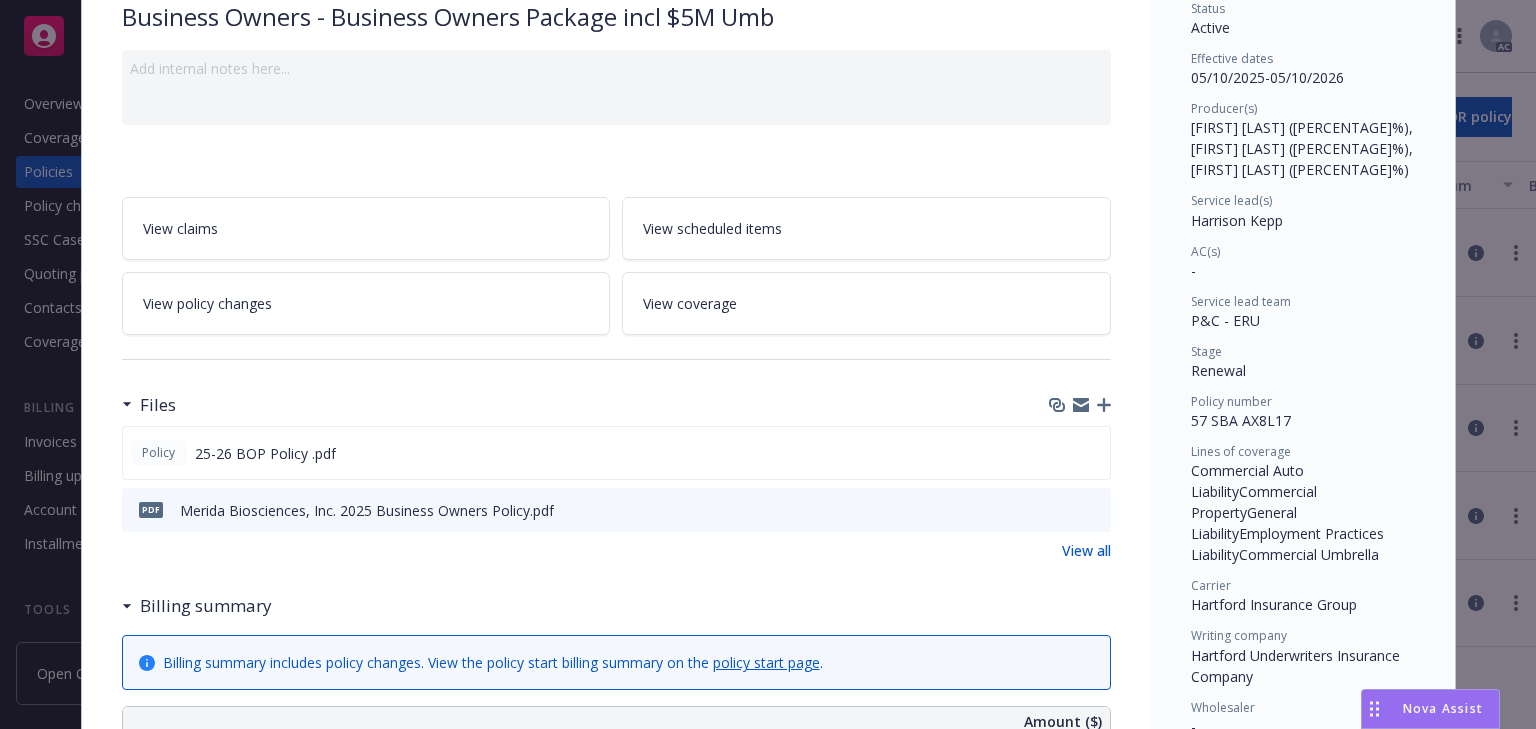 scroll, scrollTop: 160, scrollLeft: 0, axis: vertical 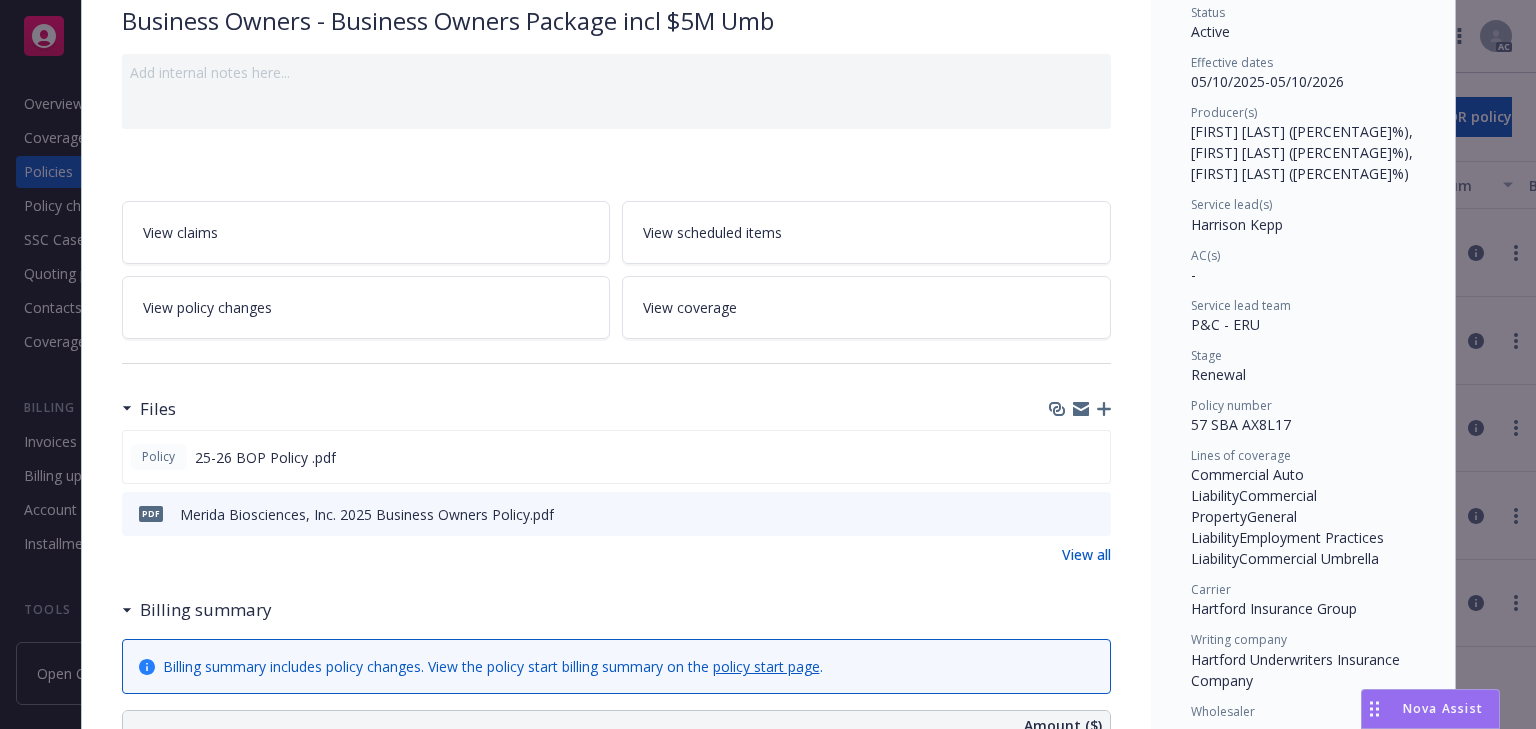 click on "View policy changes" at bounding box center [366, 307] 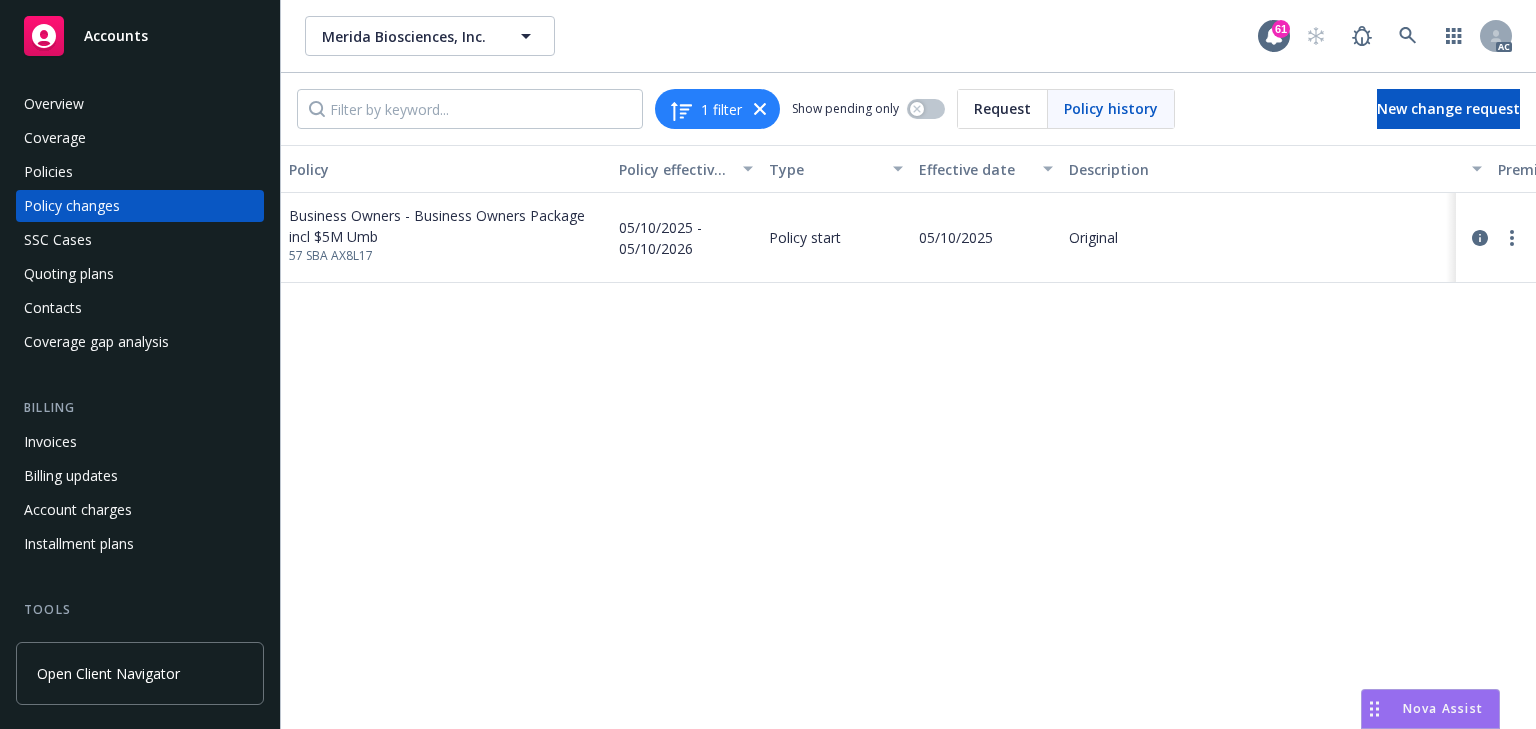 click on "Policy Policy effective dates Type Effective date Description Premium change Annualized total premium change Total premium Status Business Owners - Business Owners Package incl $5M Umb 57 SBA AX8L17 [DATE] - [DATE] Policy start [DATE] Original $4,894.00 $4,894.00 $4,894.00 Confirmed" at bounding box center (908, 437) 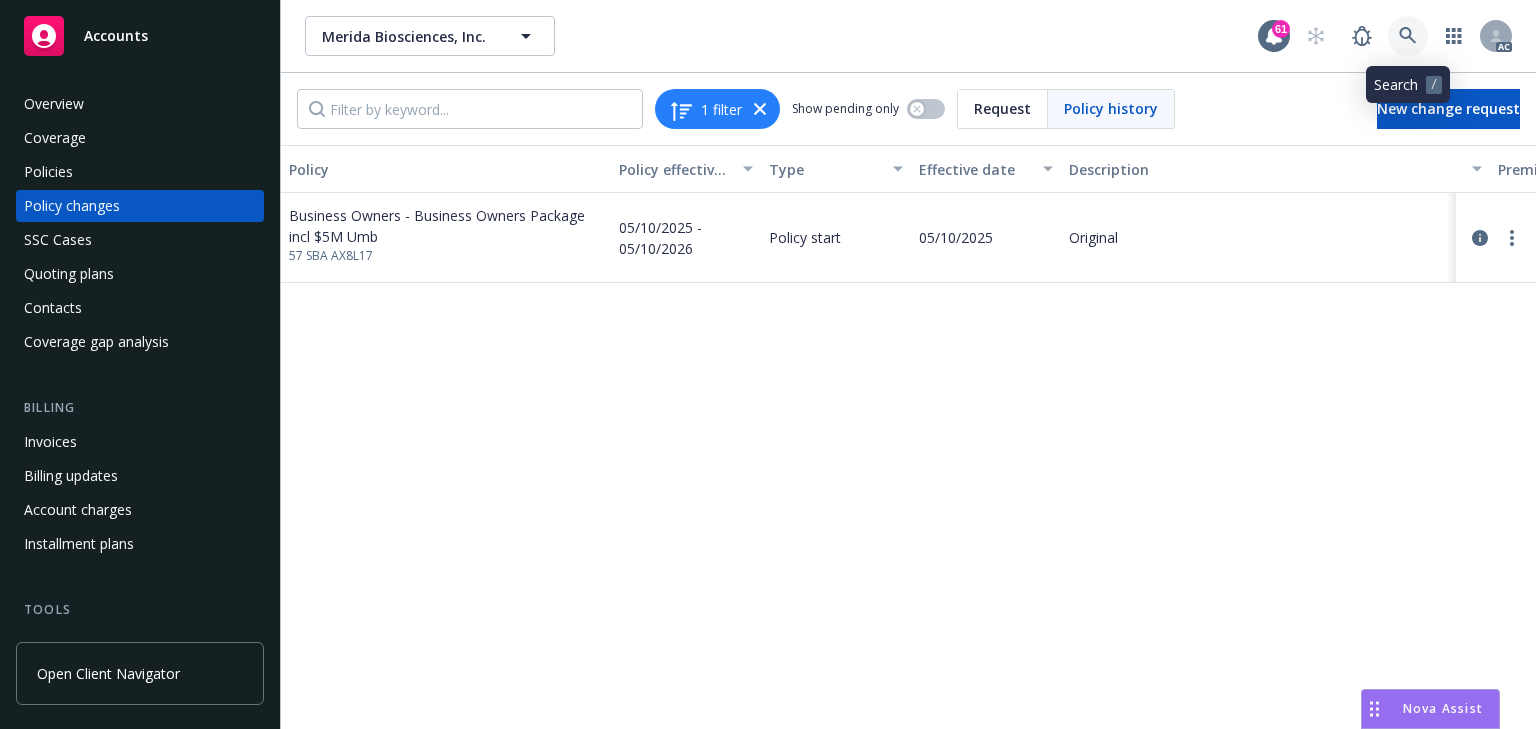 click 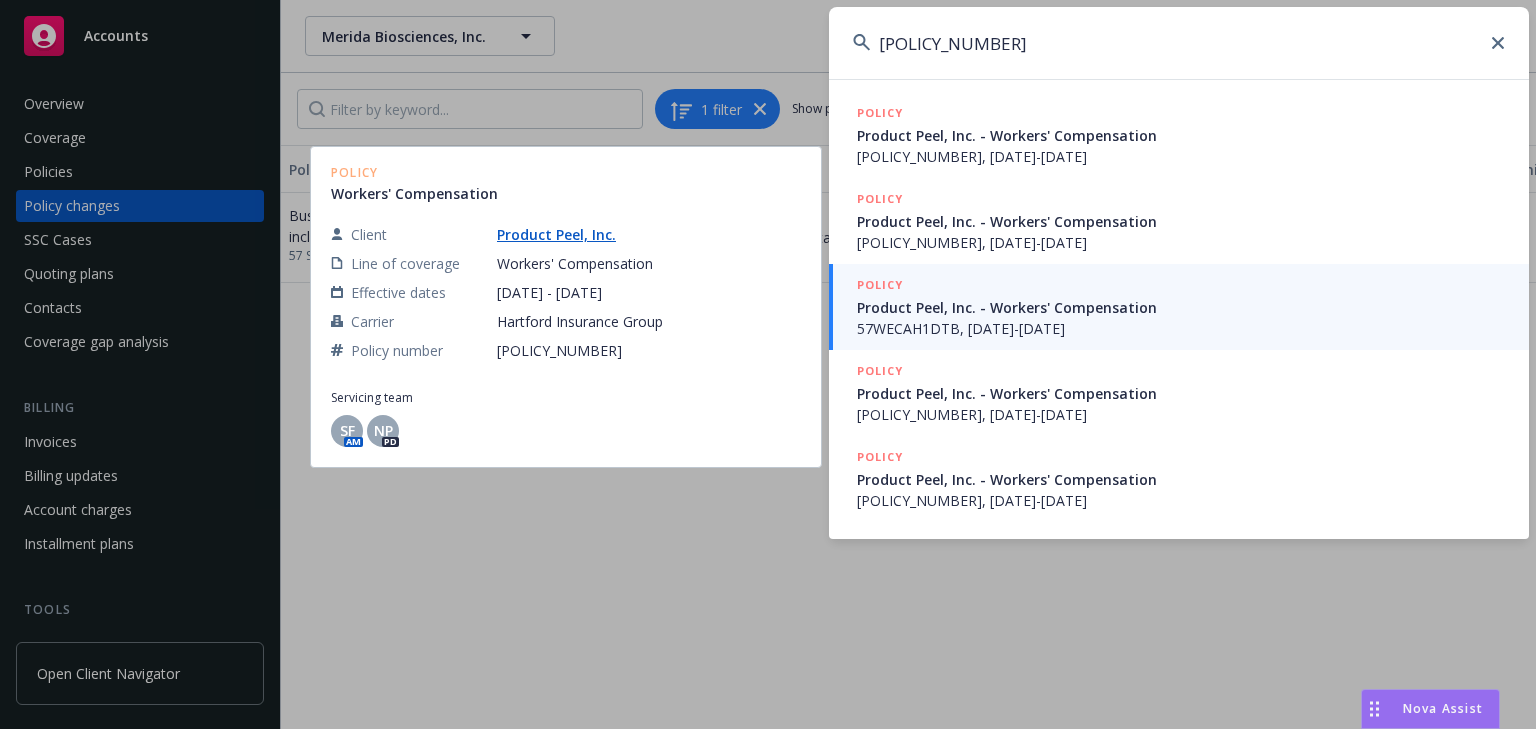 type on "[POLICY_NUMBER]" 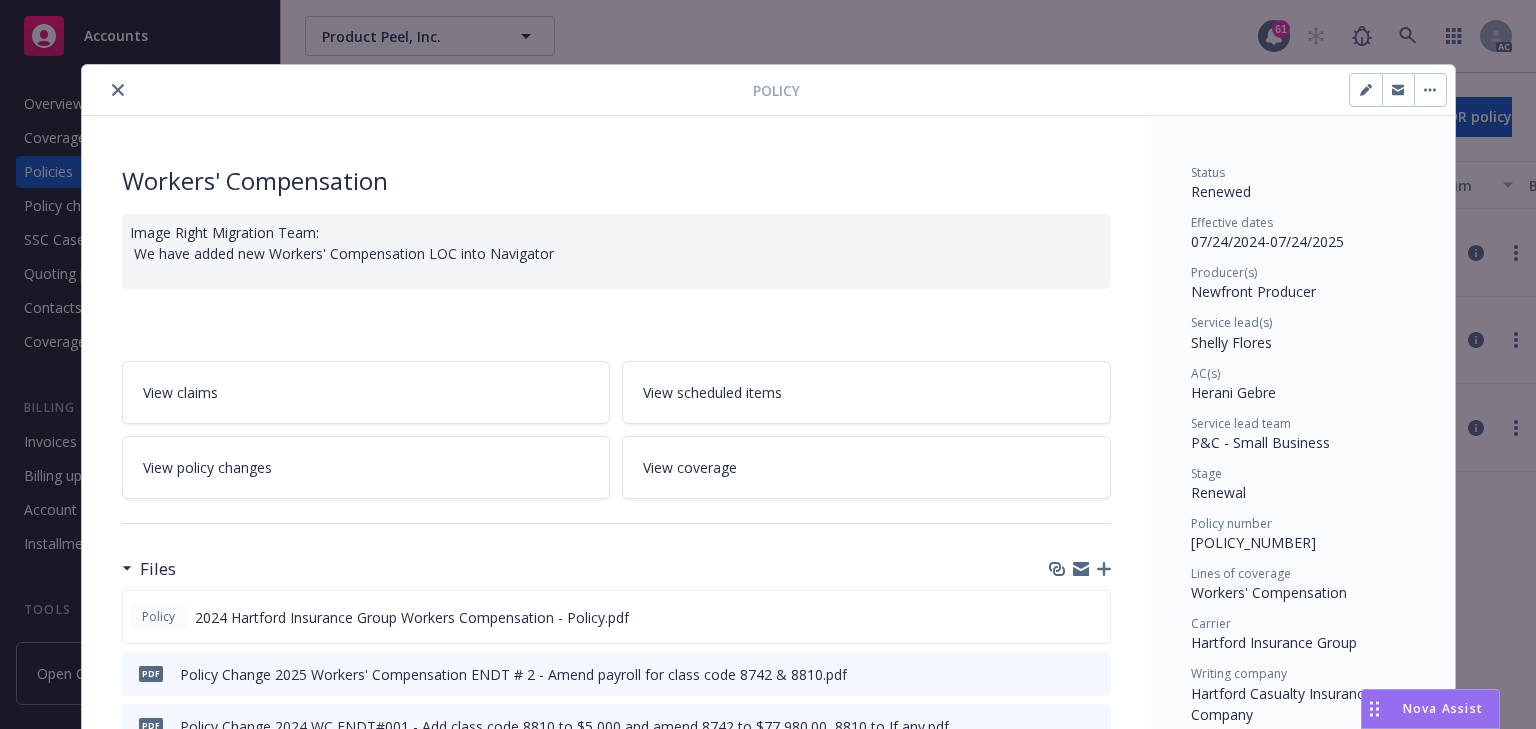click on "View policy changes" at bounding box center (207, 467) 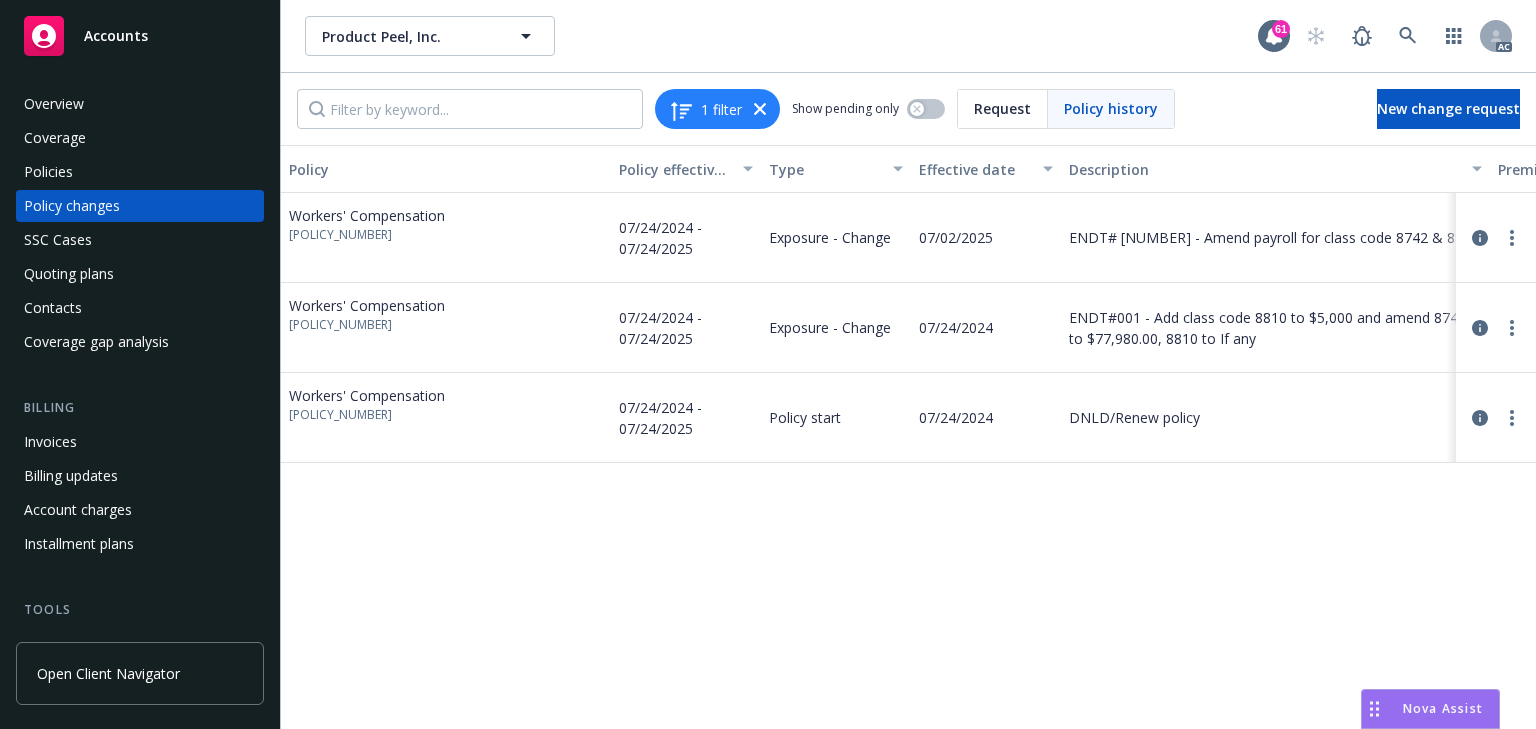 click on "Policy Policy effective dates Type Effective date Description Premium change Annualized total premium change Total premium Status Workers' Compensation [POLICY_NUMBER] [DATE]   -   [DATE] Exposure - Change [DATE] ENDT#002 - Amend payroll for class code 8742 & 8810 $44.00 $730.00 $441.00 Initiated Workers' Compensation [POLICY_NUMBER] [DATE]   -   [DATE] Exposure - Change [DATE] ENDT#001 - Add class code 8810 to $5,000 and amend 8742 to $77,980.00, 8810 to If any -$401.00 -$401.00 $397.00 Endorsed Workers' Compensation [POLICY_NUMBER] [DATE]   -   [DATE] Policy start [DATE] DNLD/Renew policy $798.00 $798.00 $798.00 Confirmed" at bounding box center [908, 437] 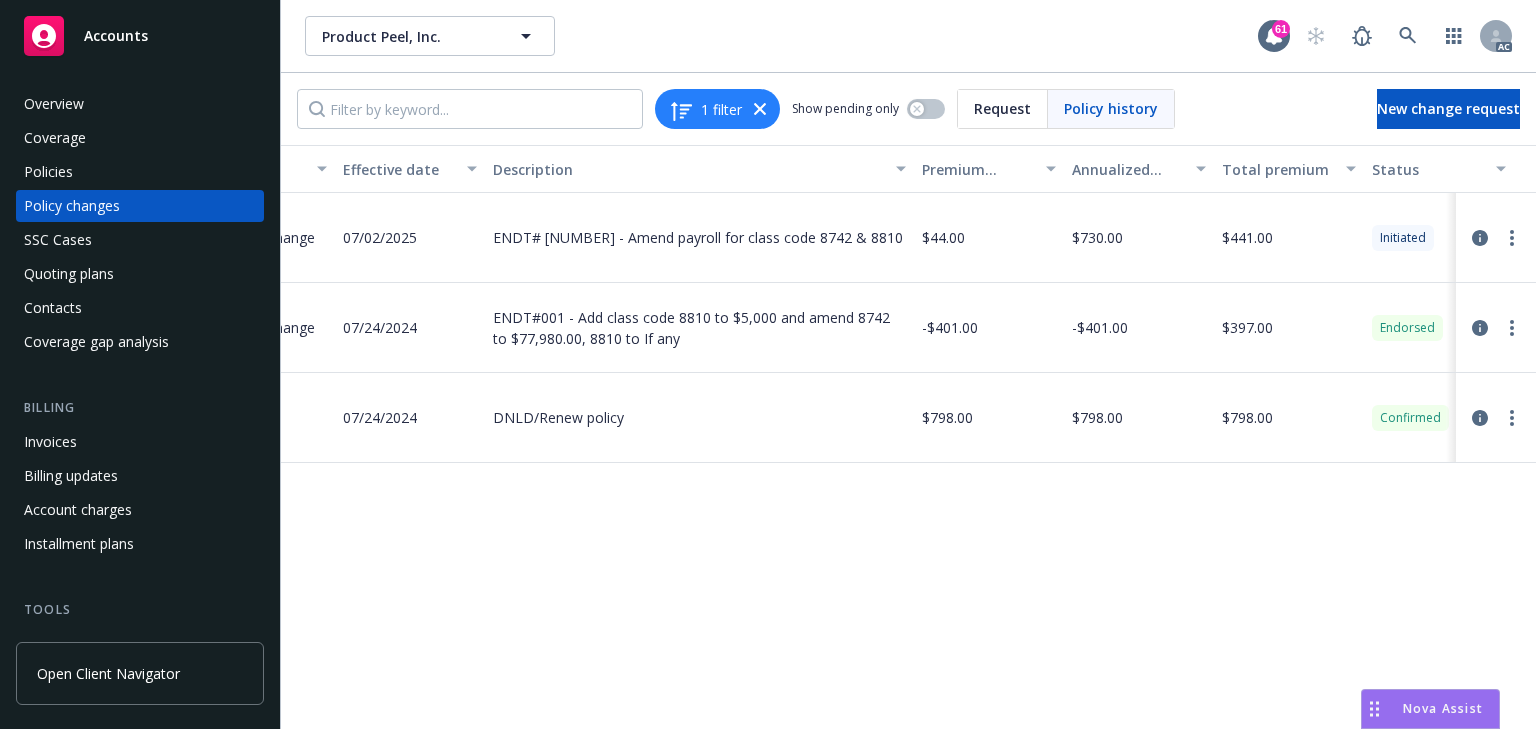 scroll, scrollTop: 0, scrollLeft: 633, axis: horizontal 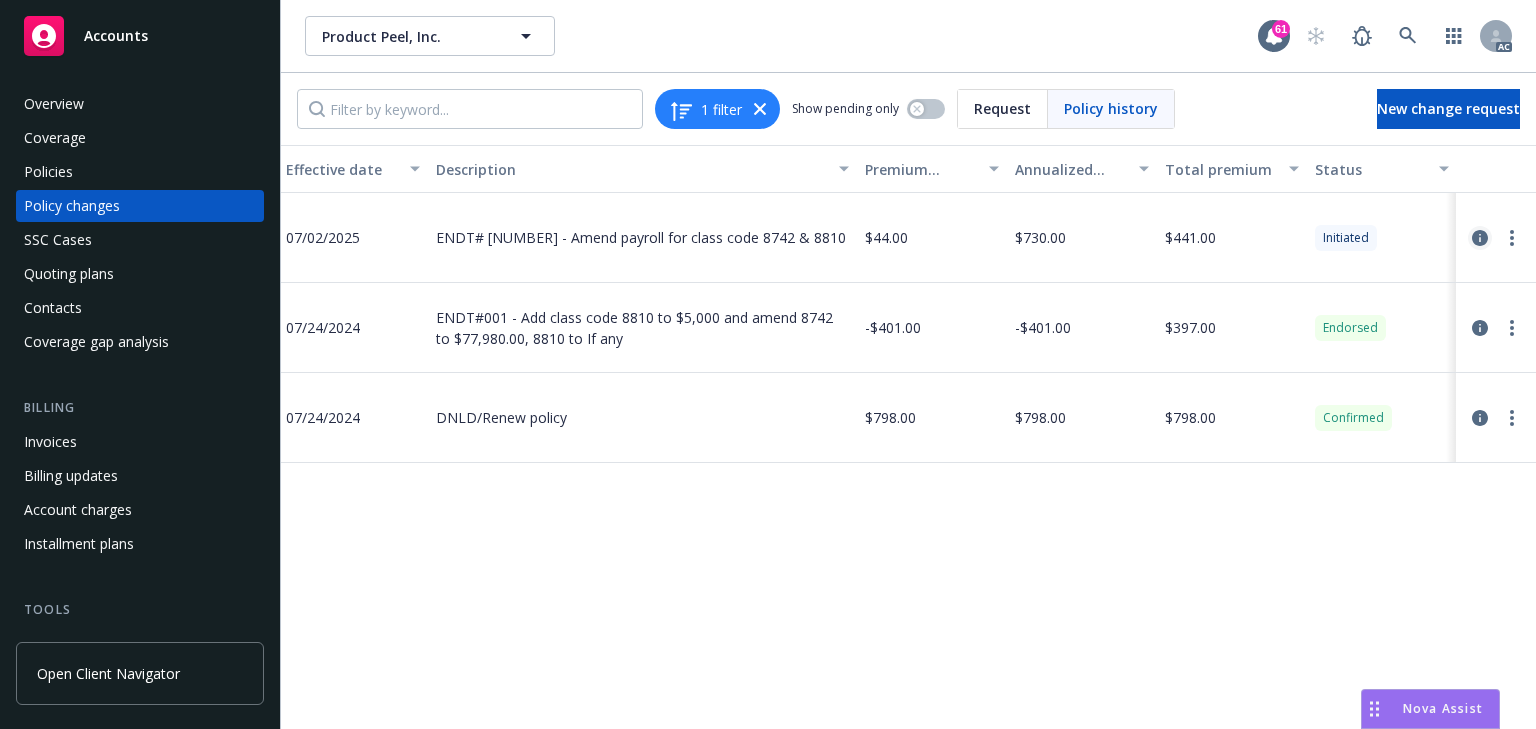 click 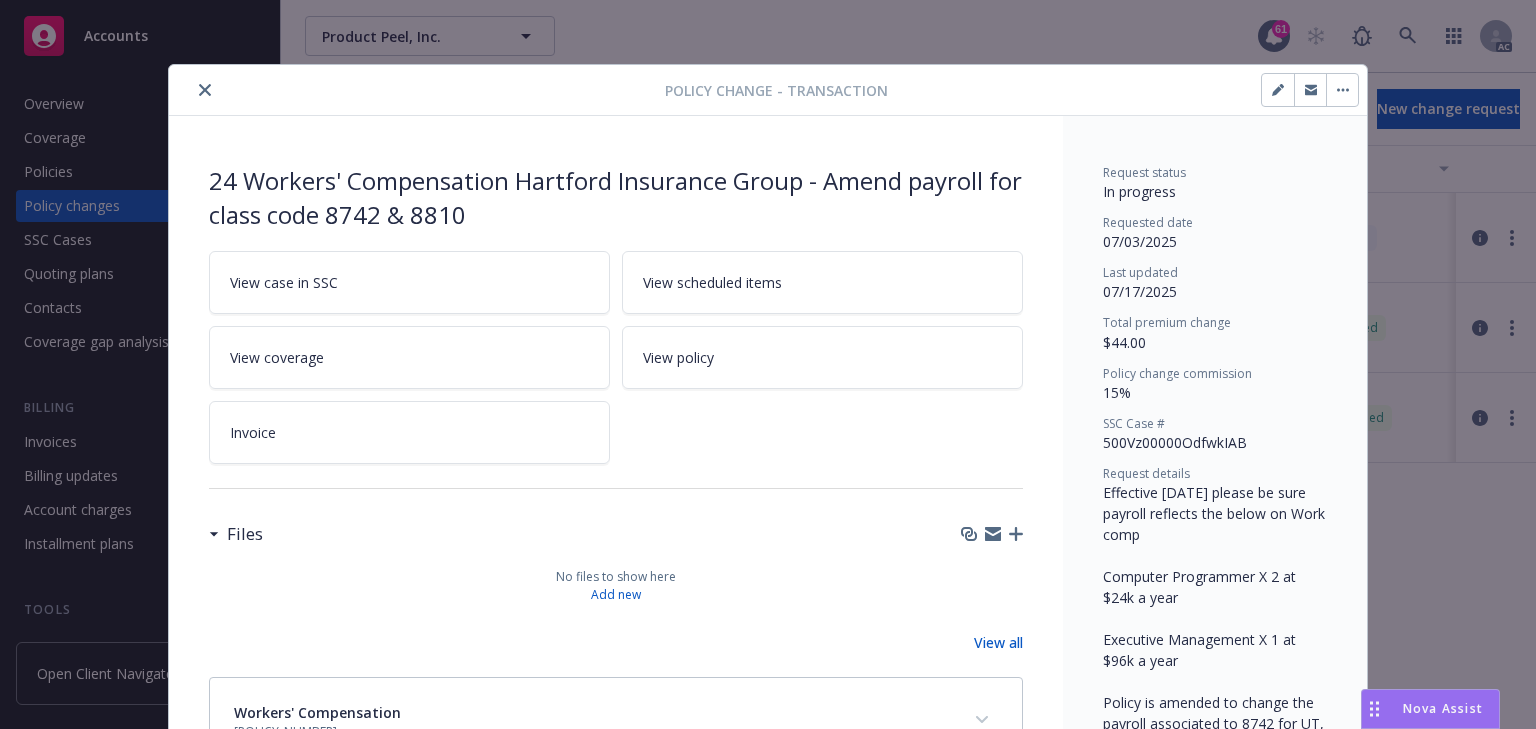 scroll, scrollTop: 60, scrollLeft: 0, axis: vertical 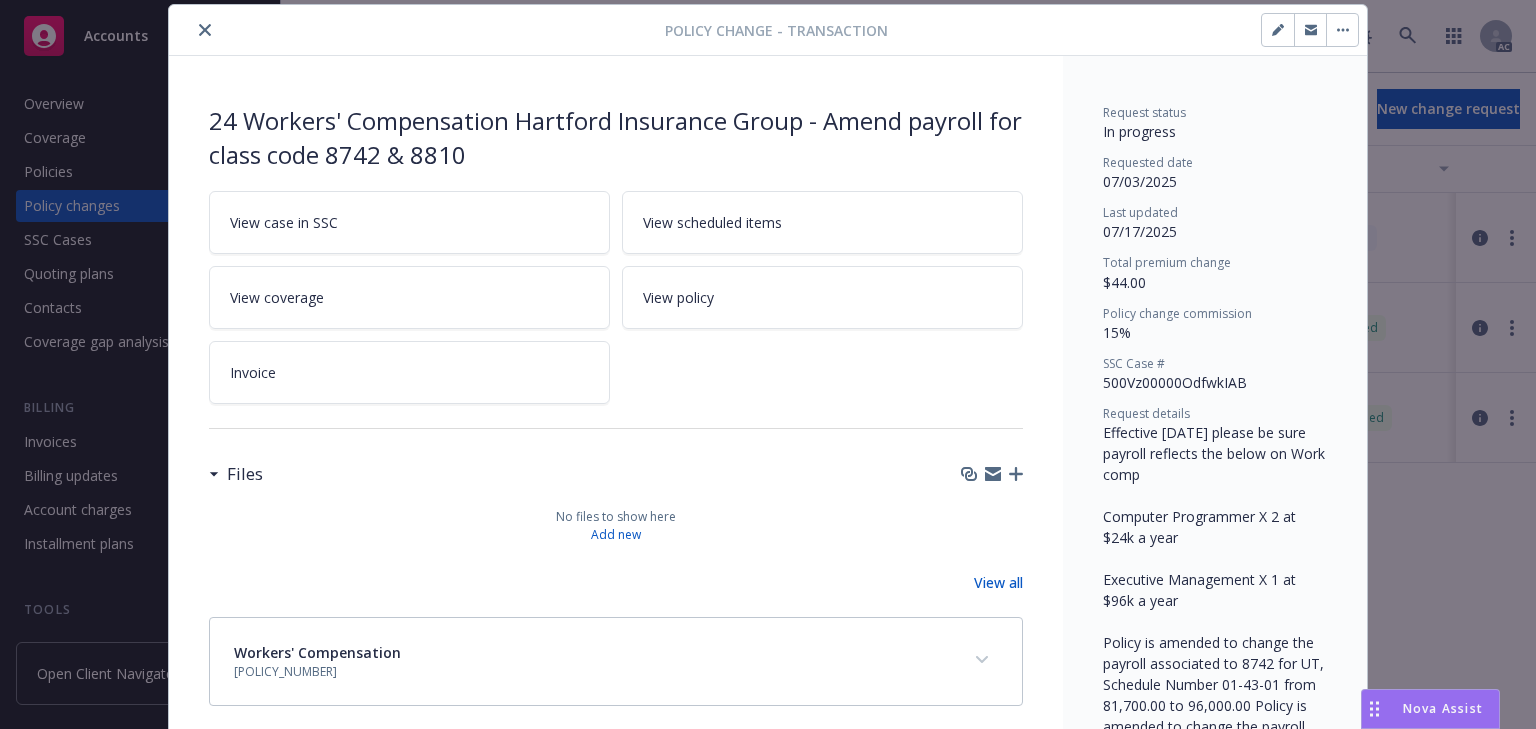 click on "View case in SSC" at bounding box center [409, 222] 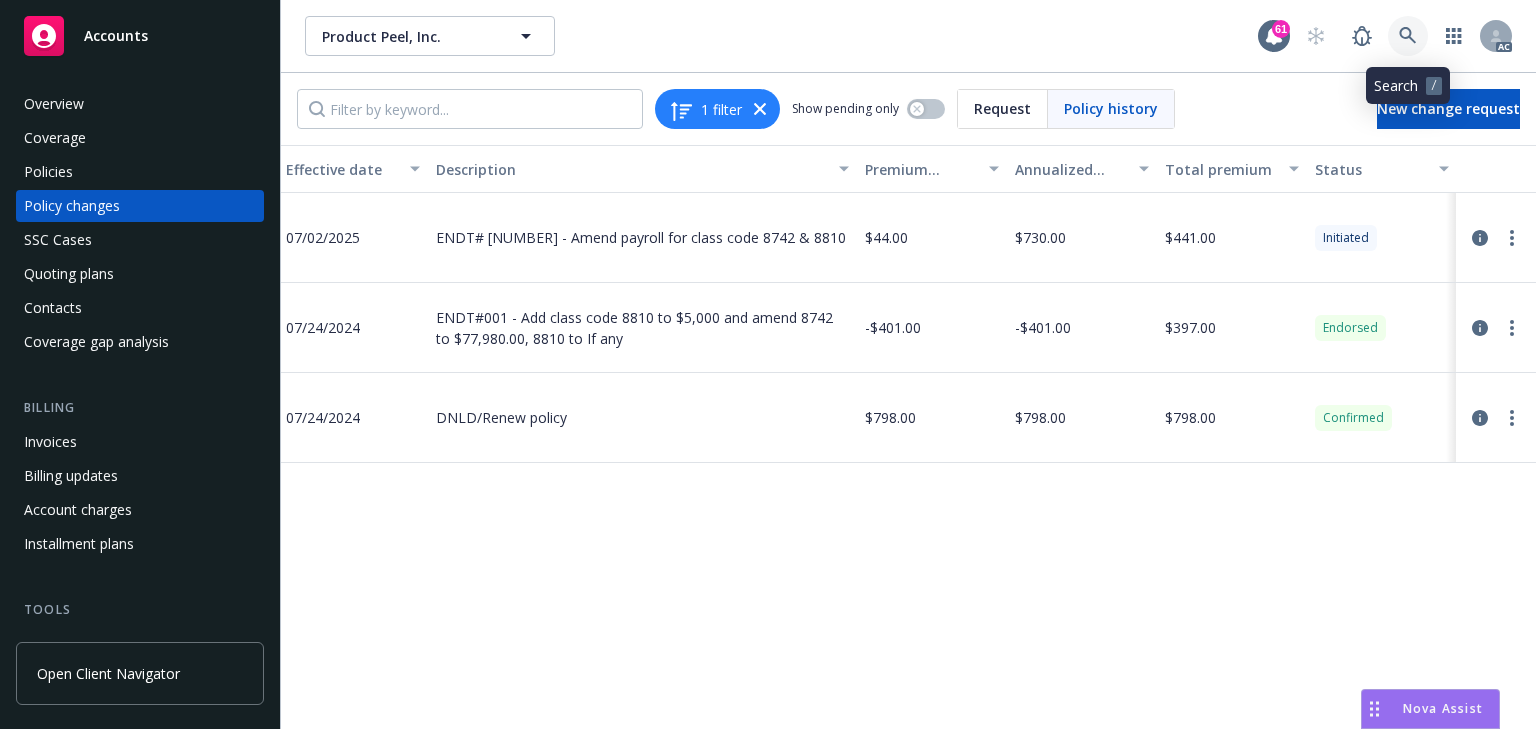click at bounding box center (1408, 36) 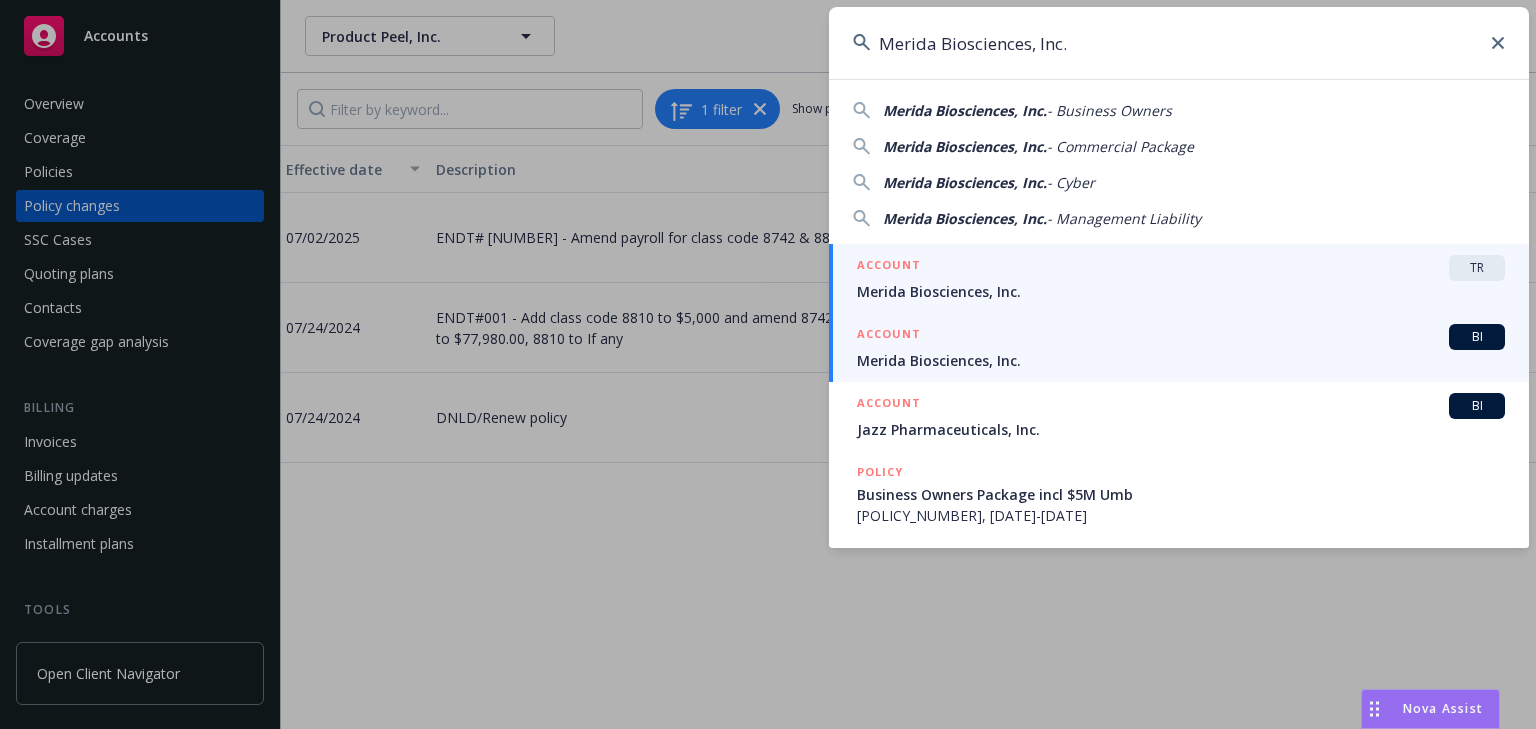 type on "Merida Biosciences, Inc." 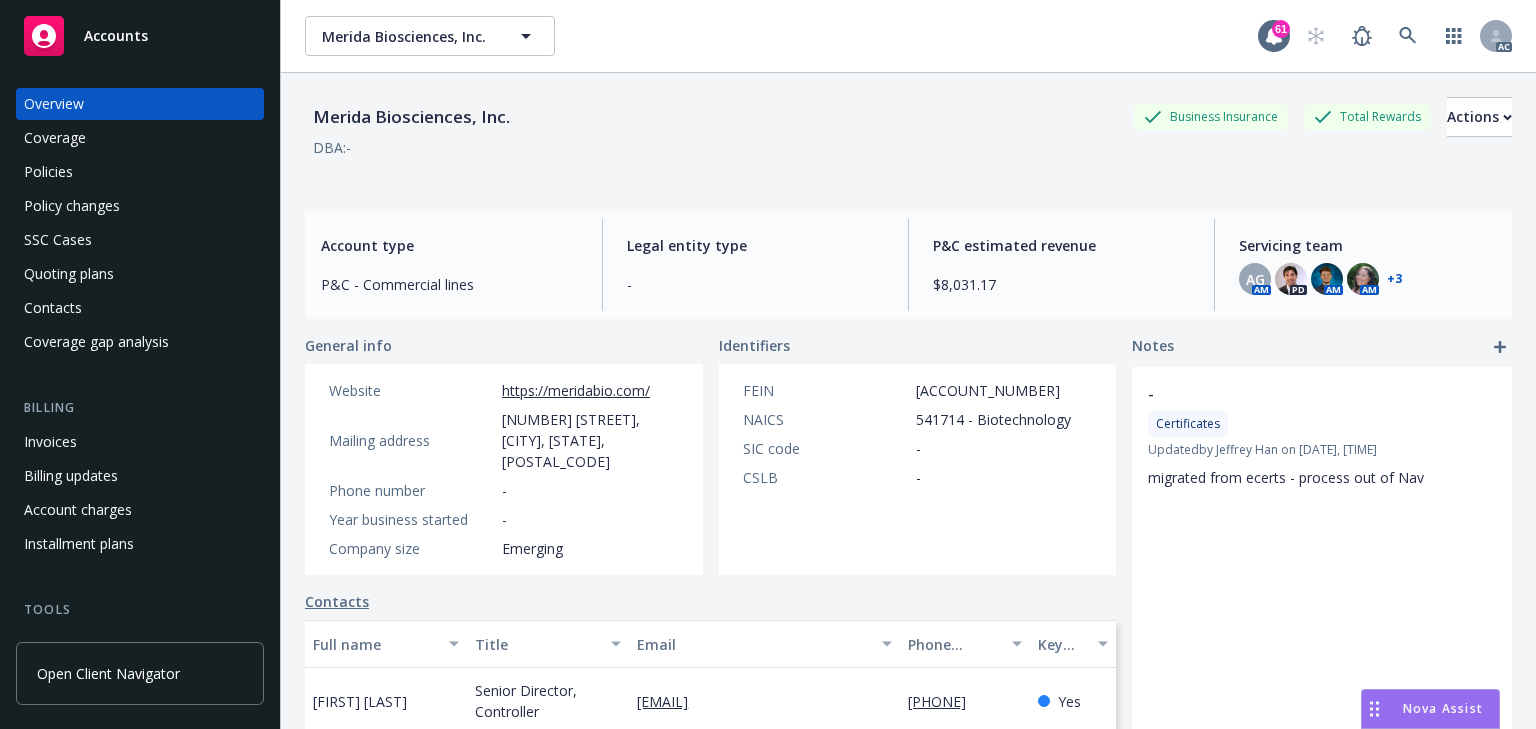 click on "Policies" at bounding box center [140, 172] 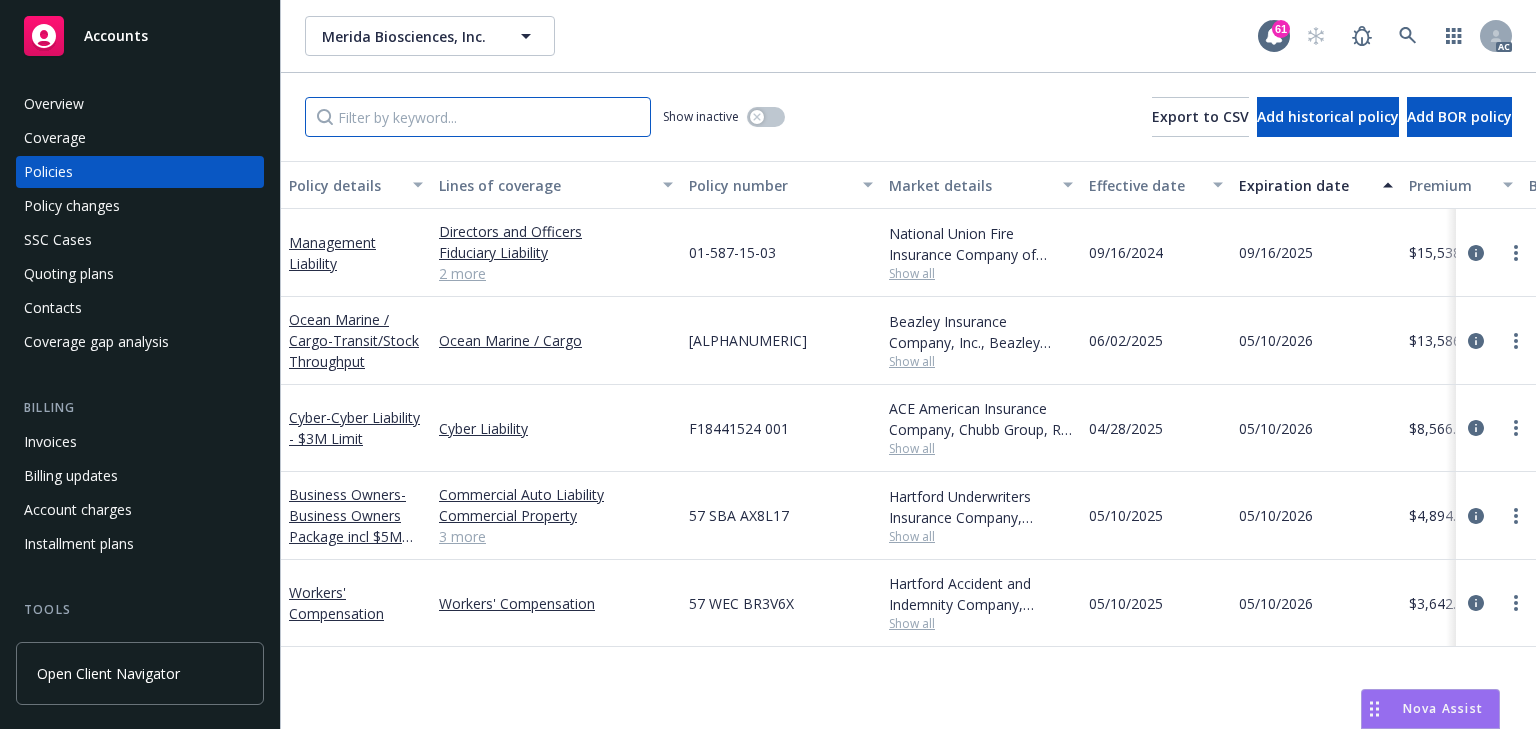click at bounding box center (478, 117) 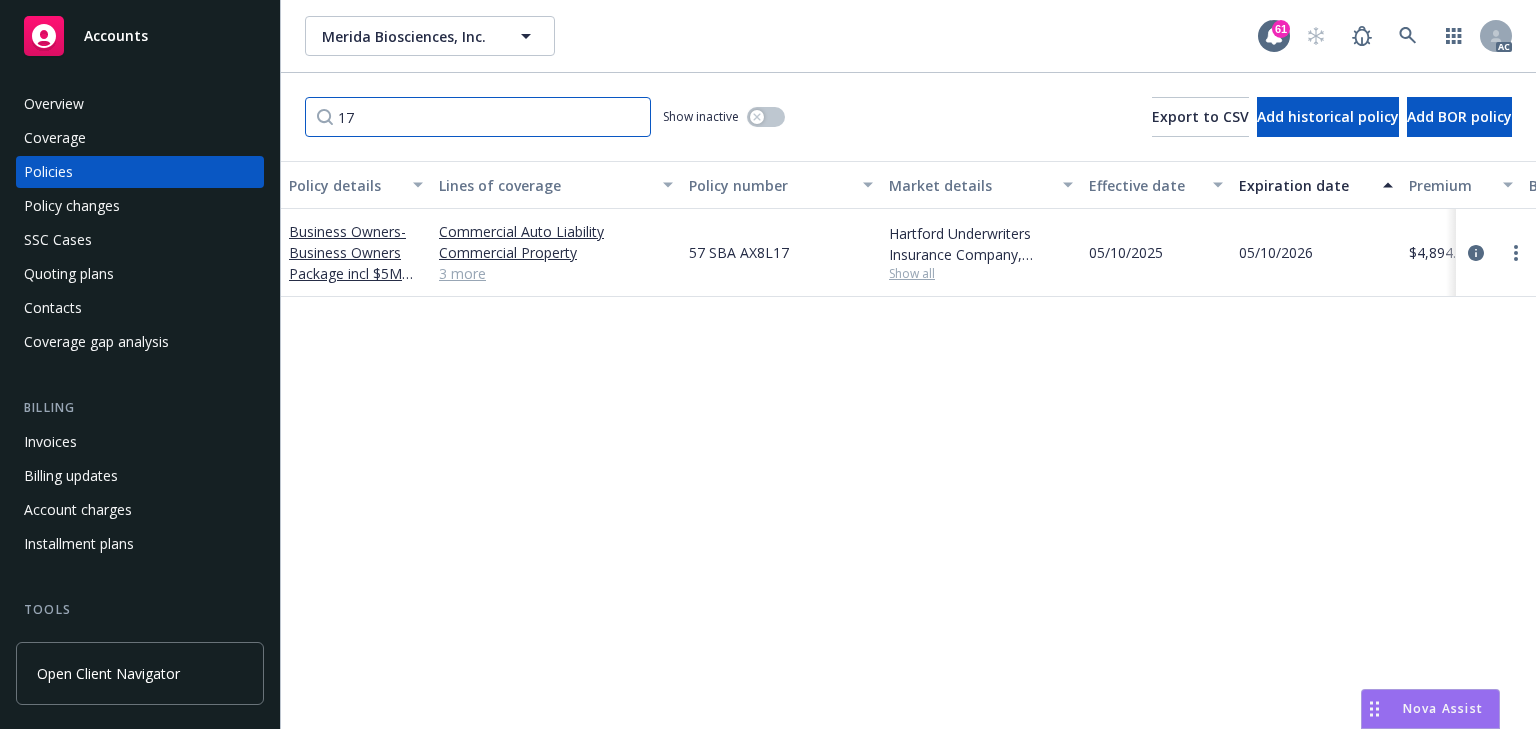 type on "17" 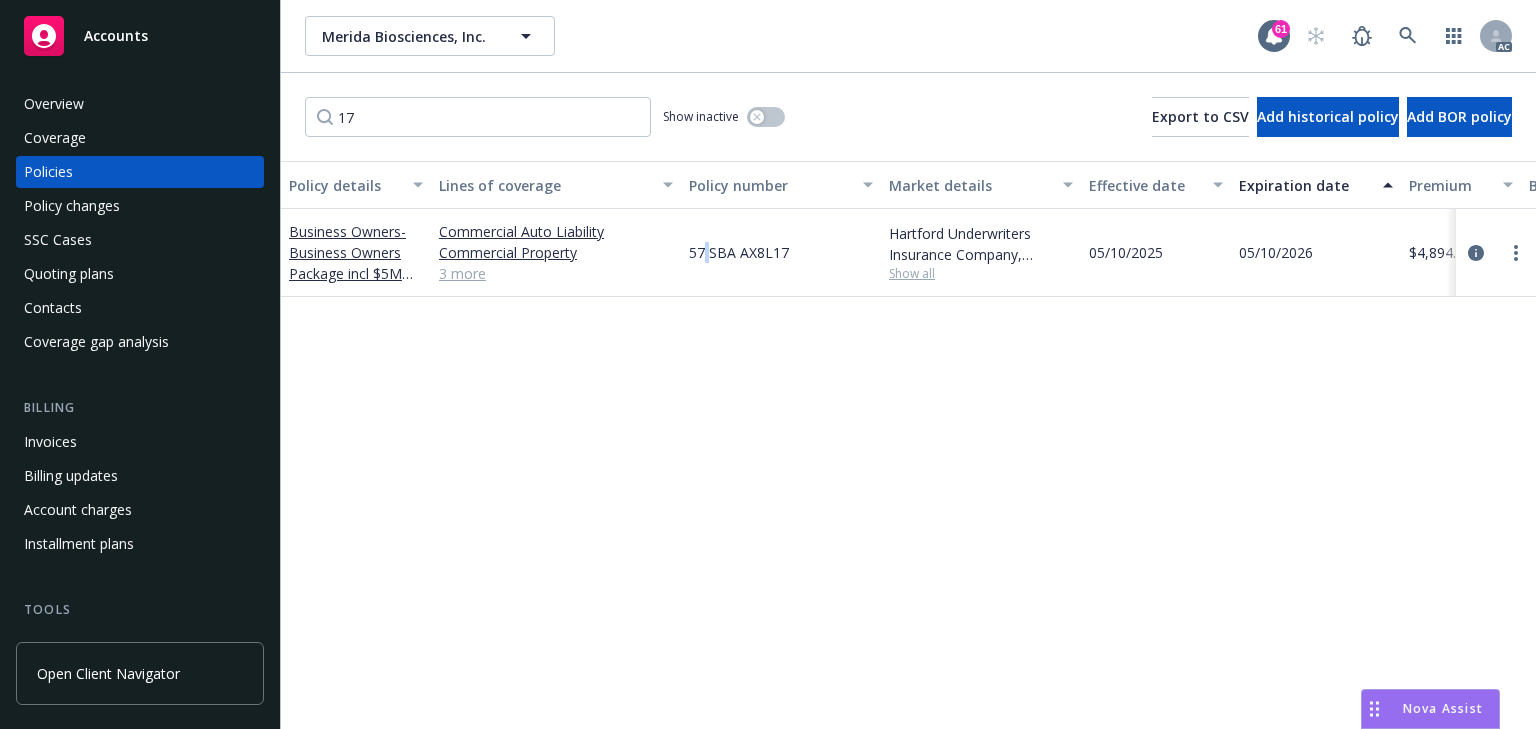 click on "Policy details Lines of coverage Policy number Market details Effective date Expiration date Premium Billing method Stage Status Service team leaders Business Owners  -  Business Owners Package incl $5M Umb Commercial Auto Liability Commercial Property General Liability Employment Practices Liability Commercial Umbrella 3 more 57 SBA AX8L17 Hartford Underwriters Insurance Company, Hartford Insurance Group Show all [DATE] [DATE] $4,894.00 Direct Renewal Active [FIRST] [LAST] AM [FIRST] [LAST] PD 2 more" at bounding box center (908, 445) 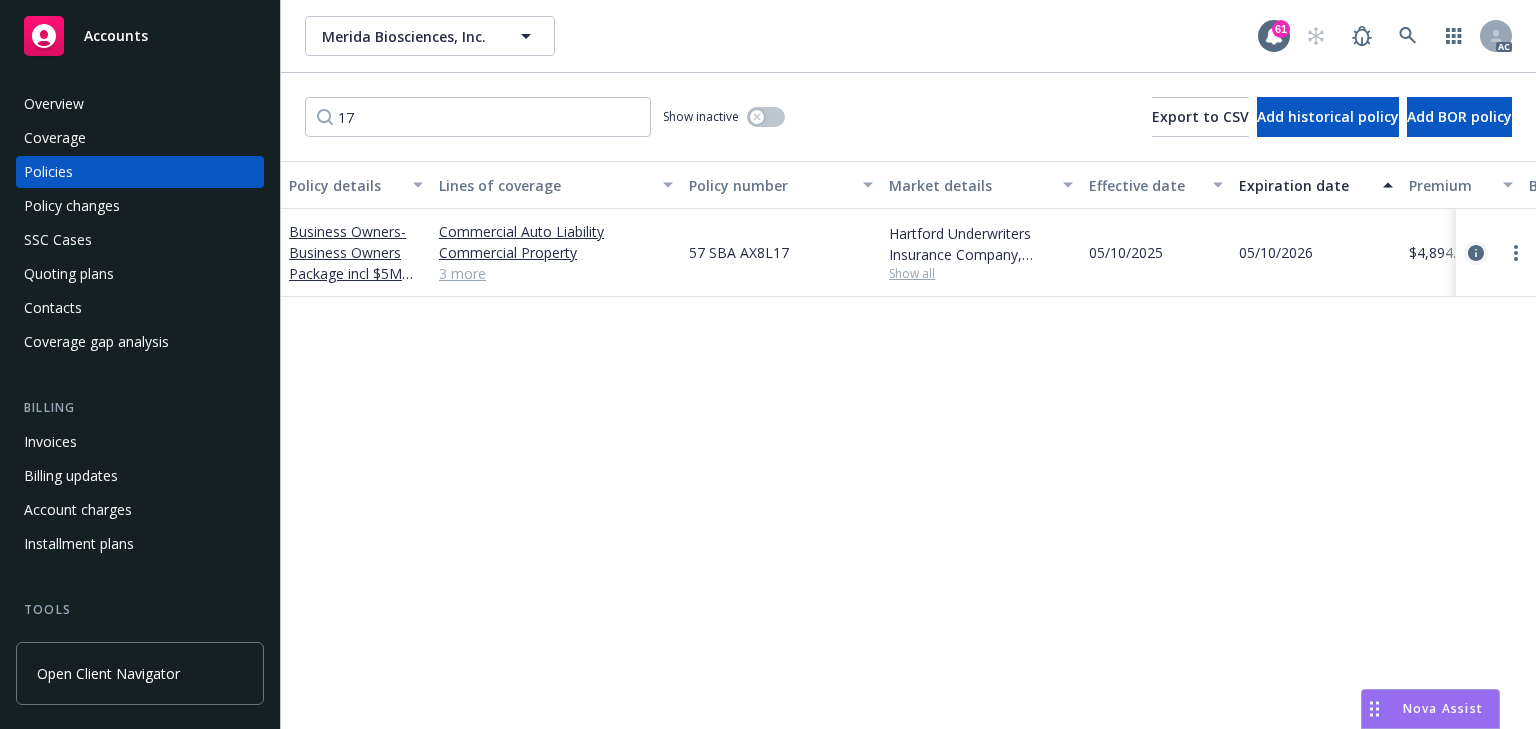 click 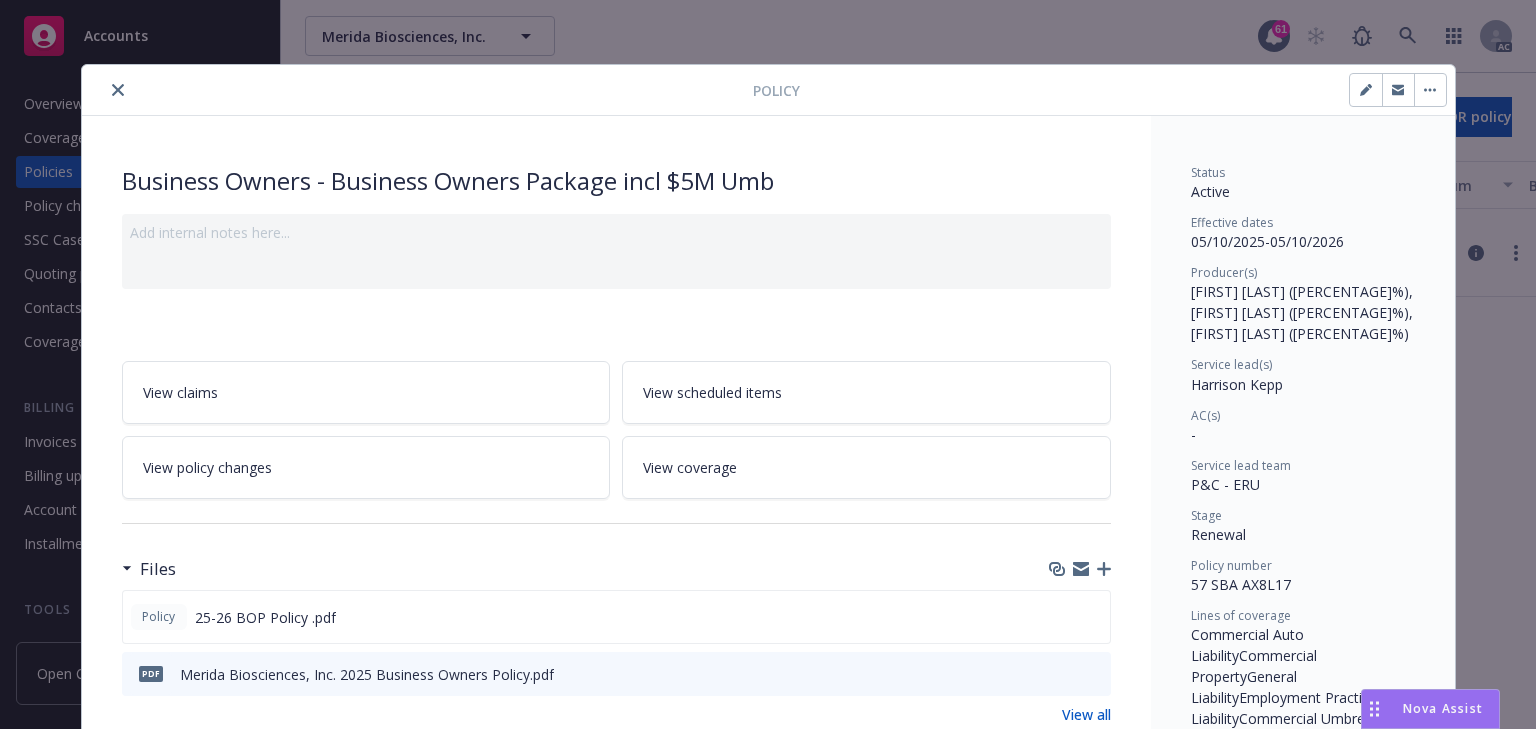 click on "View policy changes" at bounding box center [366, 467] 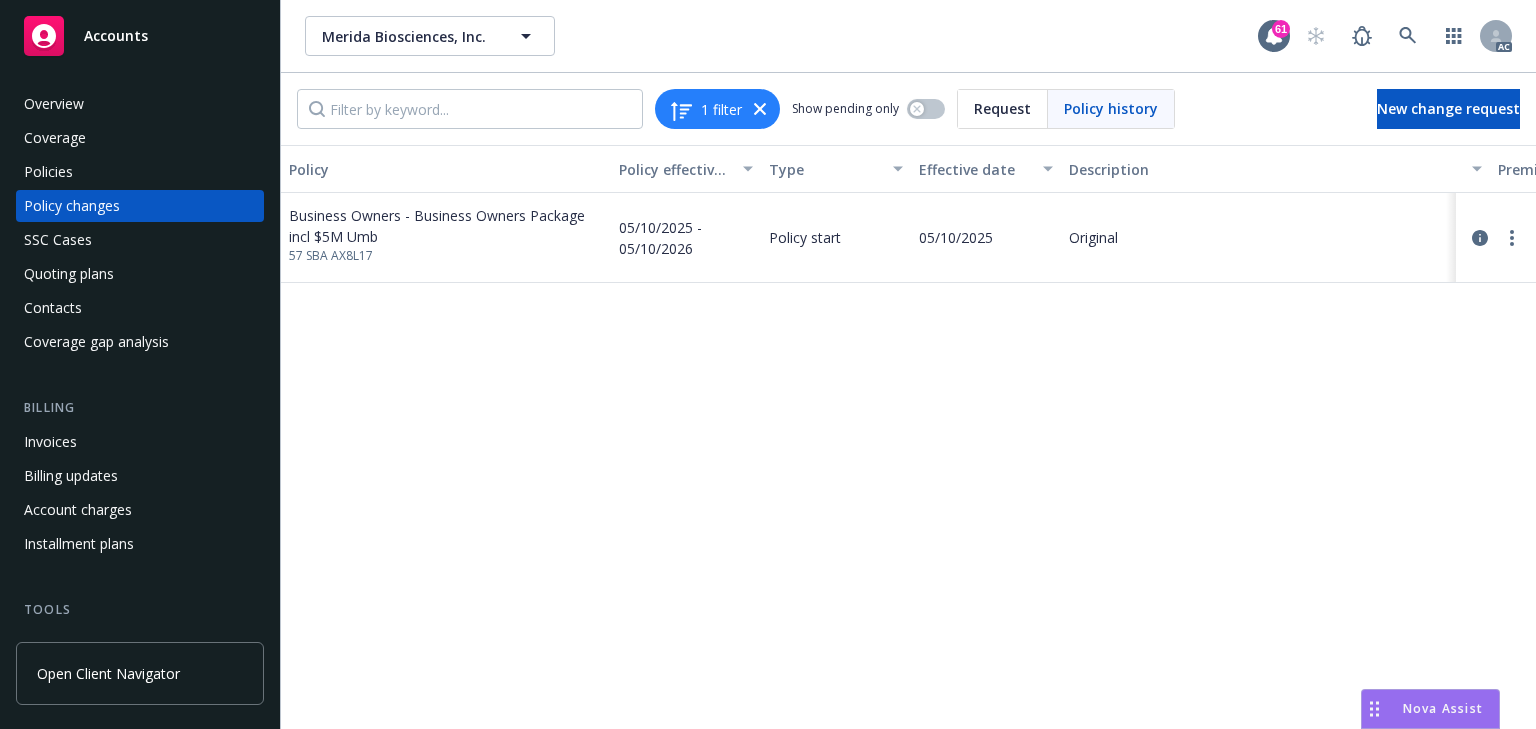 click on "Policy Policy effective dates Type Effective date Description Premium change Annualized total premium change Total premium Status Business Owners - Business Owners Package incl $5M Umb 57 SBA AX8L17 [DATE] - [DATE] Policy start [DATE] Original $4,894.00 $4,894.00 $4,894.00 Confirmed" at bounding box center (908, 437) 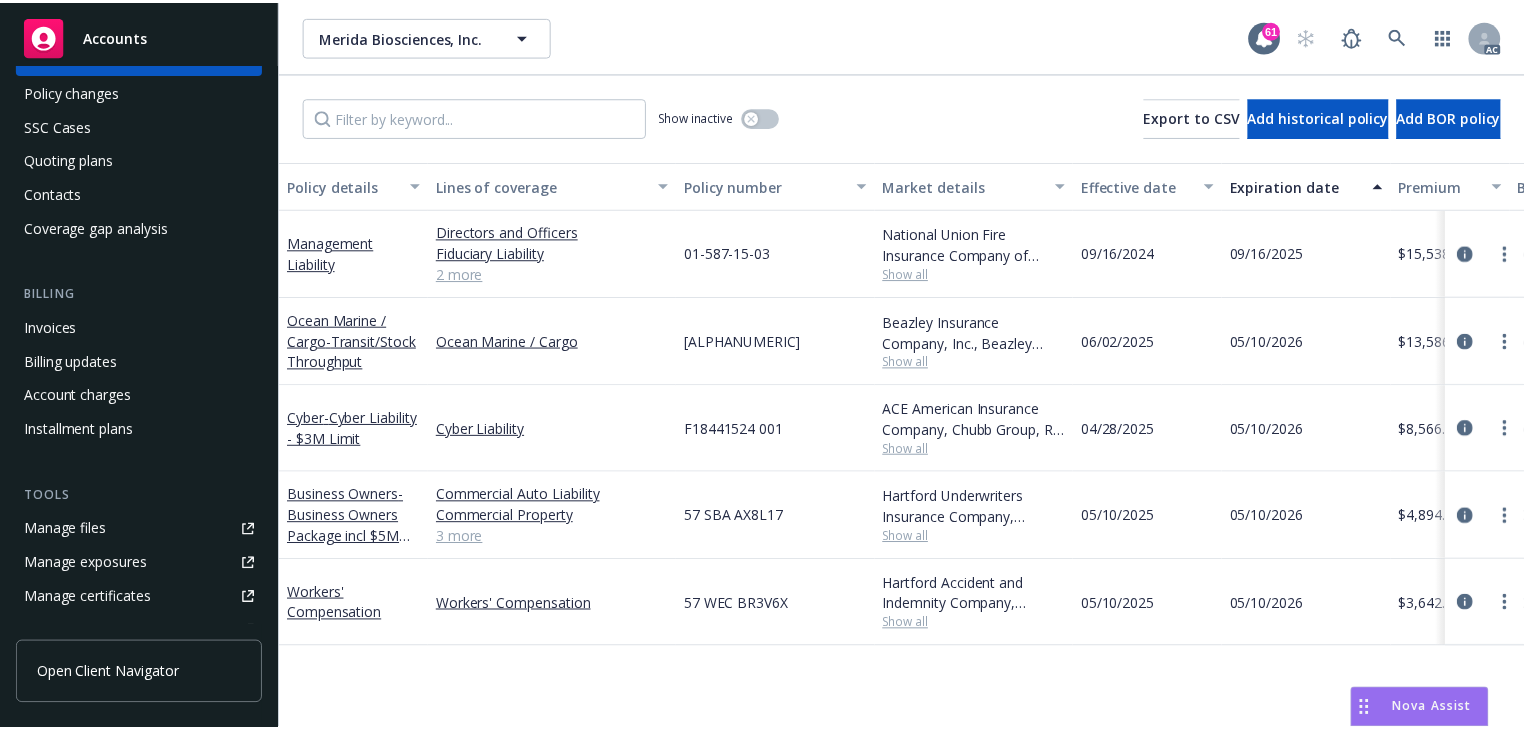 scroll, scrollTop: 320, scrollLeft: 0, axis: vertical 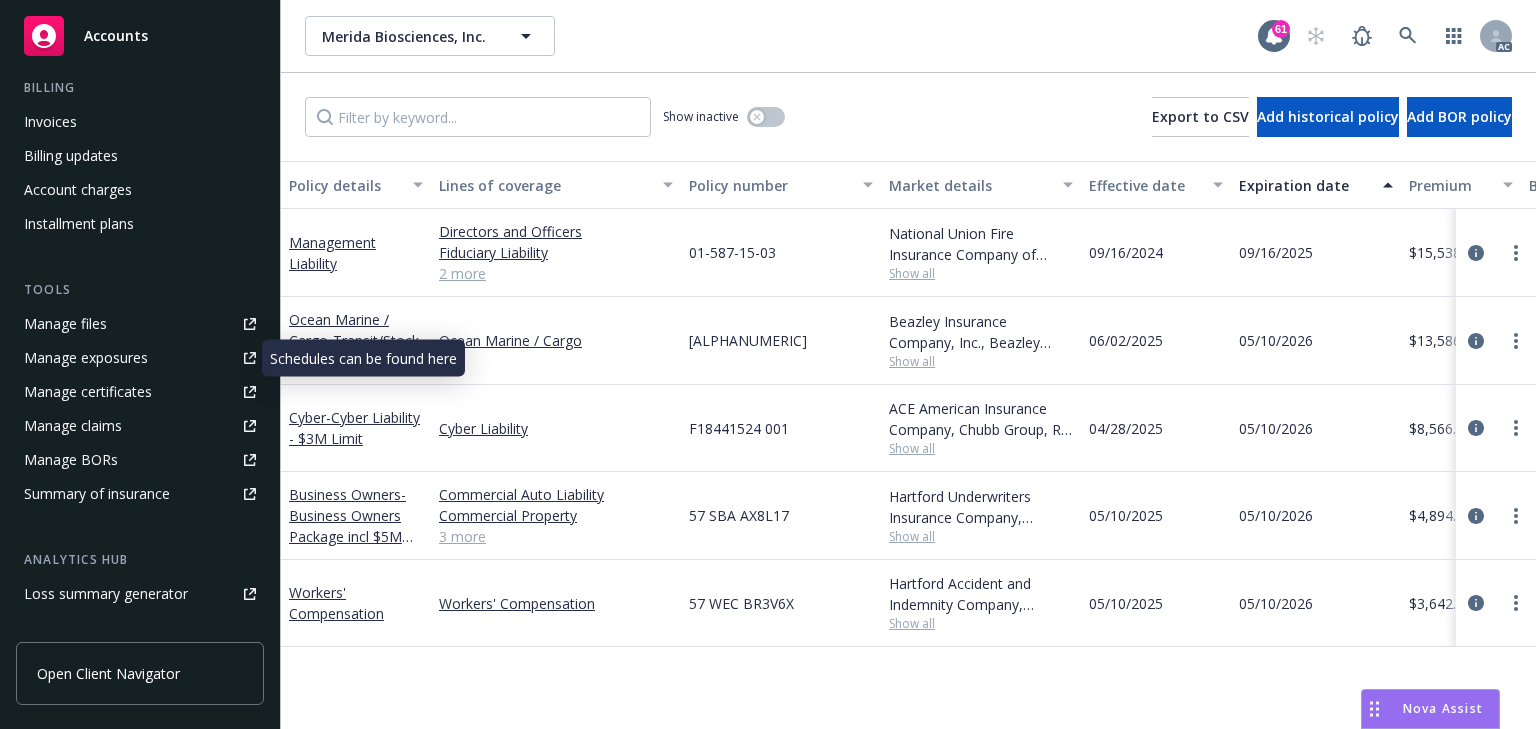 click on "Manage exposures" at bounding box center (86, 358) 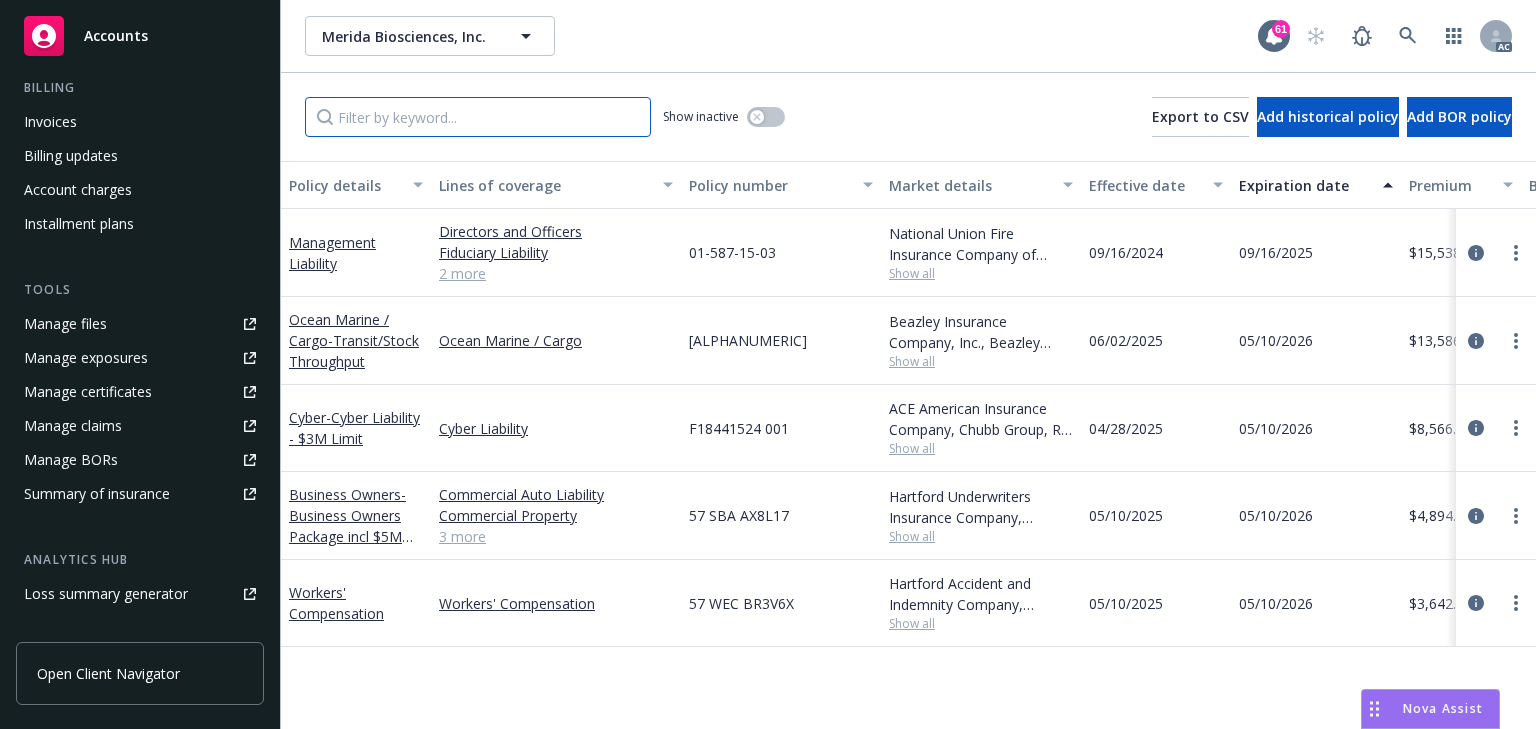 click at bounding box center [478, 117] 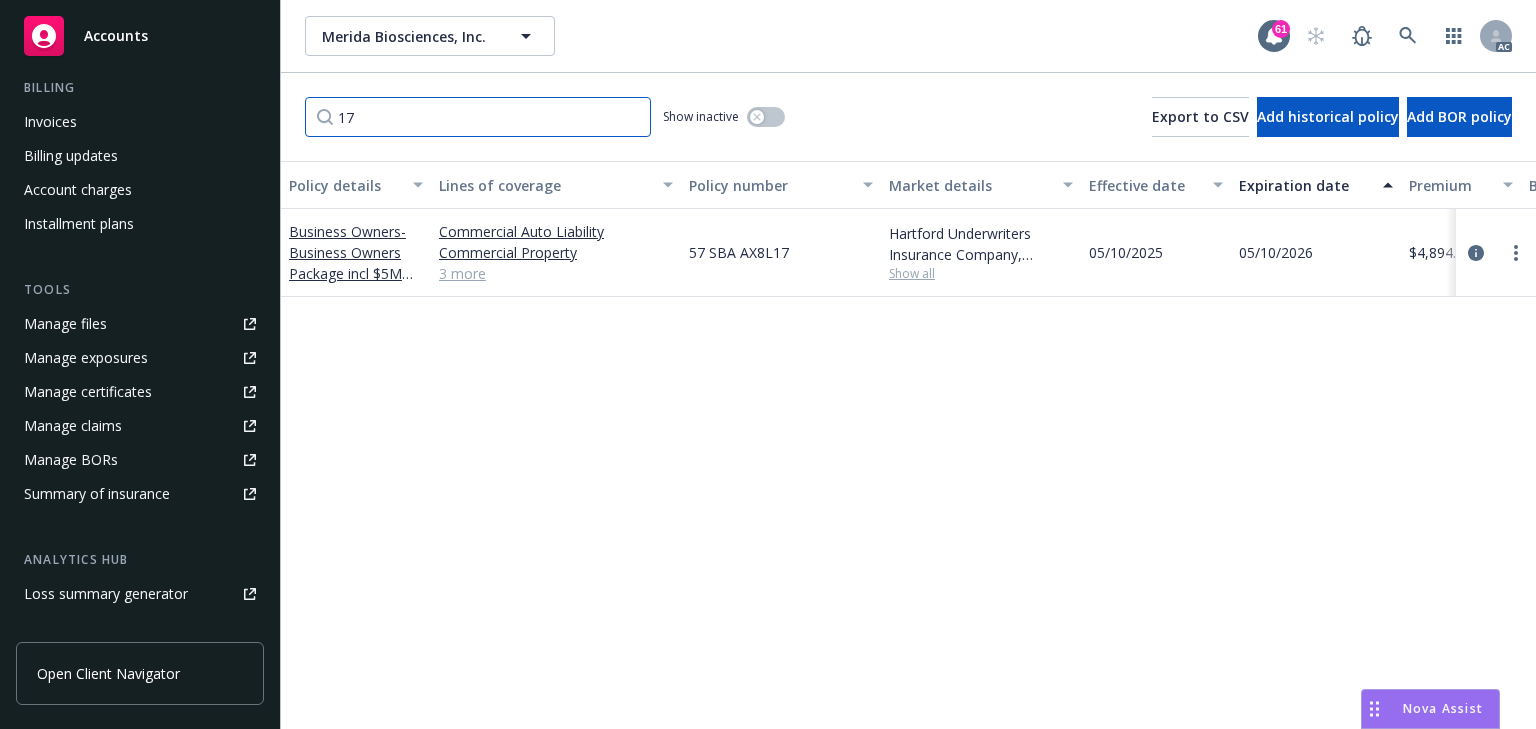 type on "17" 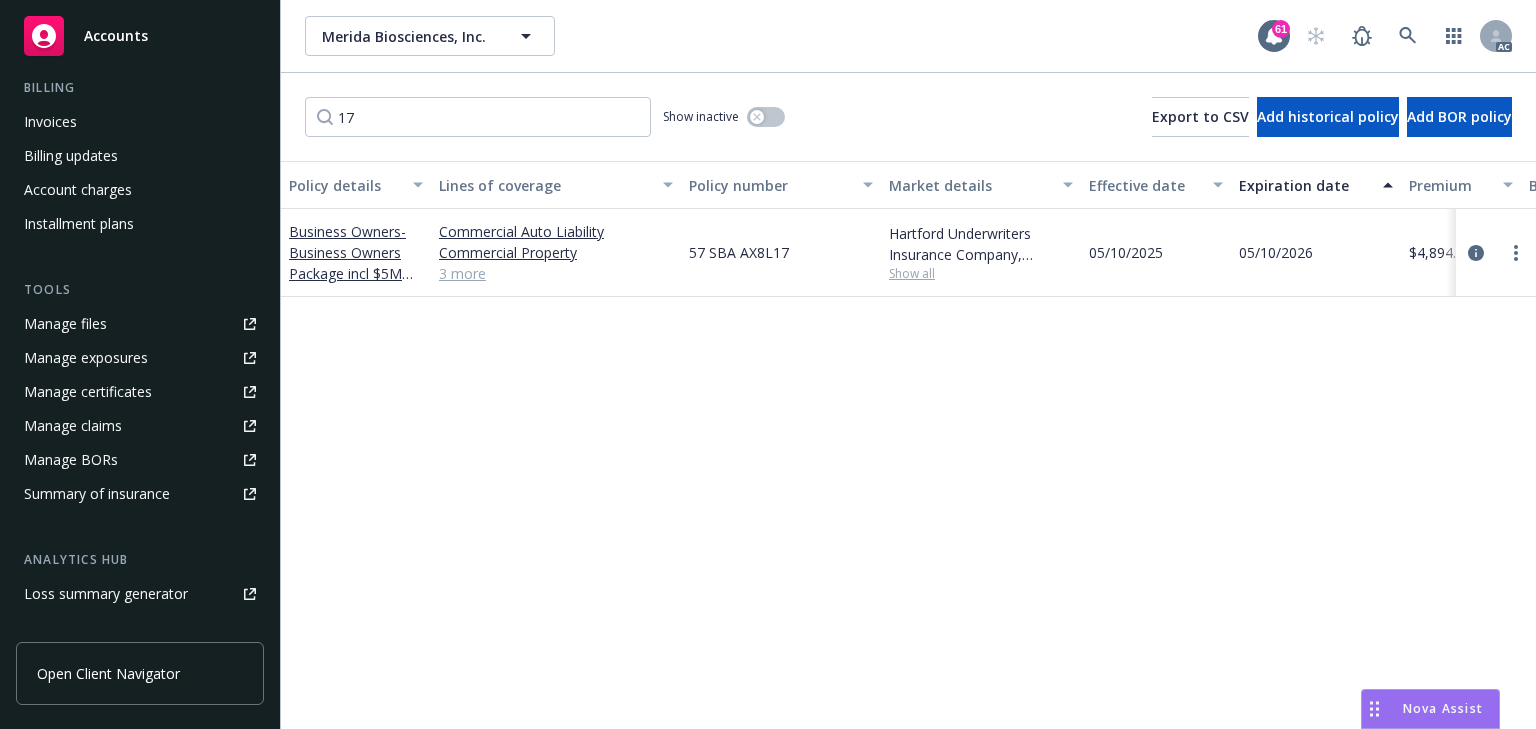 drag, startPoint x: 554, startPoint y: 478, endPoint x: 536, endPoint y: 388, distance: 91.78235 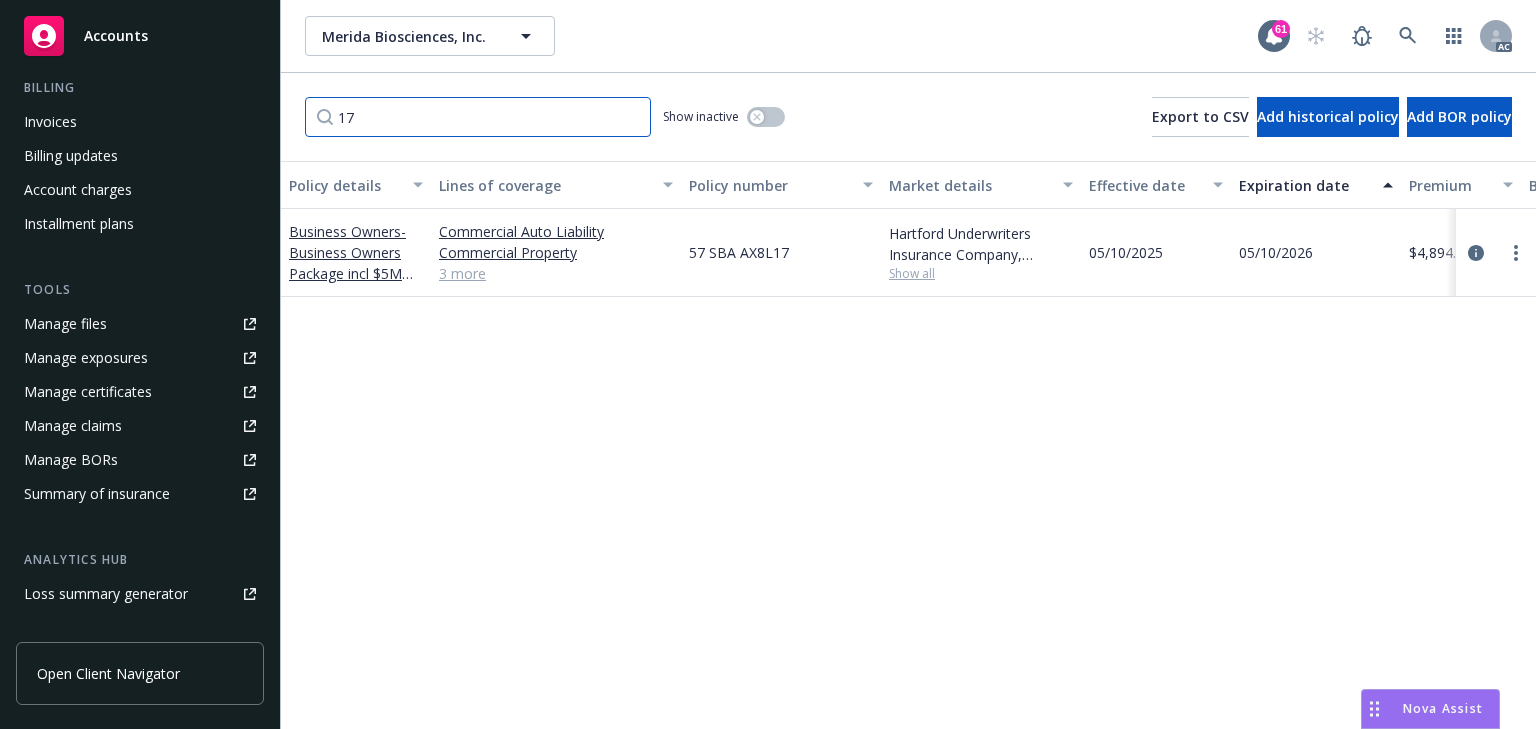 click on "17" at bounding box center [478, 117] 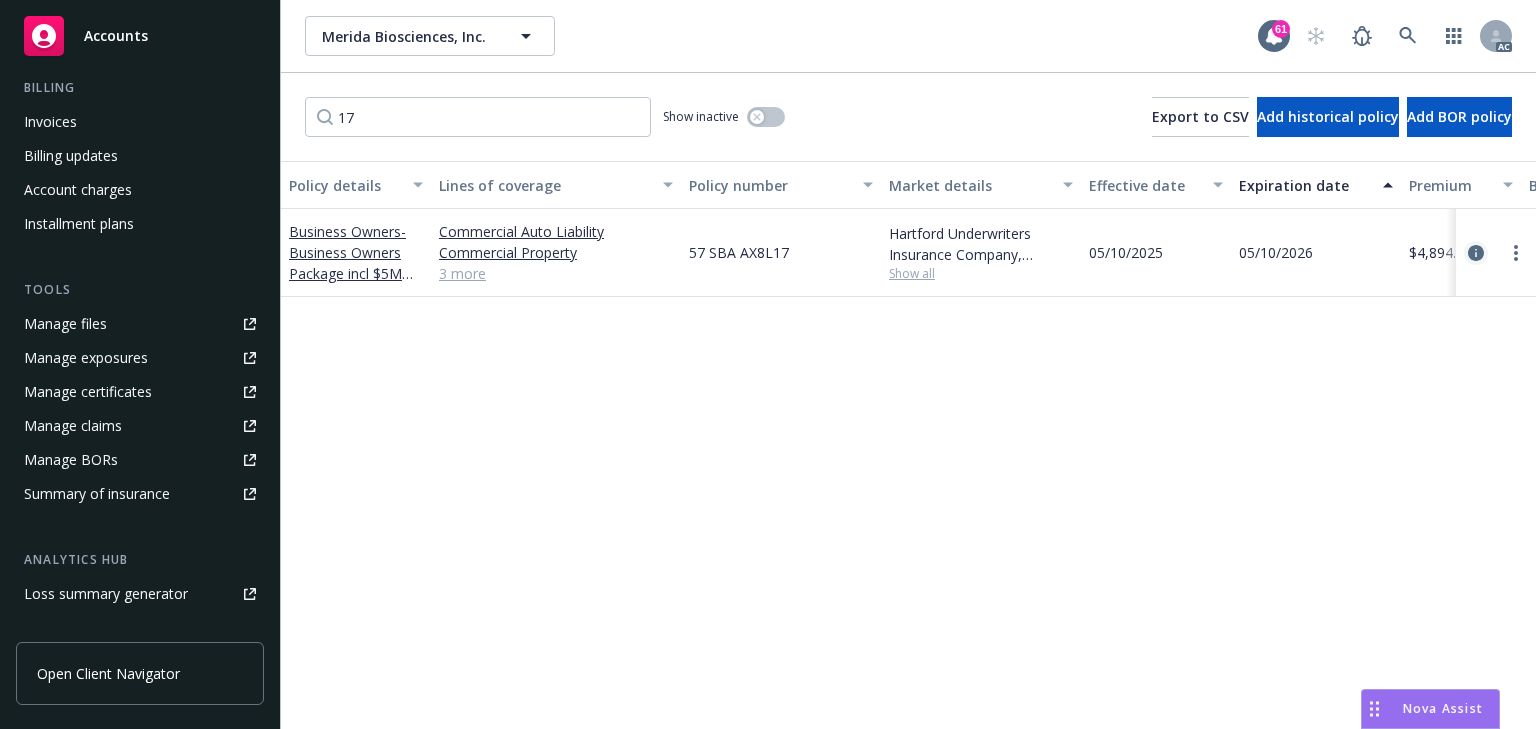 click 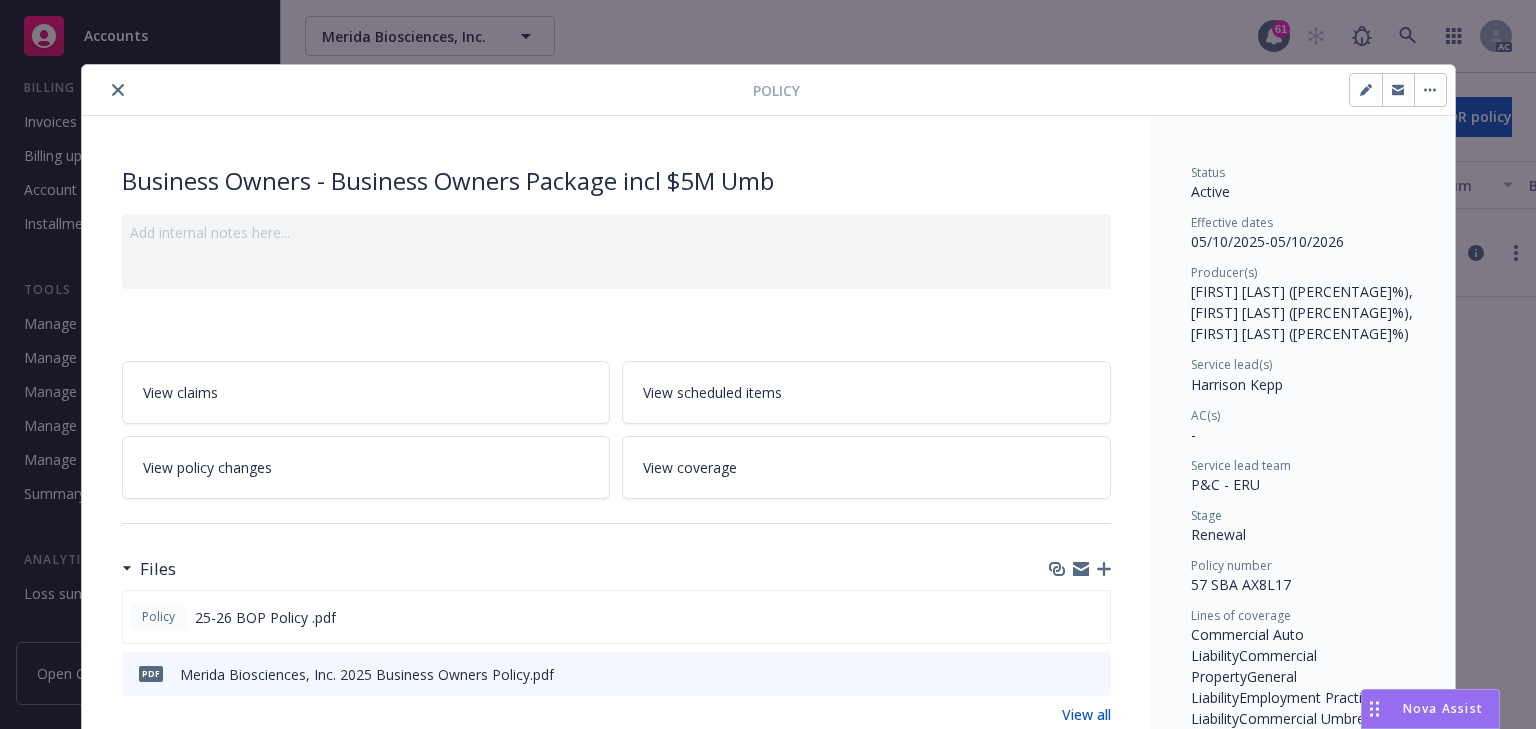 click on "View policy changes" at bounding box center (366, 467) 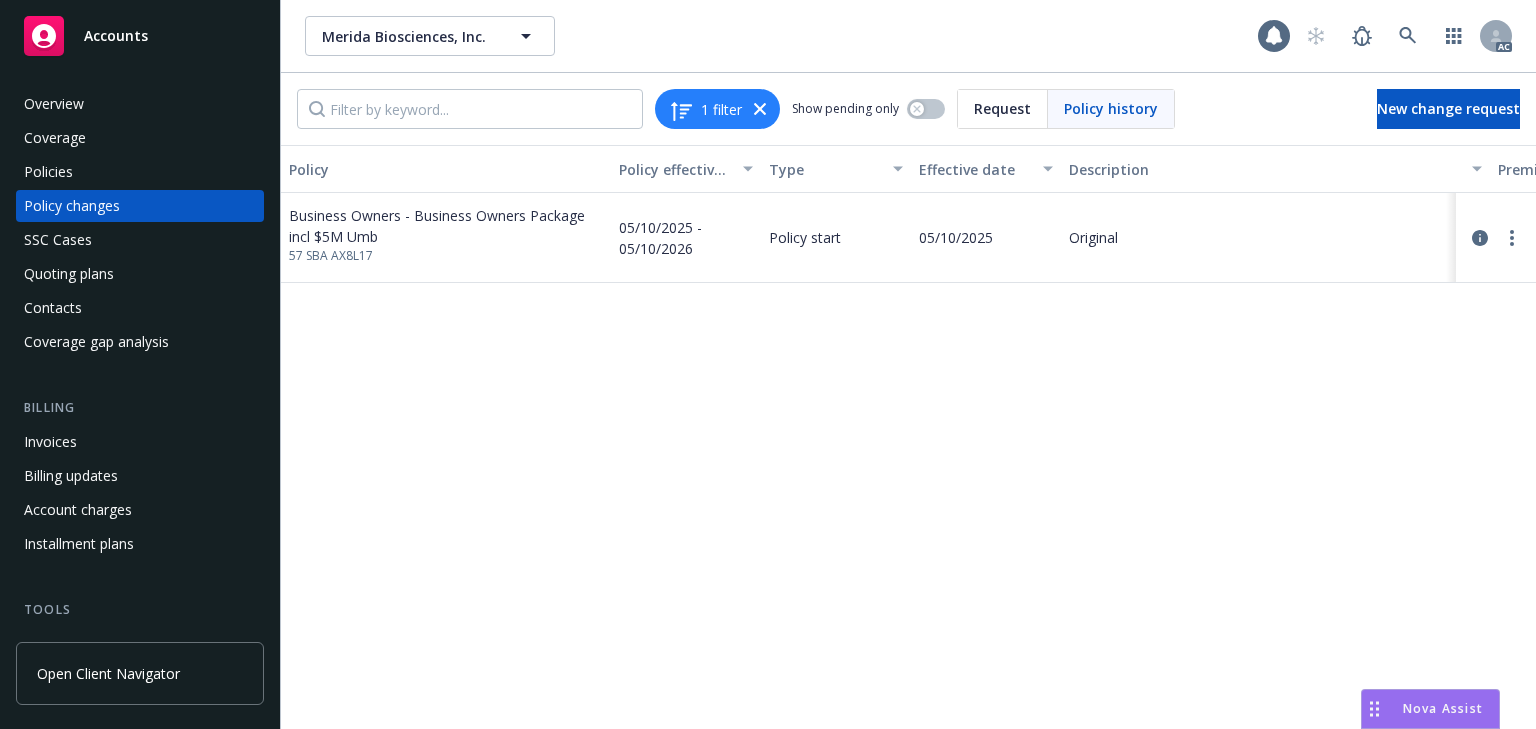click on "Policies" at bounding box center (140, 172) 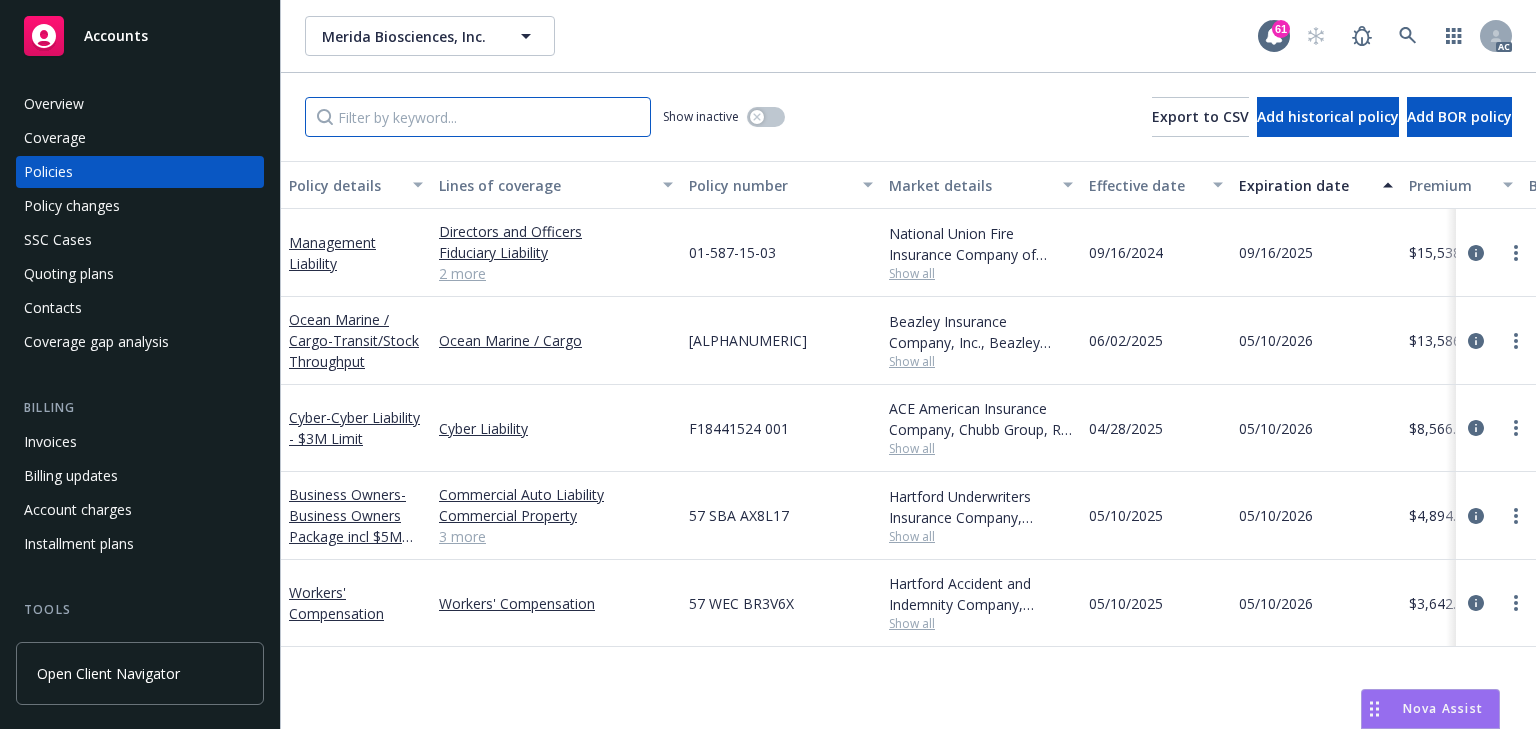 click at bounding box center [478, 117] 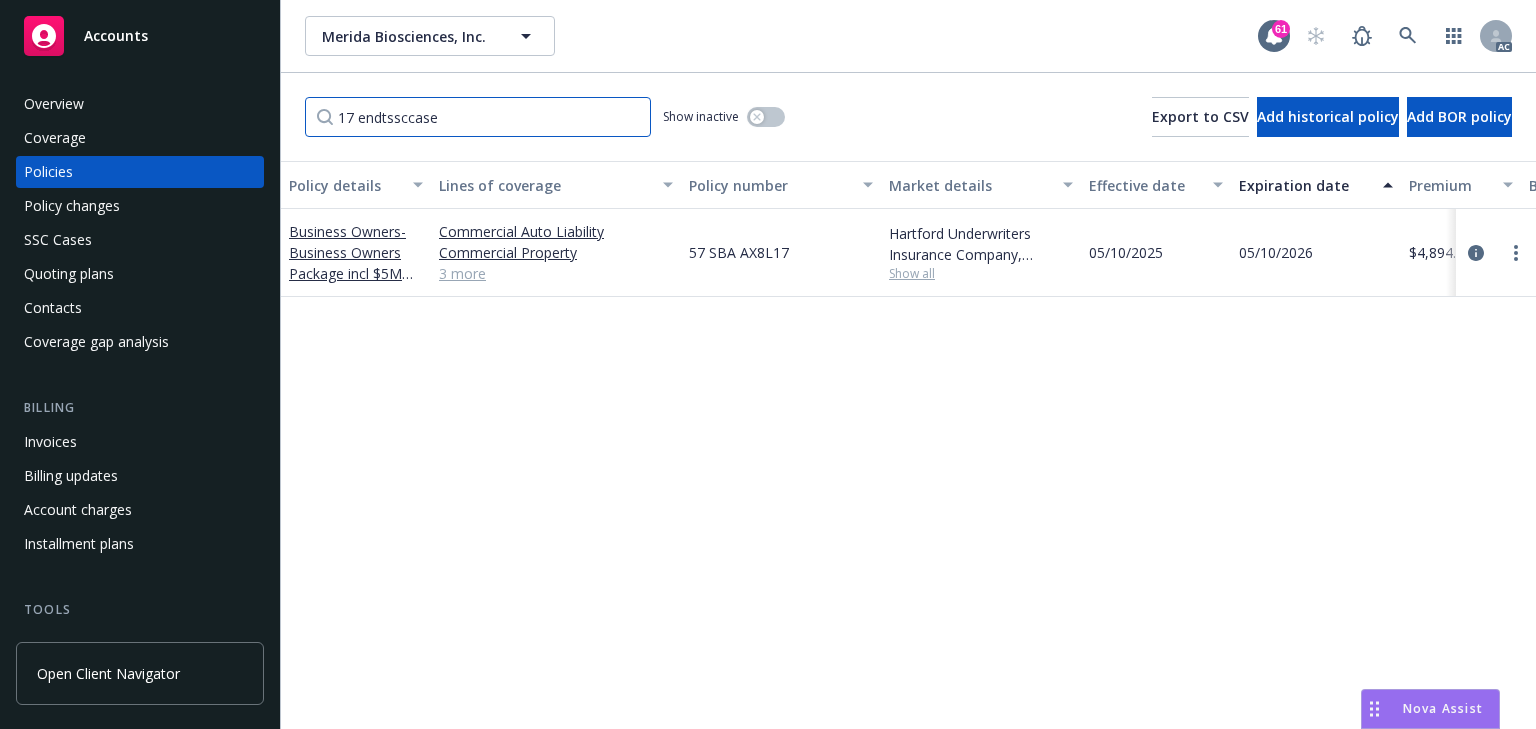 type on "17" 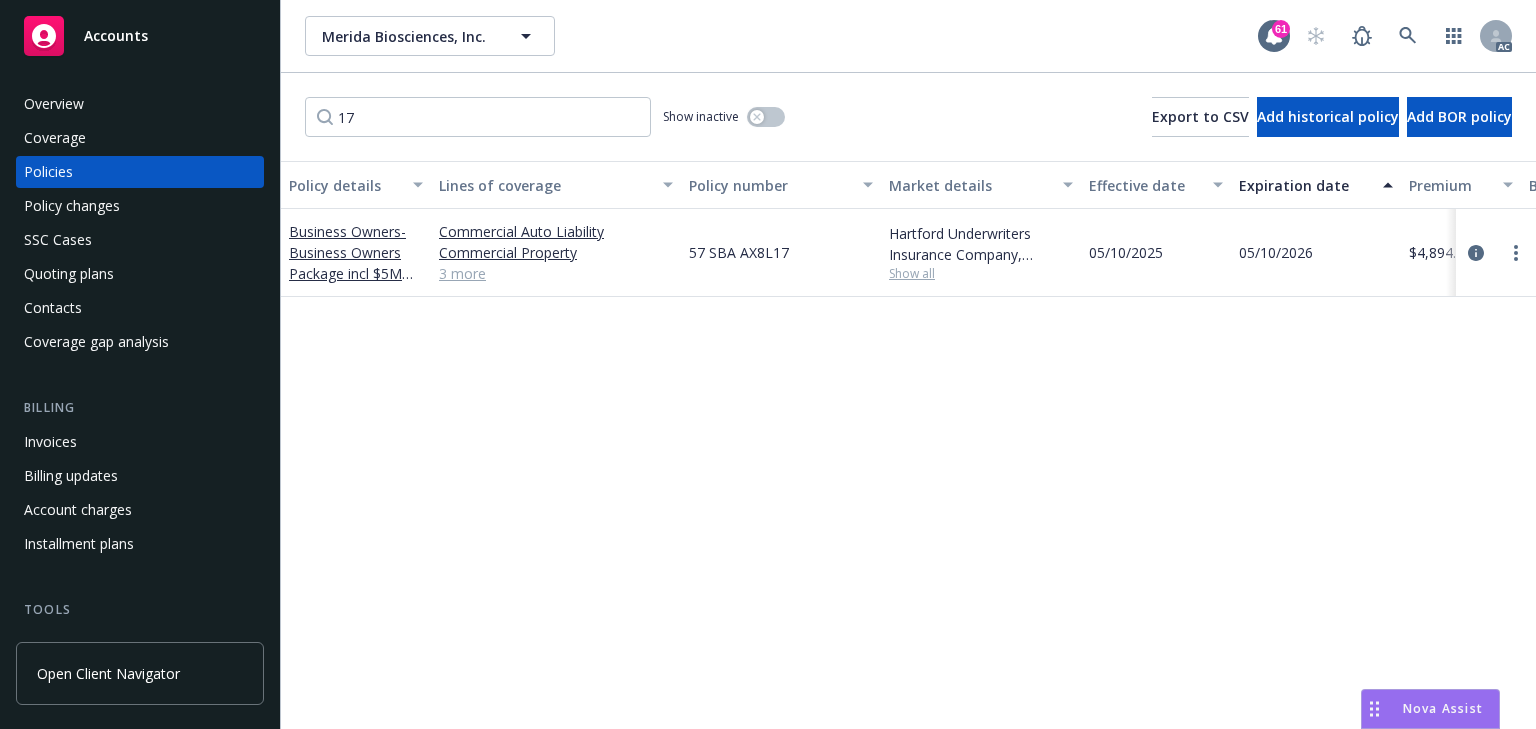 click on "Show all" at bounding box center (981, 273) 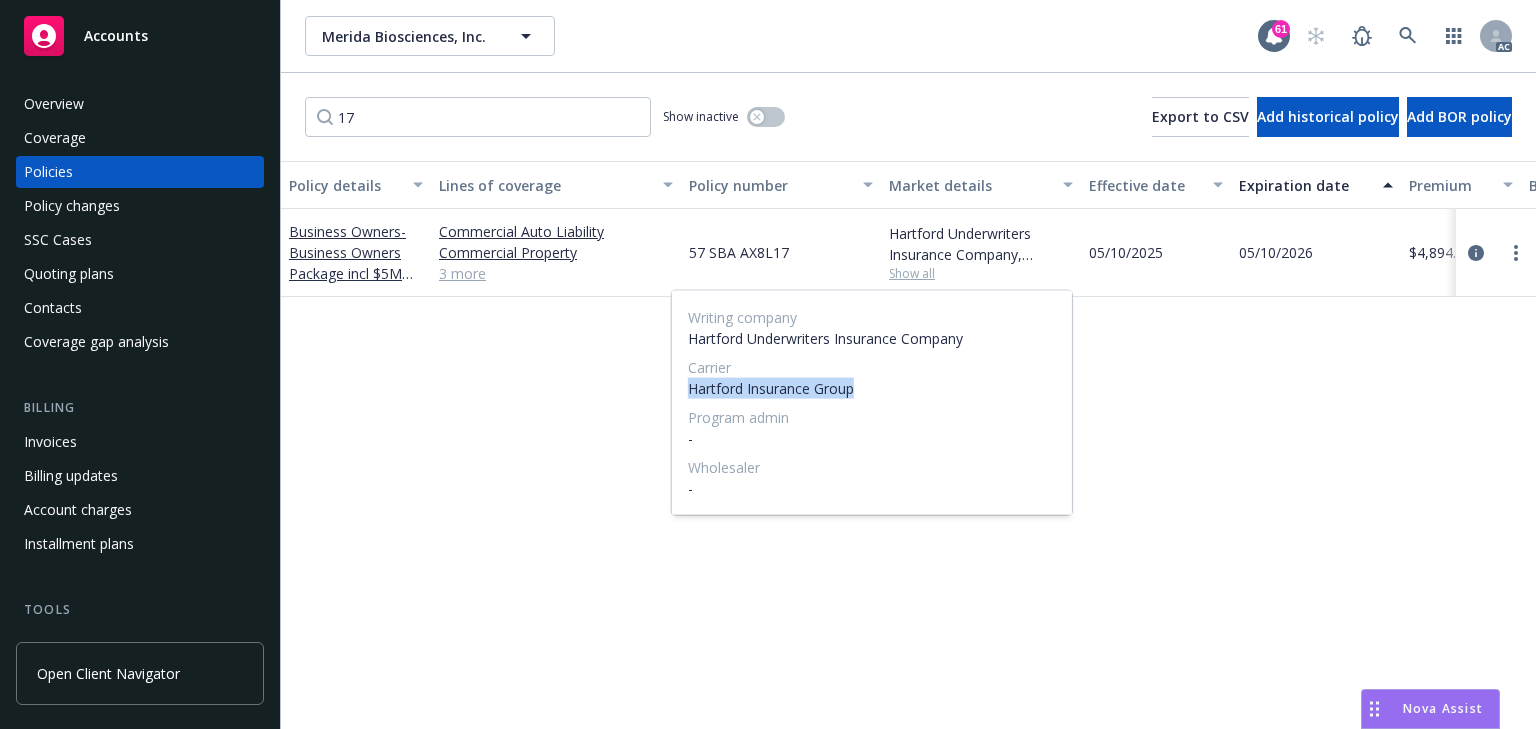 drag, startPoint x: 692, startPoint y: 389, endPoint x: 879, endPoint y: 388, distance: 187.00267 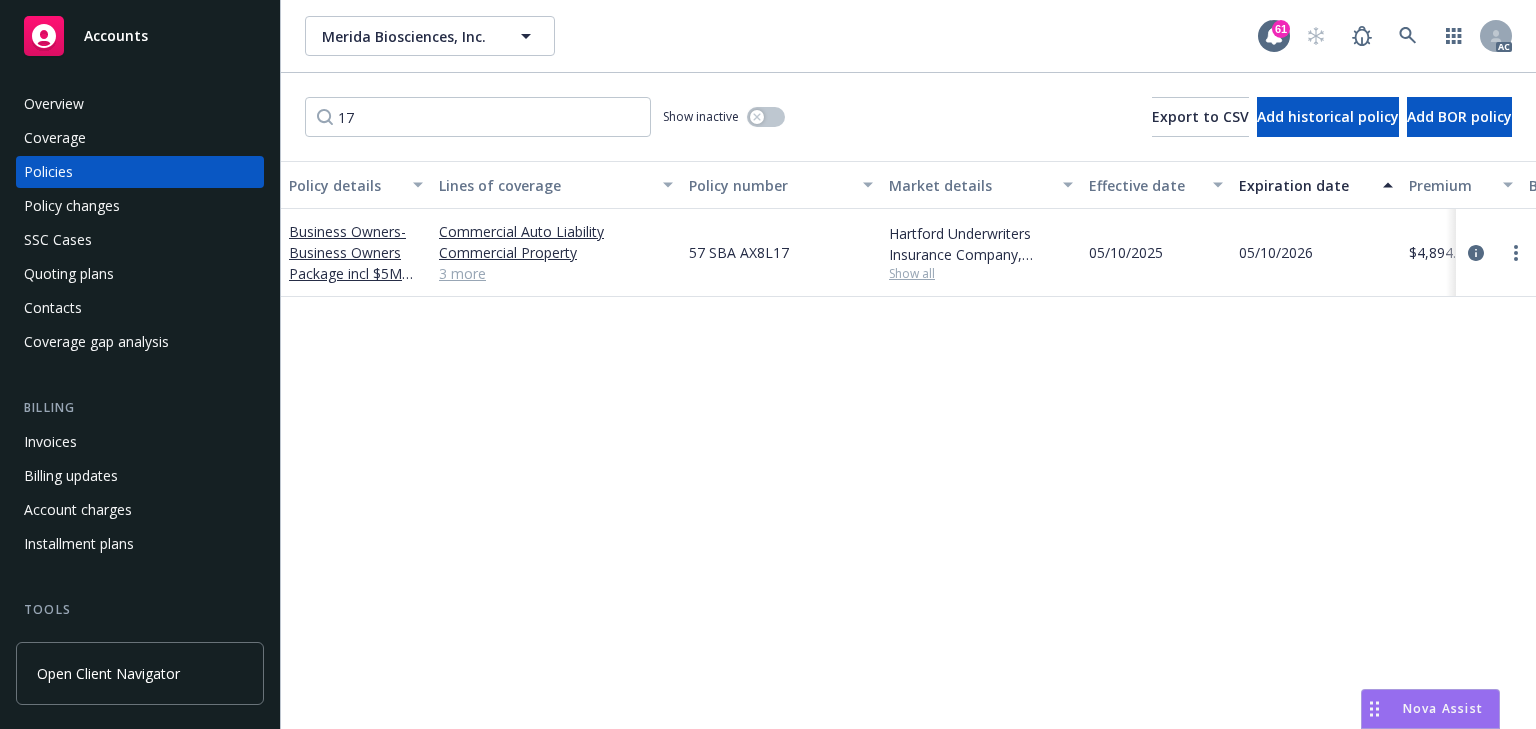 click on "SSC Cases" at bounding box center (58, 240) 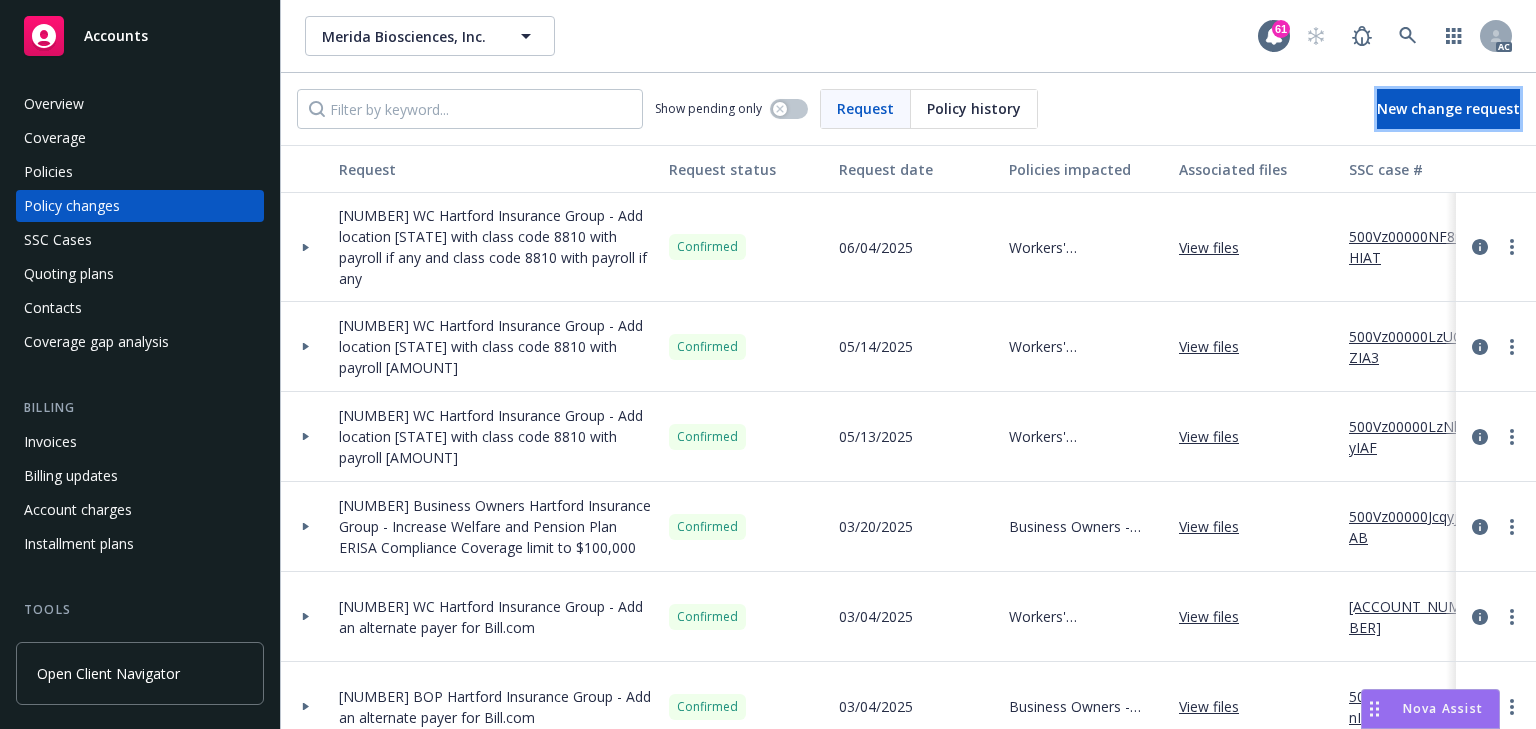 drag, startPoint x: 1397, startPoint y: 113, endPoint x: 1386, endPoint y: 122, distance: 14.21267 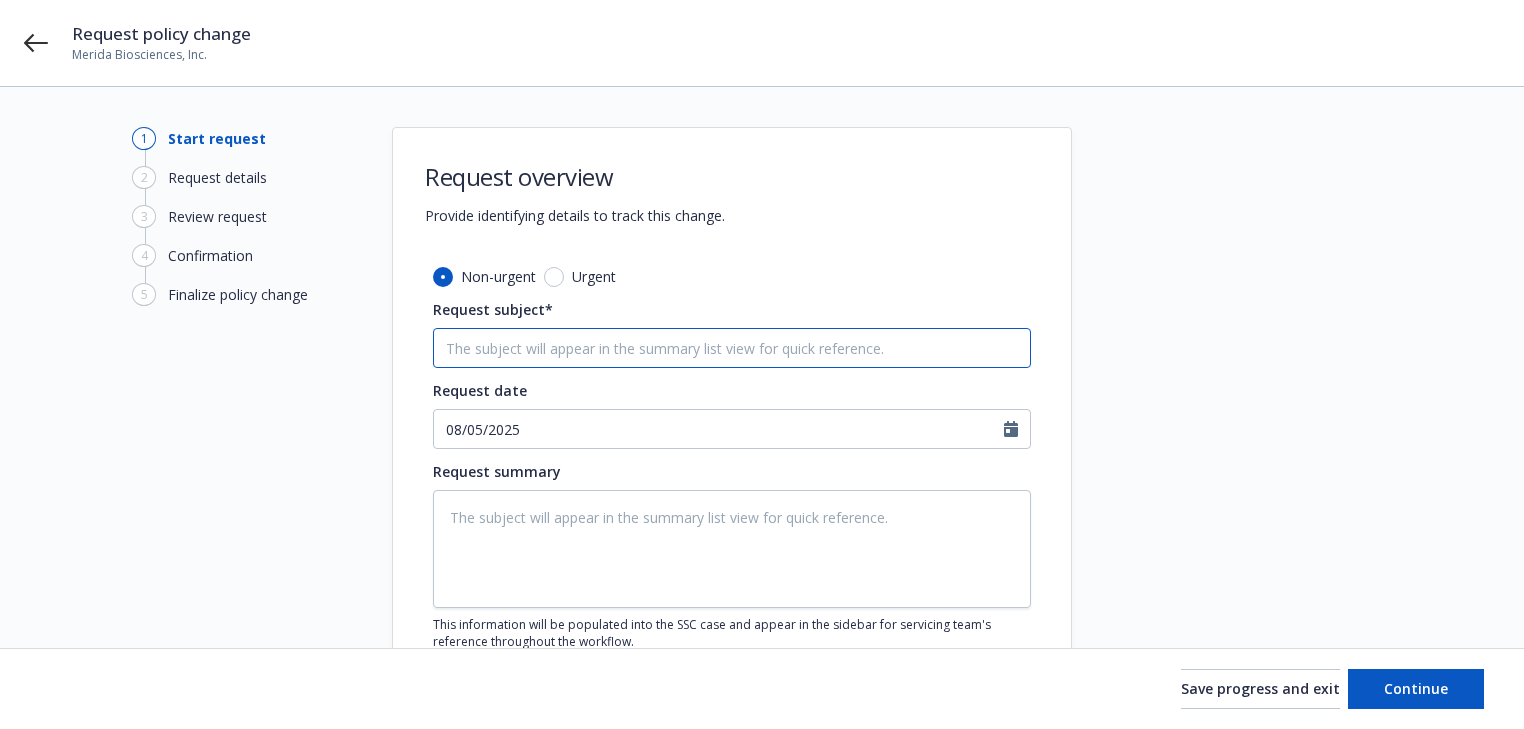 click on "Request subject*" at bounding box center (732, 348) 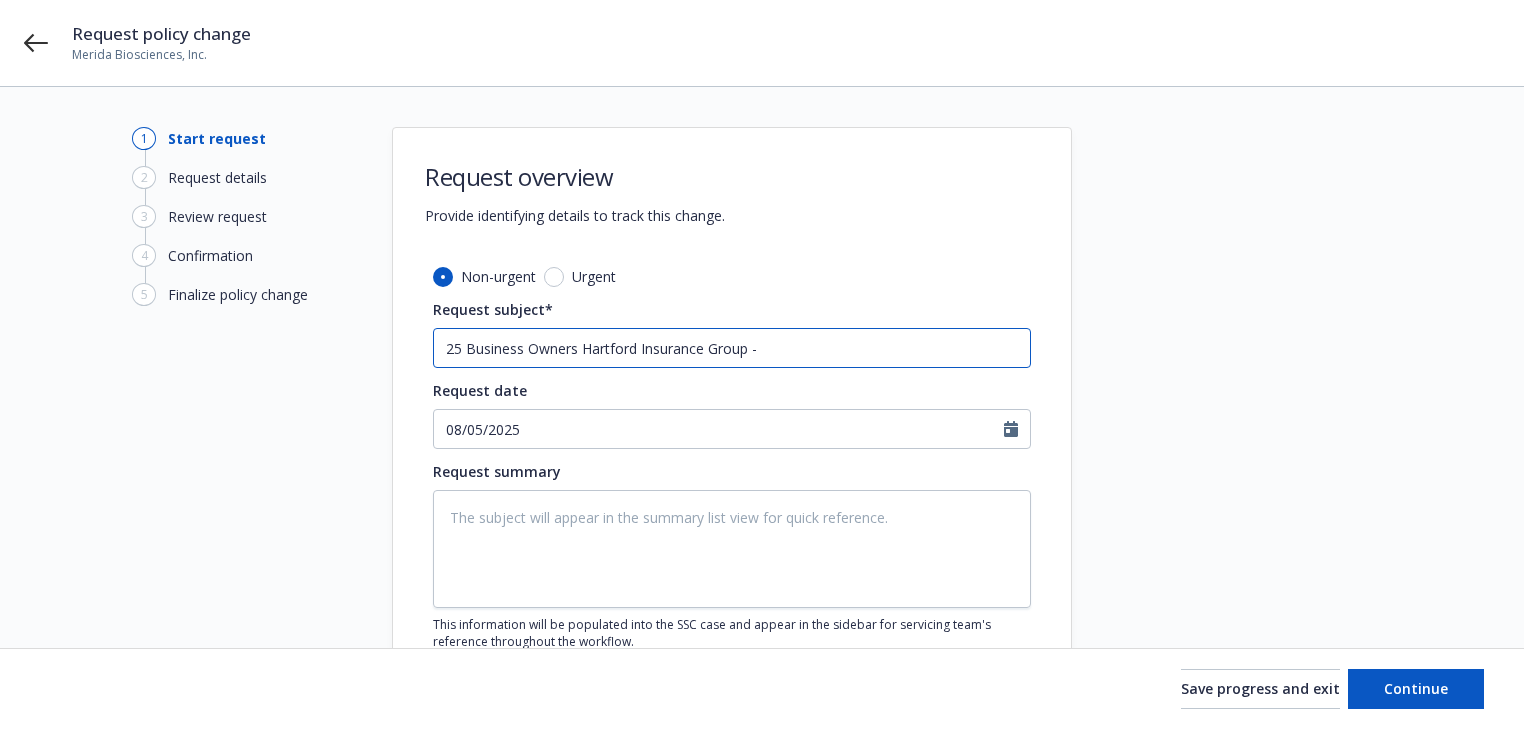 type on "x" 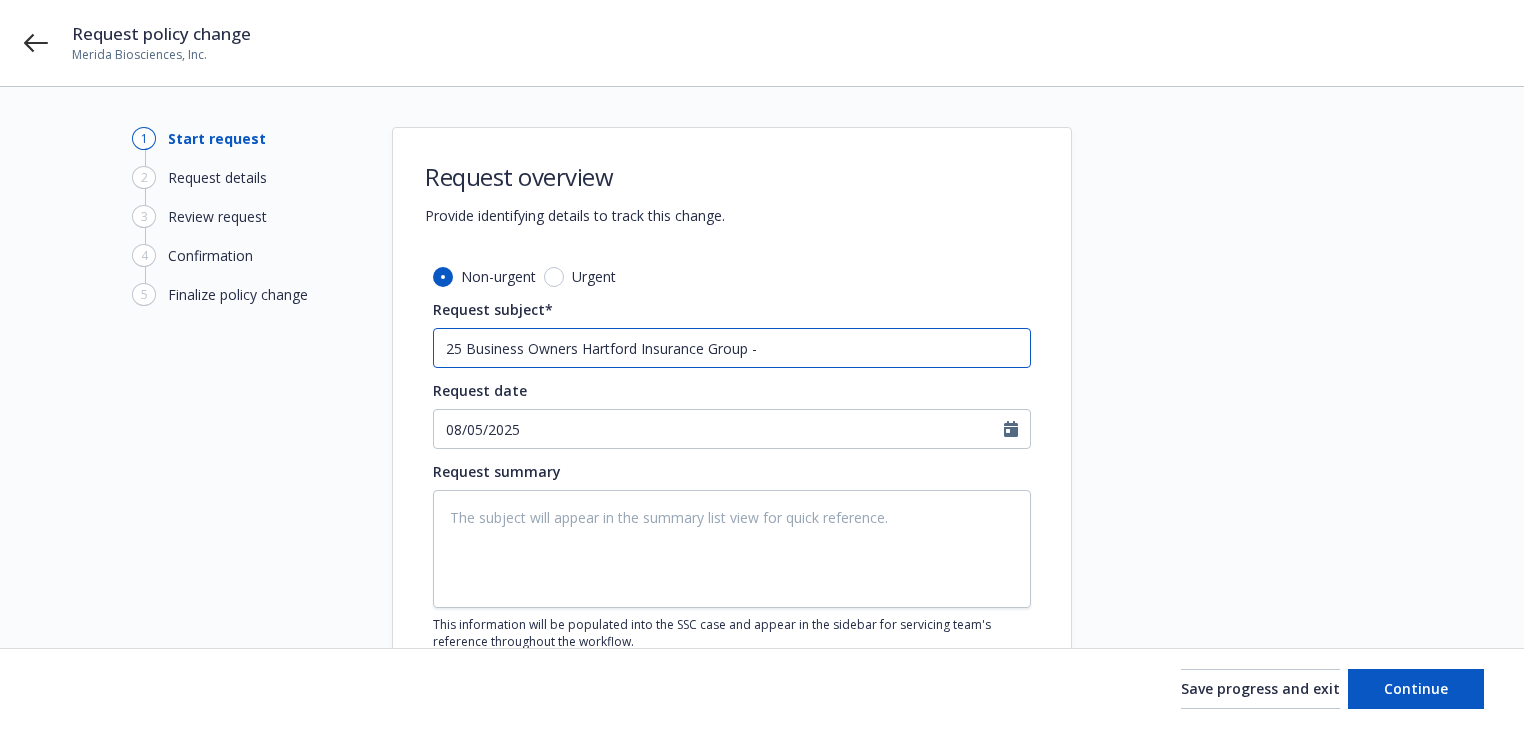 type on "25 Business Owners Hartford Insurance Group -" 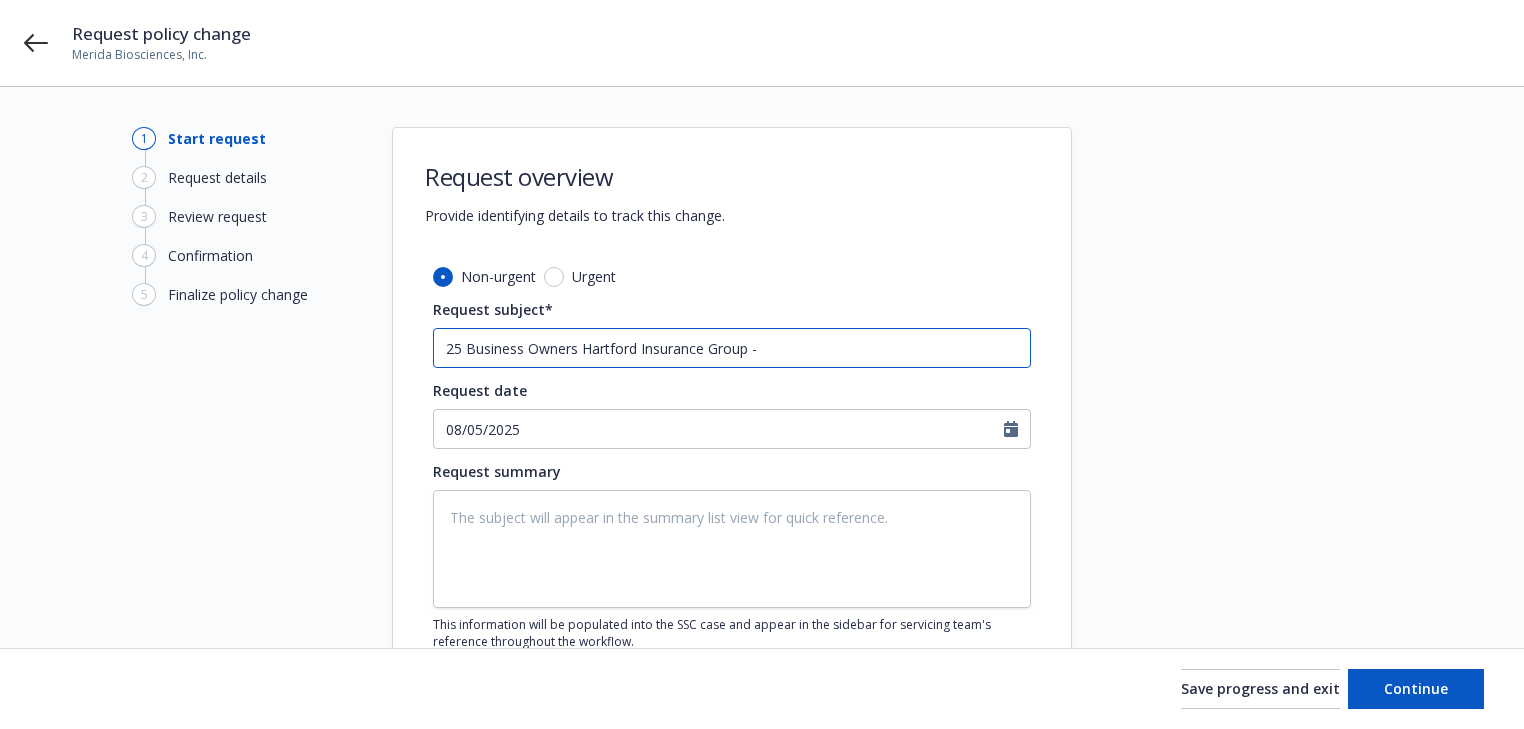 click on "25 Business Owners Hartford Insurance Group -" at bounding box center (732, 348) 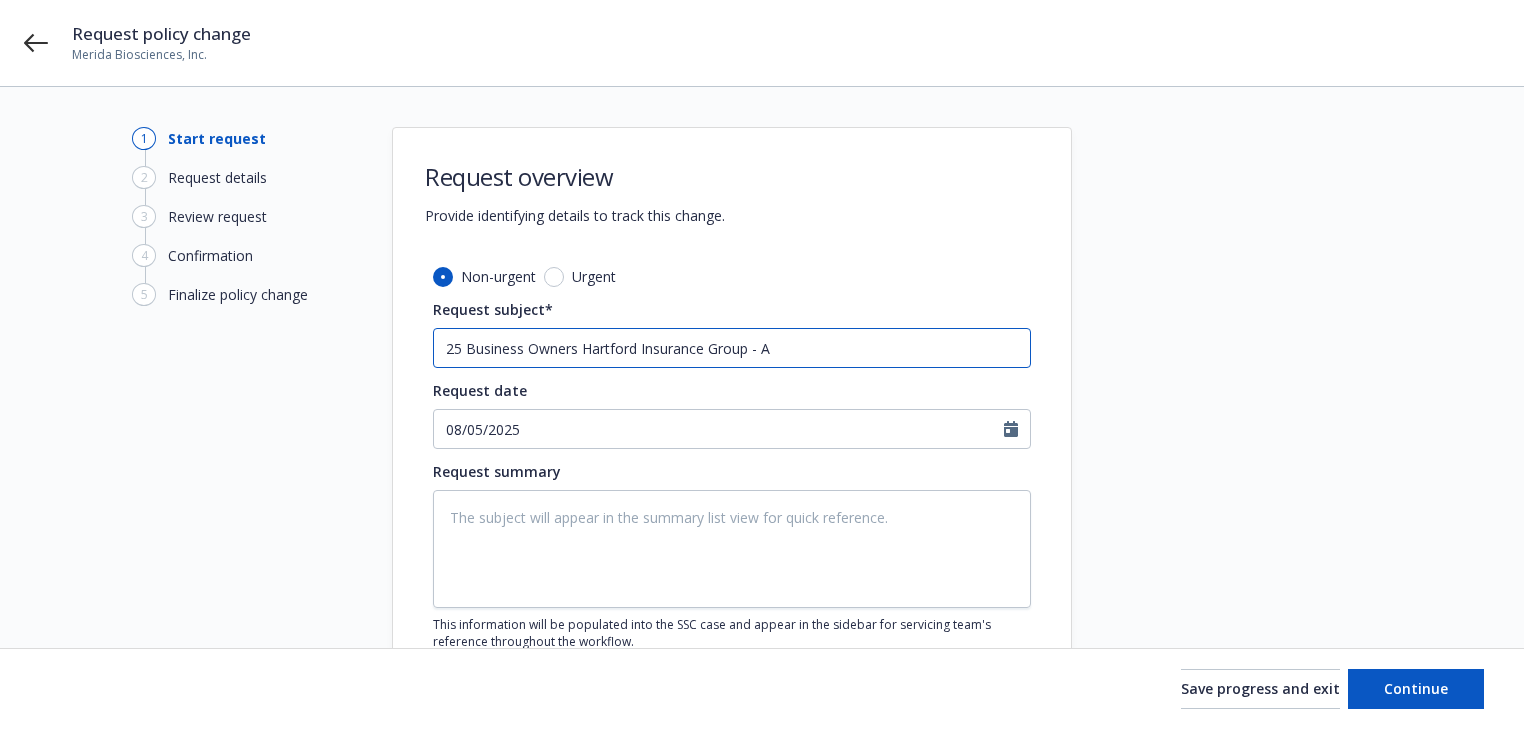 type on "x" 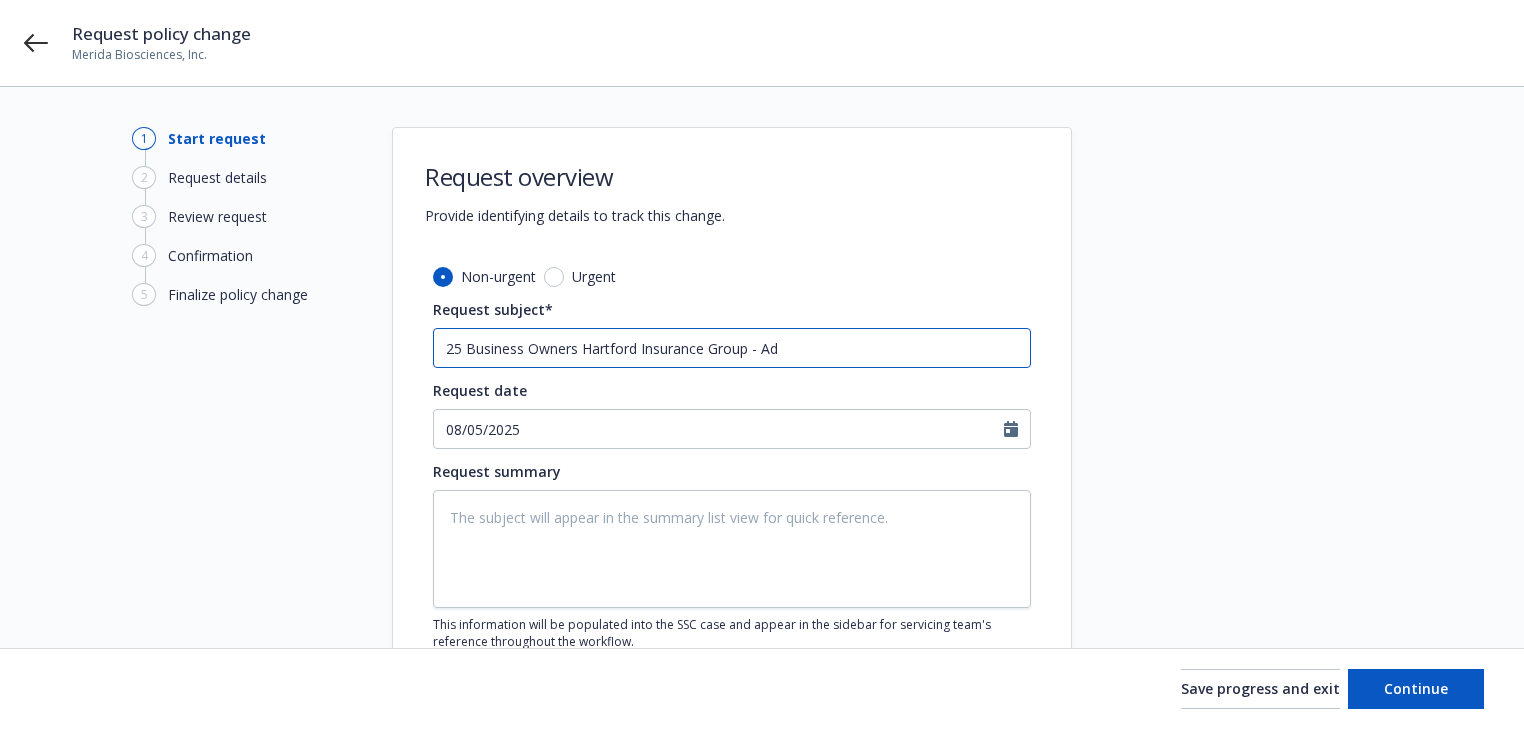 type on "x" 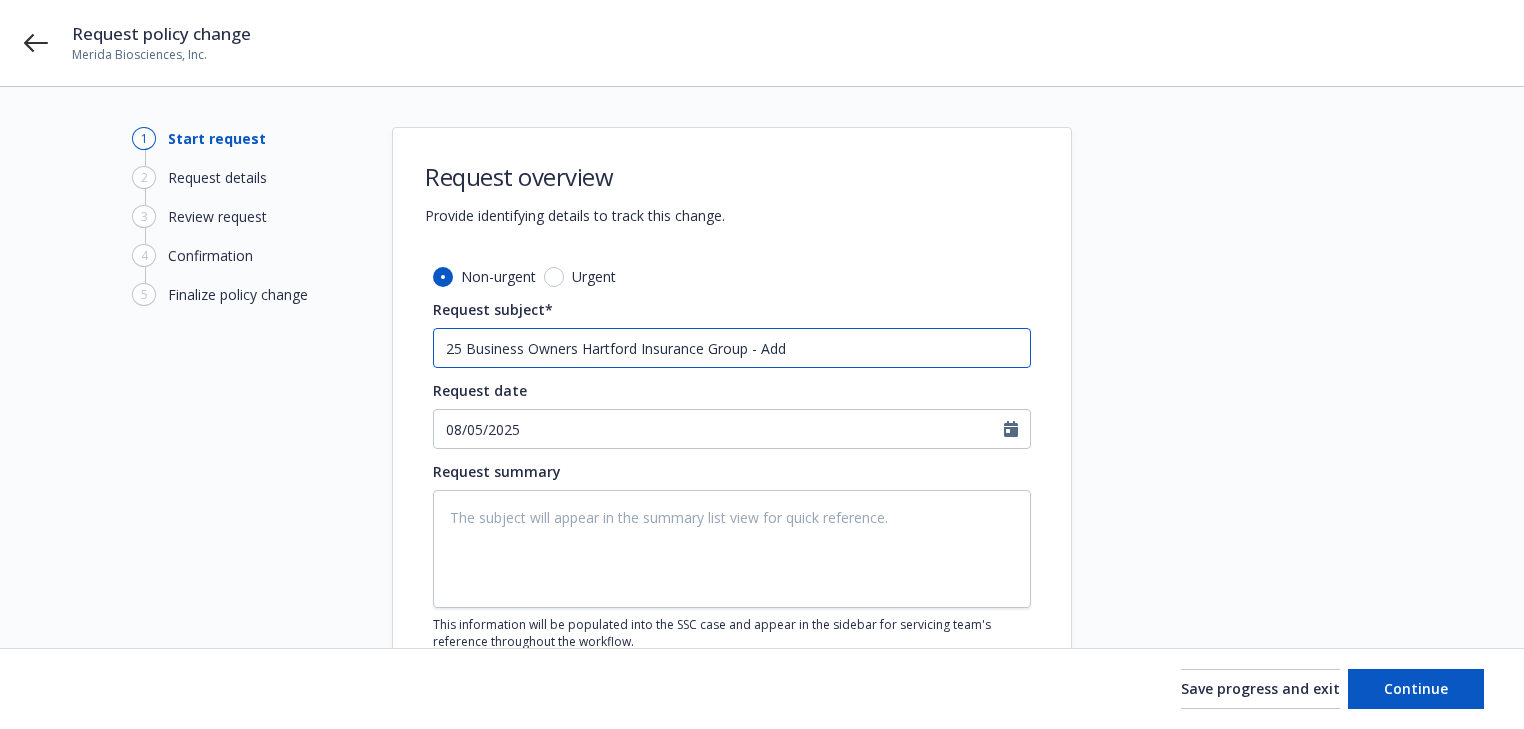 type on "x" 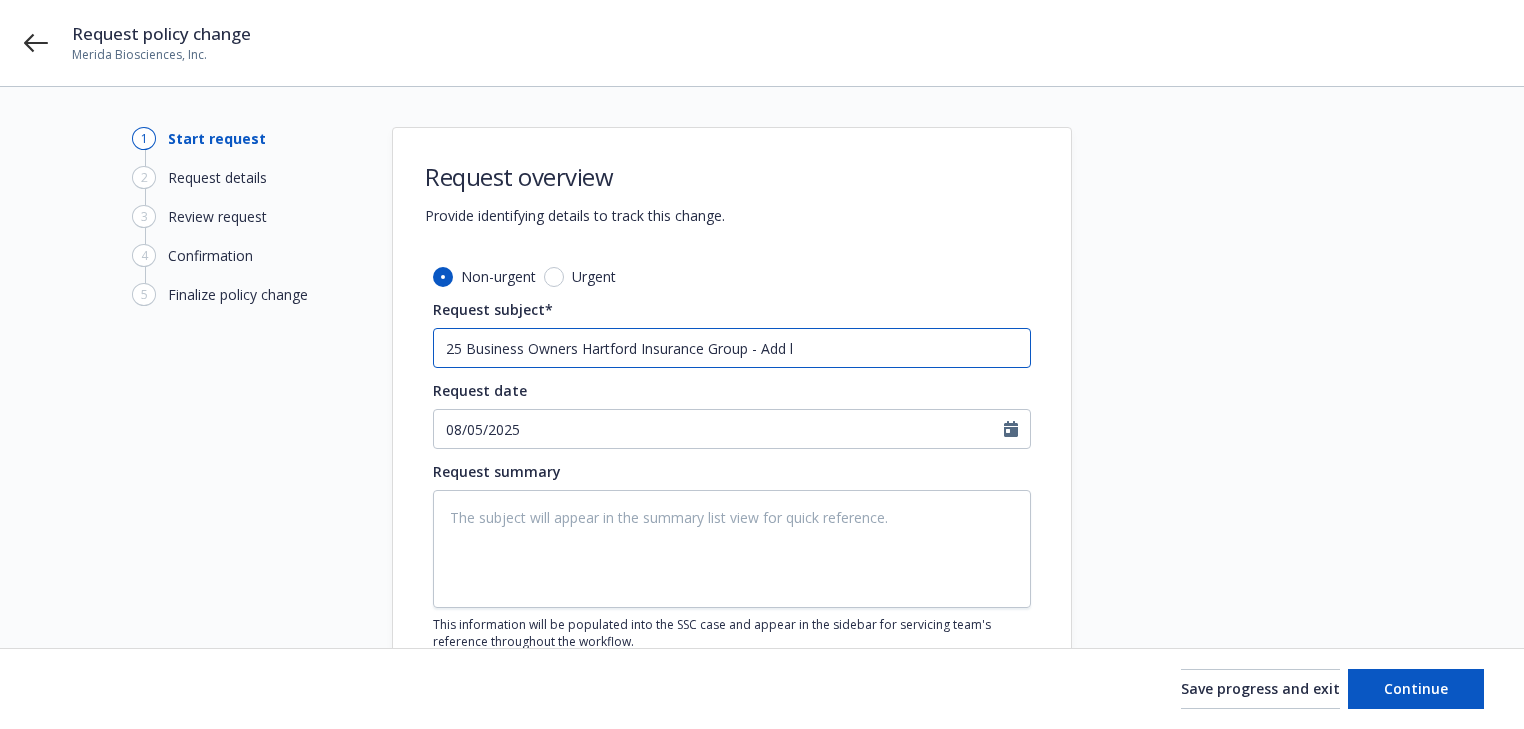 type on "x" 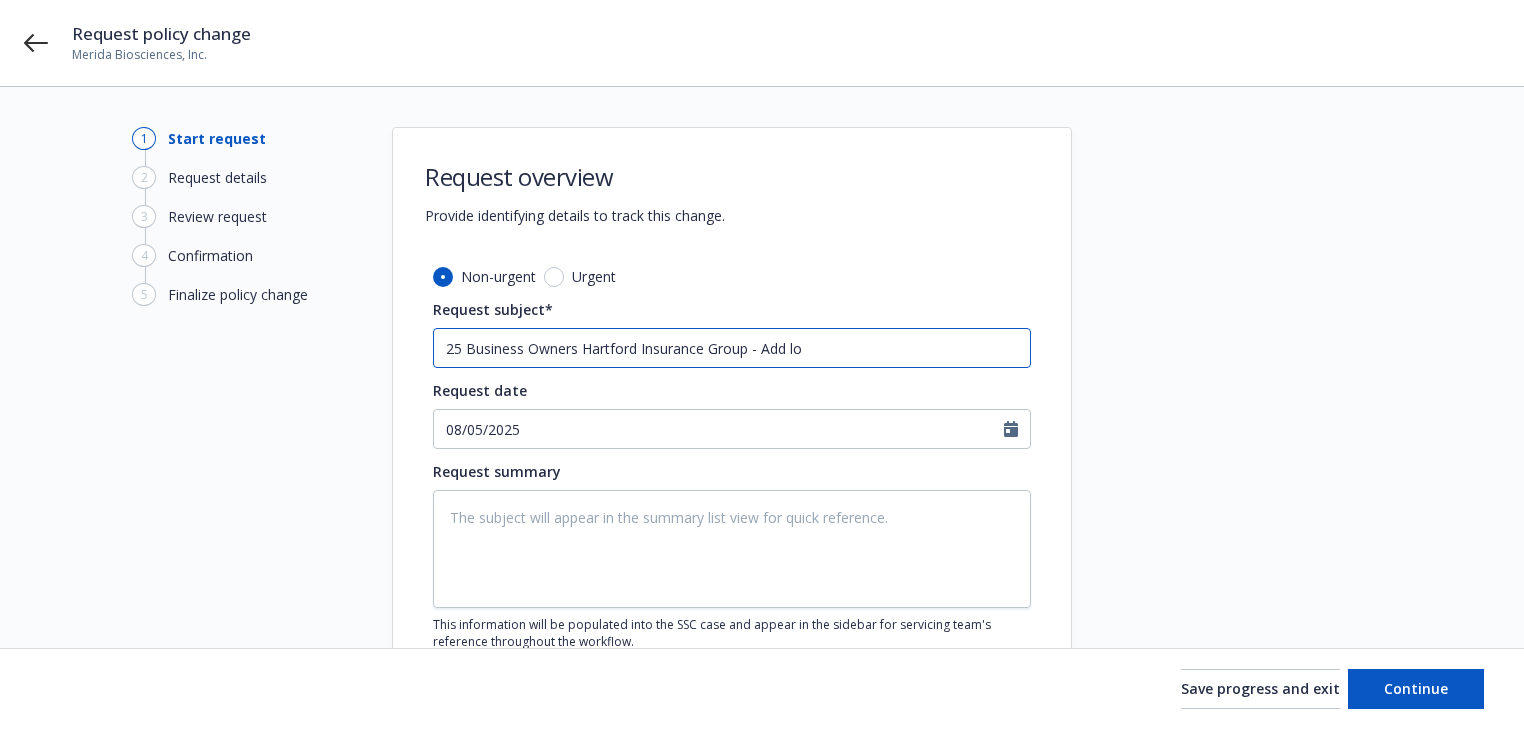 type on "x" 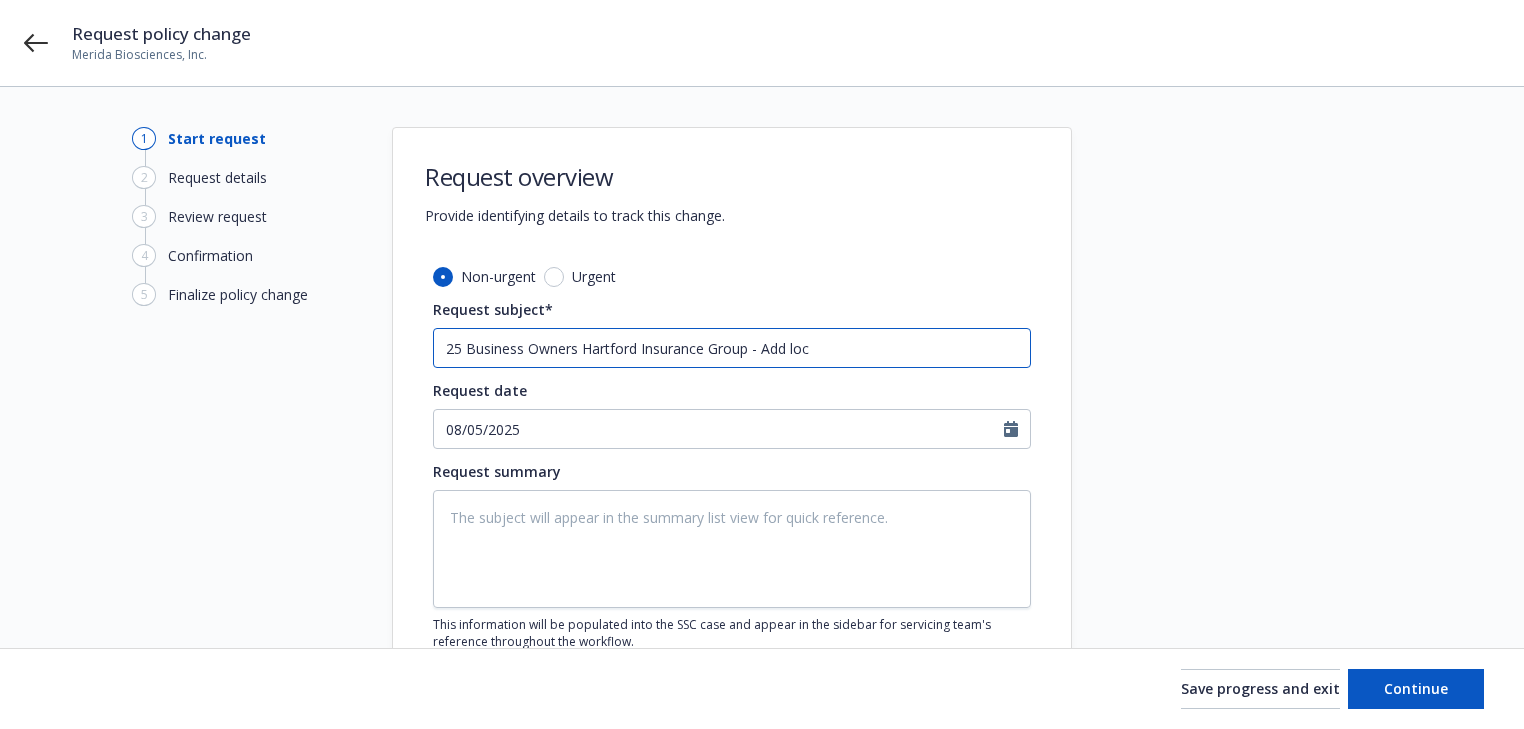 type on "x" 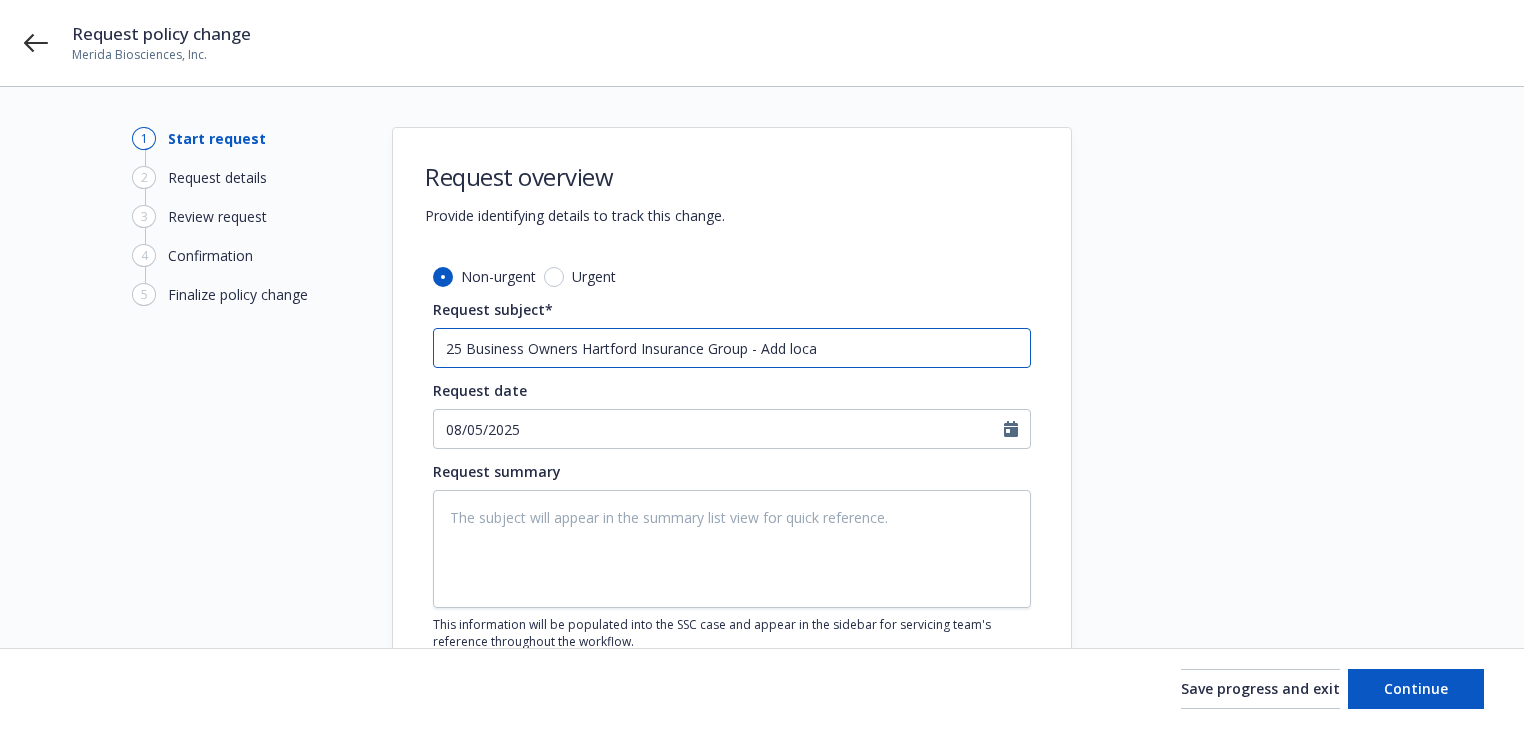 type on "x" 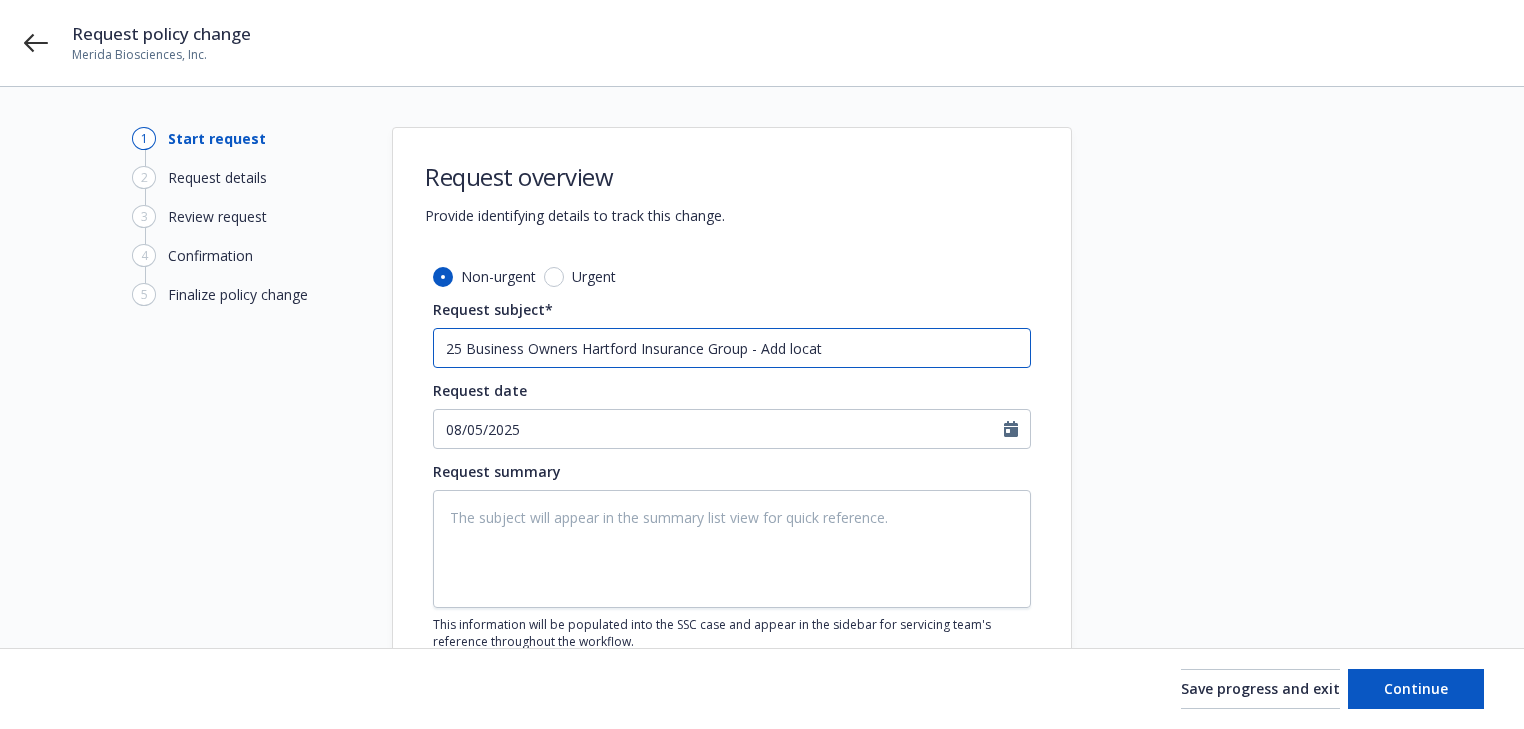 type on "x" 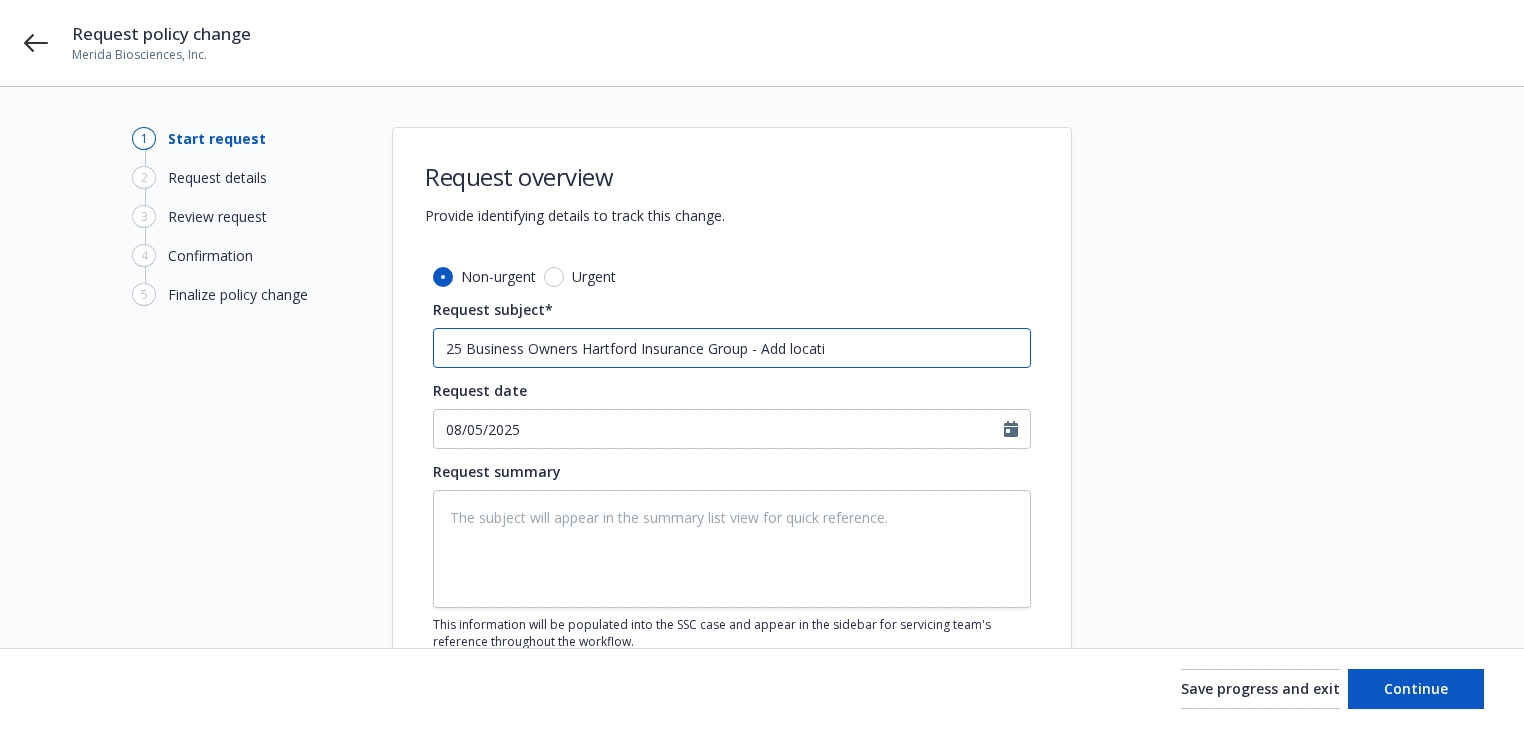type on "x" 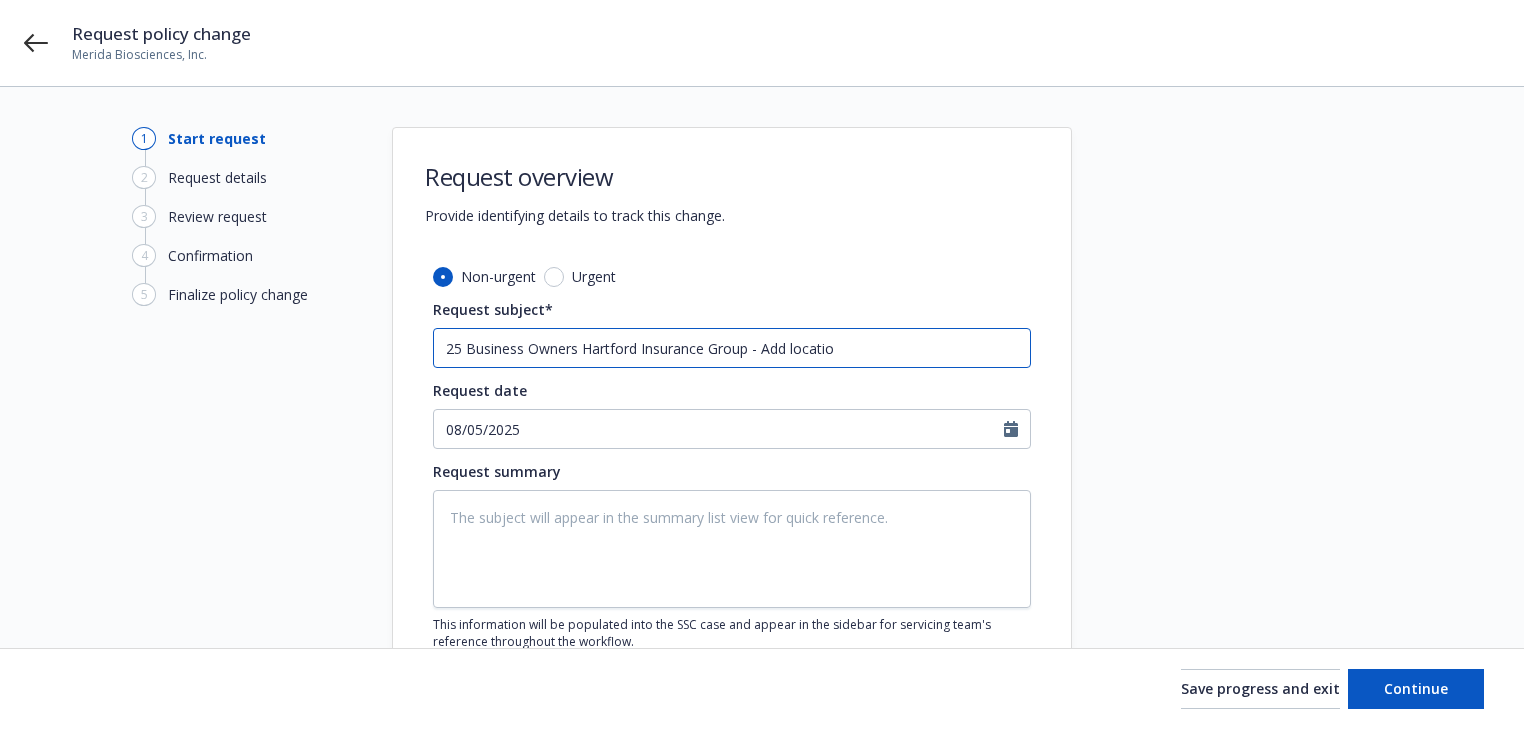 type on "x" 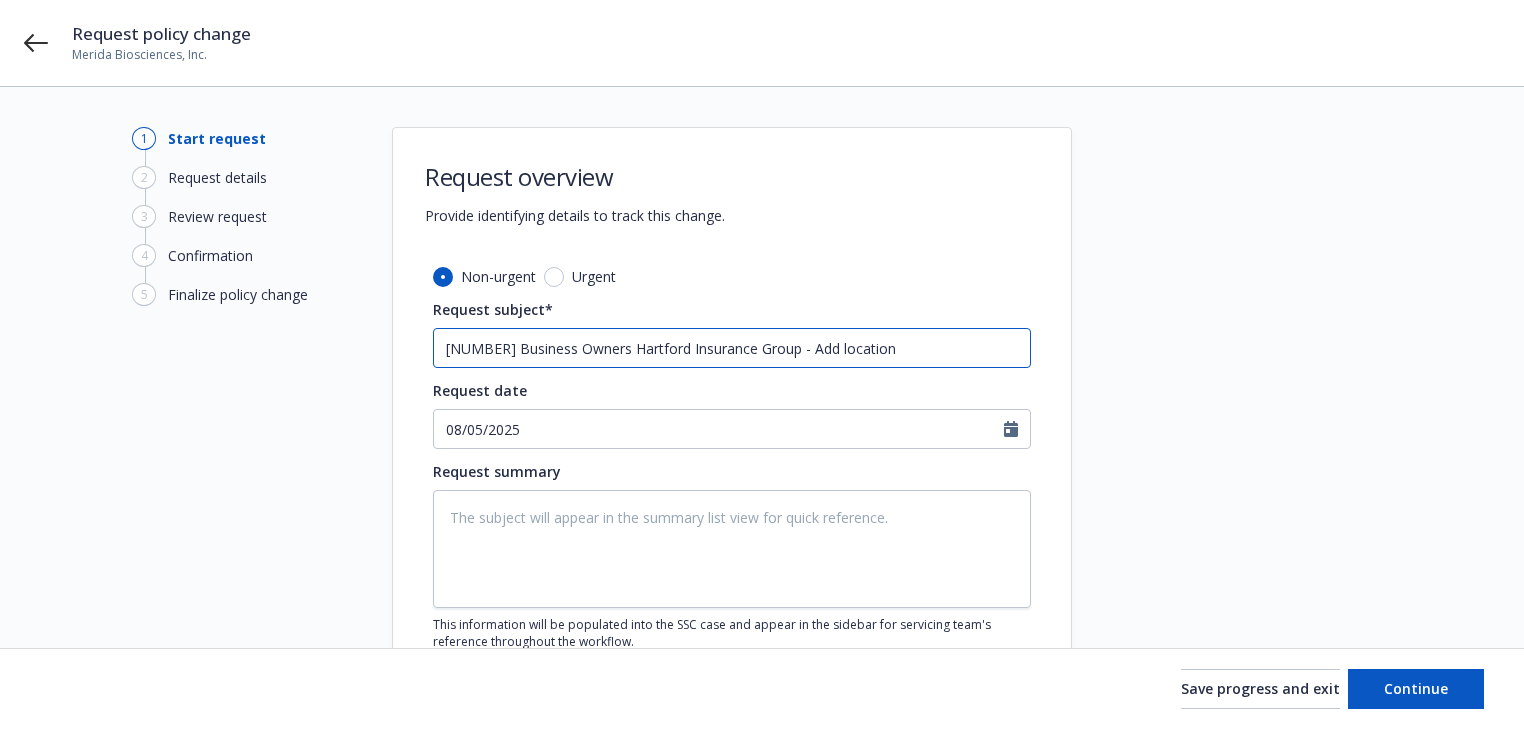type on "x" 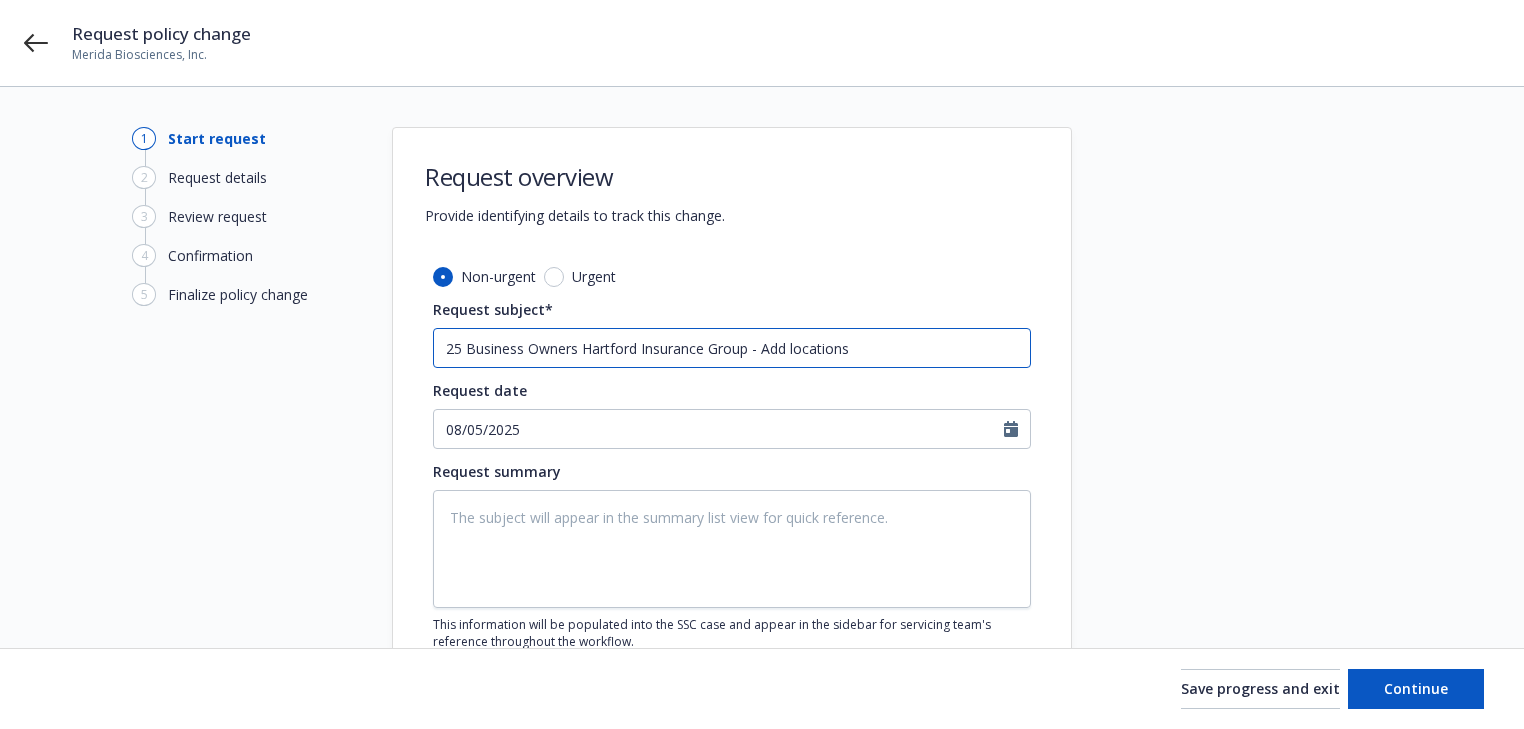 type on "x" 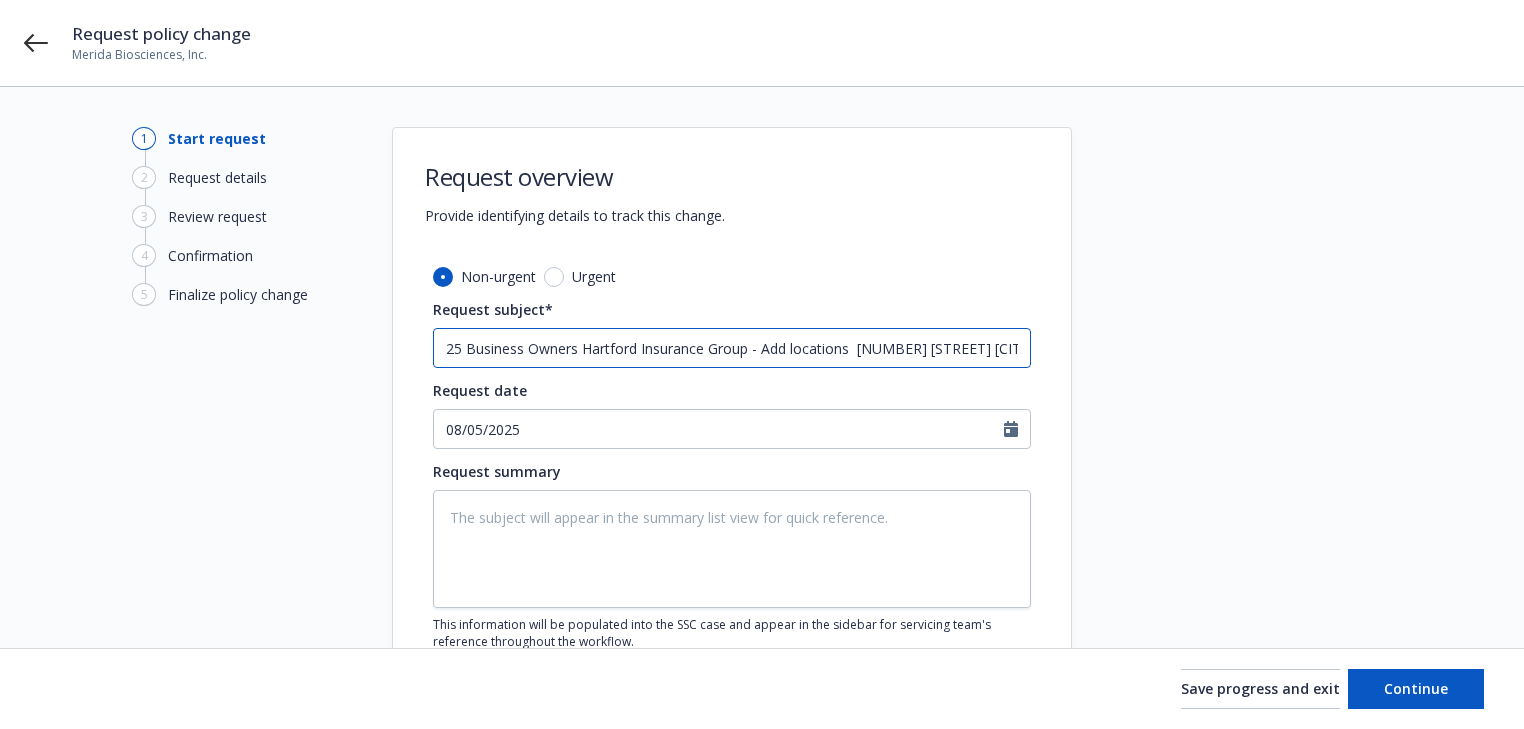 scroll, scrollTop: 0, scrollLeft: 38, axis: horizontal 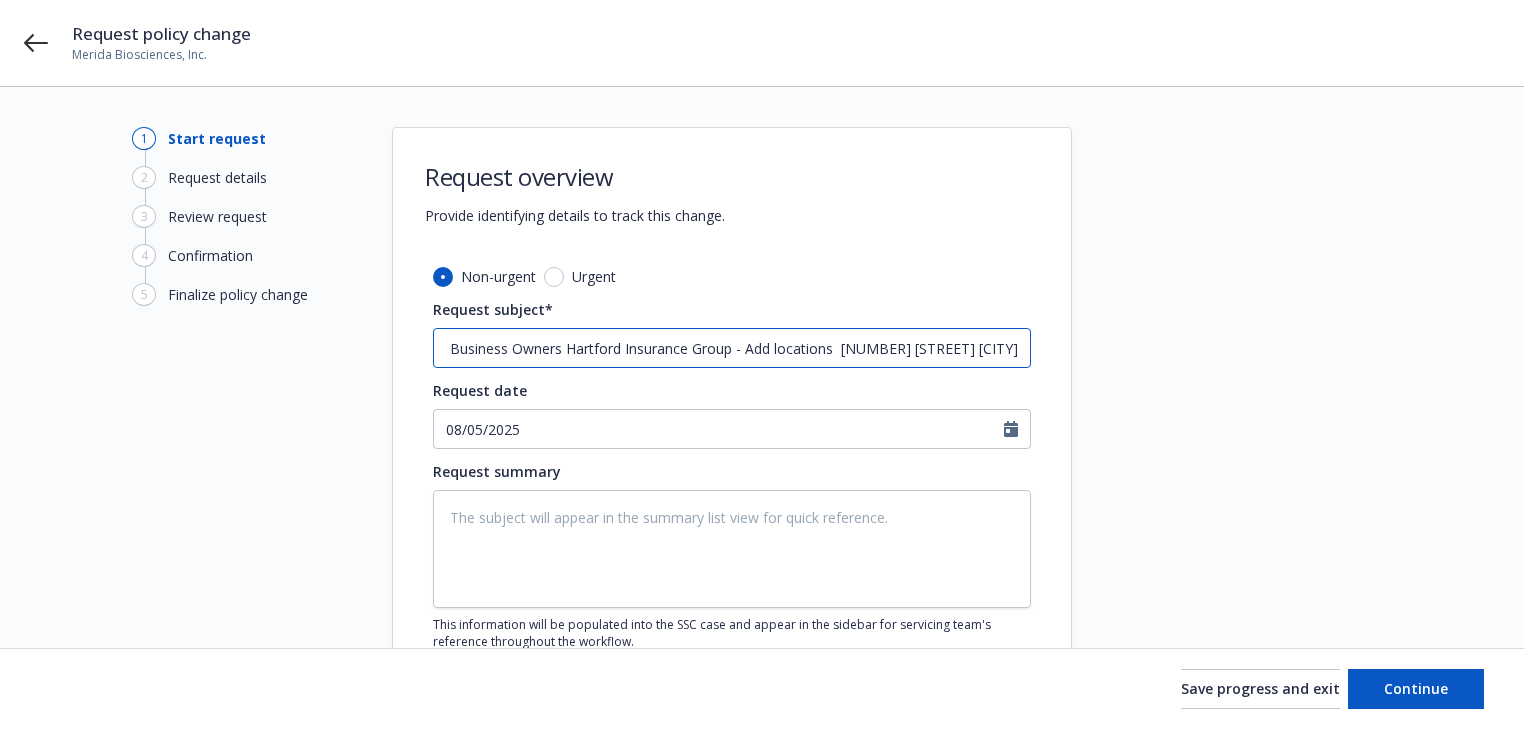 type on "x" 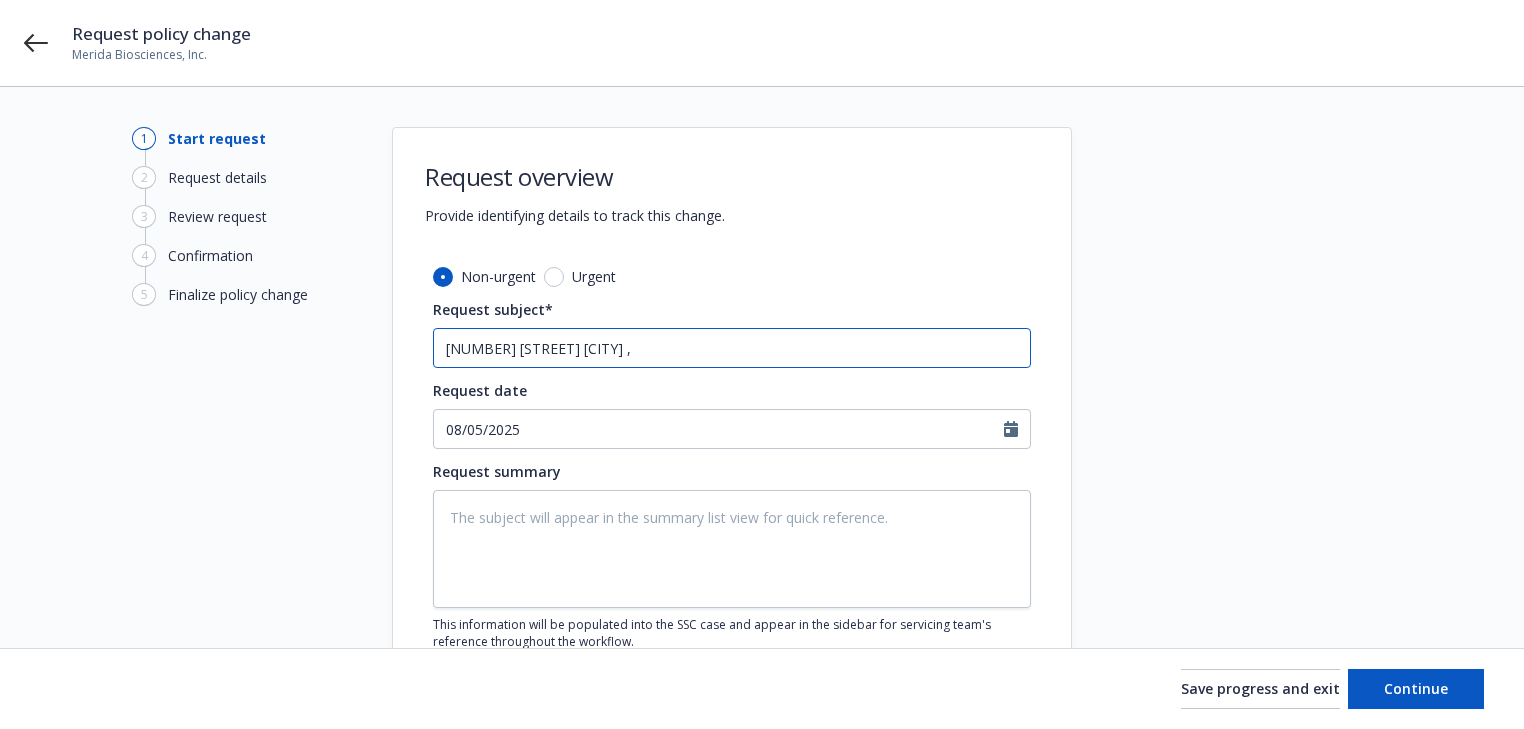 type on "x" 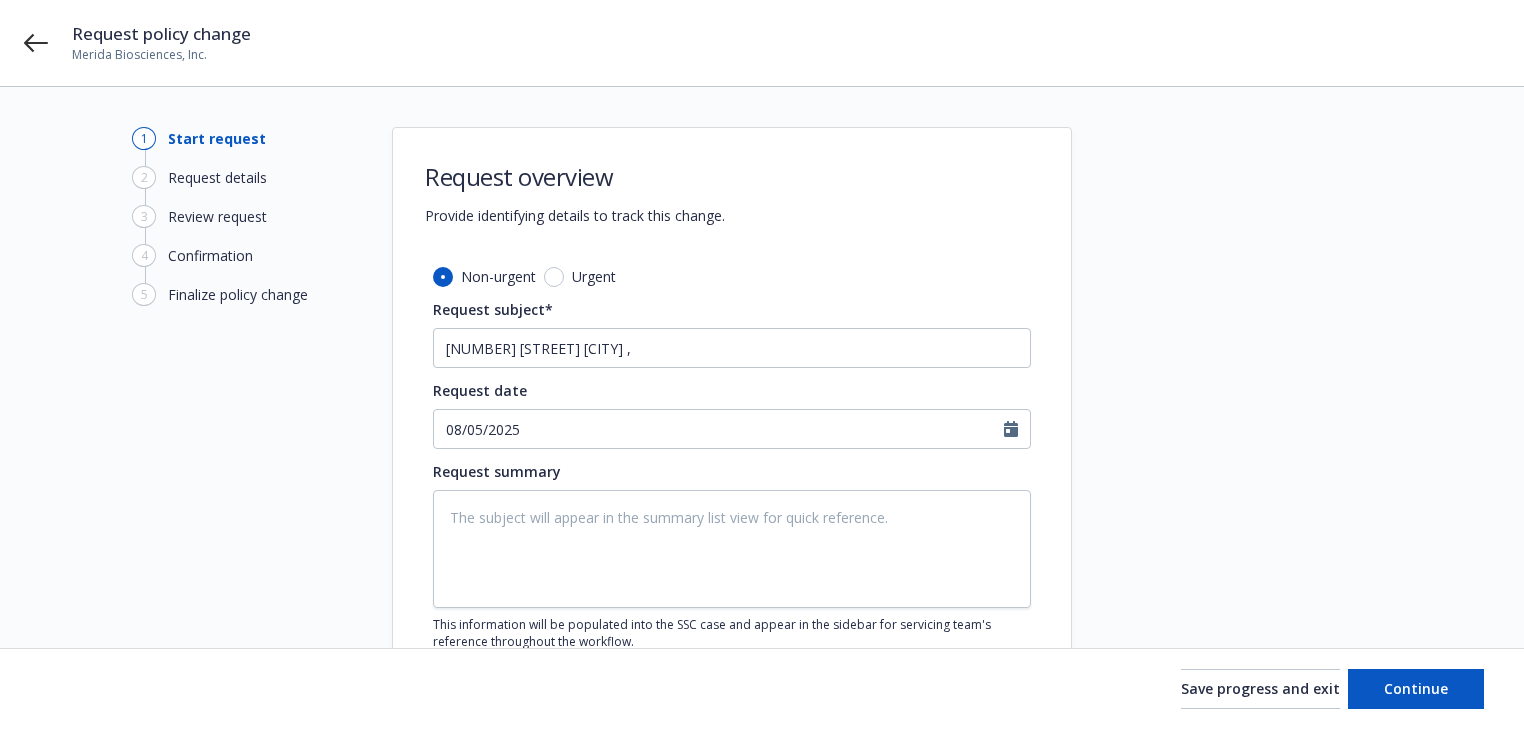scroll, scrollTop: 0, scrollLeft: 0, axis: both 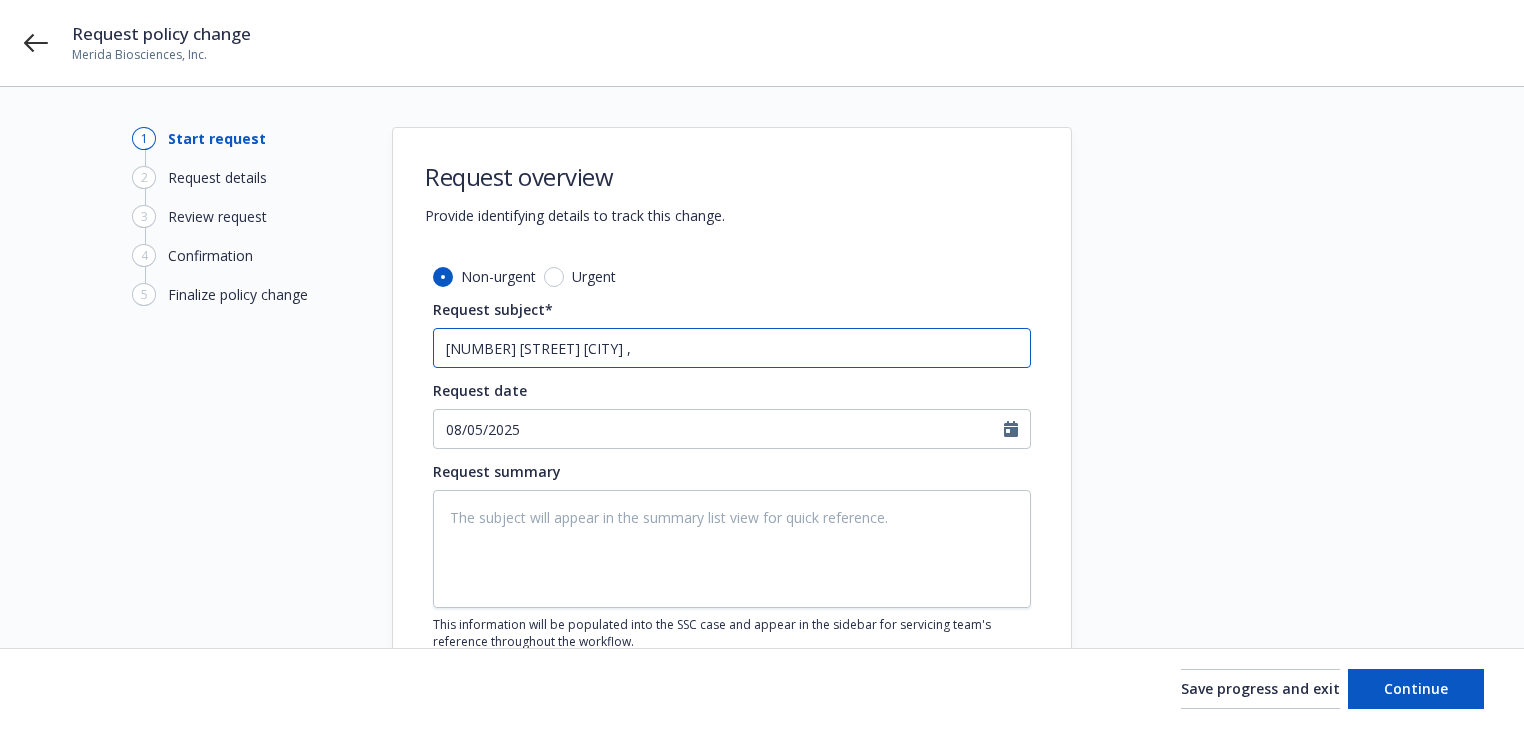 drag, startPoint x: 942, startPoint y: 347, endPoint x: 933, endPoint y: 354, distance: 11.401754 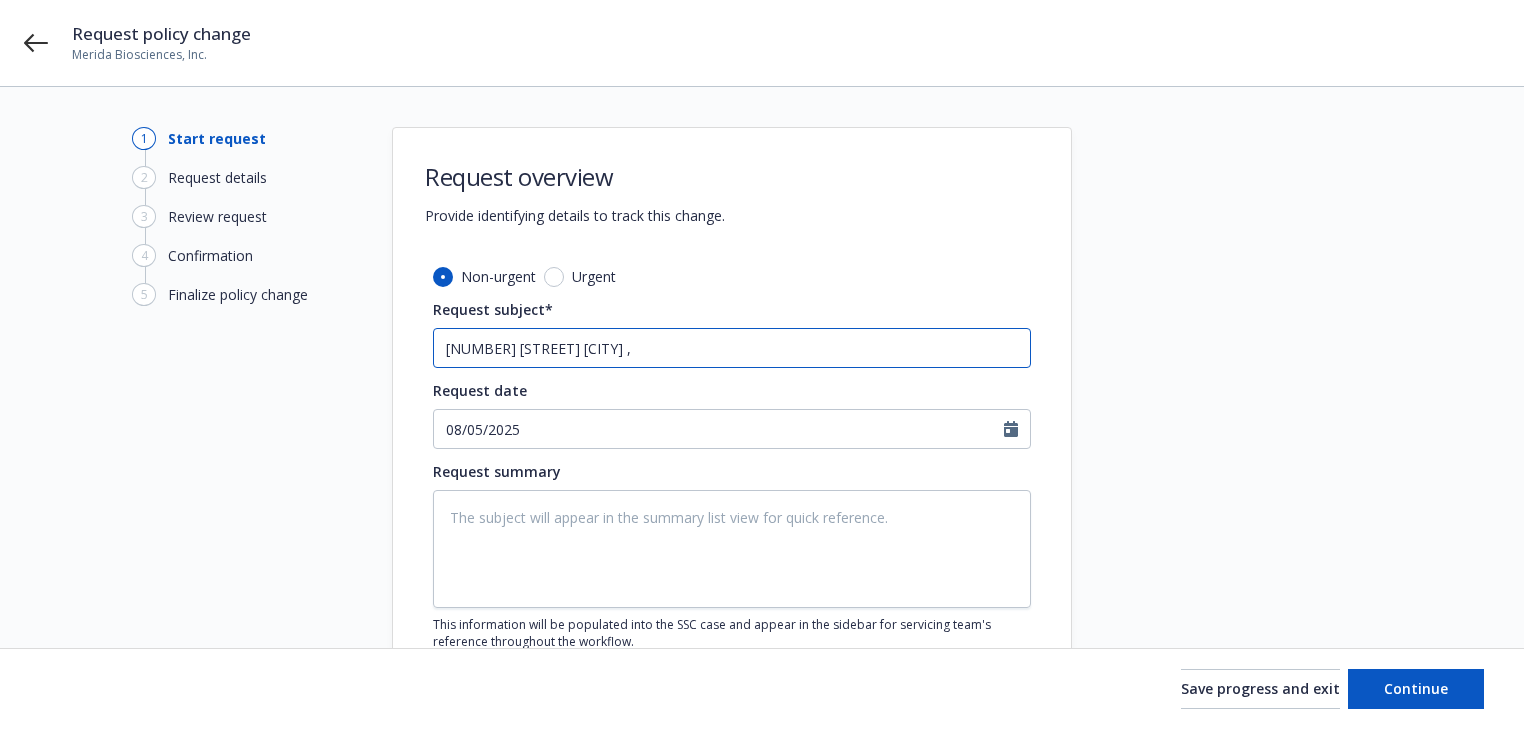 paste on "113 STONELEIGH DR" 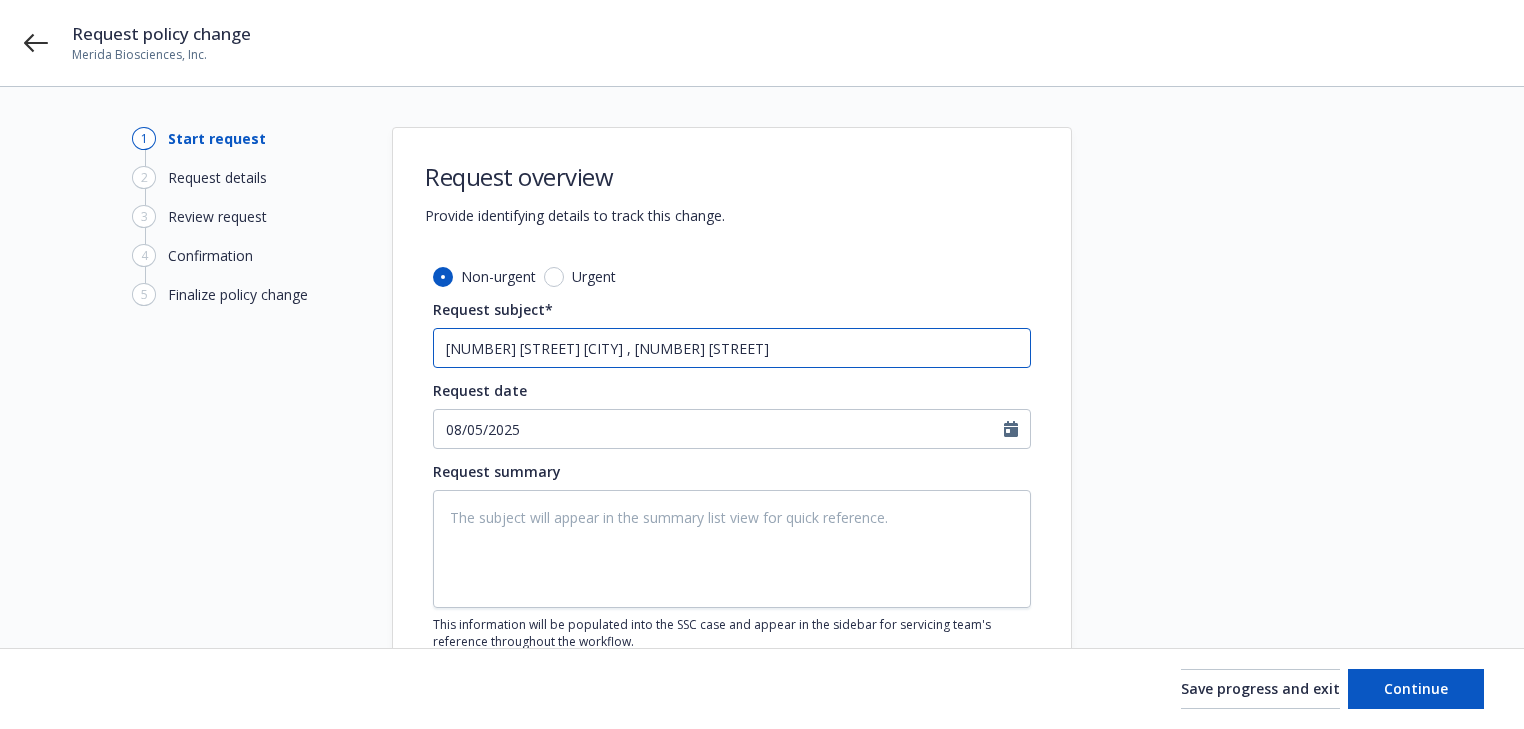 type on "x" 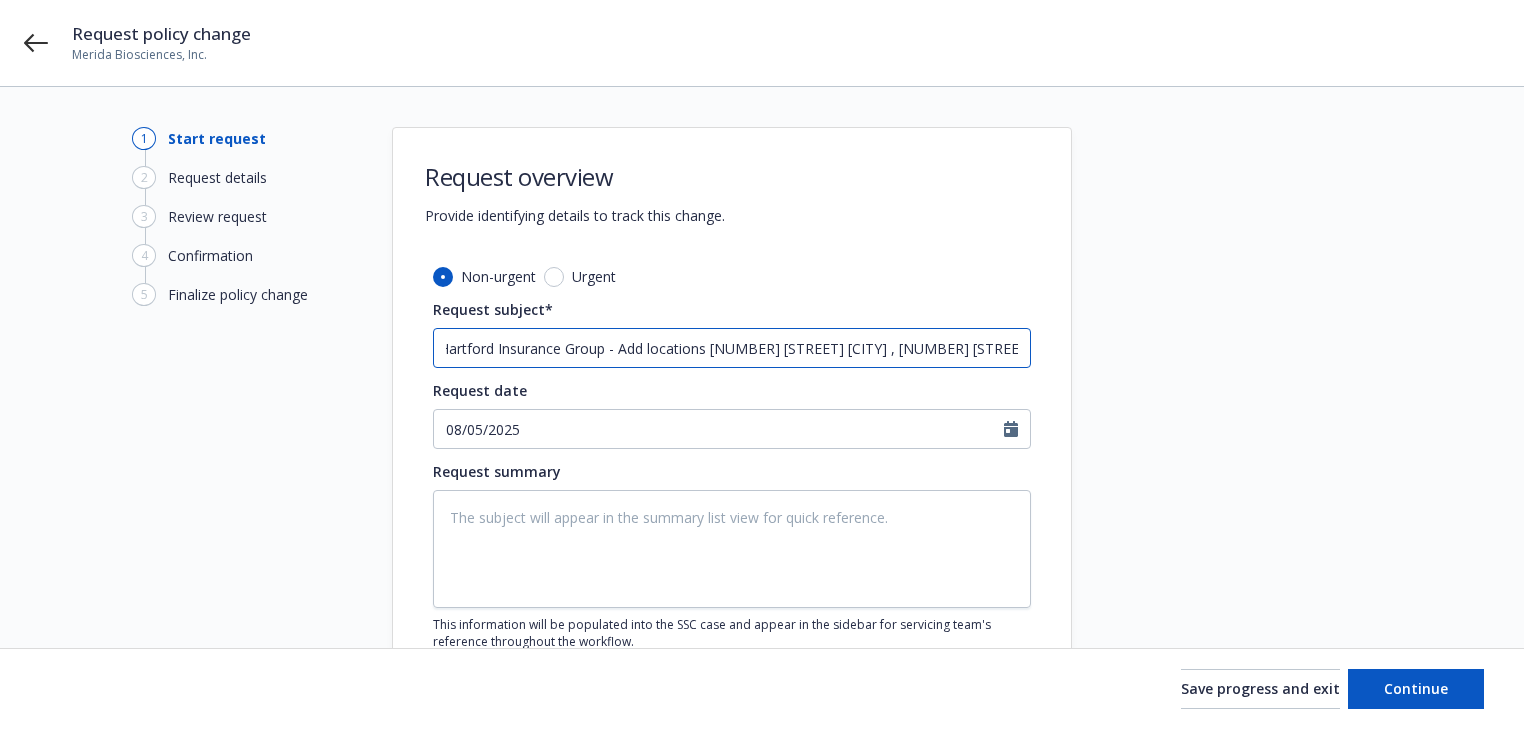 type on "x" 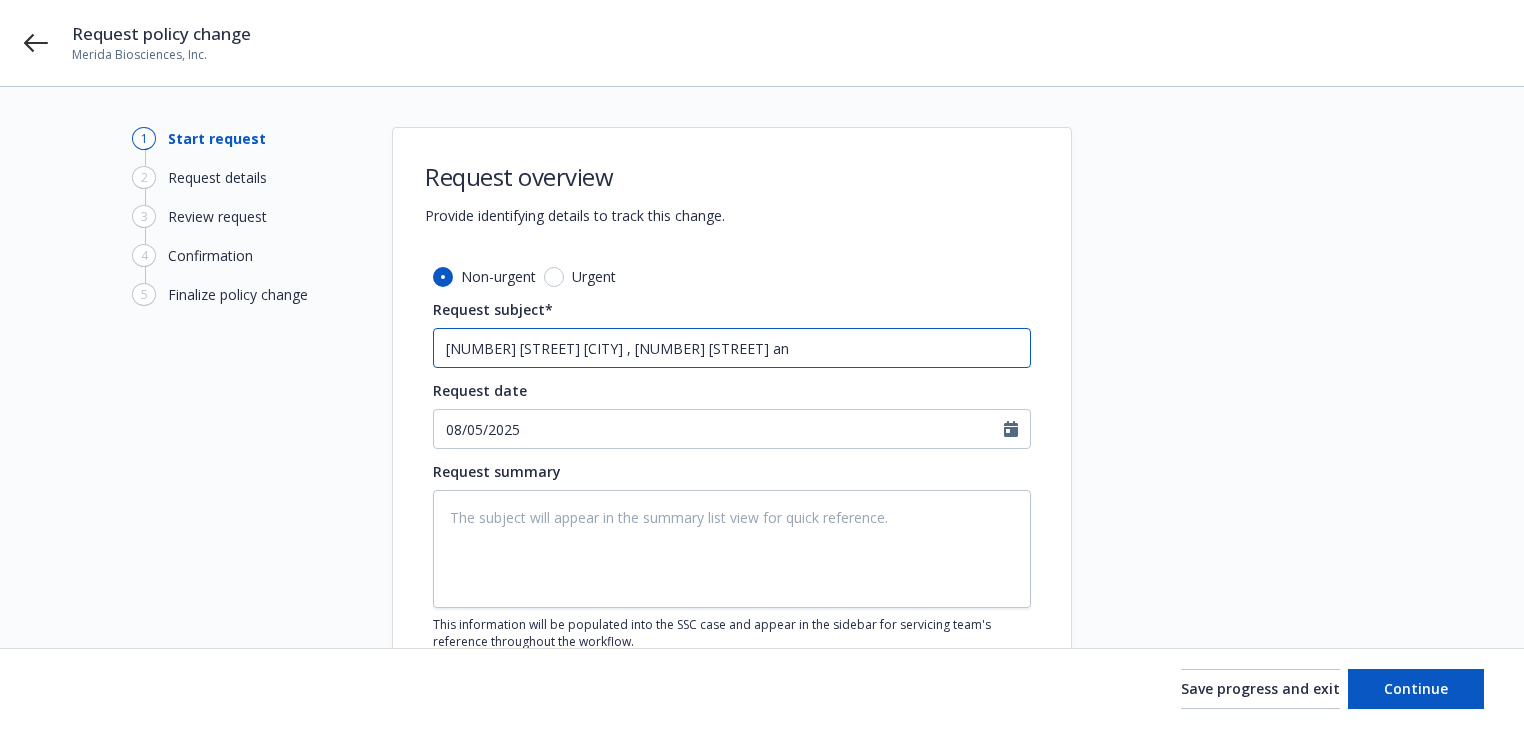 type on "x" 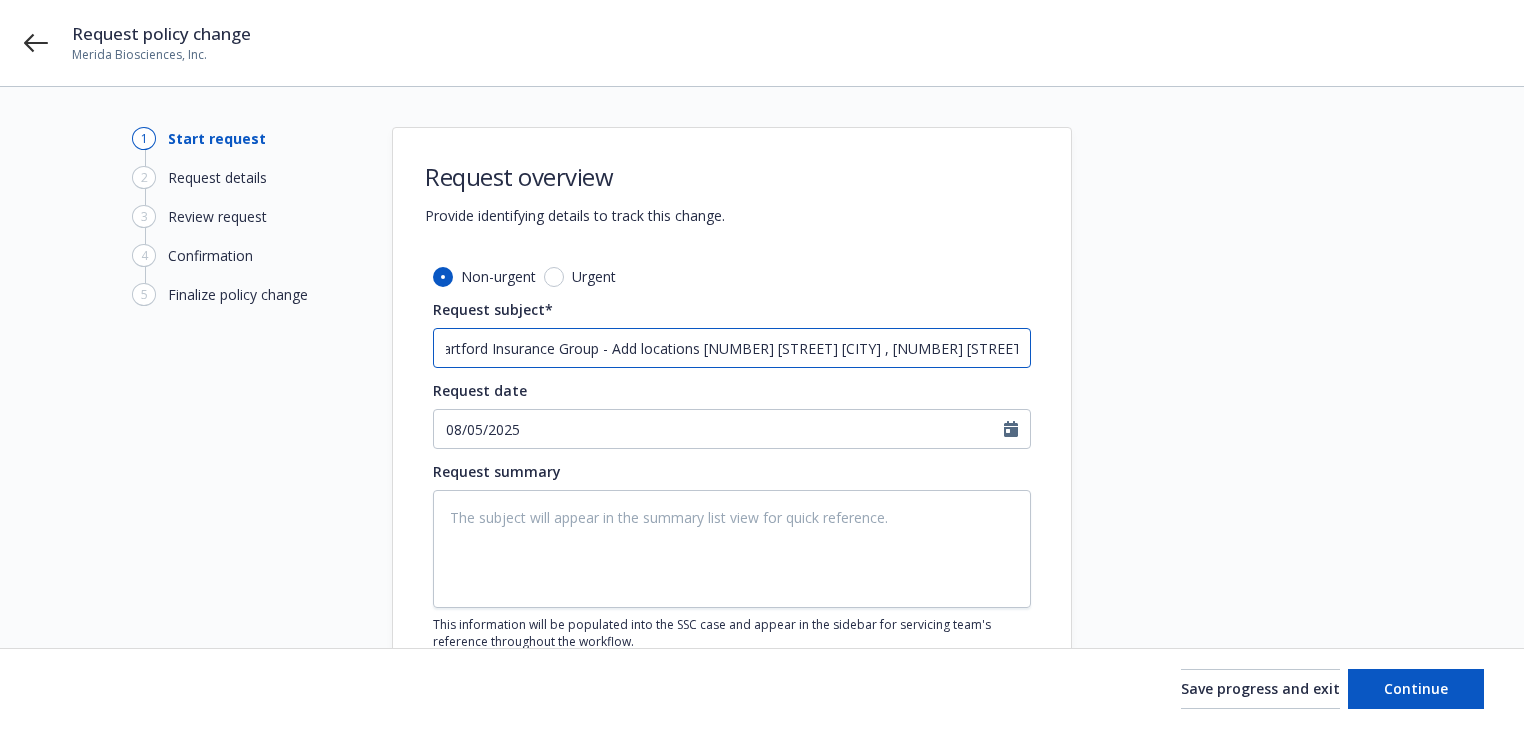 type on "x" 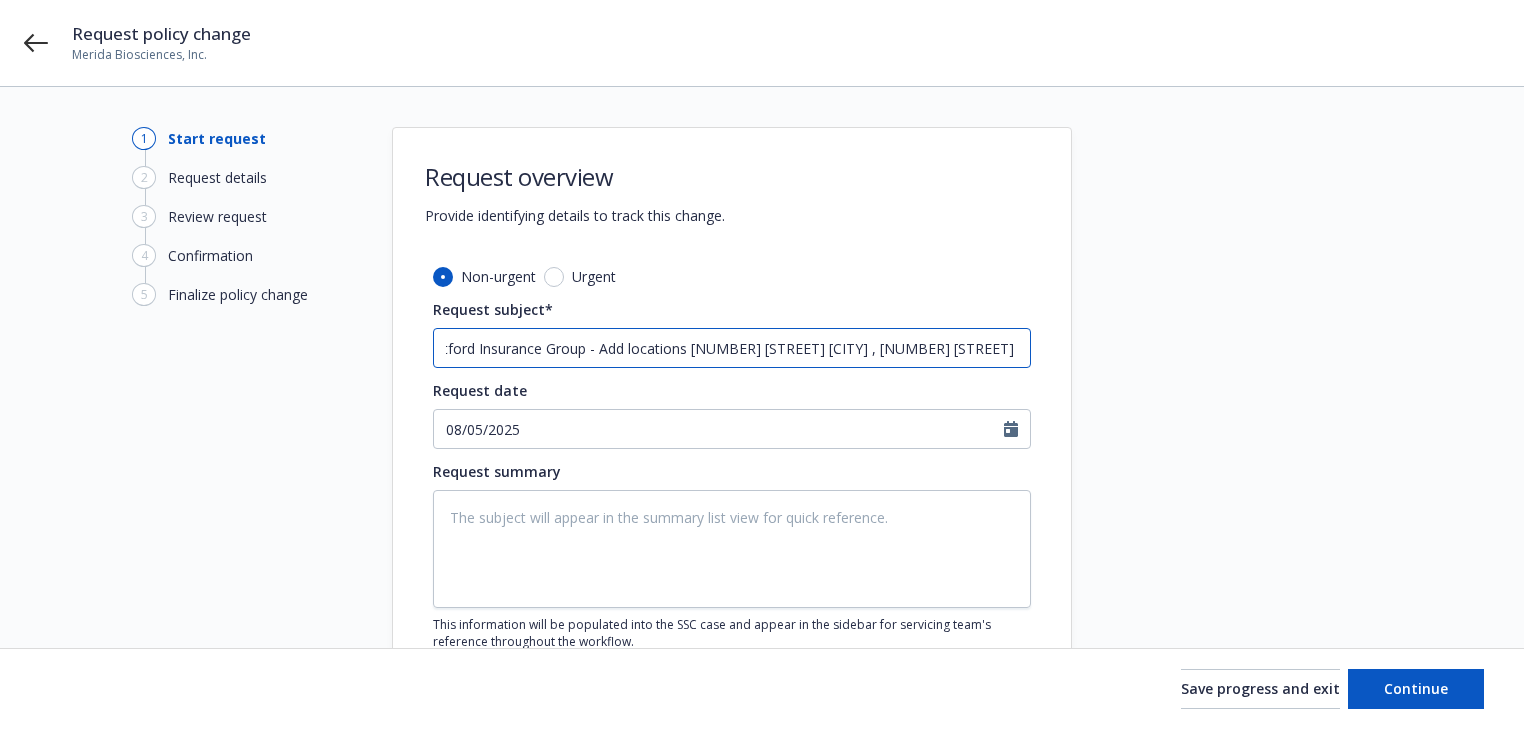 type on "[NUMBER] Business Owners Hartford Insurance Group - Add locations [NUMBER] [STREET] [CITY] , [NUMBER] [STREET] and" 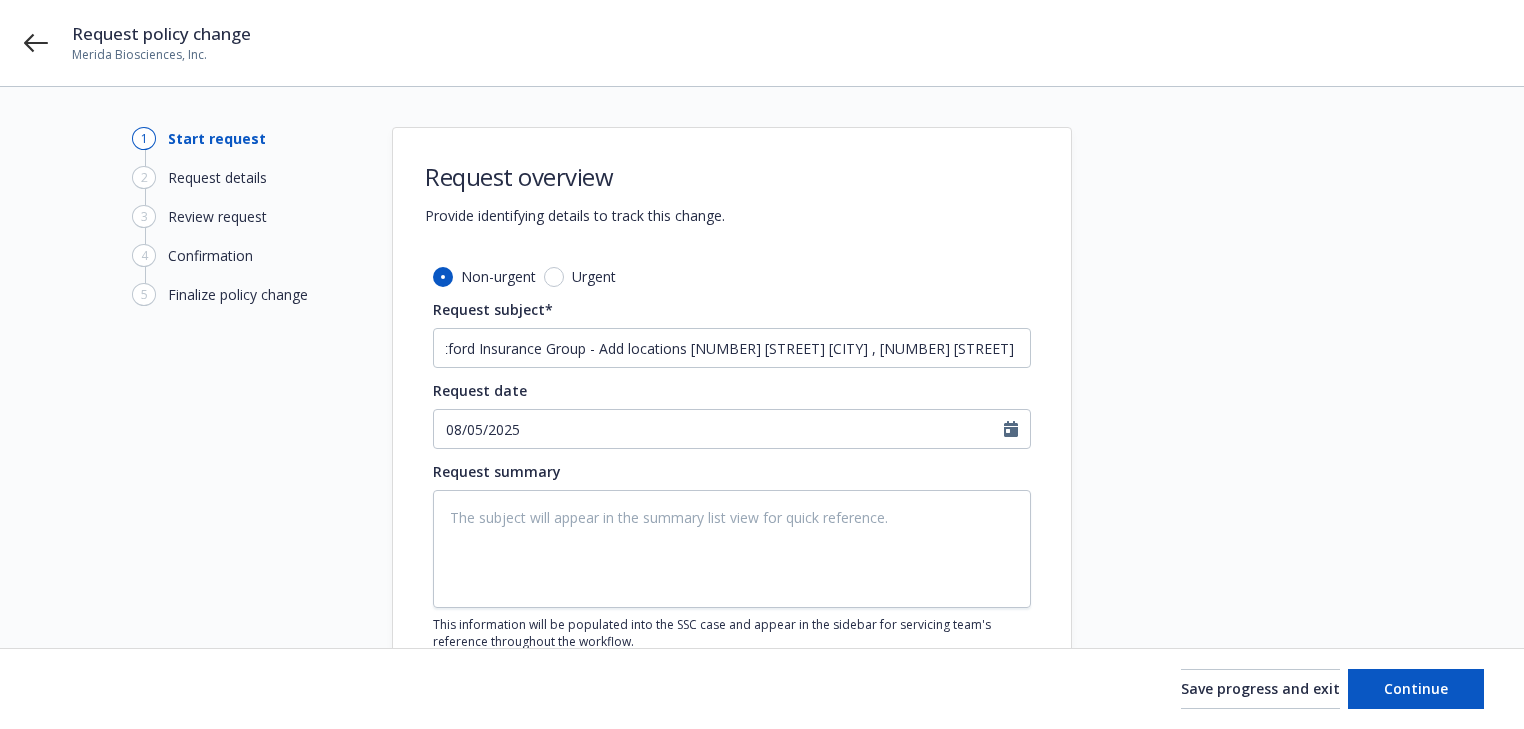 scroll, scrollTop: 0, scrollLeft: 0, axis: both 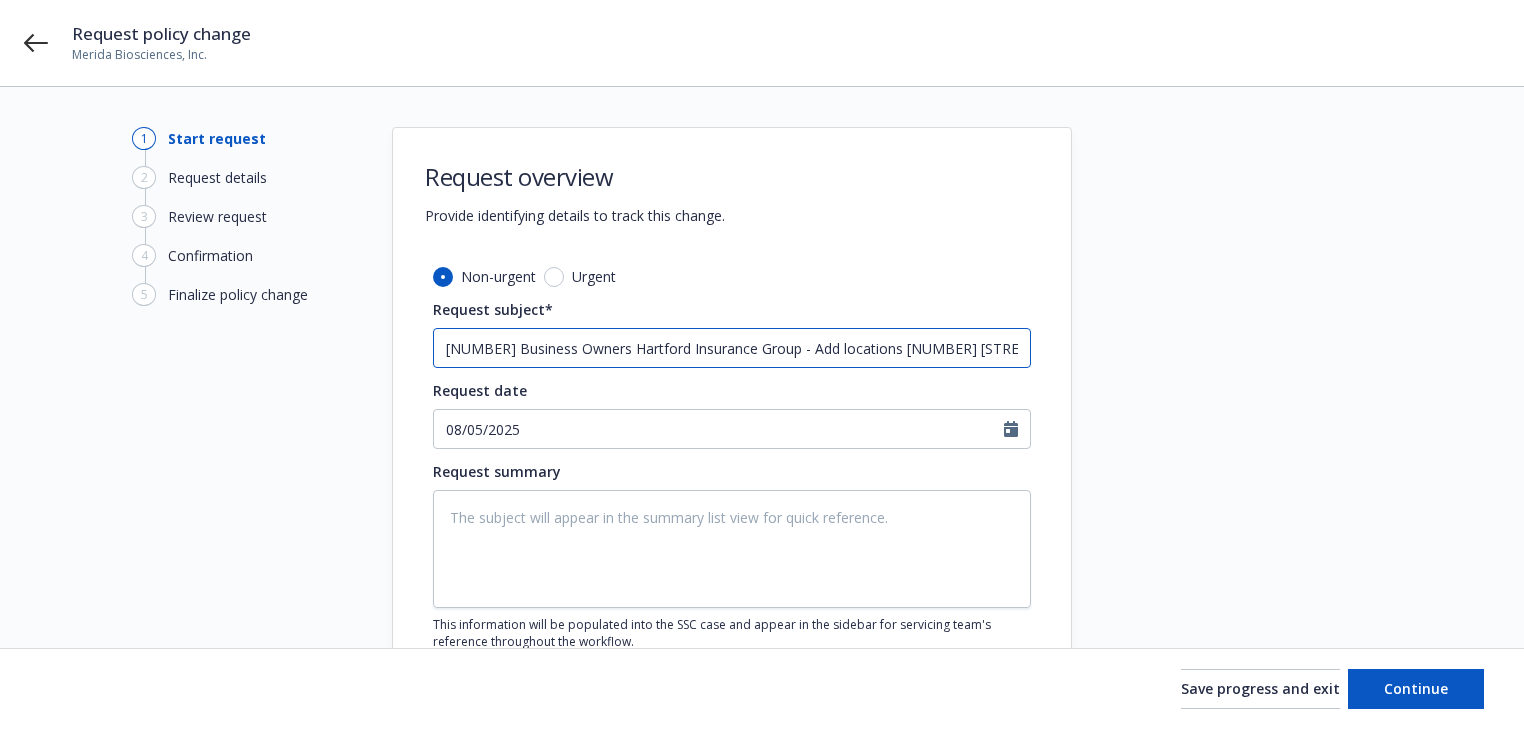 click on "[NUMBER] Business Owners Hartford Insurance Group - Add locations [NUMBER] [STREET] [CITY] , [NUMBER] [STREET] and" at bounding box center (732, 348) 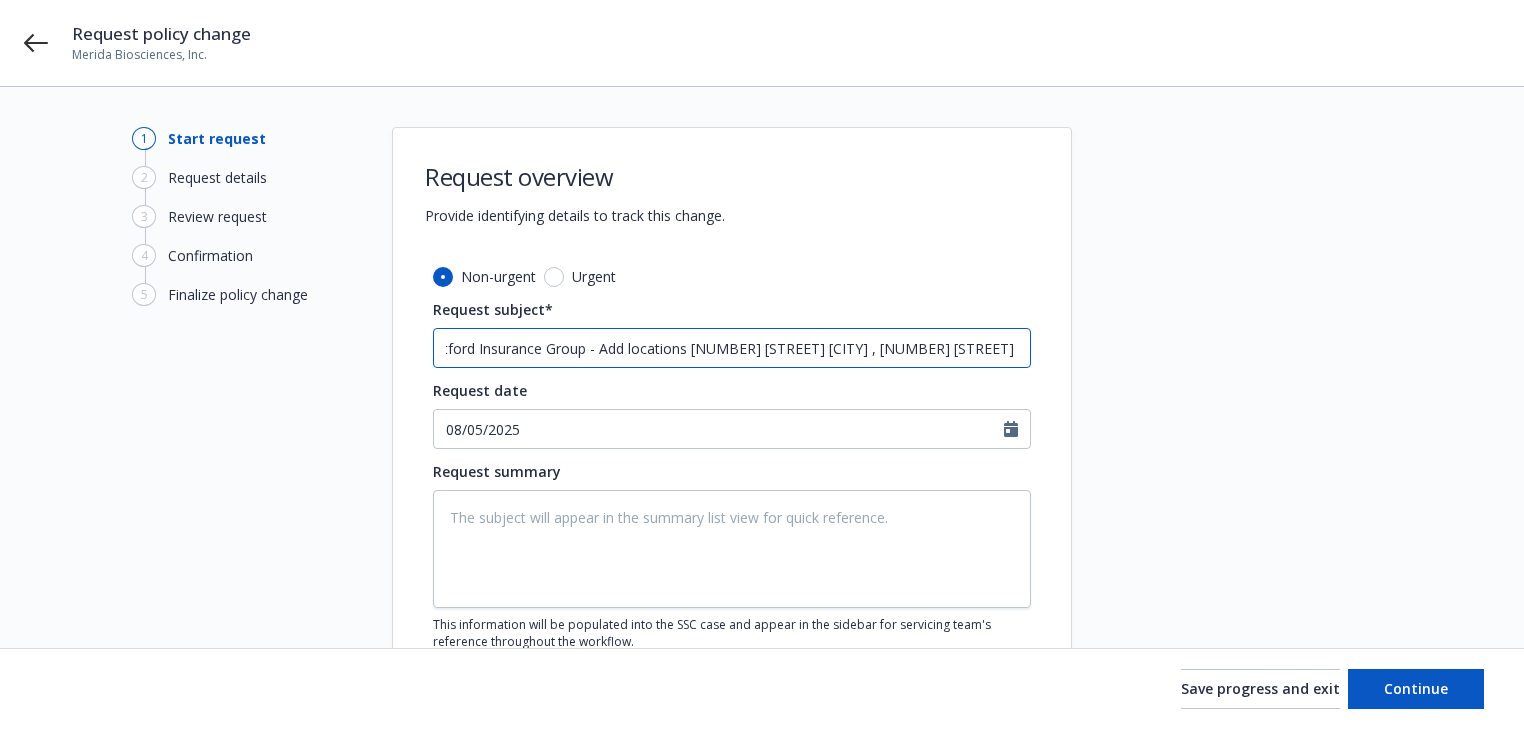 paste on "[NUMBER] [STREET]" 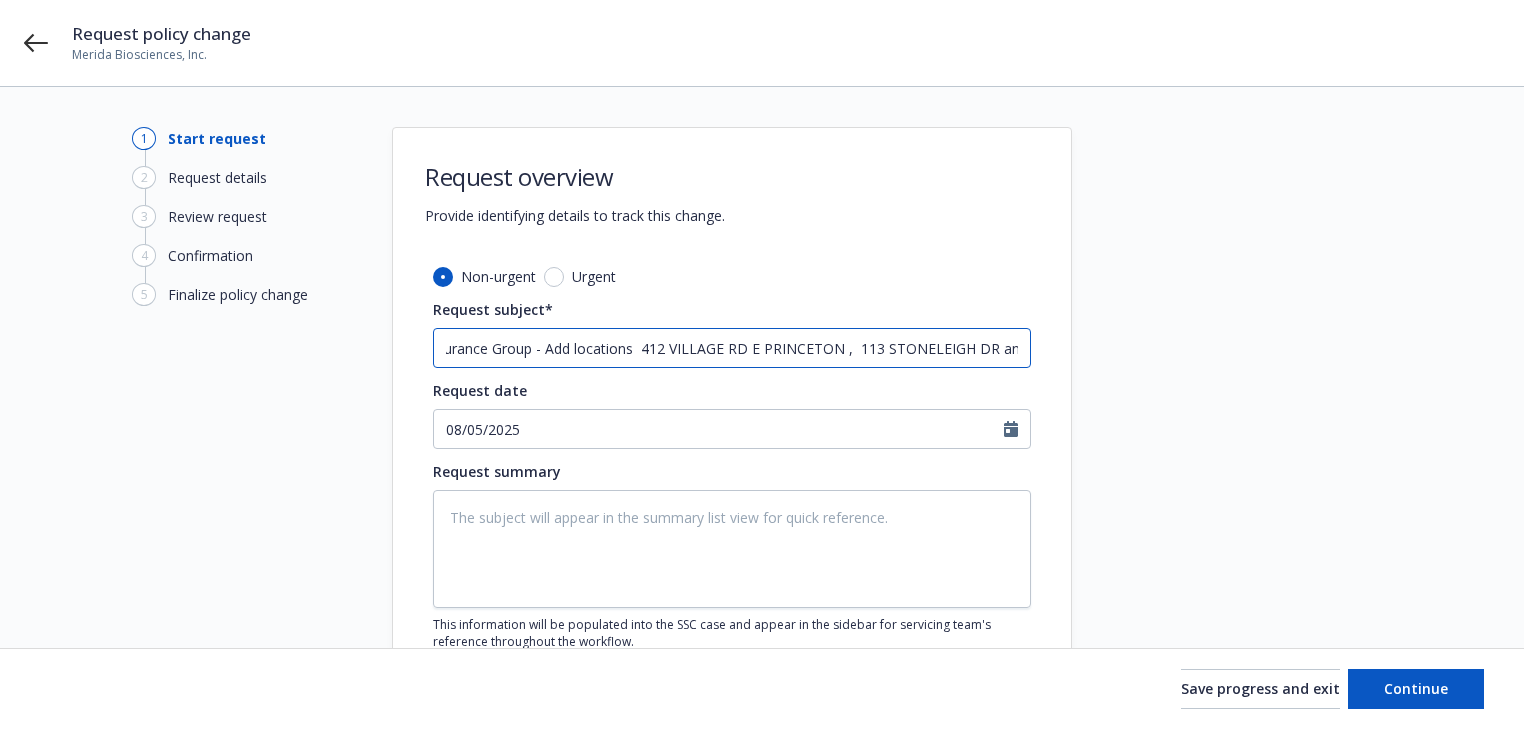 scroll, scrollTop: 0, scrollLeft: 372, axis: horizontal 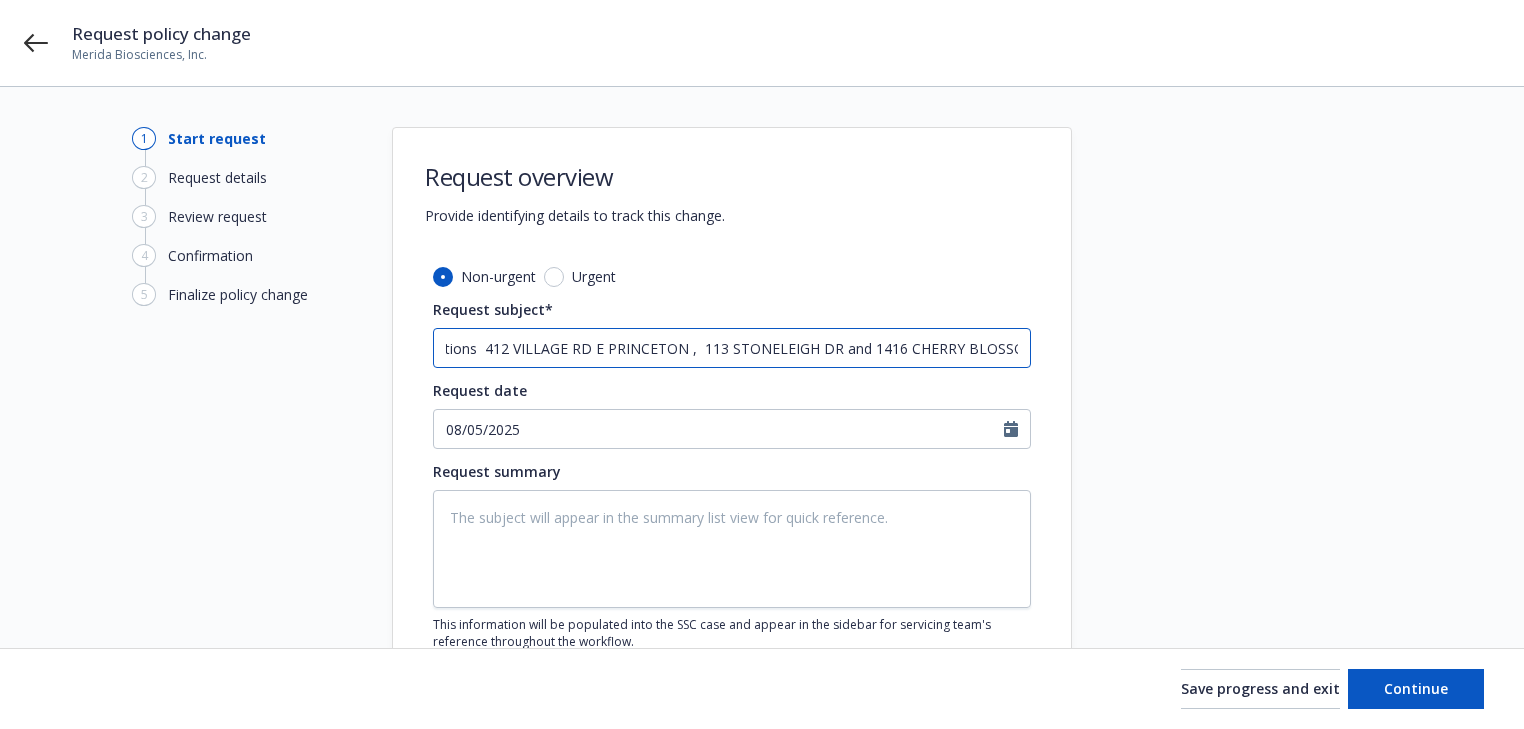 type on "25 Business Owners Hartford Insurance Group - Add locations  412 VILLAGE RD E PRINCETON ,  113 STONELEIGH DR and 1416 CHERRY BLOSSOM" 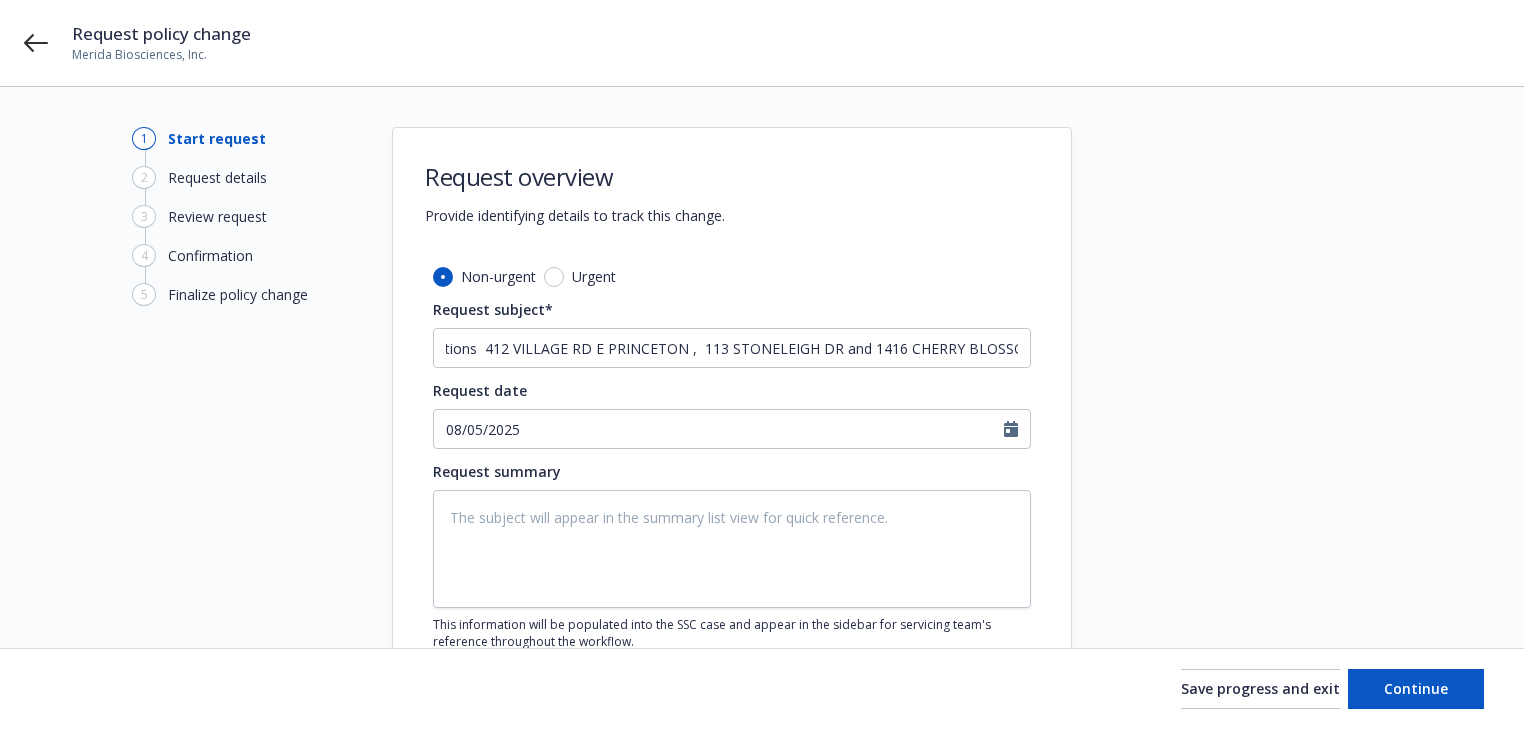 scroll, scrollTop: 0, scrollLeft: 0, axis: both 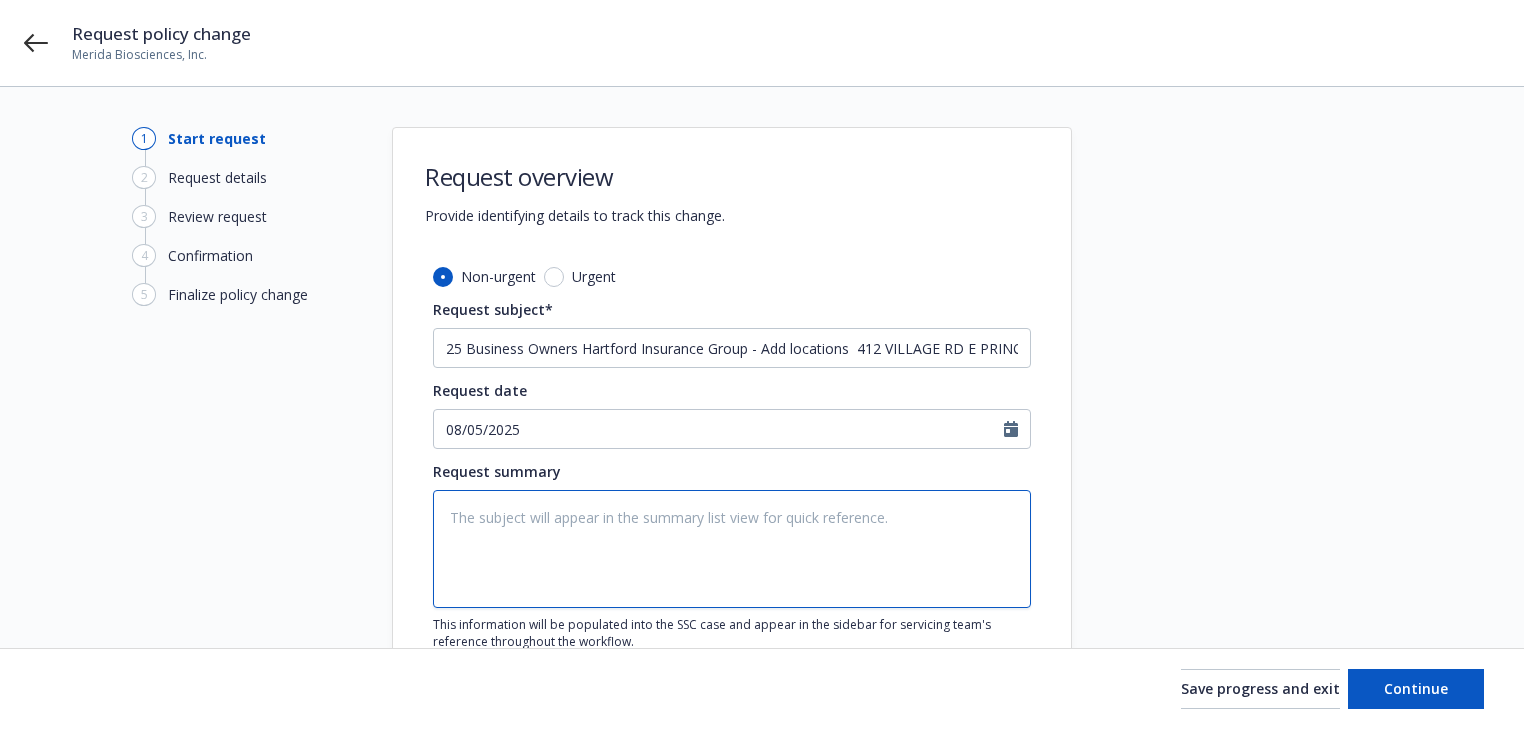 click at bounding box center [732, 549] 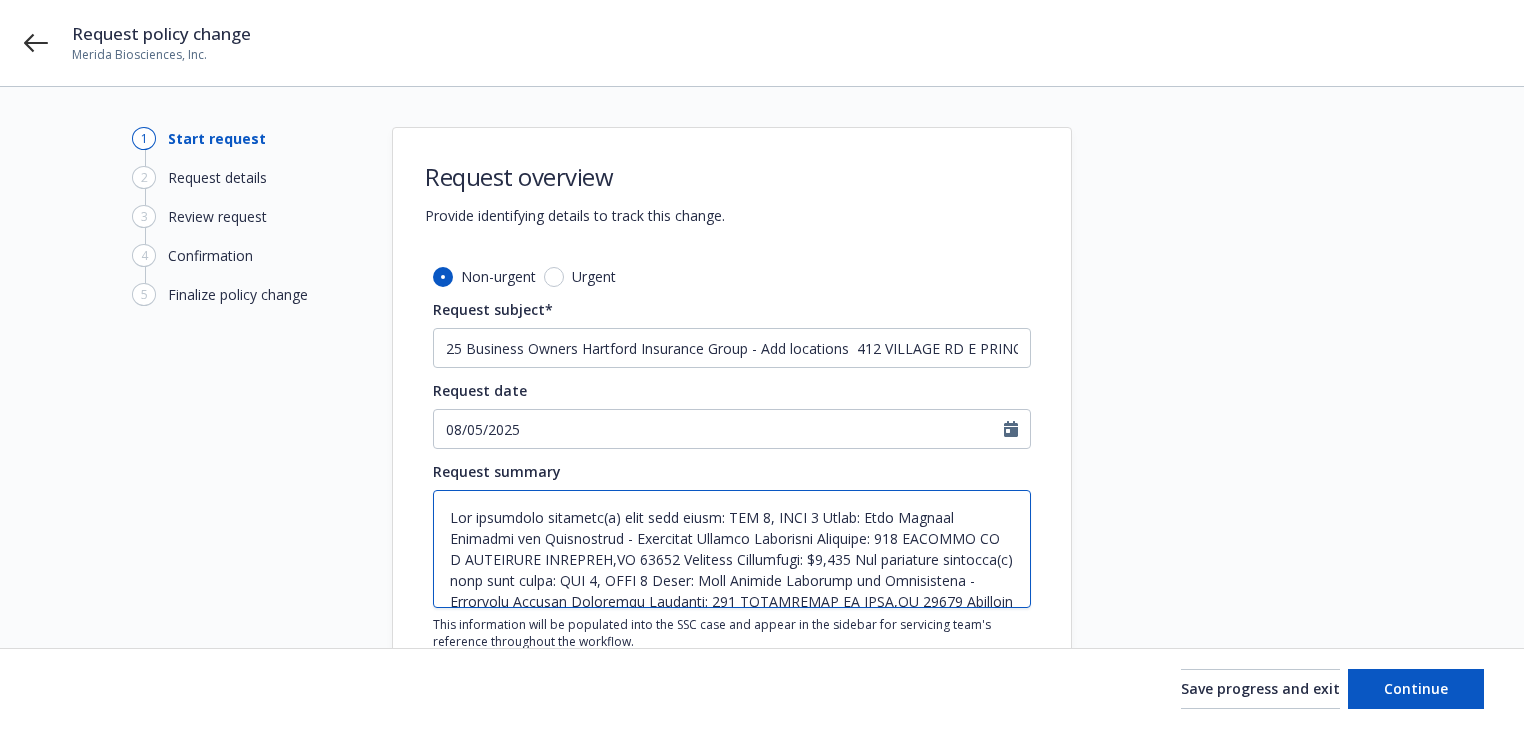 scroll, scrollTop: 92, scrollLeft: 0, axis: vertical 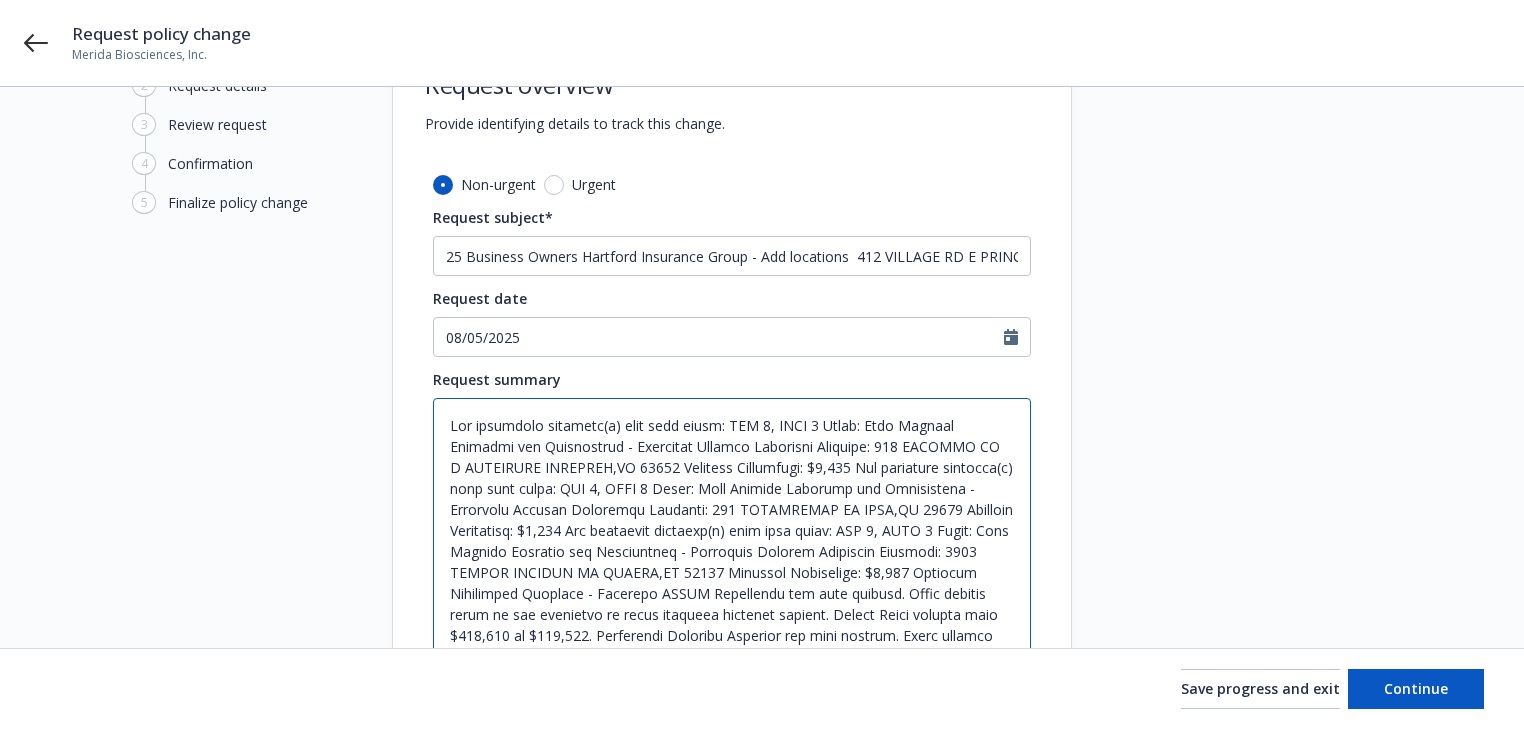 click at bounding box center [732, 572] 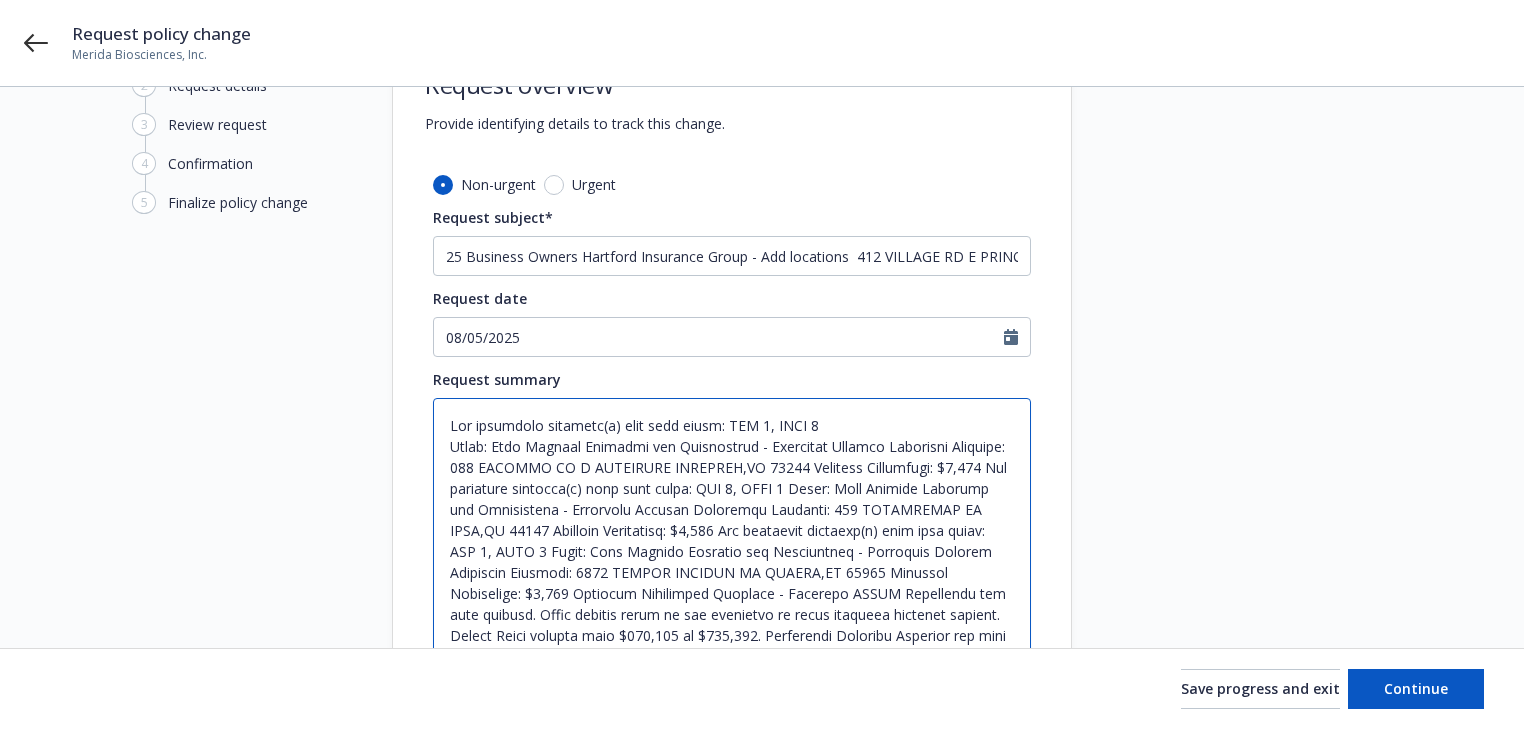 click at bounding box center [732, 572] 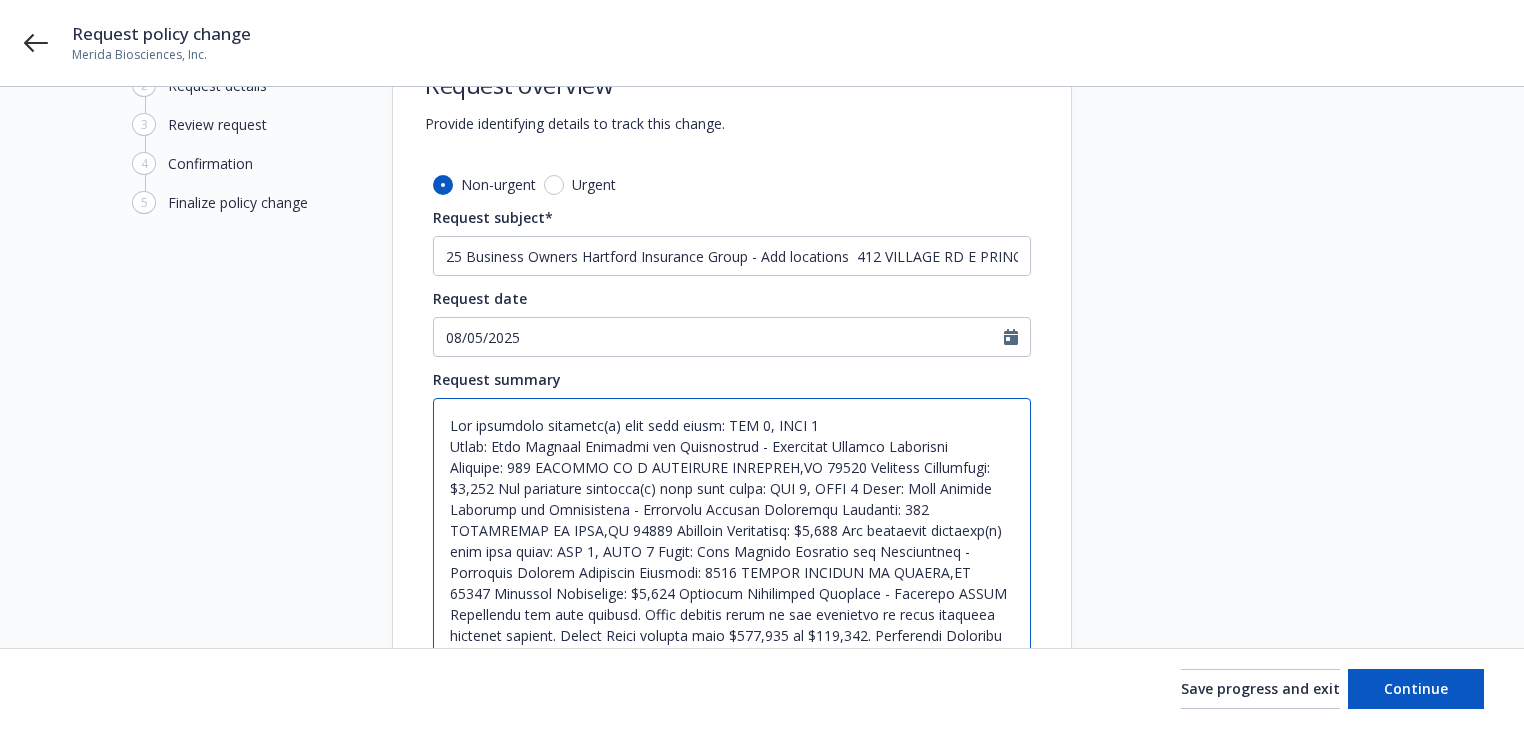 click at bounding box center (732, 572) 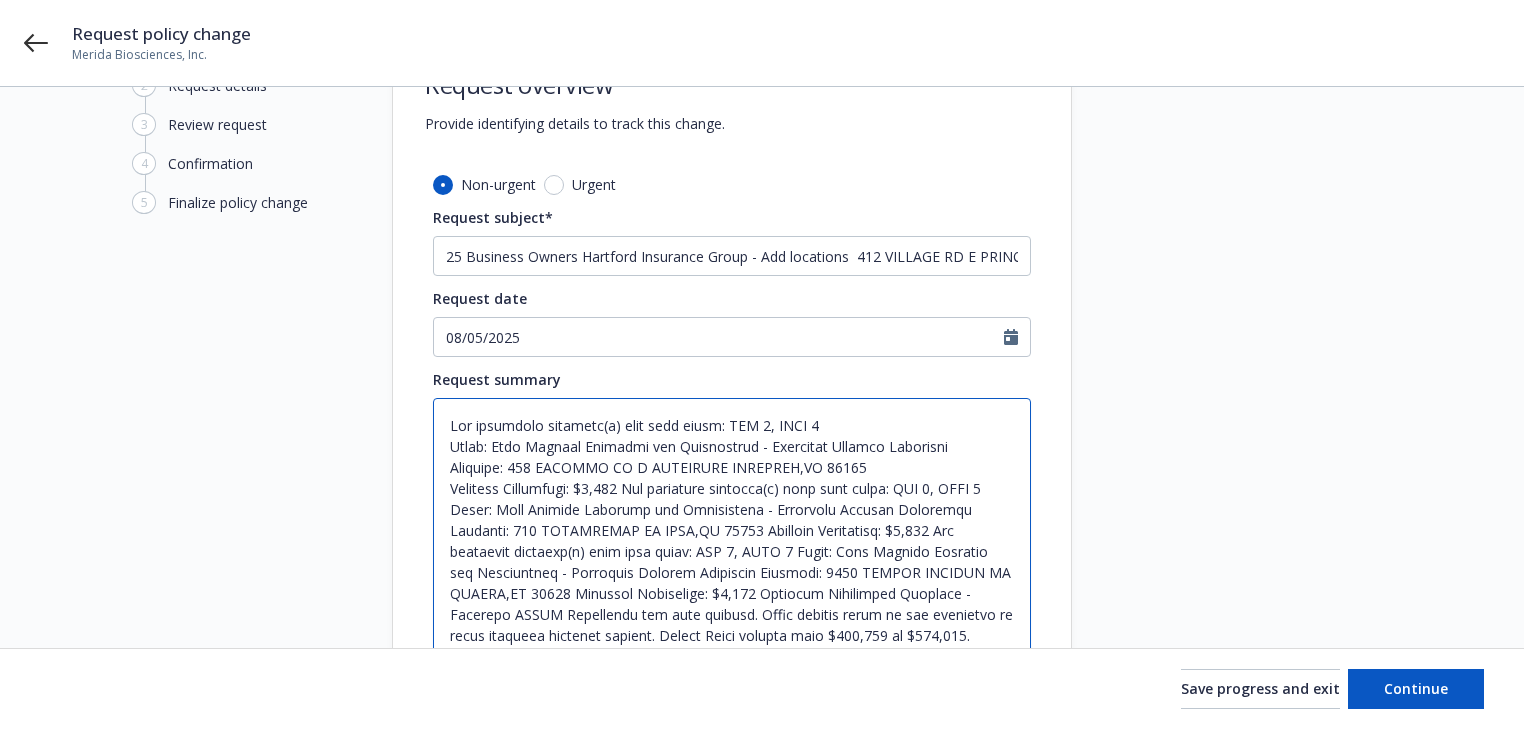click at bounding box center (732, 583) 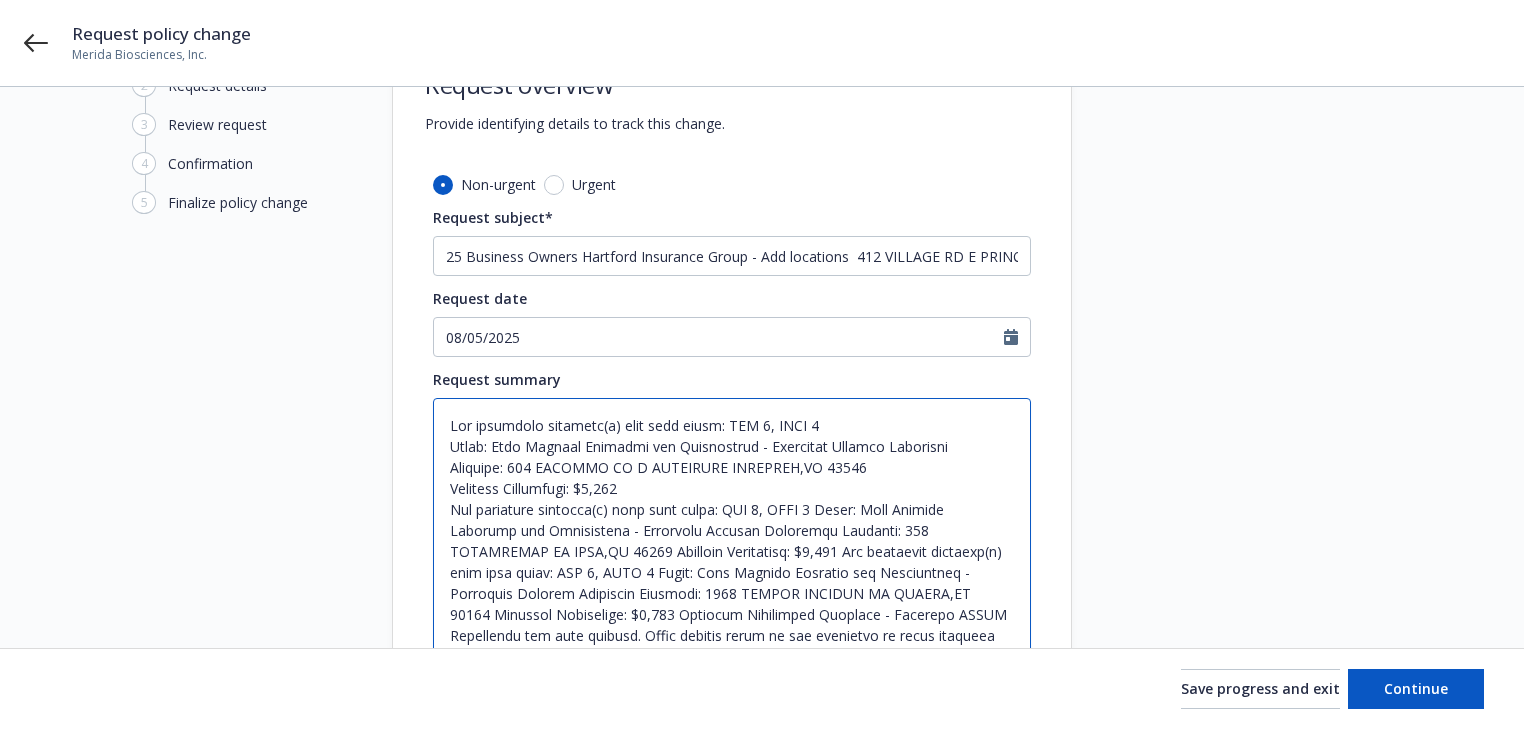 click at bounding box center (732, 583) 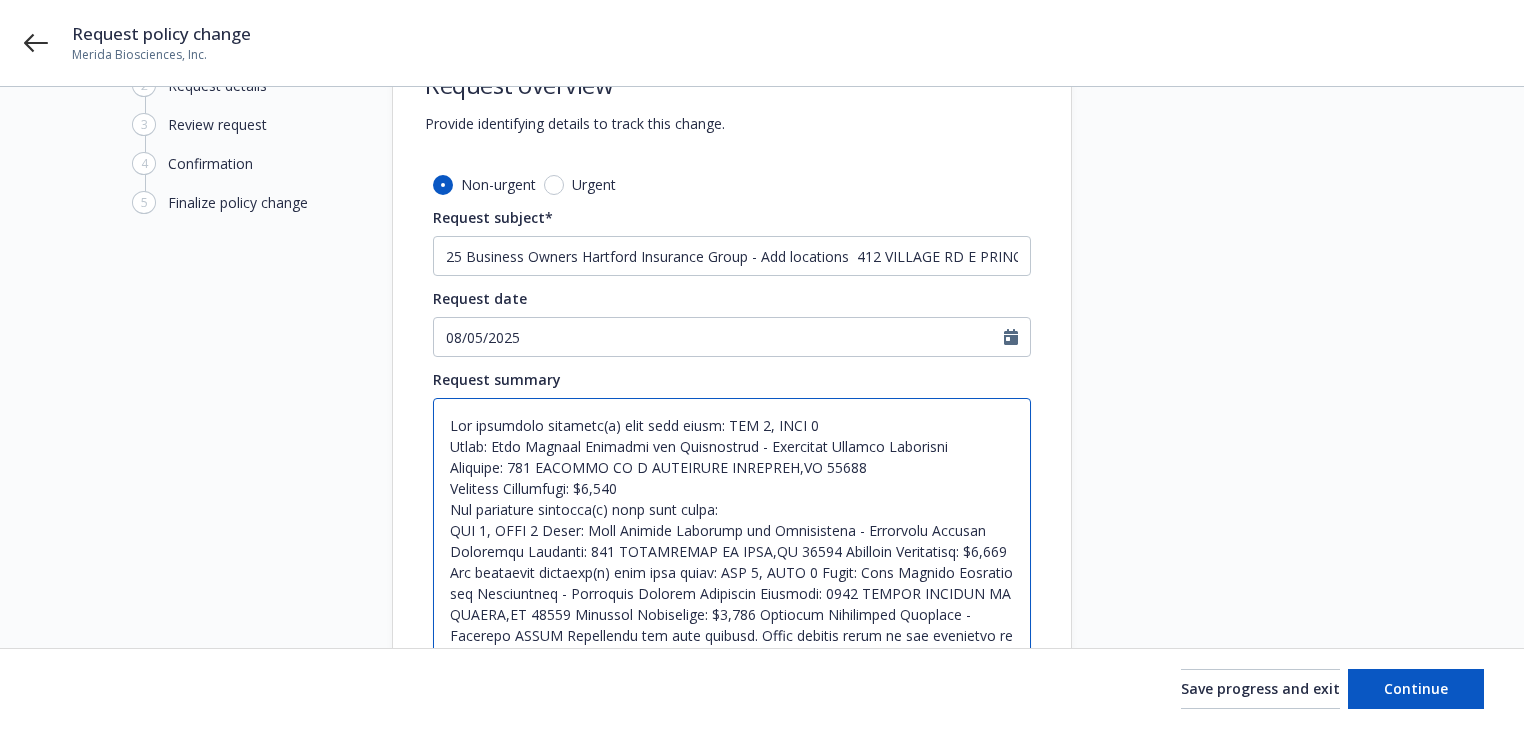 click at bounding box center (732, 593) 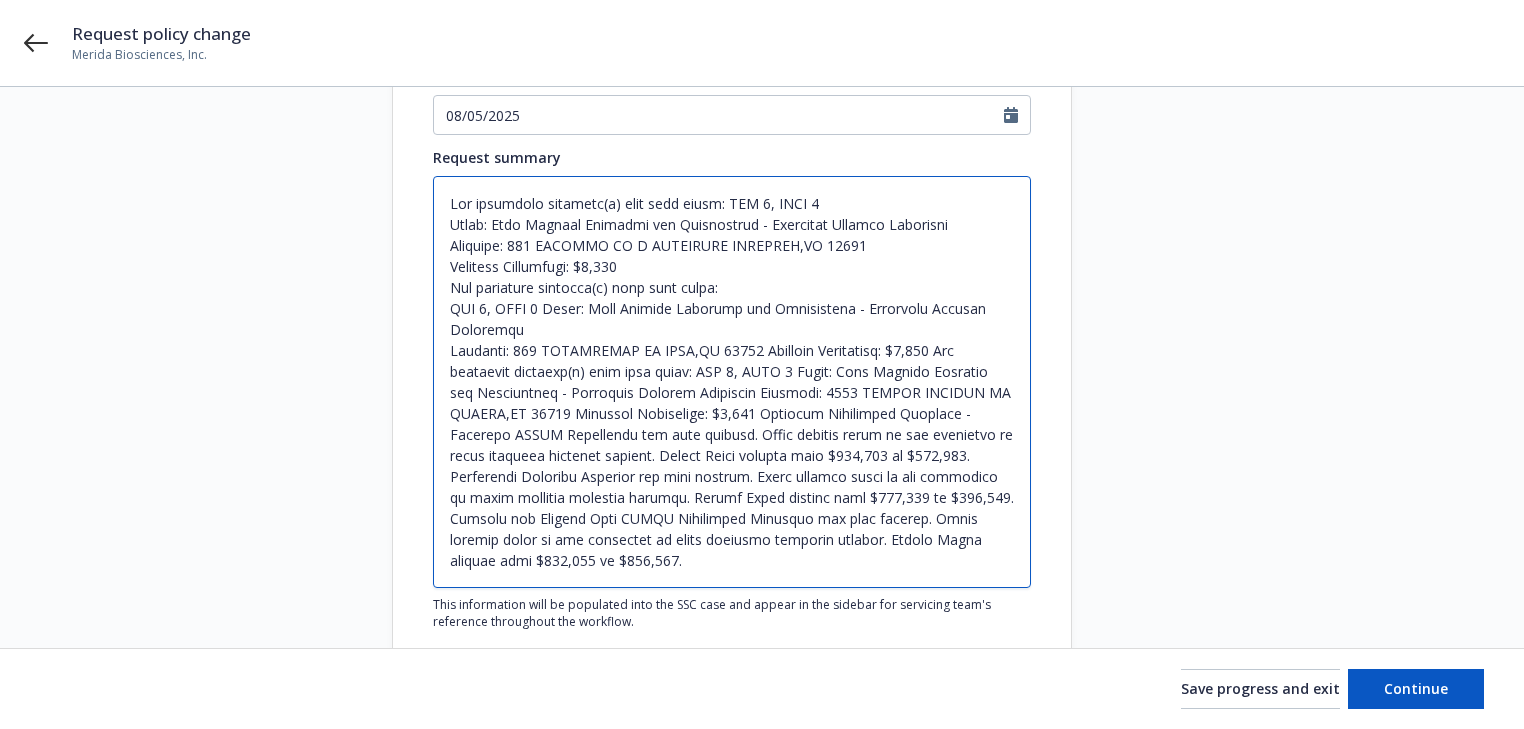 scroll, scrollTop: 332, scrollLeft: 0, axis: vertical 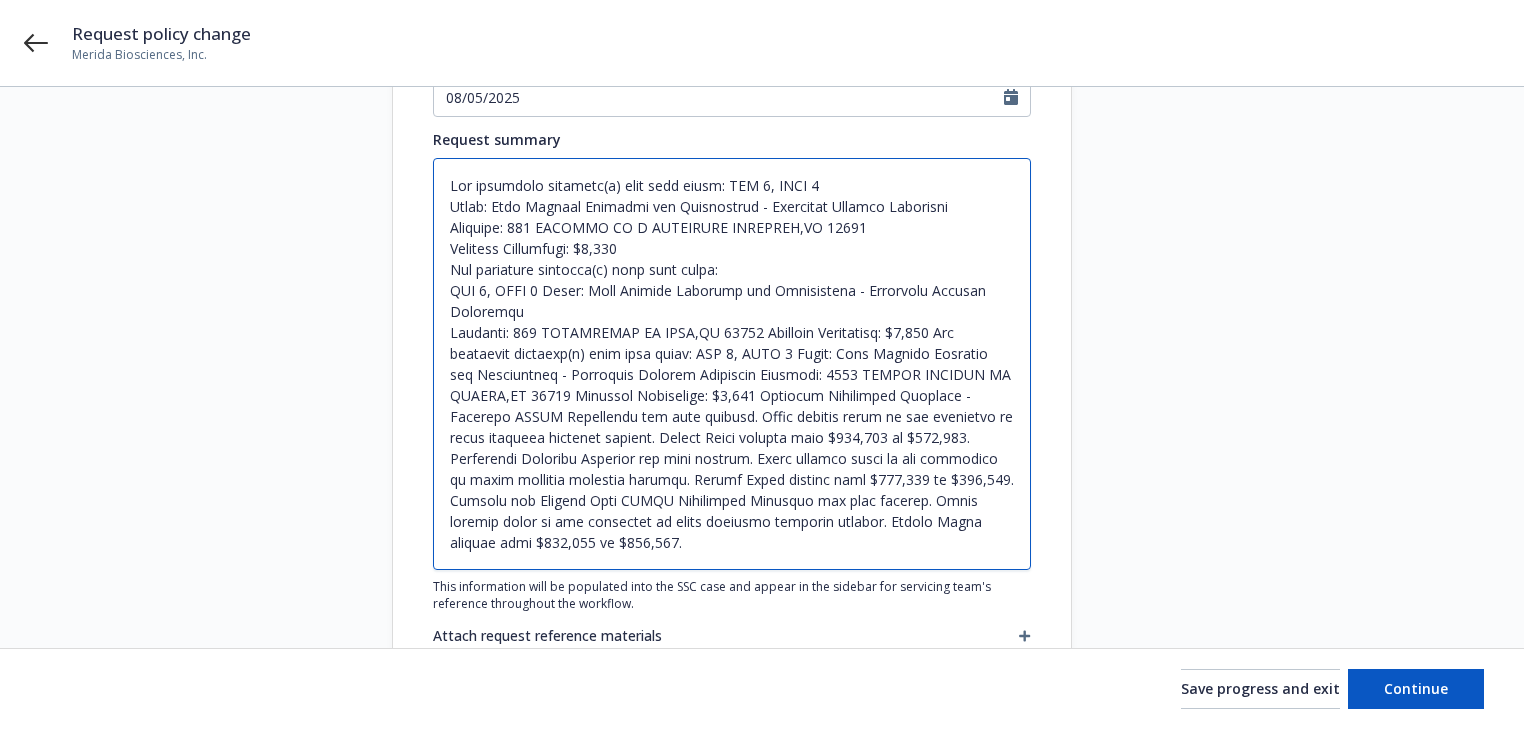 click at bounding box center (732, 364) 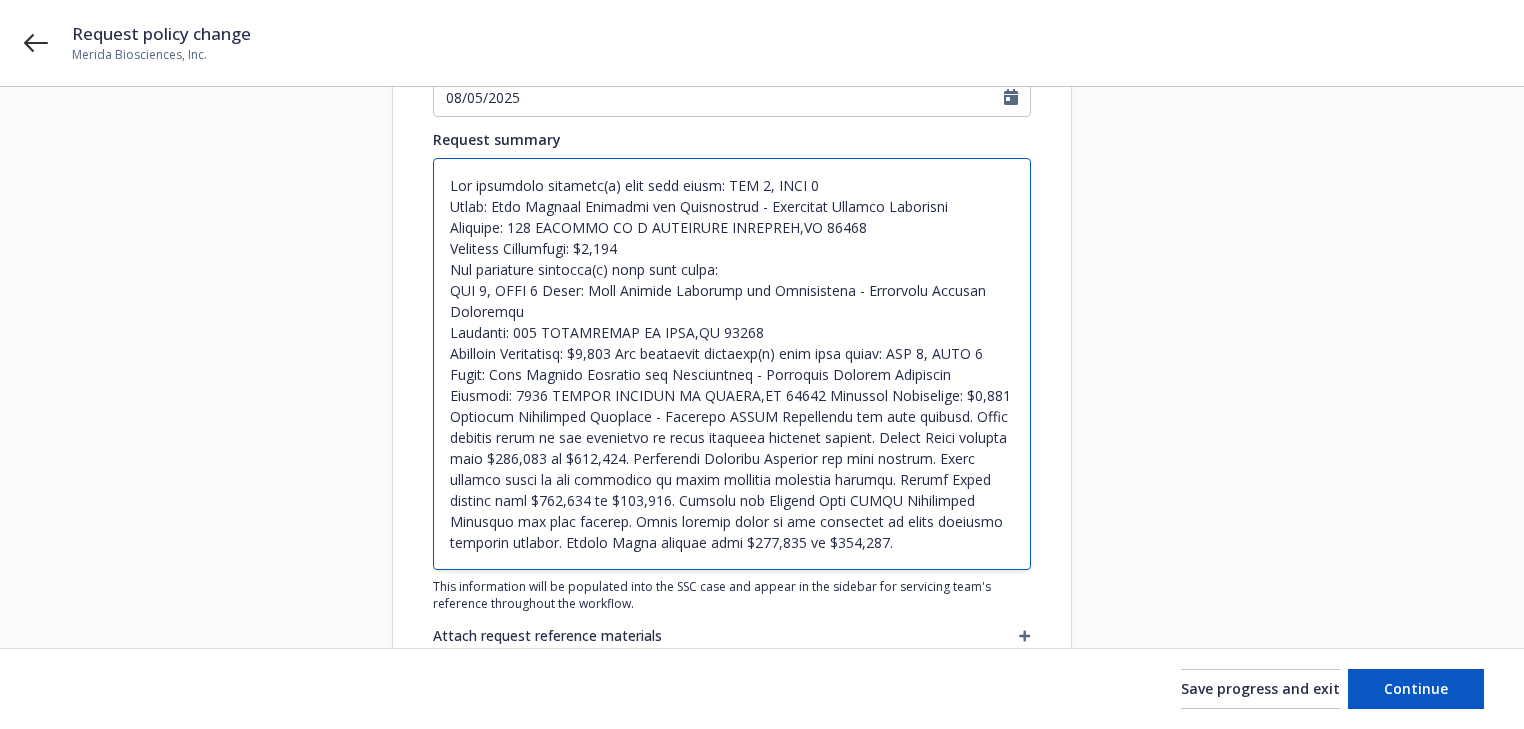 click at bounding box center (732, 364) 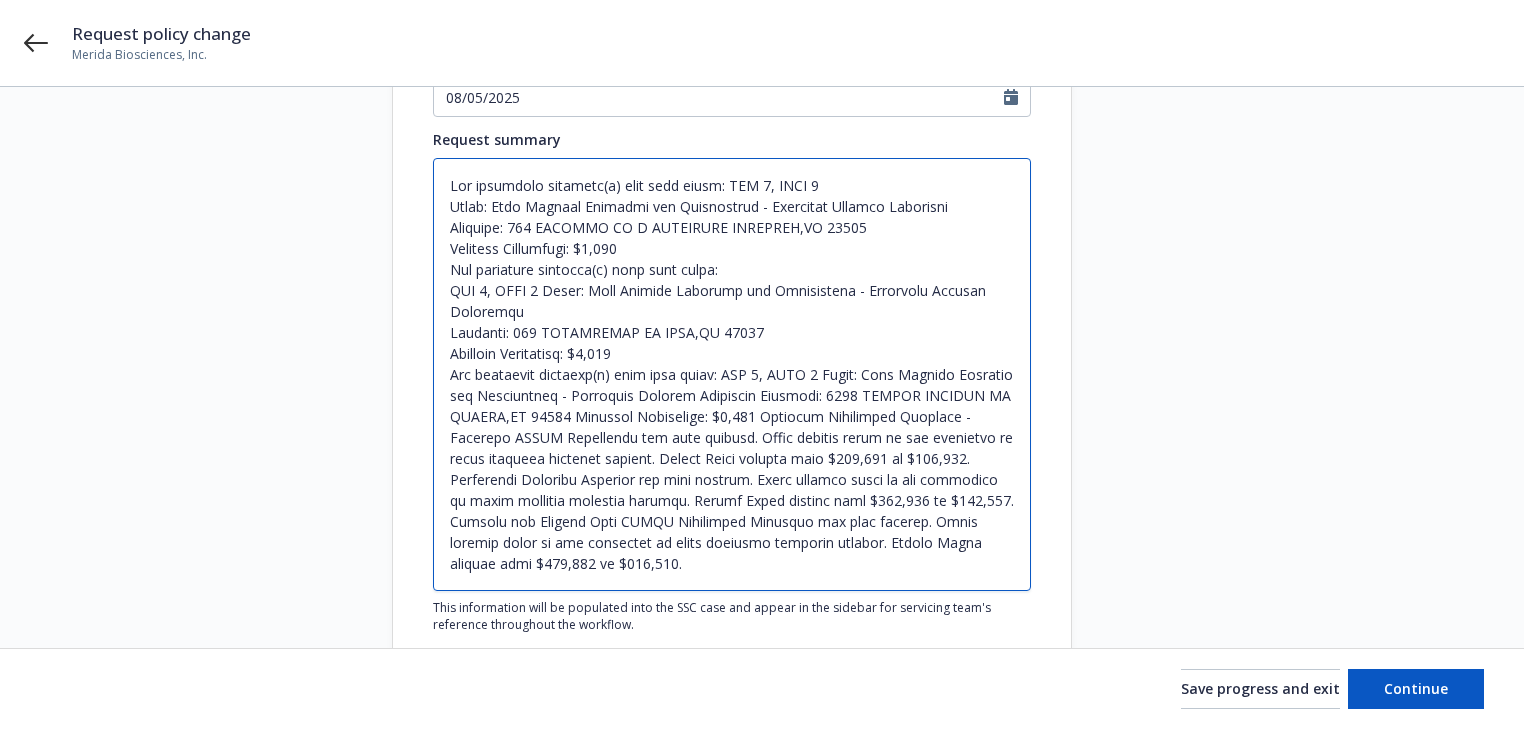 click at bounding box center [732, 374] 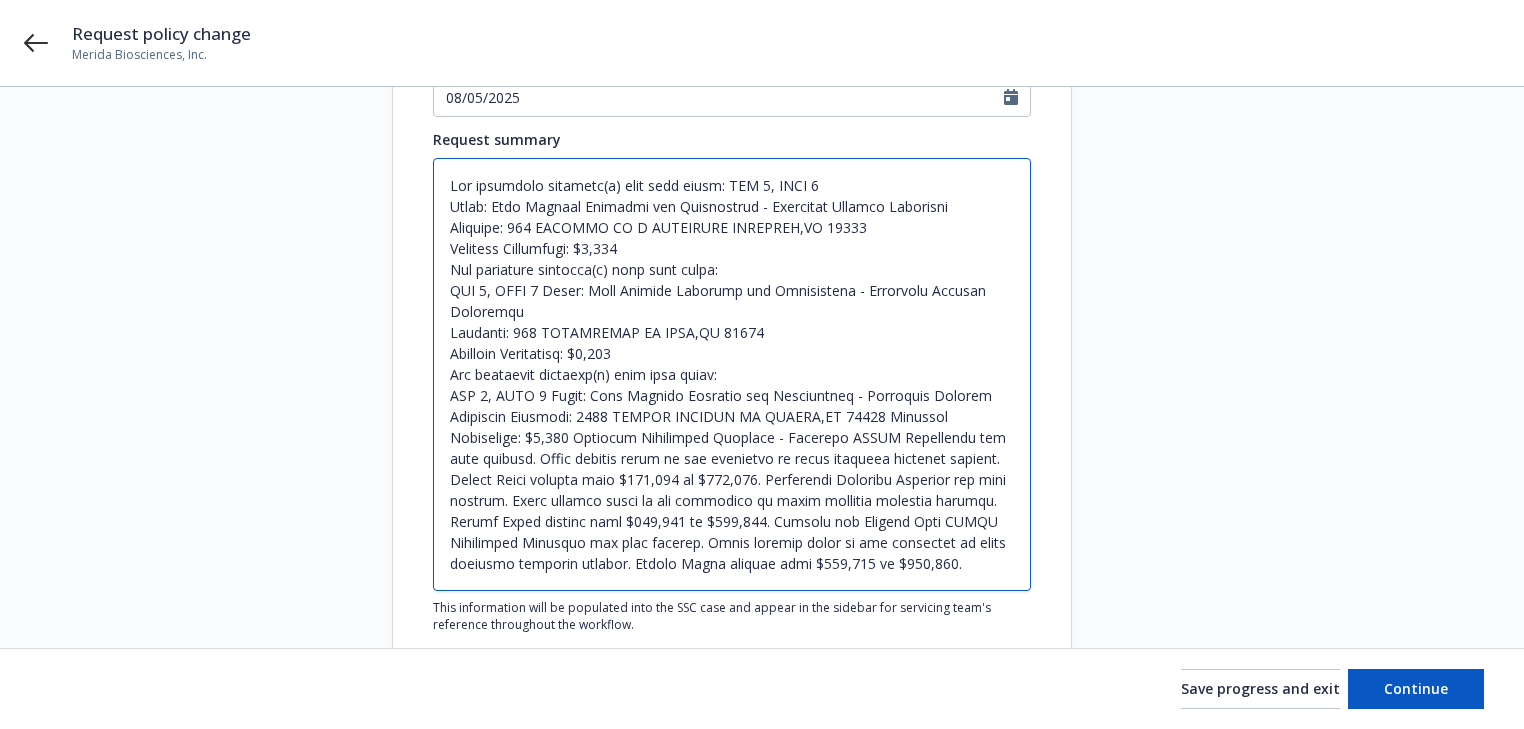 click at bounding box center (732, 374) 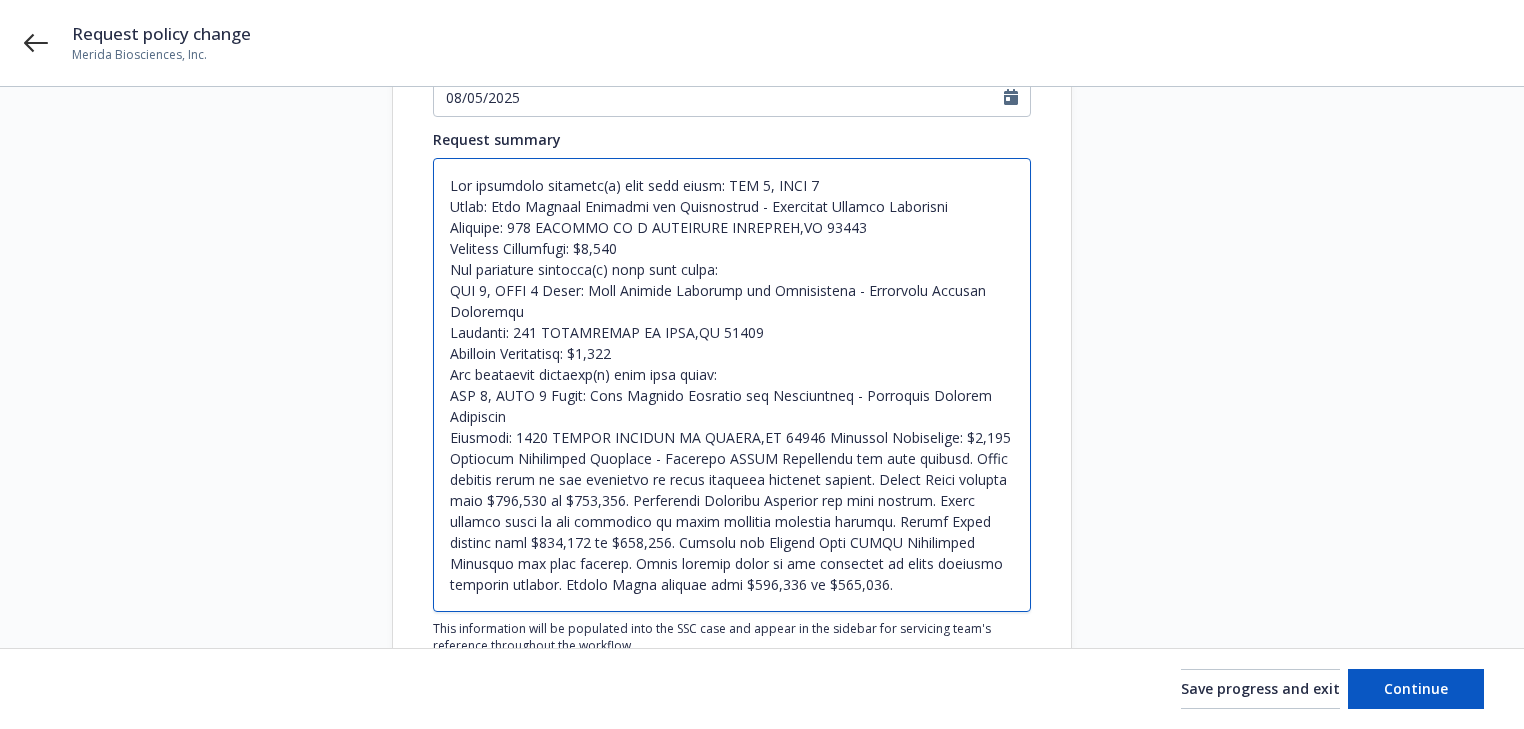 click at bounding box center (732, 385) 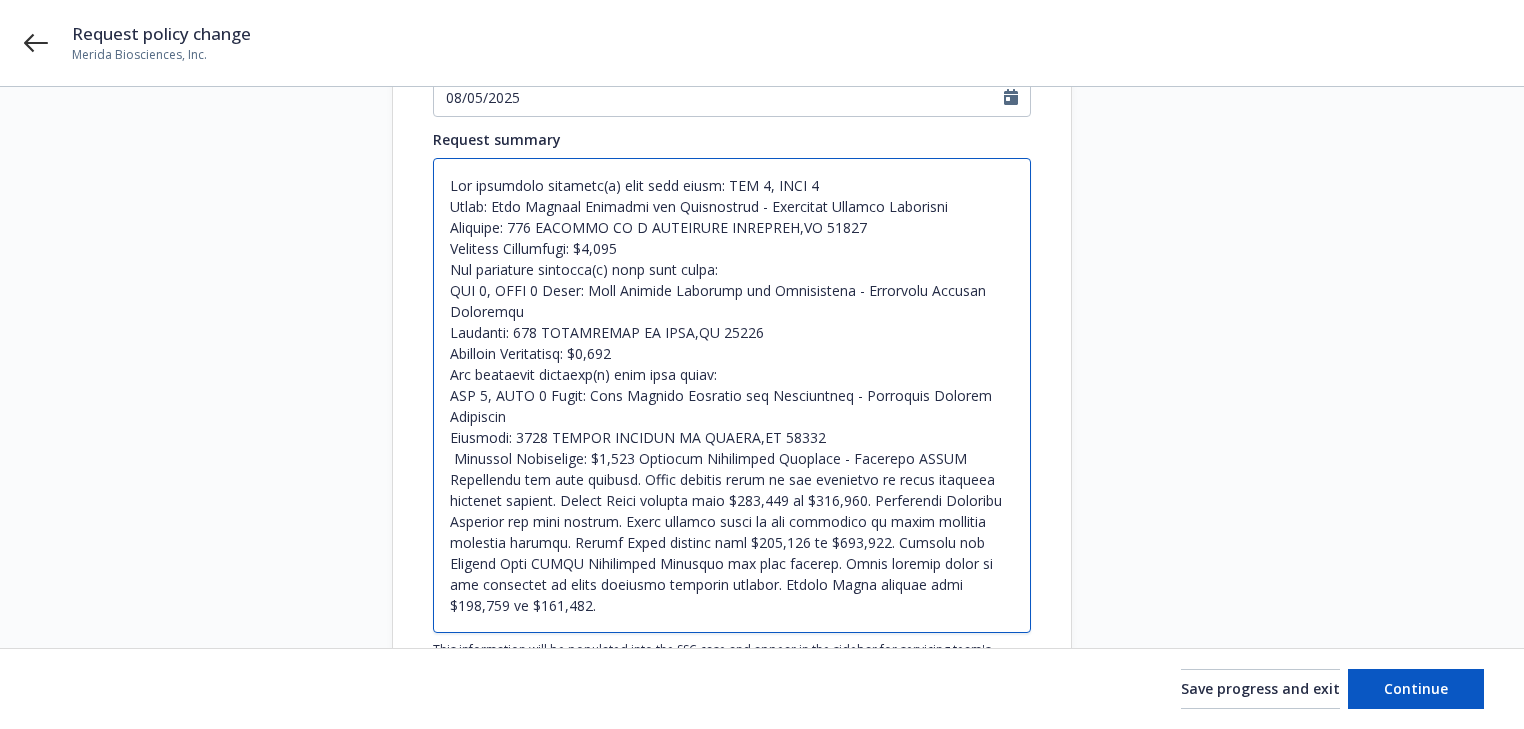 click at bounding box center [732, 395] 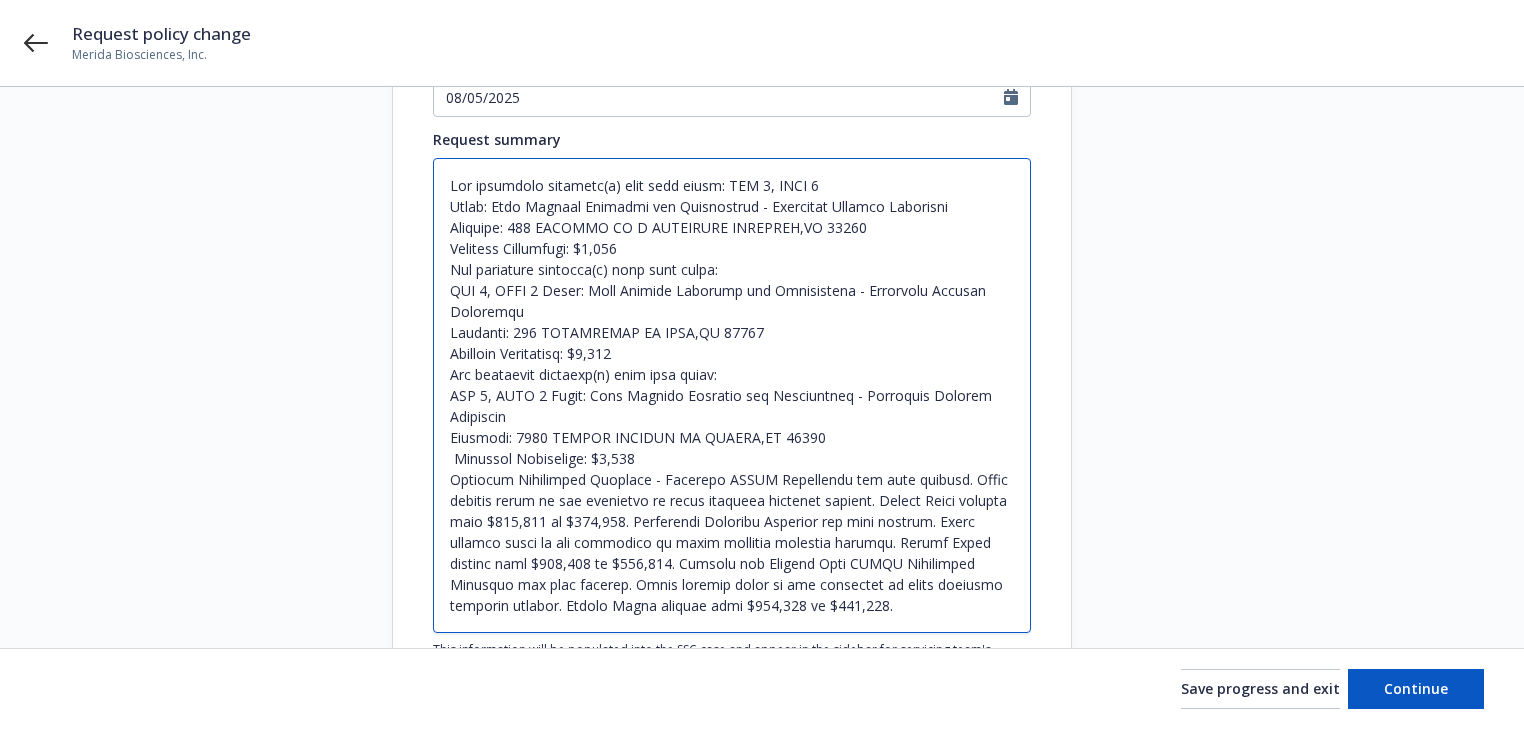 click at bounding box center (732, 395) 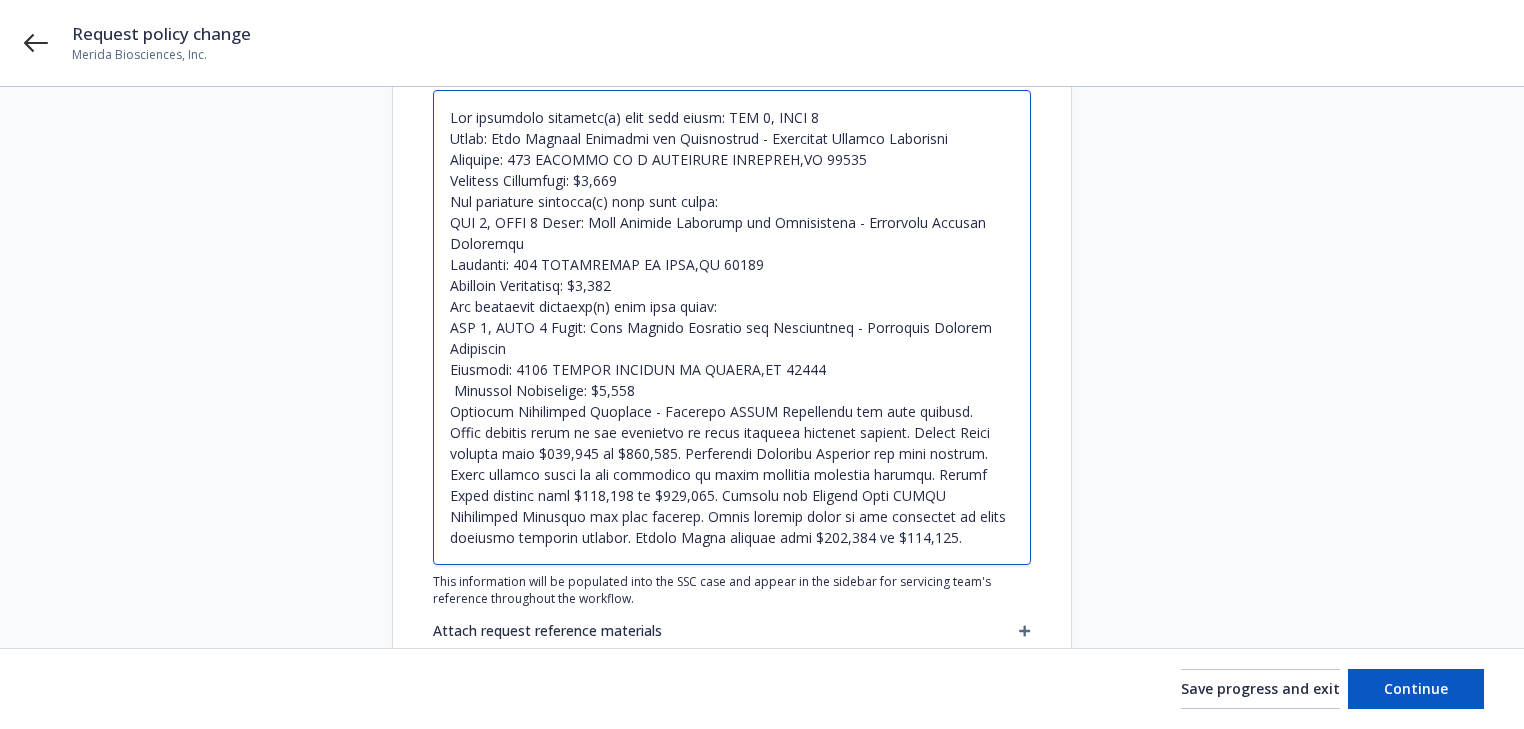 scroll, scrollTop: 492, scrollLeft: 0, axis: vertical 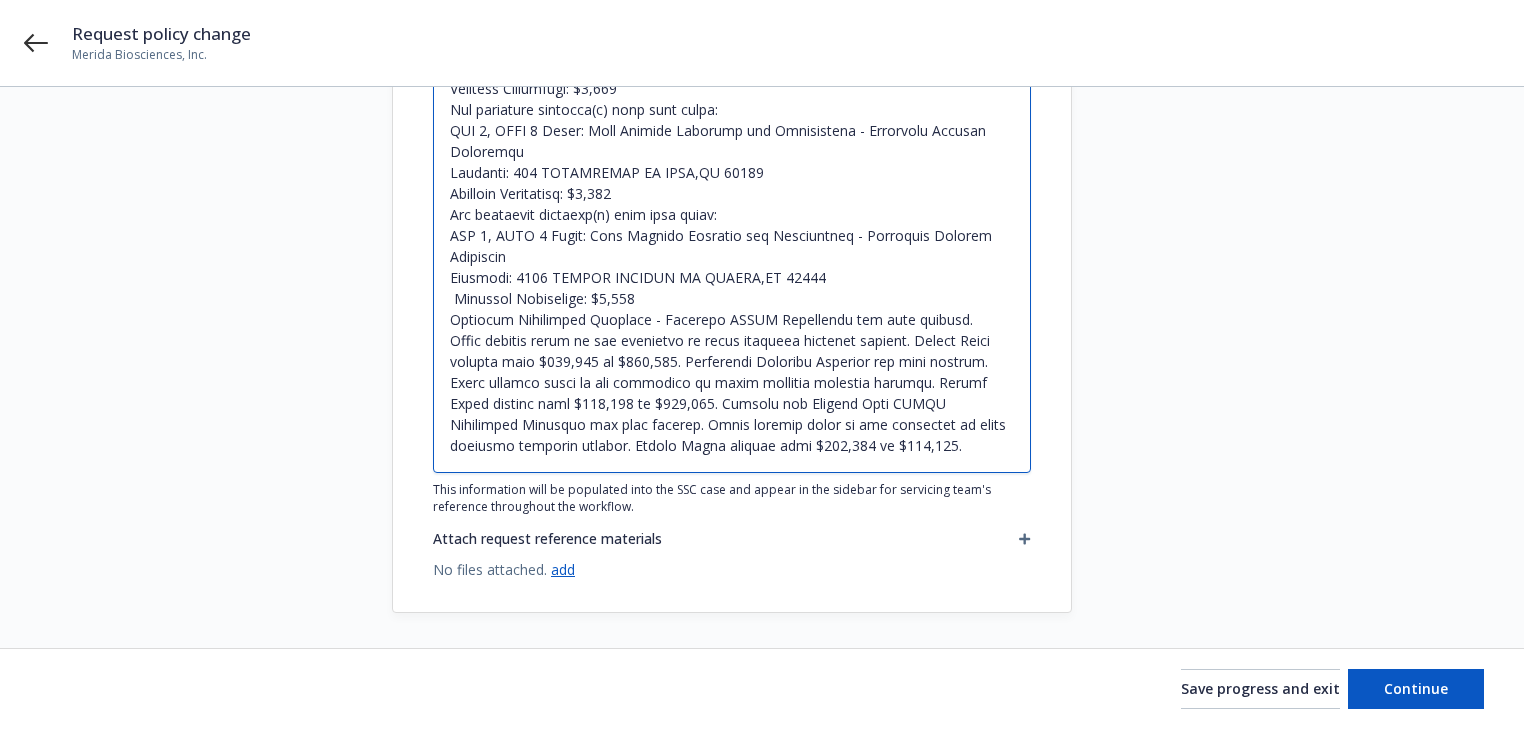 click at bounding box center [732, 235] 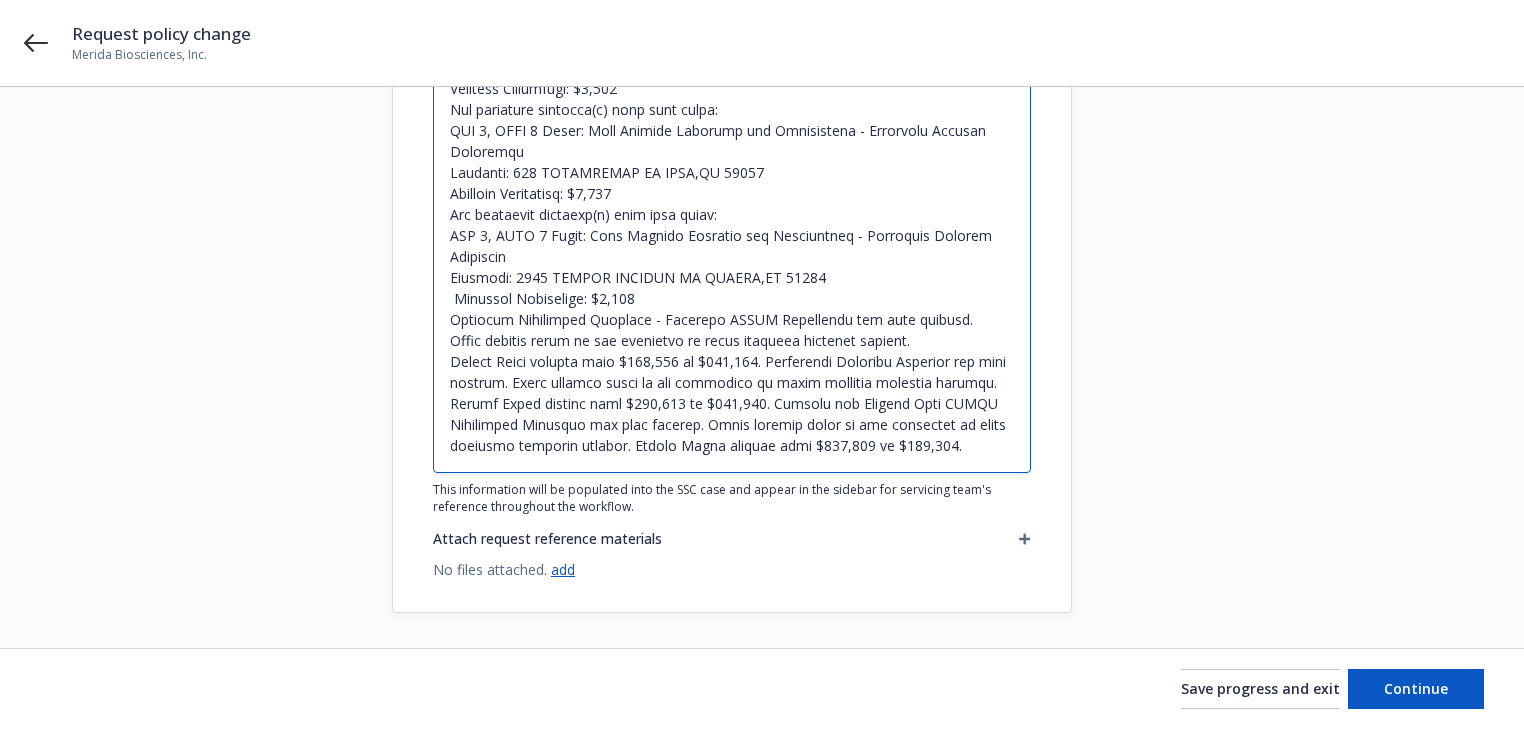 click at bounding box center [732, 235] 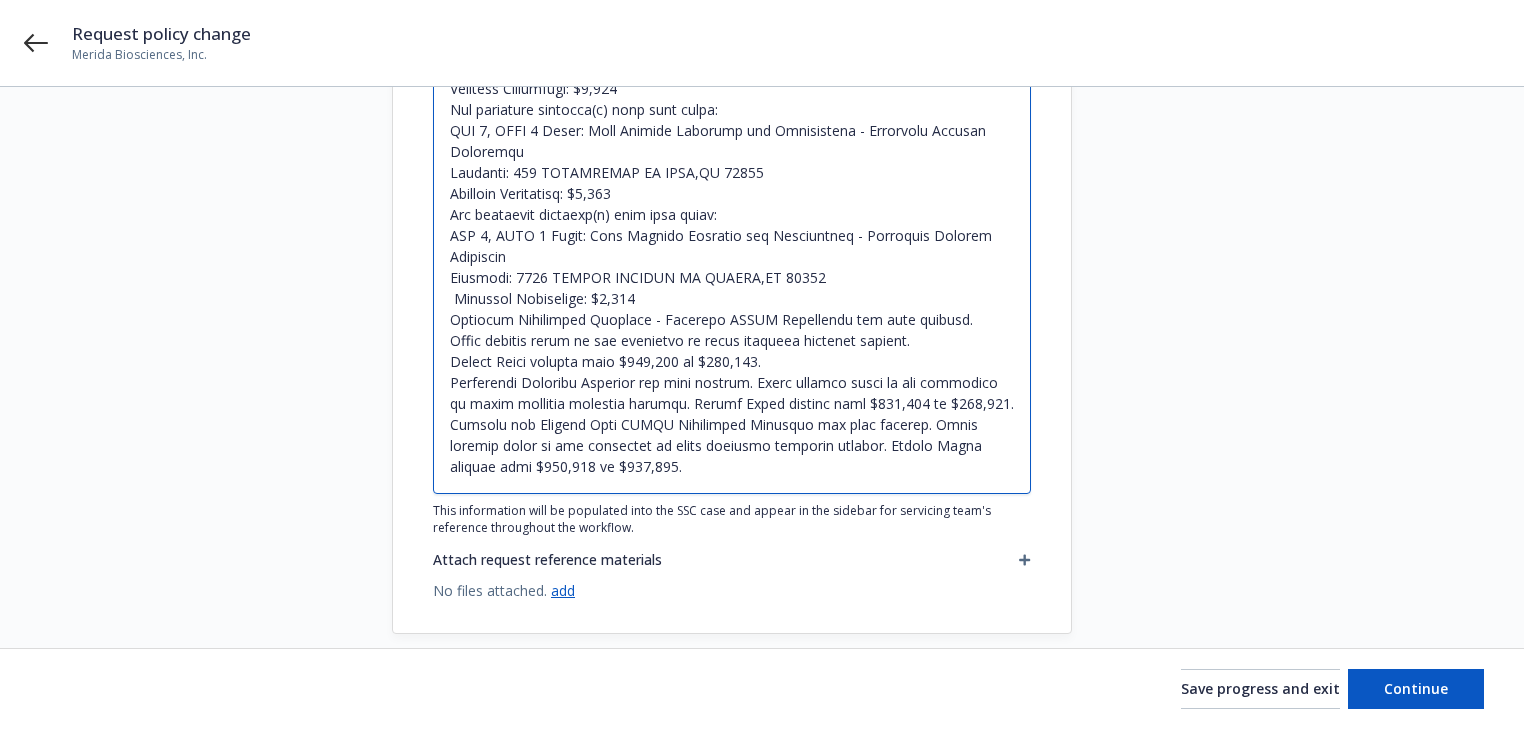 click at bounding box center (732, 246) 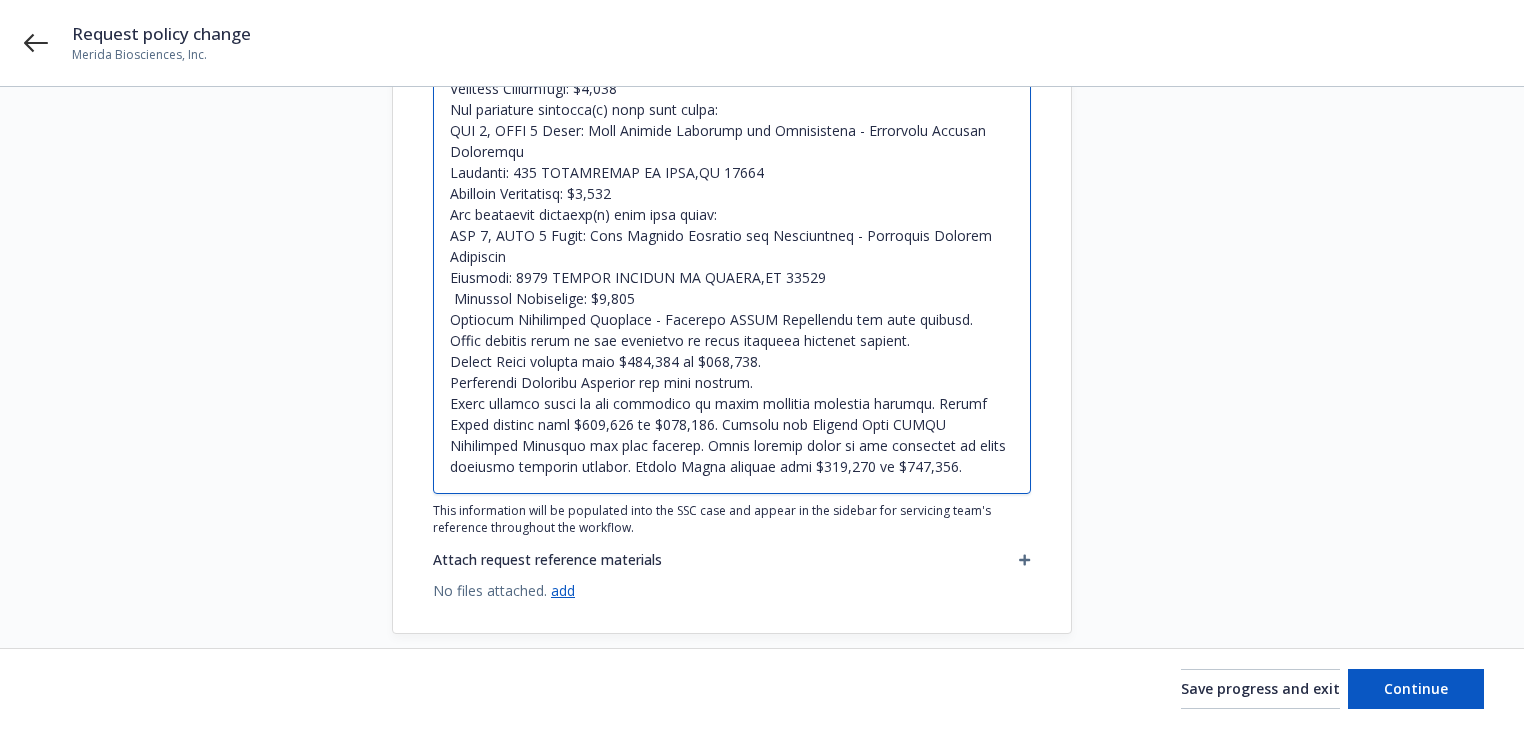 click at bounding box center (732, 246) 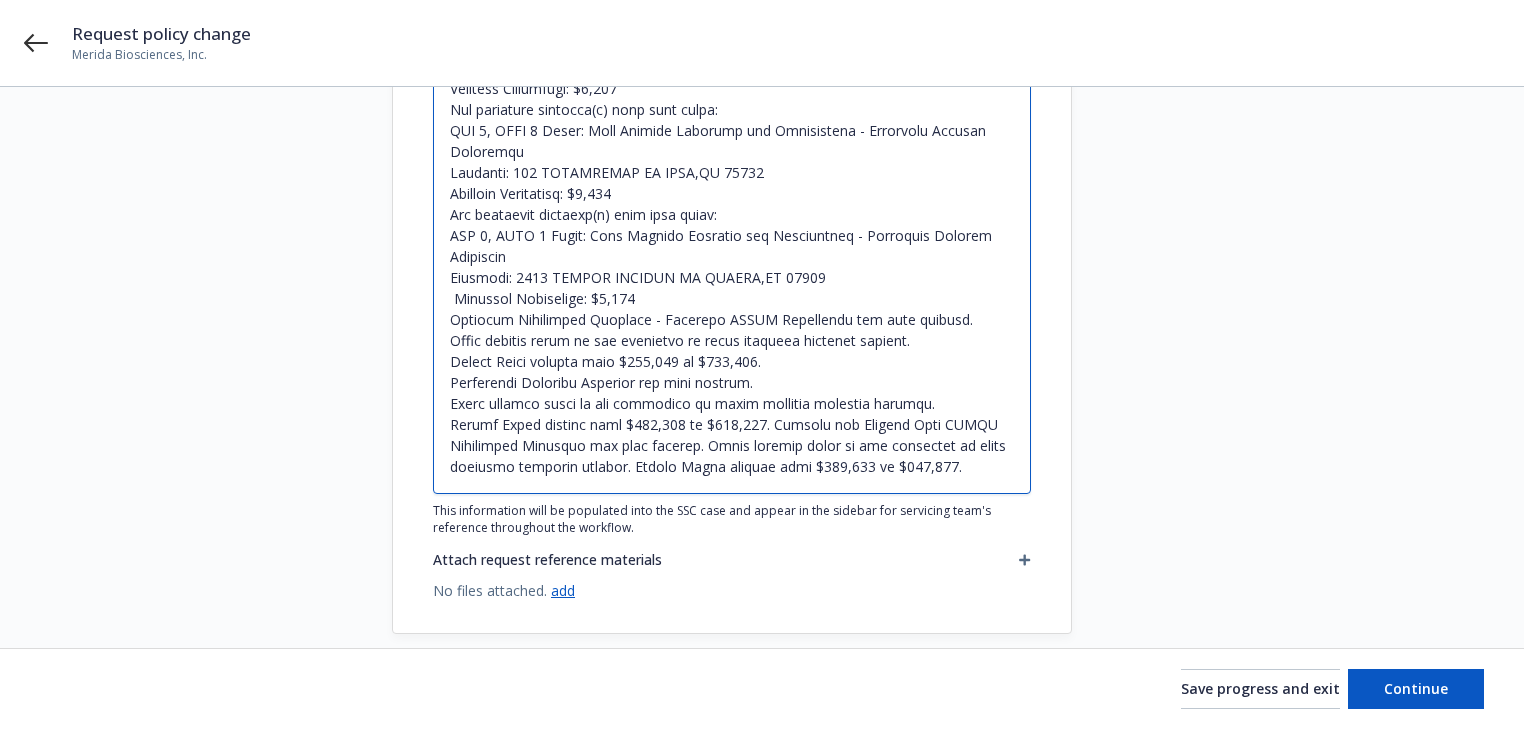 click at bounding box center [732, 246] 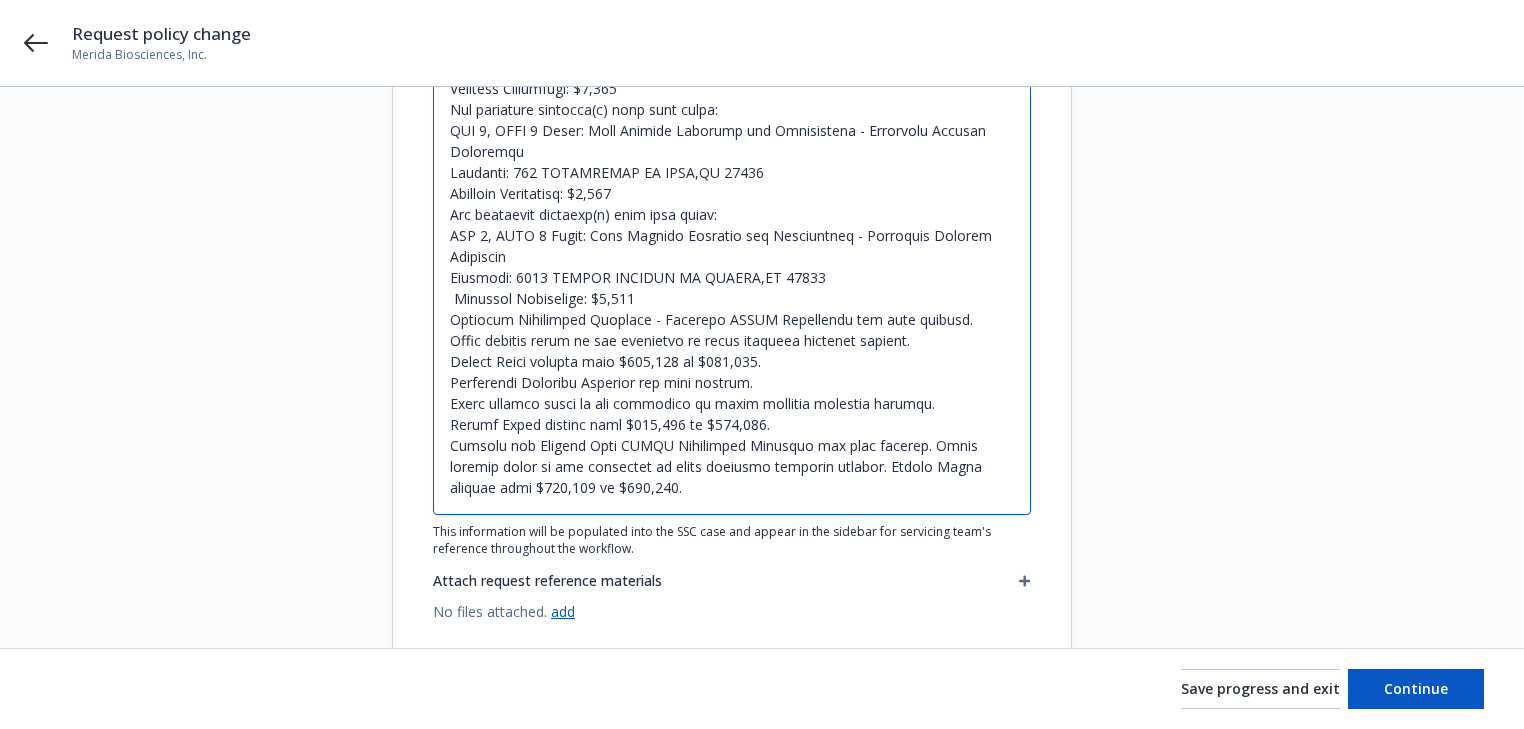 click at bounding box center [732, 256] 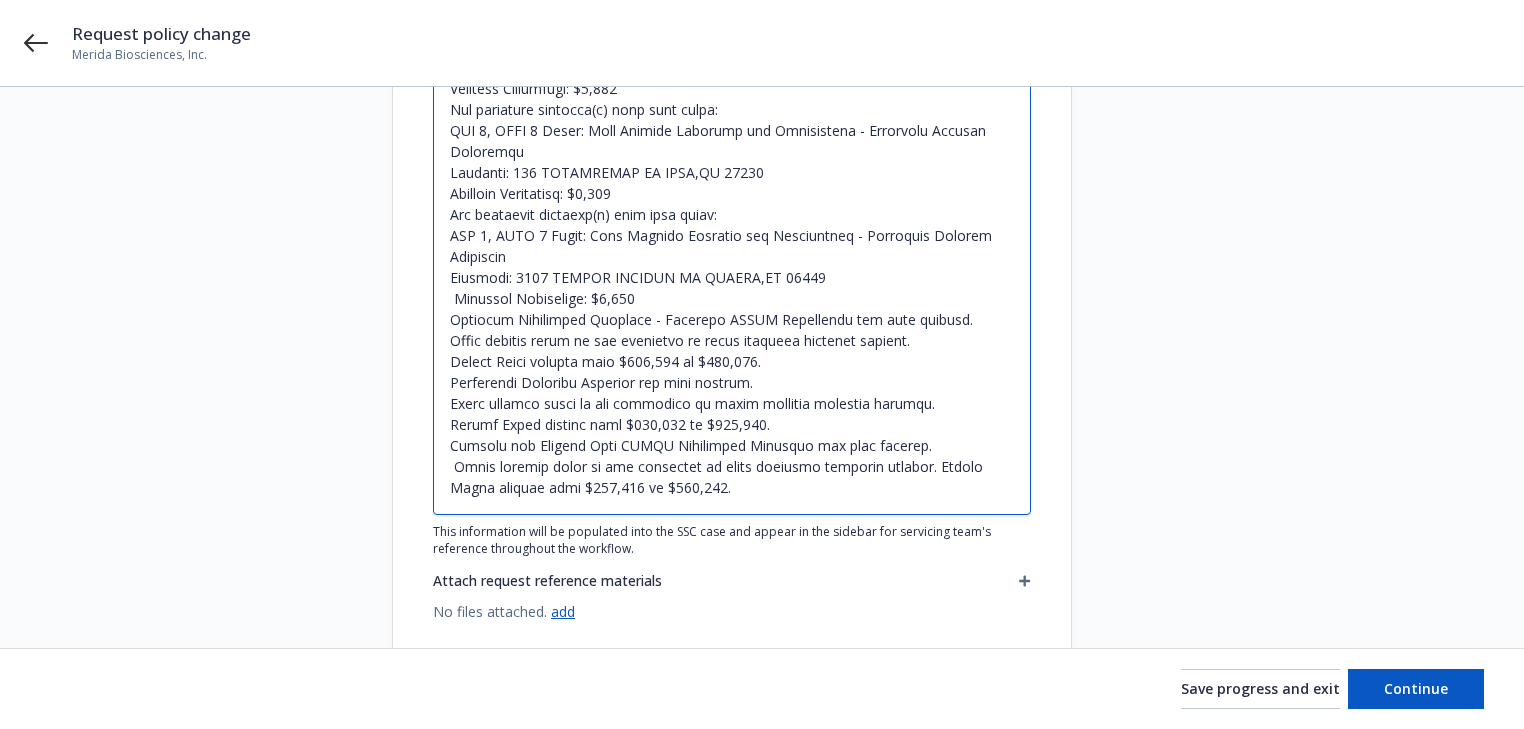 click at bounding box center [732, 256] 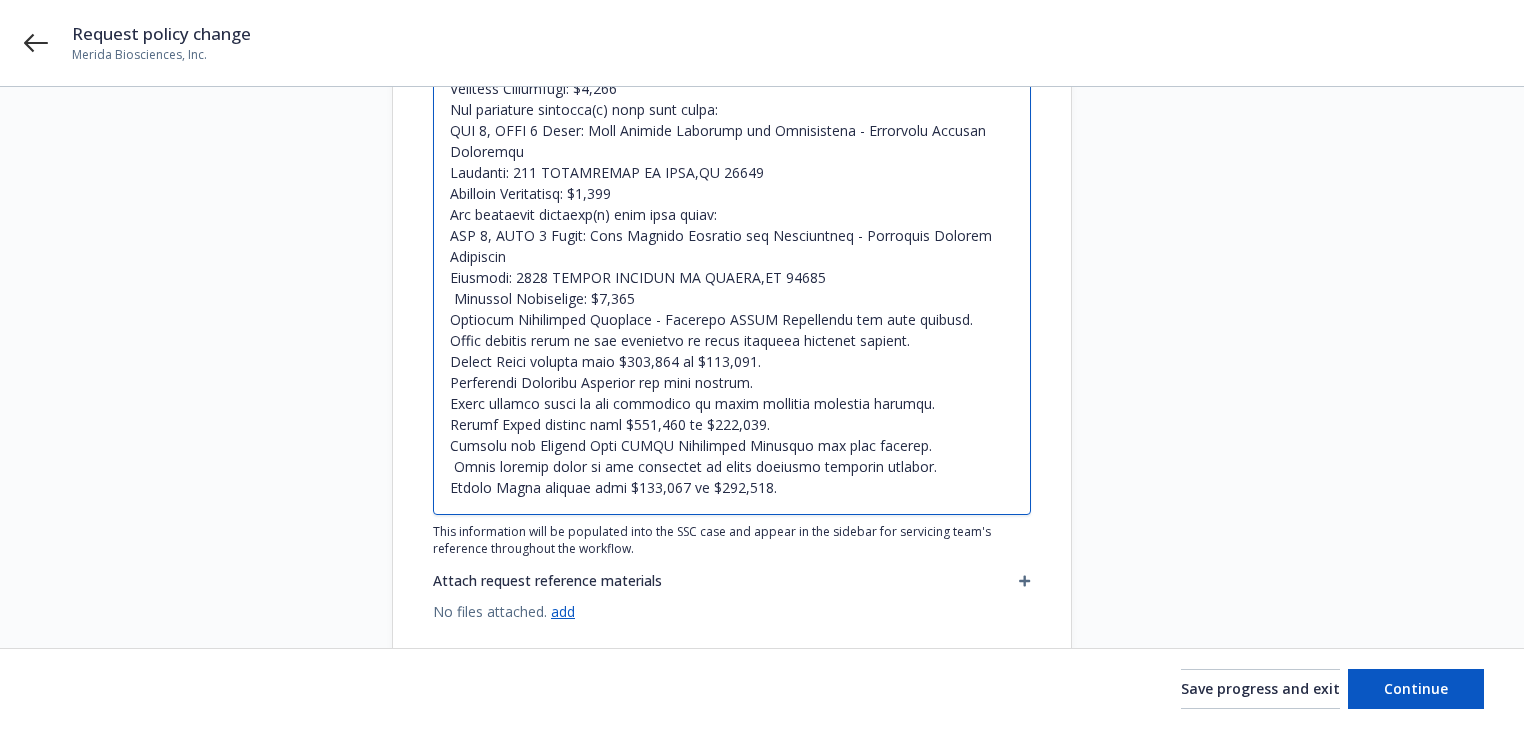 type on "The following building(s) have been added: LOC 2, BLDG 1
Class: Life Science Research and Development - Excluding Product Liability
Location: [NUMBER] [STREET] [CITY],[STATE] [POSTAL_CODE]
Property Deductible: $1,000
The following building(s) have been added:
LOC 3, BLDG 1 Class: Life Science Research and Development - Excluding Product Liability
Location: [NUMBER] [STREET] [CITY],[STATE] [POSTAL_CODE]
Property Deductible: $1,000
The following building(s) have been added:
LOC 4, BLDG 1 Class: Life Science Research and Development - Excluding Product Liability Location: [NUMBER] [STREET] [CITY],[STATE] [POSTAL_CODE]
Property Deductible: $1,000
Employee Dishonesty Coverage - Excludes ERISA Compliance has been revised.
These changes apply to all locations to which property coverage applies.
Annual Sales changed from $100,000 to $100,003.
Fraudulent Transfer Coverage has been revised.
These changes apply to all locations to which property coverage applies.
Annual Sales changed from $100,000 to $100,003.
Welfare and P..." 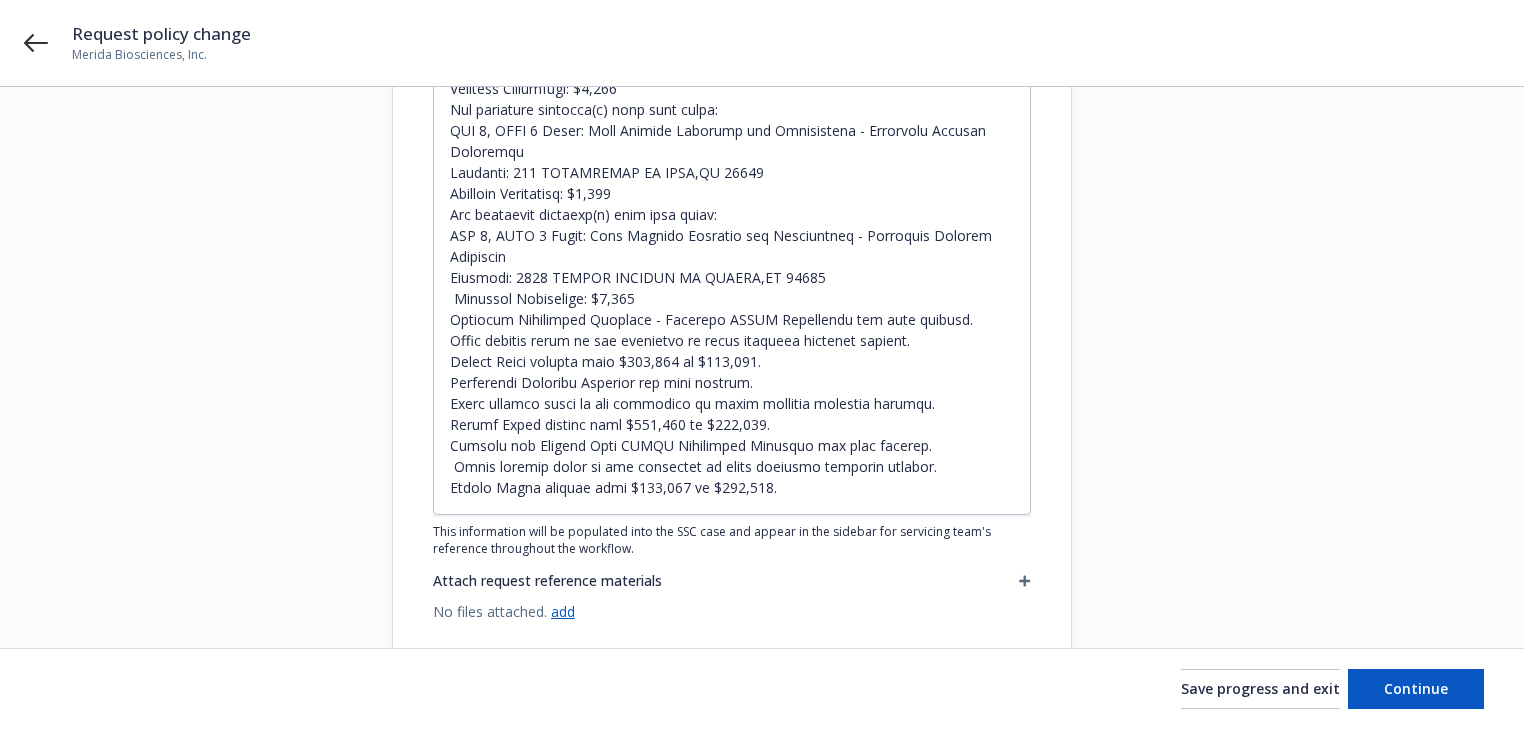 click at bounding box center (1252, 145) 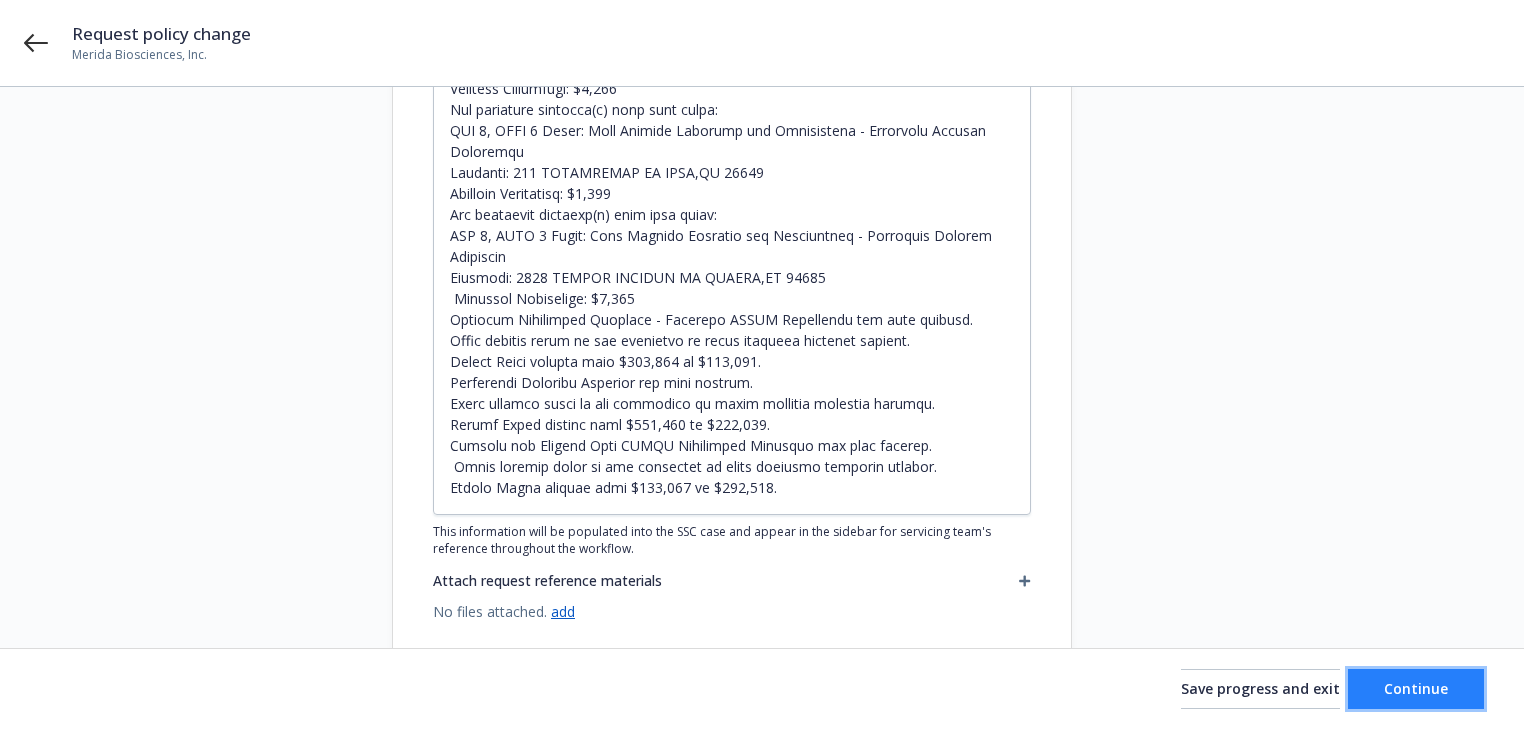 click on "Continue" at bounding box center (1416, 689) 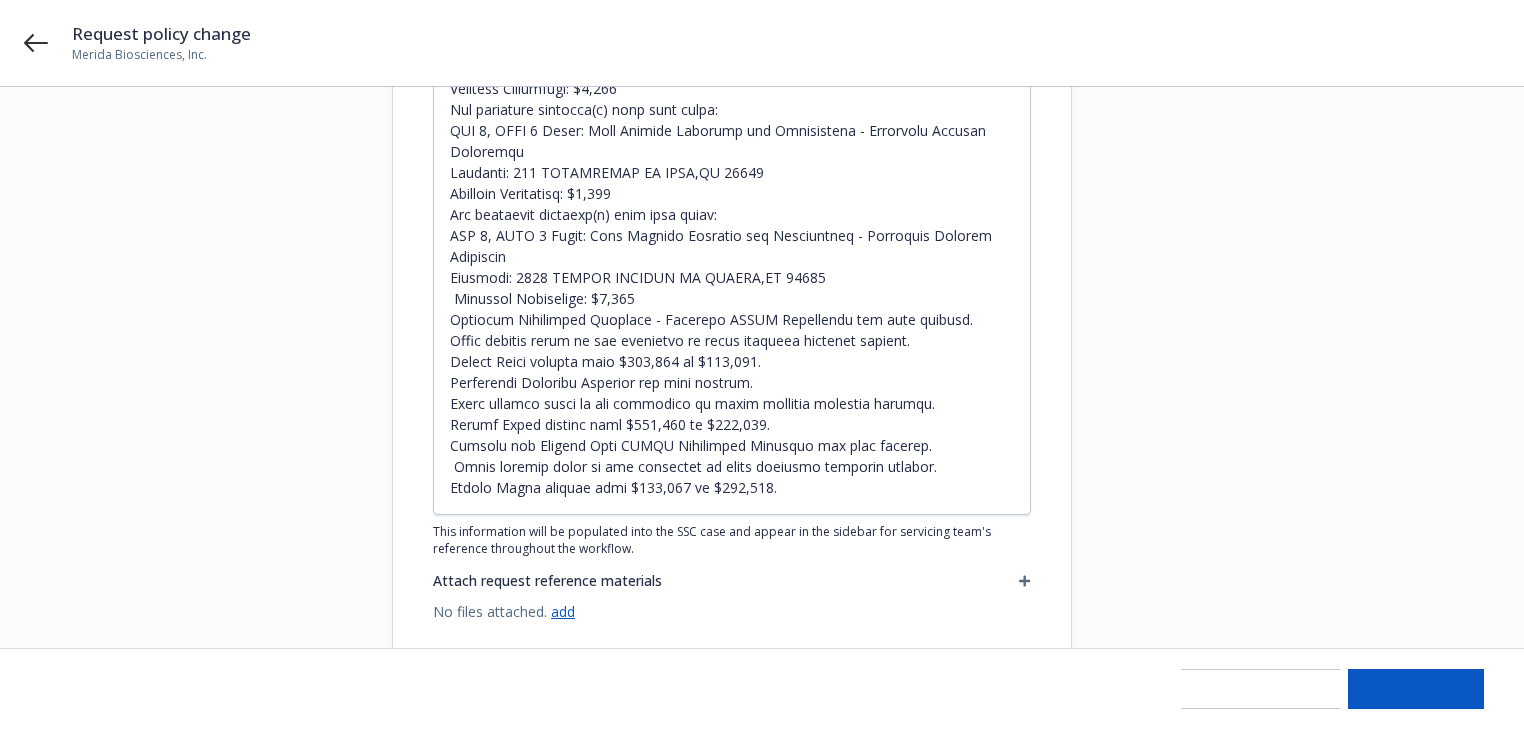 type on "x" 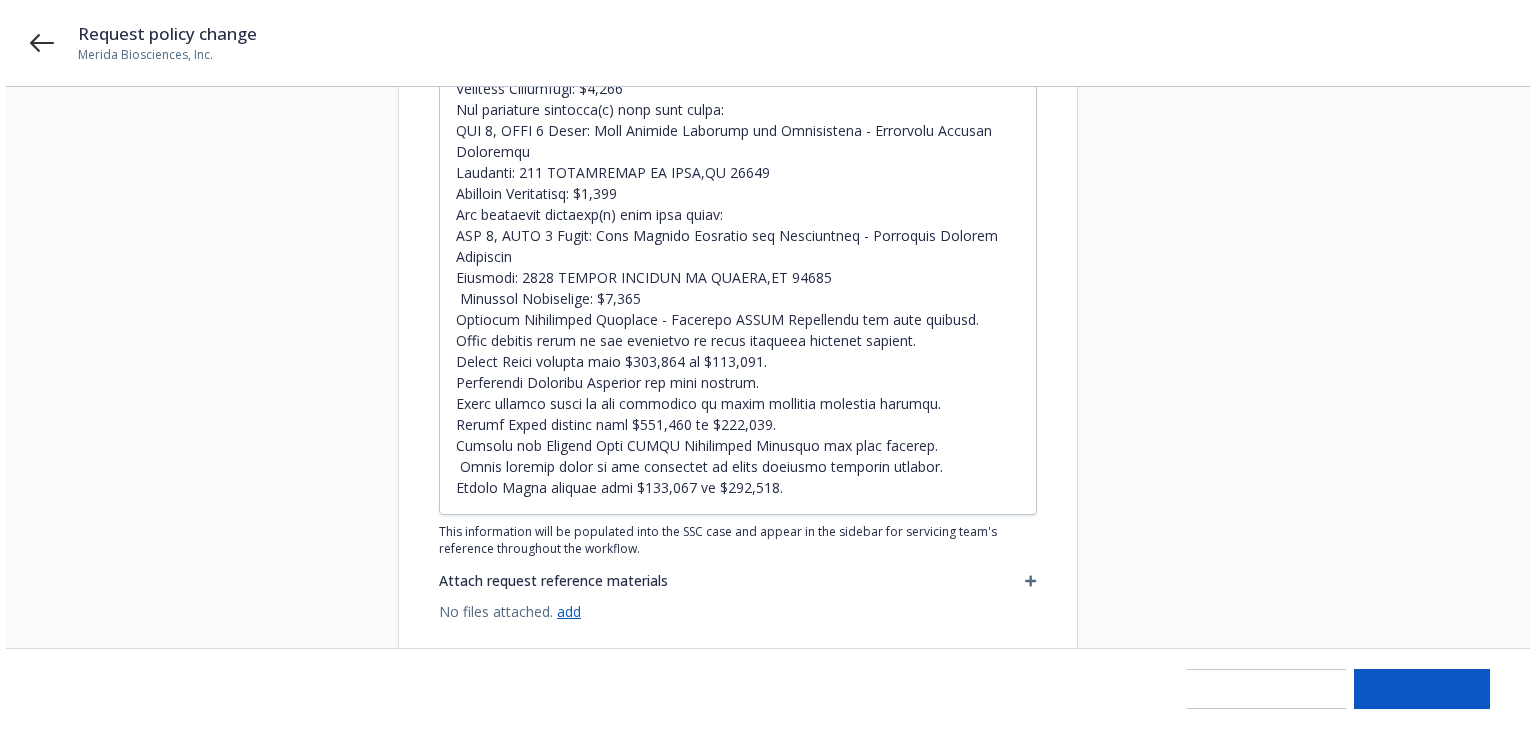 scroll, scrollTop: 0, scrollLeft: 0, axis: both 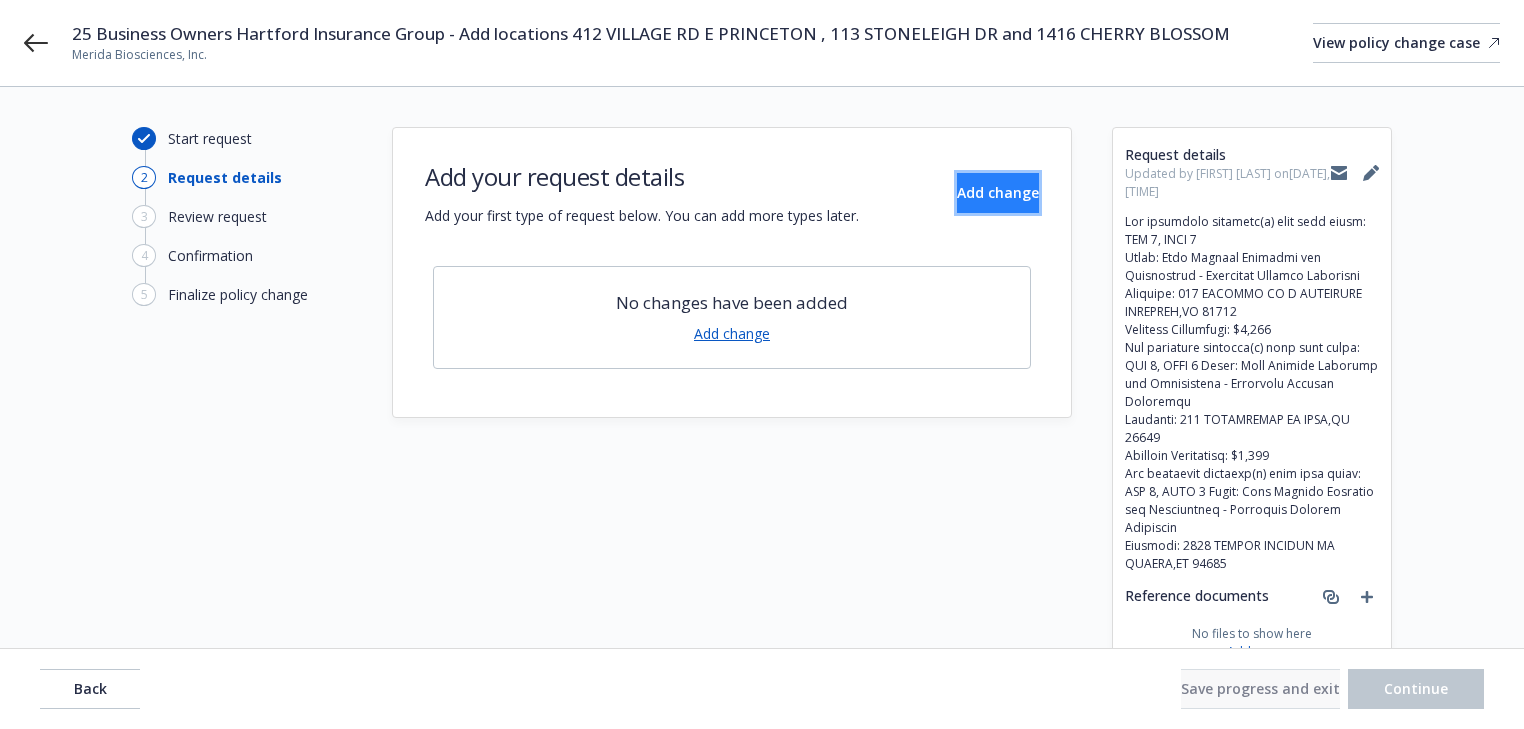 click on "Add change" at bounding box center [998, 192] 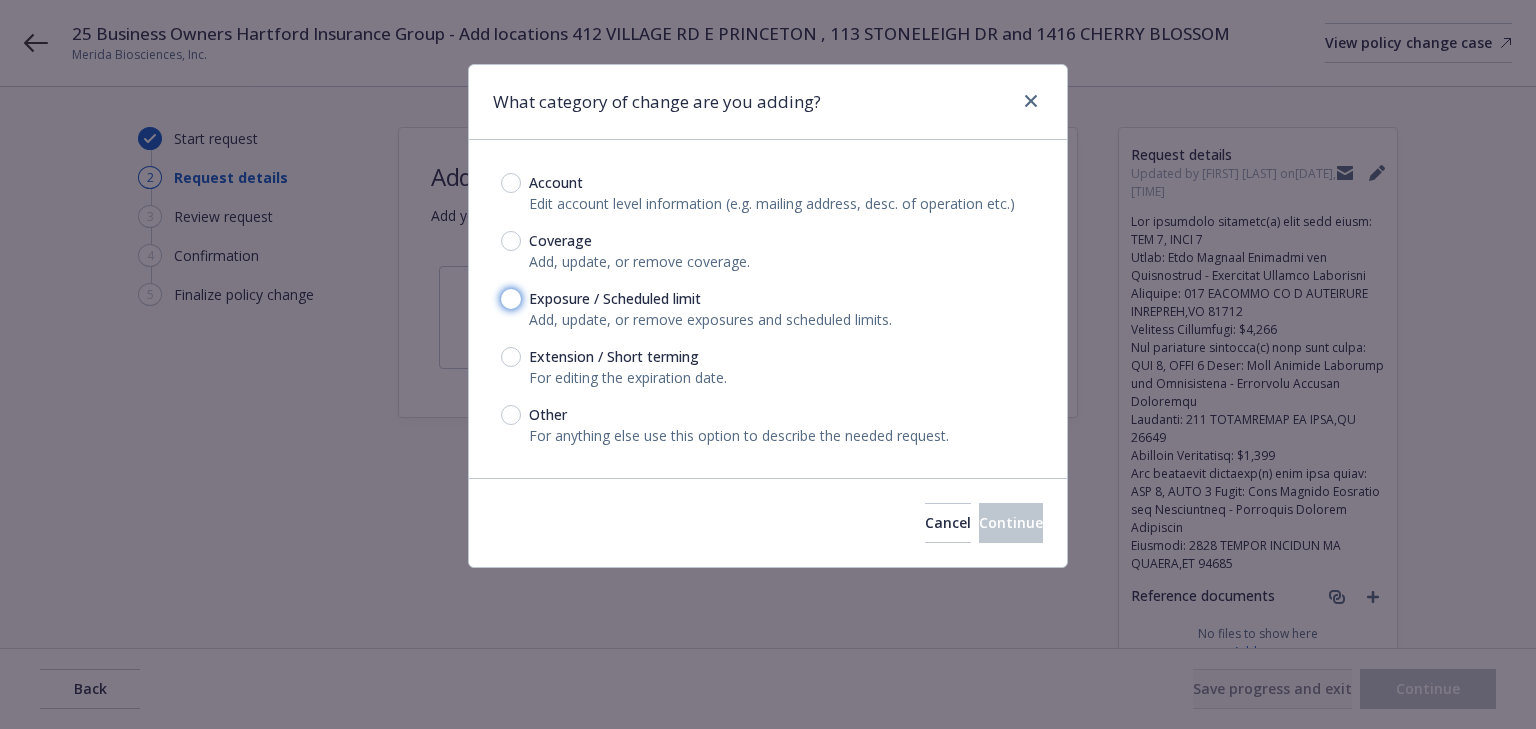 click on "Exposure / Scheduled limit" at bounding box center [511, 299] 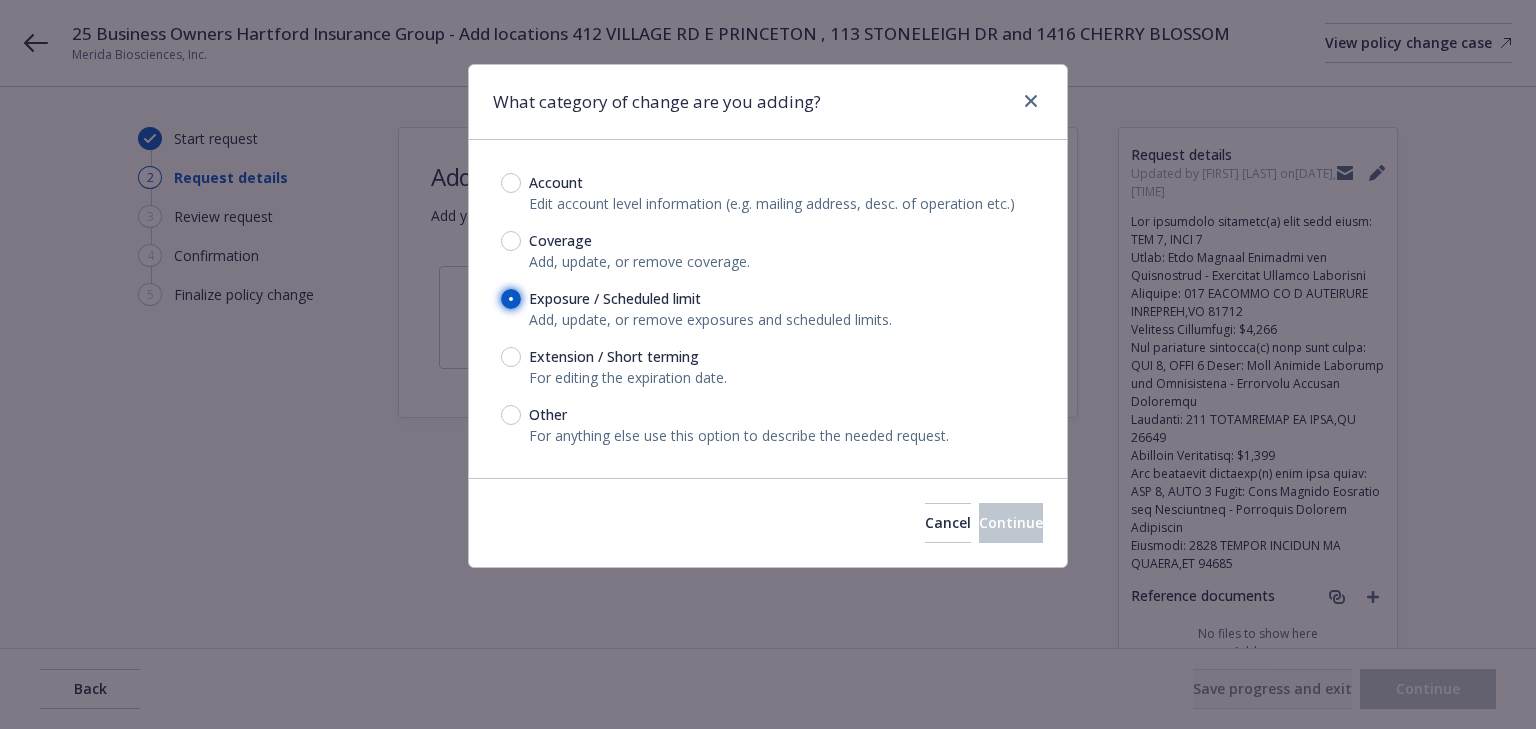 radio on "true" 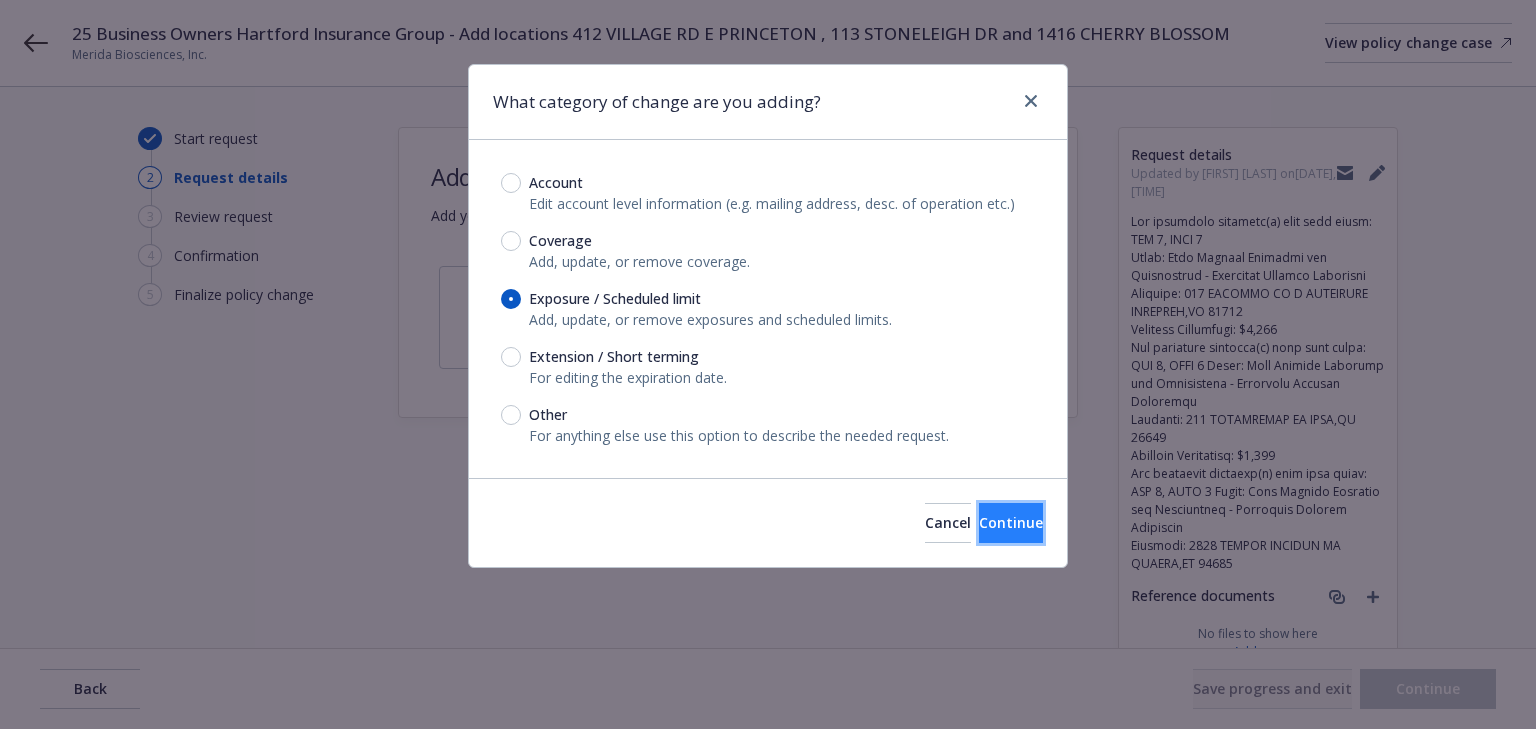 click on "Continue" at bounding box center [1011, 522] 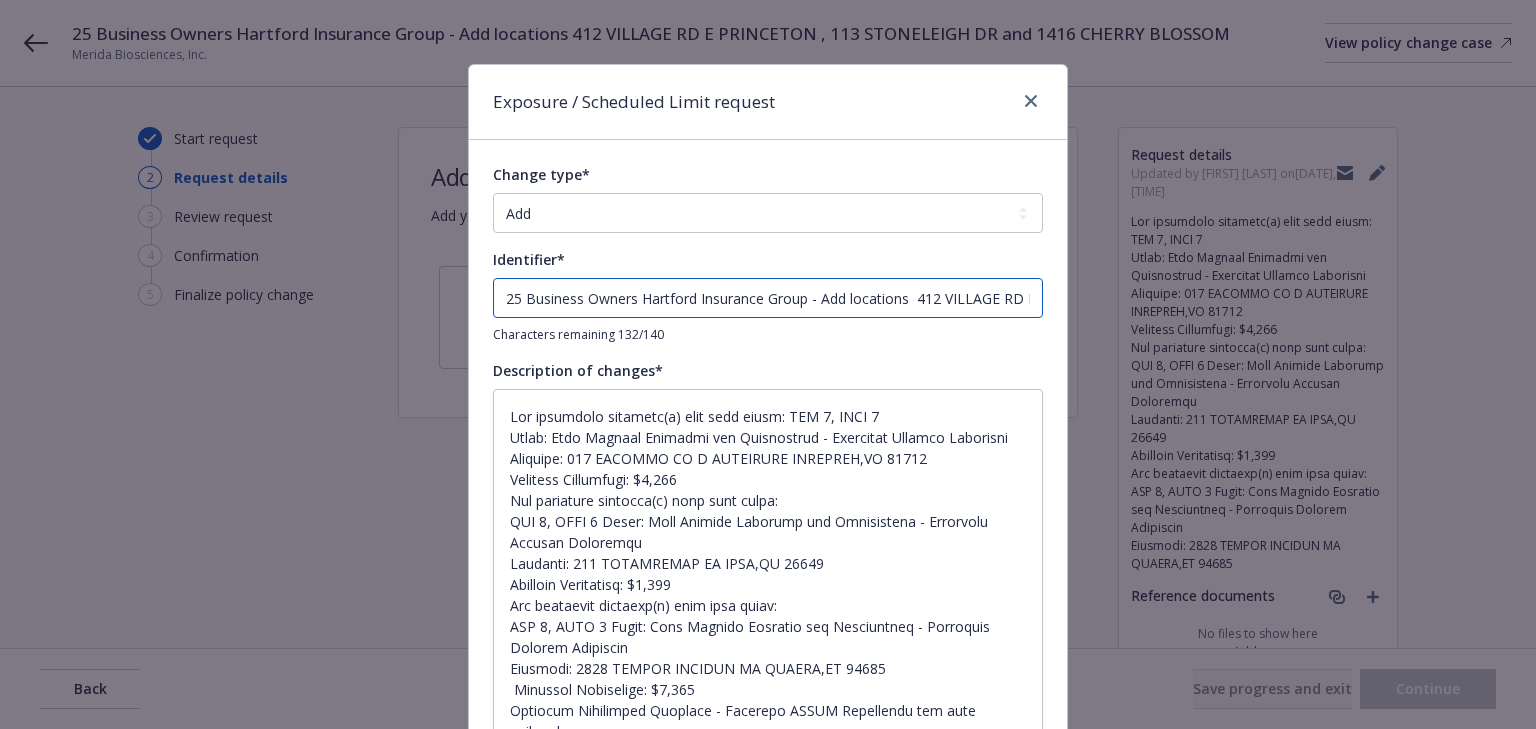 drag, startPoint x: 803, startPoint y: 303, endPoint x: -111, endPoint y: 289, distance: 914.10724 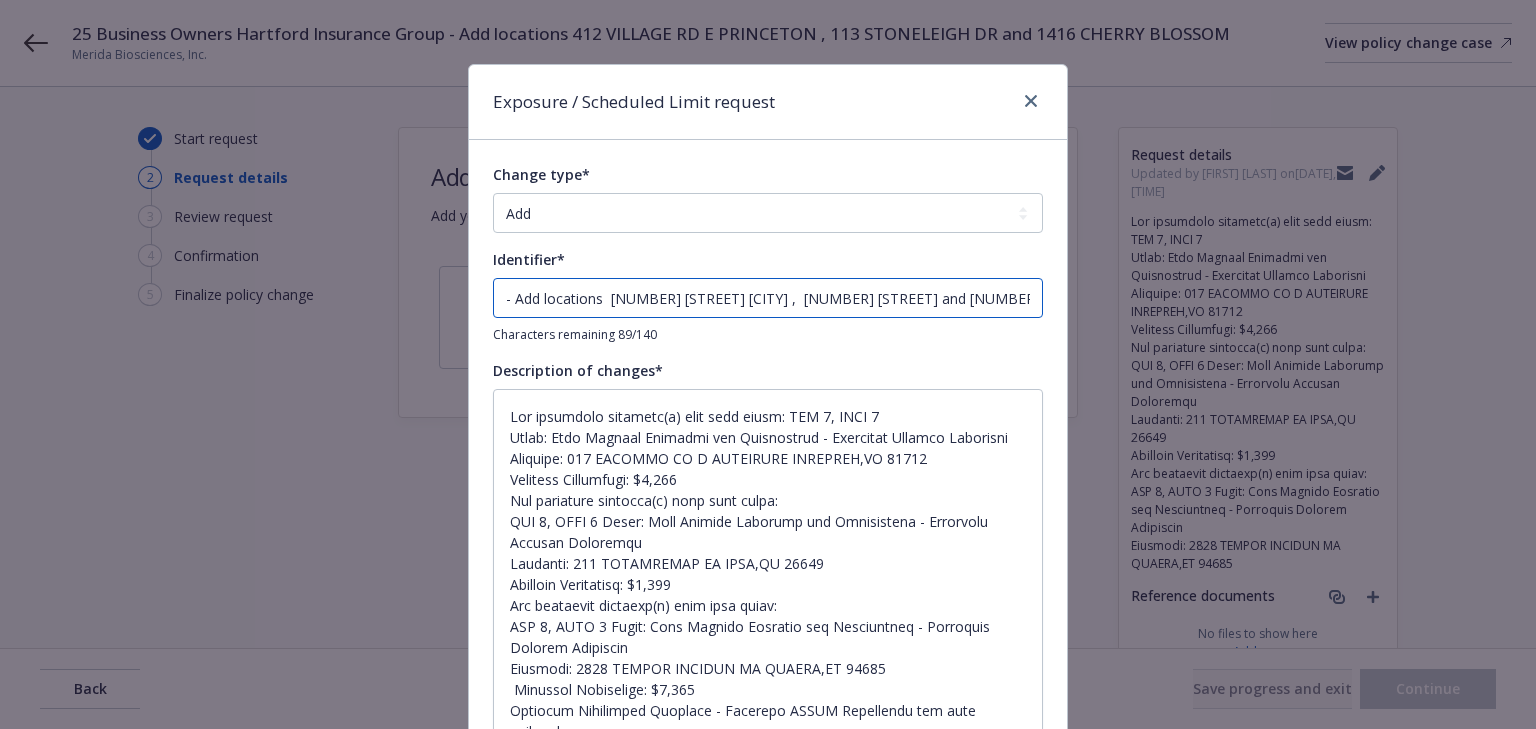 type on "x" 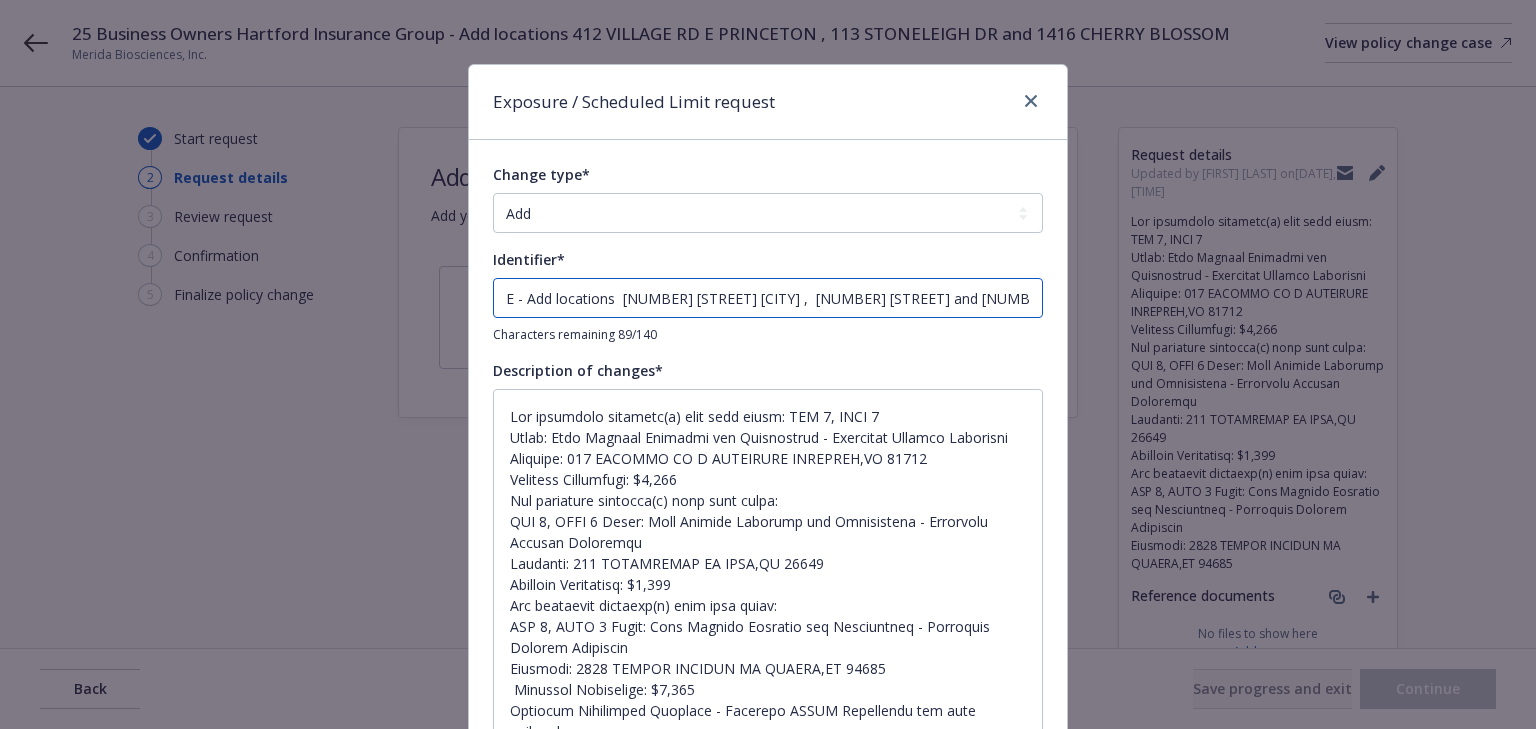 type on "x" 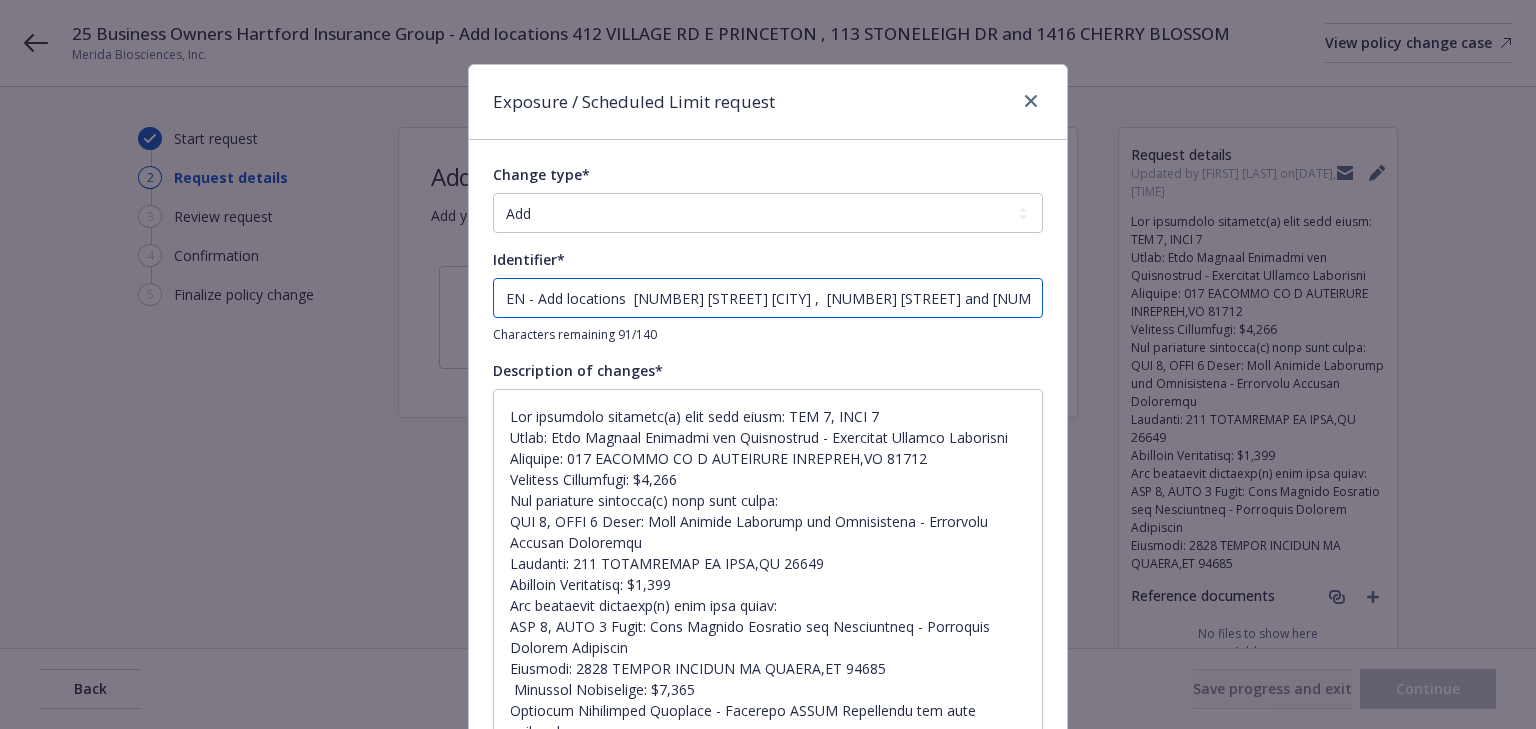 type on "x" 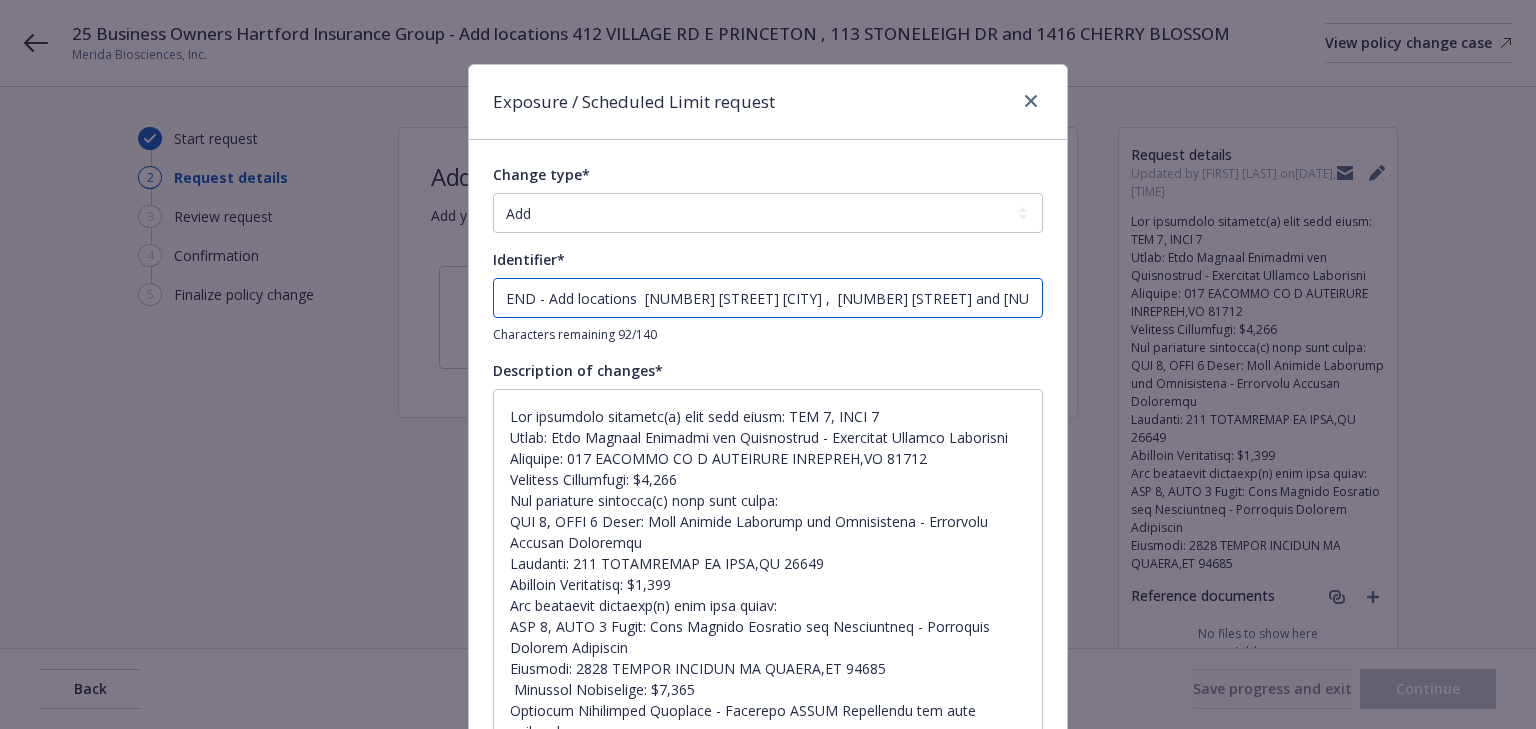 type on "x" 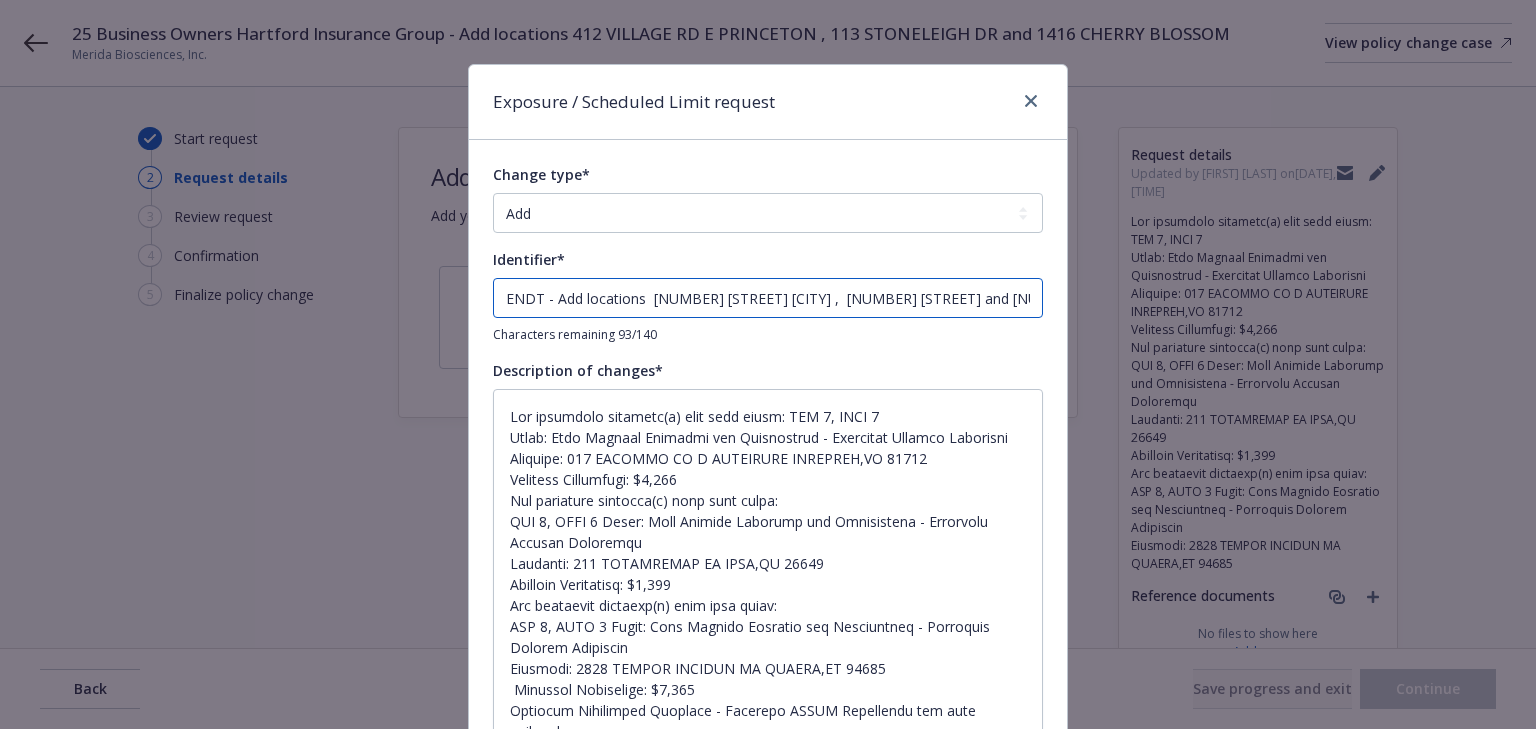 type on "x" 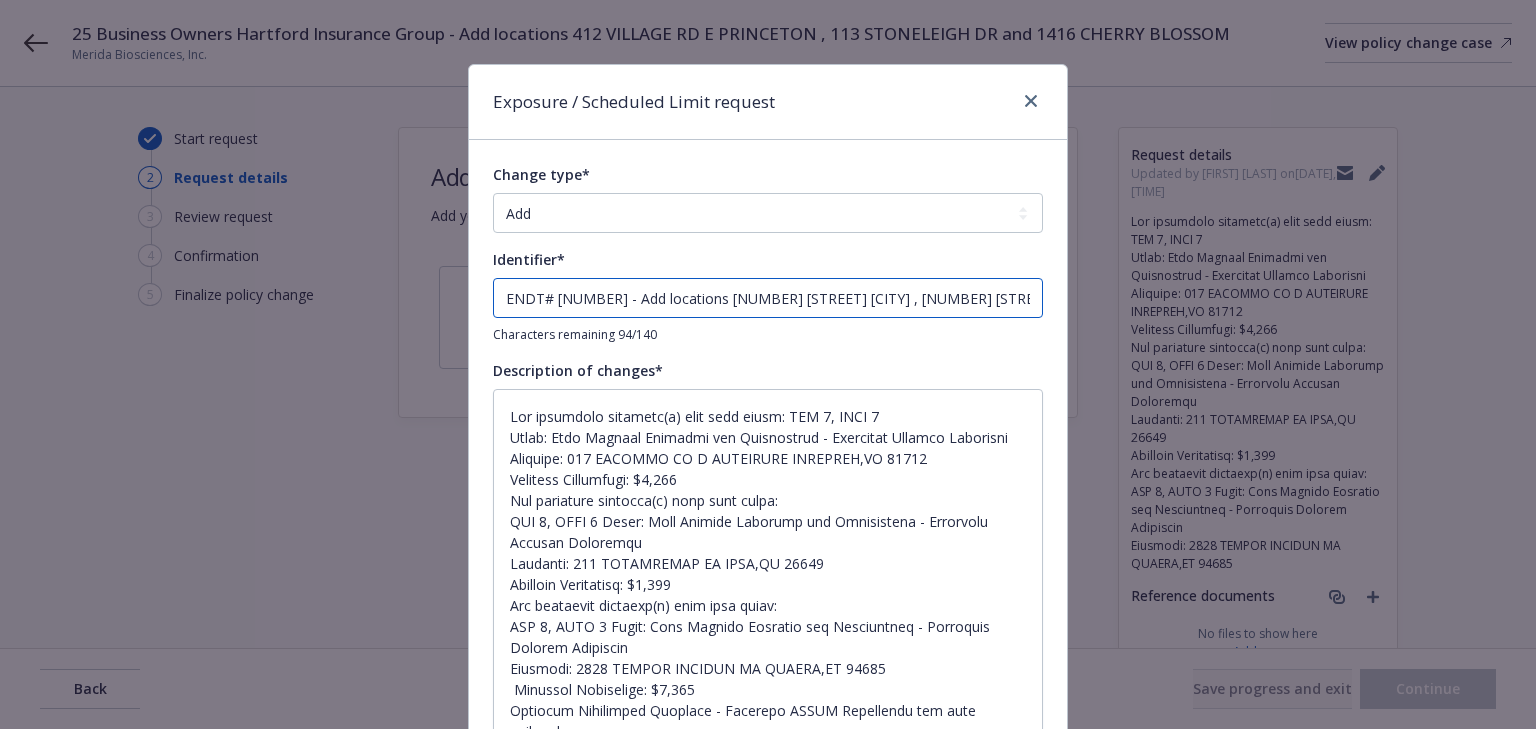 type on "x" 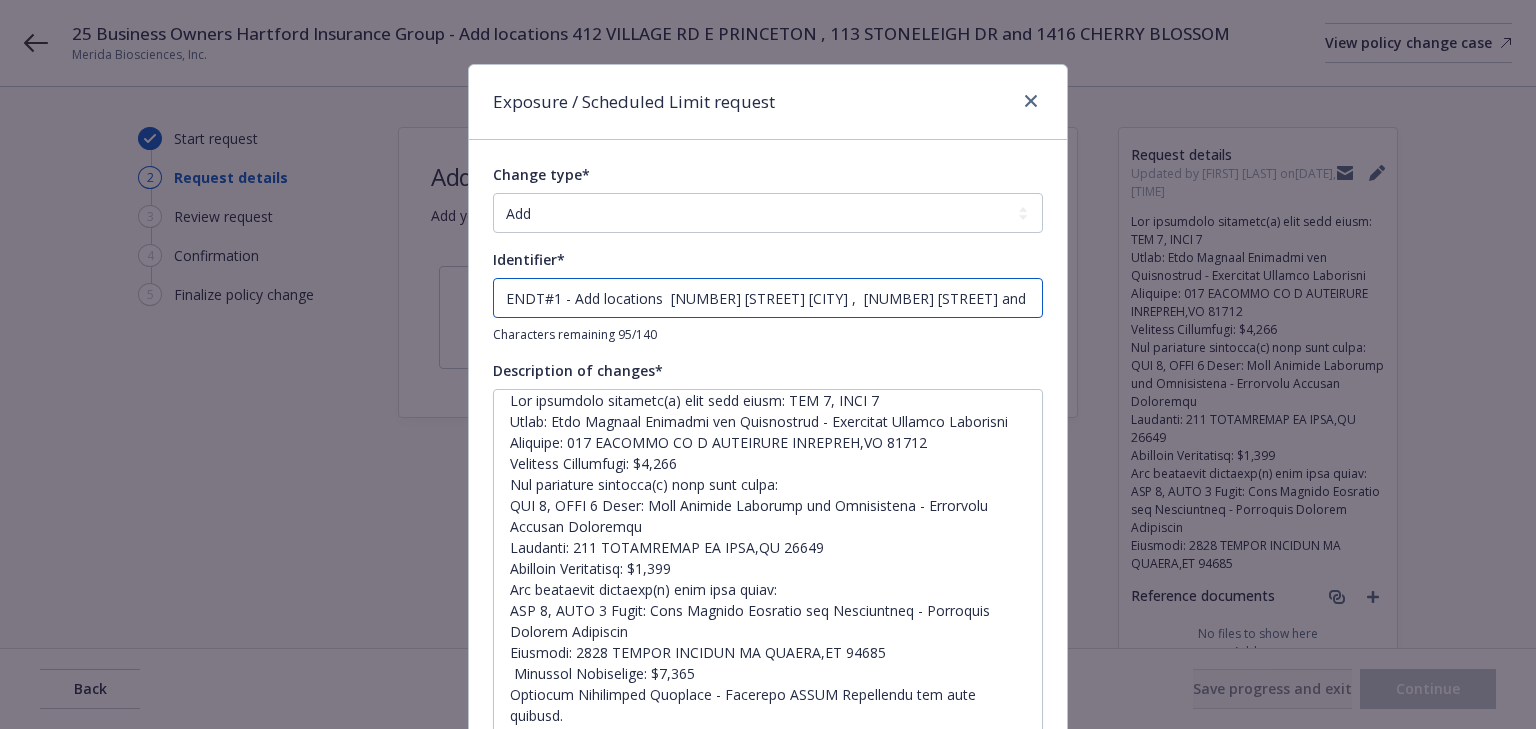 scroll, scrollTop: 20, scrollLeft: 0, axis: vertical 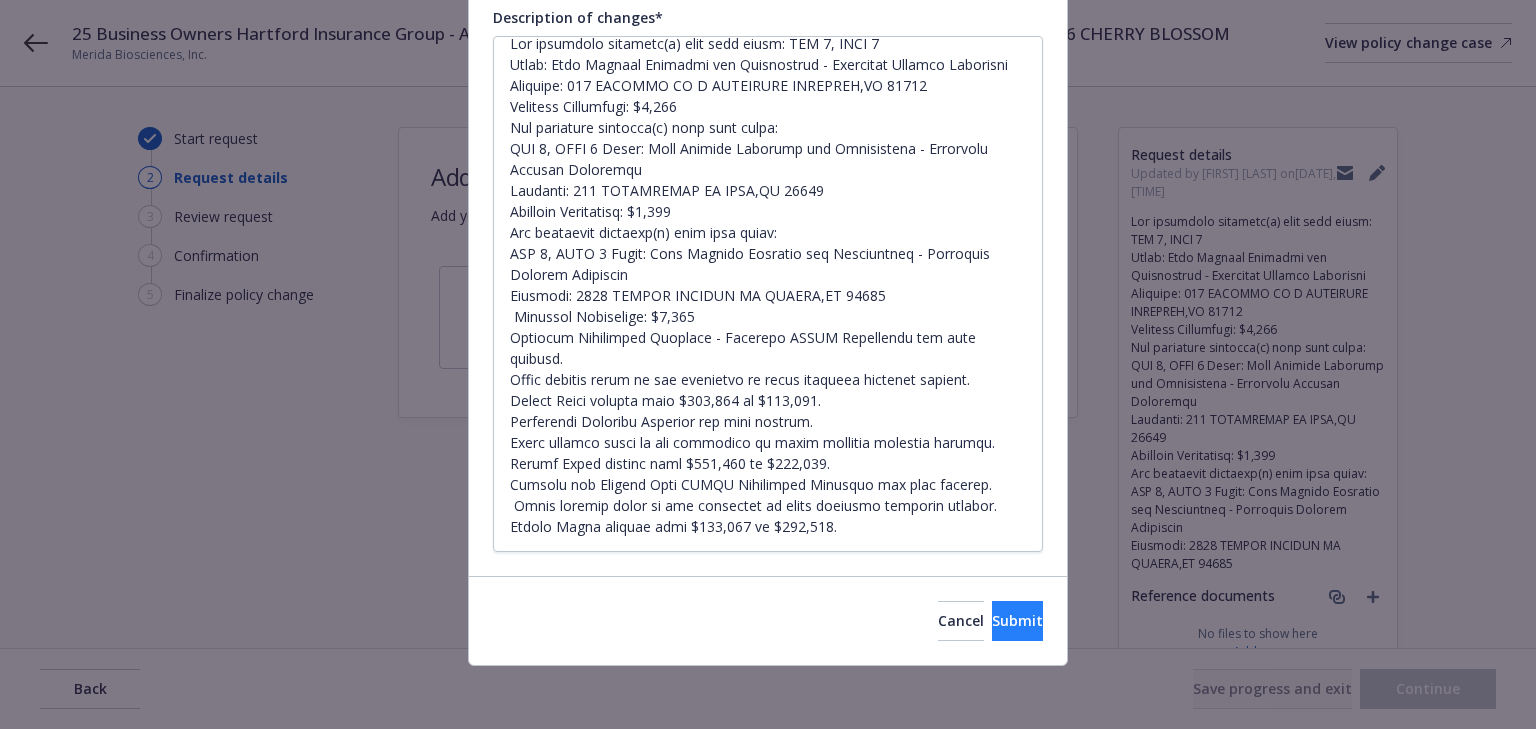 type on "ENDT#1 - Add locations  [NUMBER] [STREET] [CITY] ,  [NUMBER] [STREET] and [NUMBER] [STREET]" 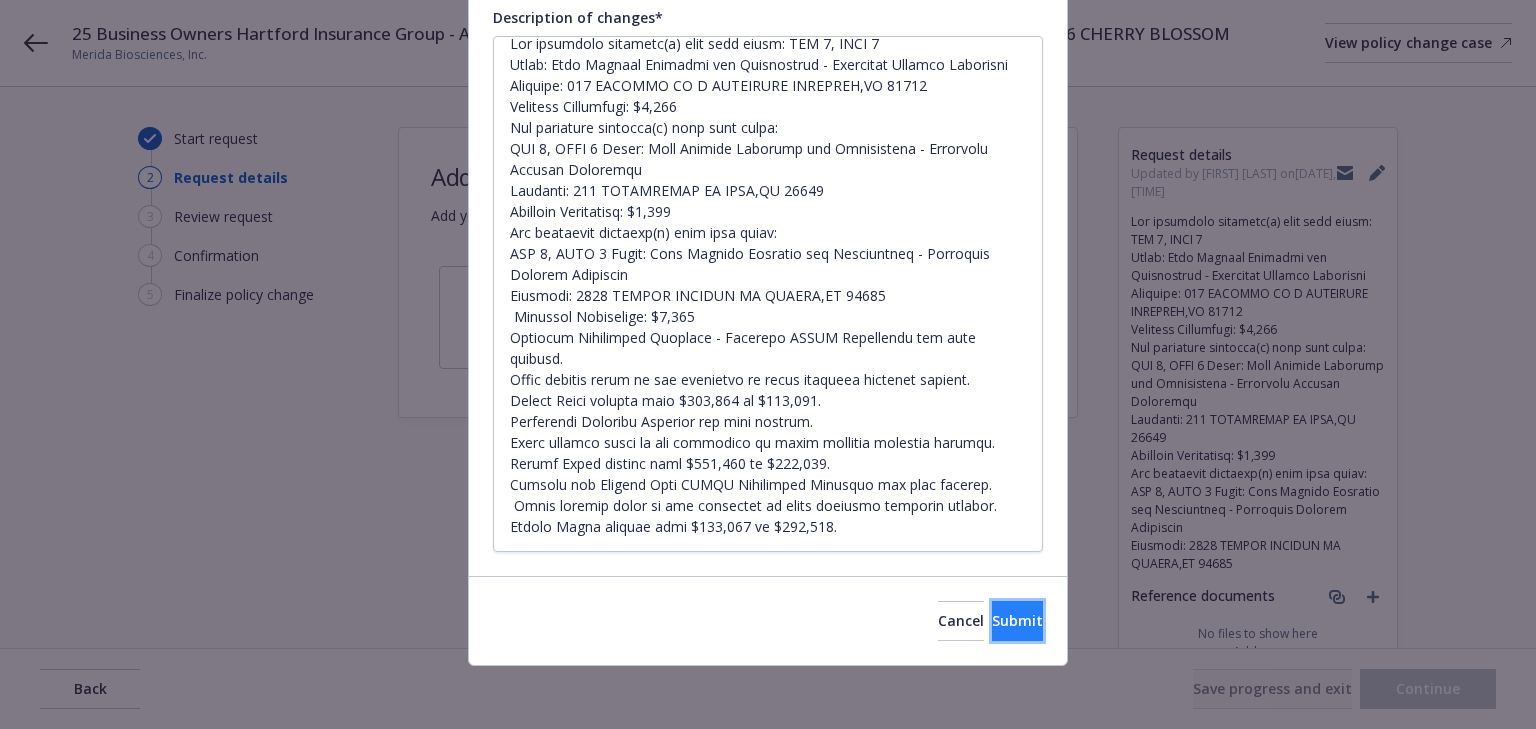 click on "Submit" at bounding box center (1017, 620) 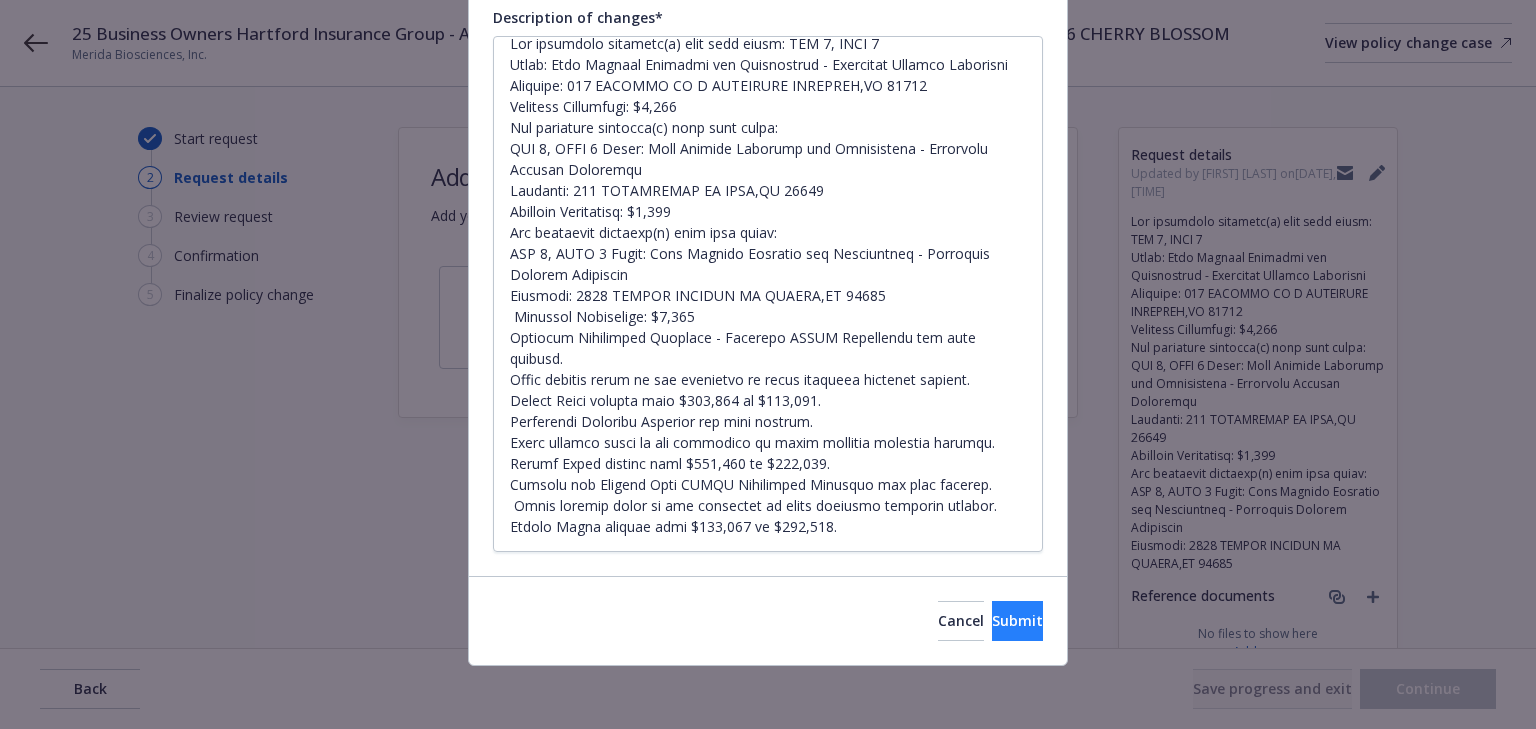 type on "x" 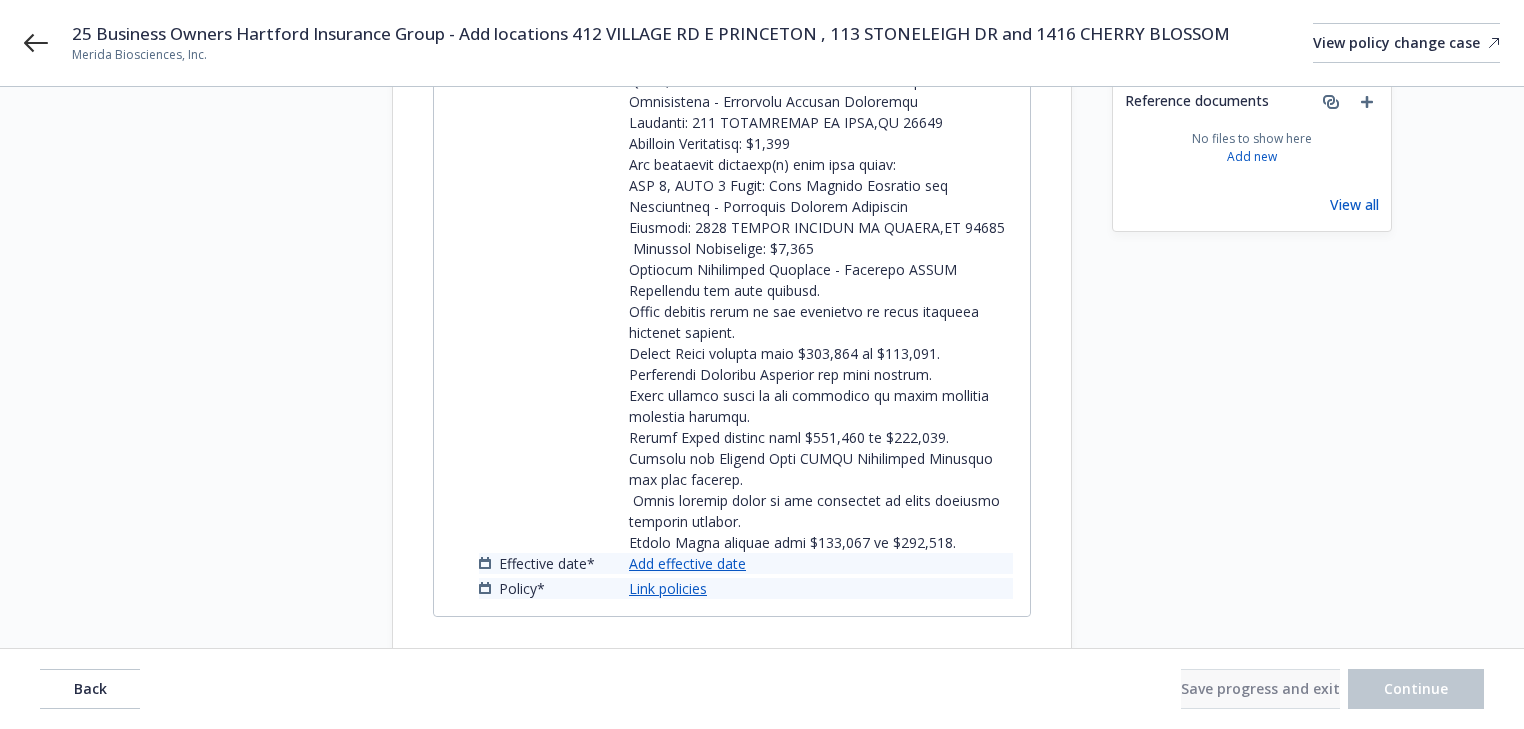 scroll, scrollTop: 551, scrollLeft: 0, axis: vertical 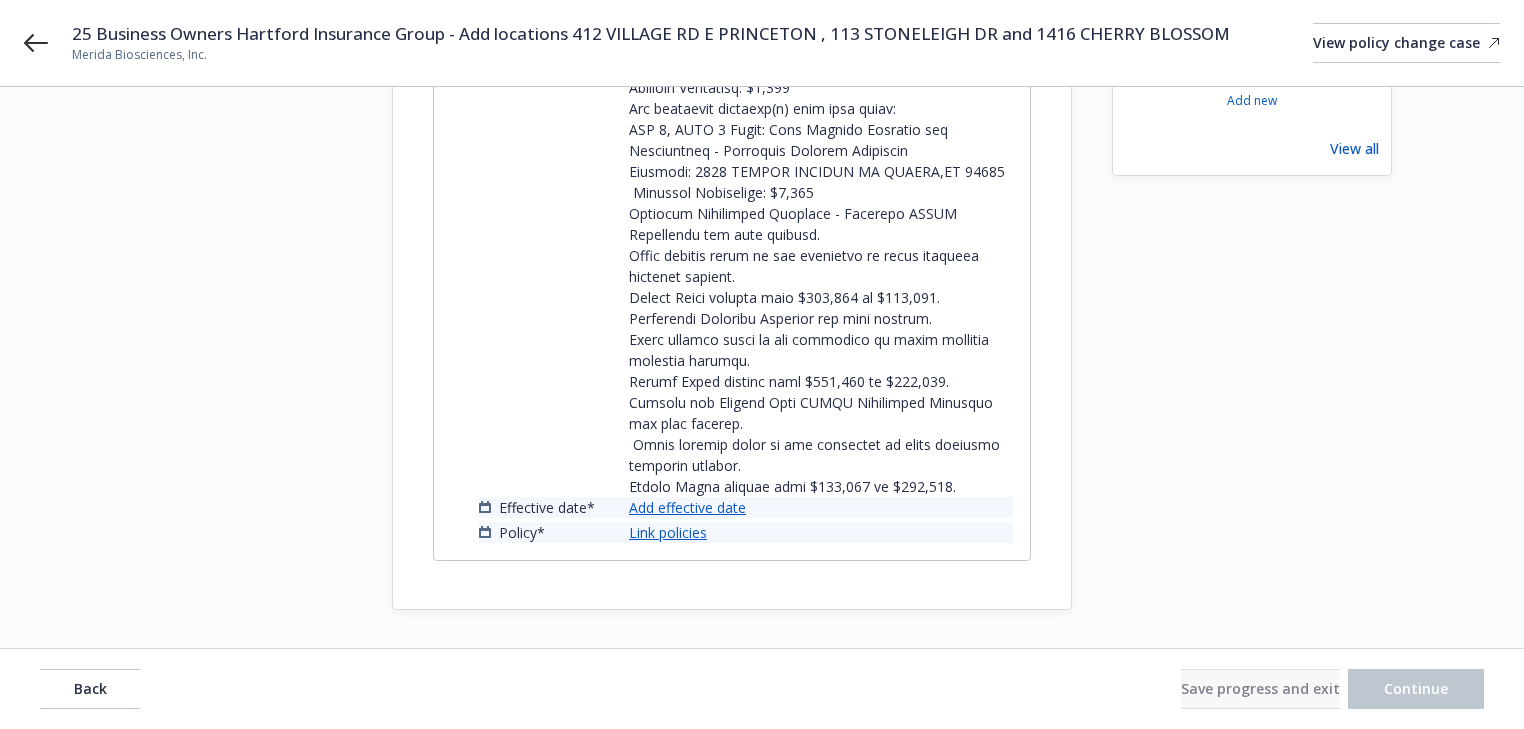 click on "Add effective date" at bounding box center [687, 507] 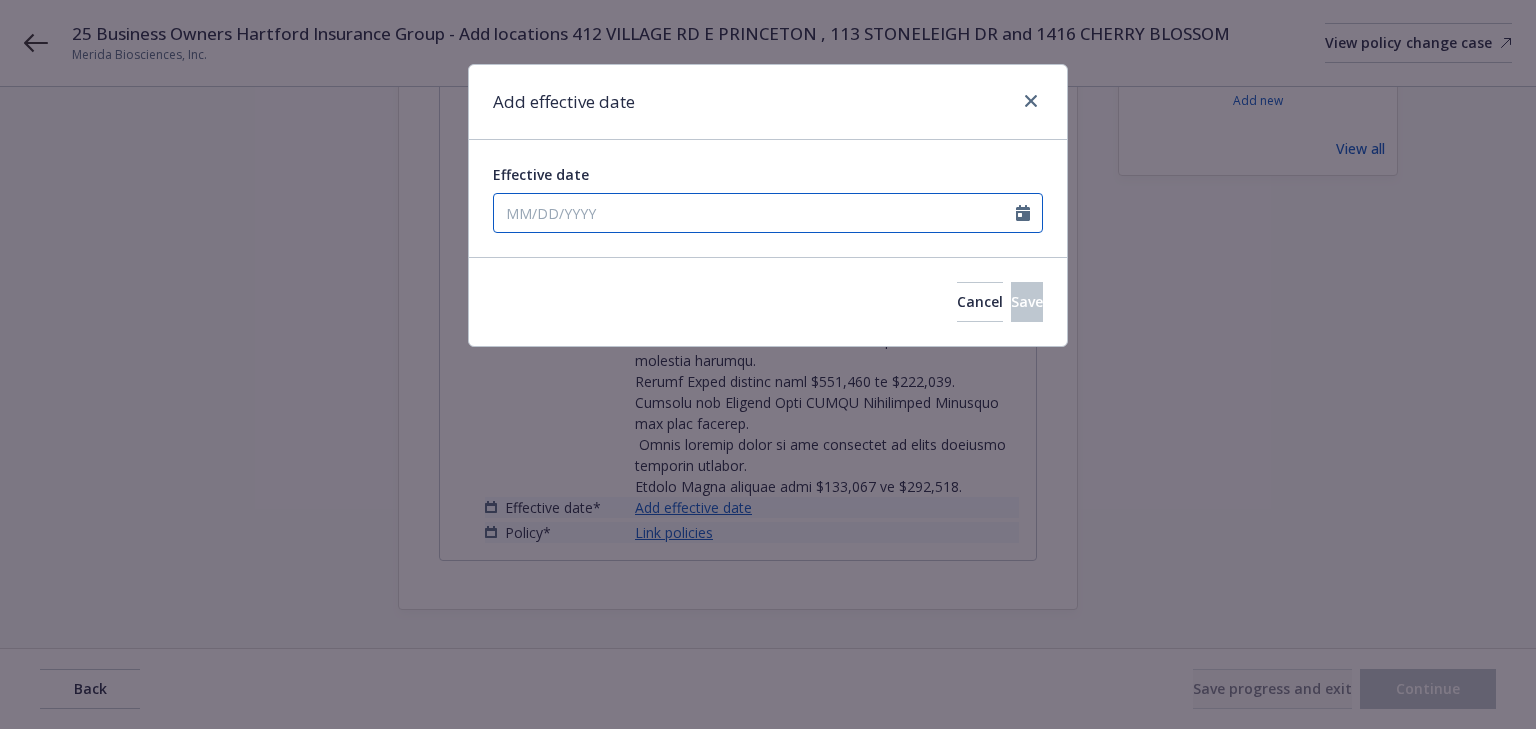 click on "Effective date" at bounding box center [755, 213] 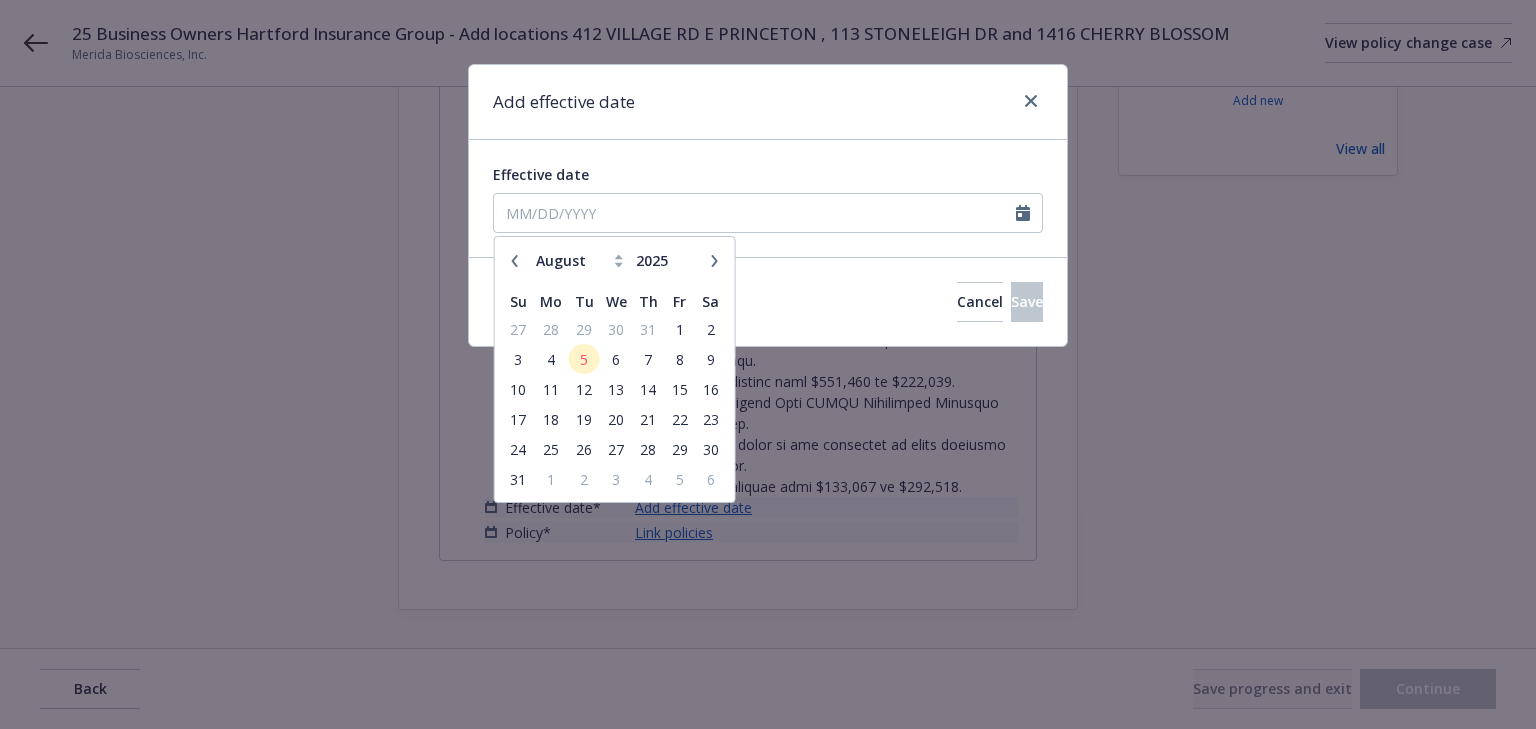 click 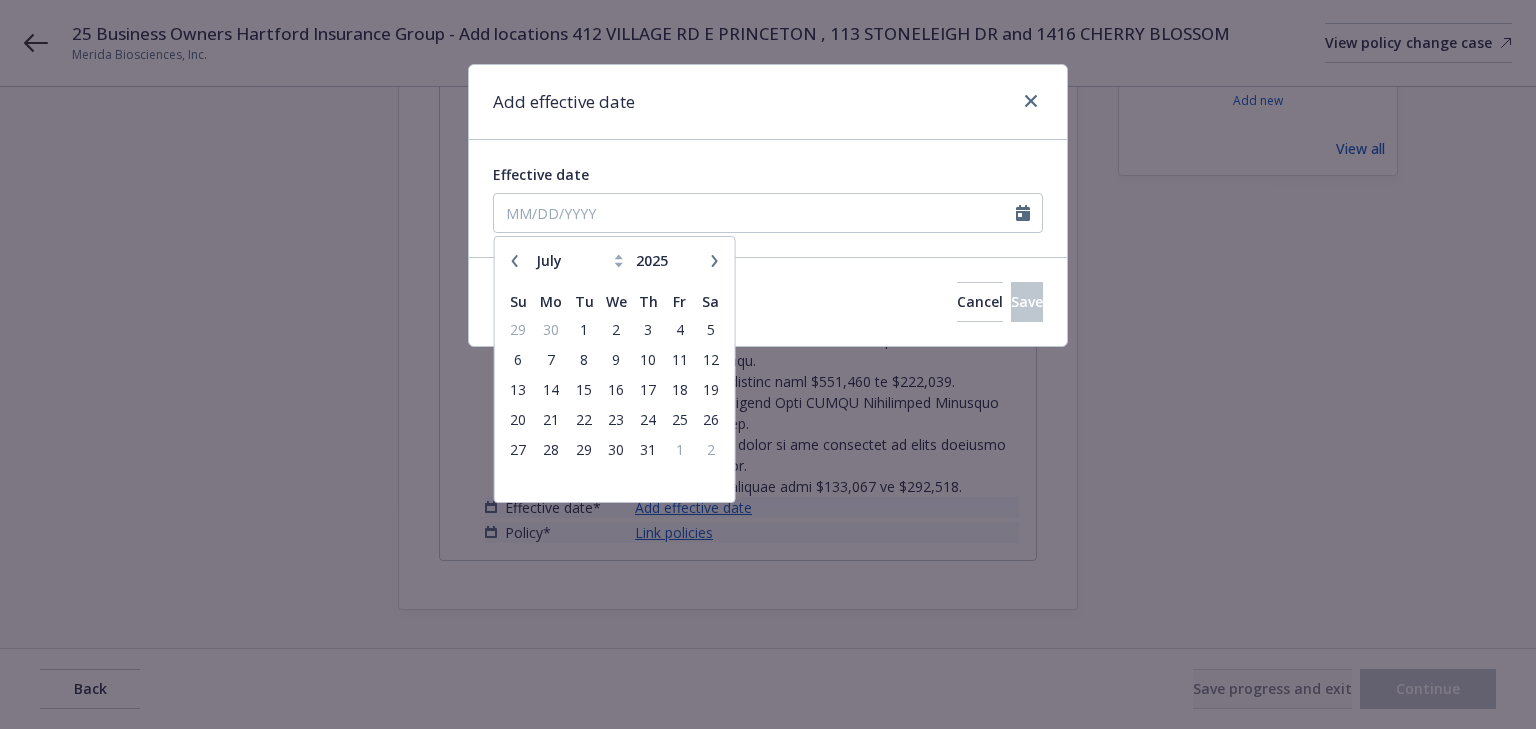 click 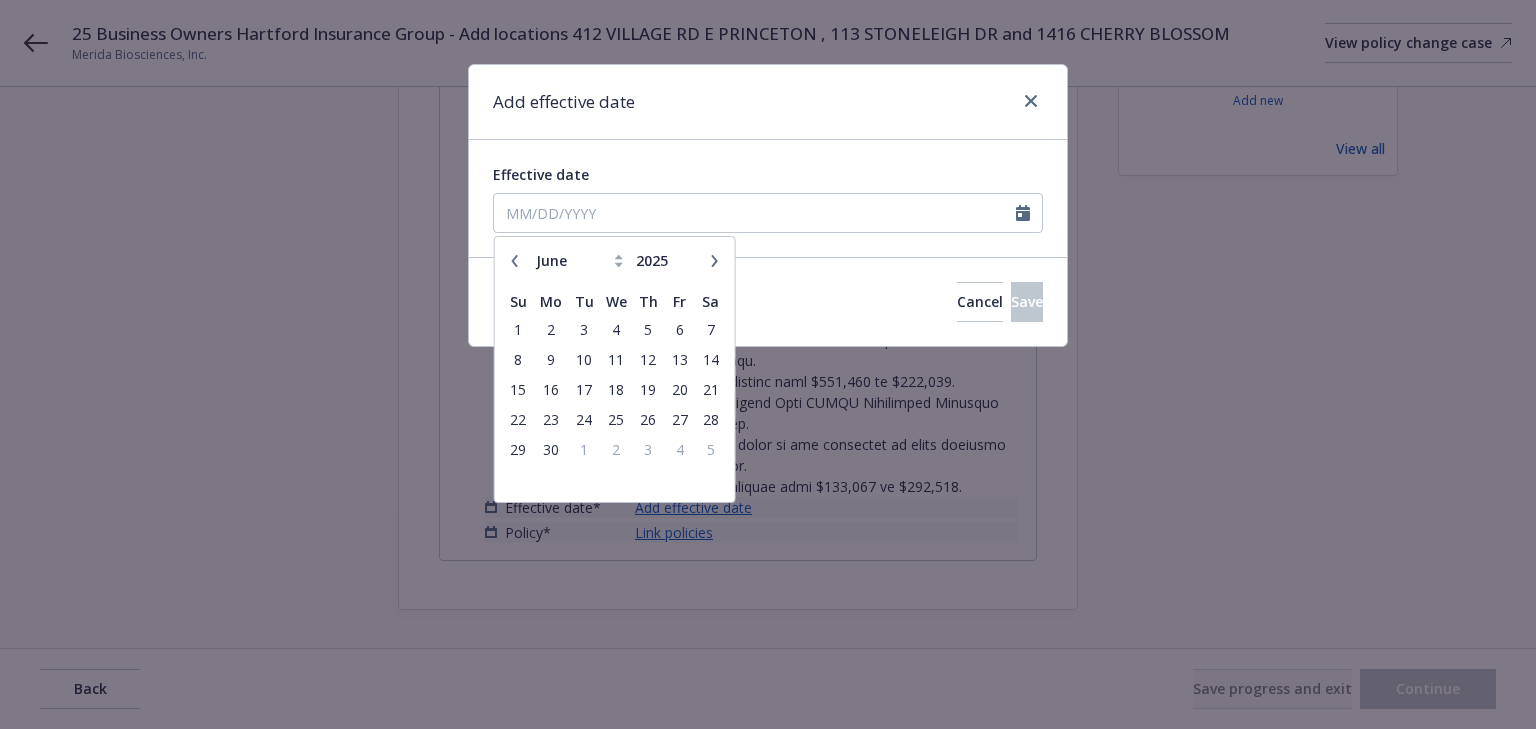 click 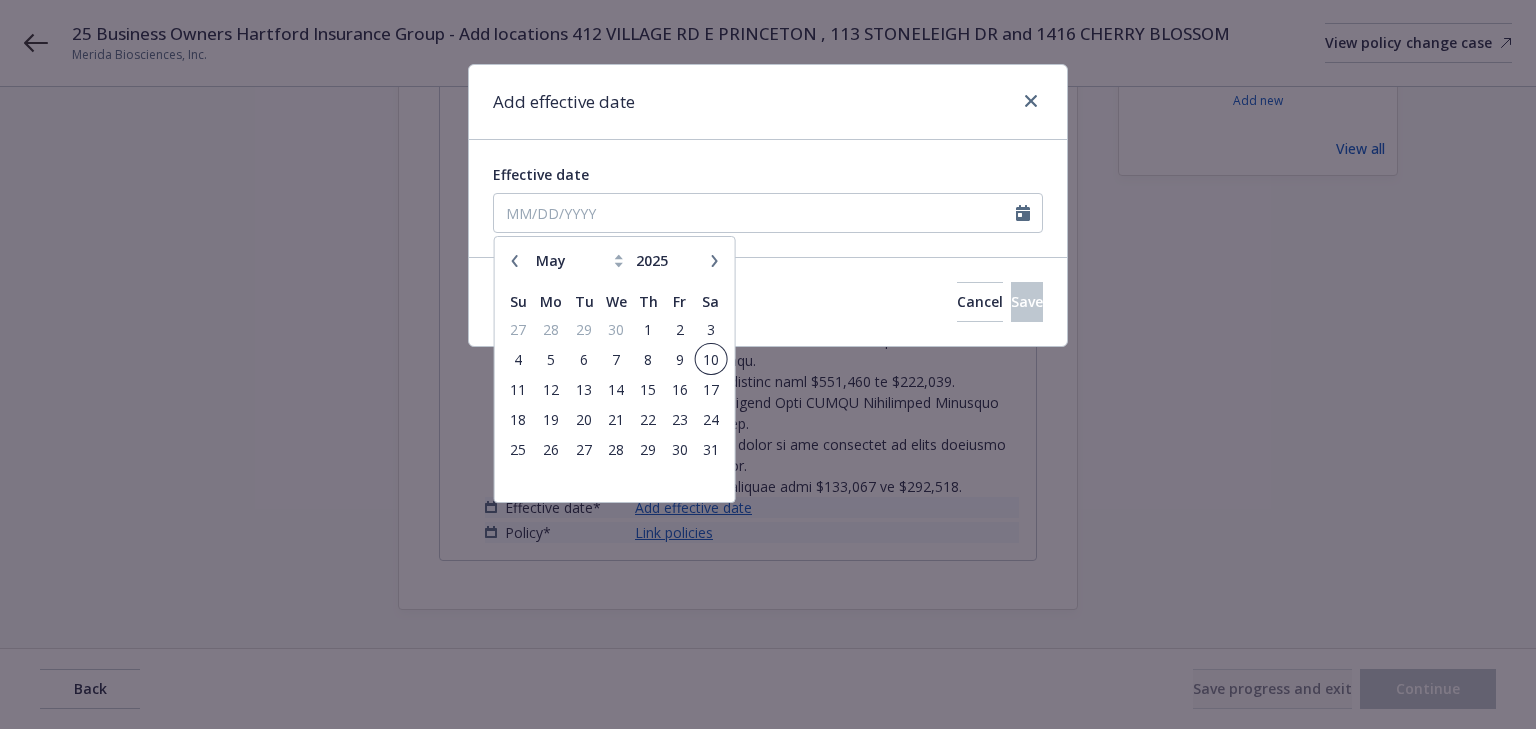 click on "10" at bounding box center [710, 359] 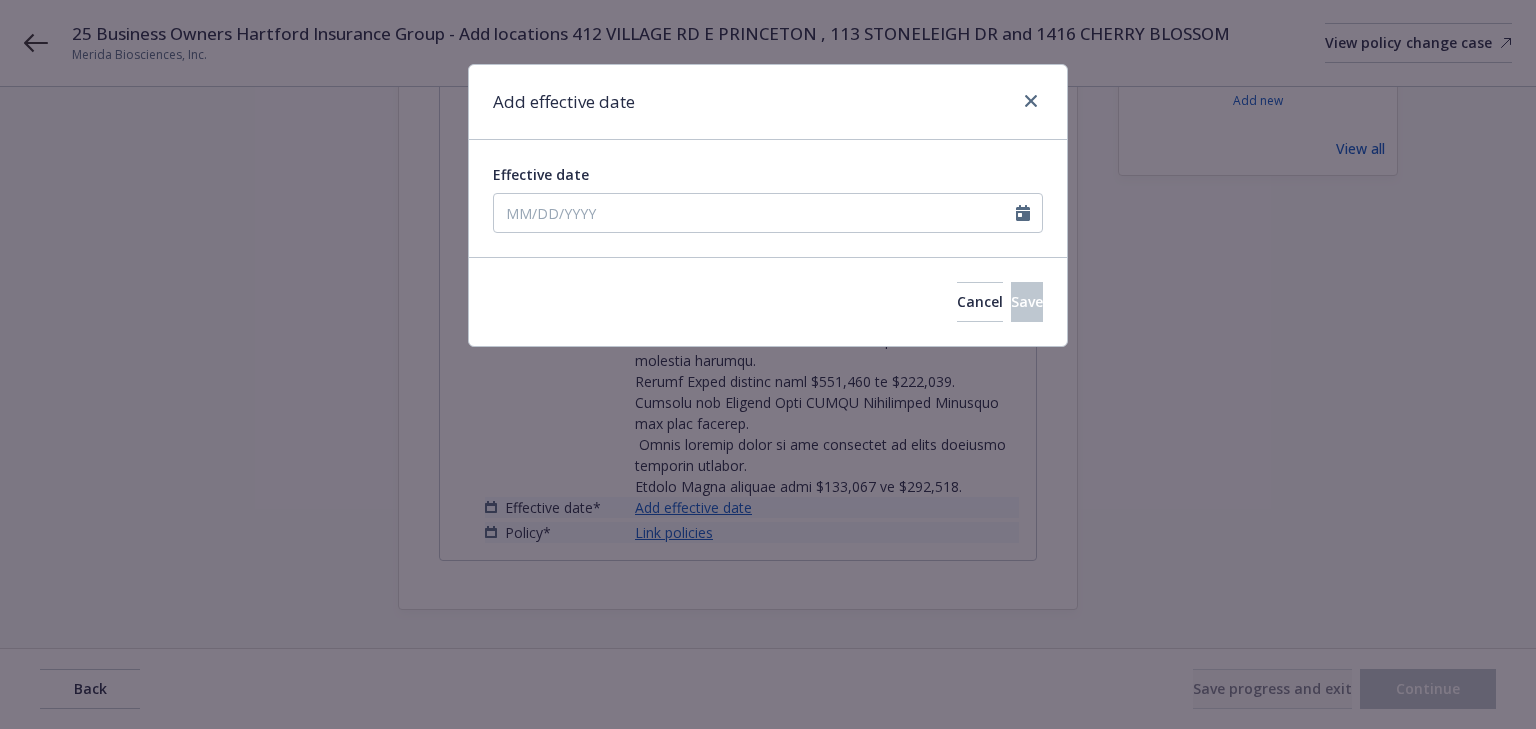 type on "05/10/2025" 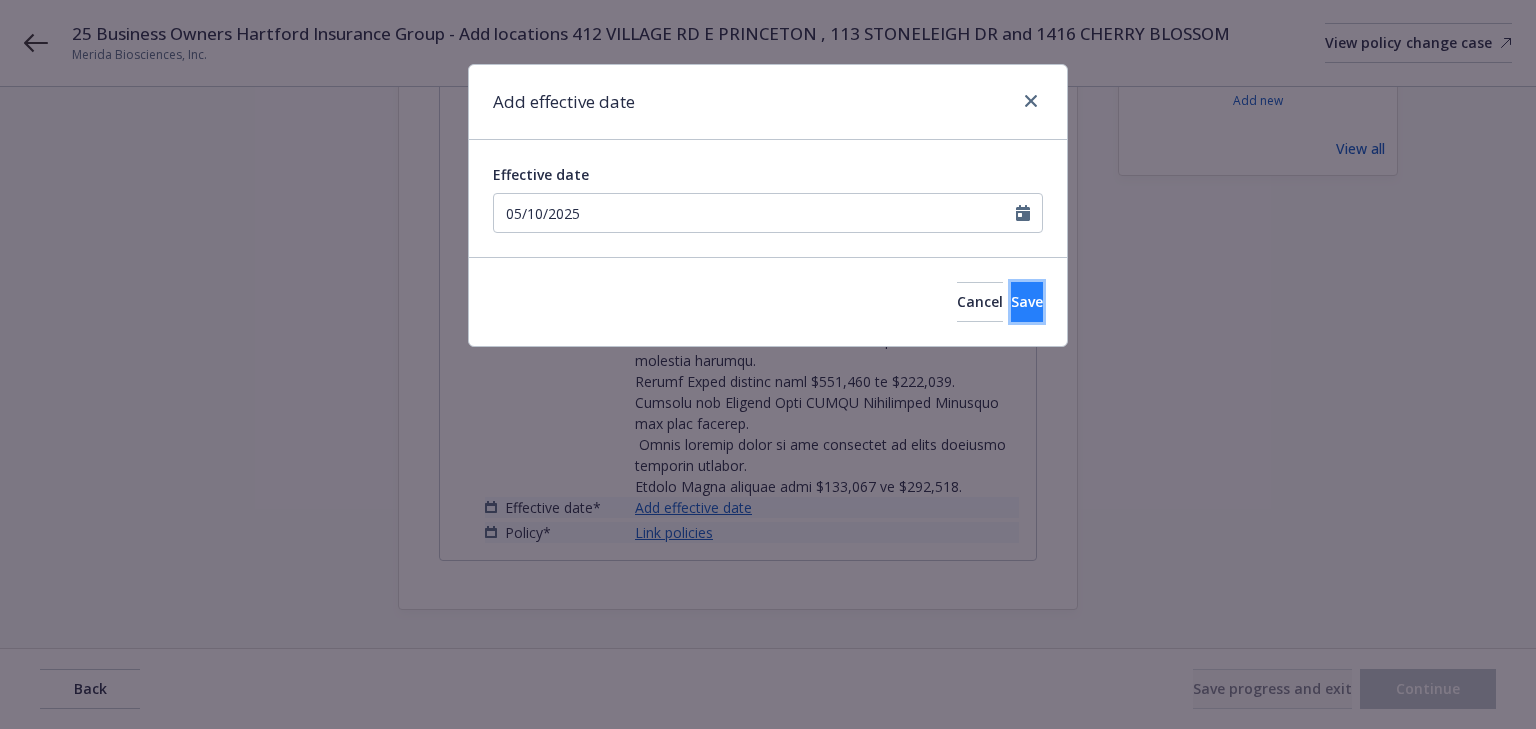 click on "Save" at bounding box center (1027, 302) 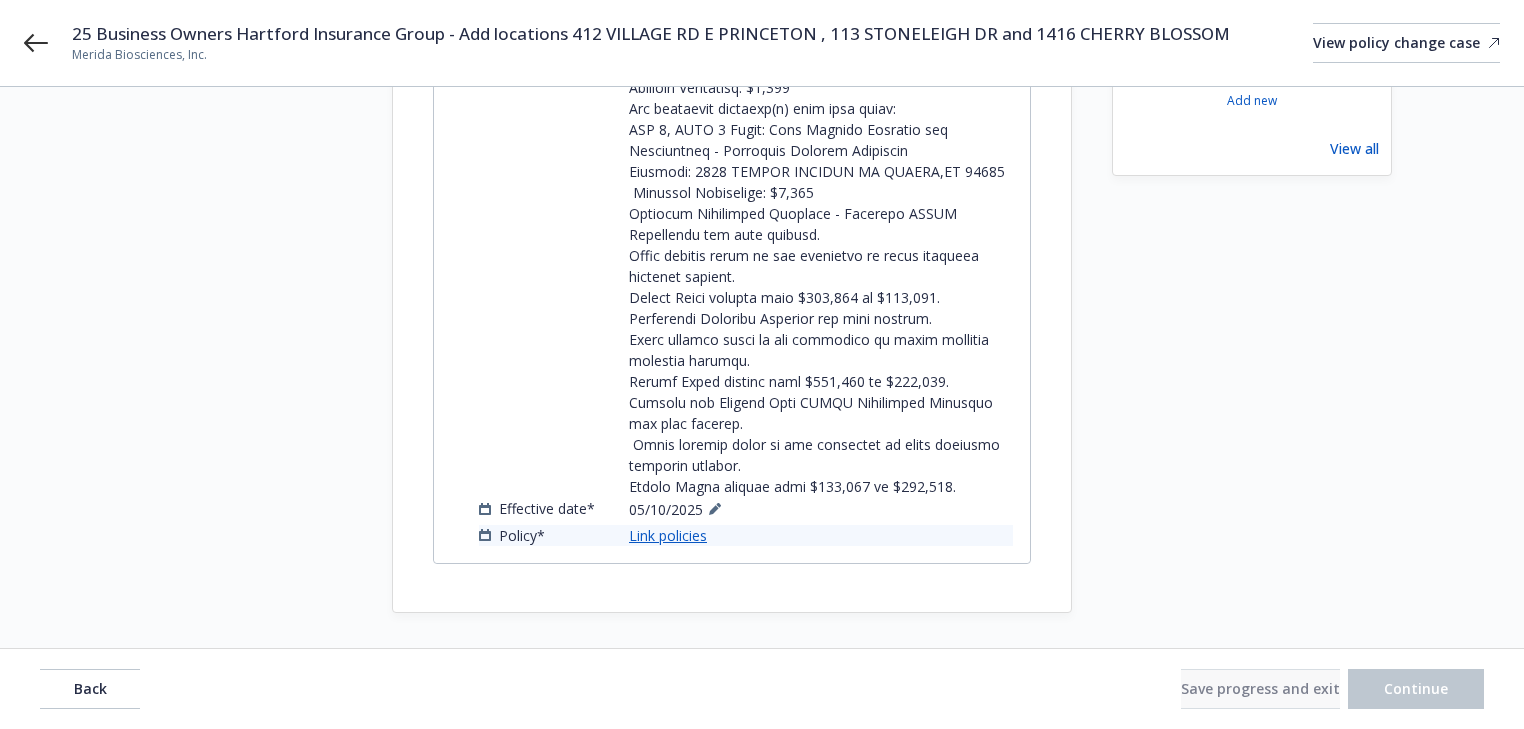 click on "Link policies" at bounding box center [668, 535] 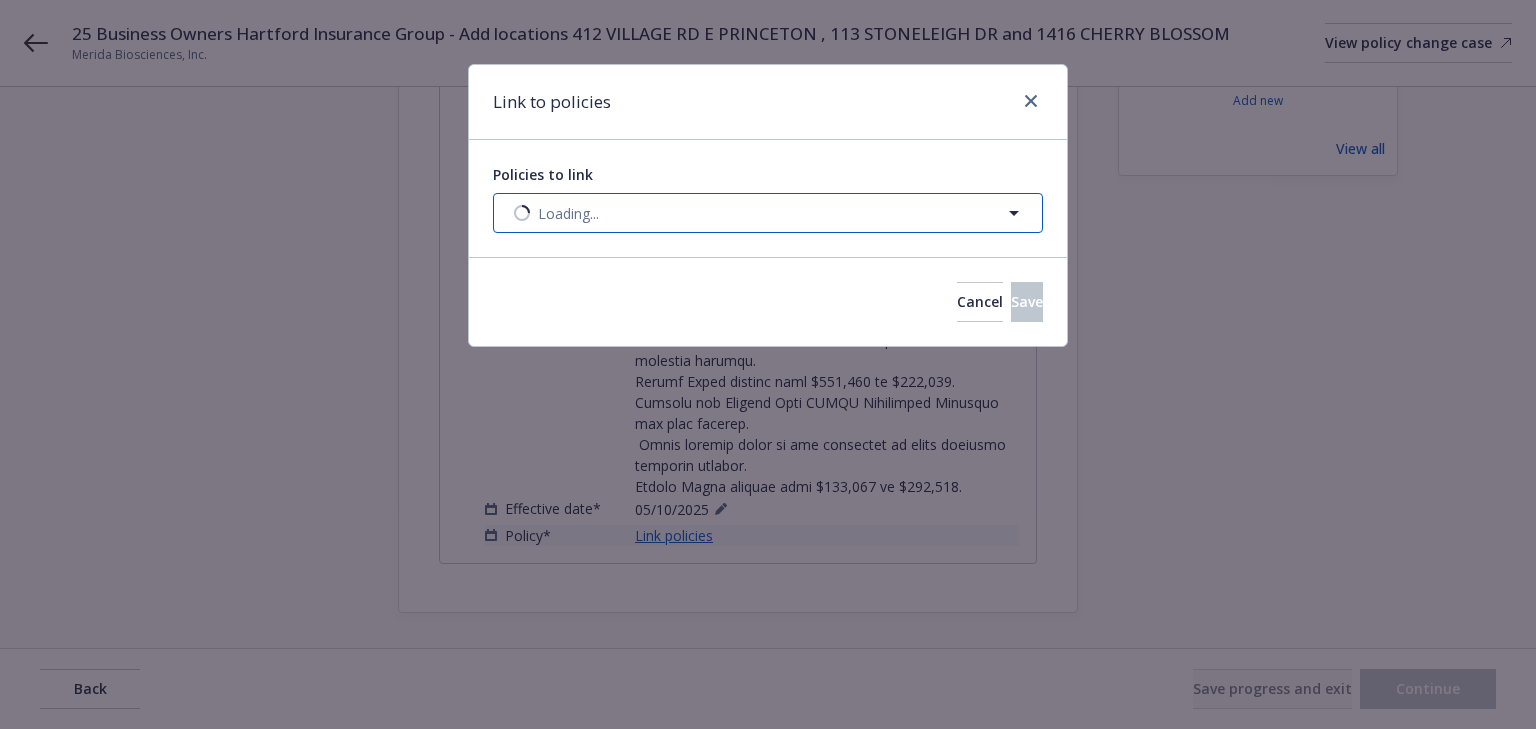click on "Loading..." at bounding box center (768, 213) 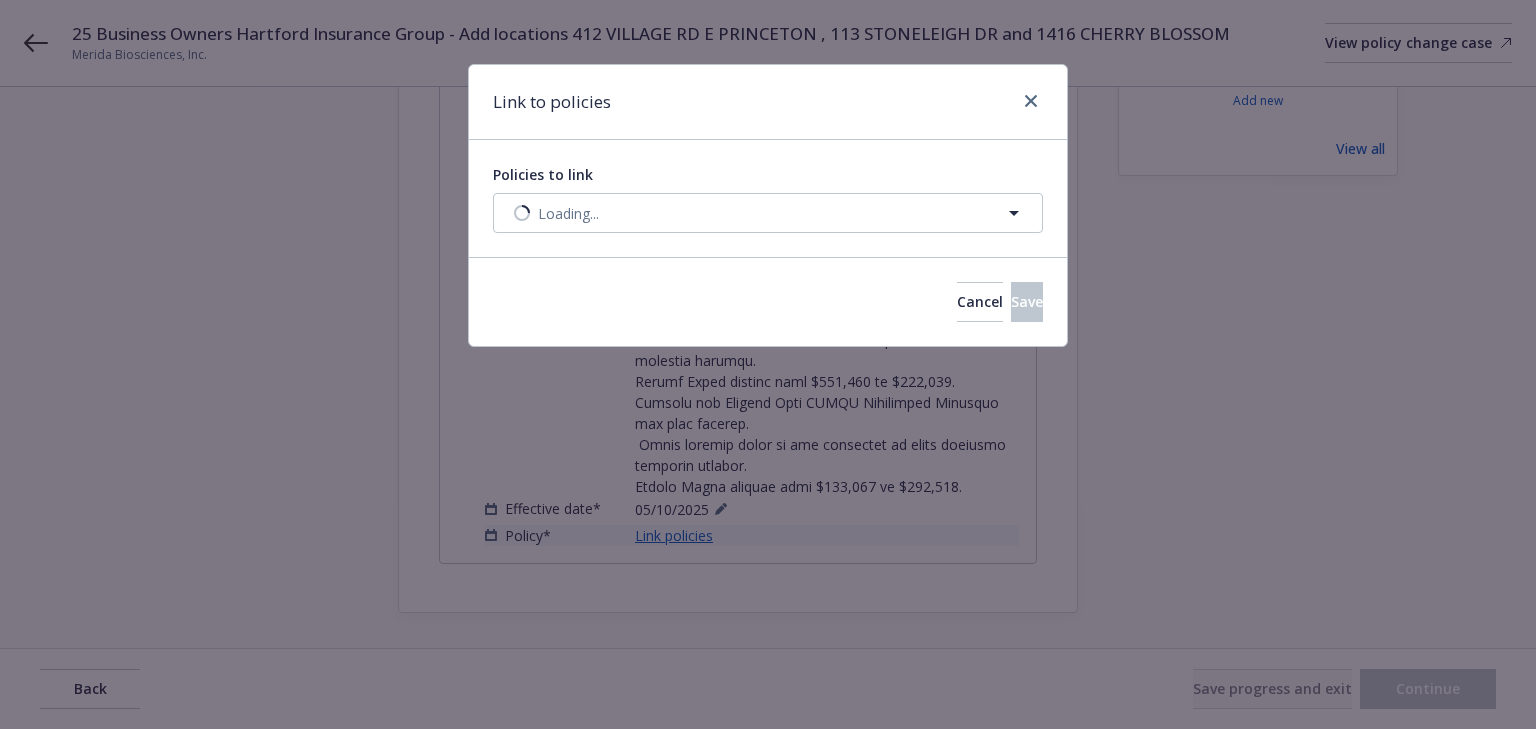select on "ACTIVE" 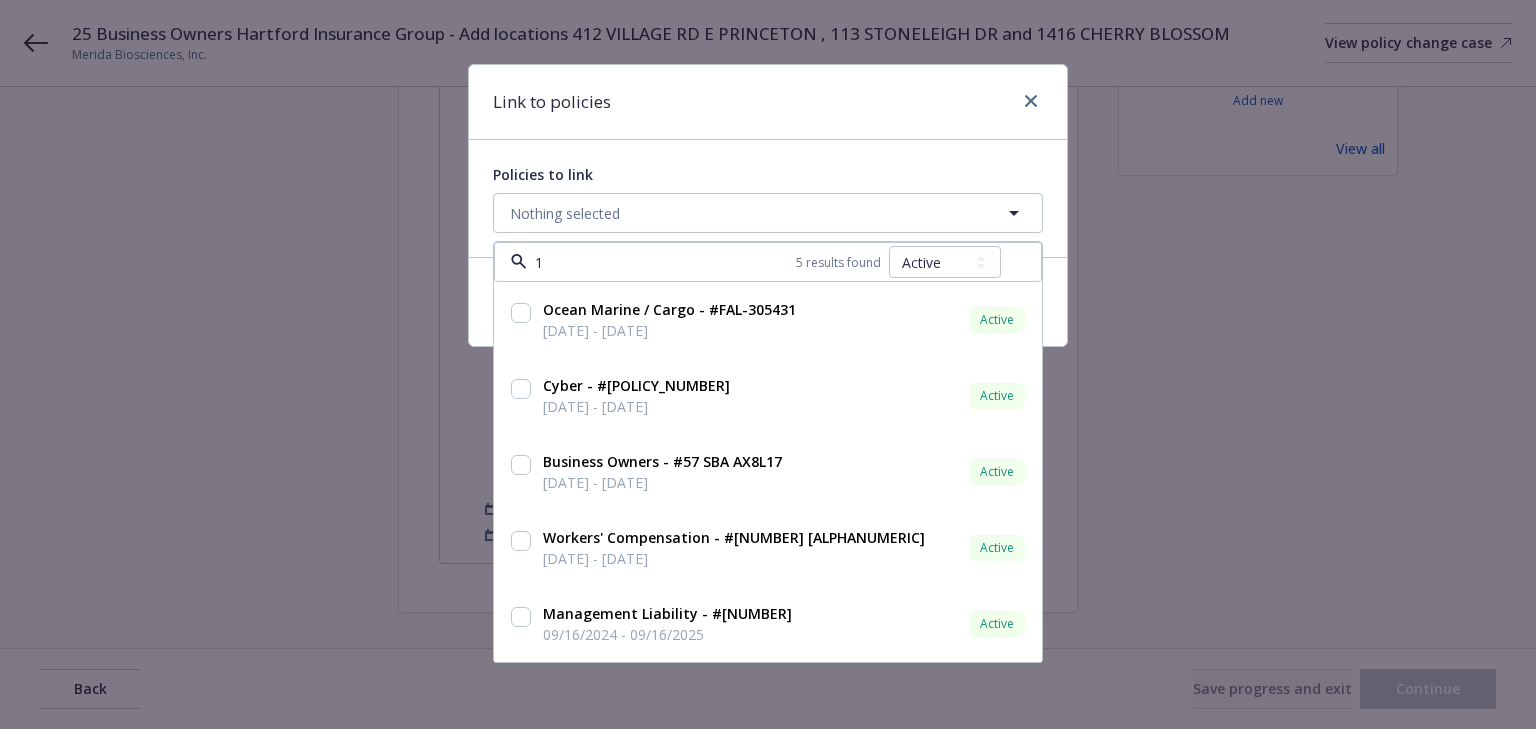 type on "17" 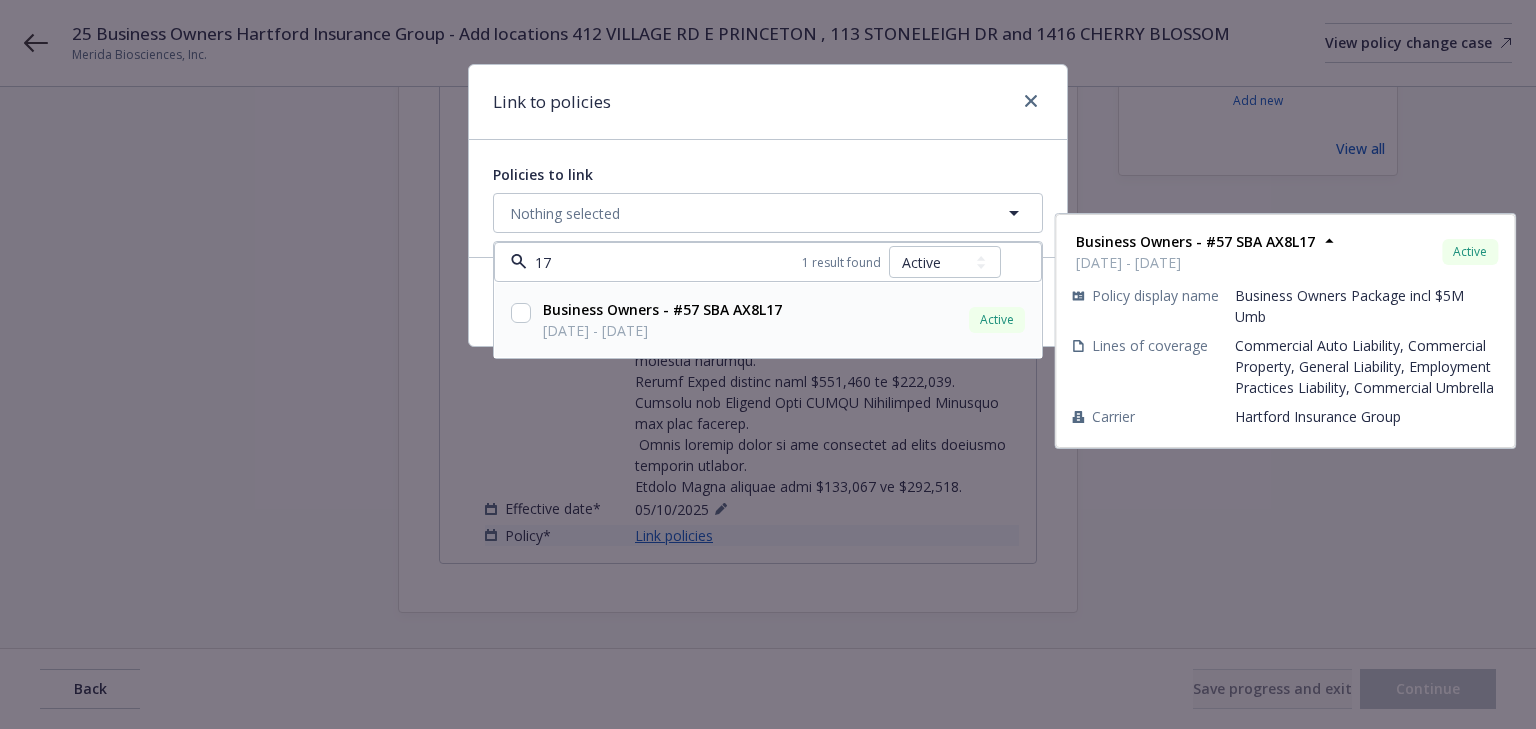 click at bounding box center [521, 313] 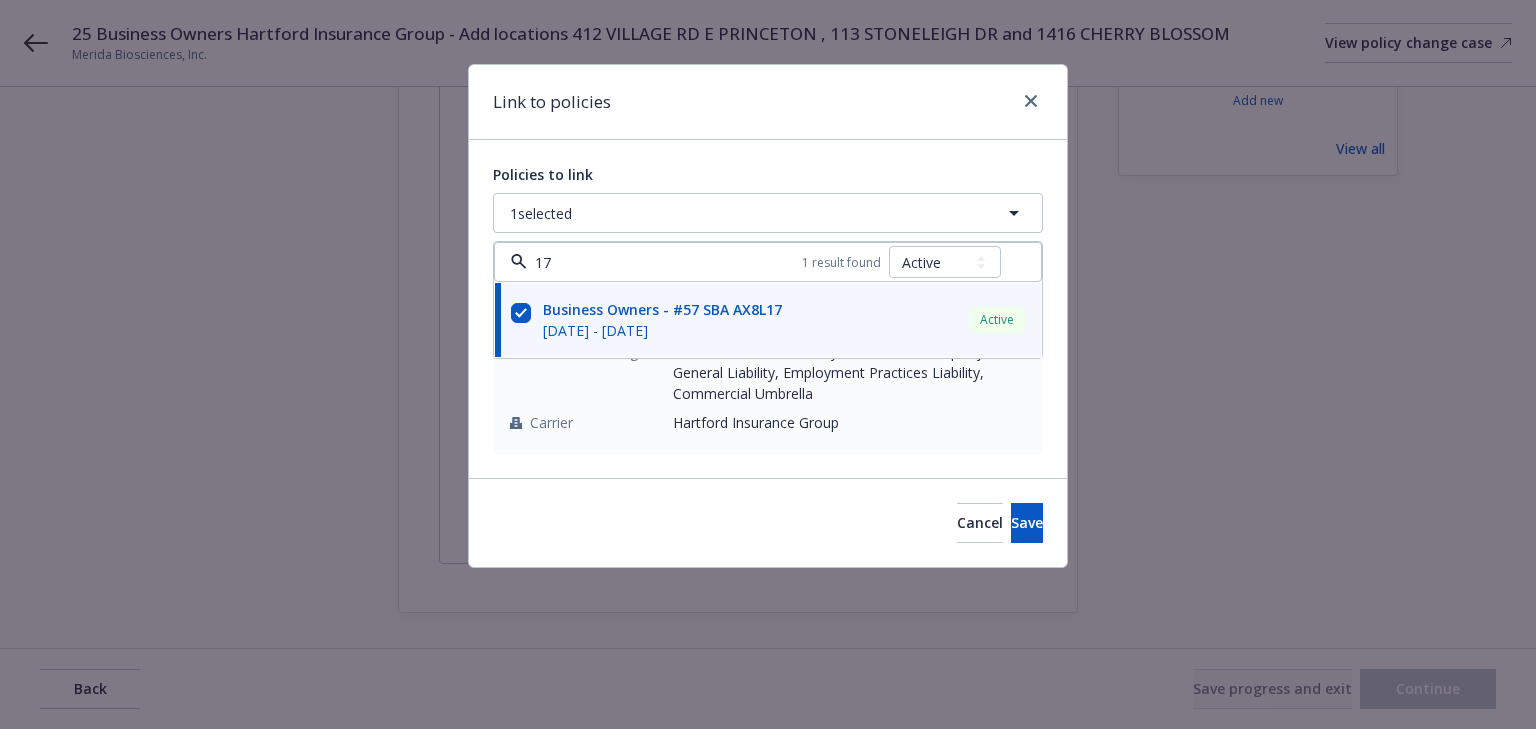 type on "17" 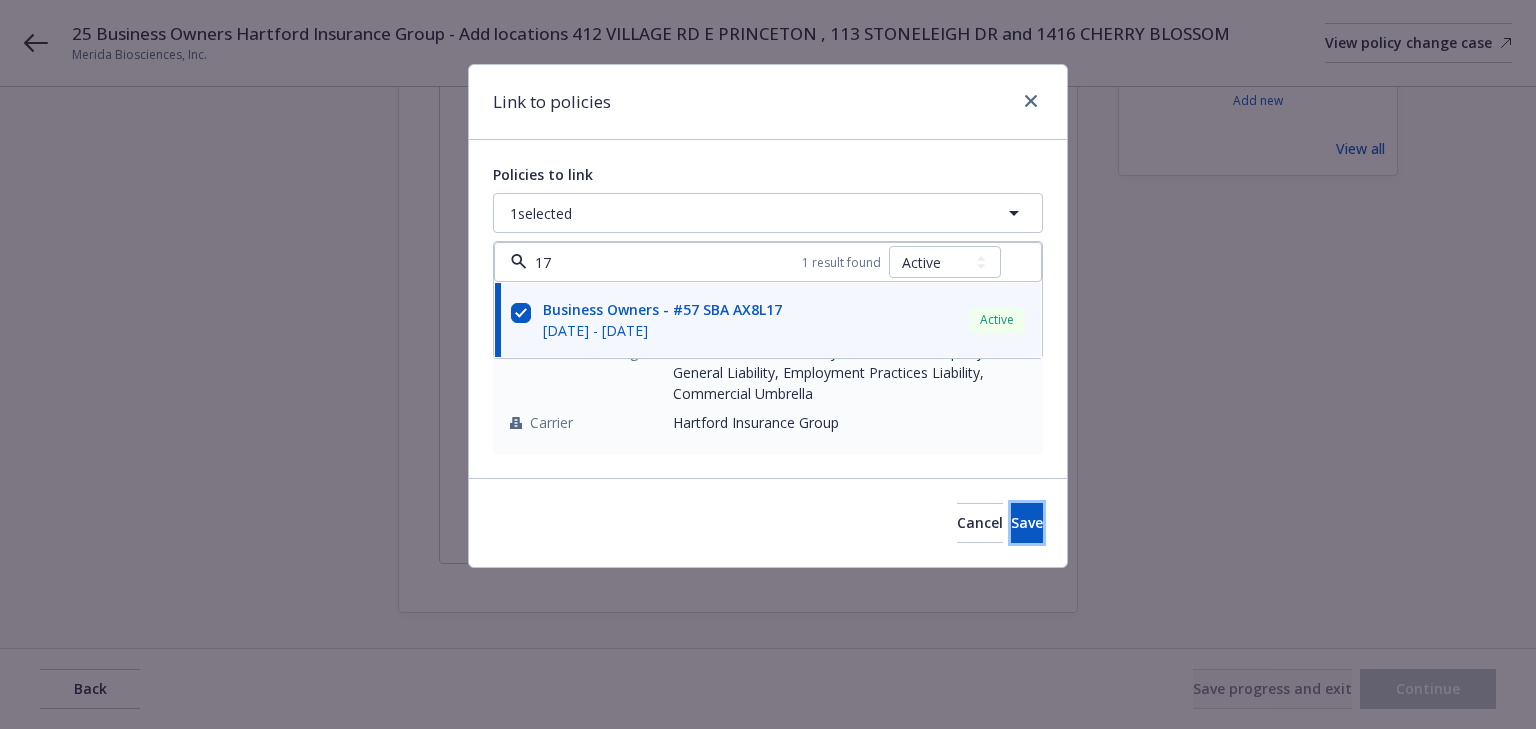 click on "Save" at bounding box center (1027, 523) 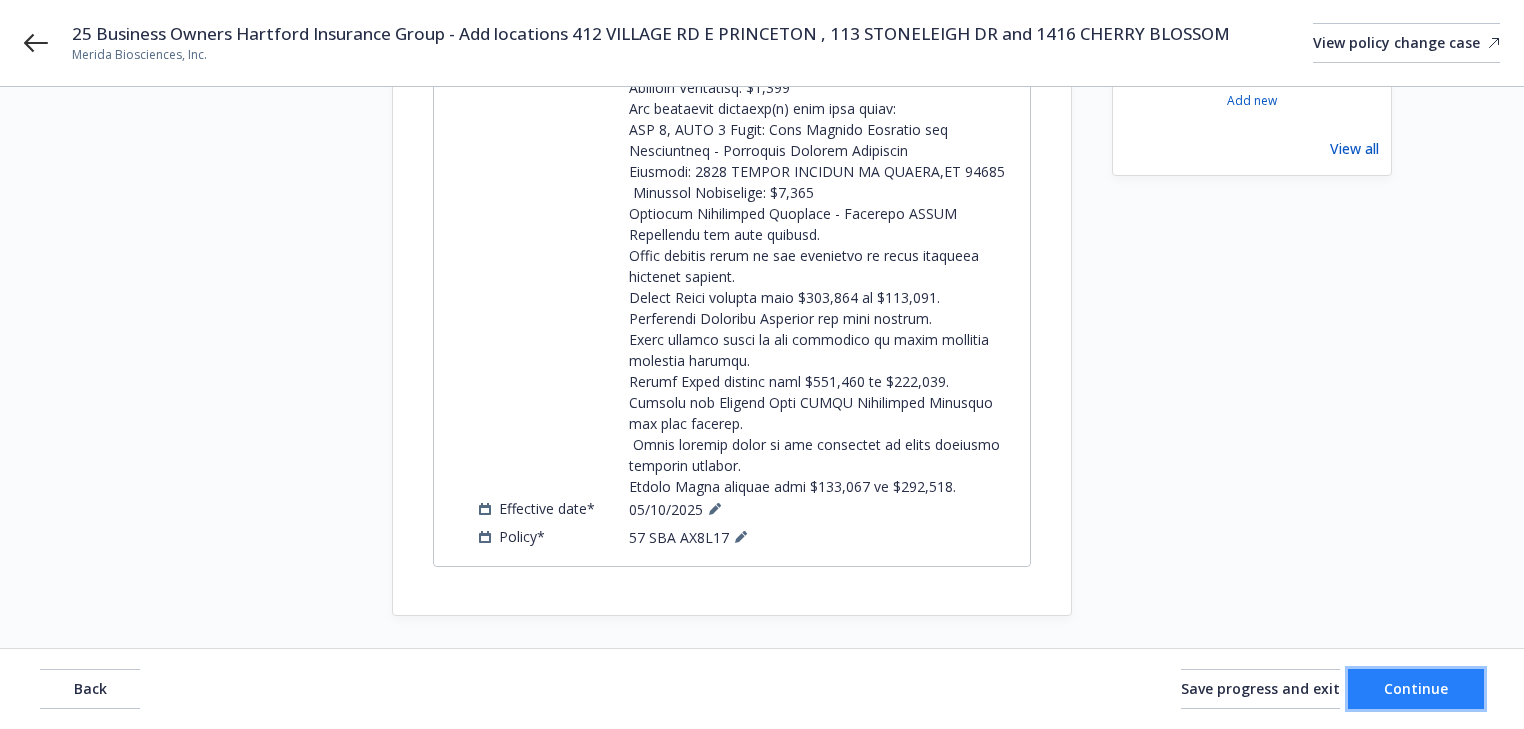click on "Continue" at bounding box center (1416, 689) 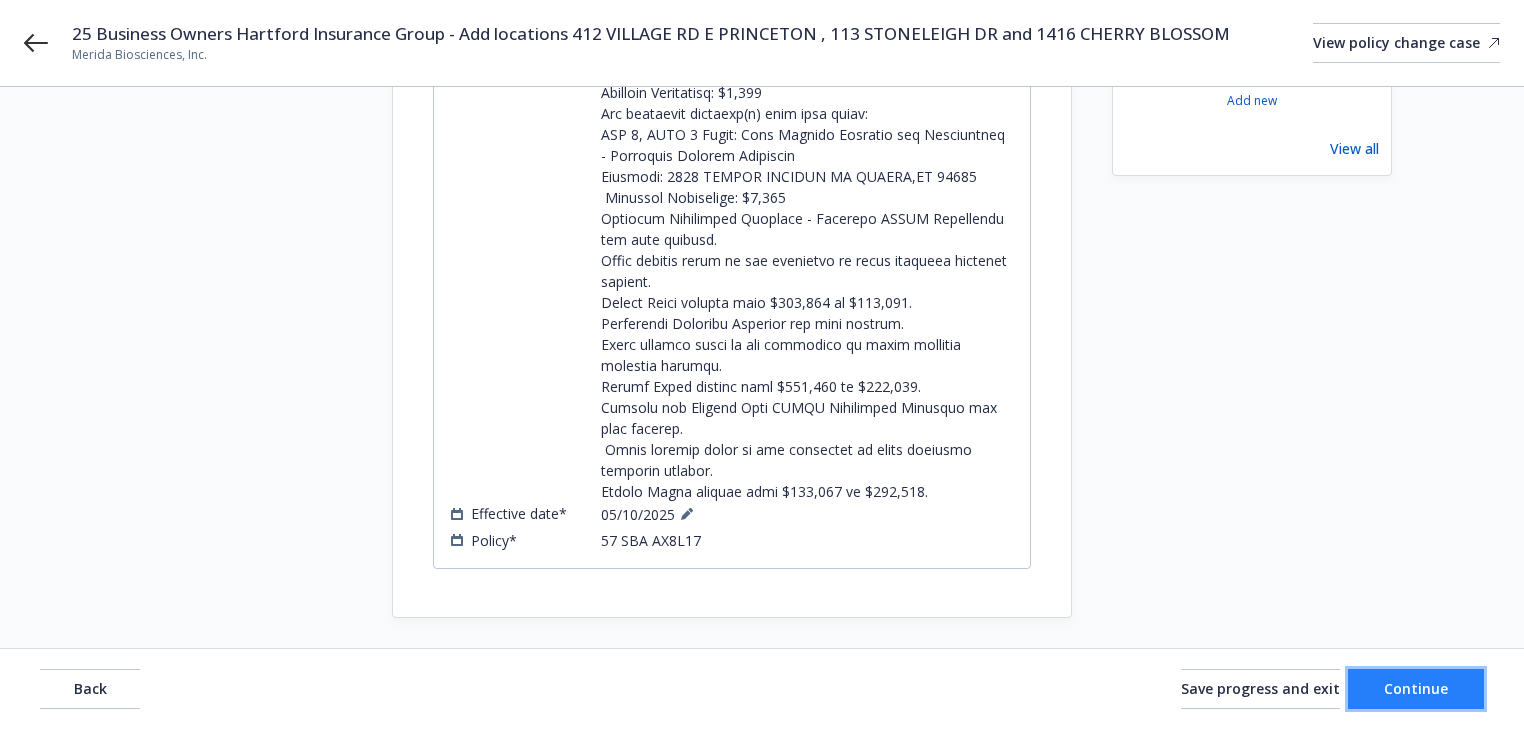 click on "Continue" at bounding box center (1416, 689) 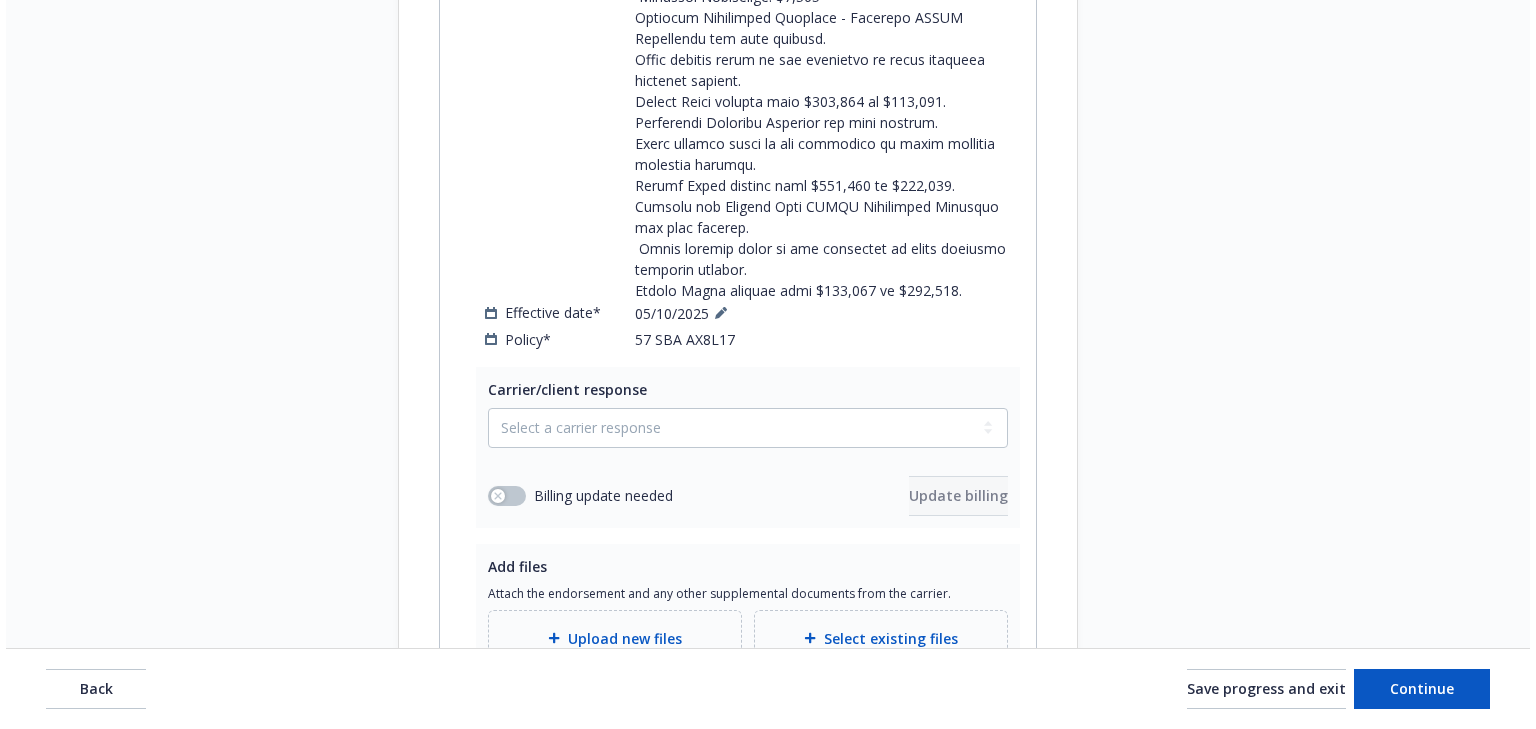 scroll, scrollTop: 942, scrollLeft: 0, axis: vertical 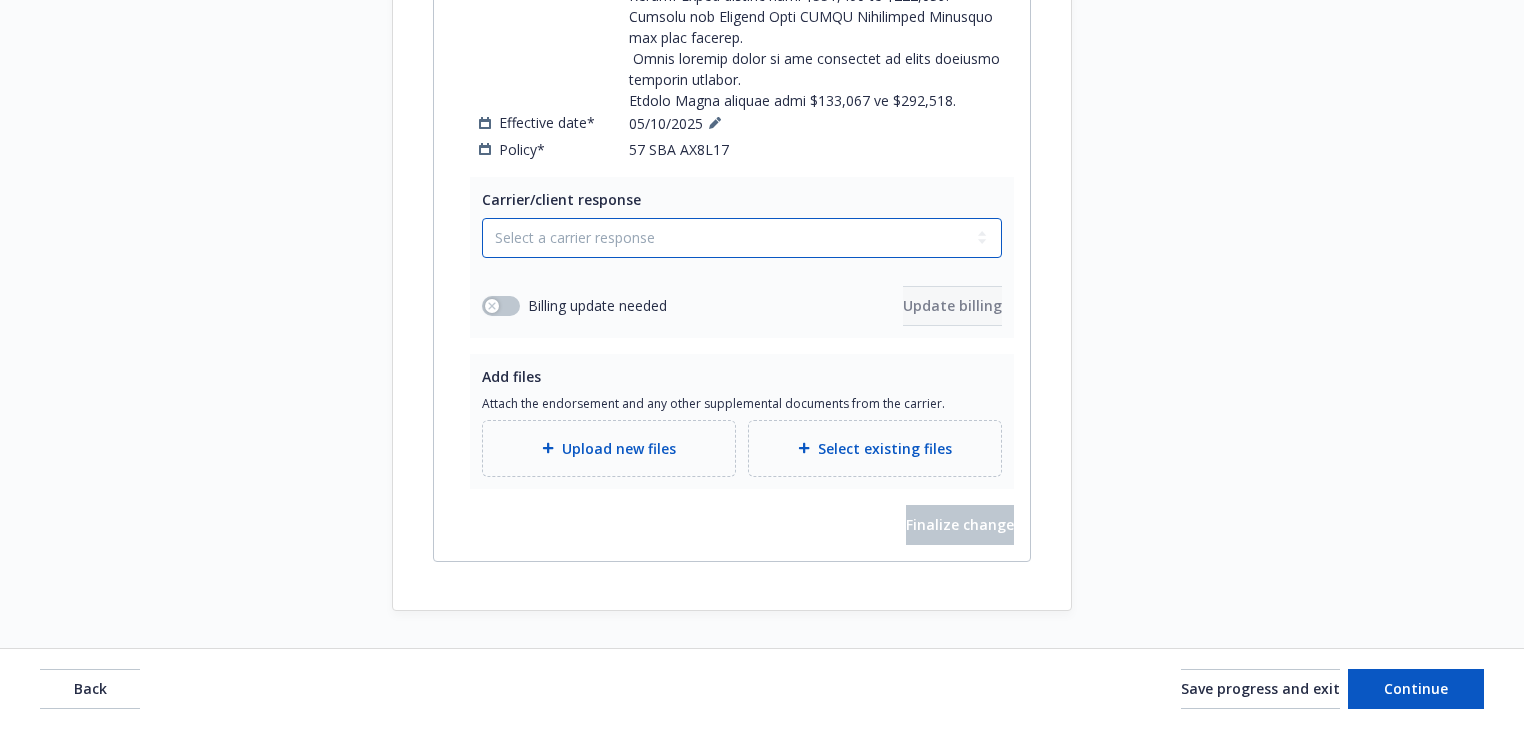 drag, startPoint x: 593, startPoint y: 236, endPoint x: 589, endPoint y: 254, distance: 18.439089 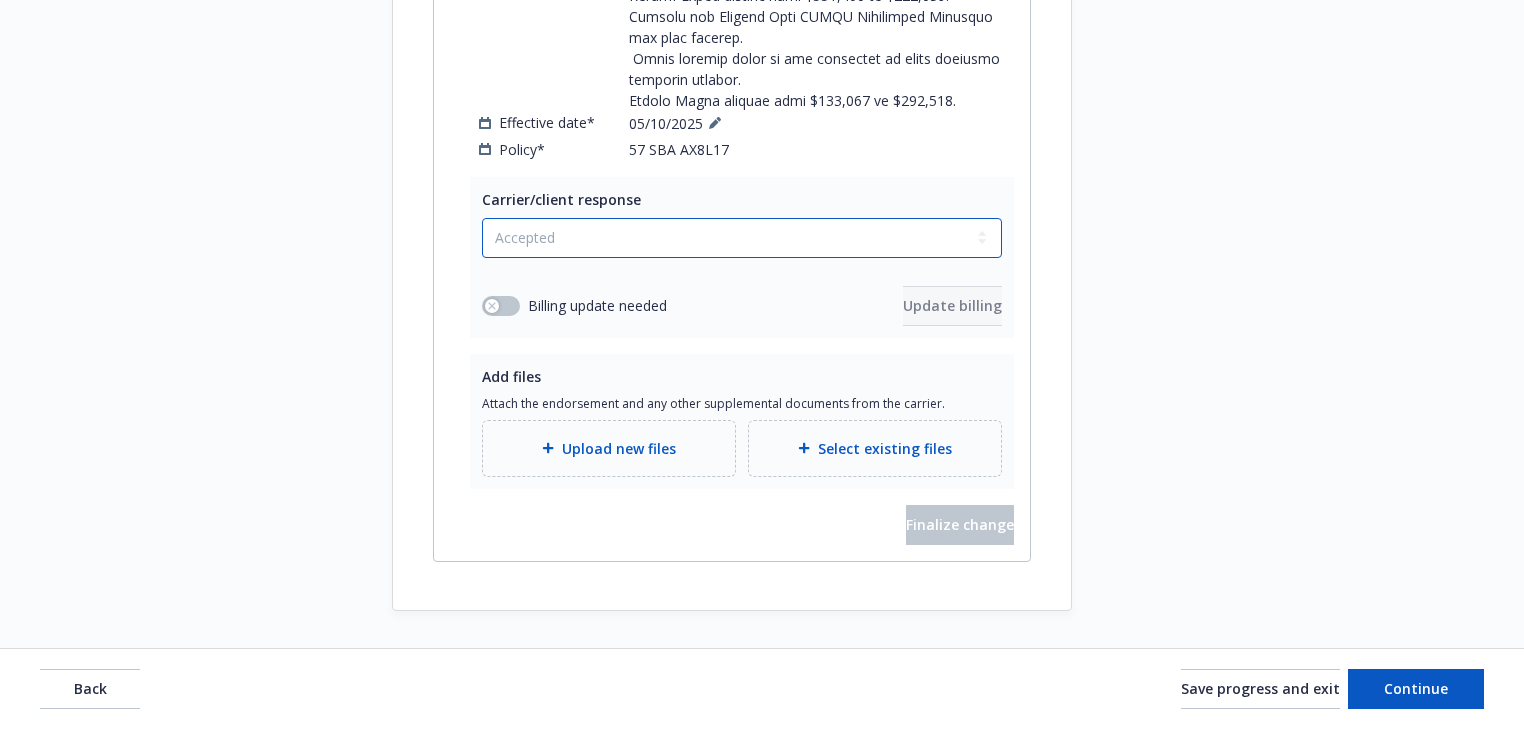 click on "Select a carrier response Accepted Accepted with revision No endorsement needed Declined by carrier Rejected by client" at bounding box center (742, 238) 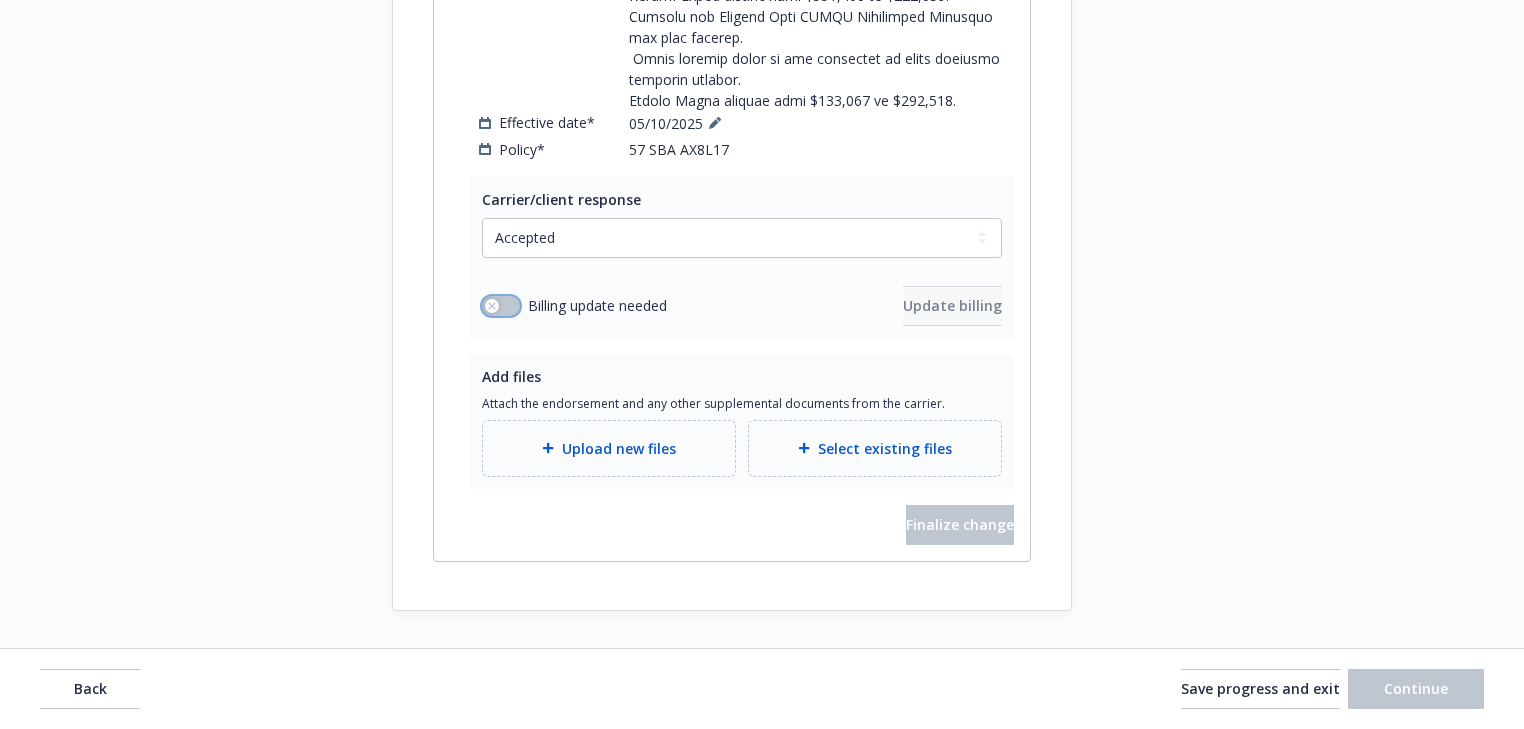 drag, startPoint x: 498, startPoint y: 302, endPoint x: 826, endPoint y: 335, distance: 329.65588 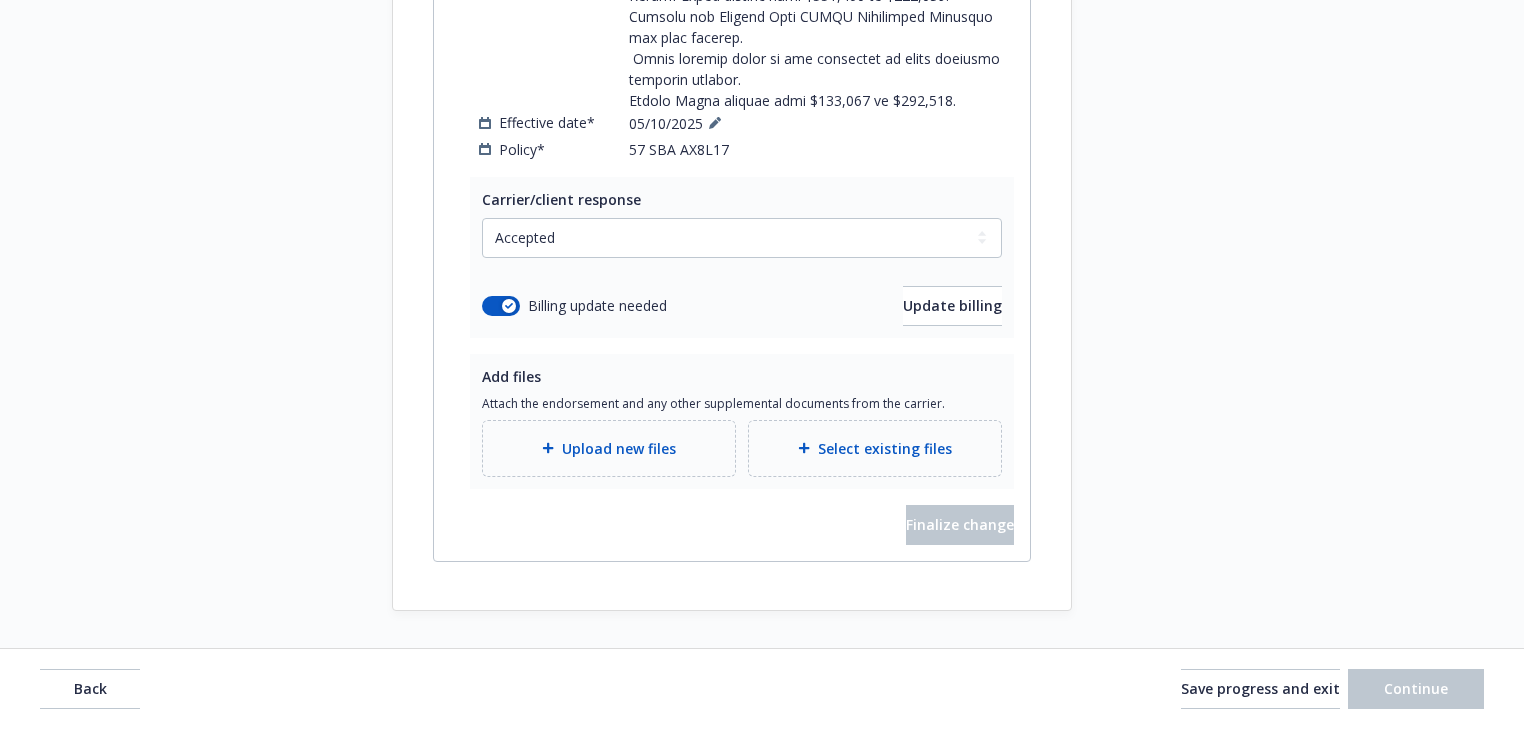 click on "Carrier/client response Select a carrier response Accepted Accepted with revision No endorsement needed Declined by carrier Rejected by client Billing update needed Update billing" at bounding box center [742, 257] 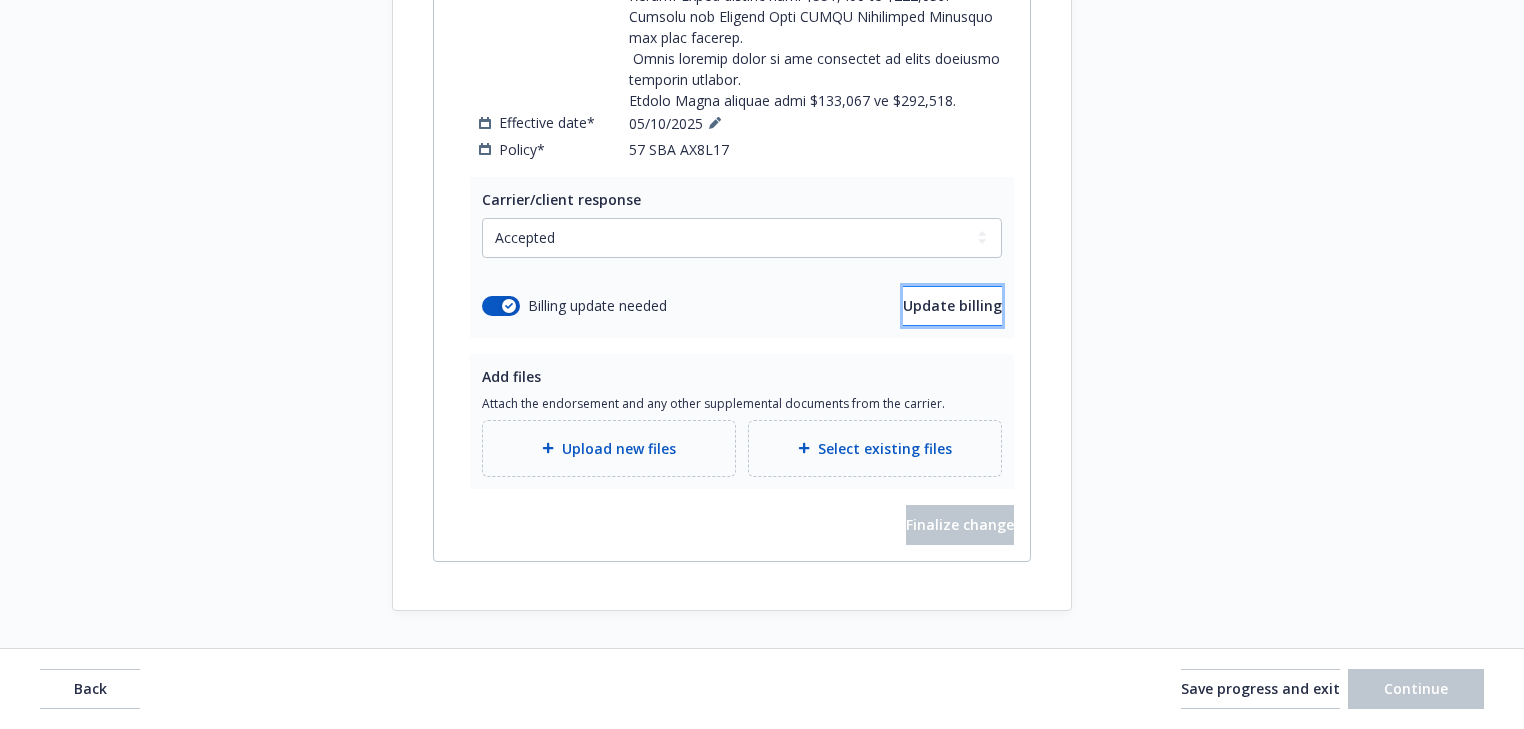 click on "Update billing" at bounding box center [952, 305] 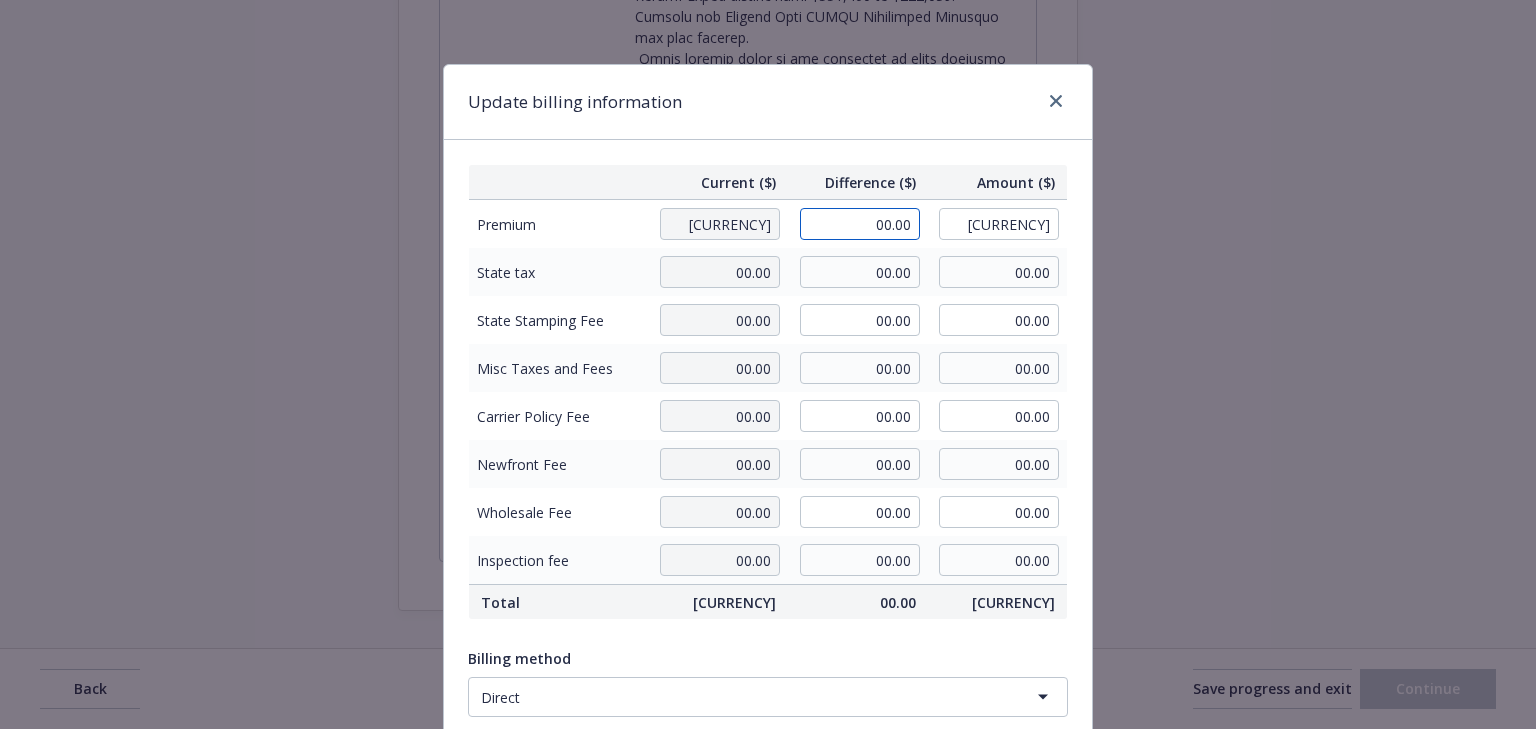 click on "00.00" at bounding box center (860, 224) 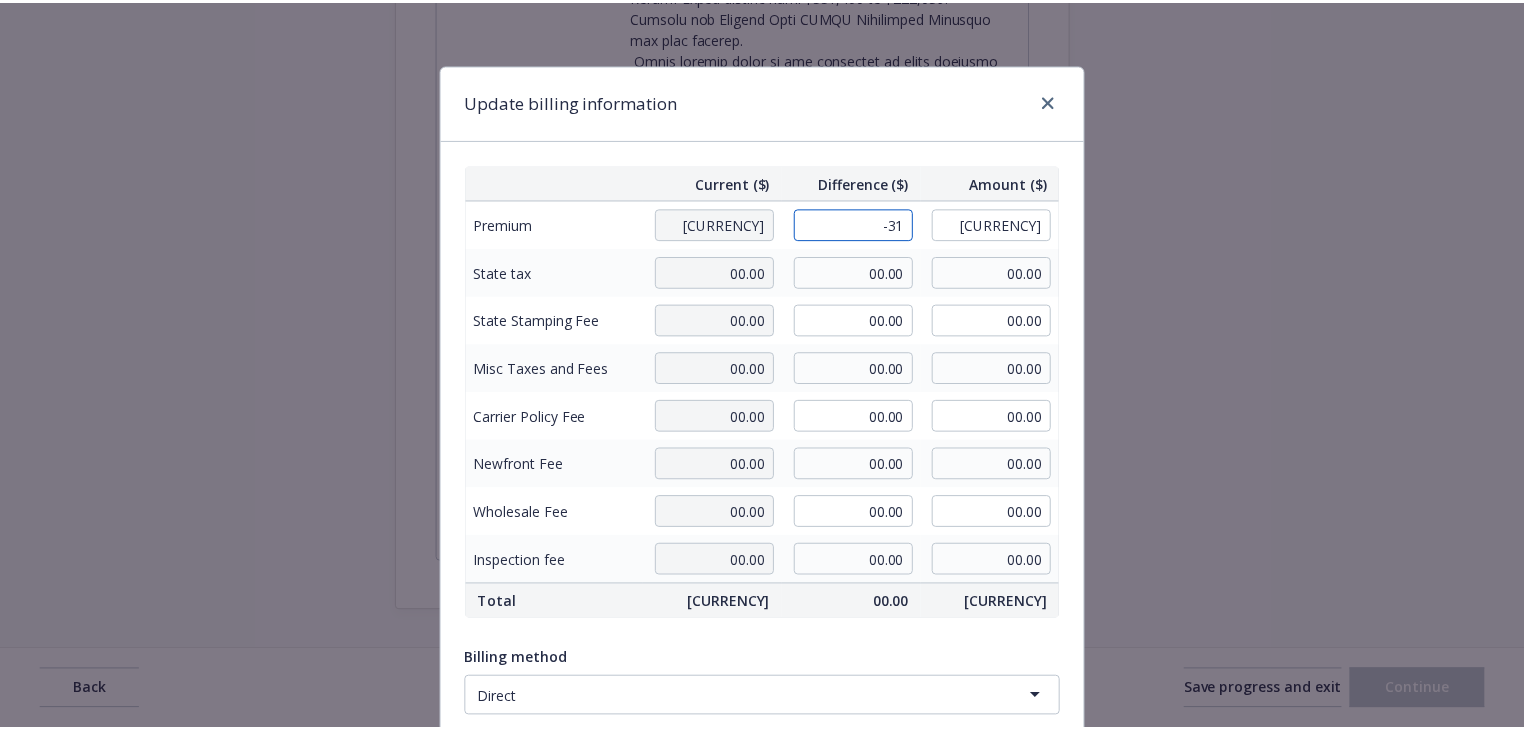 scroll, scrollTop: 254, scrollLeft: 0, axis: vertical 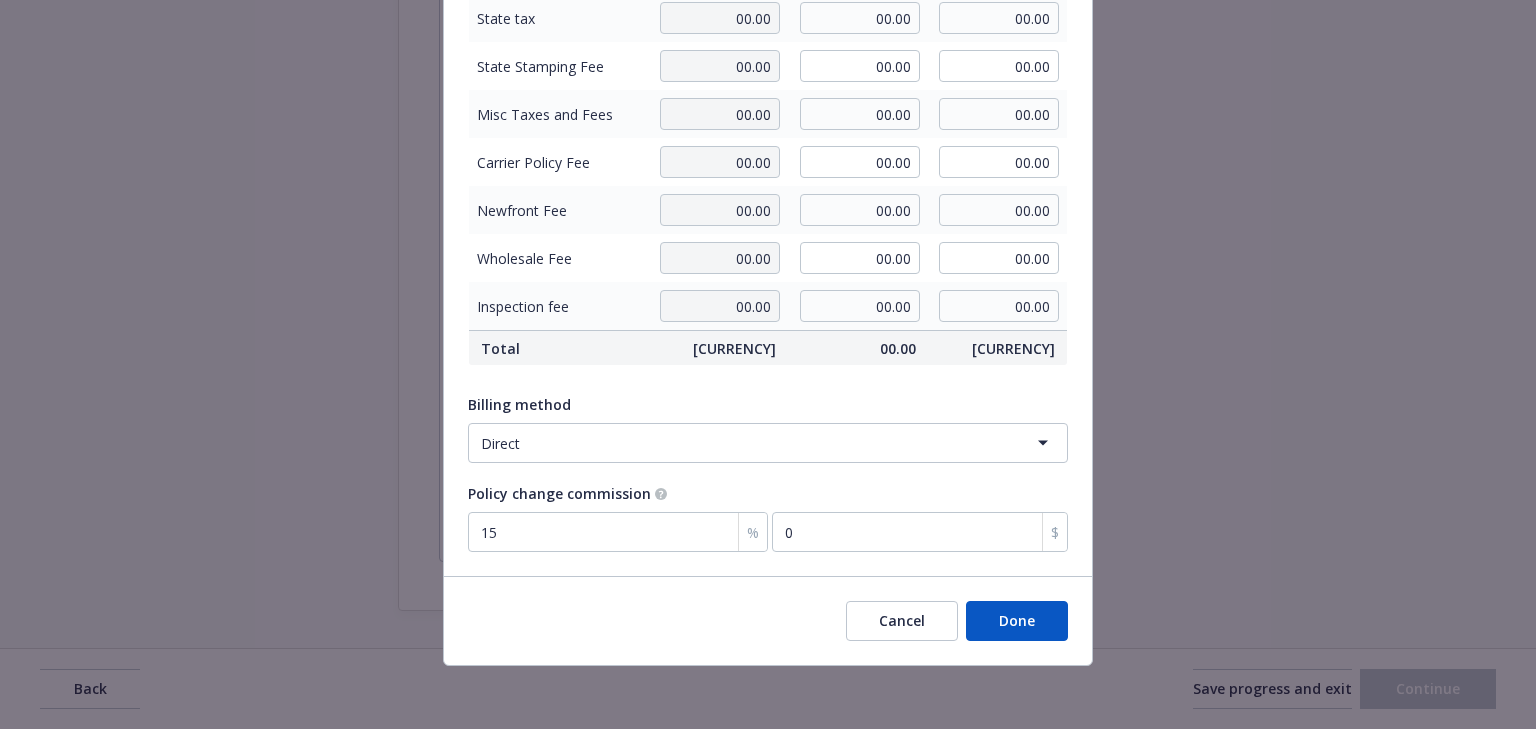 type on "-31.00" 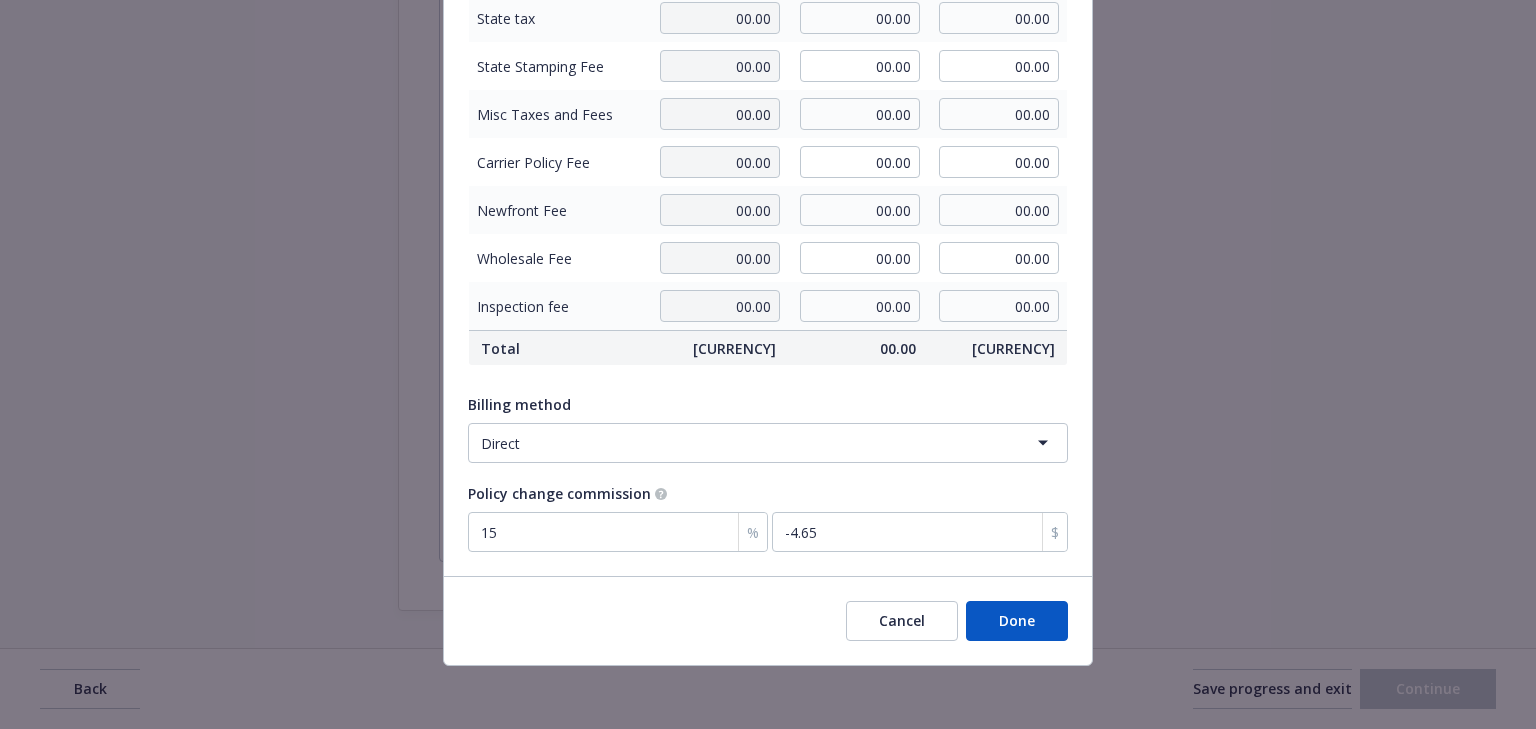 click on "Done" at bounding box center [1017, 621] 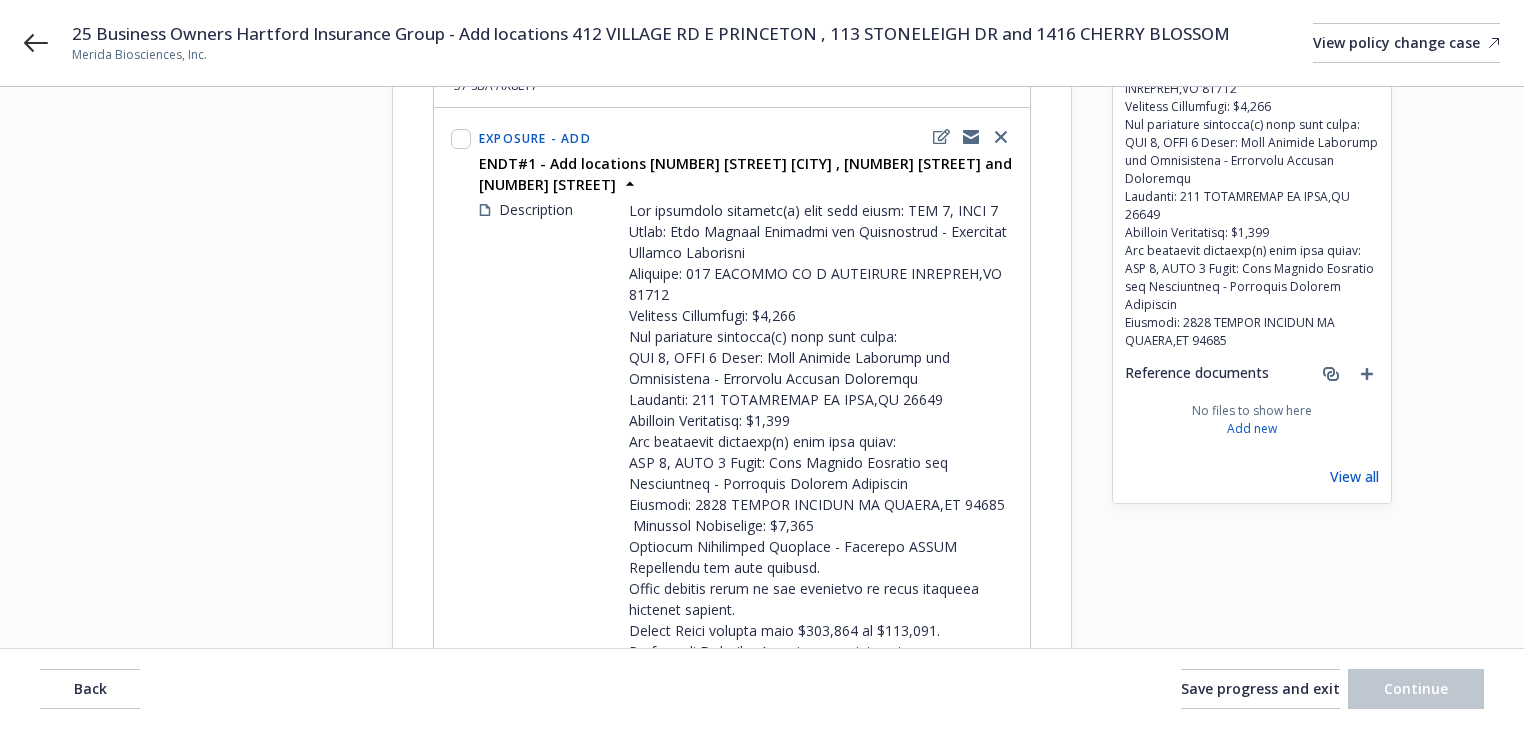 scroll, scrollTop: 222, scrollLeft: 0, axis: vertical 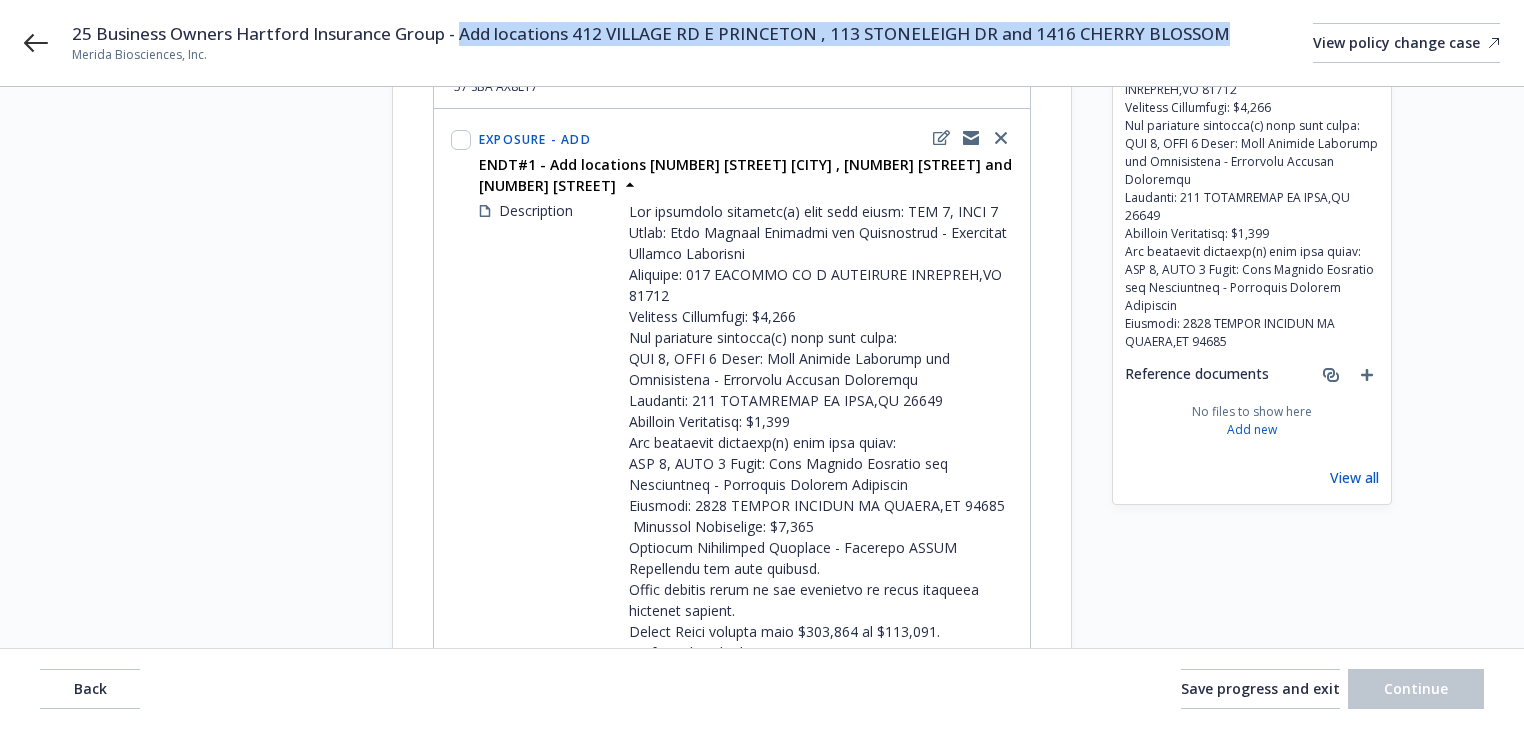 drag, startPoint x: 463, startPoint y: 36, endPoint x: 1231, endPoint y: 32, distance: 768.01044 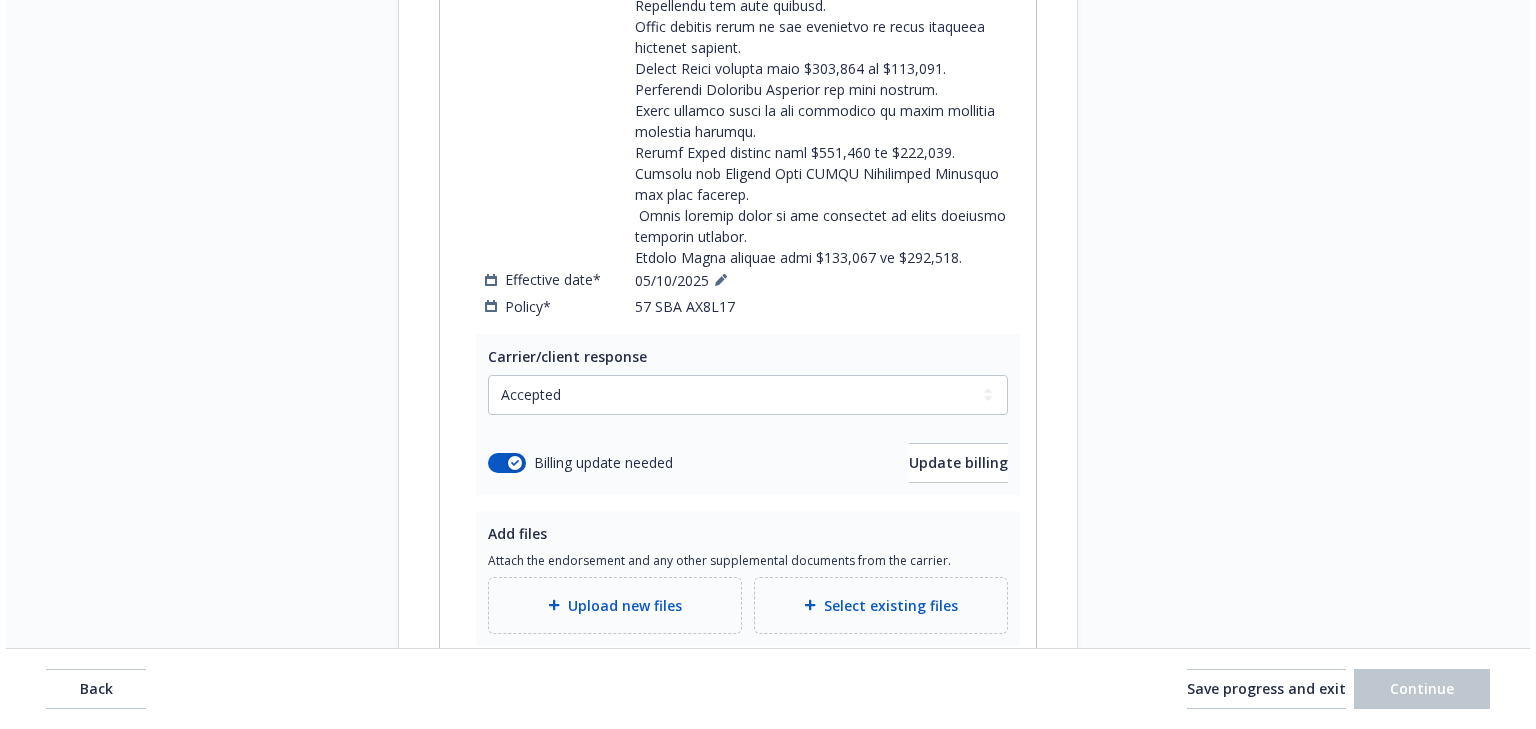 scroll, scrollTop: 942, scrollLeft: 0, axis: vertical 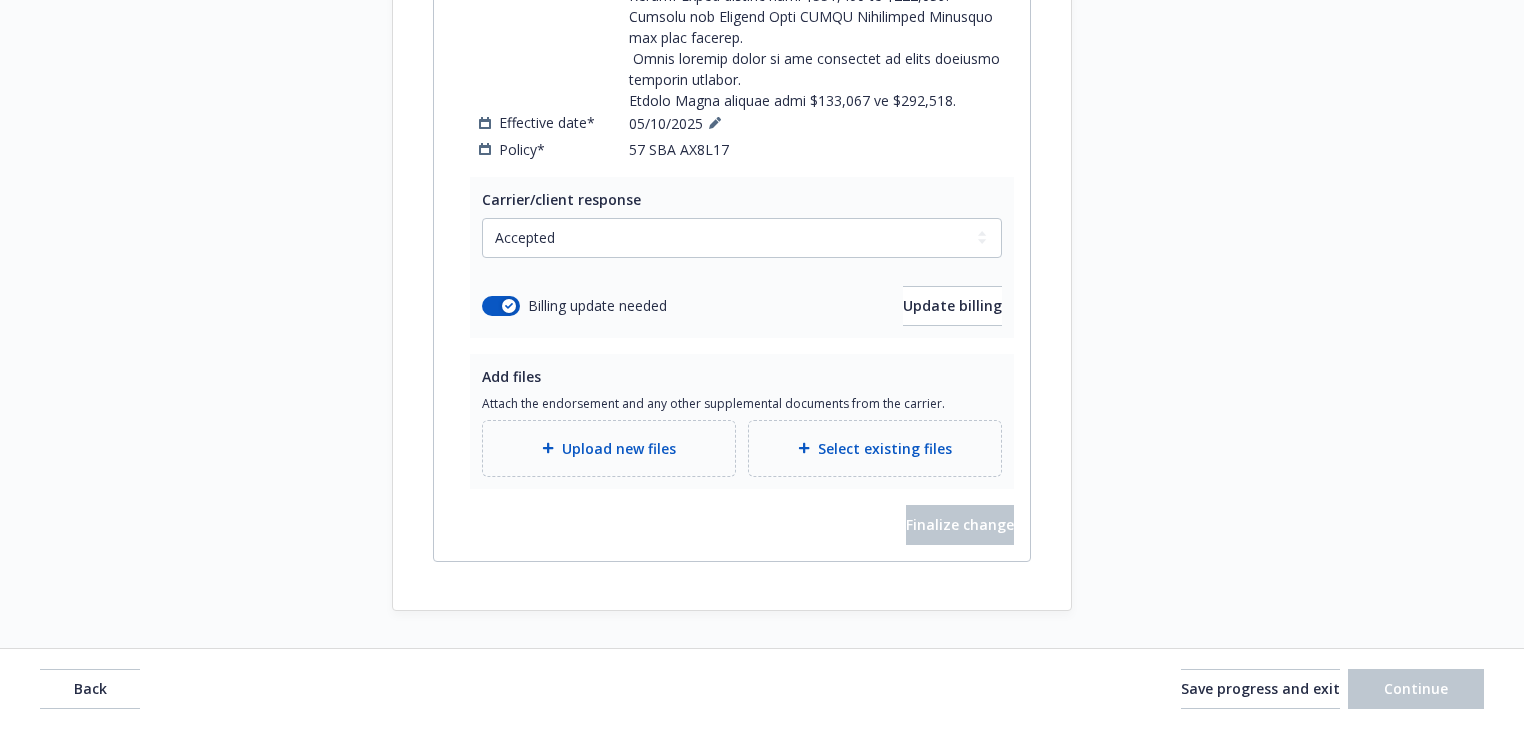 click on "Upload new files" at bounding box center [619, 448] 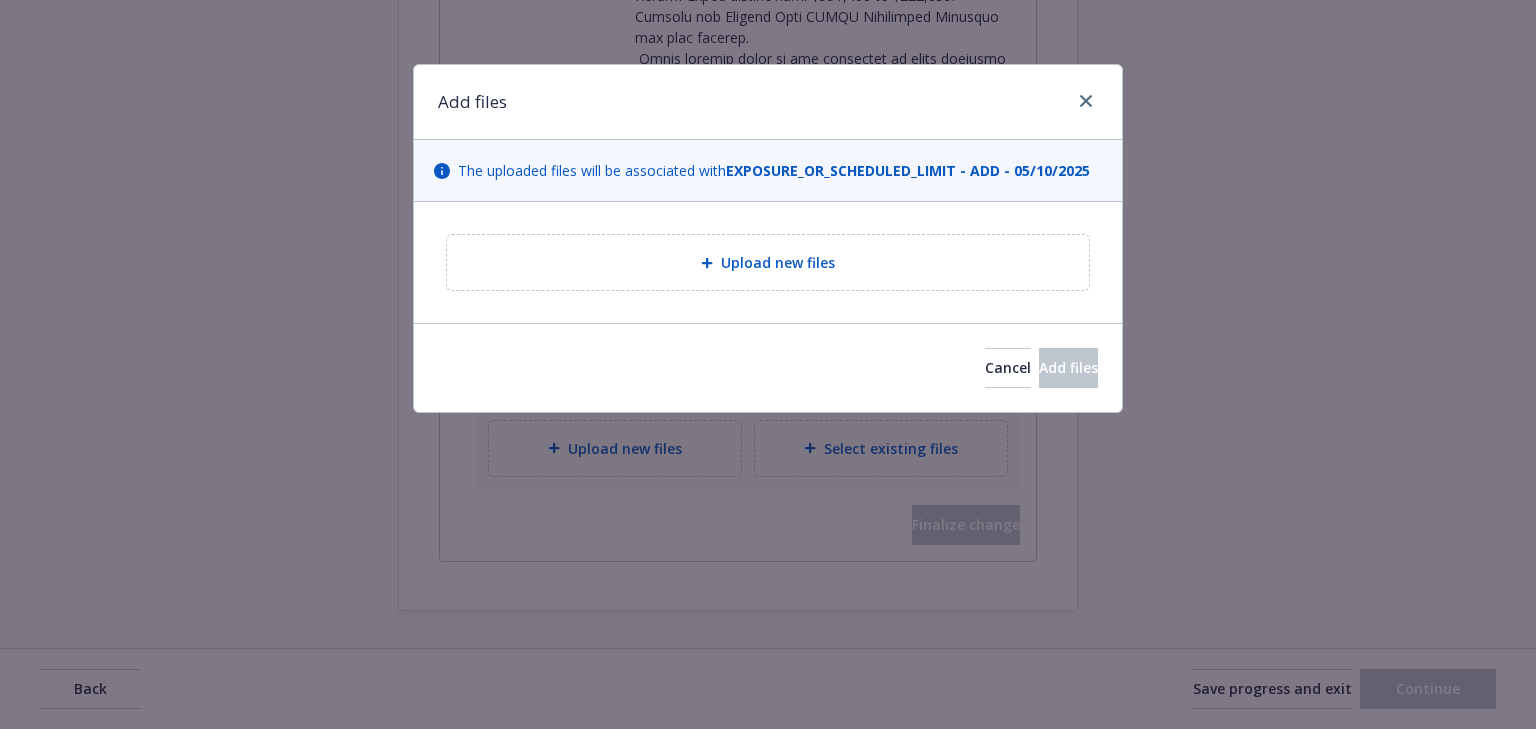 click on "Upload new files" at bounding box center [768, 262] 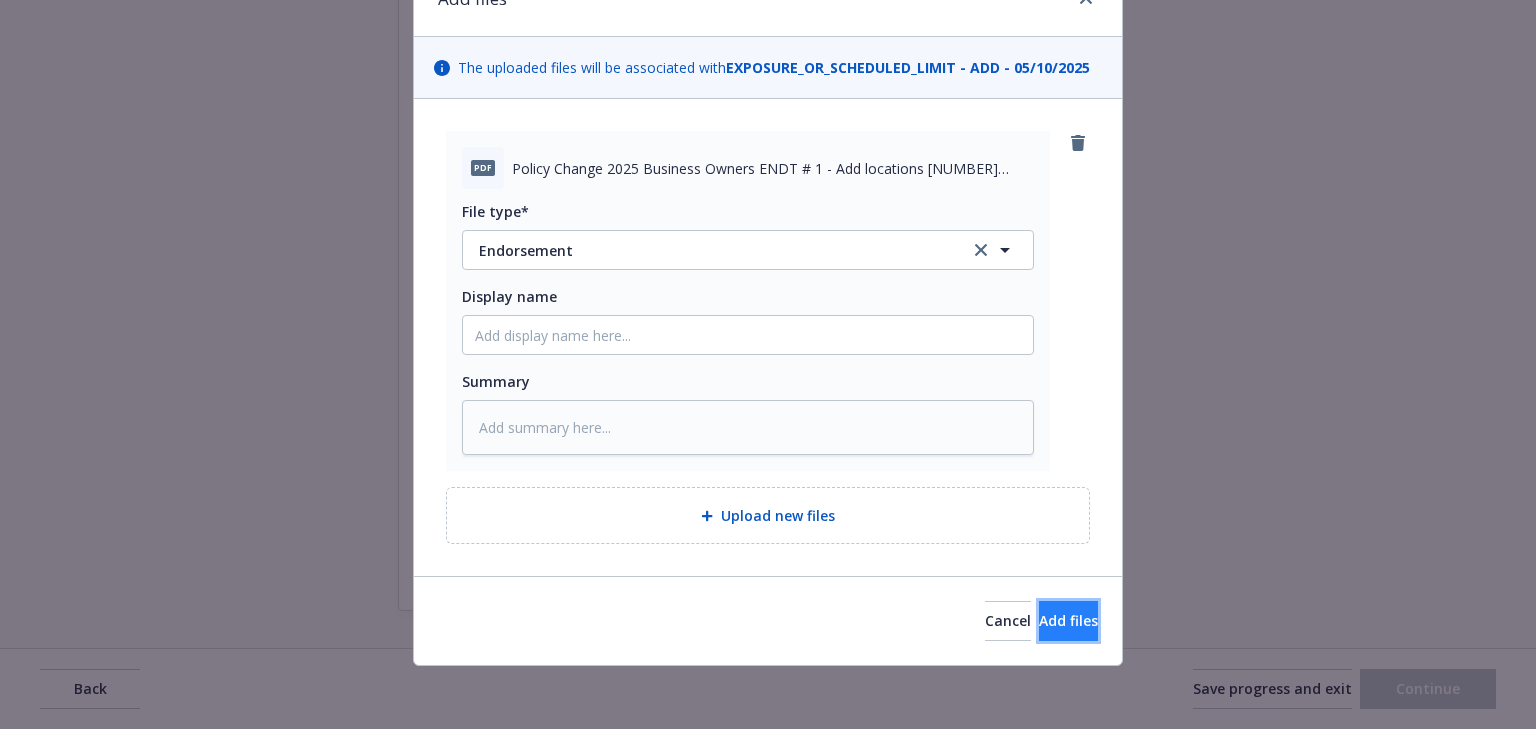 click on "Add files" at bounding box center (1068, 621) 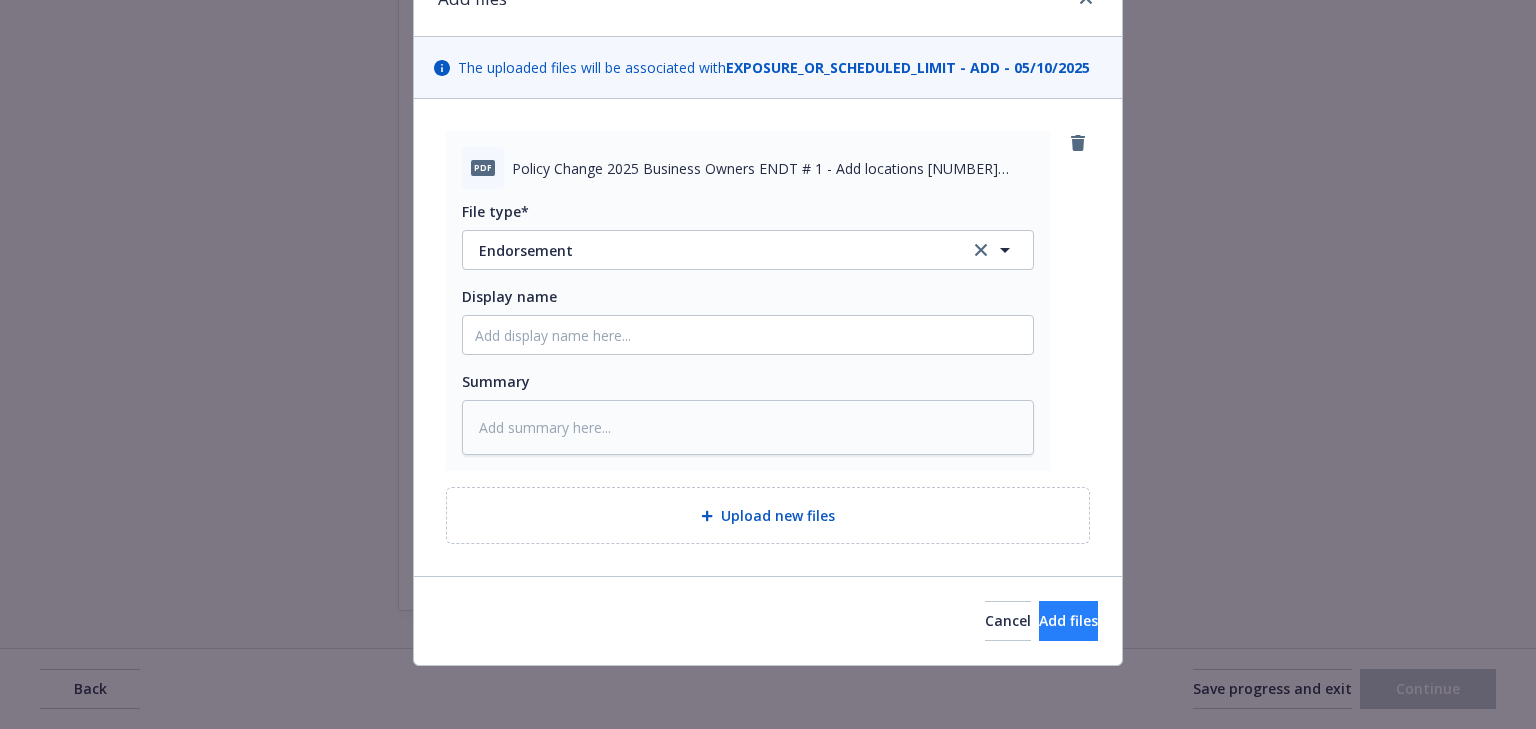 scroll, scrollTop: 30, scrollLeft: 0, axis: vertical 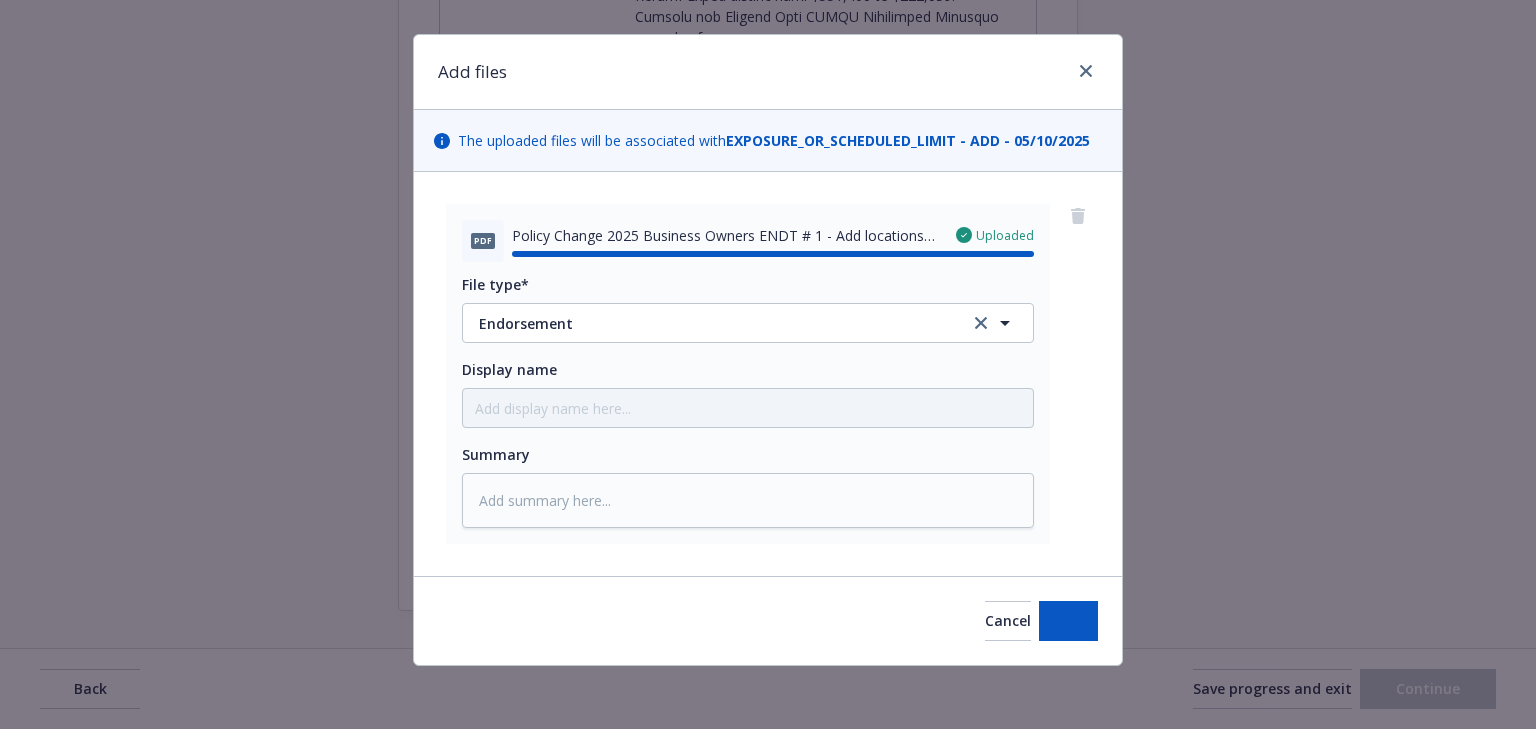 type on "x" 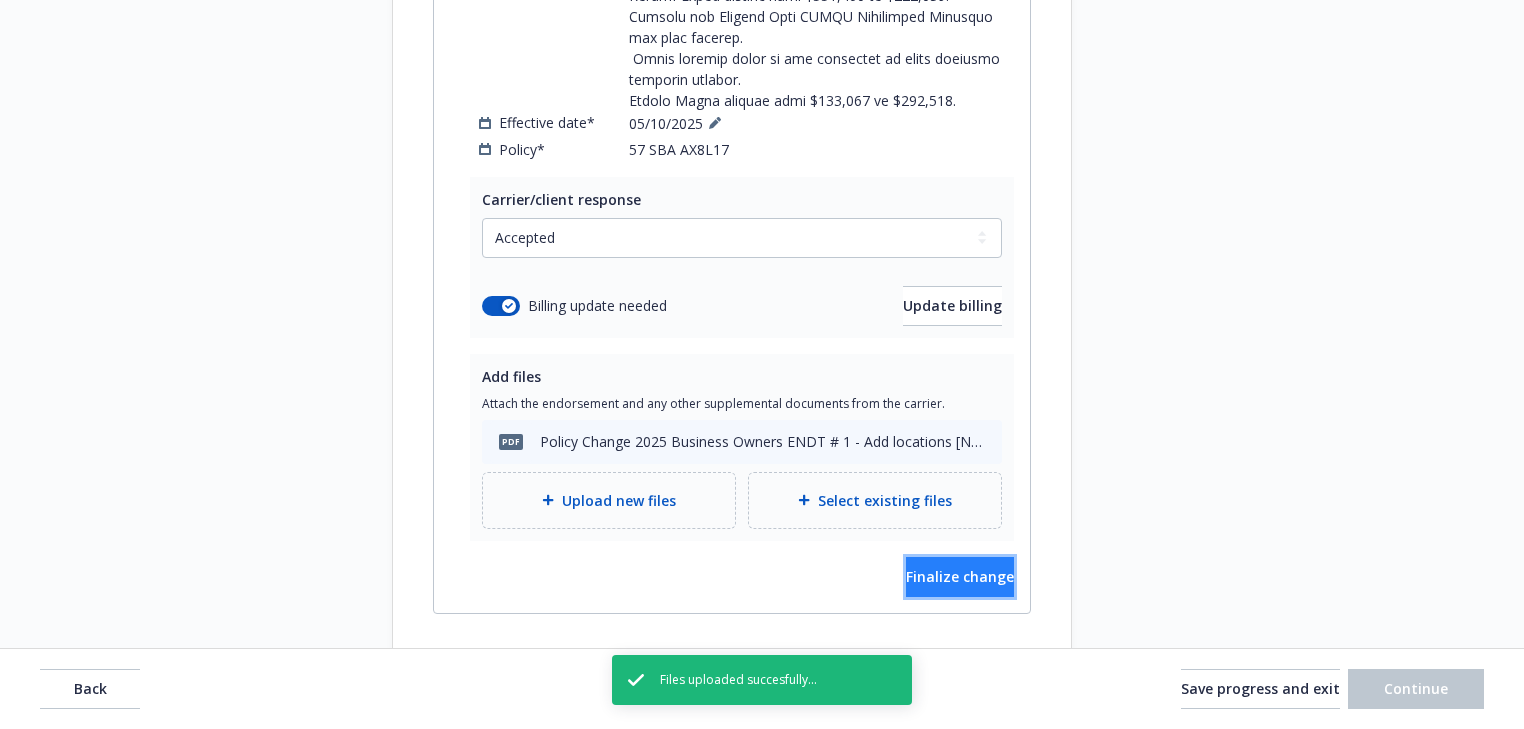 click on "Finalize change" at bounding box center [960, 577] 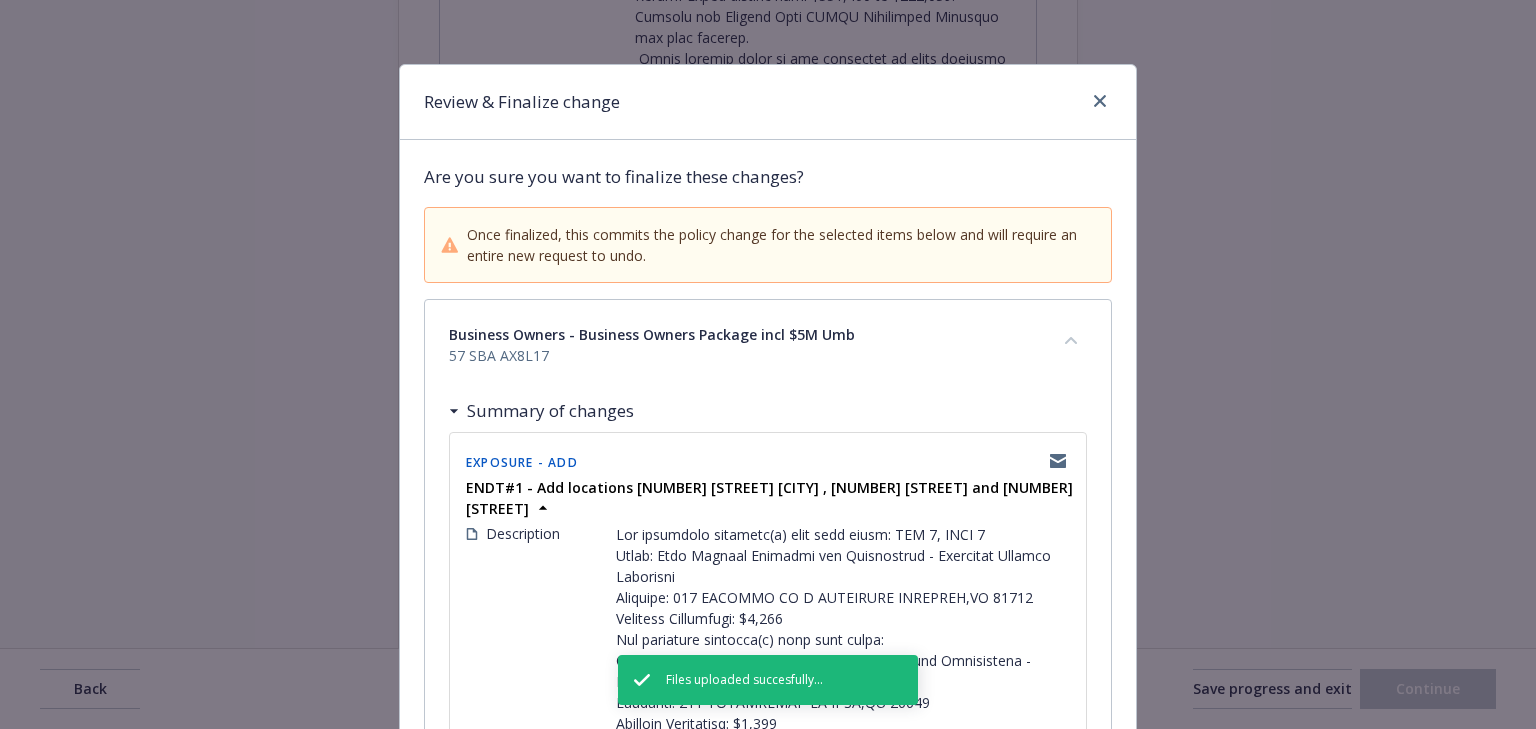 click on "Summary of changes" at bounding box center [768, 411] 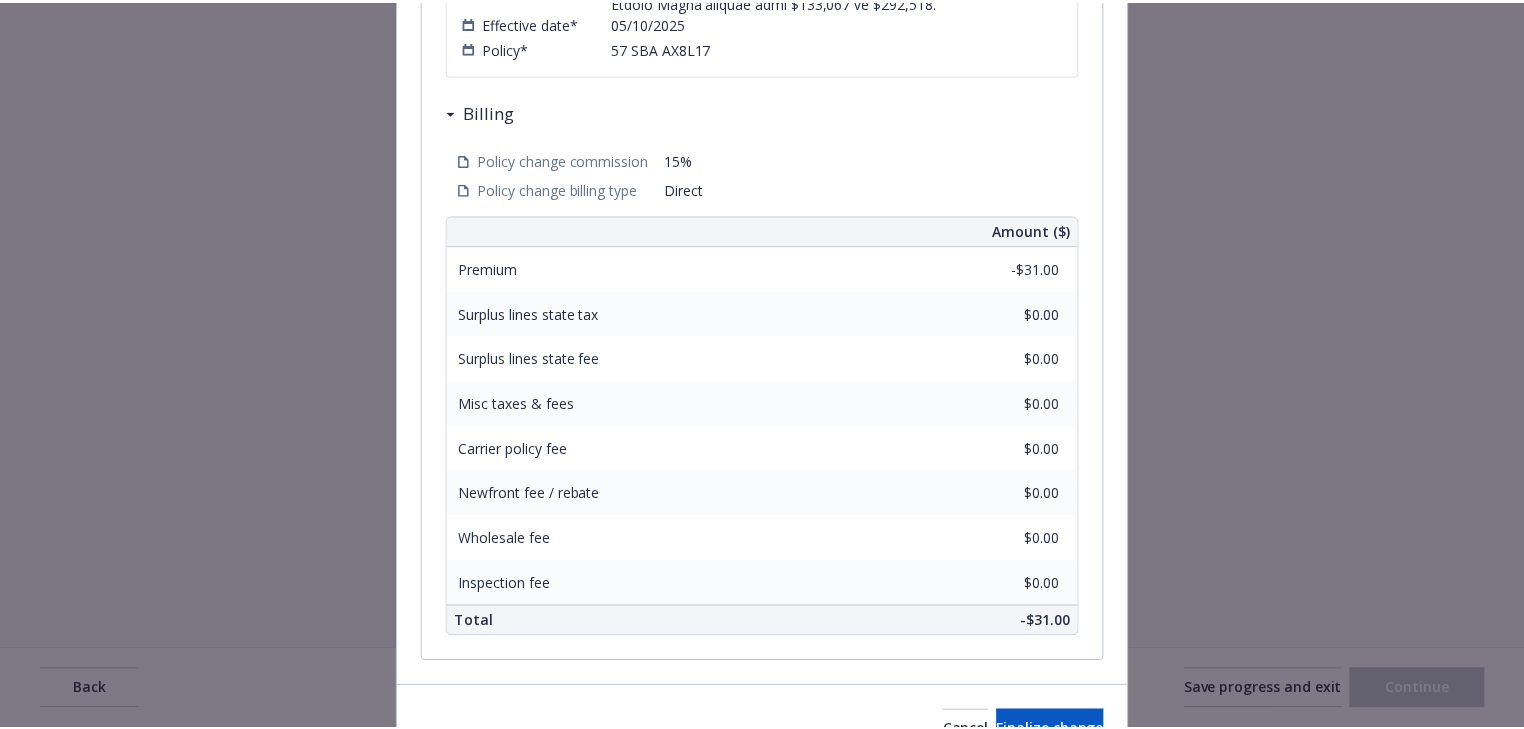 scroll, scrollTop: 1229, scrollLeft: 0, axis: vertical 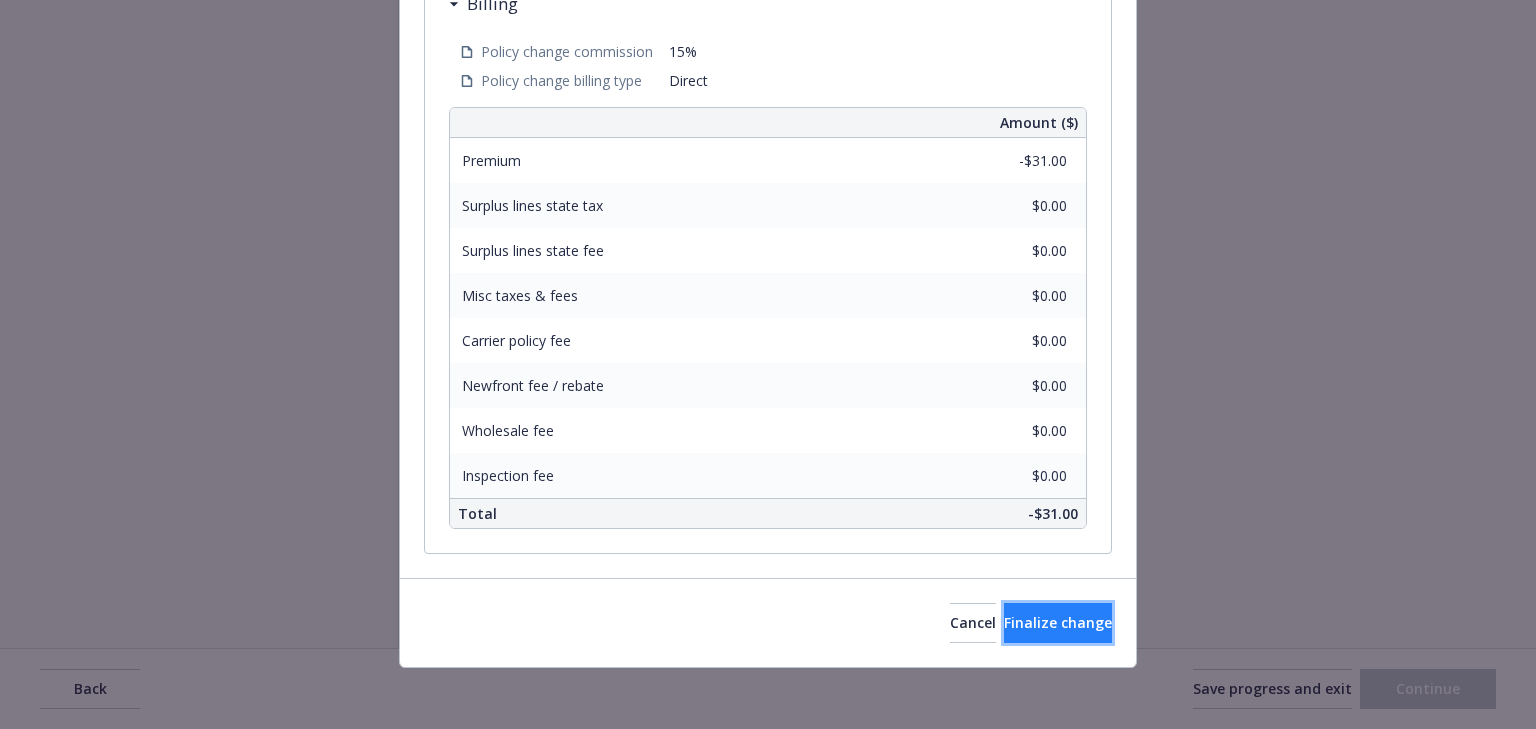 click on "Finalize change" at bounding box center (1058, 623) 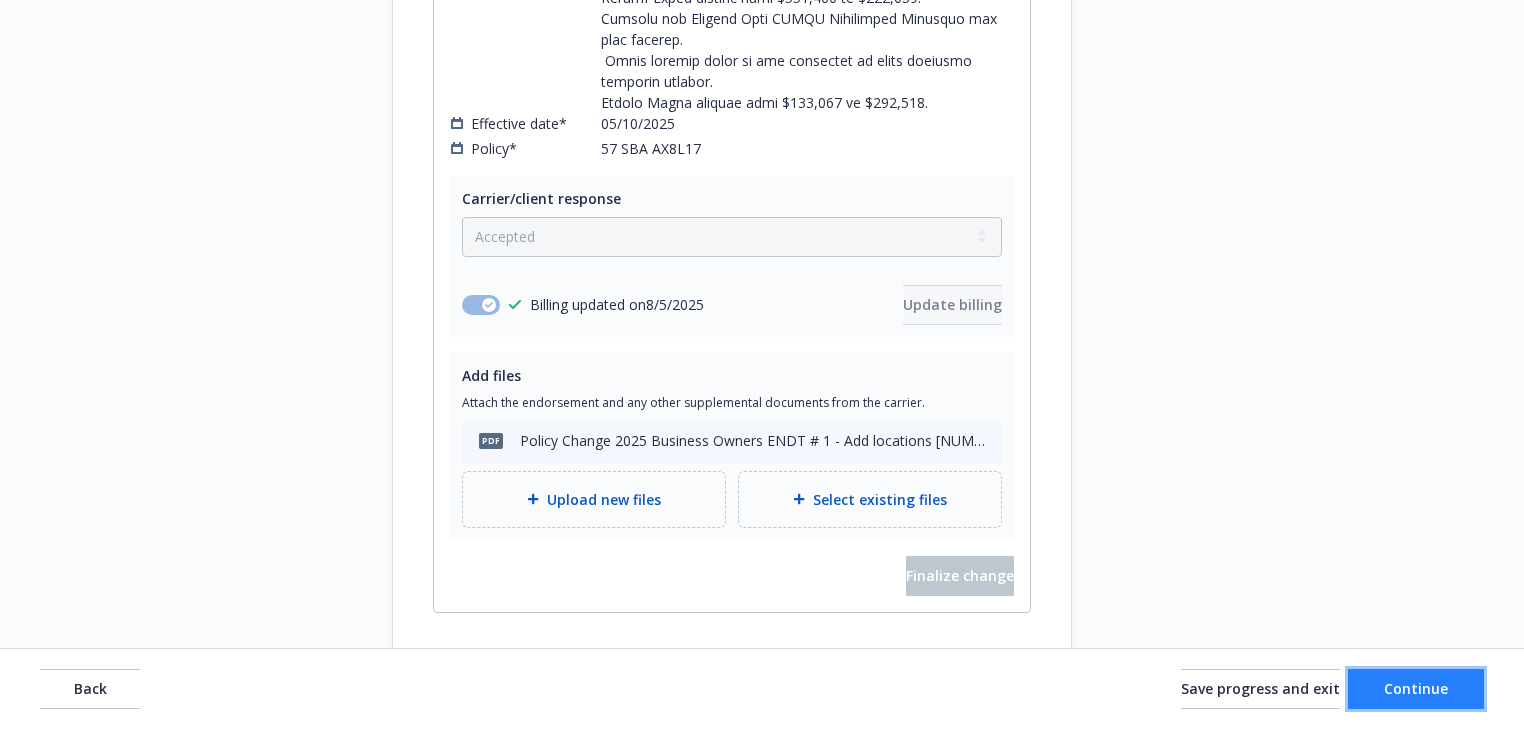 click on "Continue" at bounding box center [1416, 689] 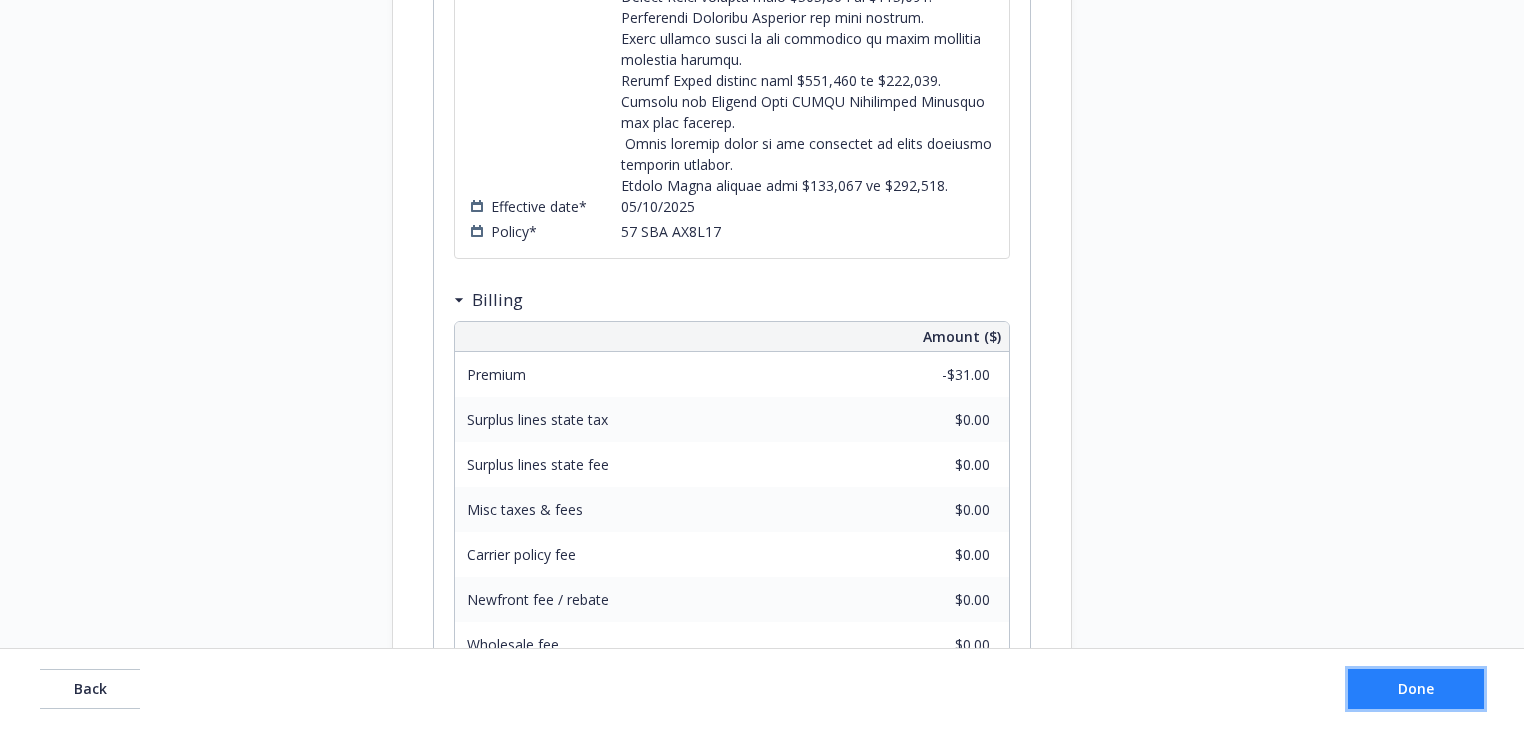 click on "Done" at bounding box center (1416, 689) 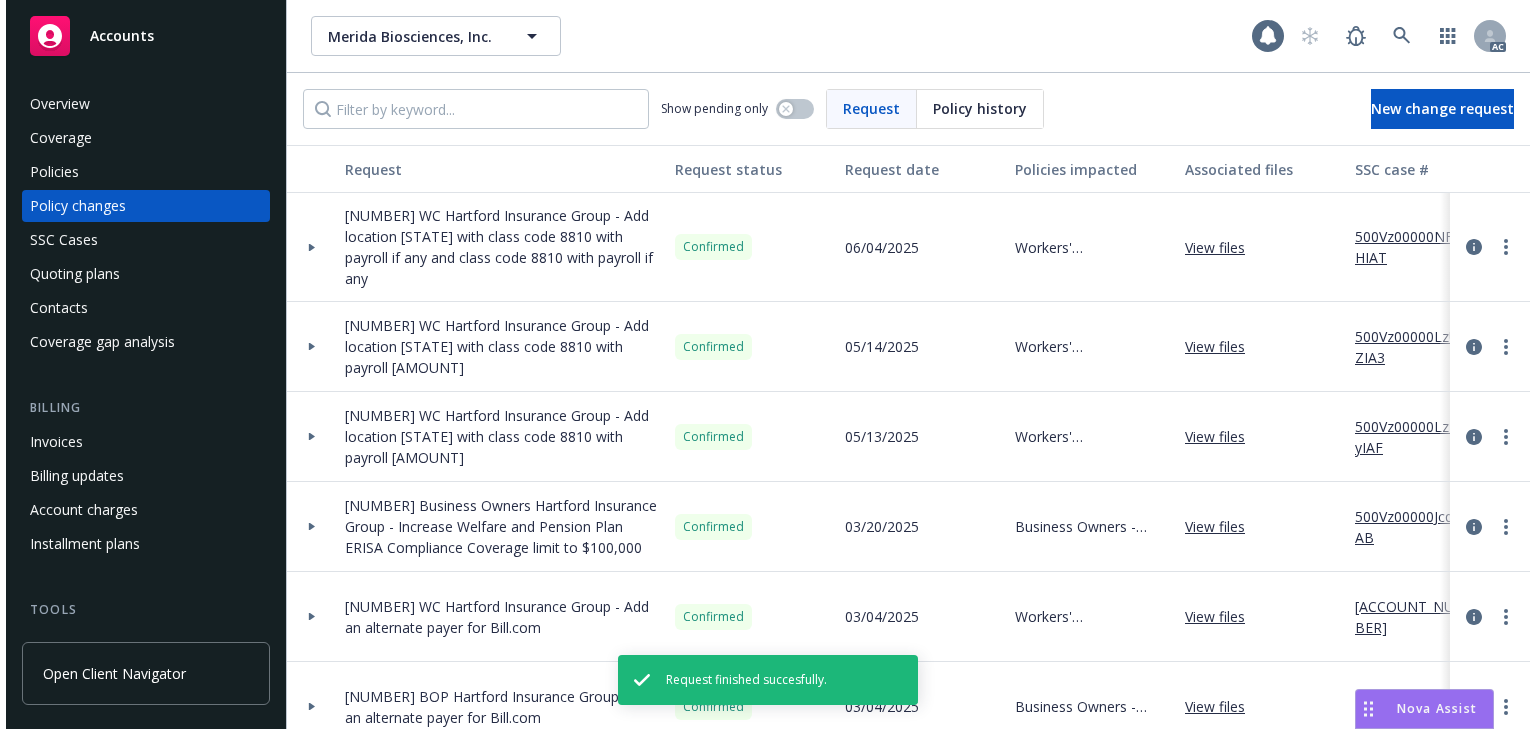 scroll, scrollTop: 0, scrollLeft: 0, axis: both 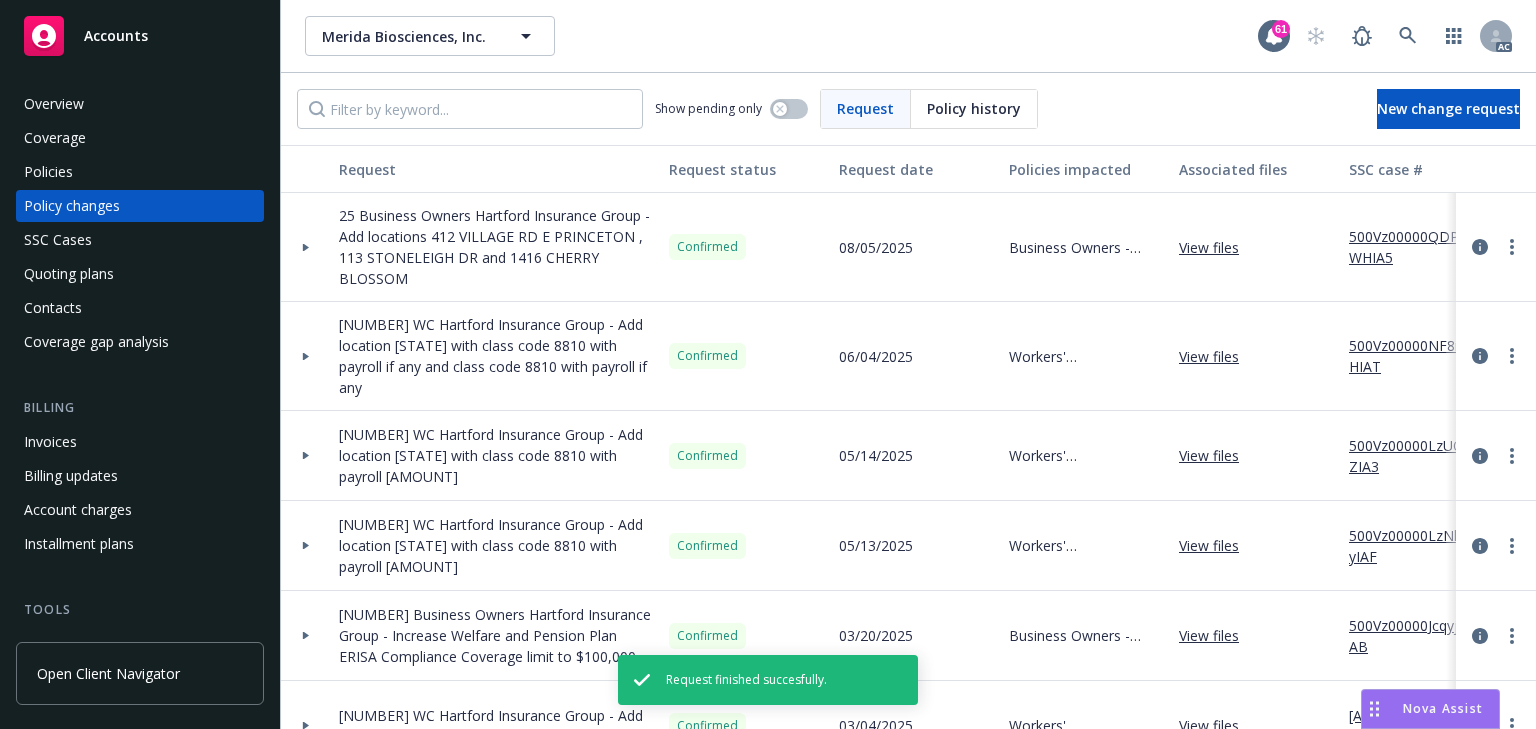 click on "500Vz00000QDPWHIA5" at bounding box center [1416, 247] 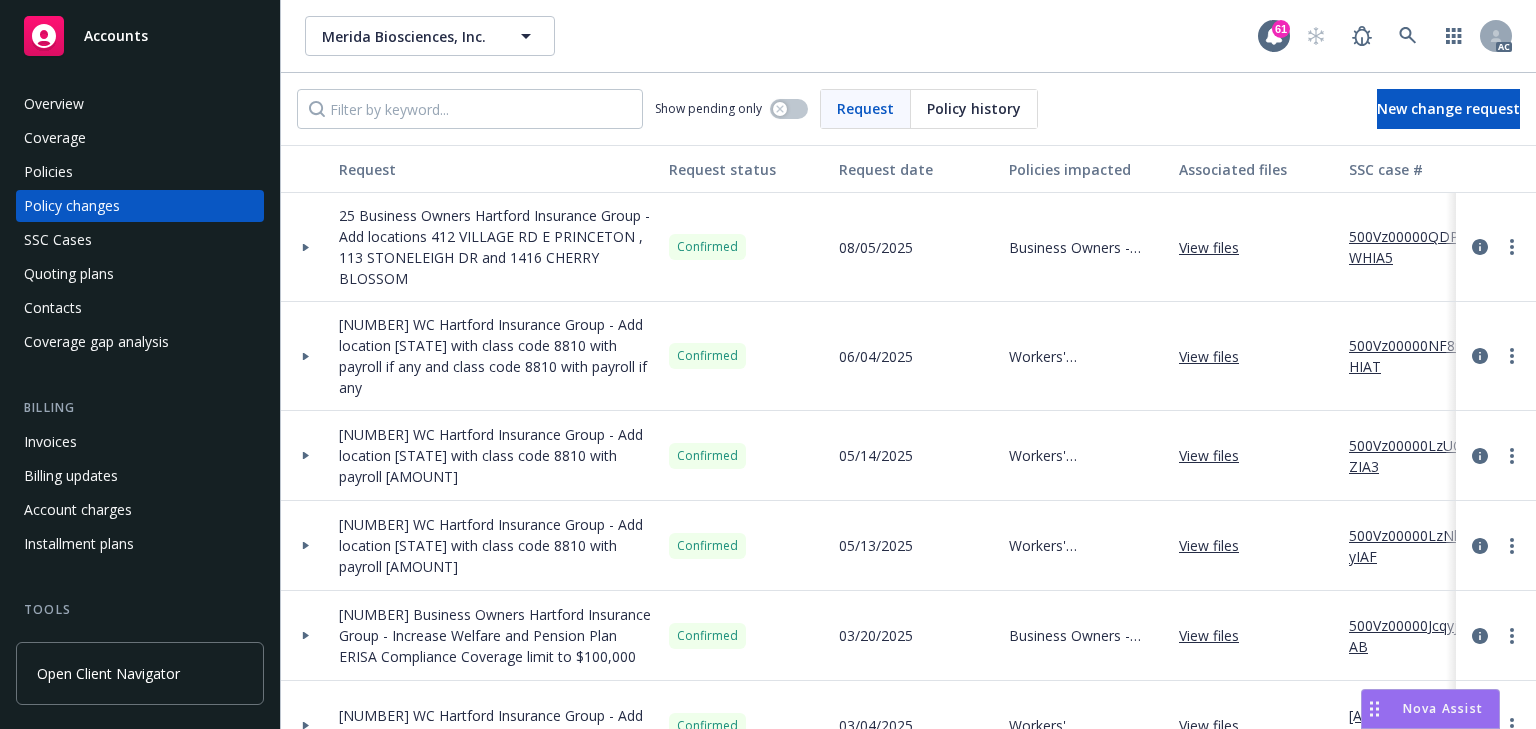 click on "Policies" at bounding box center [48, 172] 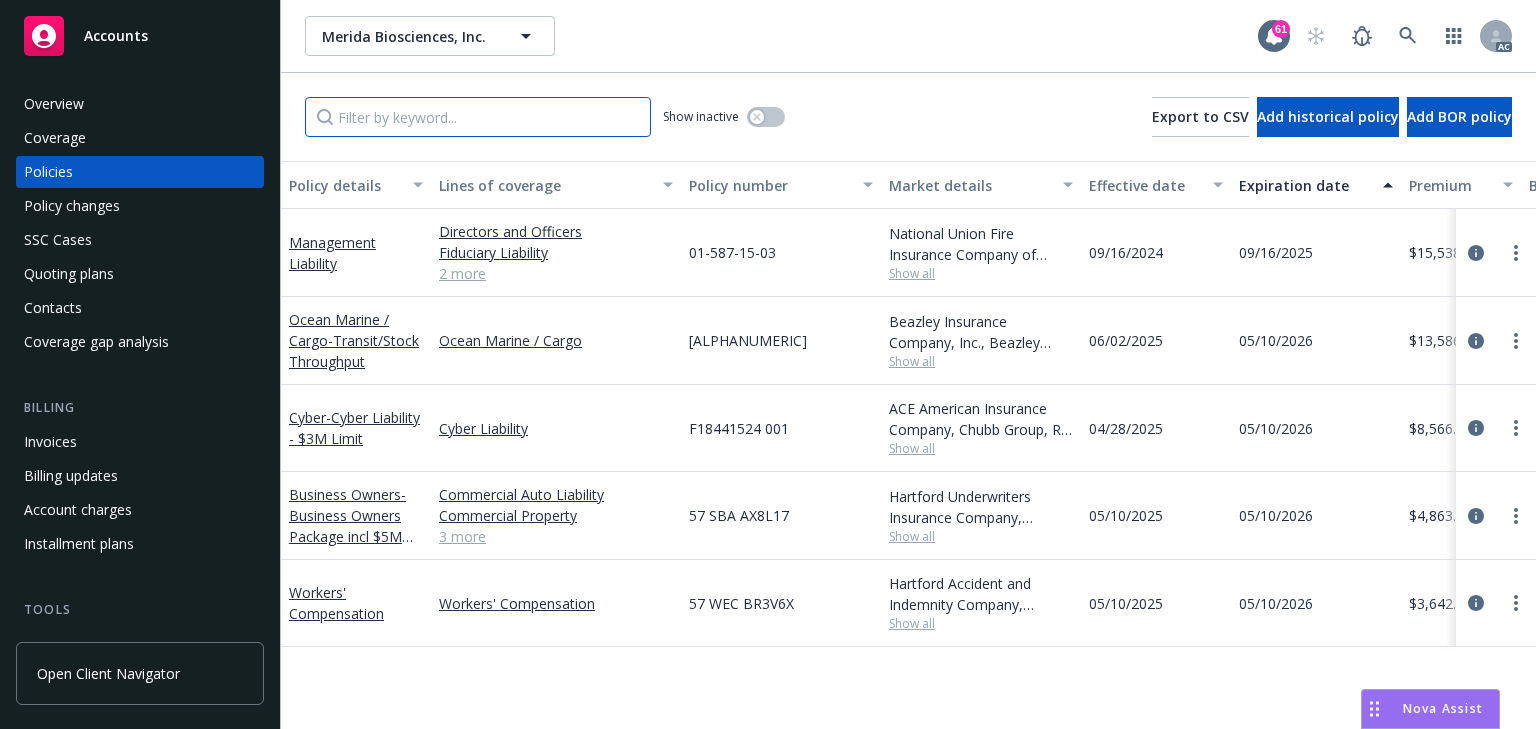 click at bounding box center (478, 117) 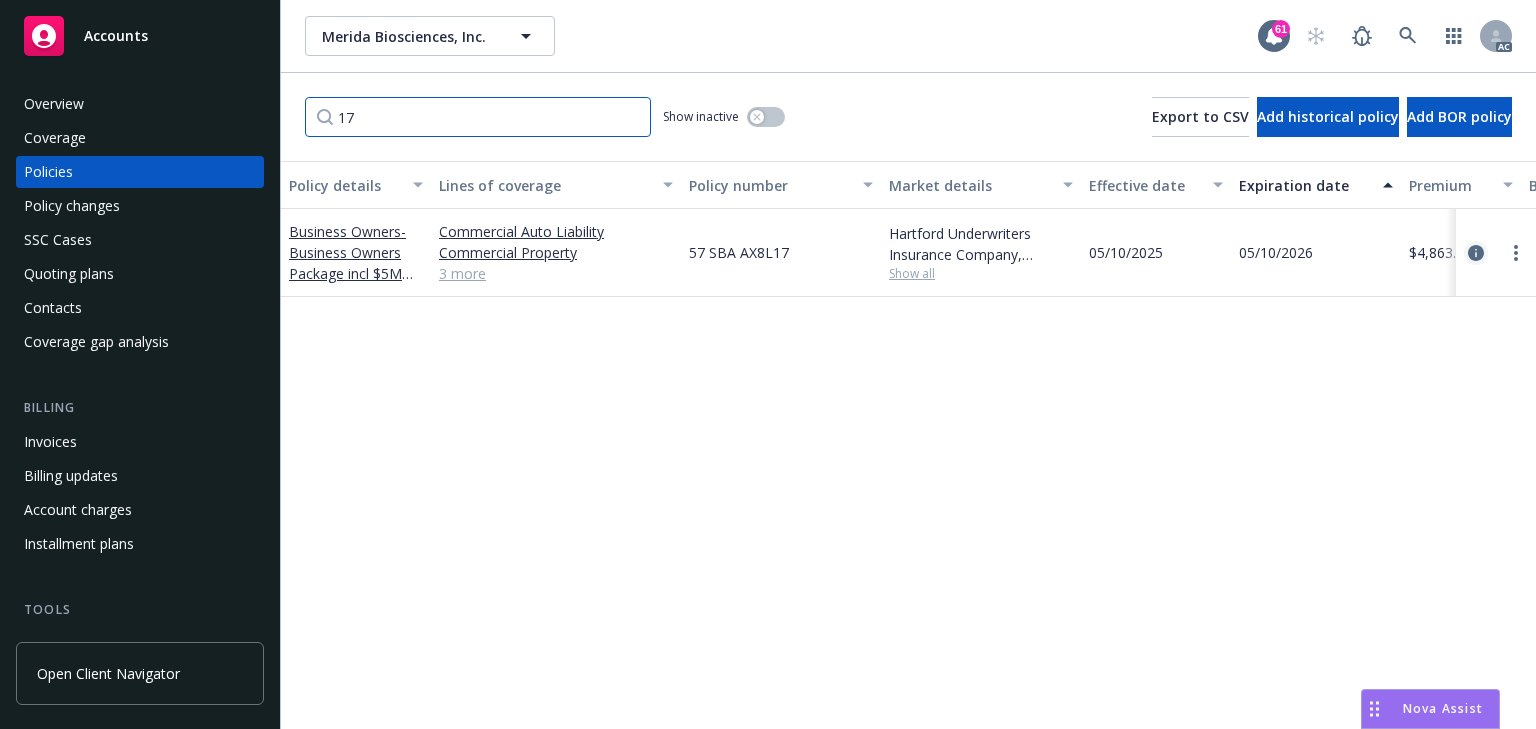 type on "17" 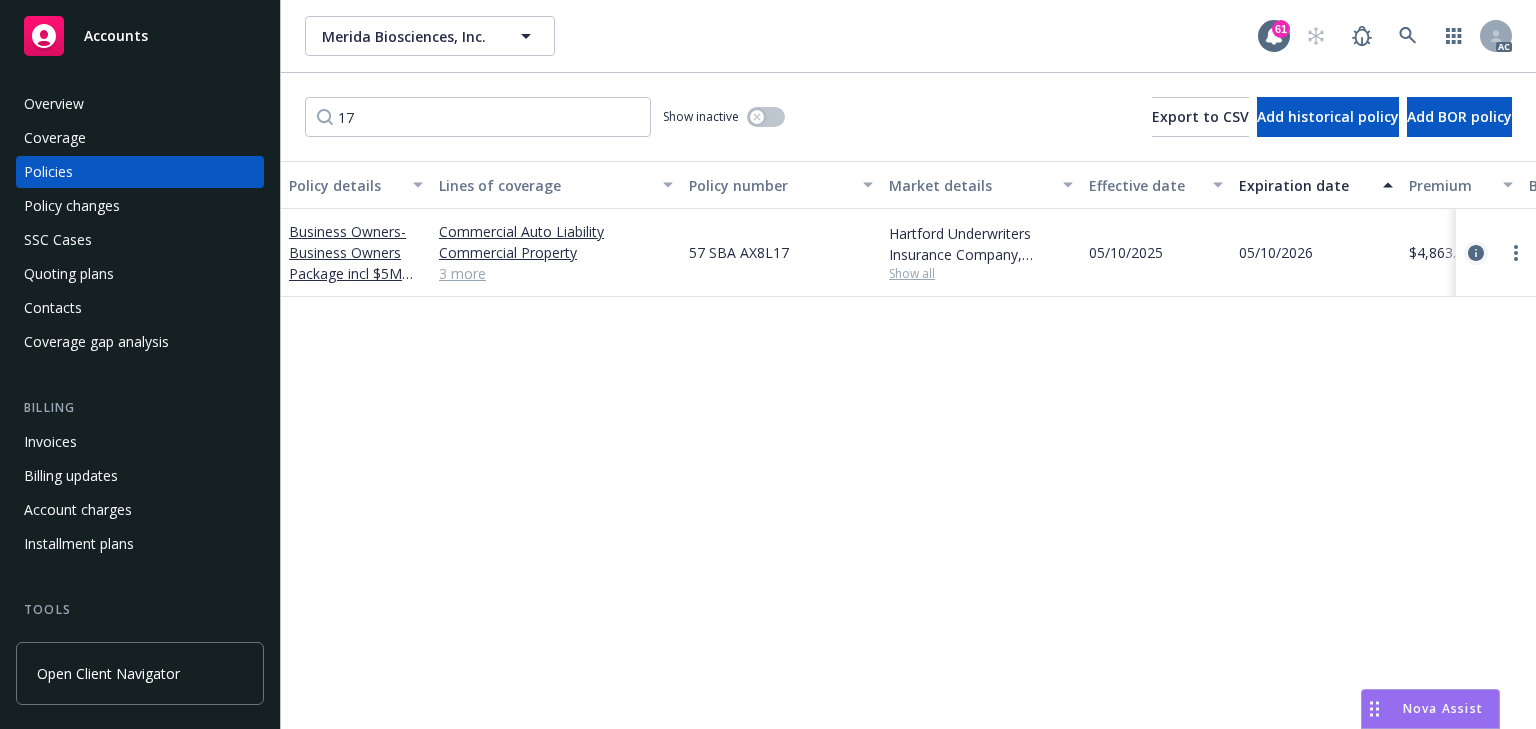click 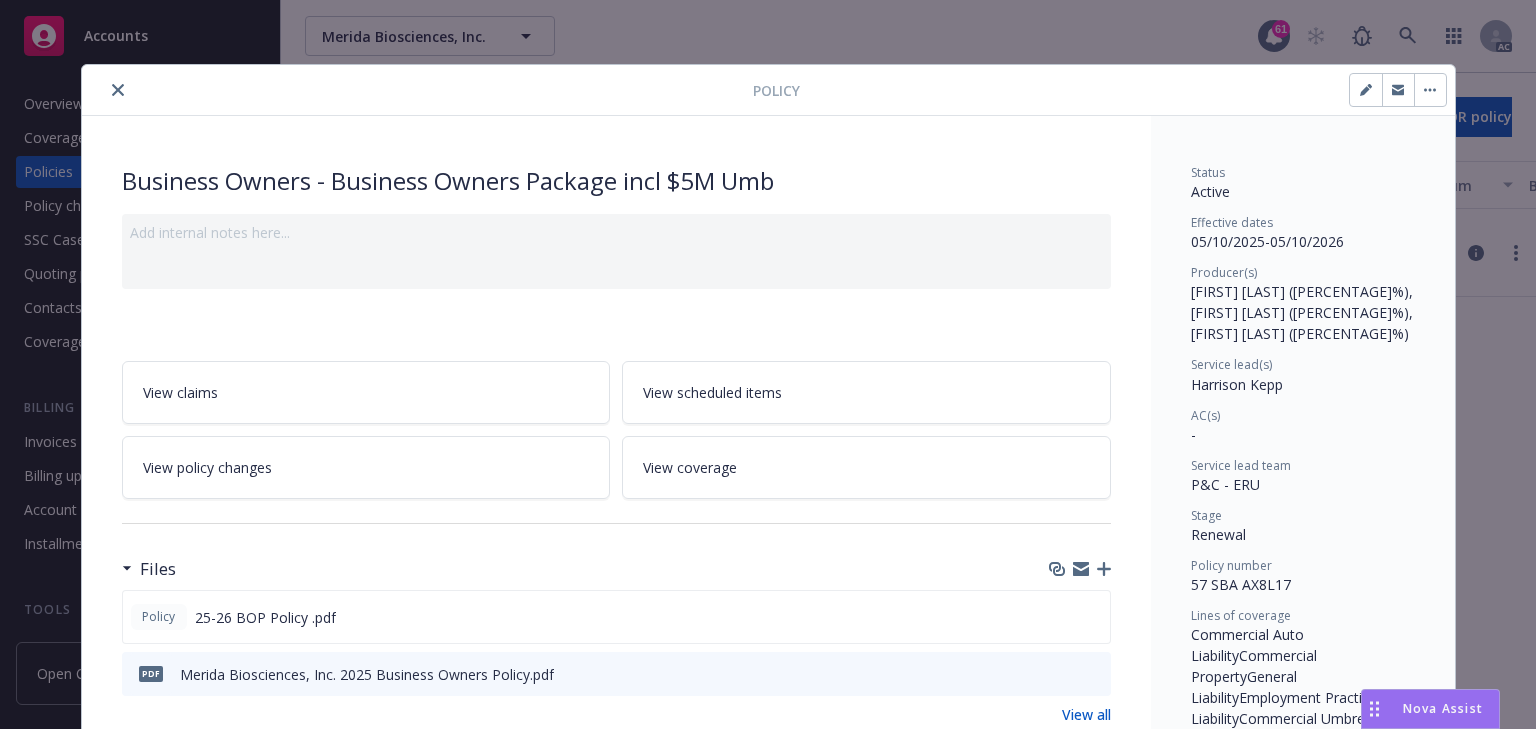 scroll, scrollTop: 60, scrollLeft: 0, axis: vertical 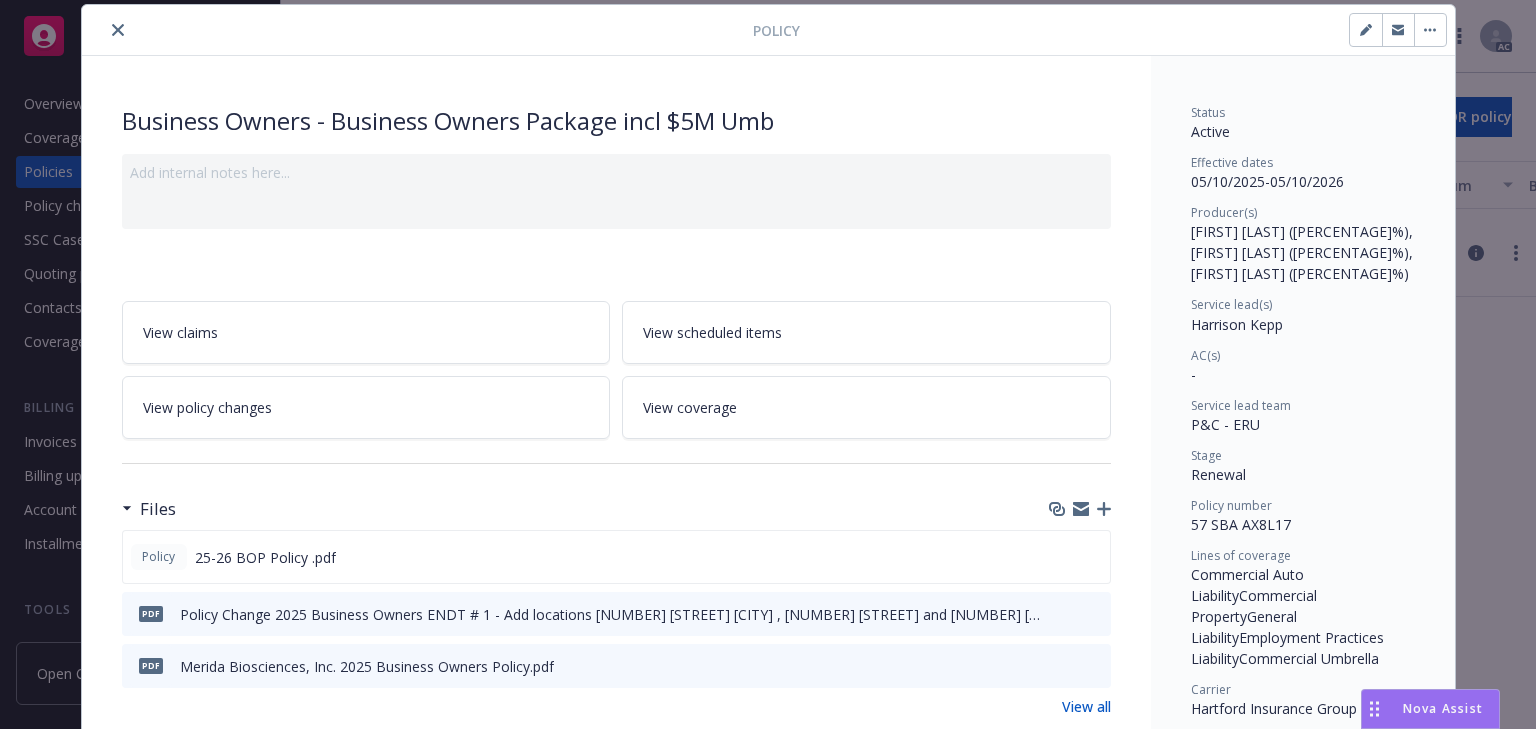 click on "Status Active Effective dates [DATE]  -  [DATE] Producer(s) [FIRST] [LAST] ([PERCENTAGE]%), [FIRST] [LAST] ([PERCENTAGE]%), [FIRST] [LAST] ([PERCENTAGE]%) Service lead(s) [FIRST] [LAST] AC(s) - Service lead team P&C - ERU Stage Renewal Policy number [POLICY_NUMBER] Lines of coverage Commercial Auto Liability Commercial Property General Liability Employment Practices Liability Commercial Umbrella Carrier Hartford Insurance Group Writing company Hartford Underwriters Insurance Company Wholesaler - Program administrator - Premium $4,863.00 Newfront will file state taxes and fees No Commission 15% / $729.45 Policy term 12 months Carrier payment status - Client payment status -" at bounding box center (1303, 648) 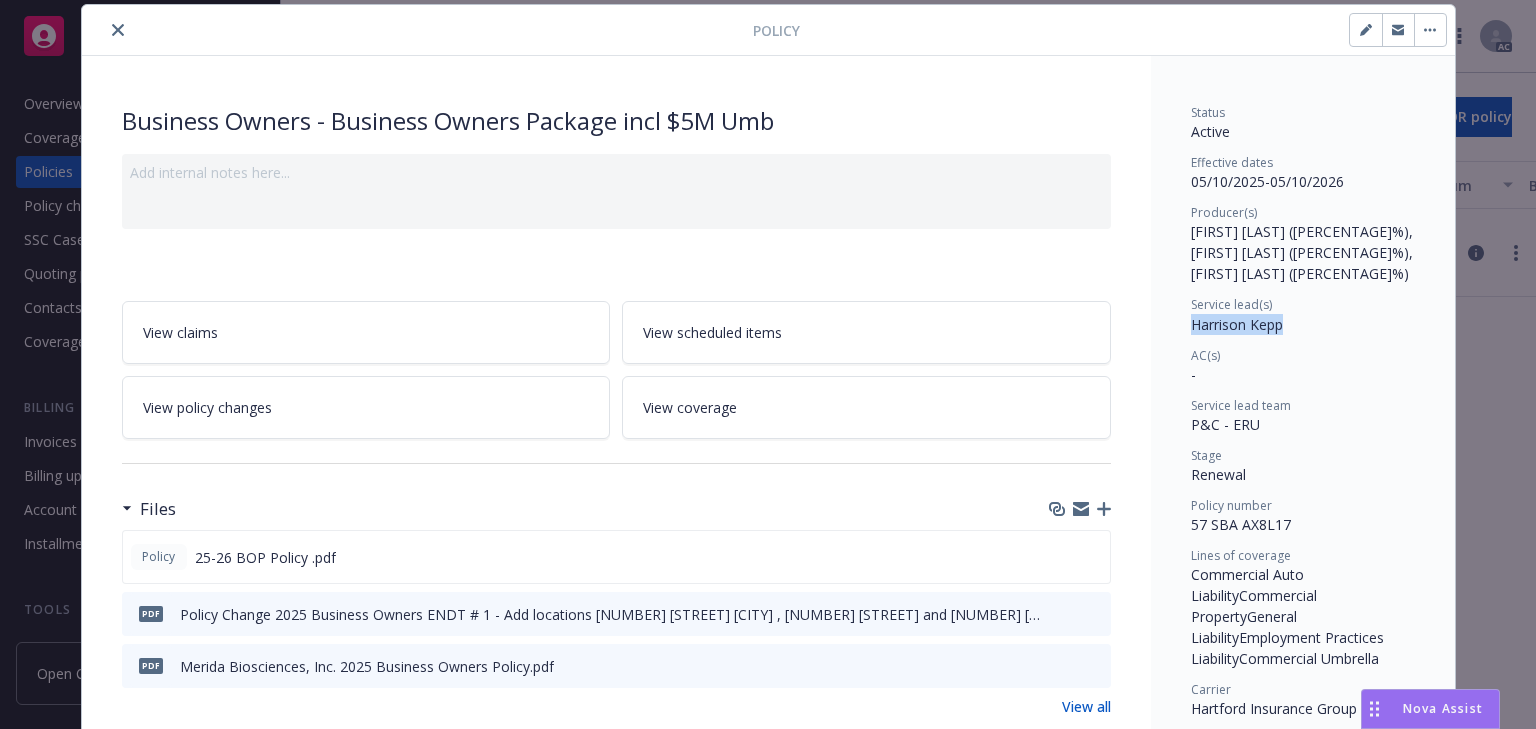 drag, startPoint x: 1182, startPoint y: 323, endPoint x: 1286, endPoint y: 324, distance: 104.00481 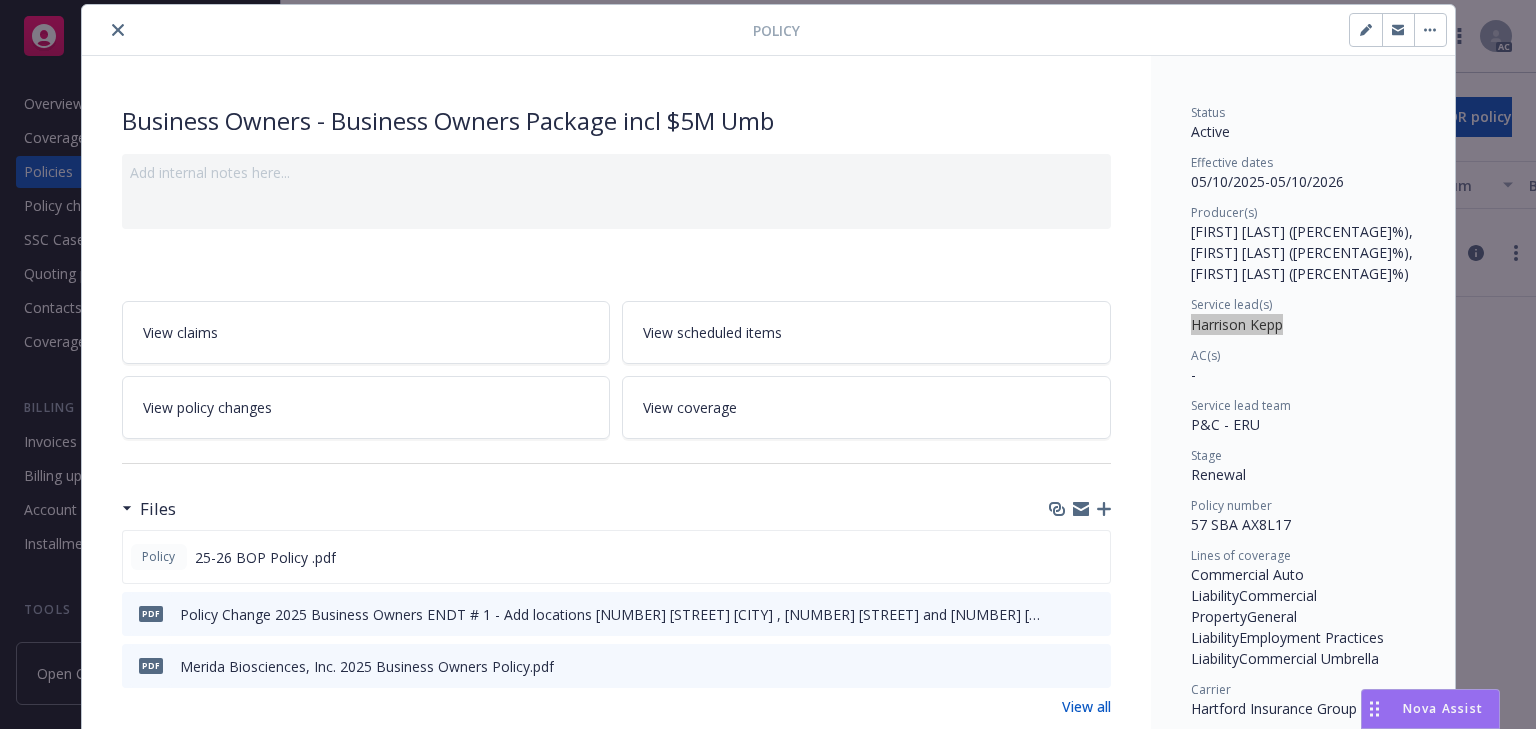 click 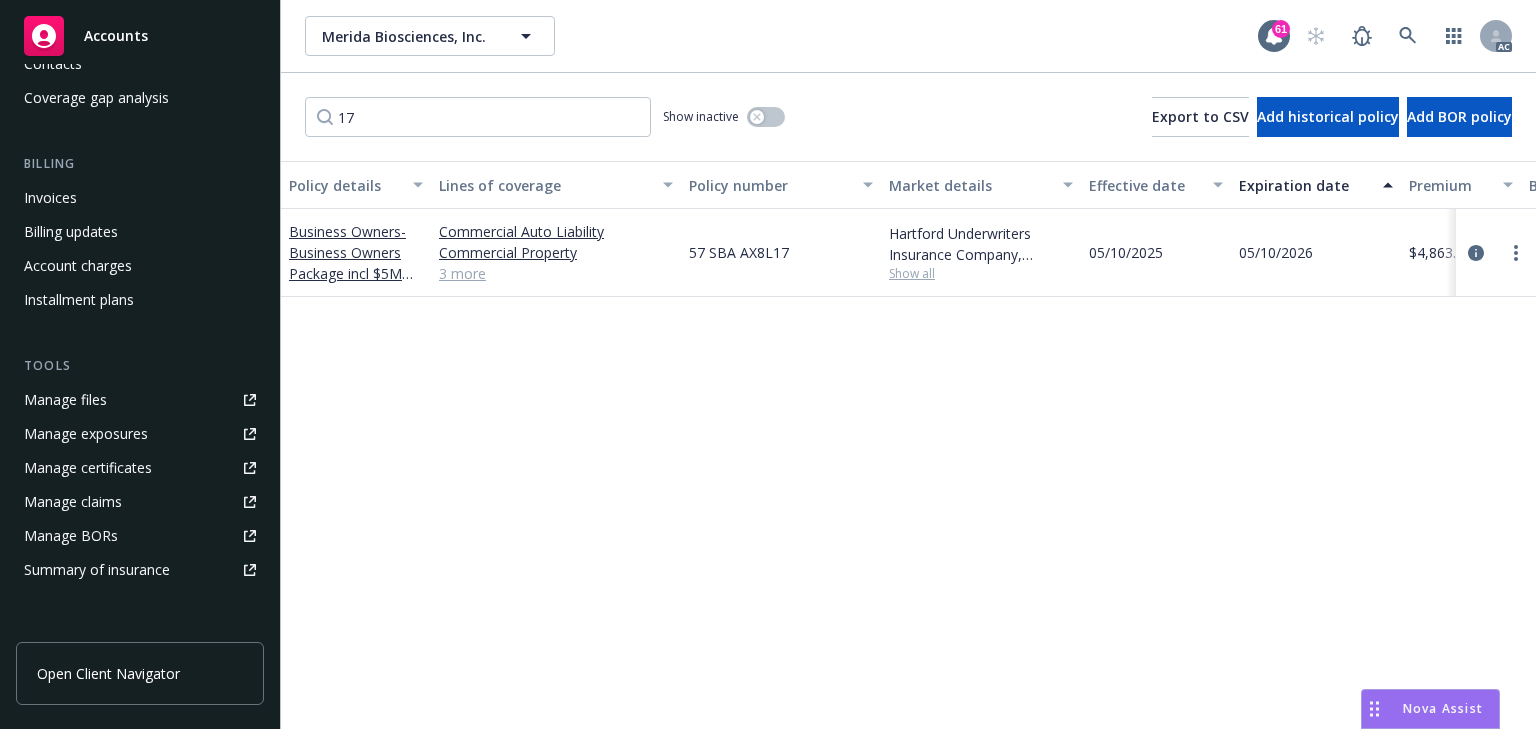 scroll, scrollTop: 480, scrollLeft: 0, axis: vertical 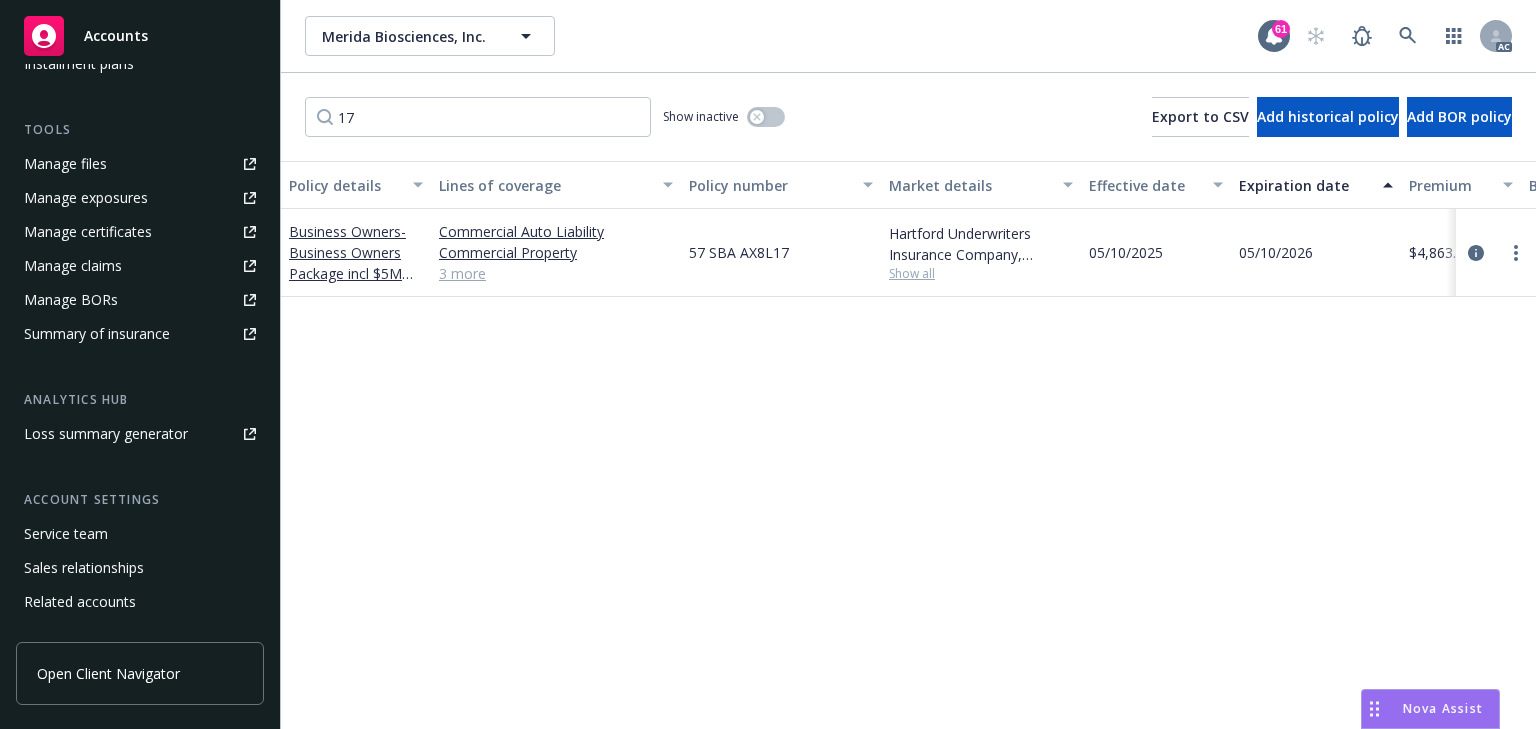 click on "Service team" at bounding box center [140, 534] 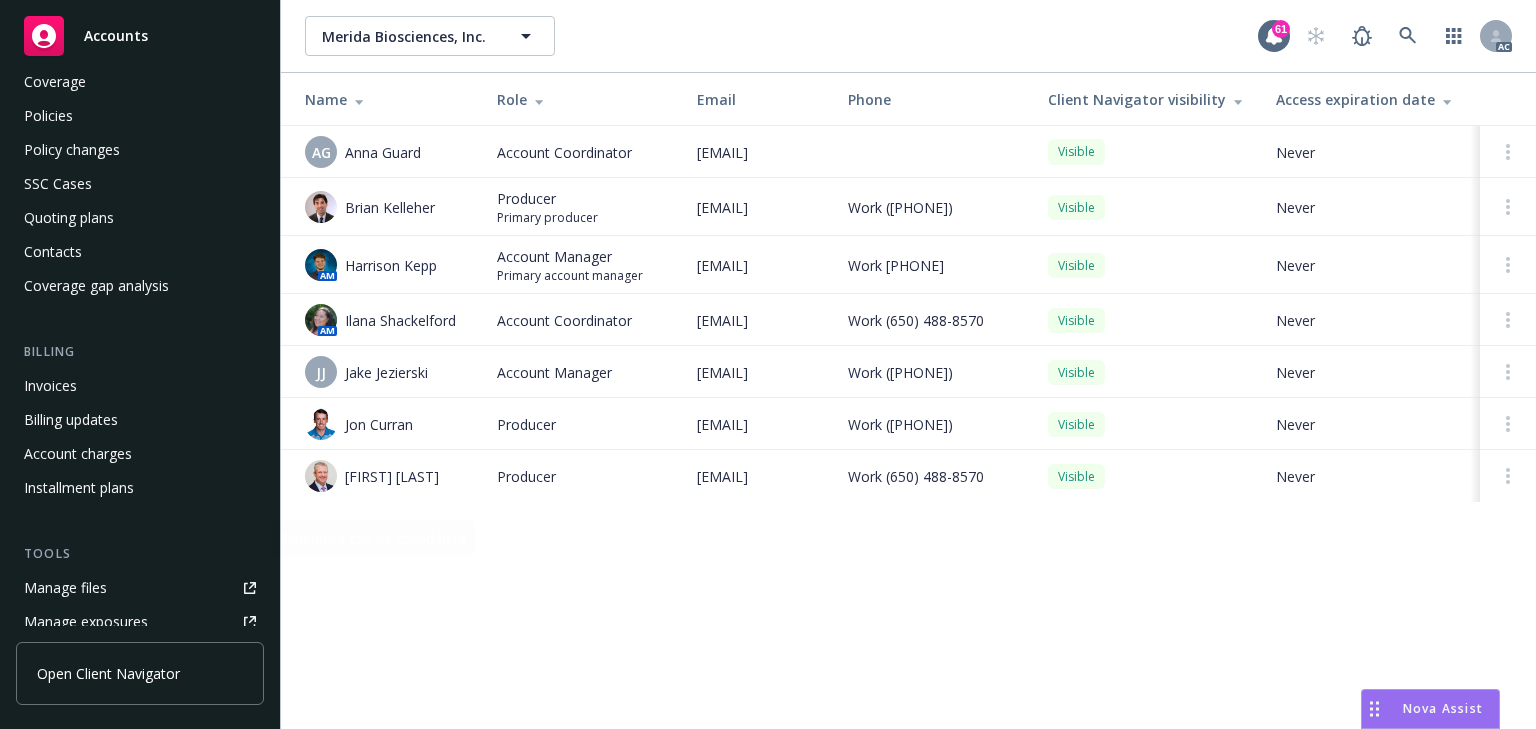 scroll, scrollTop: 0, scrollLeft: 0, axis: both 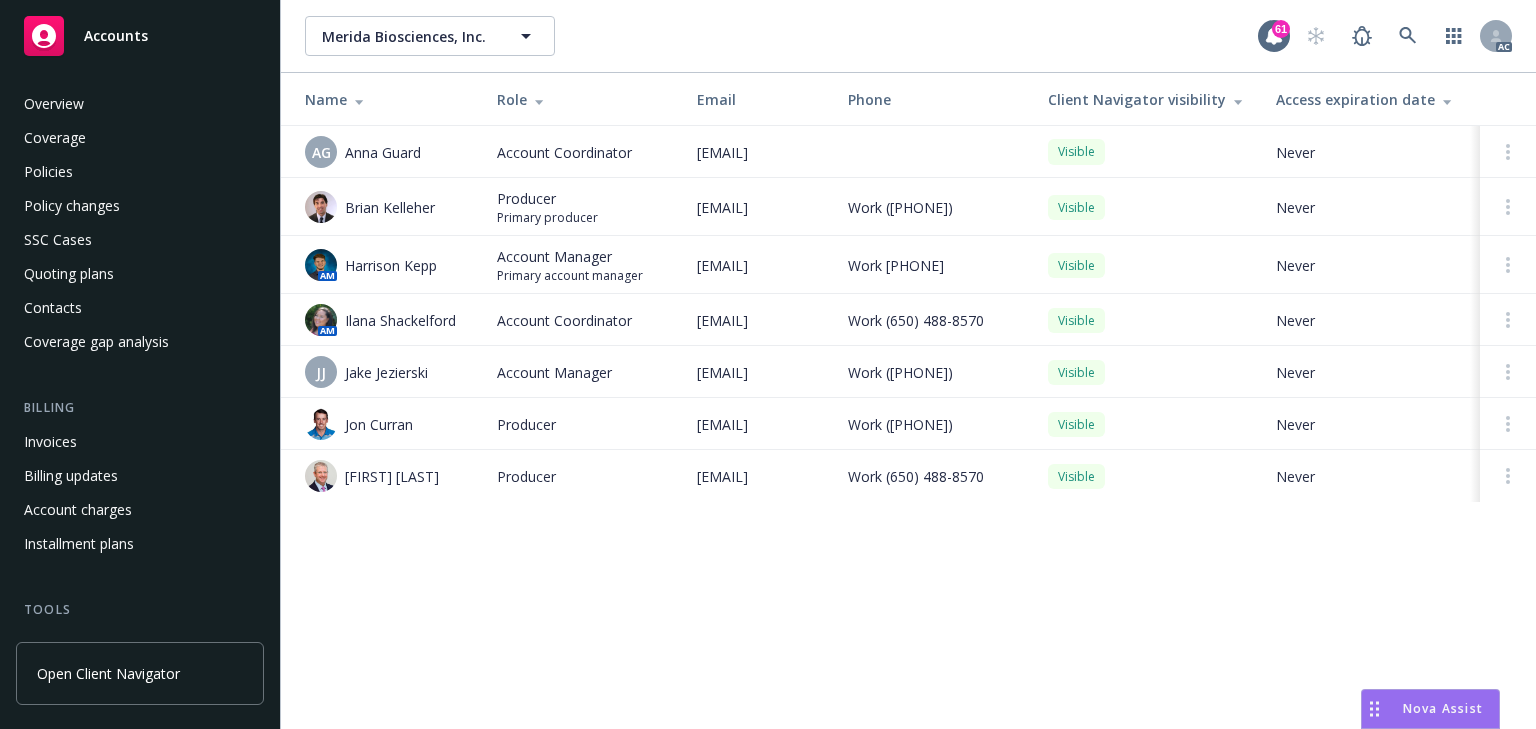 drag, startPoint x: 83, startPoint y: 173, endPoint x: 70, endPoint y: 172, distance: 13.038404 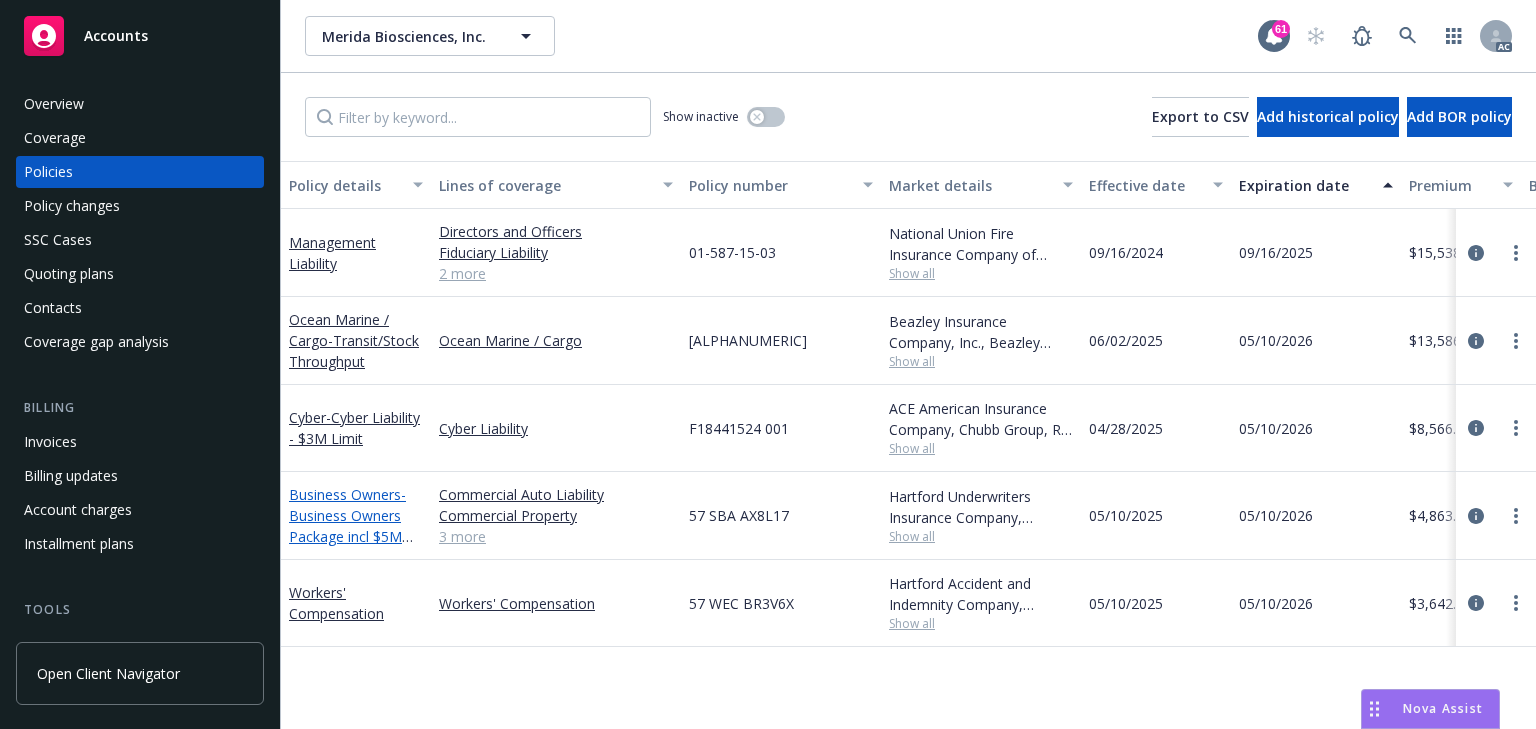 click on "Business Owners  -  Business Owners Package incl $5M Umb" at bounding box center (347, 526) 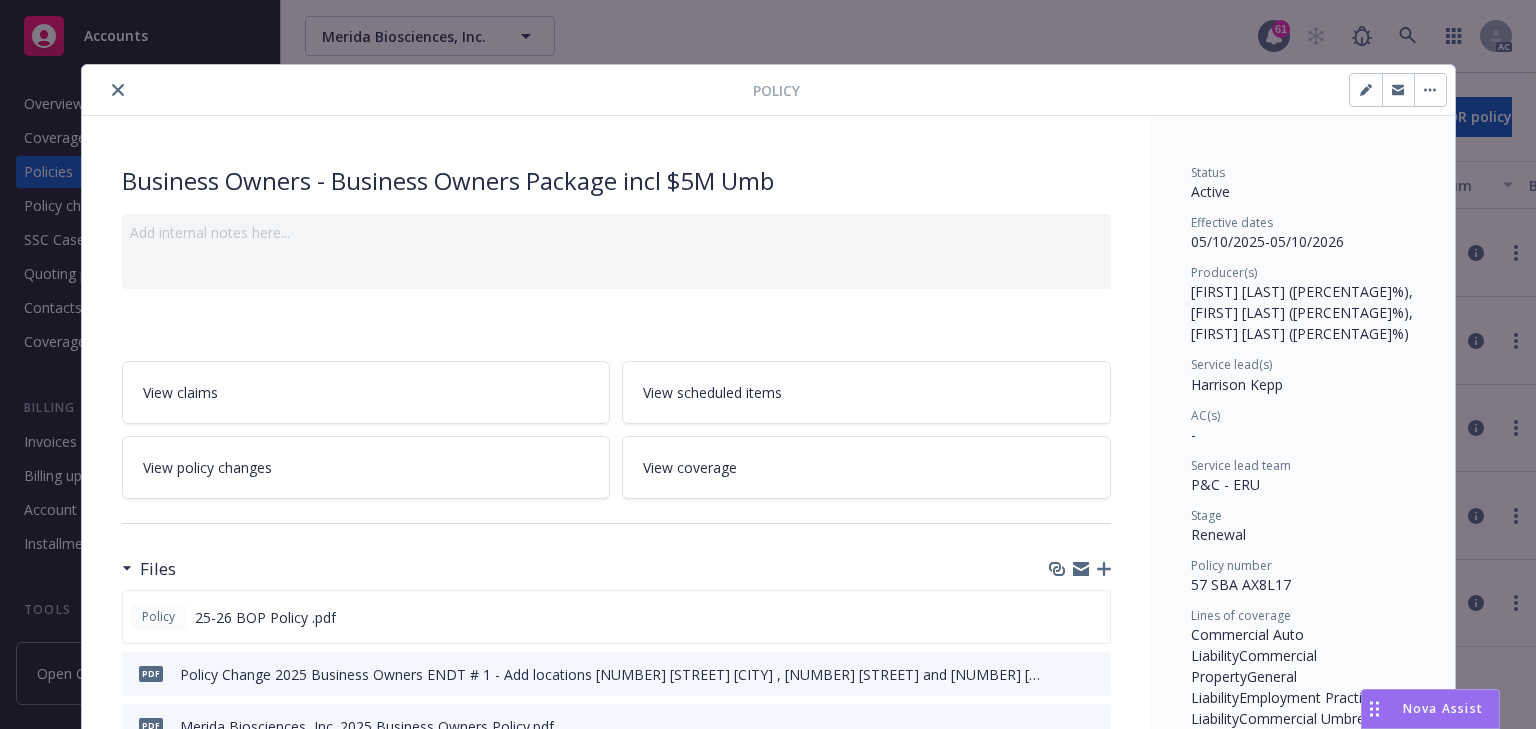 scroll, scrollTop: 60, scrollLeft: 0, axis: vertical 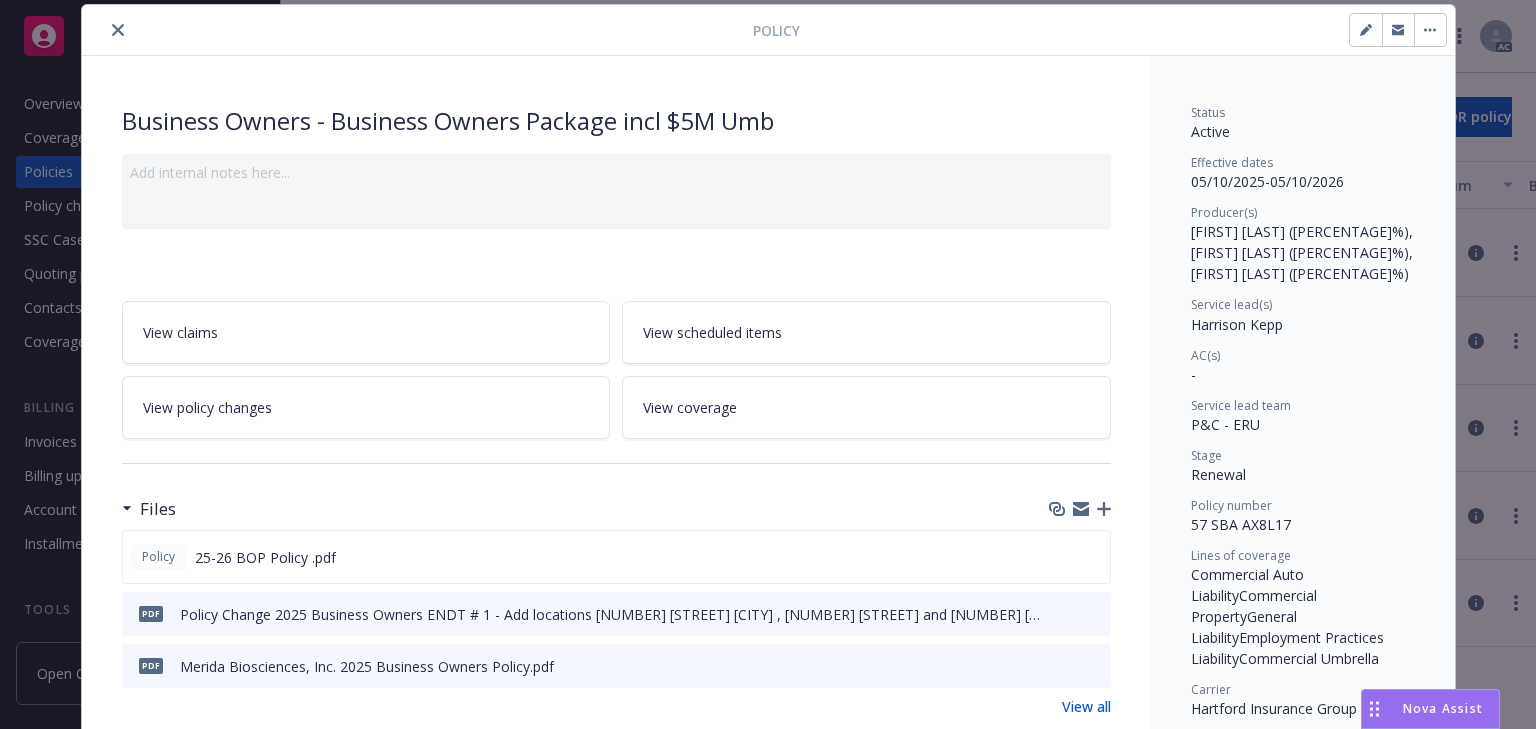 click on "Add internal notes here..." at bounding box center (616, 191) 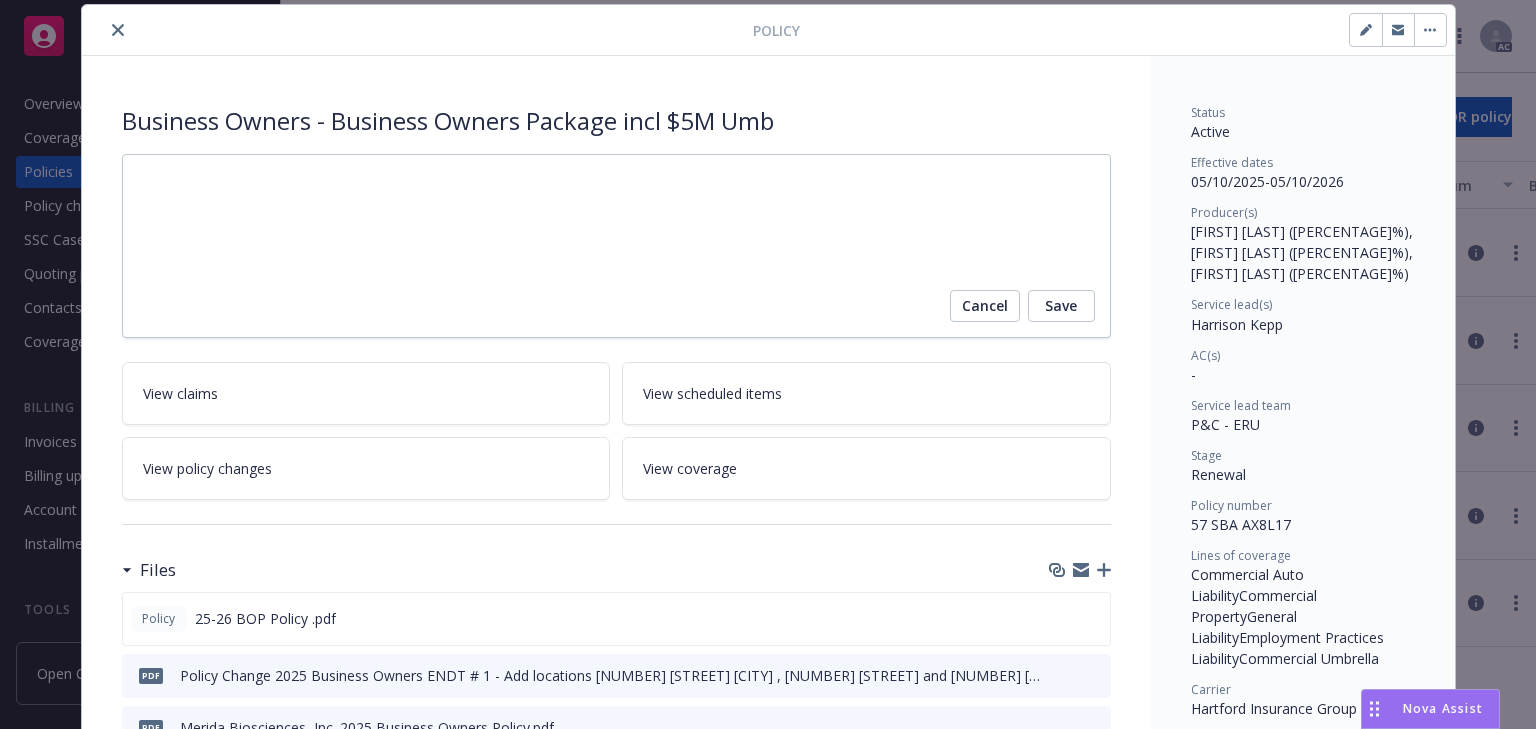 scroll, scrollTop: 1683, scrollLeft: 0, axis: vertical 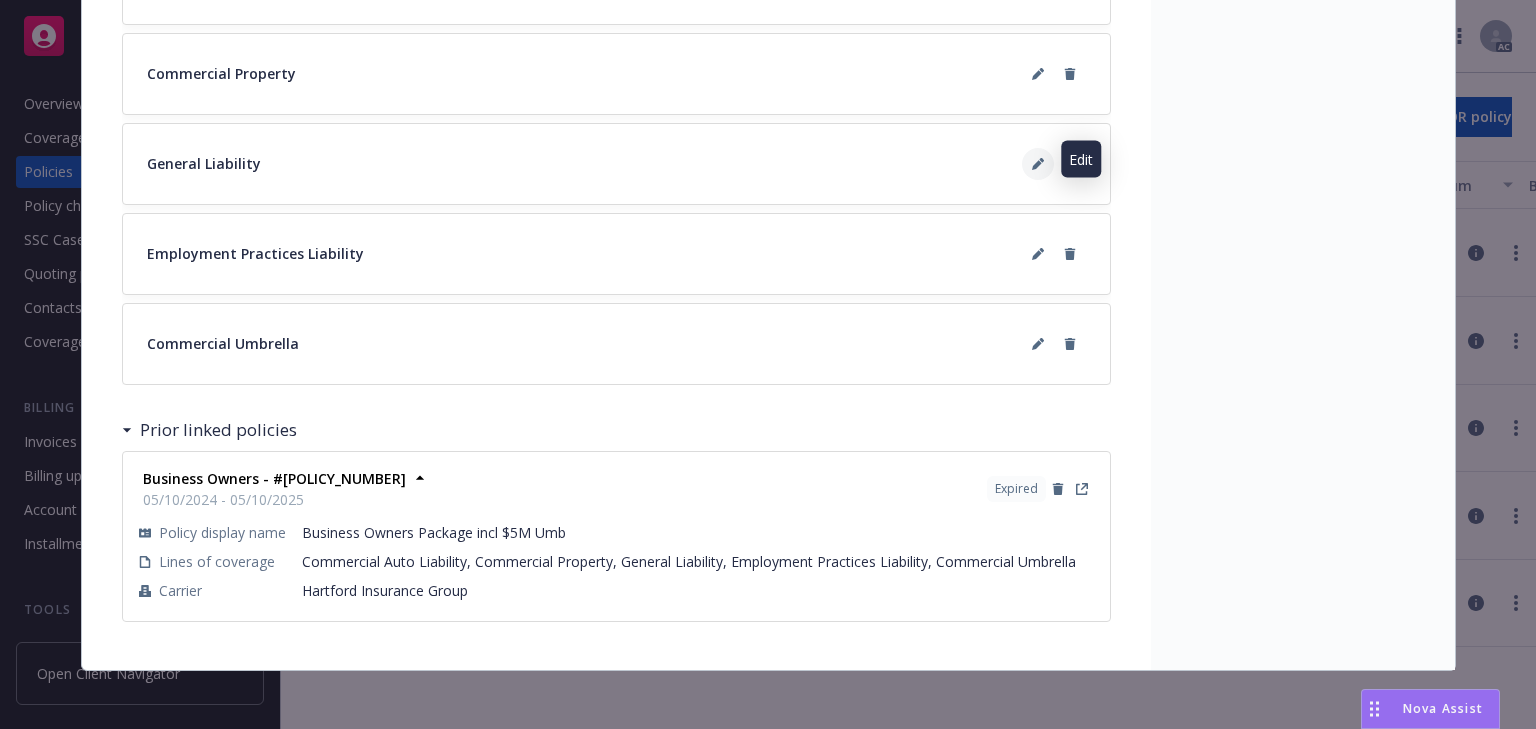 click at bounding box center [1038, 164] 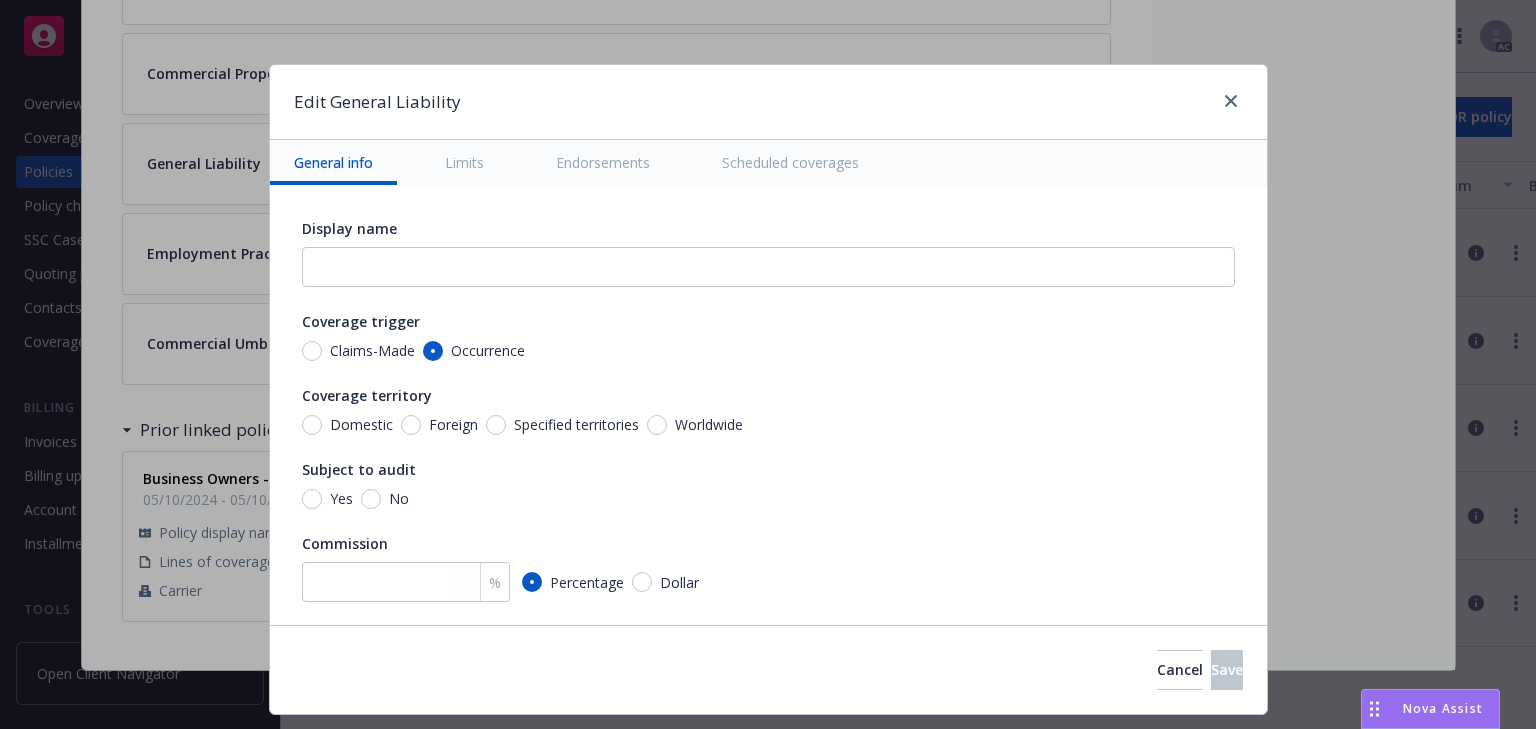 click on "Scheduled coverages" at bounding box center [790, 162] 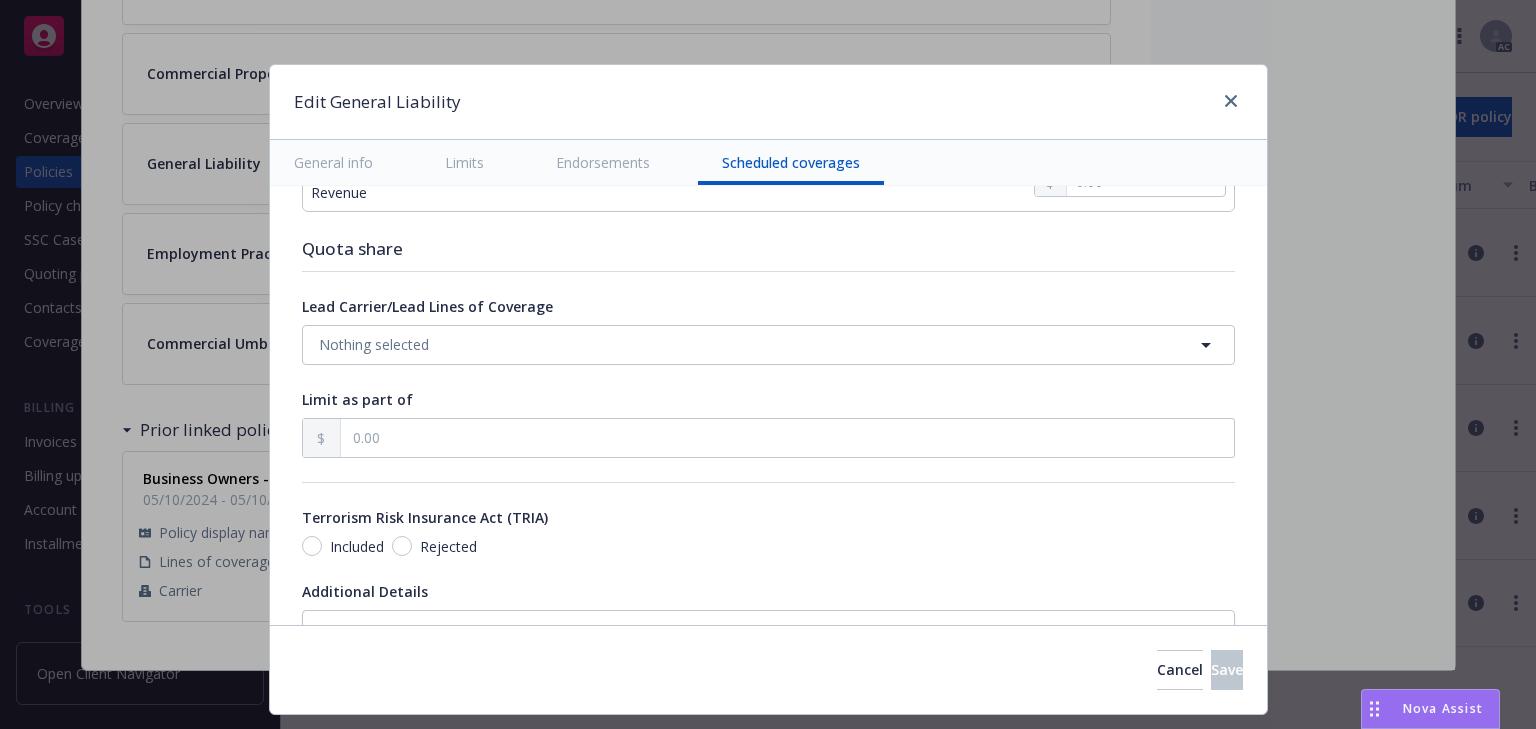 scroll, scrollTop: 2508, scrollLeft: 0, axis: vertical 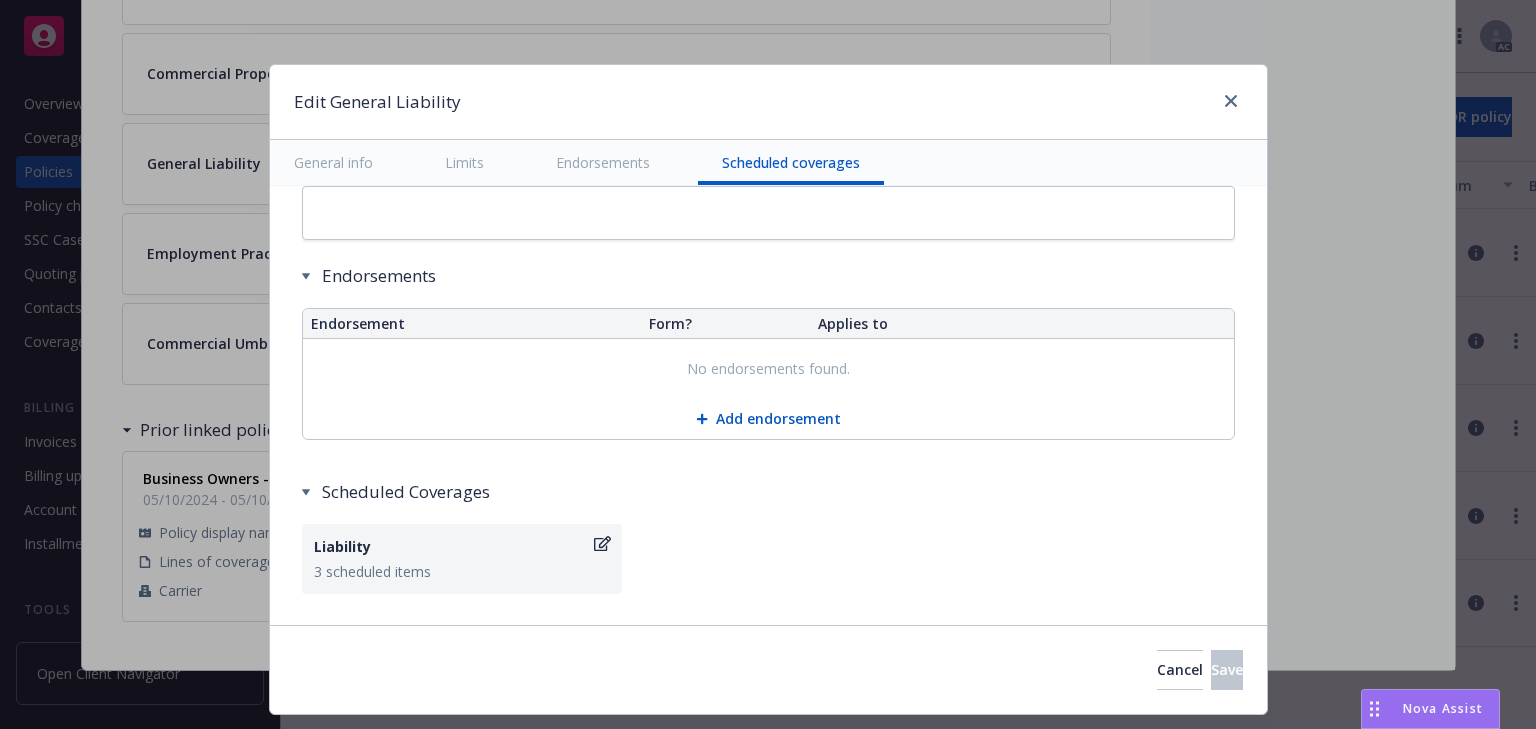 click on "Liability 3 scheduled items" at bounding box center [768, 559] 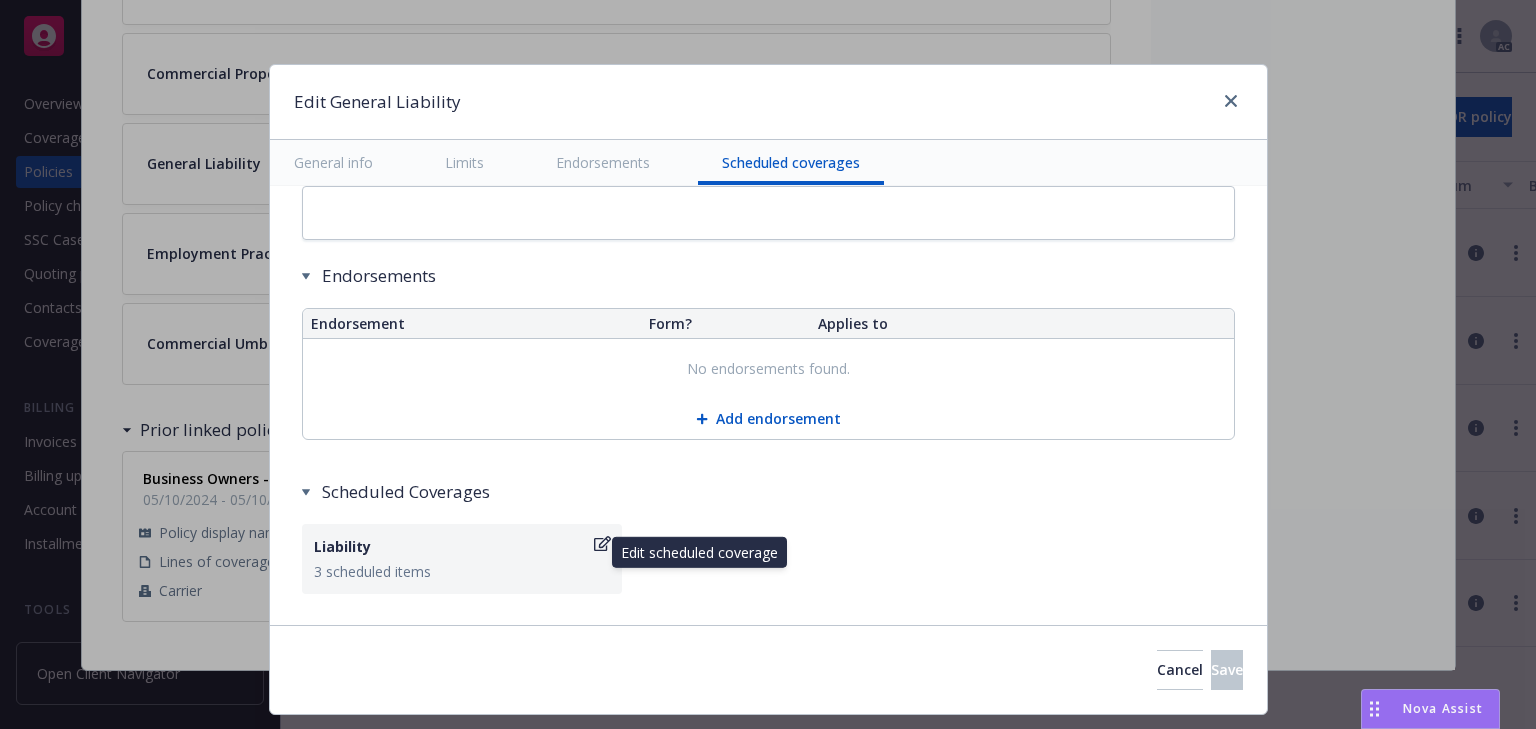 click 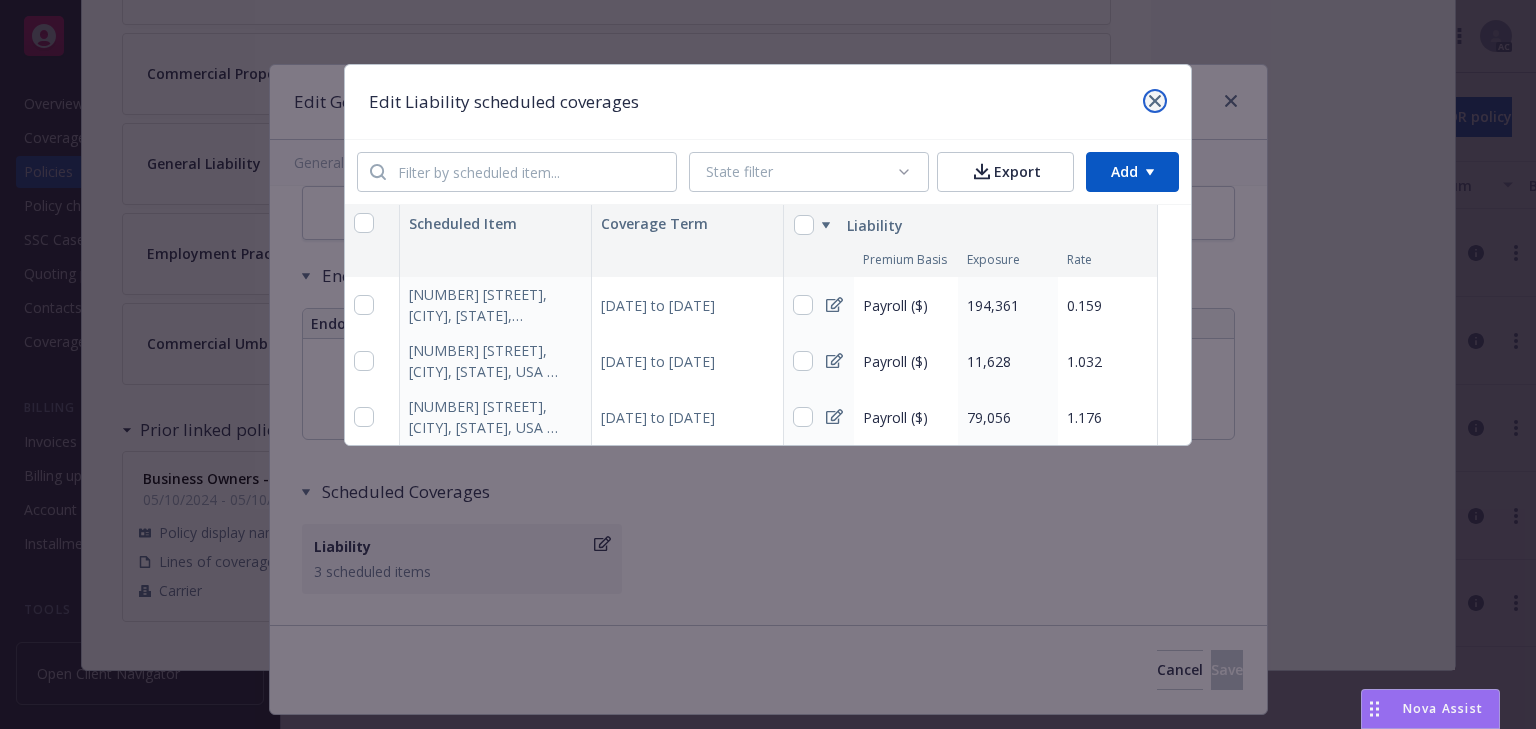 click 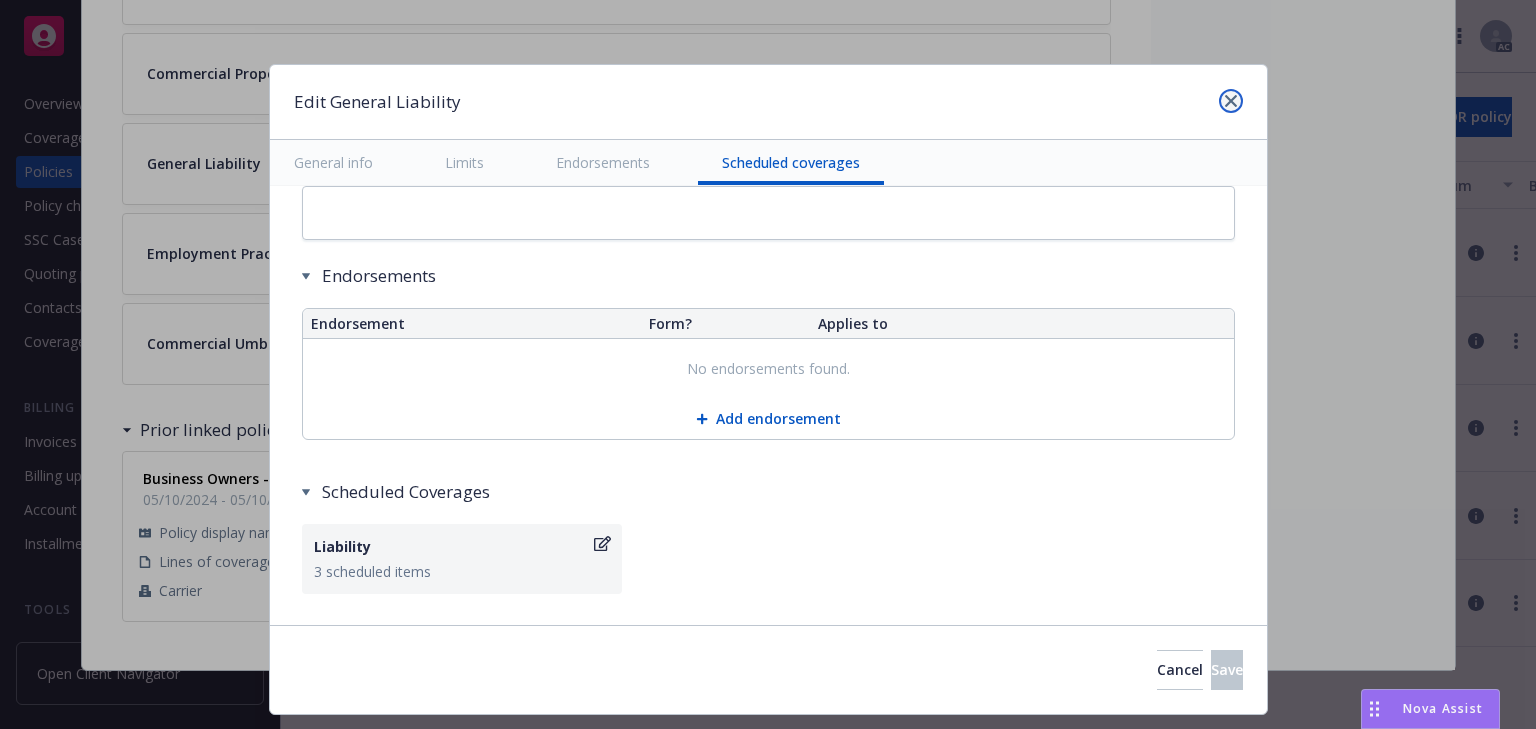 click at bounding box center (1231, 101) 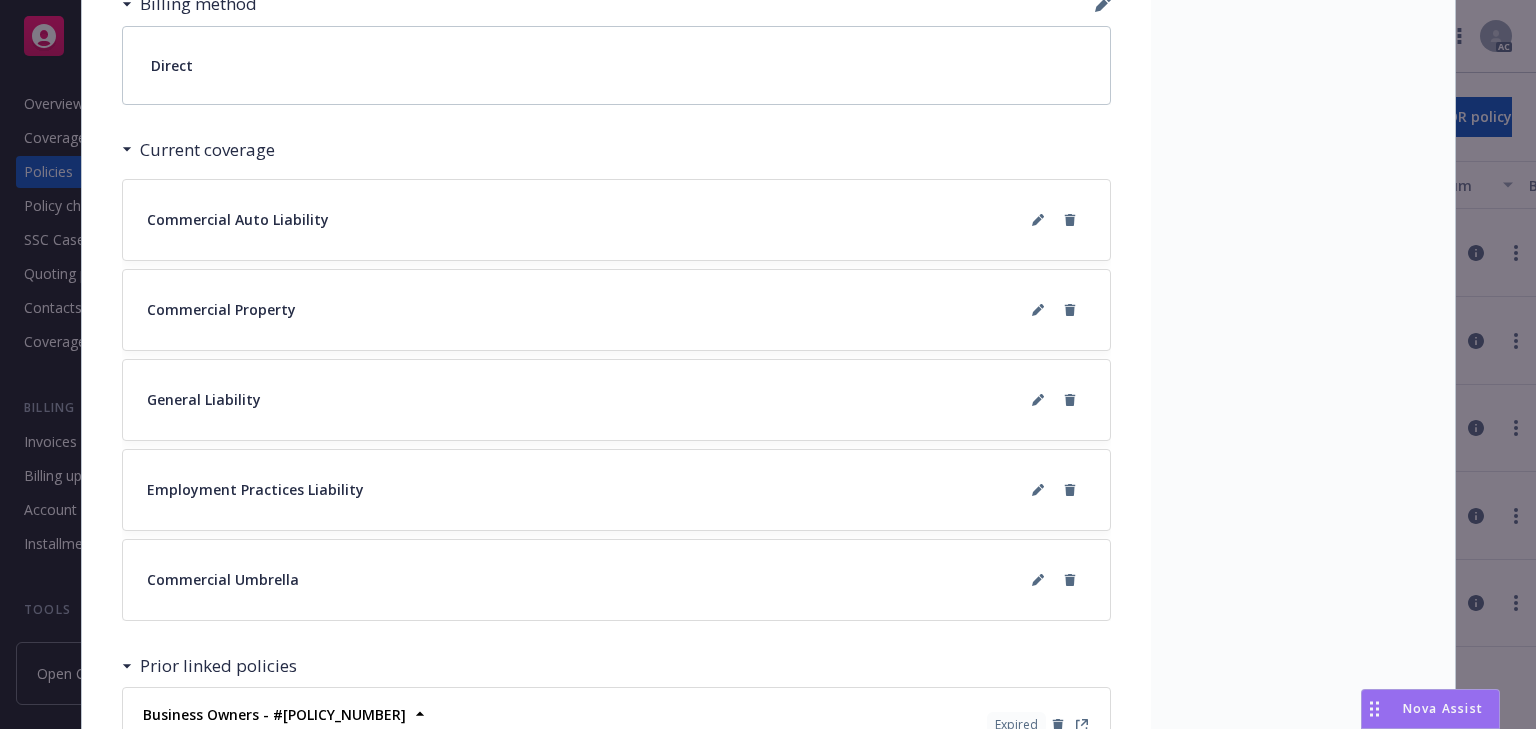 scroll, scrollTop: 1443, scrollLeft: 0, axis: vertical 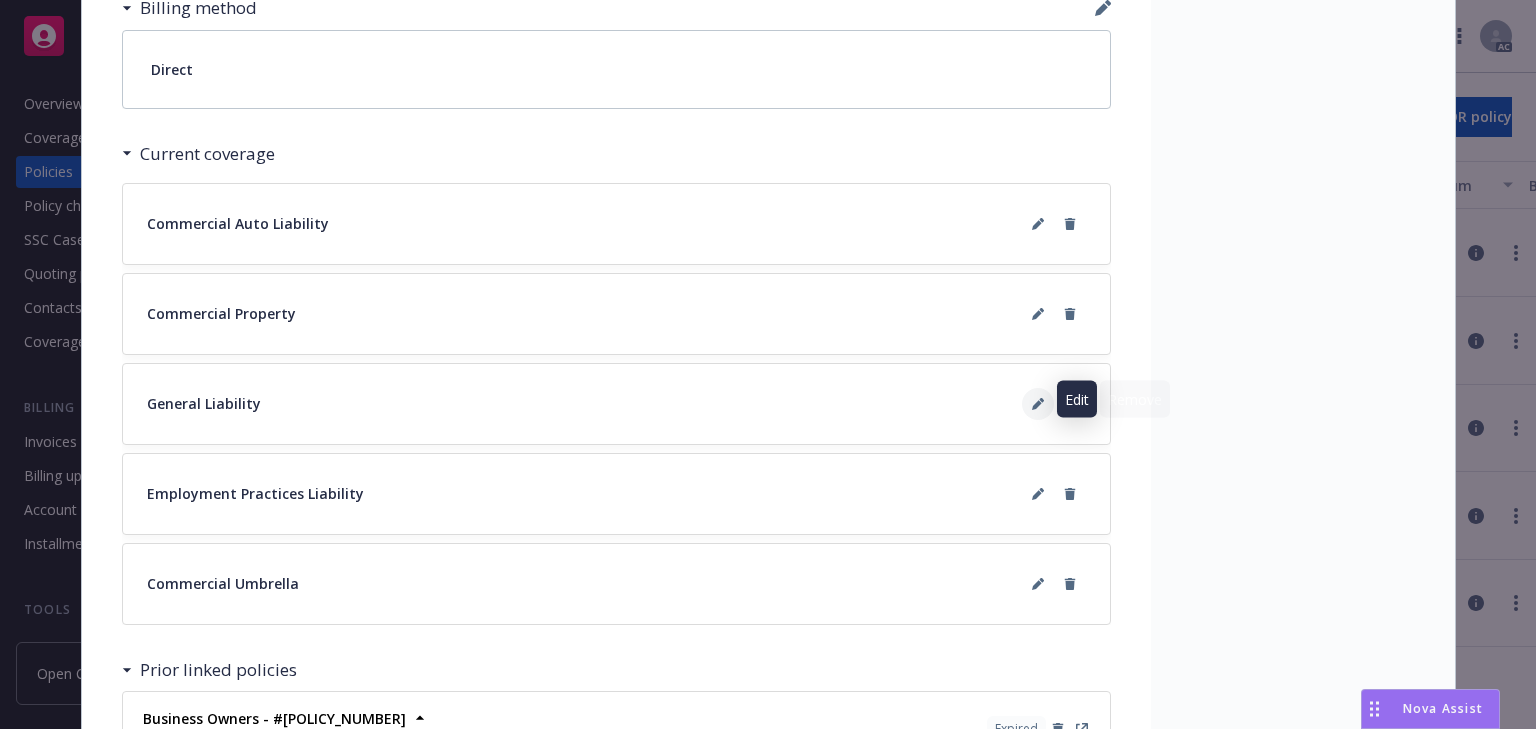 click 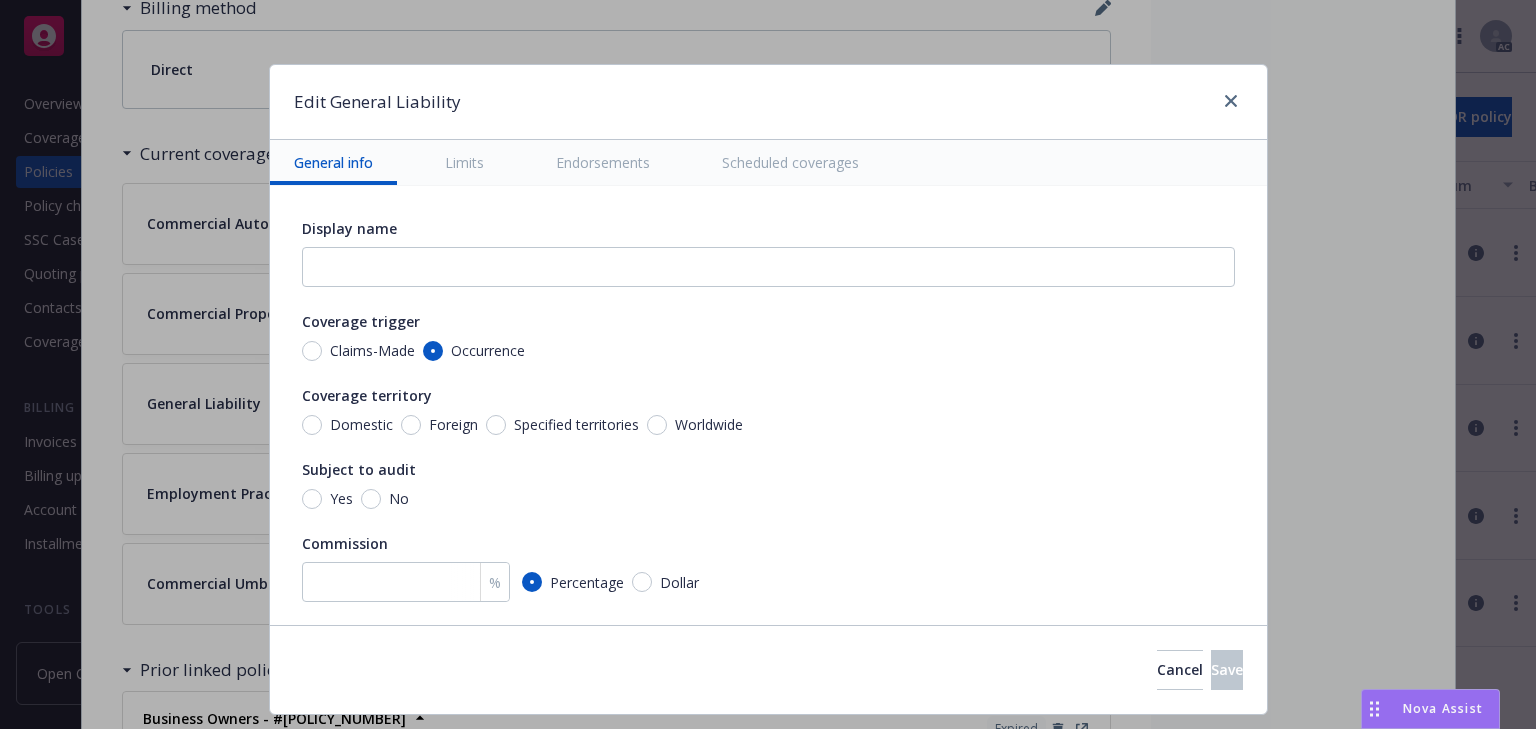 click on "Limits" at bounding box center [464, 162] 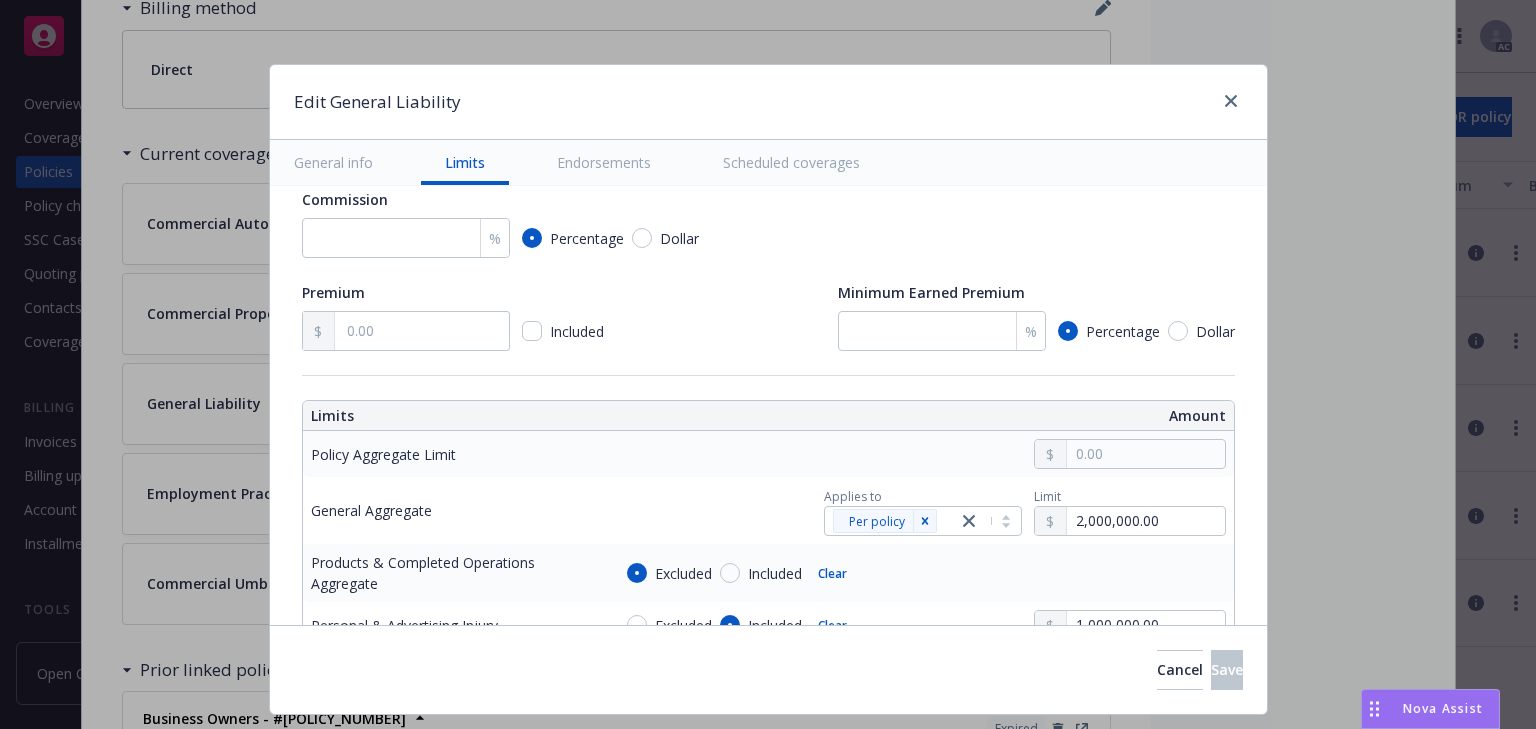 click on "Scheduled coverages" at bounding box center (791, 162) 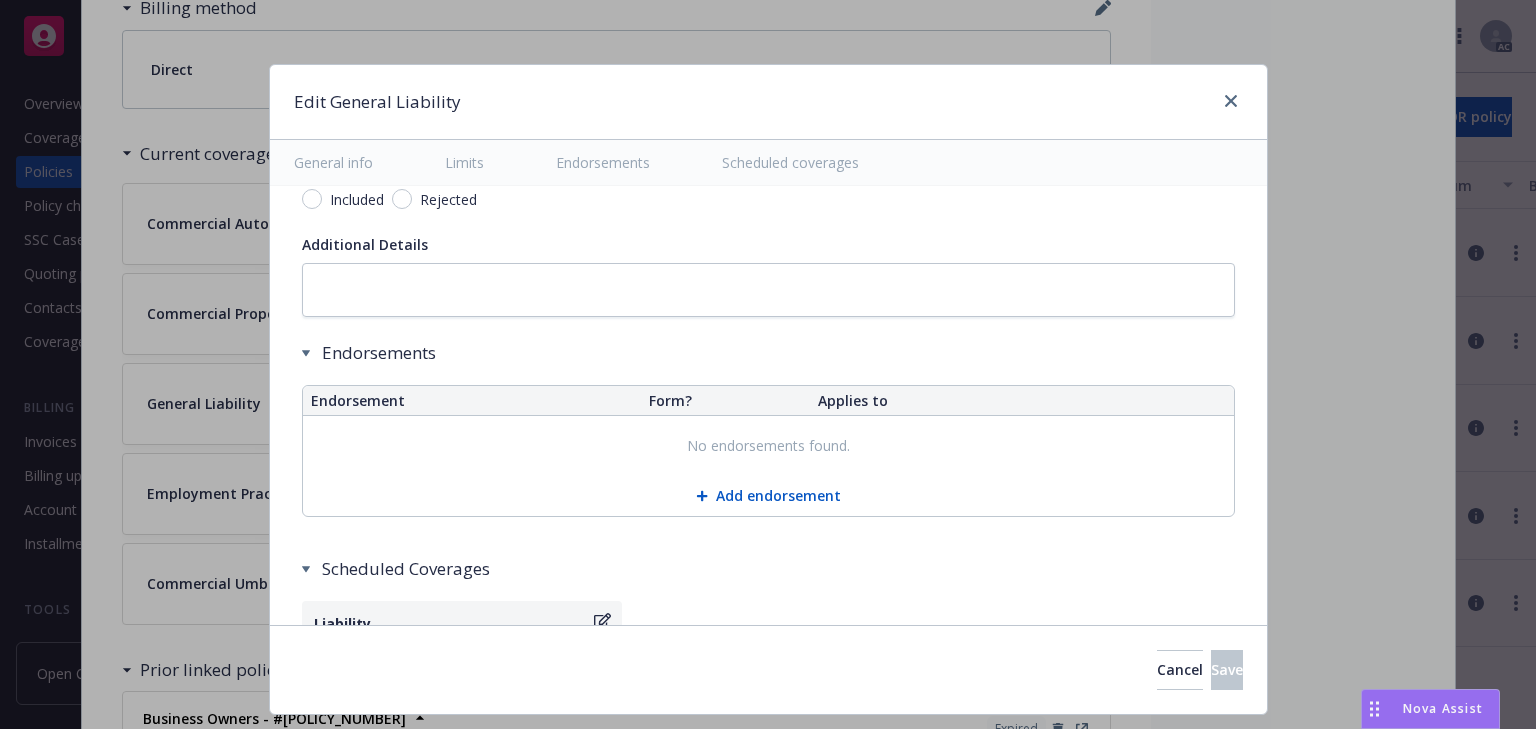 scroll, scrollTop: 2510, scrollLeft: 0, axis: vertical 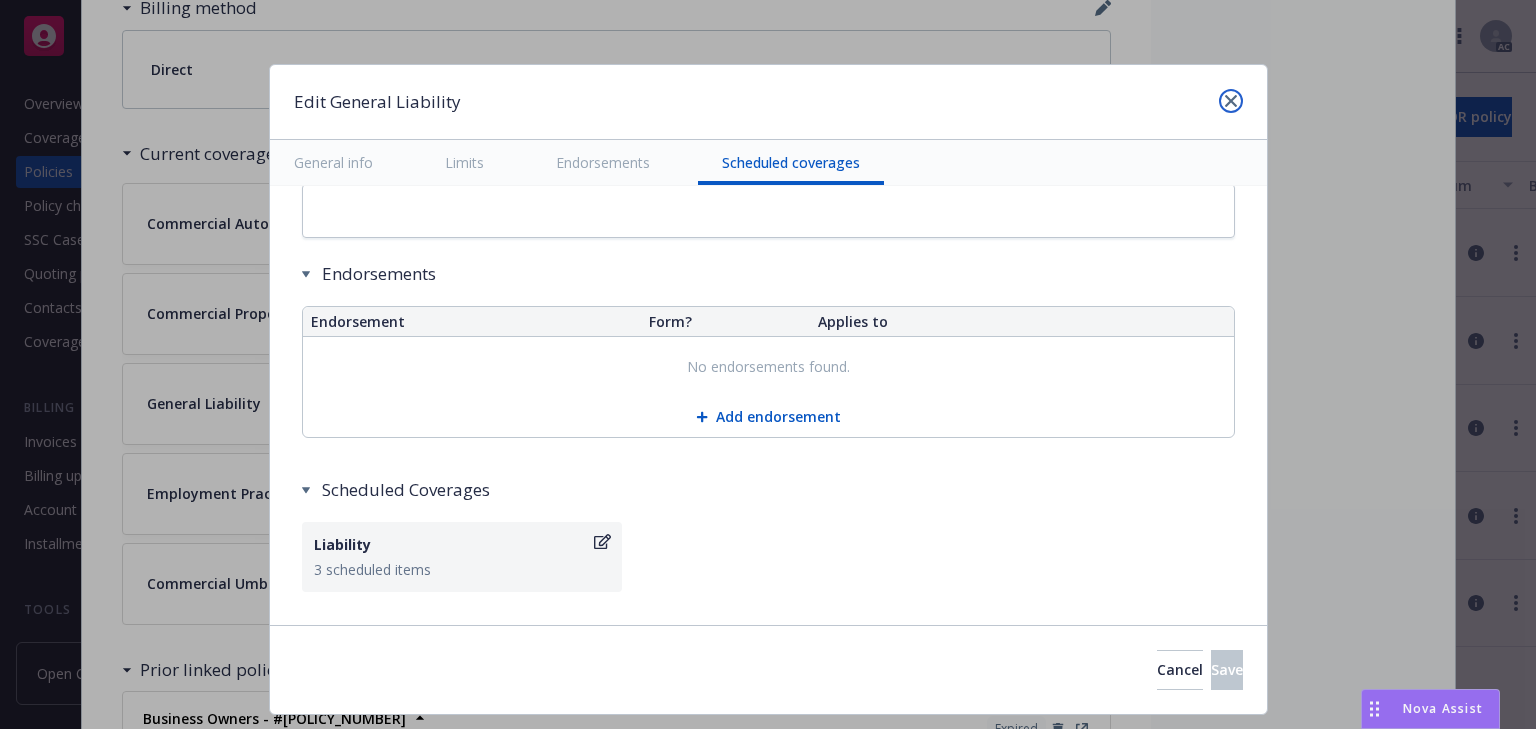 click 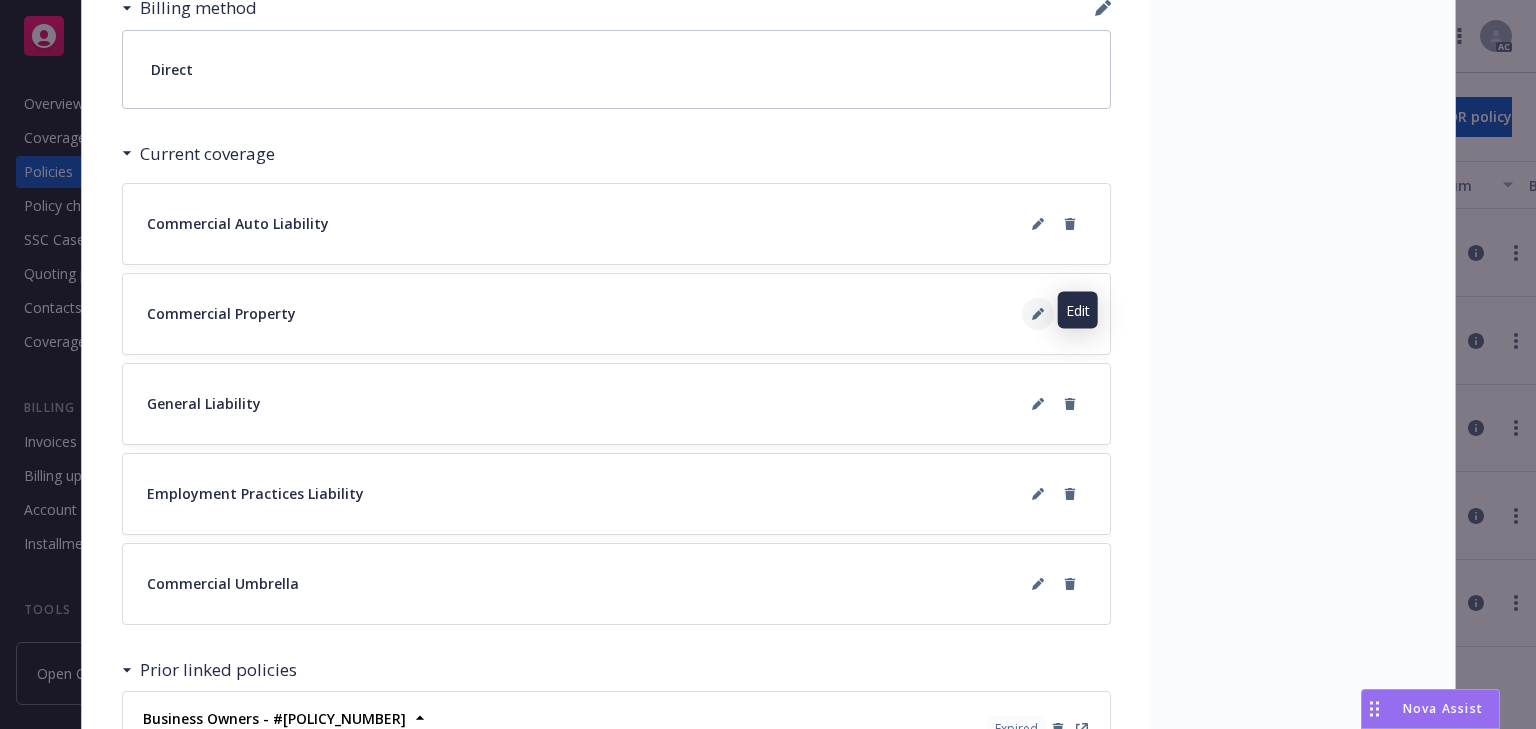 click 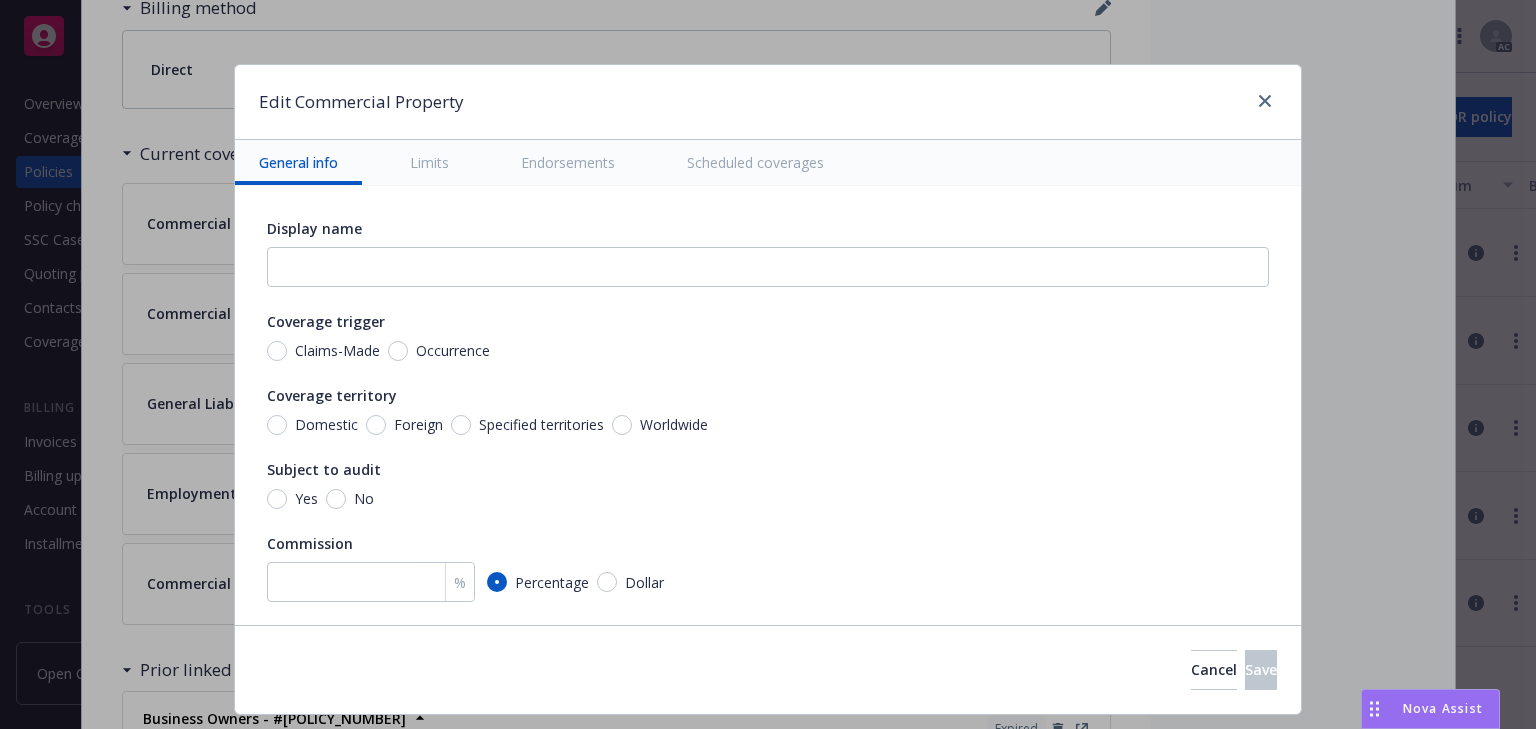 click on "Scheduled coverages" at bounding box center [755, 162] 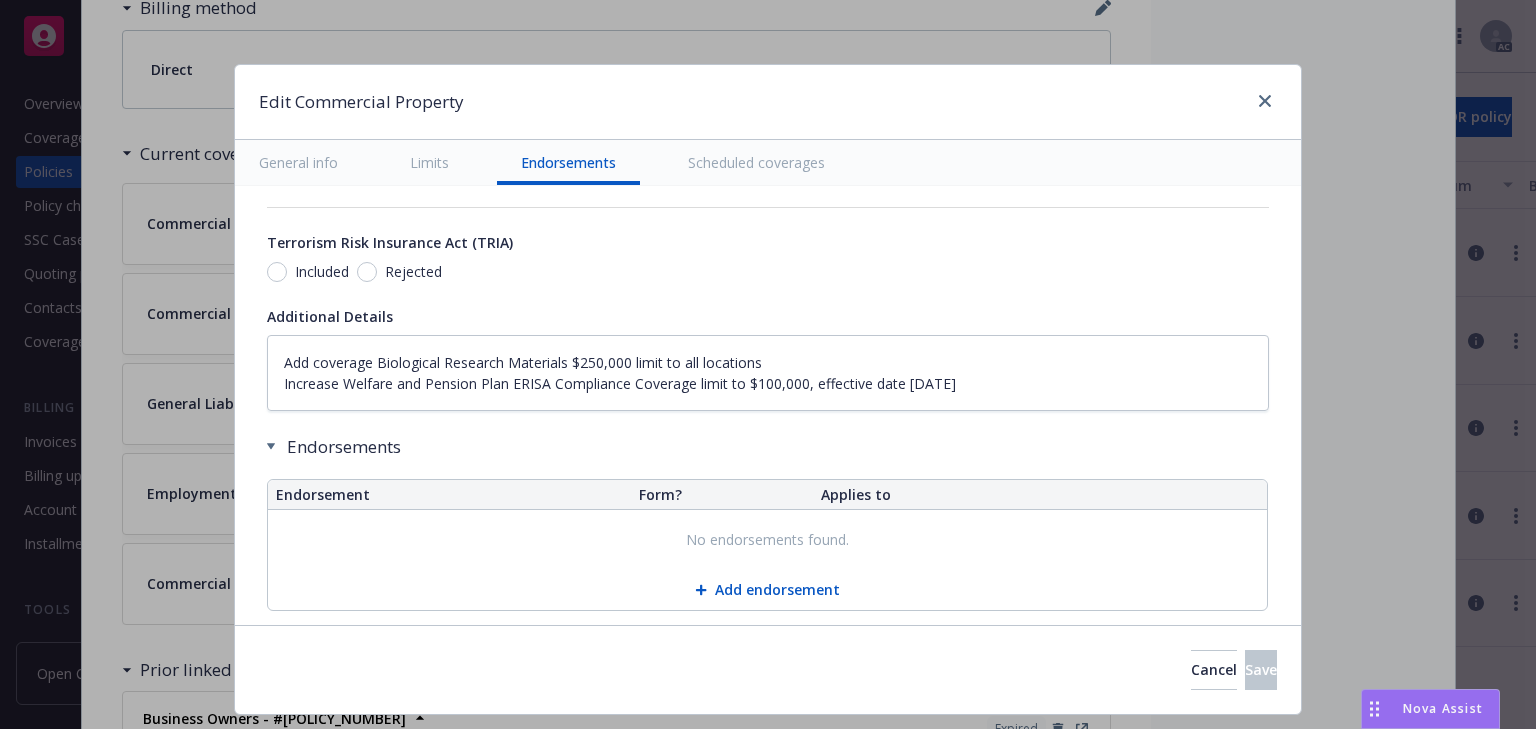 type on "x" 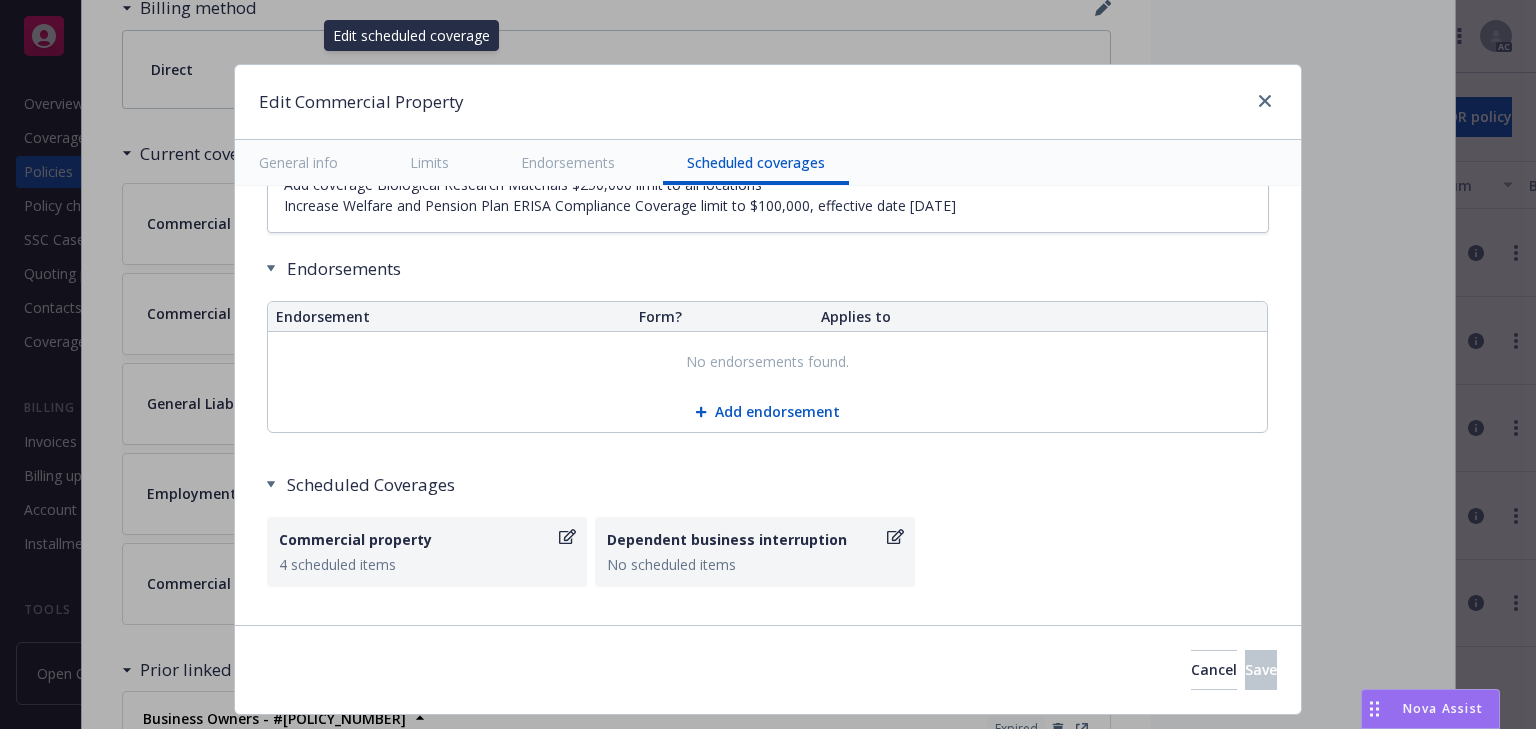 click on "Commercial property" at bounding box center (427, 539) 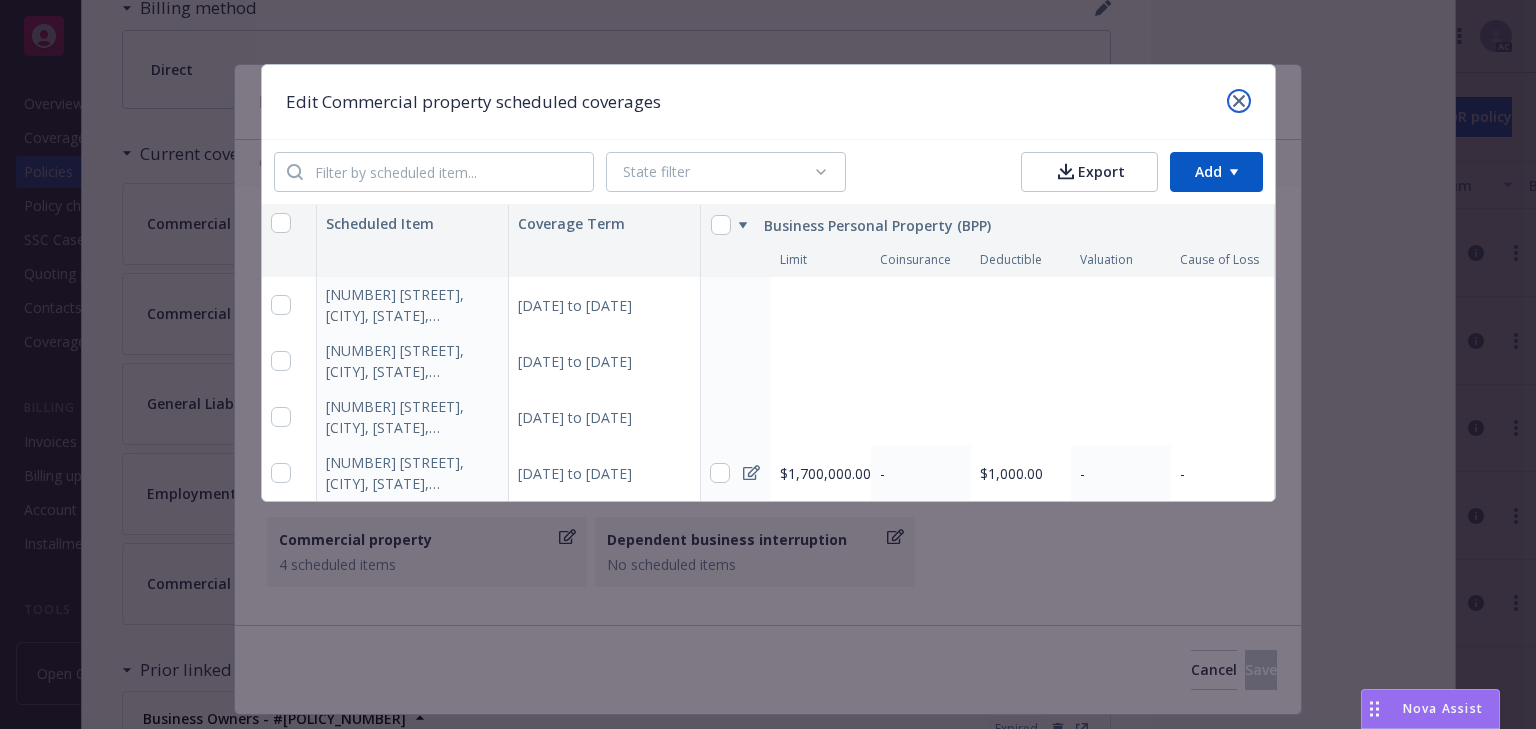 click at bounding box center (1239, 101) 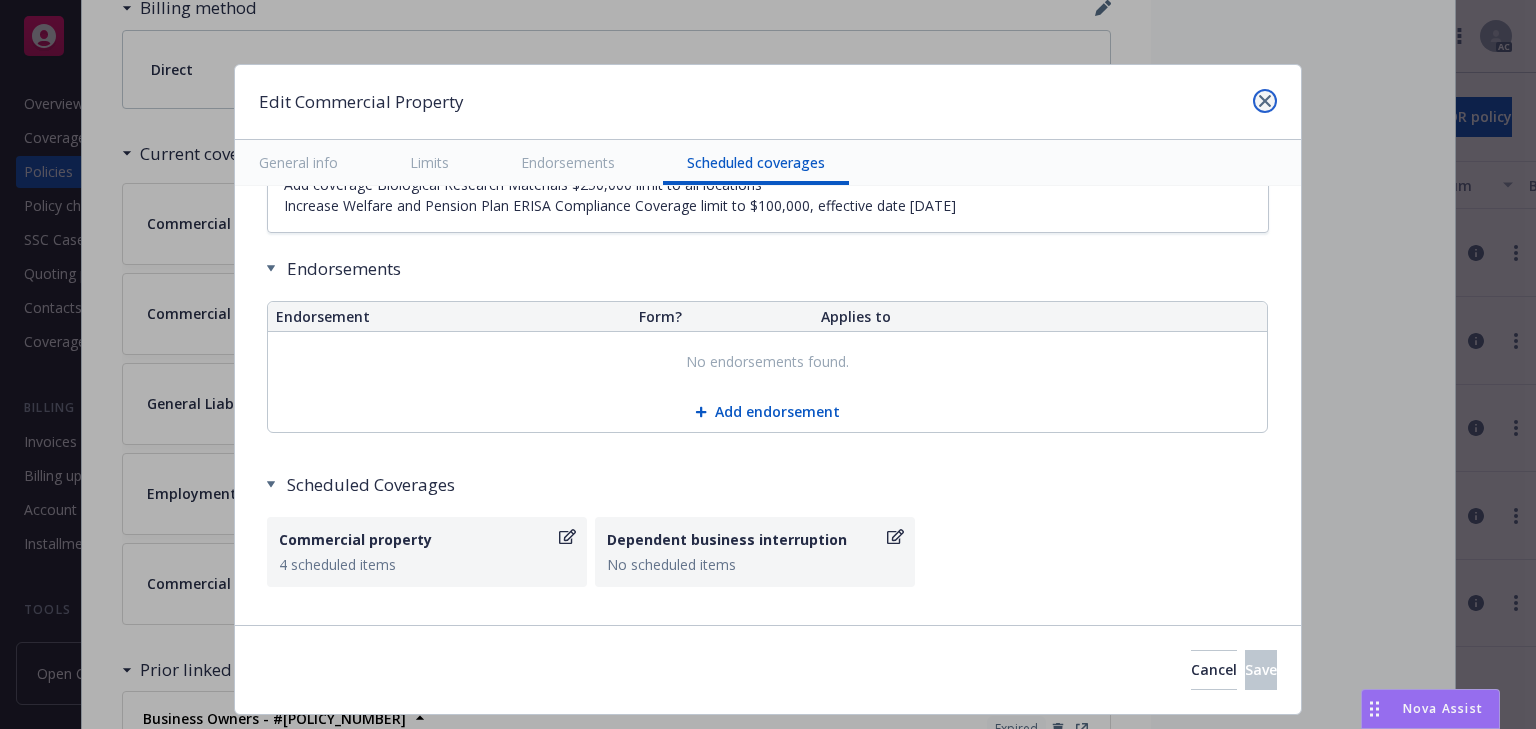 click at bounding box center (1265, 101) 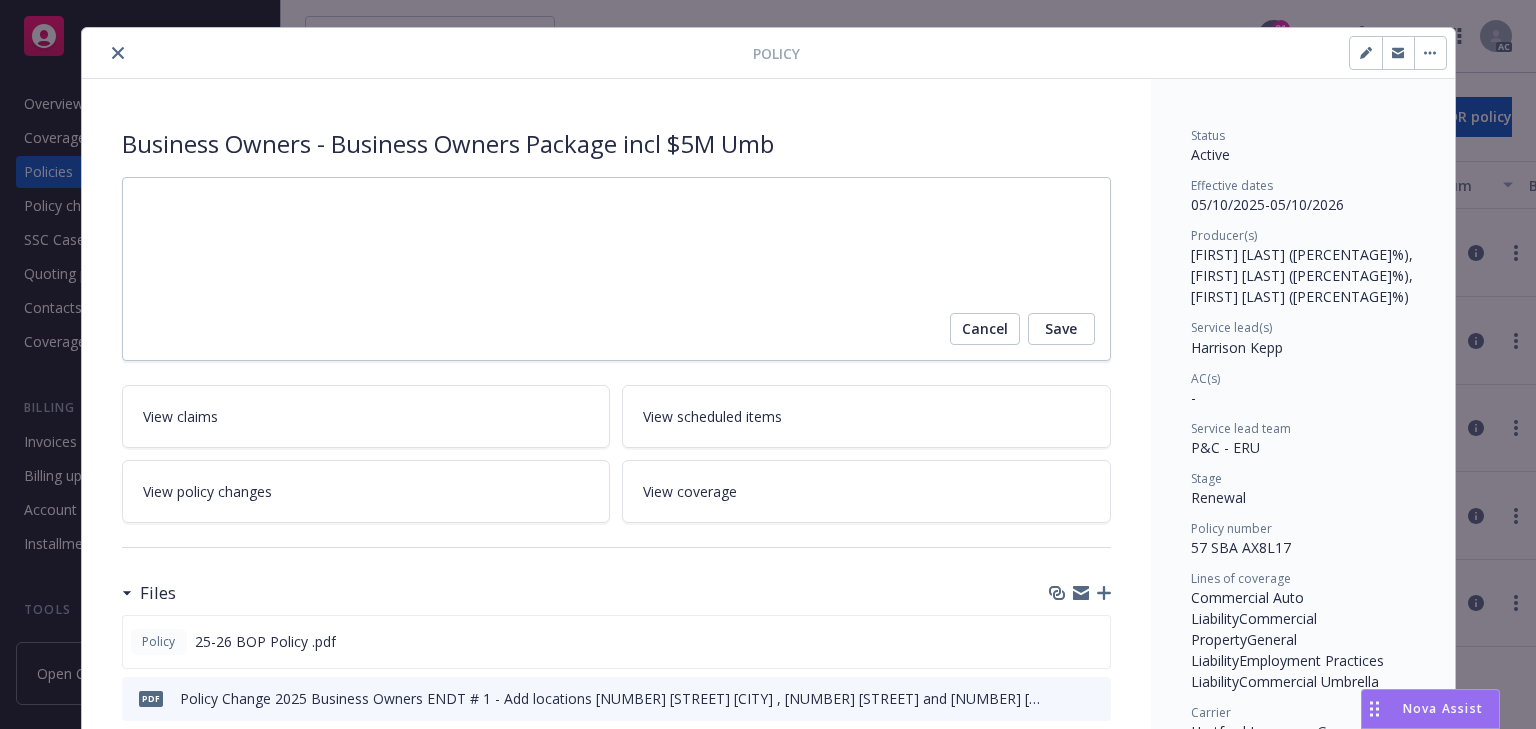 scroll, scrollTop: 0, scrollLeft: 0, axis: both 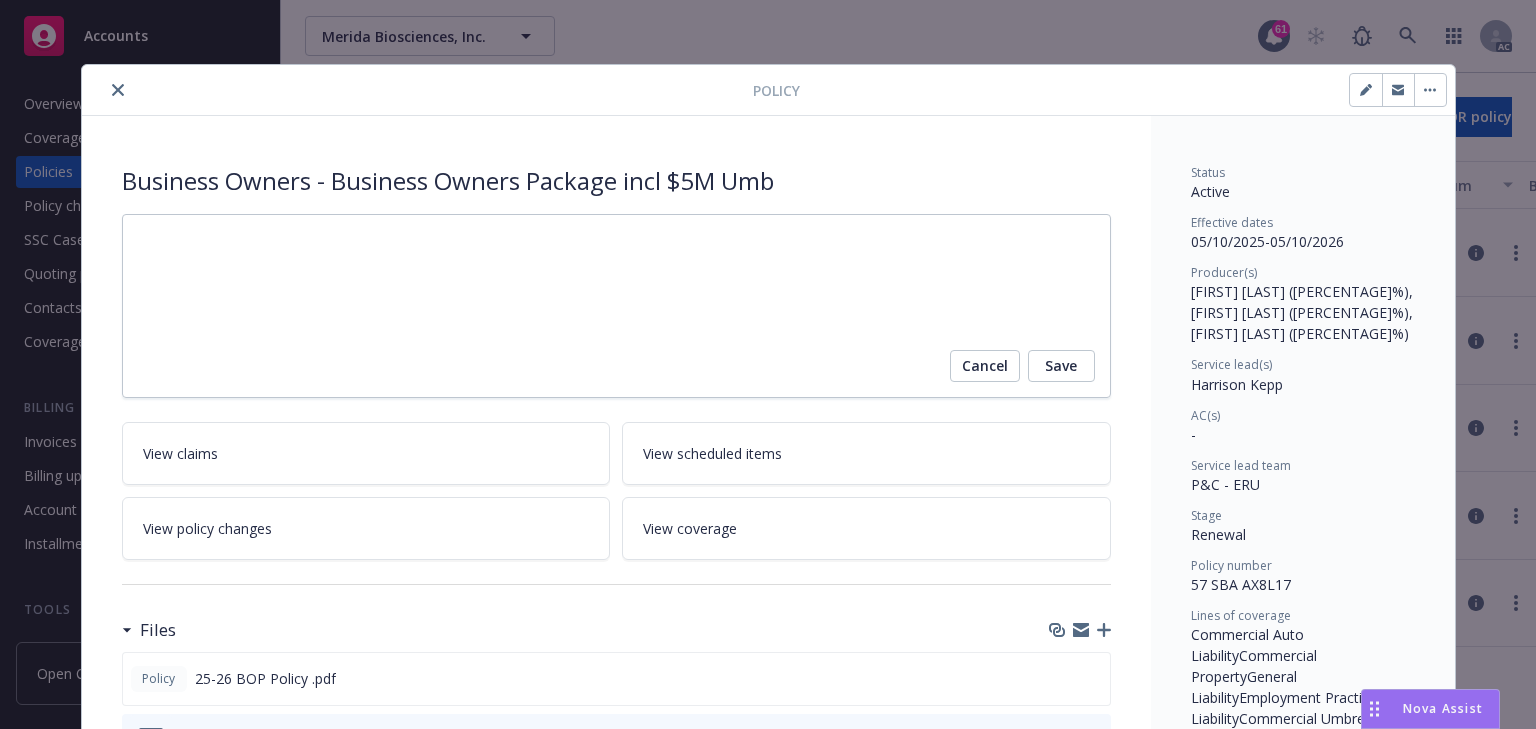 click 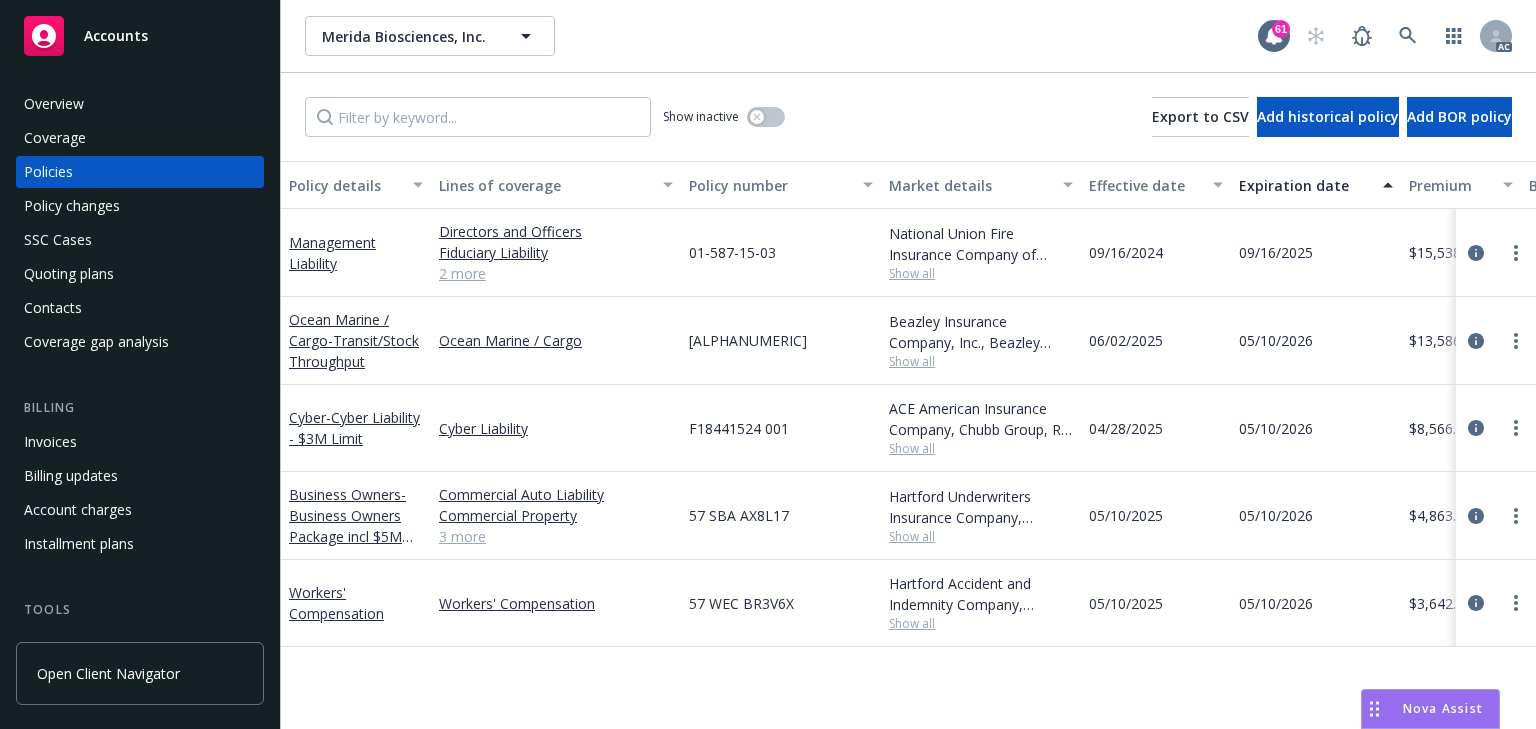 scroll, scrollTop: 0, scrollLeft: 487, axis: horizontal 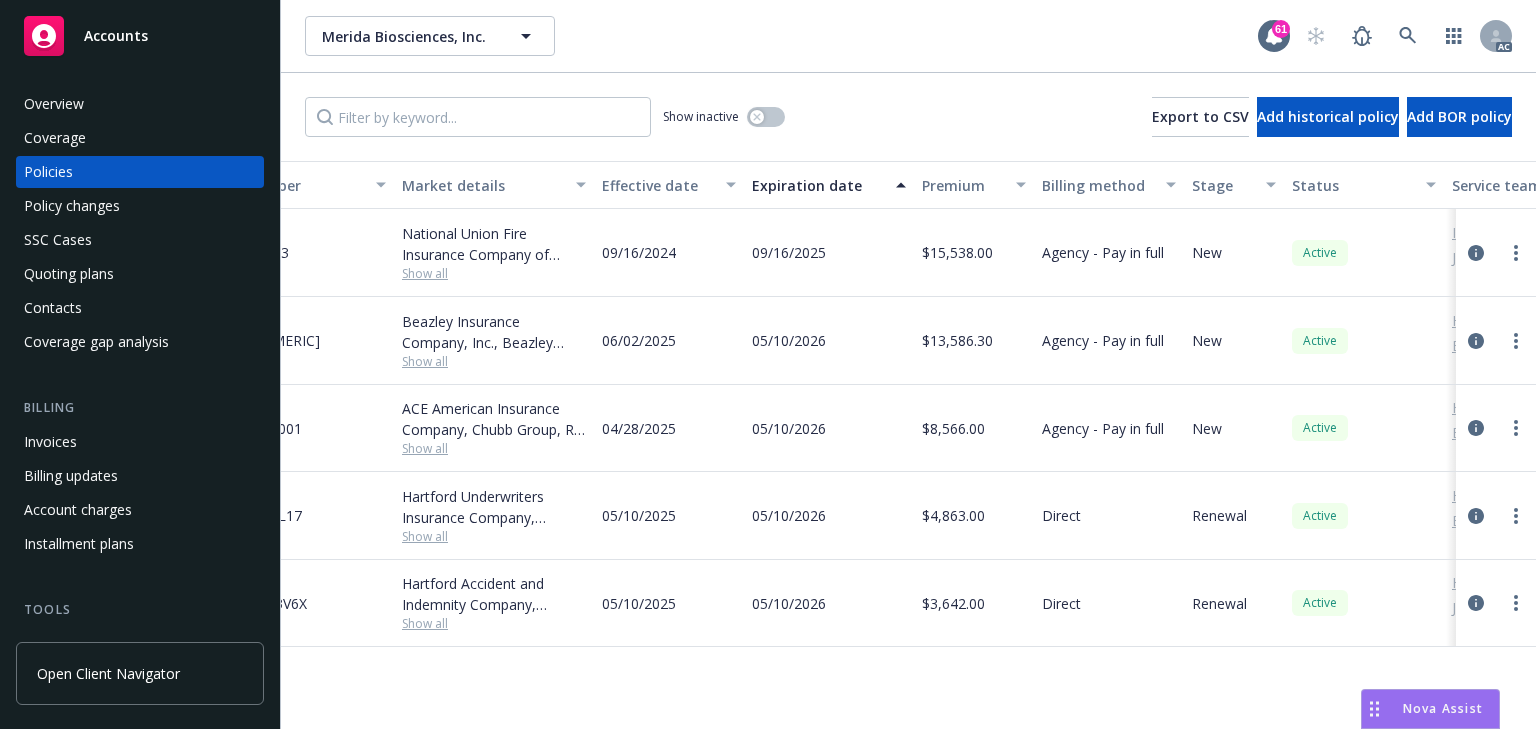 click on "Policy changes" at bounding box center (140, 206) 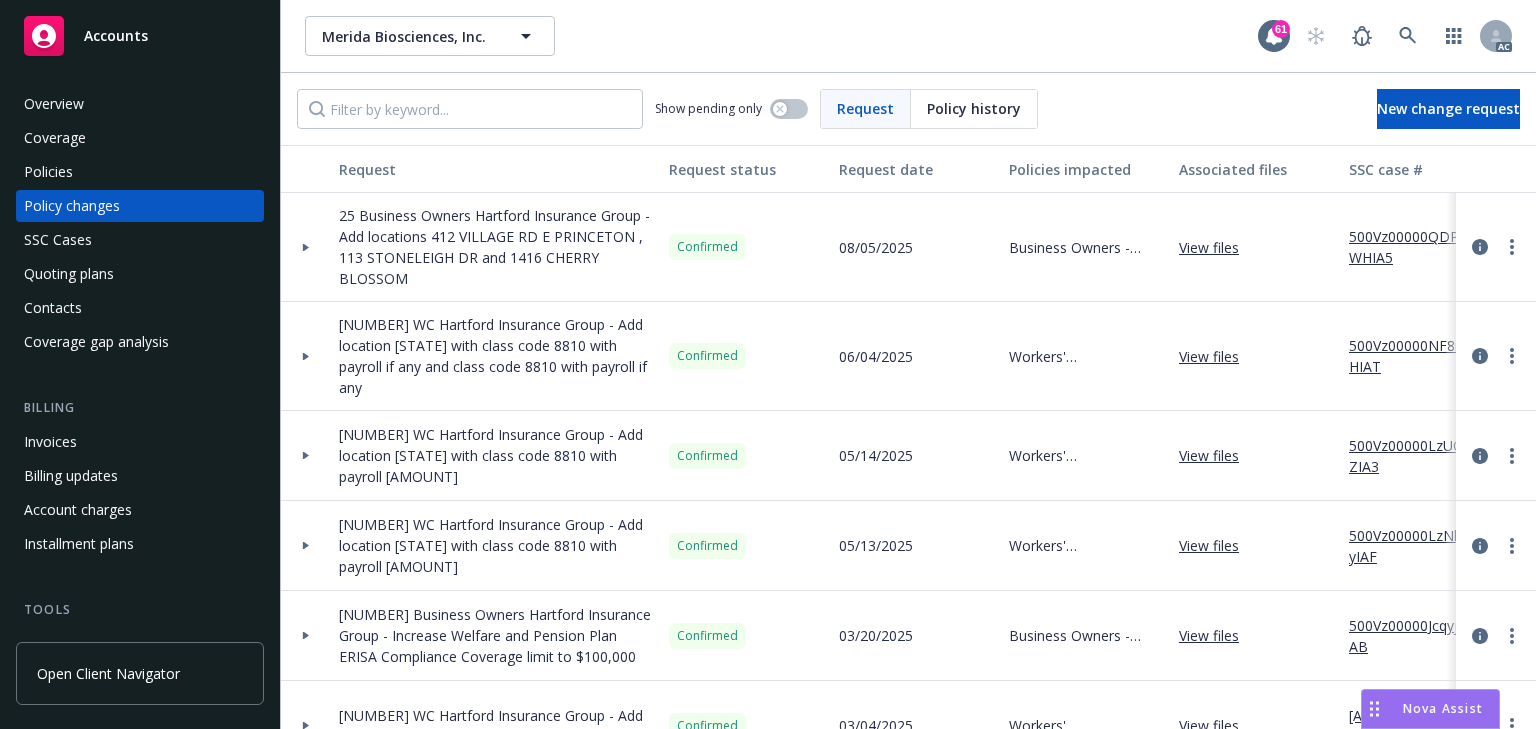 click at bounding box center (306, 247) 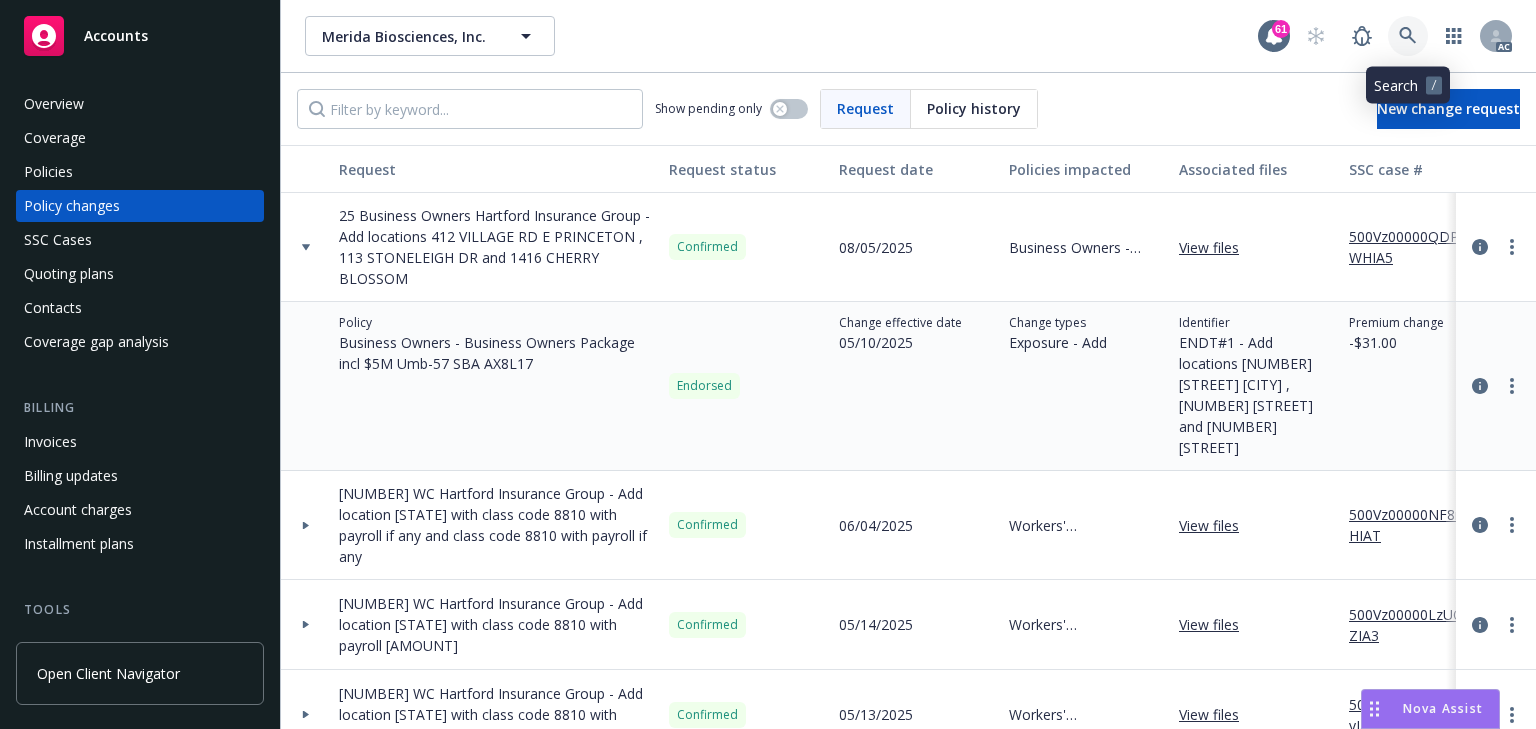 click at bounding box center [1408, 36] 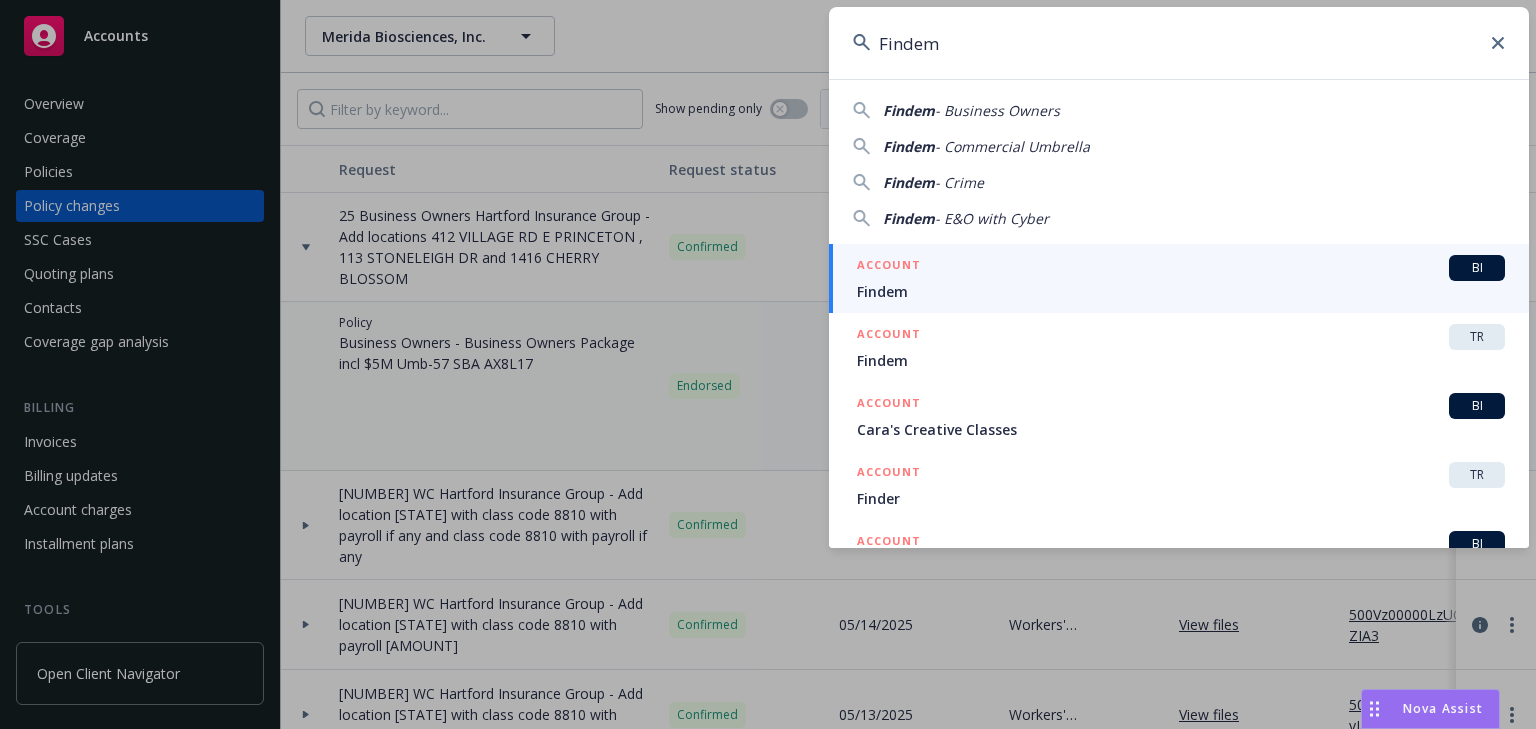 type on "Findem" 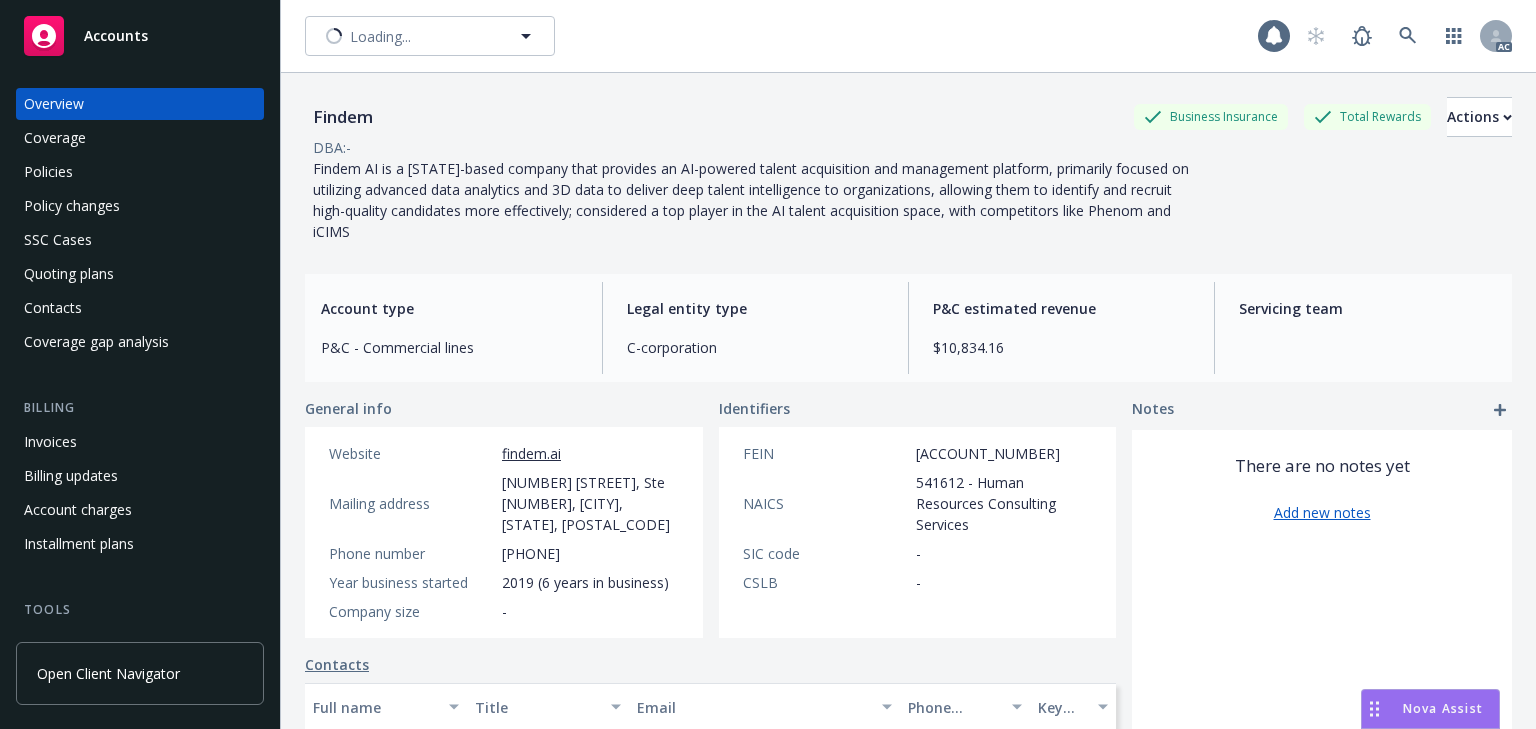 click on "Policies" at bounding box center (140, 172) 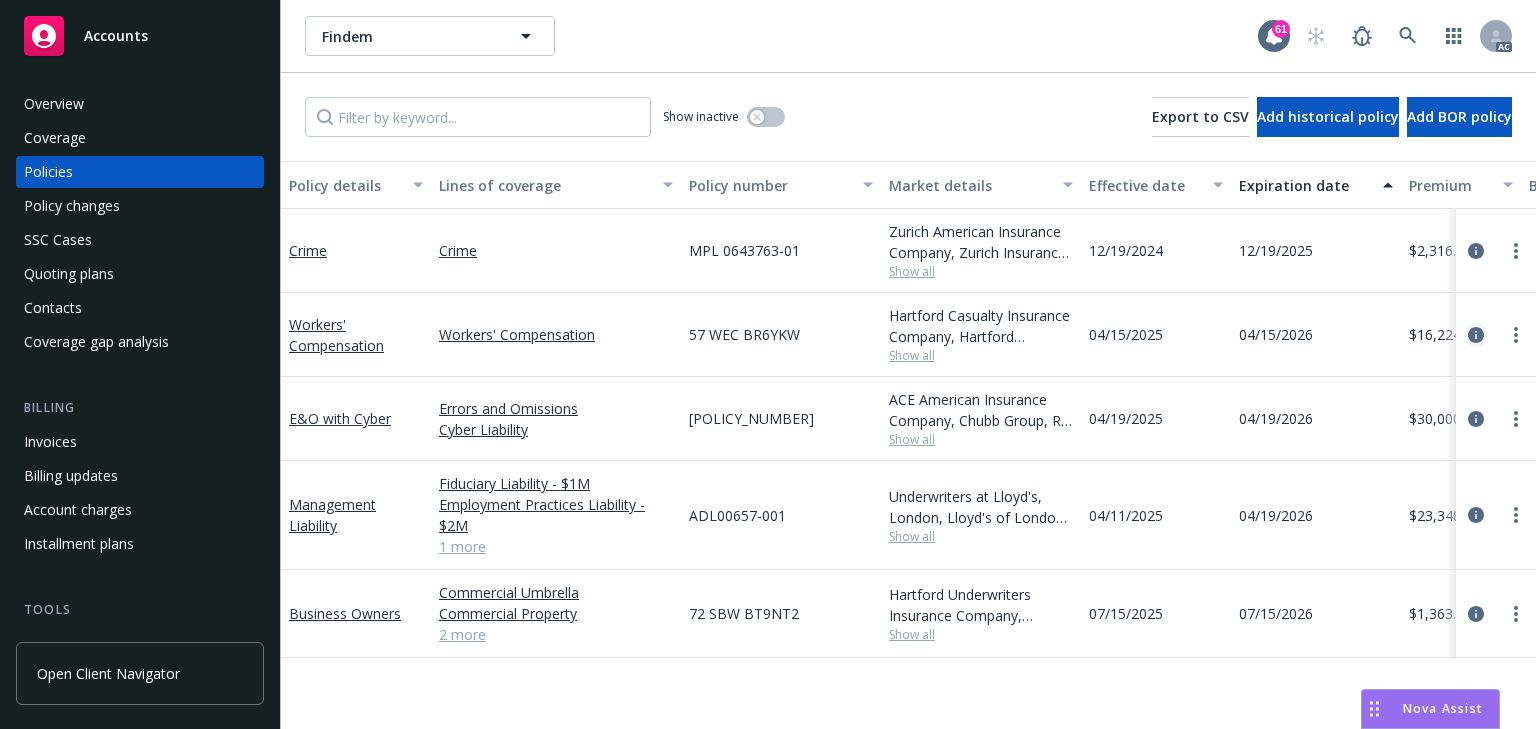 click 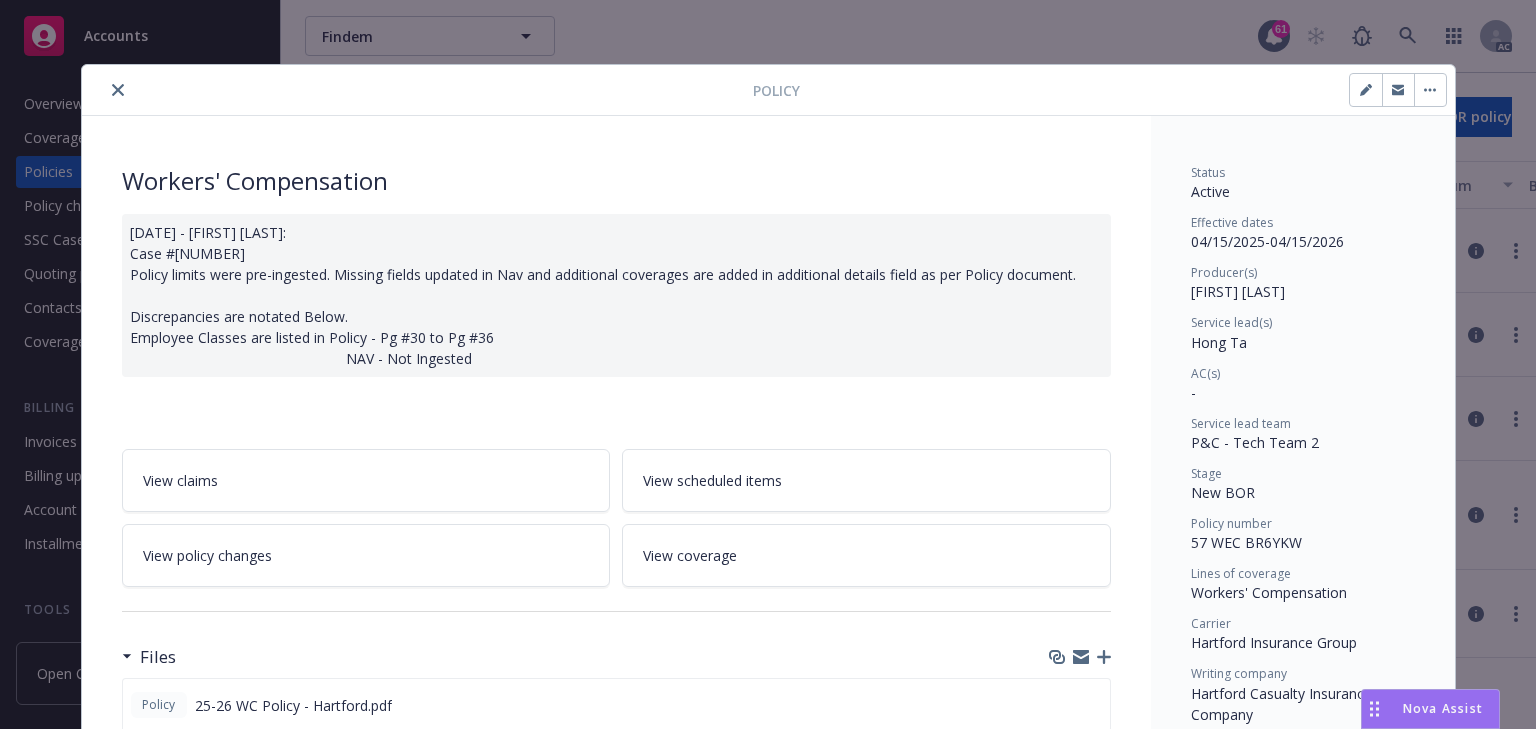 click on "View policy changes" at bounding box center (366, 555) 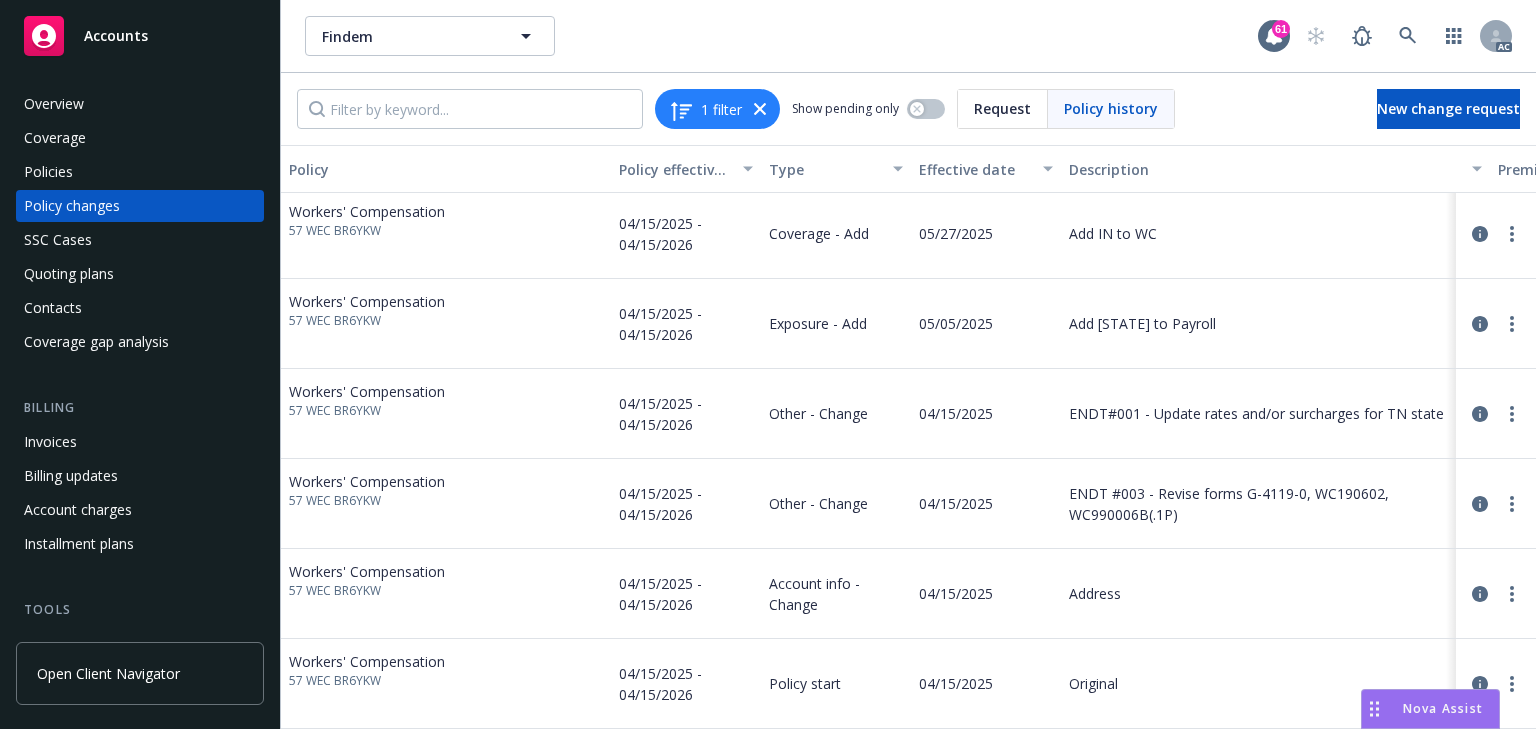 scroll, scrollTop: 106, scrollLeft: 0, axis: vertical 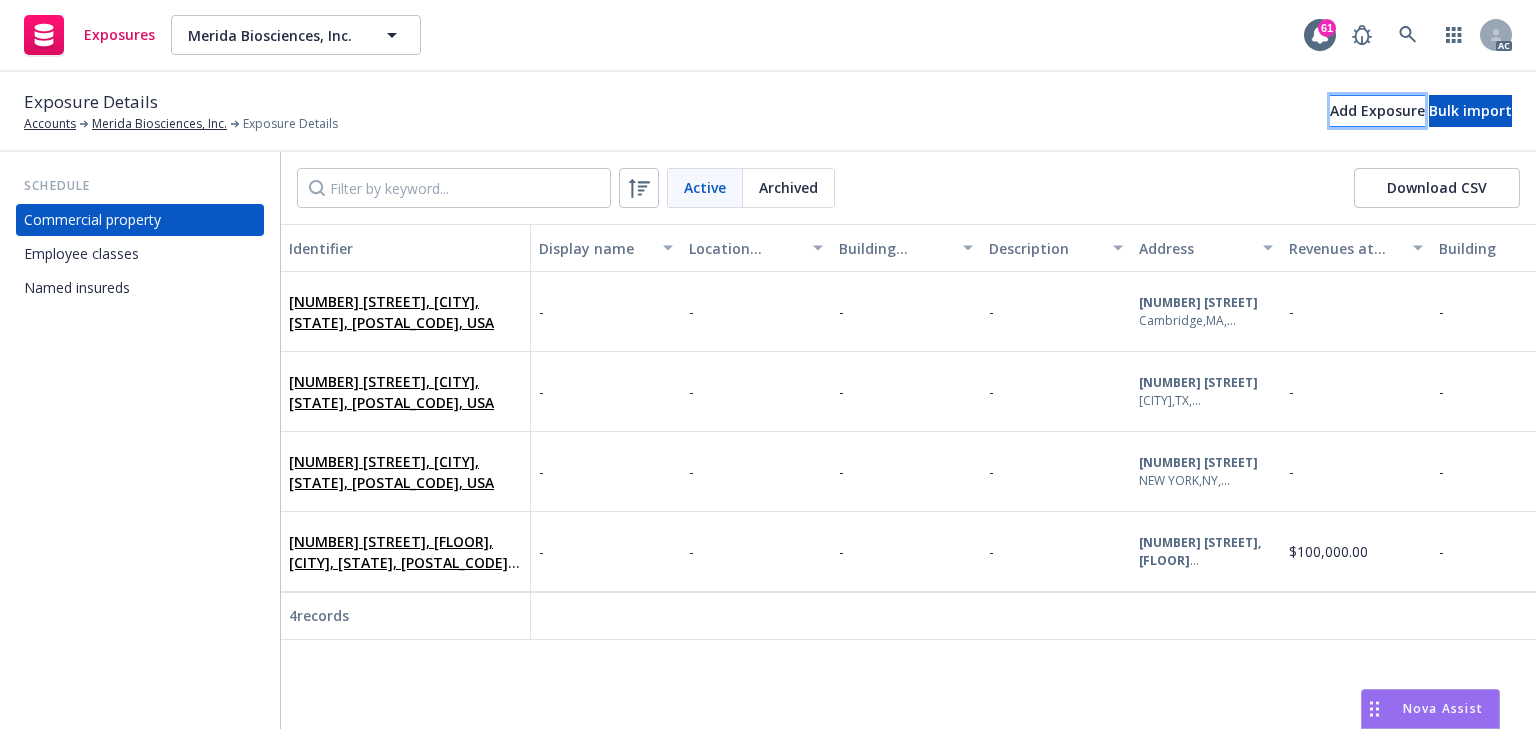 click on "Add Exposure" at bounding box center [1377, 111] 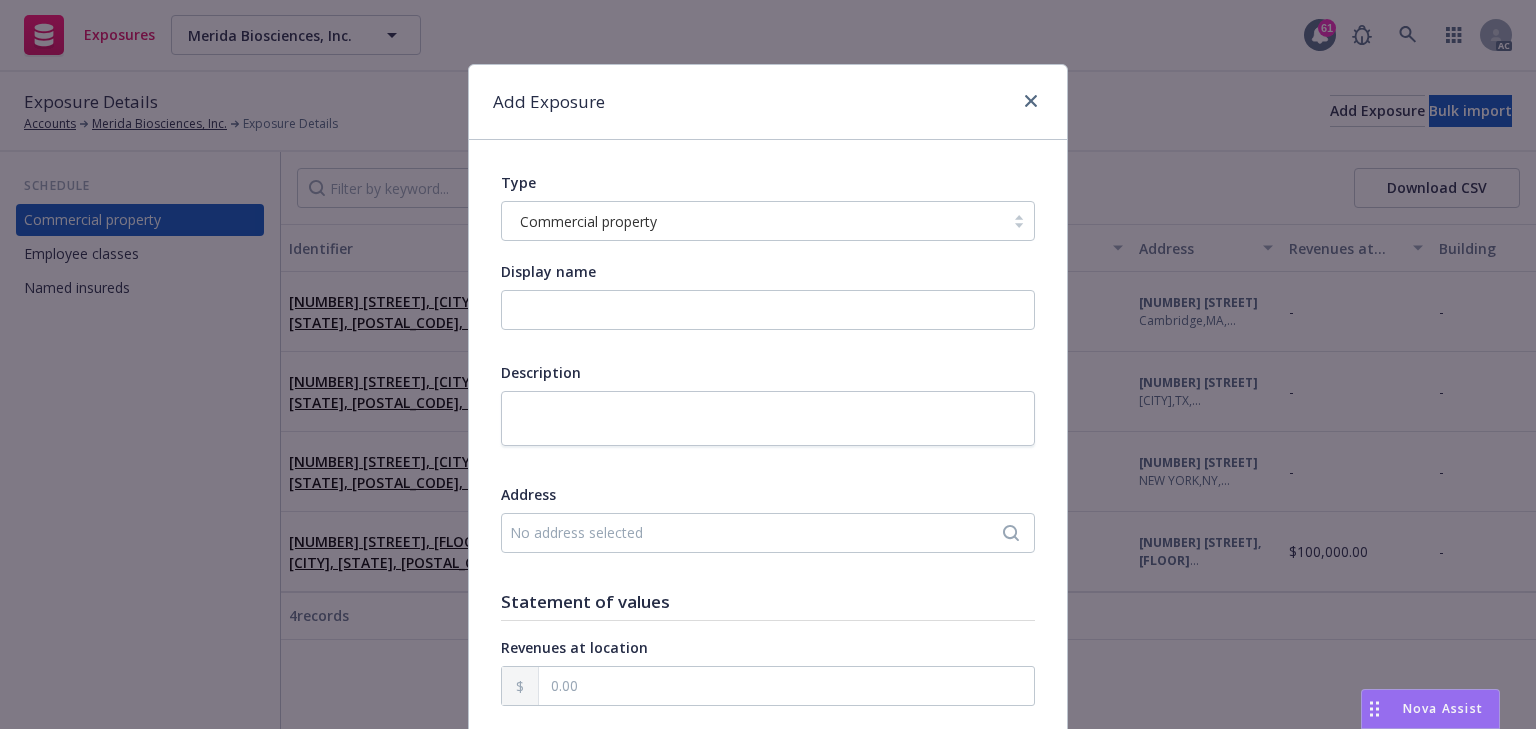 click on "No address selected" at bounding box center (758, 532) 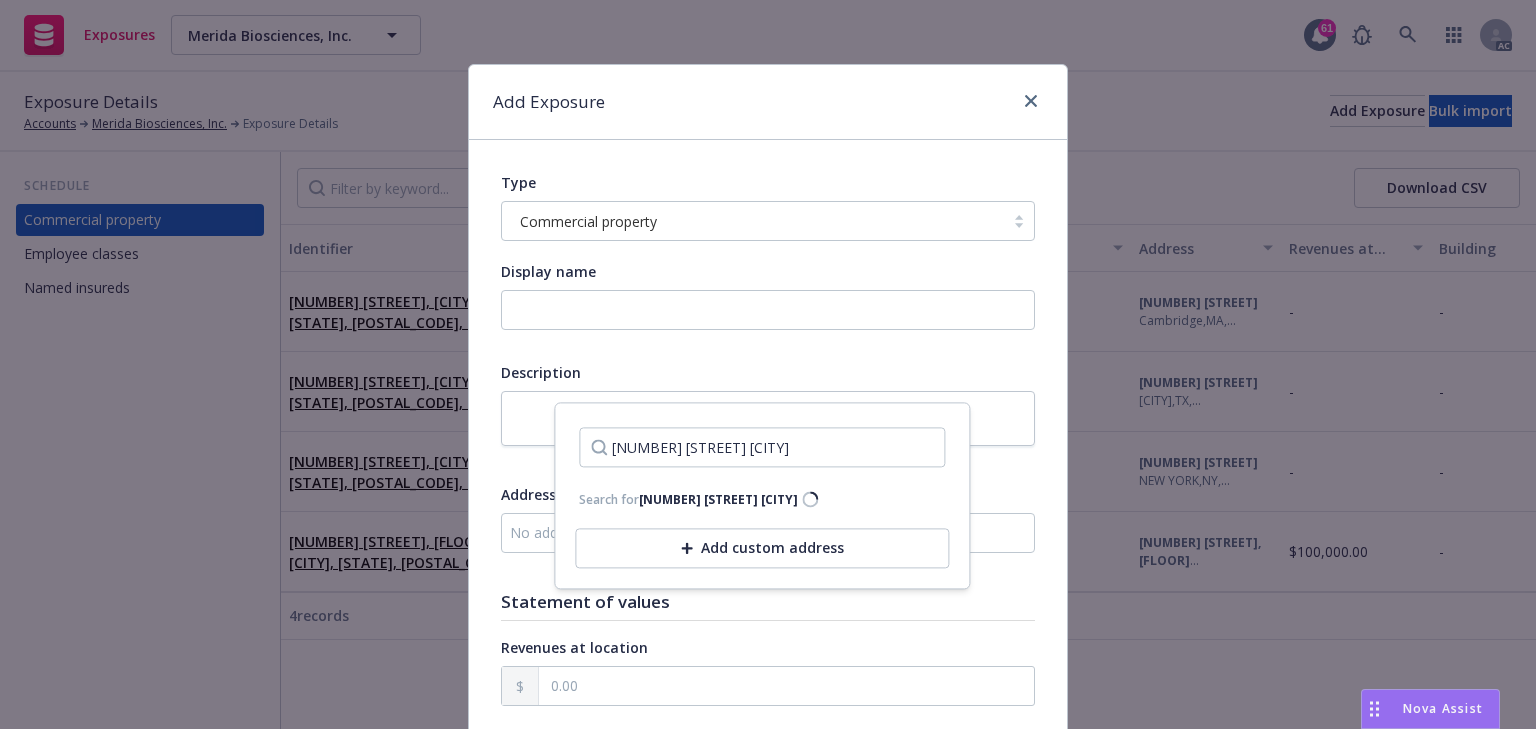 type on "[NUMBER] [STREET] [CITY]" 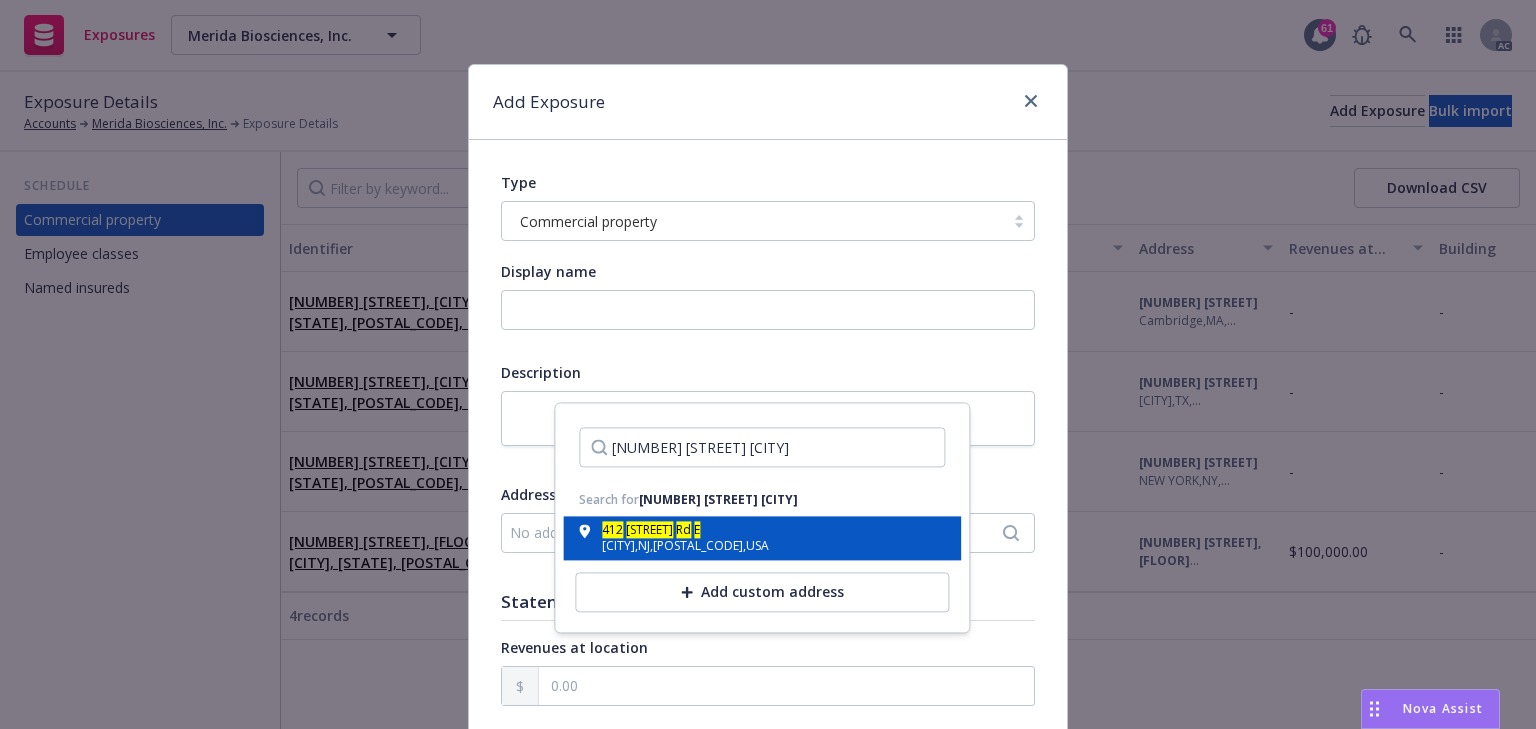 click on "Village" at bounding box center [649, 530] 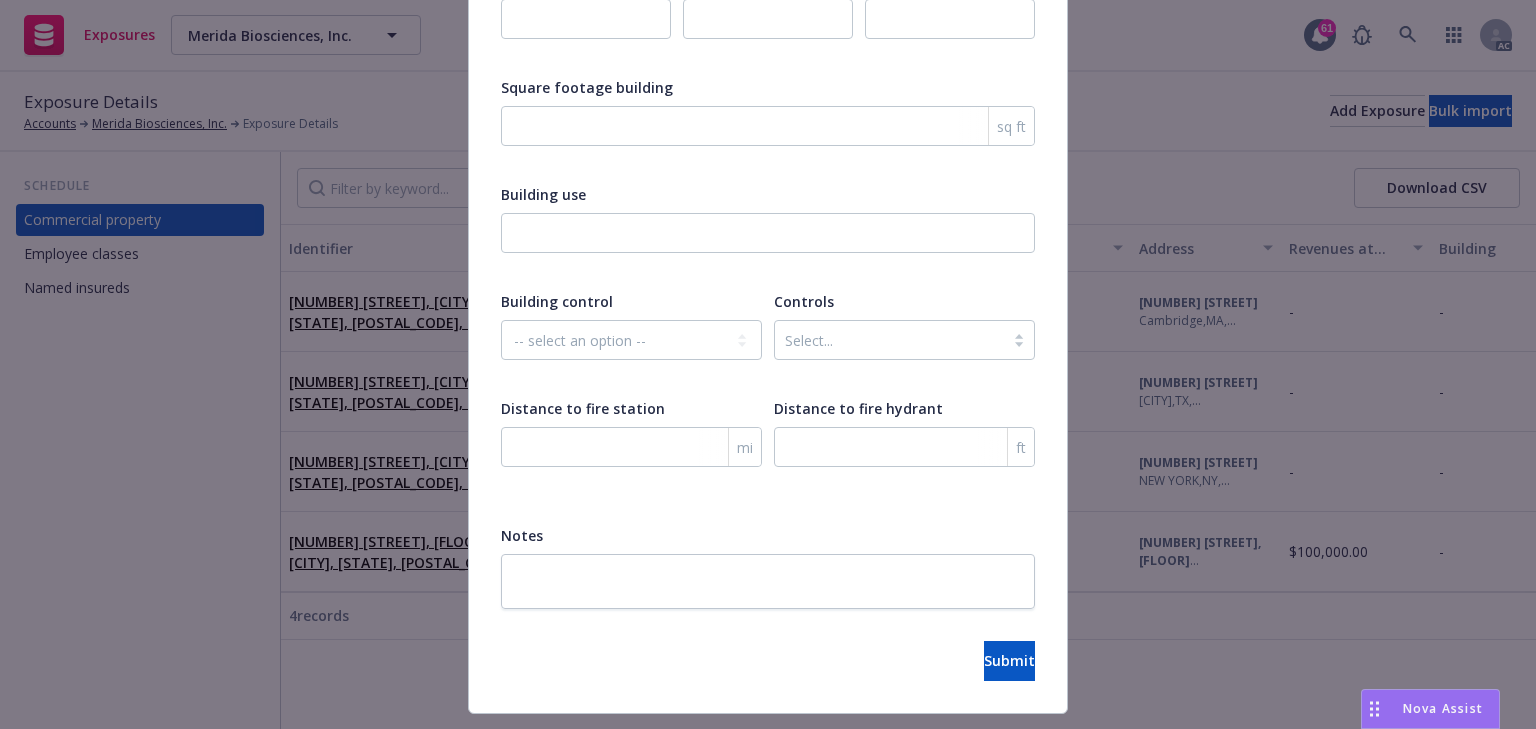 scroll, scrollTop: 3323, scrollLeft: 0, axis: vertical 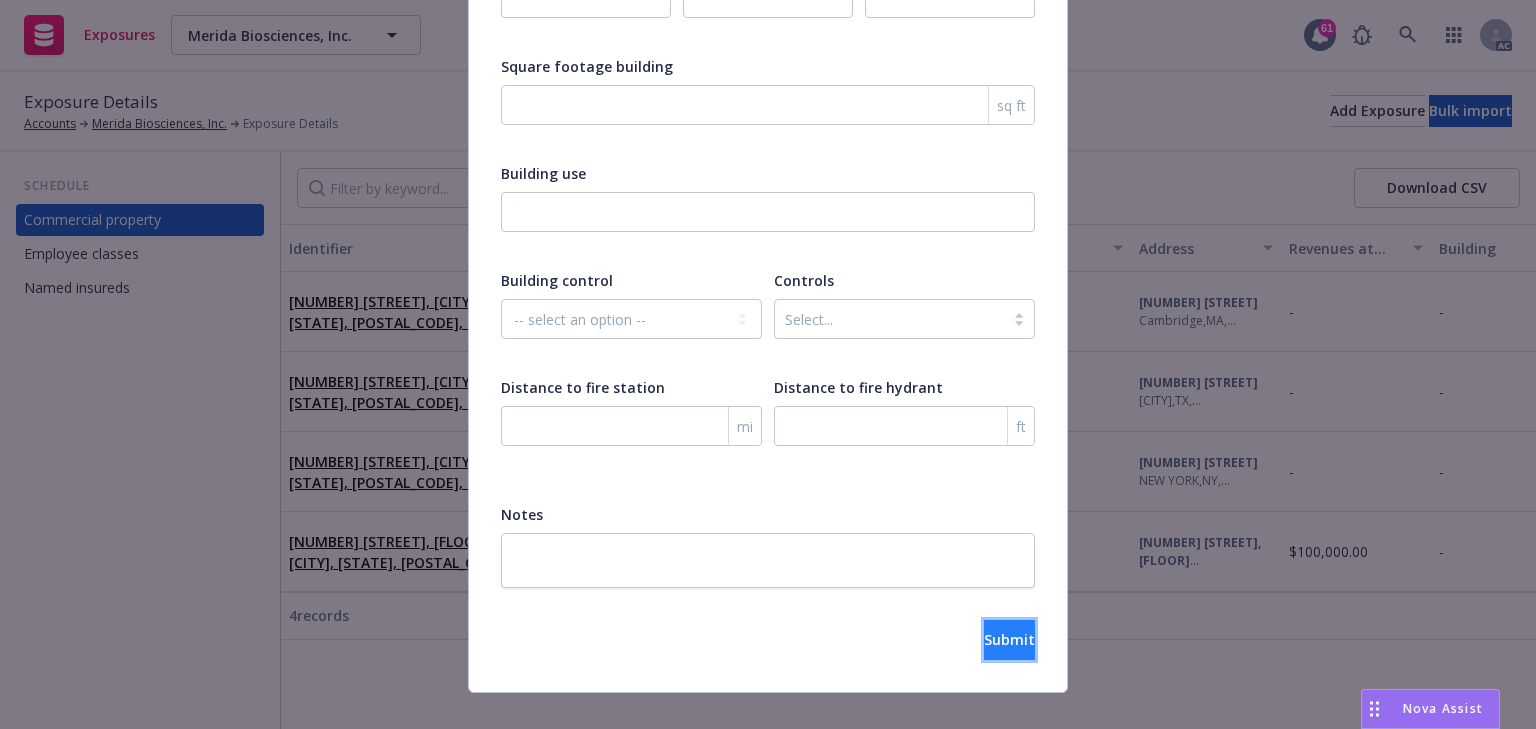 click on "Submit" at bounding box center [1009, 640] 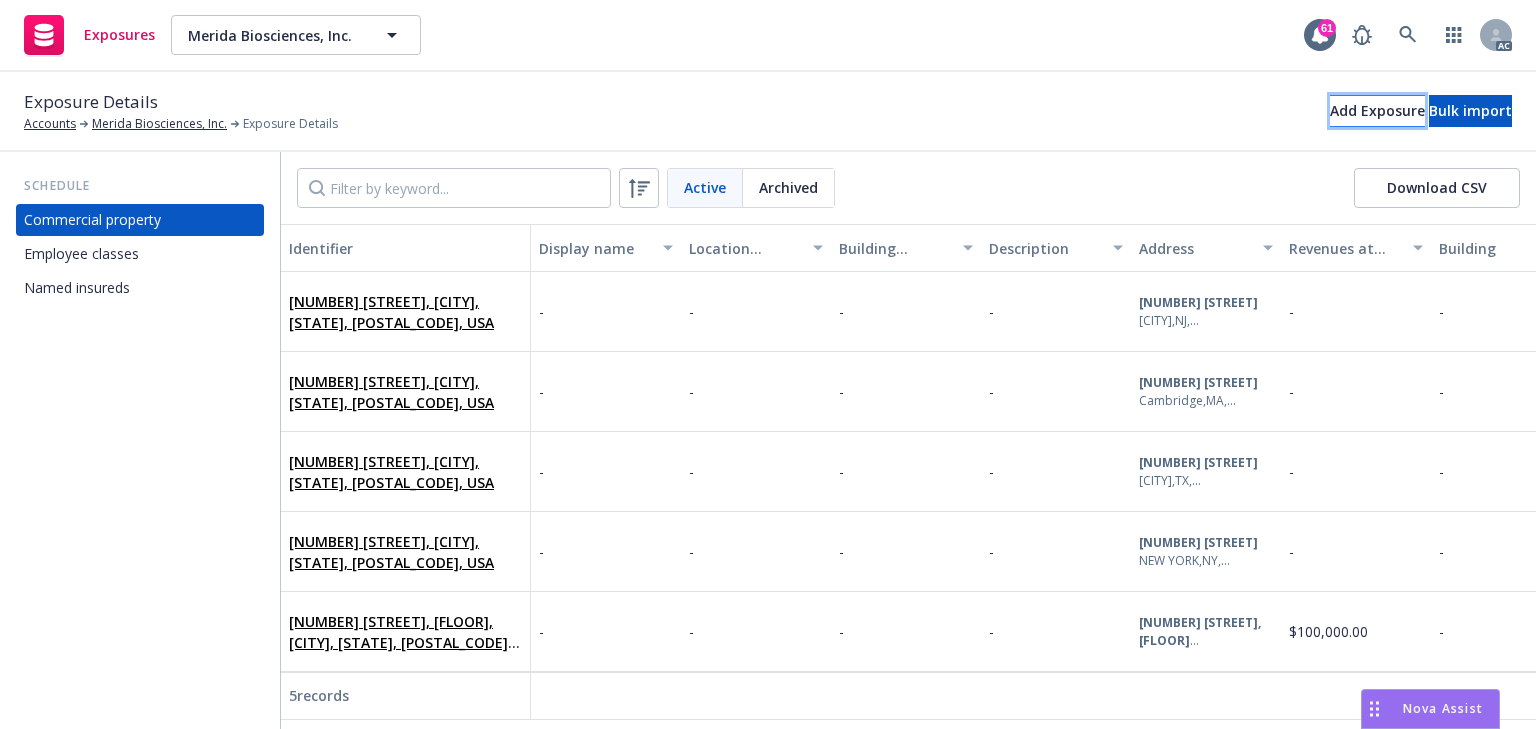 click on "Add Exposure" at bounding box center [1377, 111] 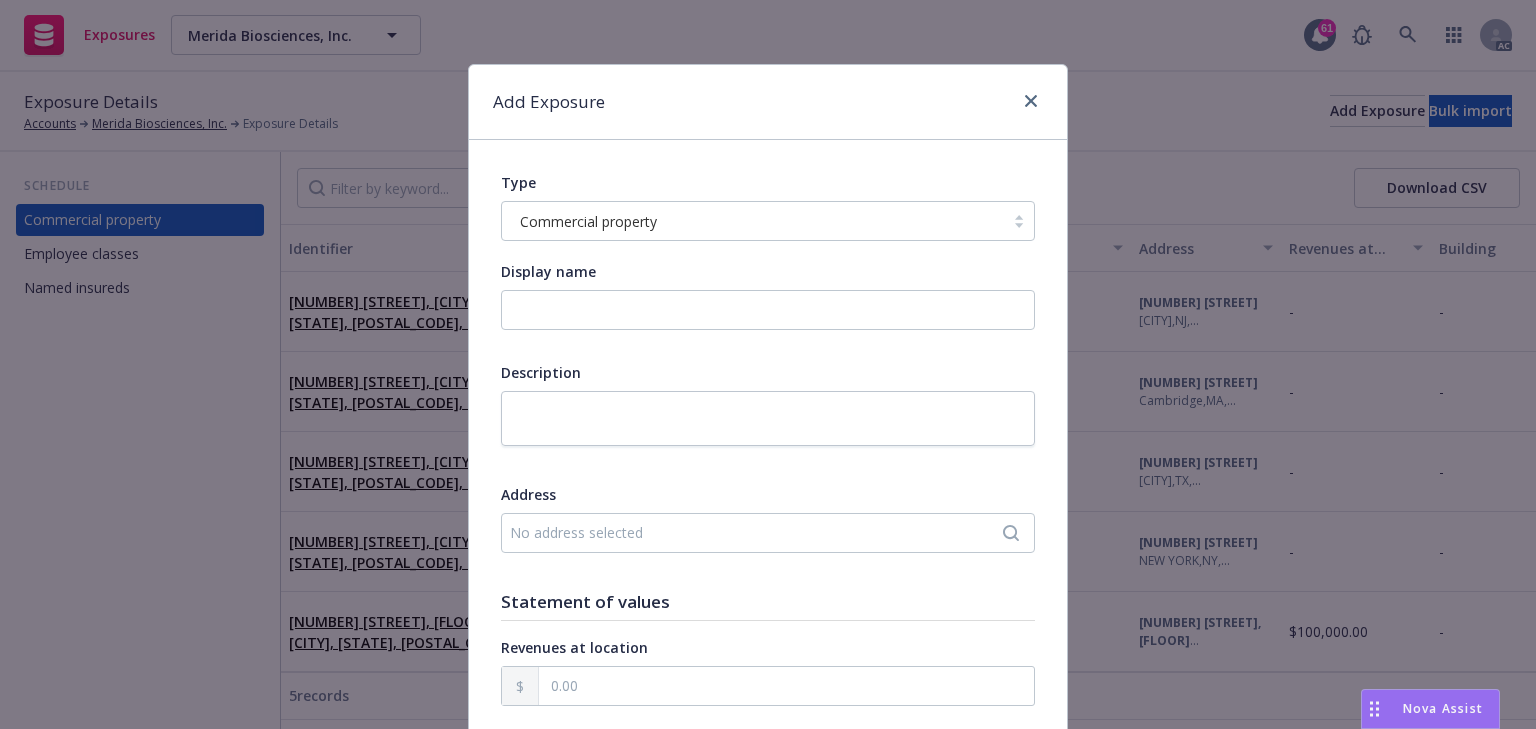 click on "No address selected" at bounding box center [758, 532] 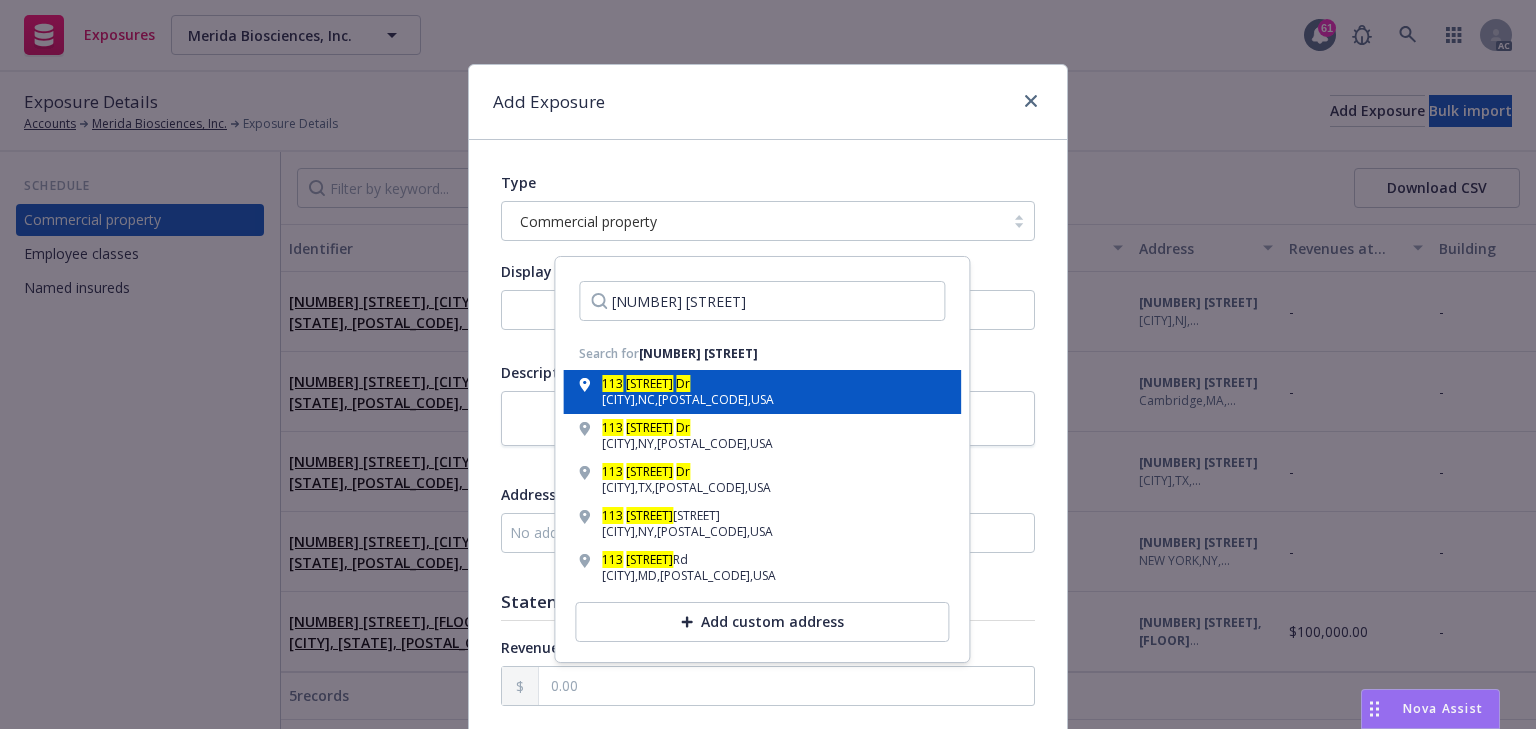 type on "113 STONELEIGH DR" 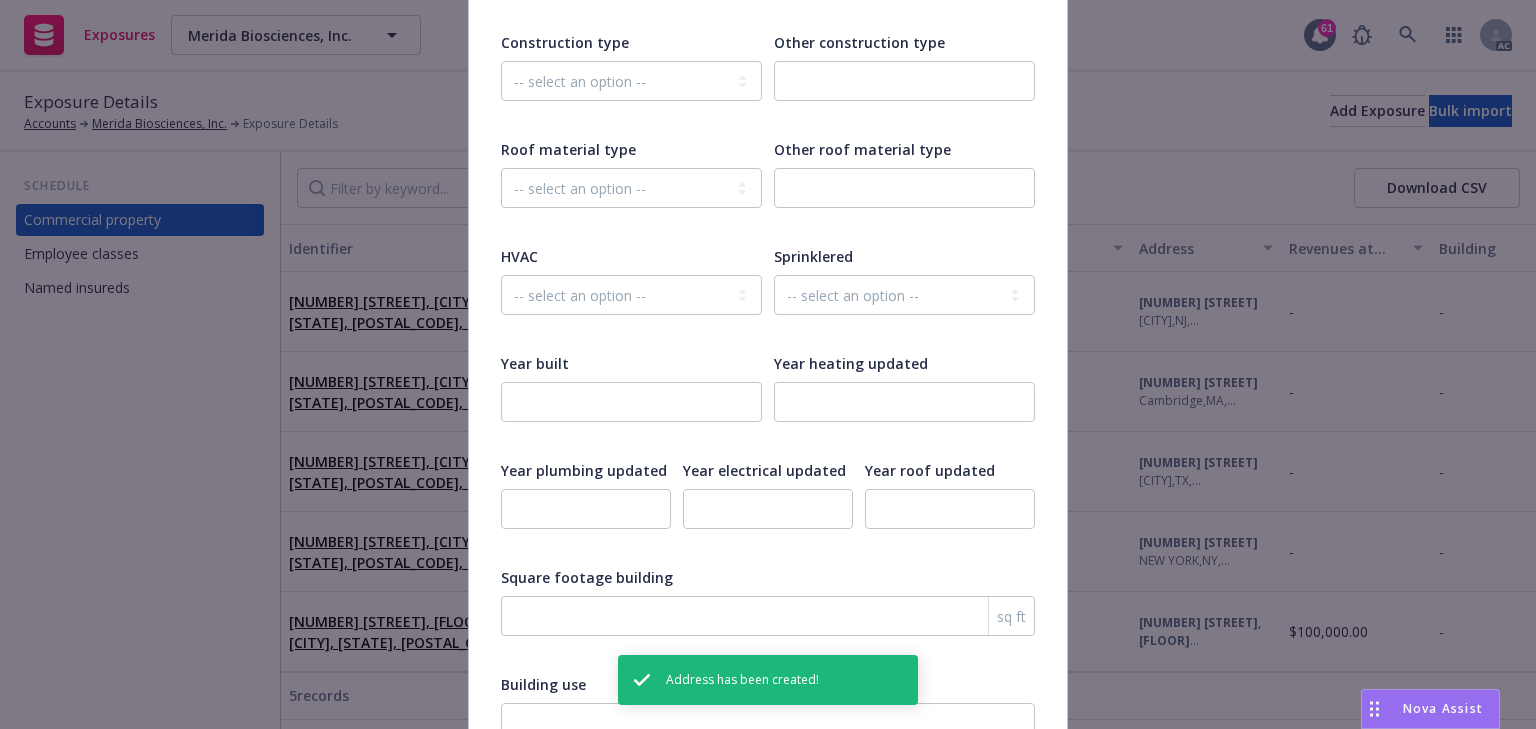 scroll, scrollTop: 3323, scrollLeft: 0, axis: vertical 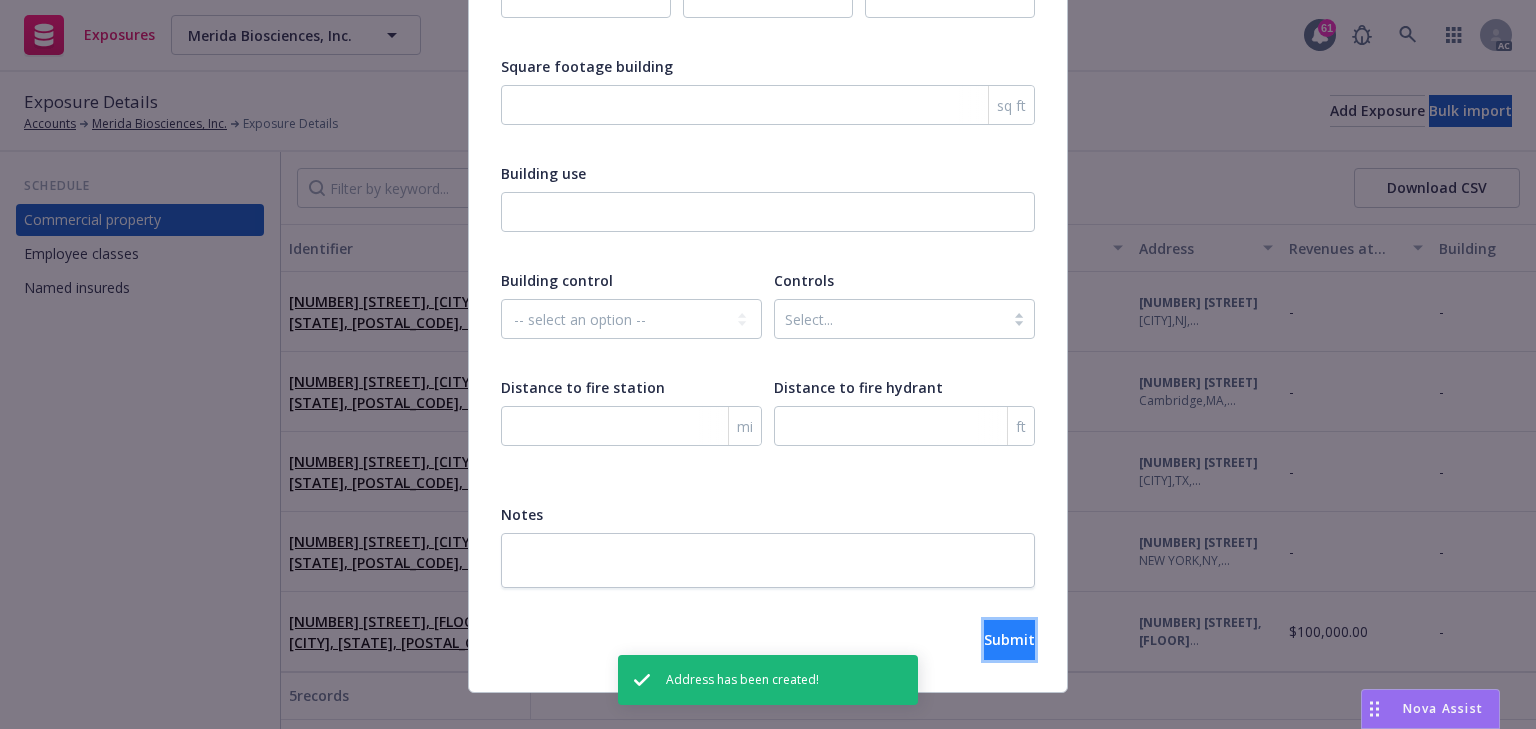 click on "Submit" at bounding box center [1009, 639] 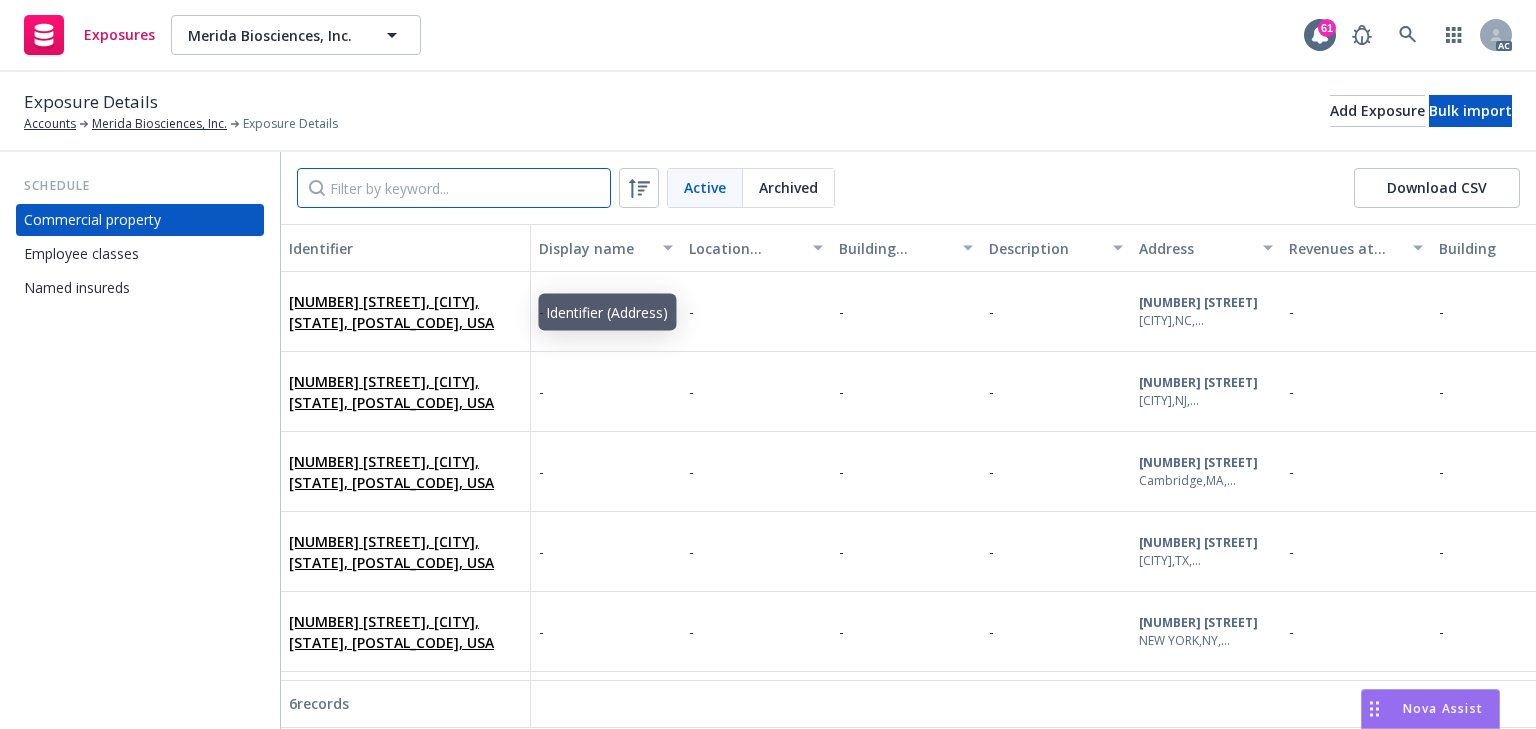 click at bounding box center (454, 188) 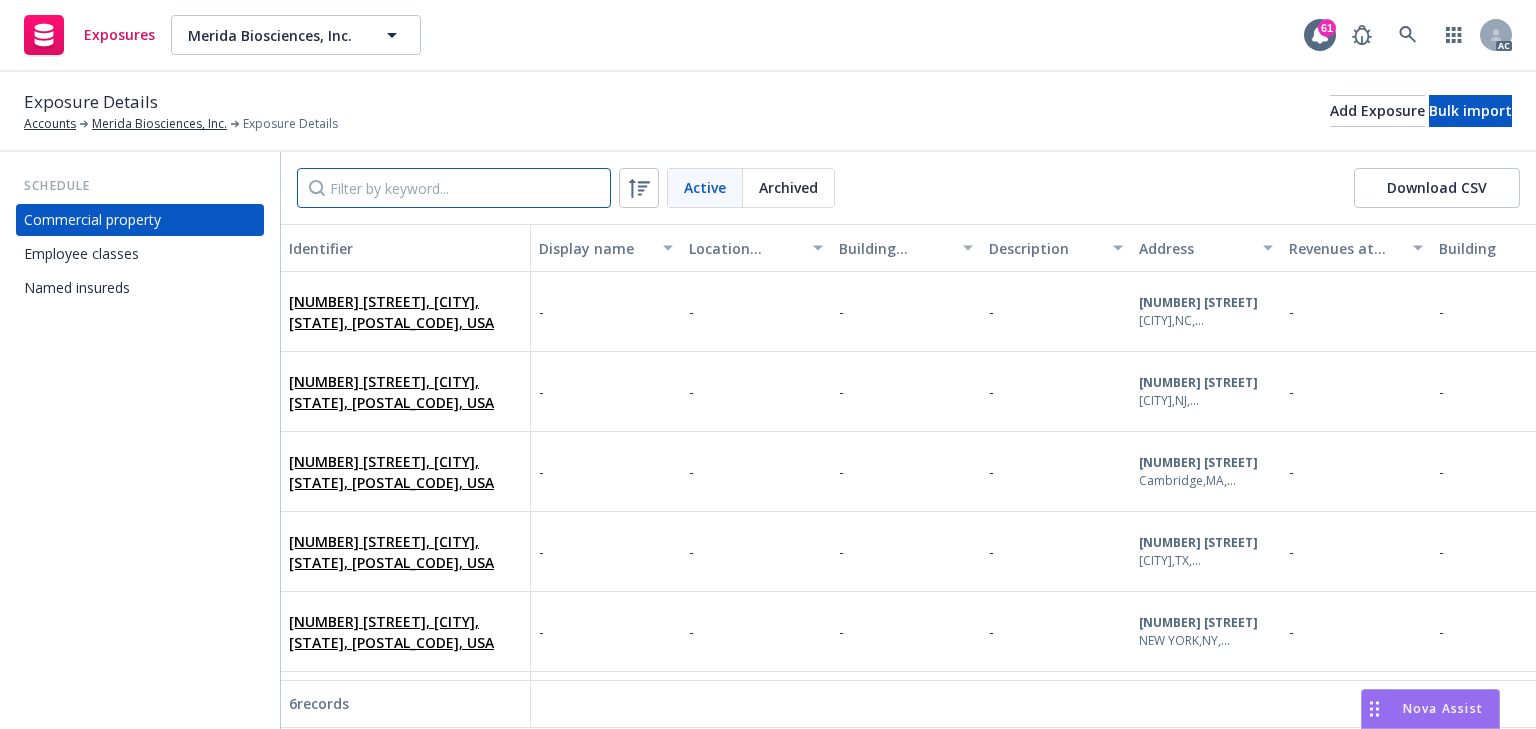 type on "v" 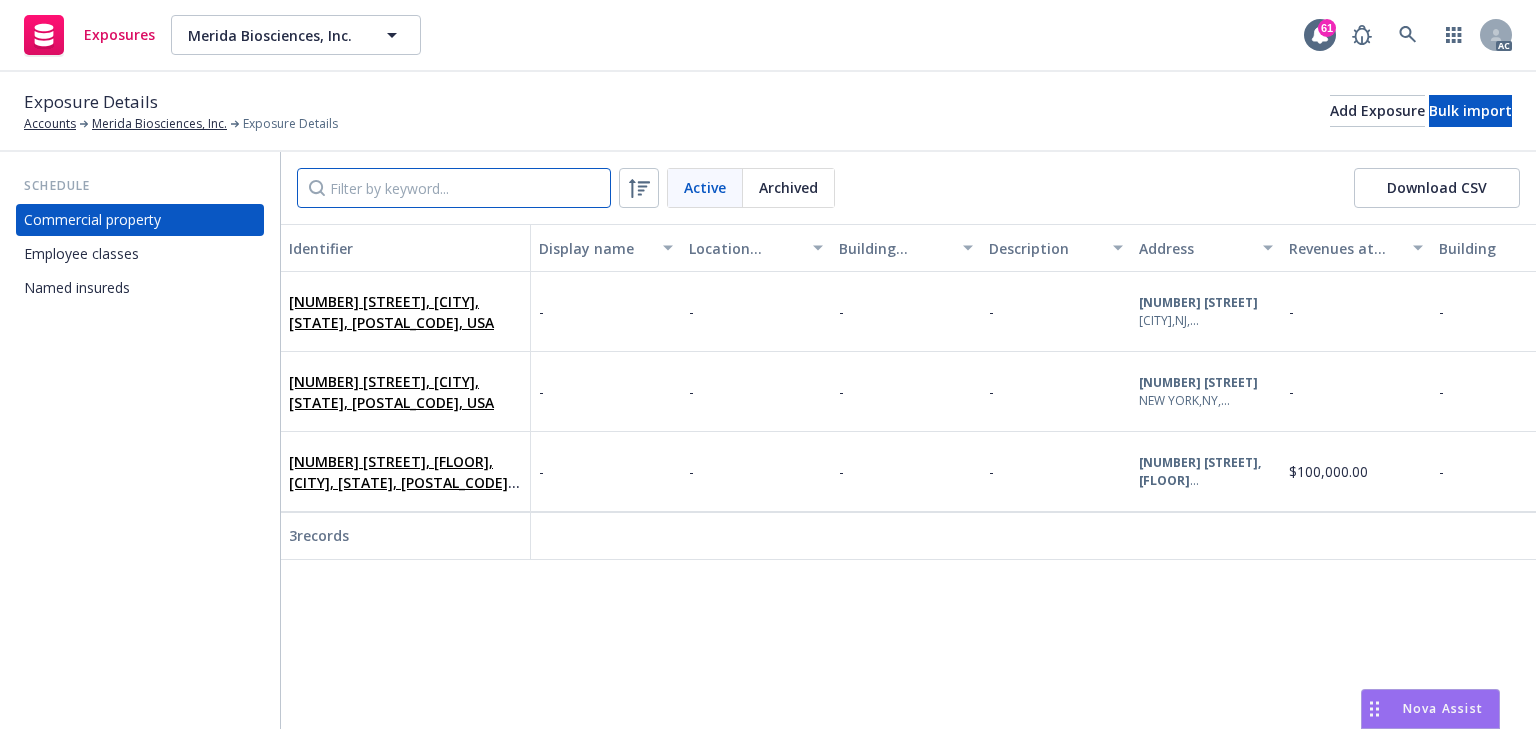 paste on "1416 CHERRY BLOSSOM LN" 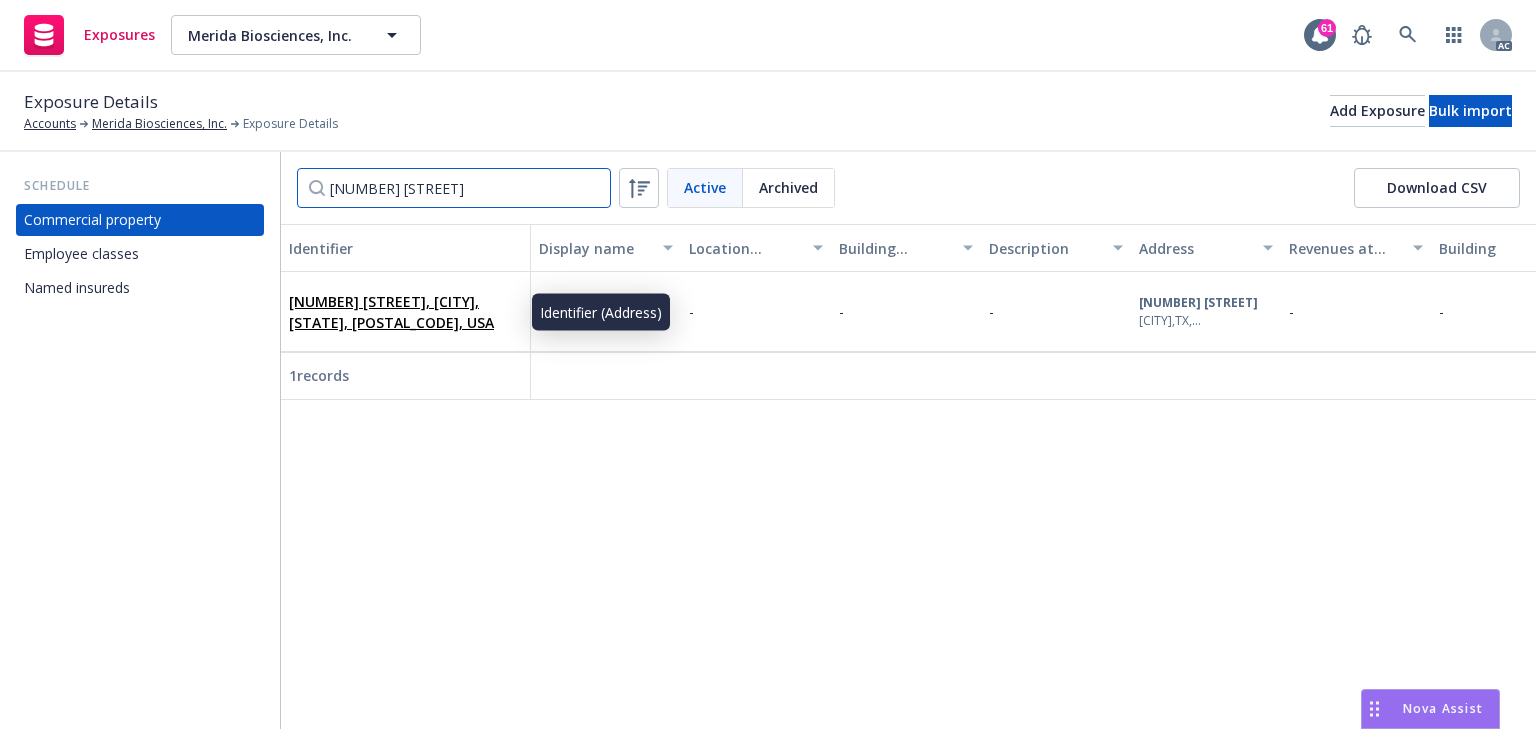 type on "1416 CHERRY BLOSSOM LN" 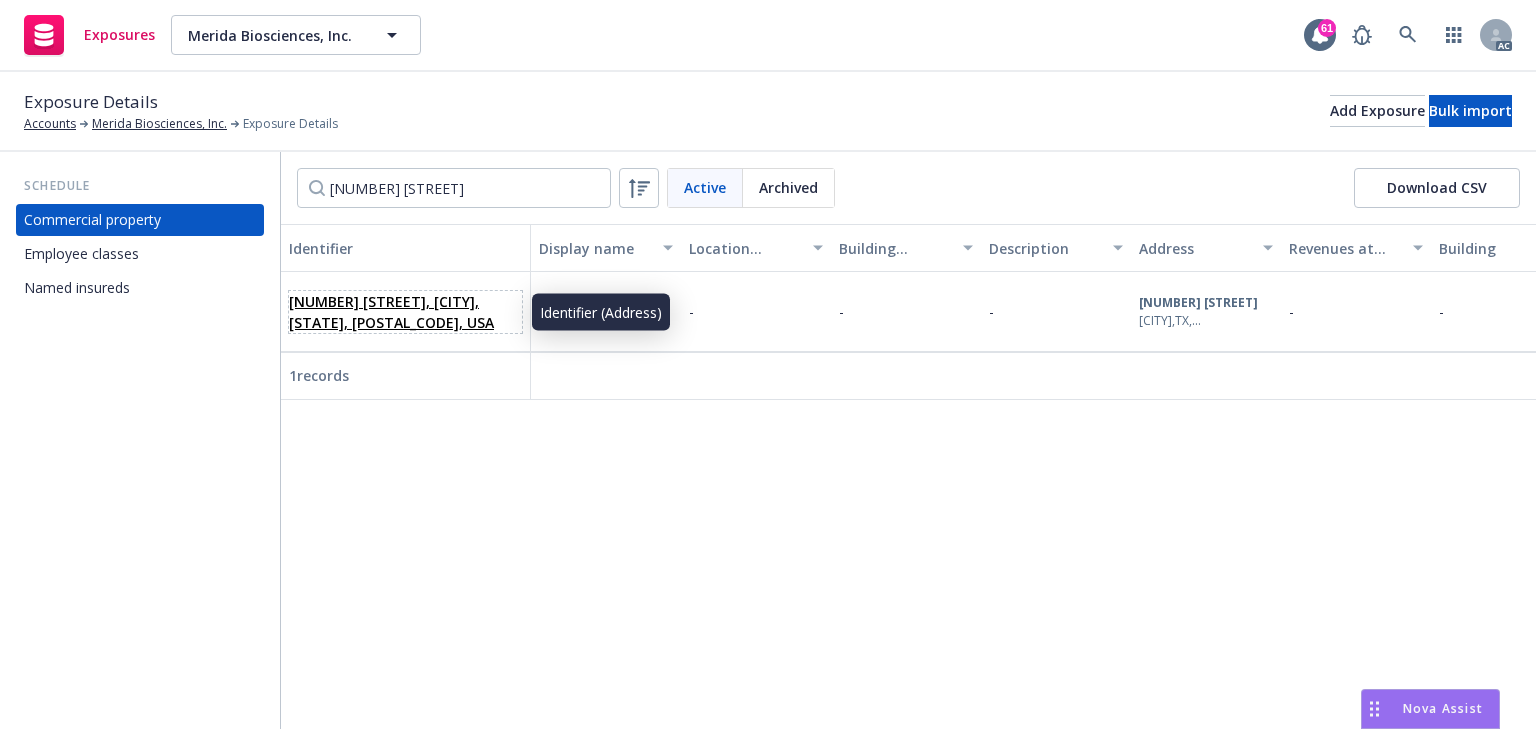 click on "[NUMBER] [STREET], [CITY], [STATE], [POSTAL_CODE], USA" at bounding box center (391, 312) 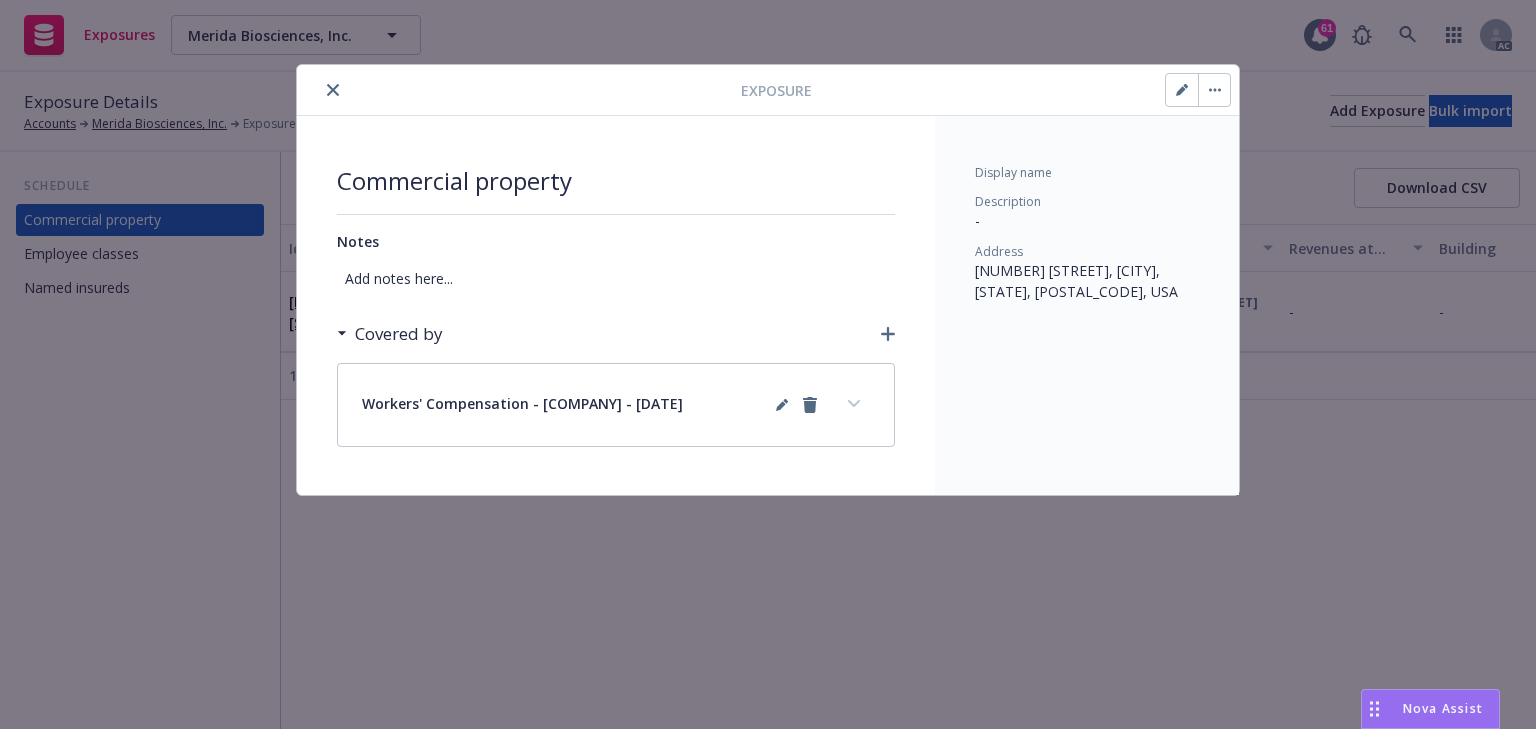 click 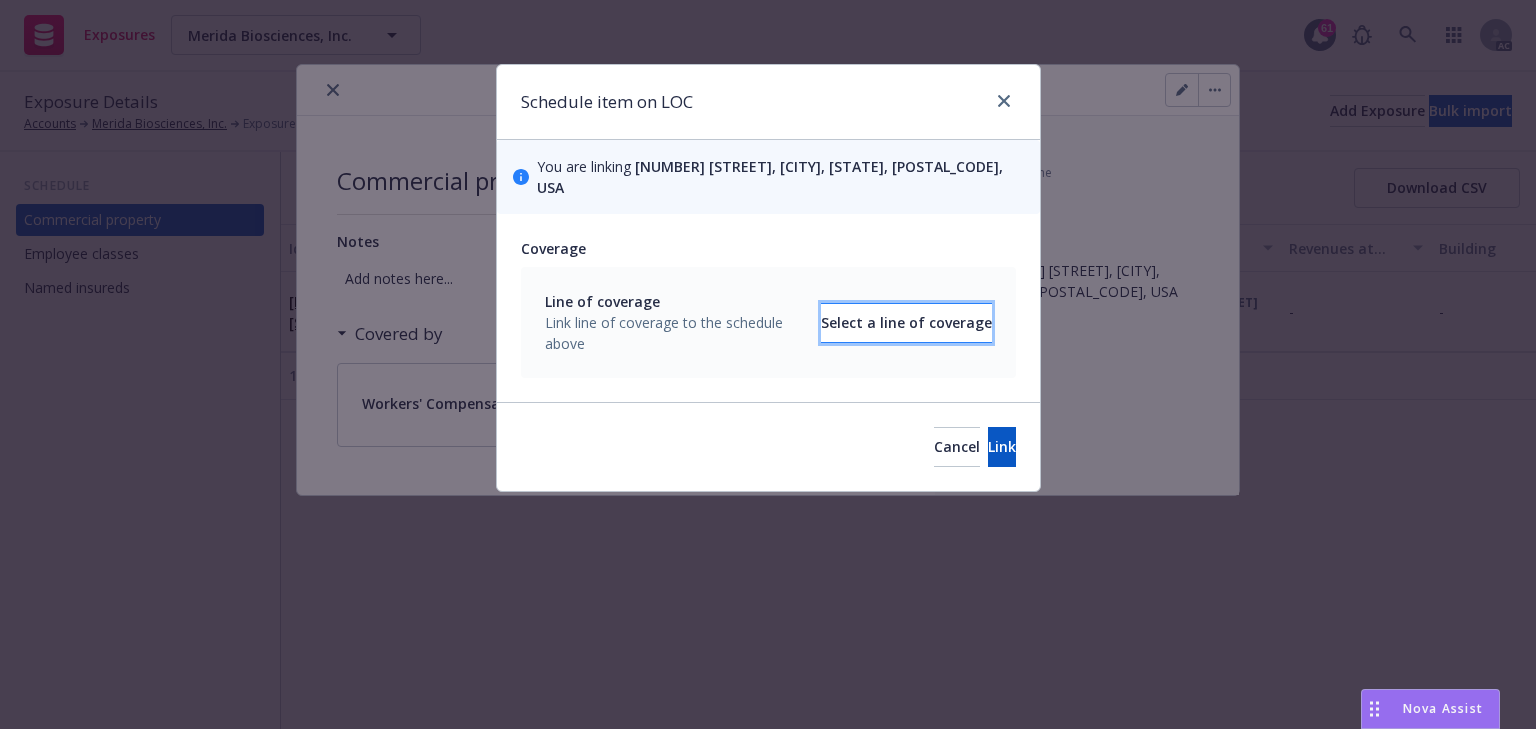 click on "Select a line of coverage" at bounding box center (906, 323) 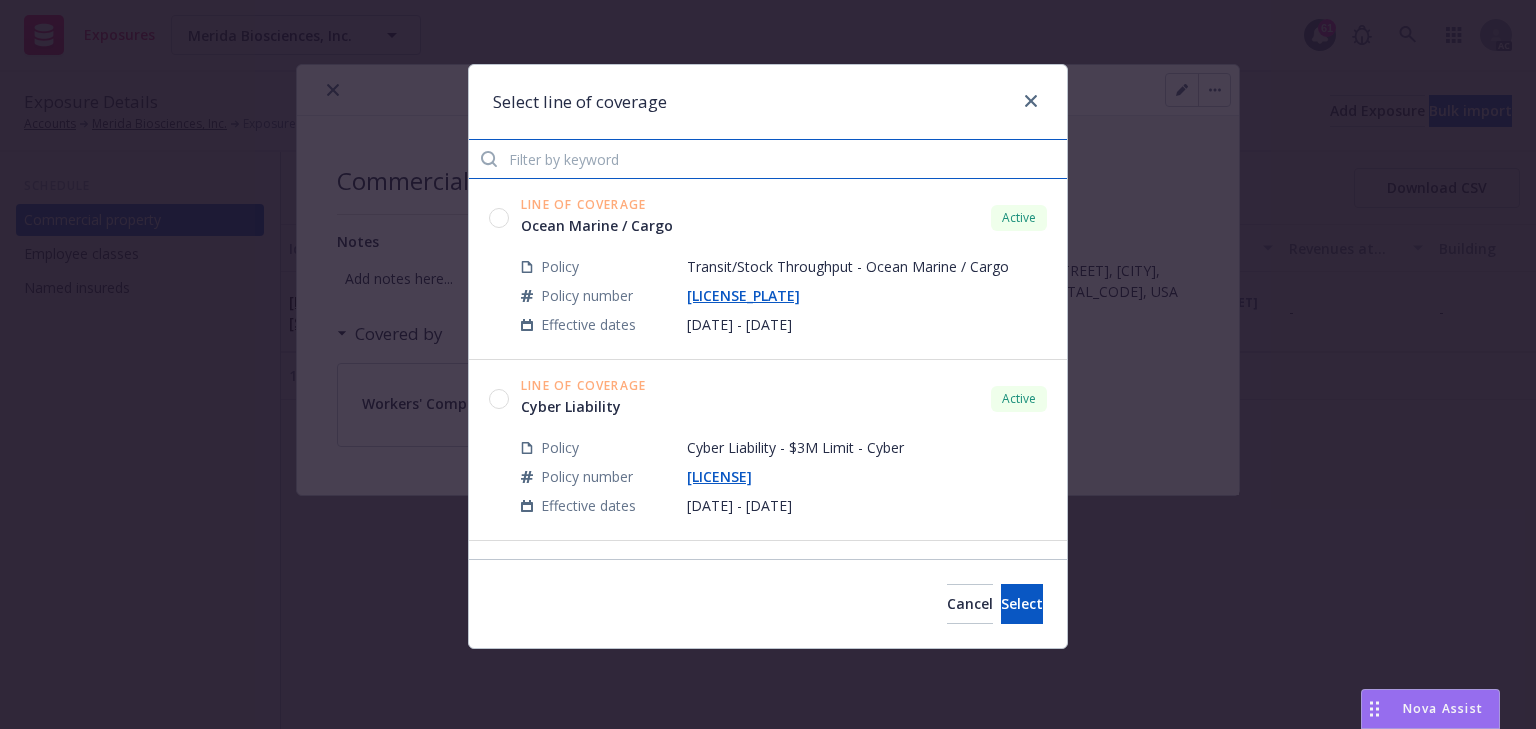click at bounding box center [768, 159] 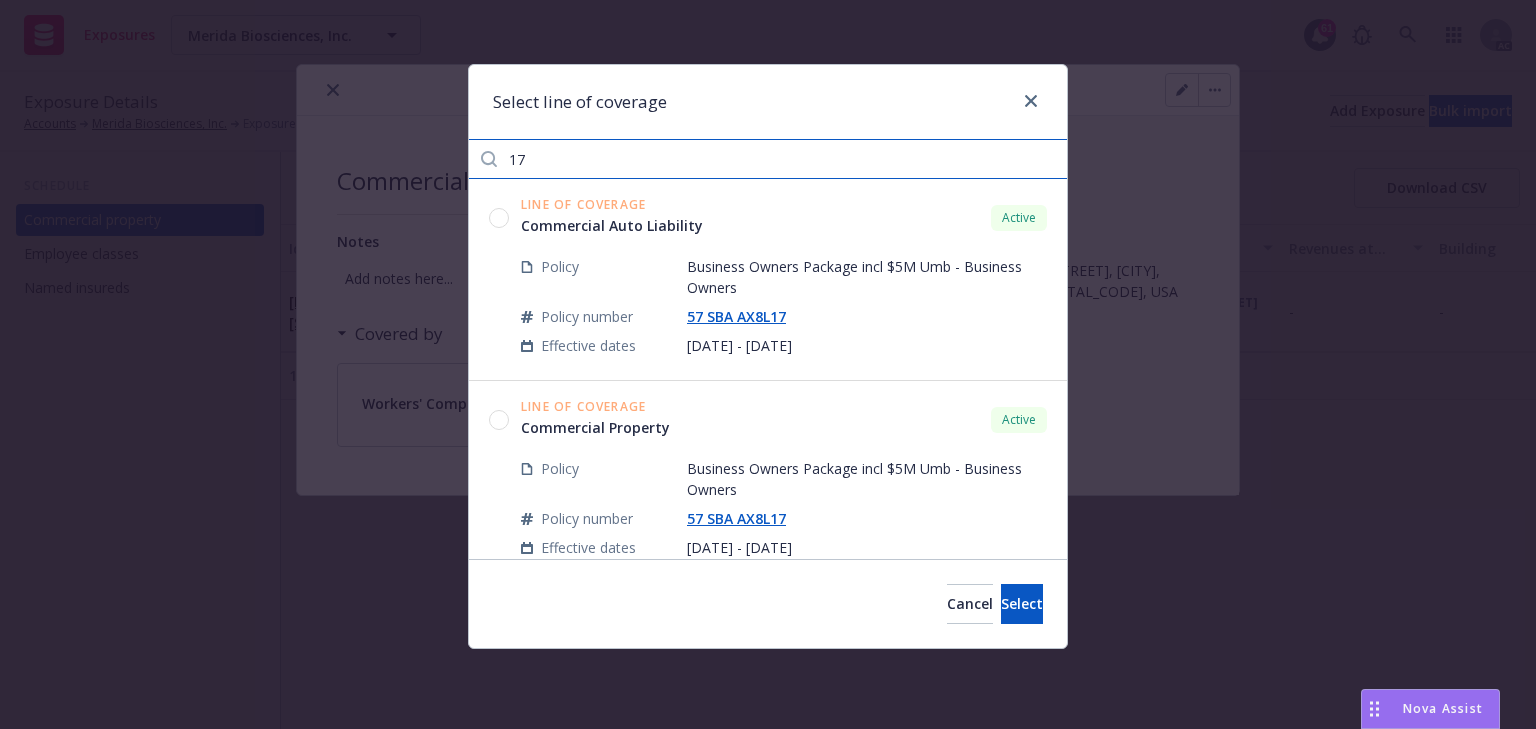click on "17" at bounding box center (768, 159) 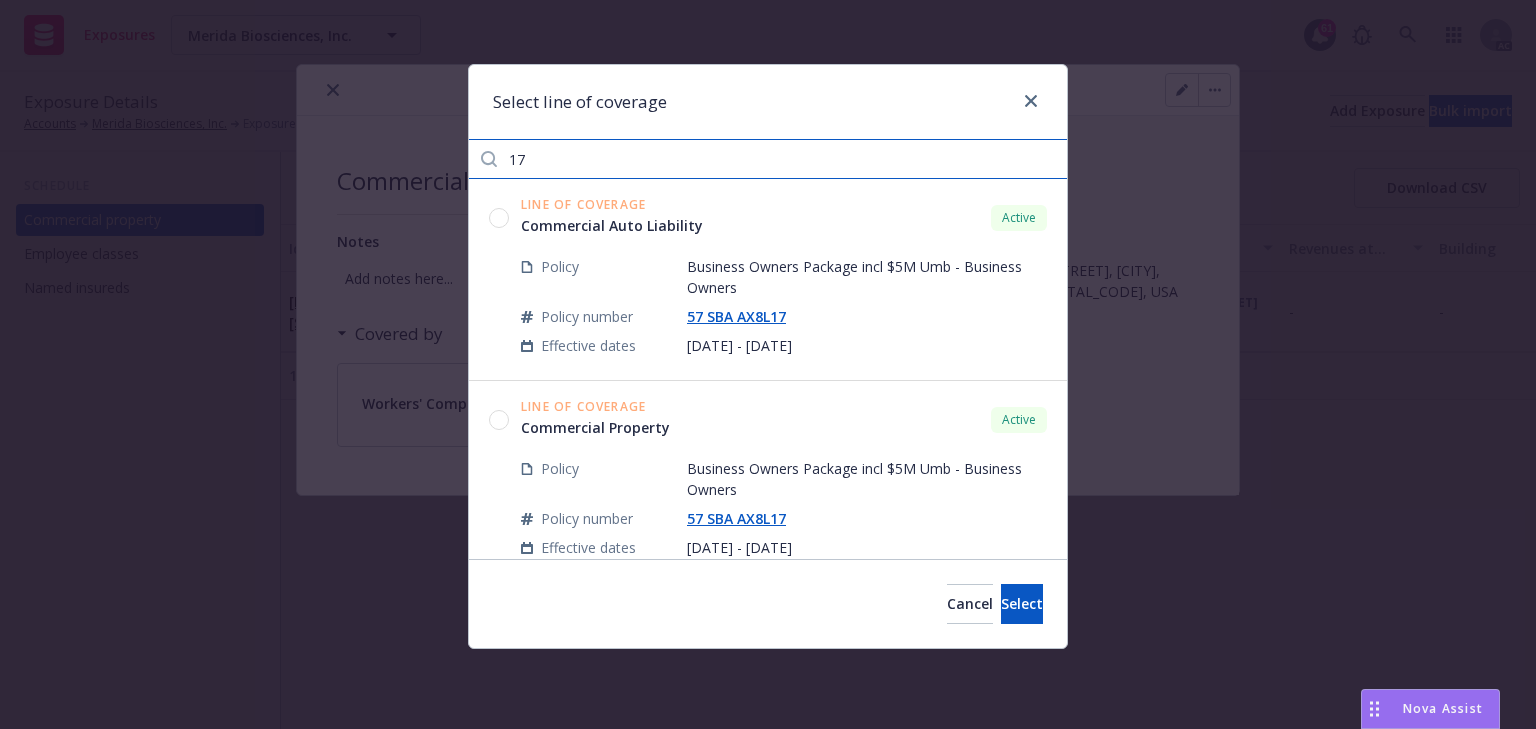 paste on "AX8L" 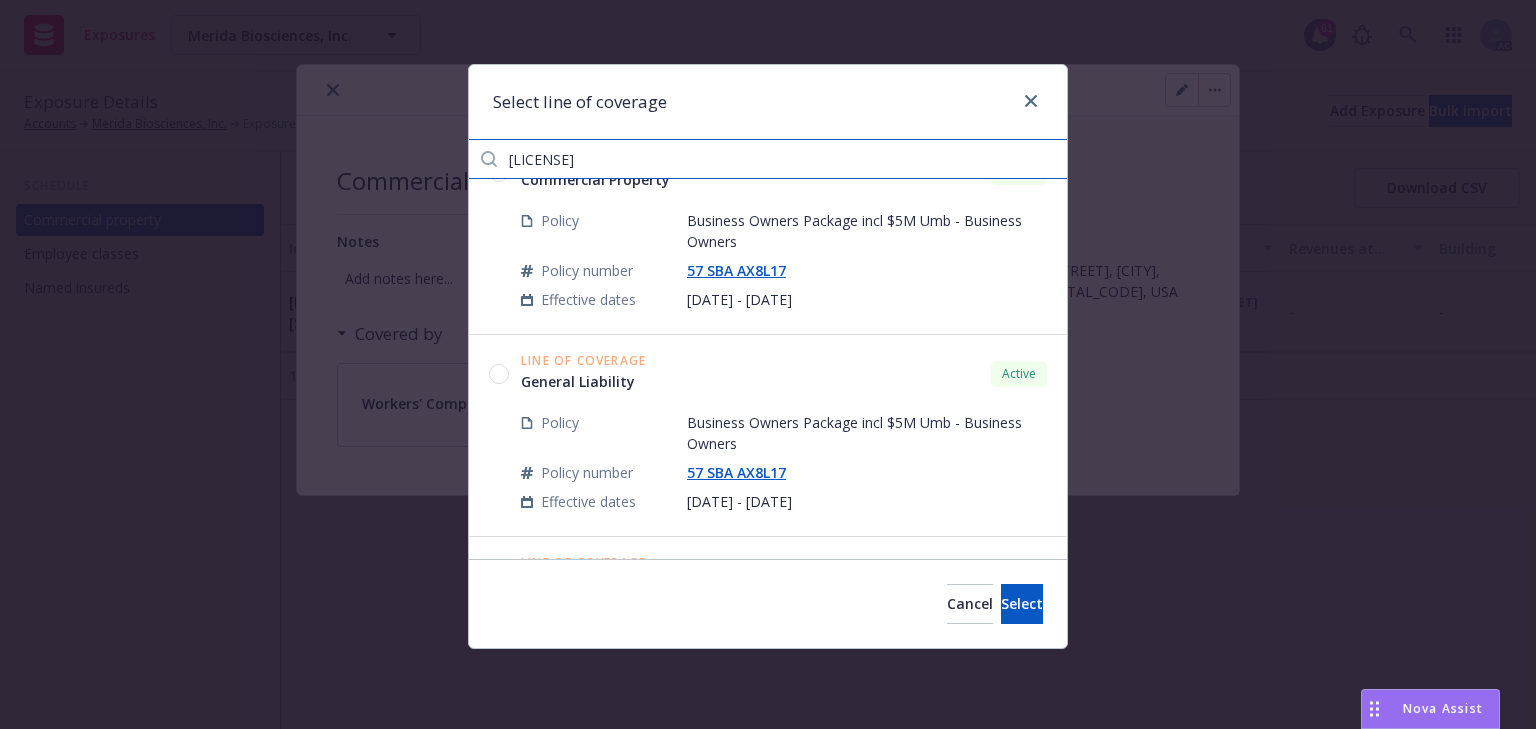 scroll, scrollTop: 0, scrollLeft: 0, axis: both 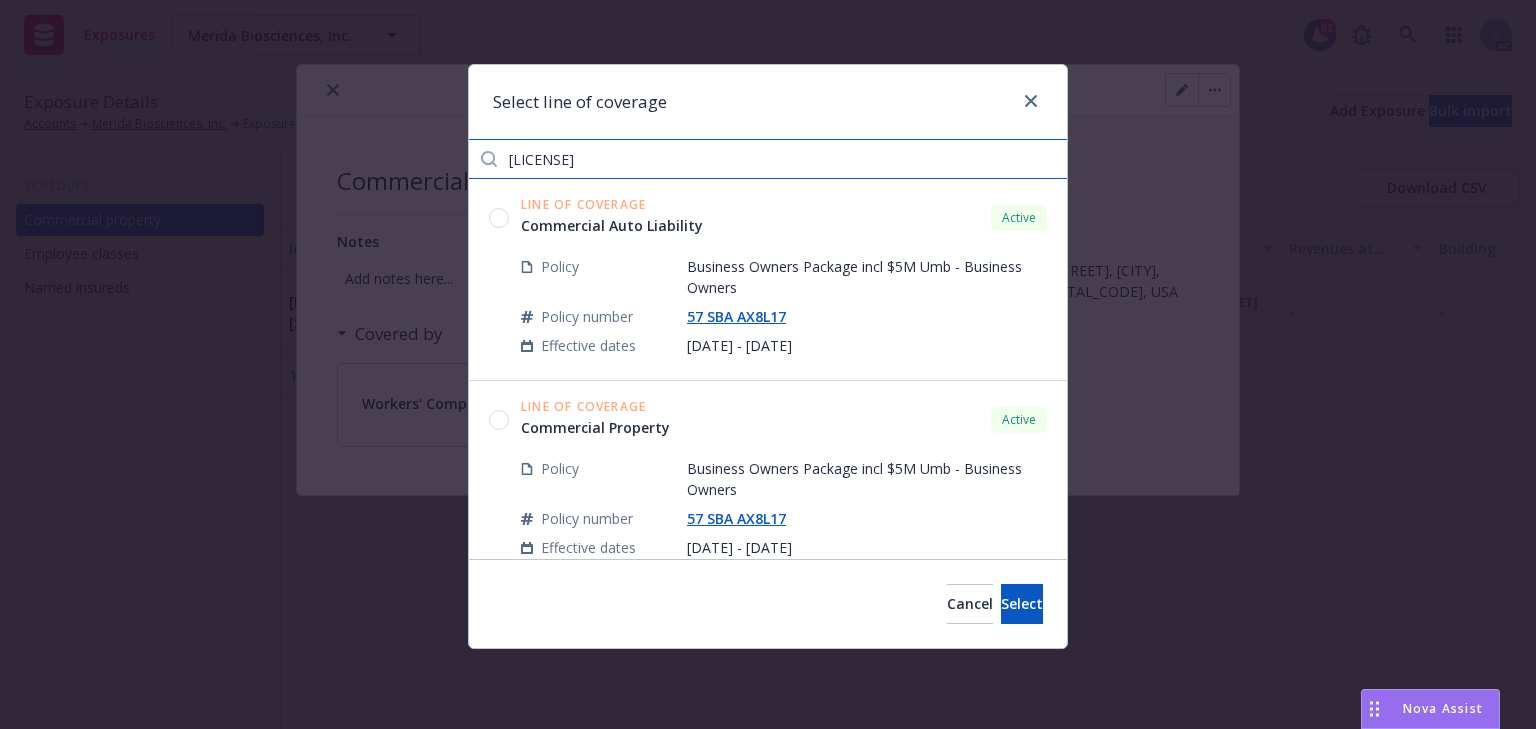 type on "AX8L17" 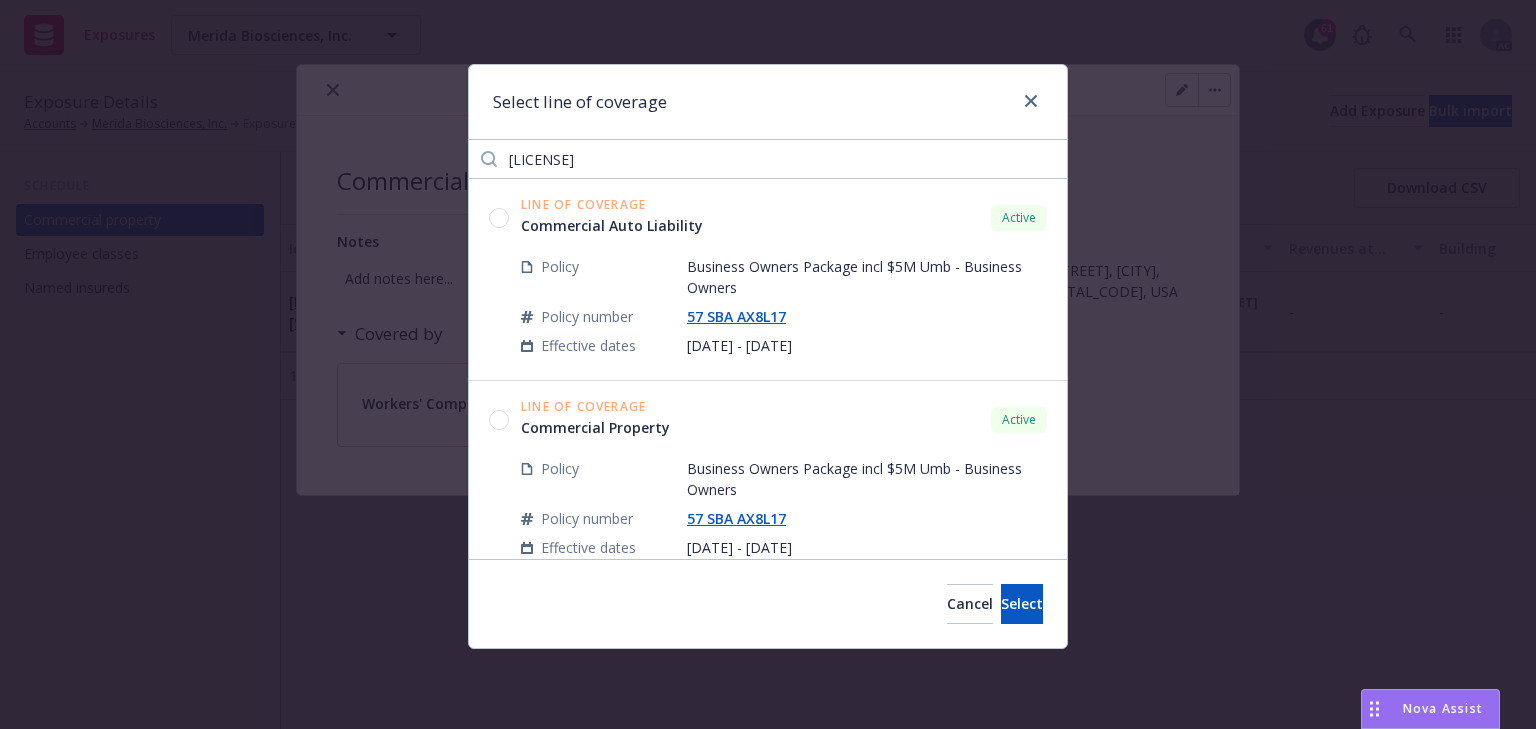 click 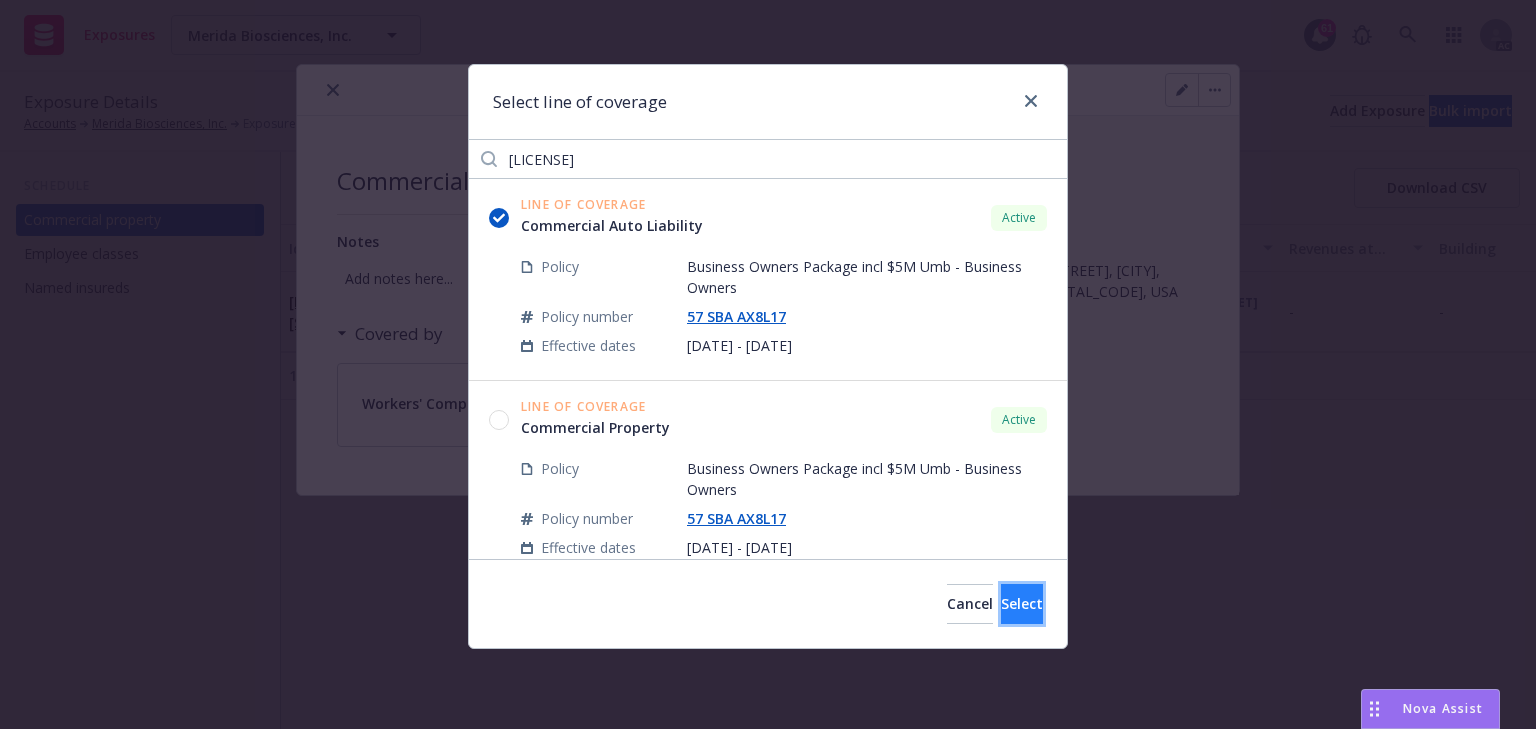 click on "Select" at bounding box center (1022, 603) 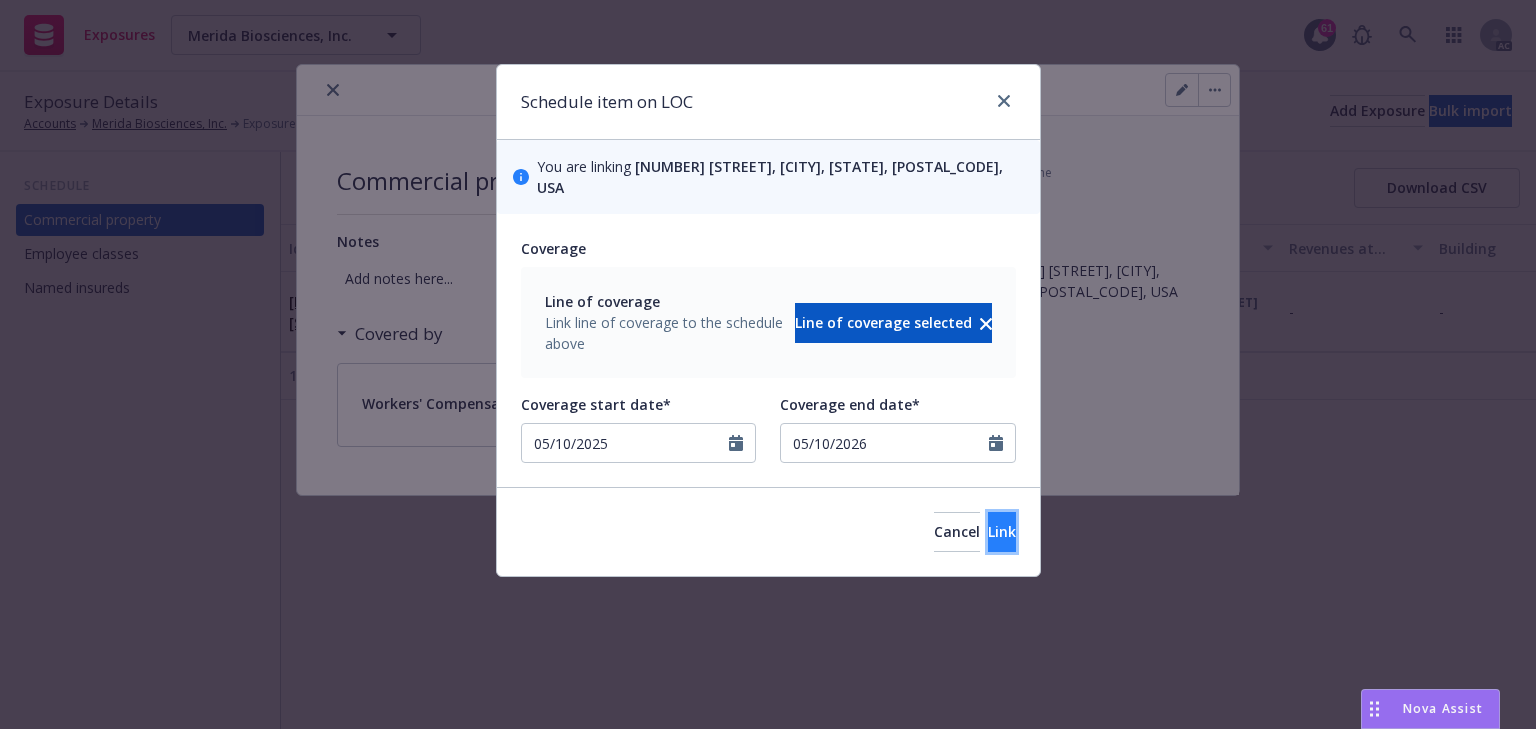 click on "Link" at bounding box center (1002, 531) 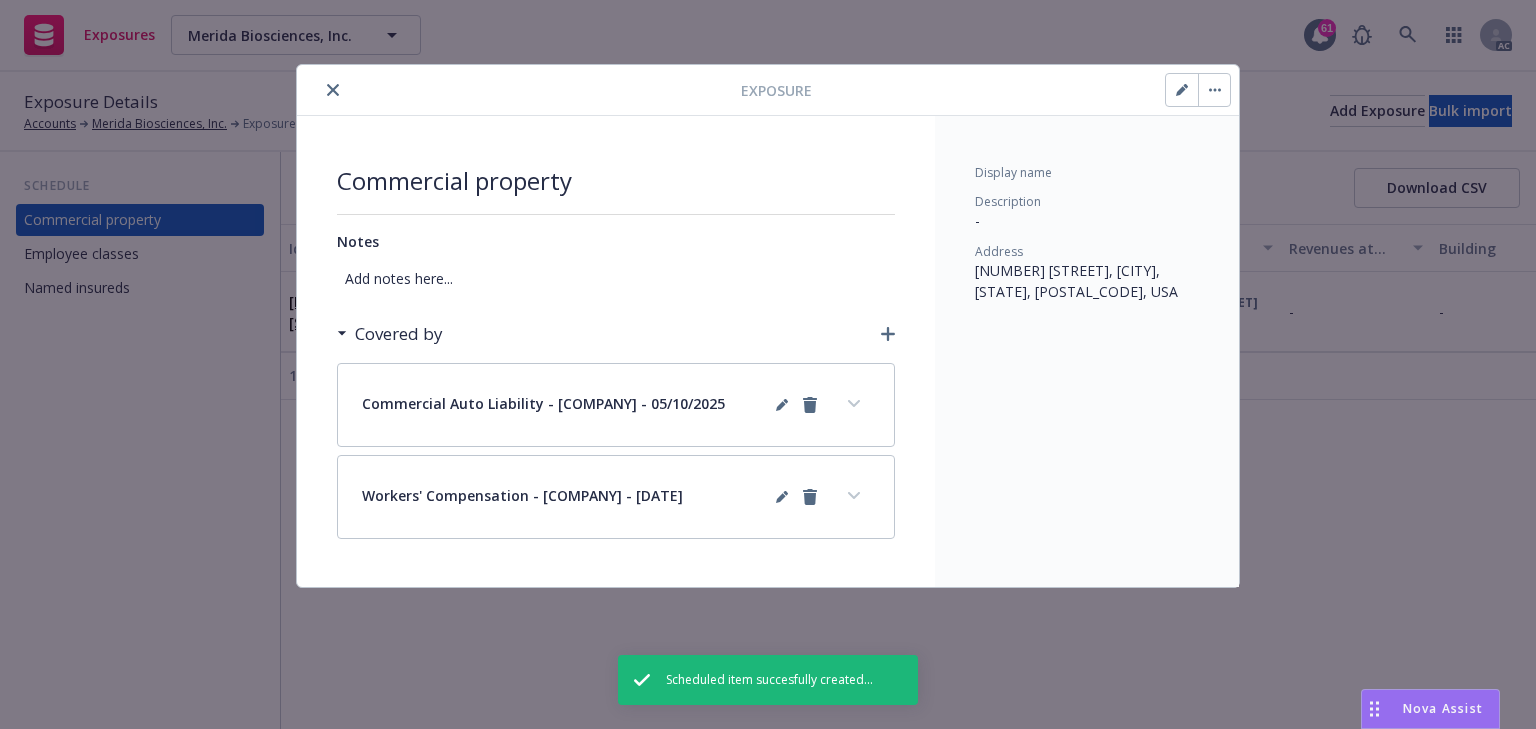 click 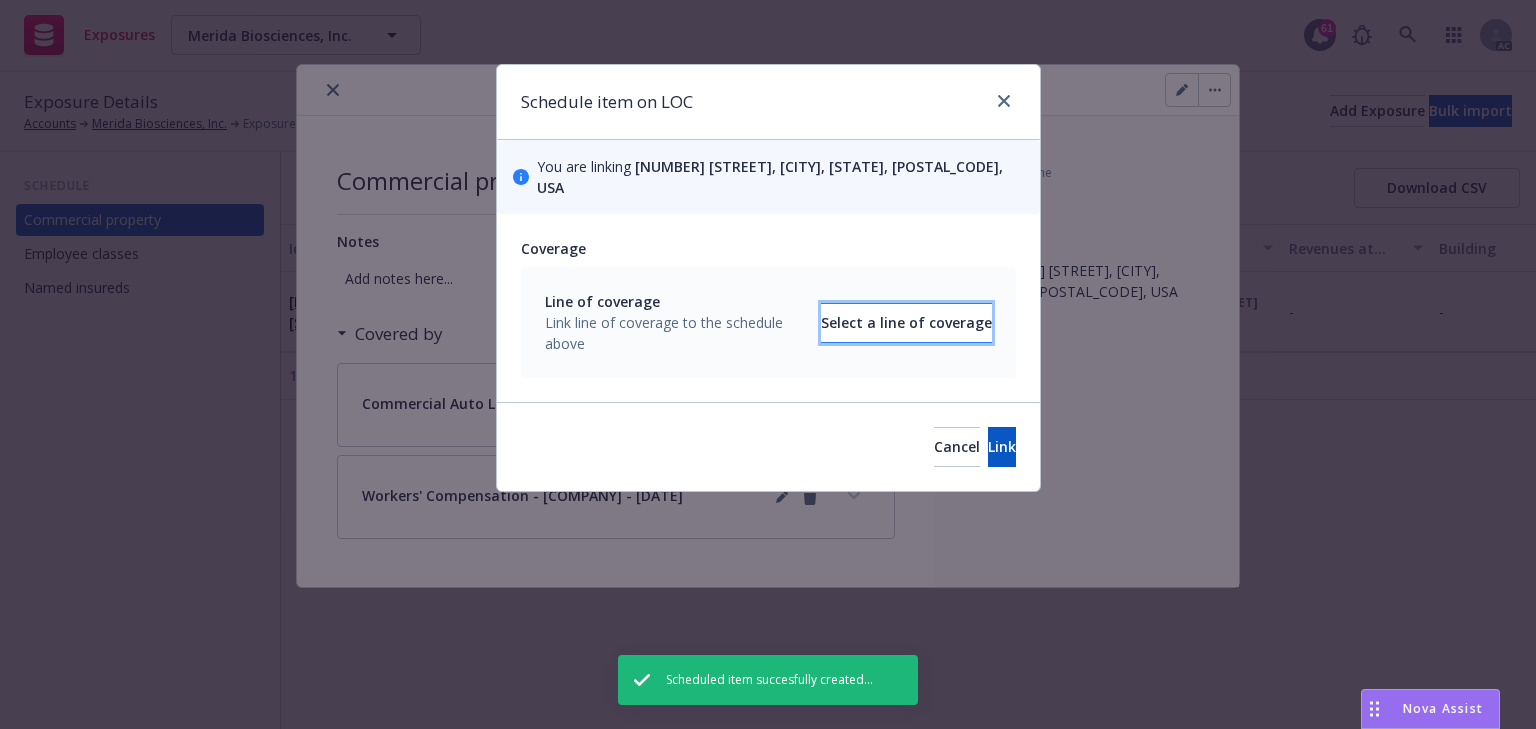 click on "Select a line of coverage" at bounding box center [906, 323] 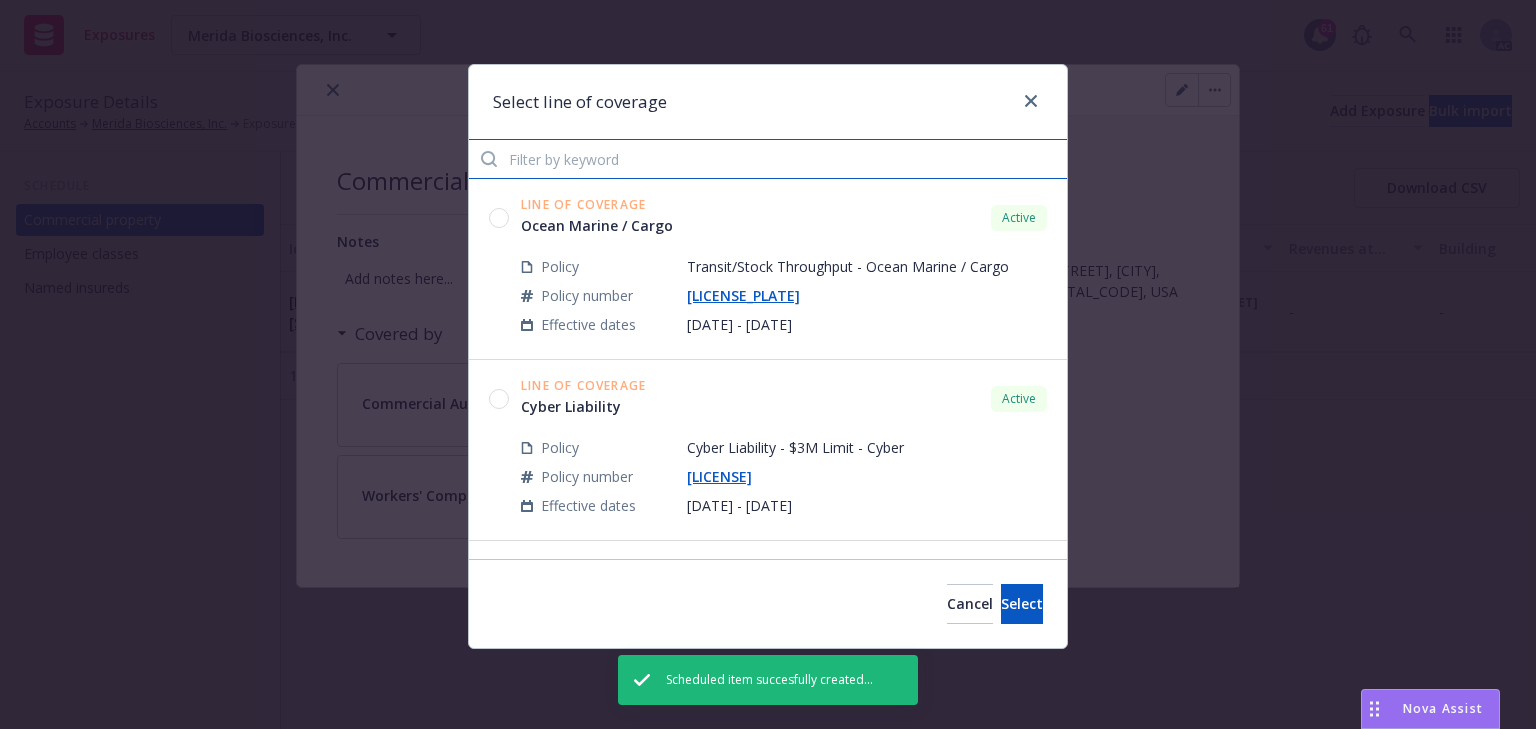 click at bounding box center [768, 159] 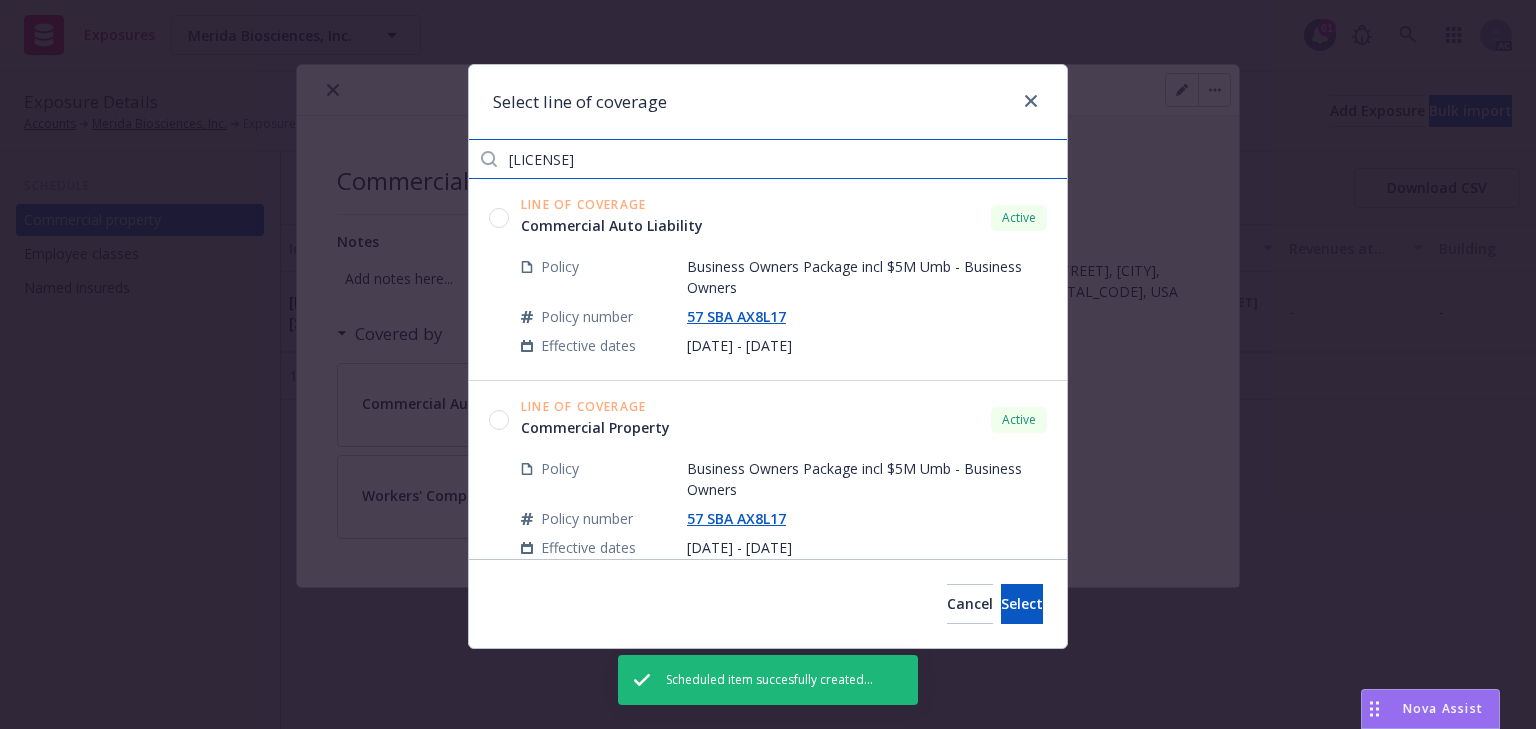 type on "AX8L17" 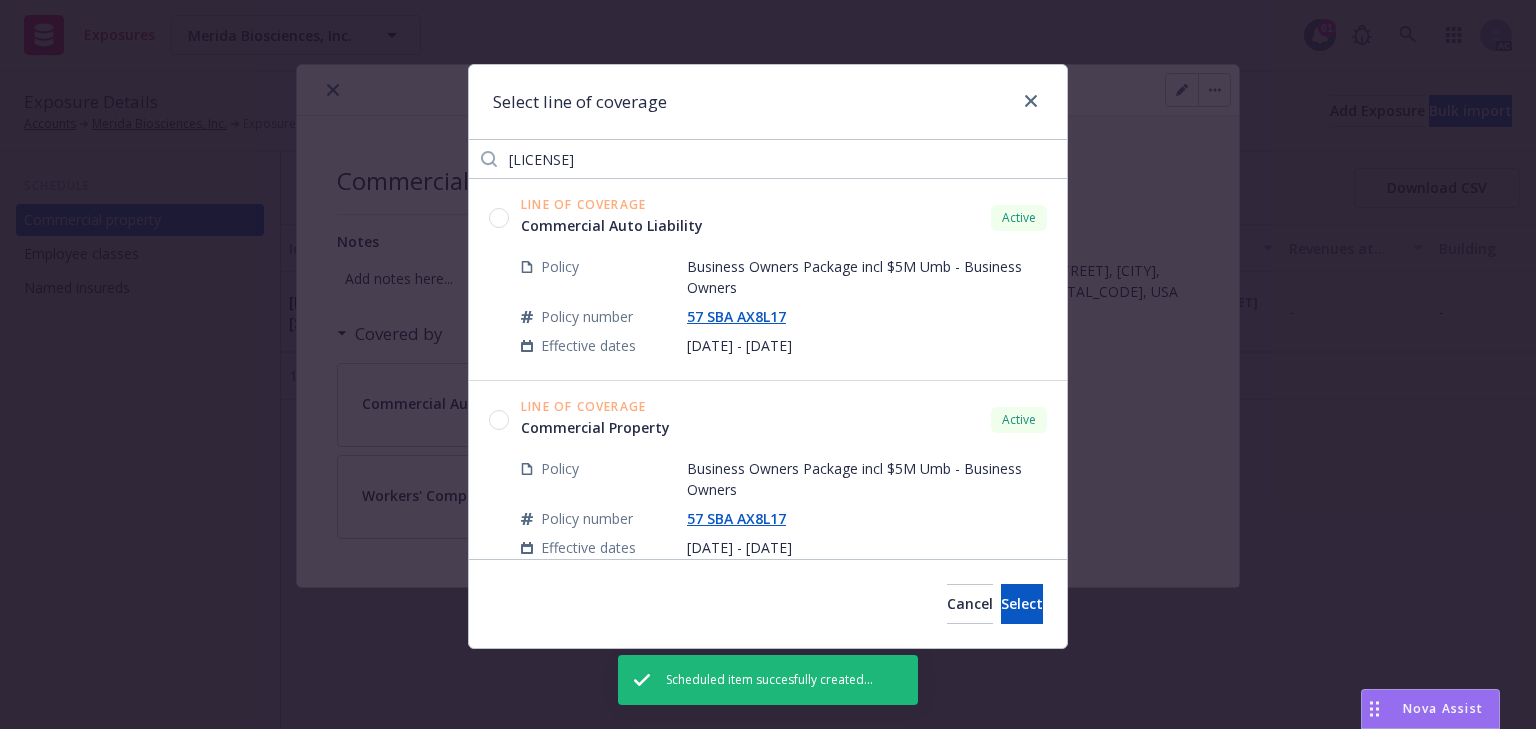 click 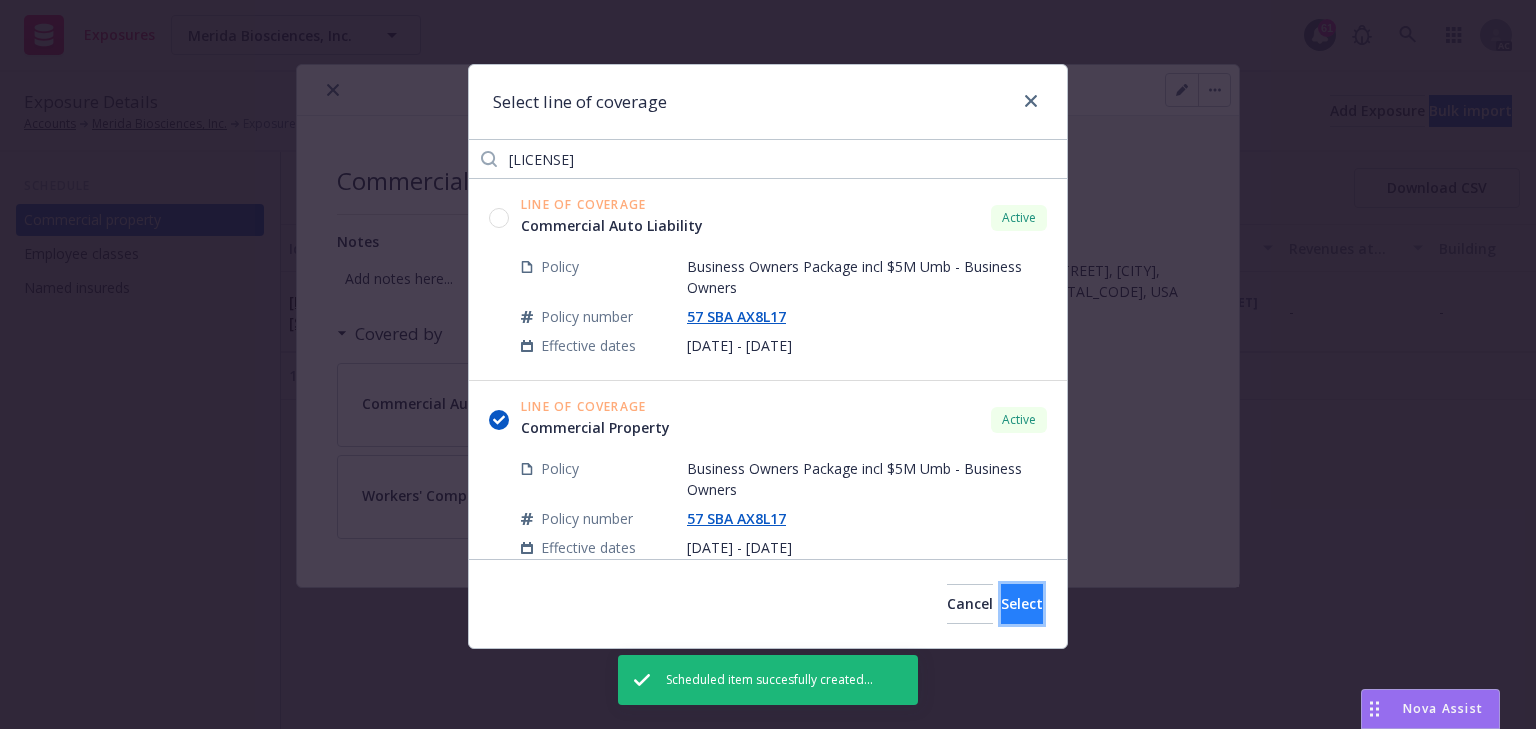 click on "Select" at bounding box center (1022, 604) 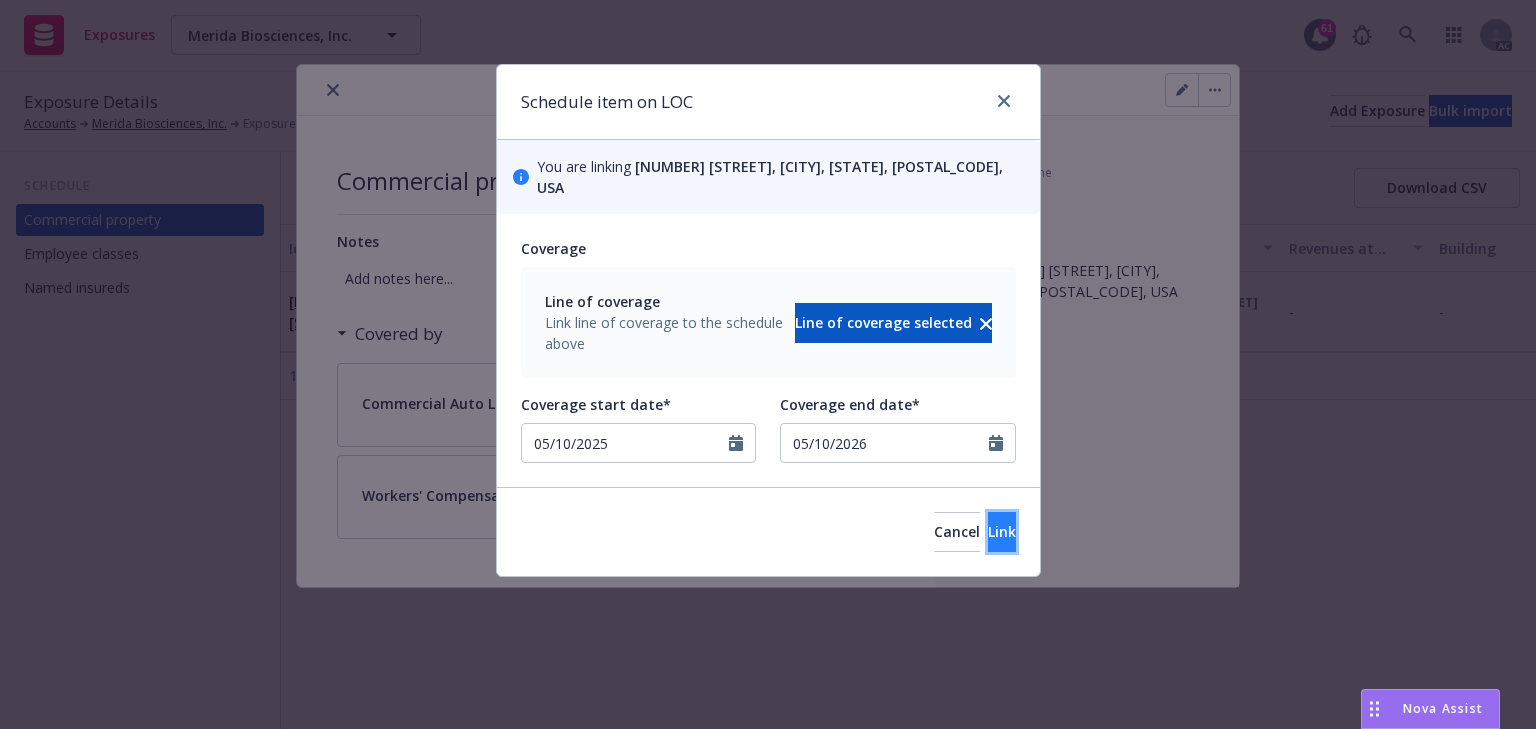 click on "Link" at bounding box center [1002, 531] 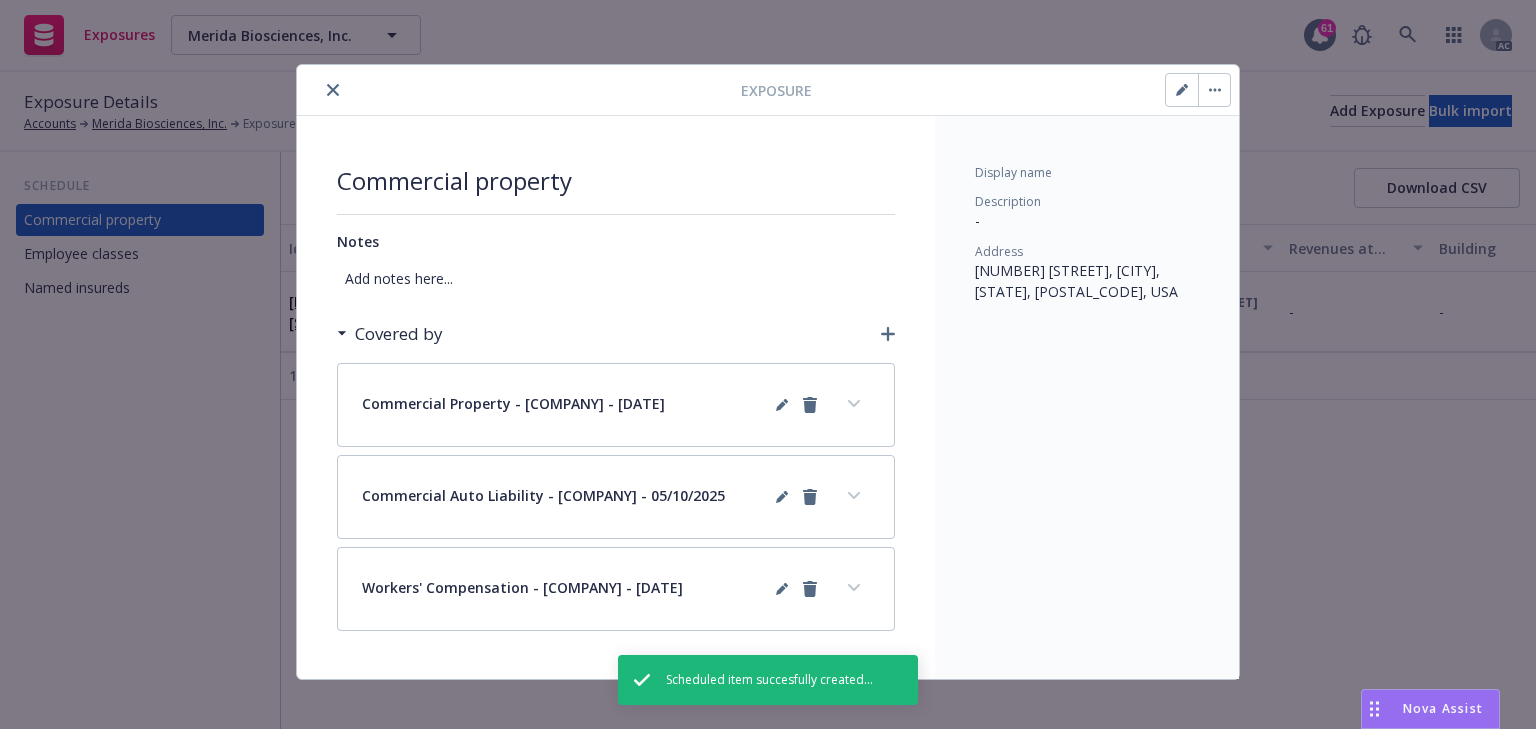 click 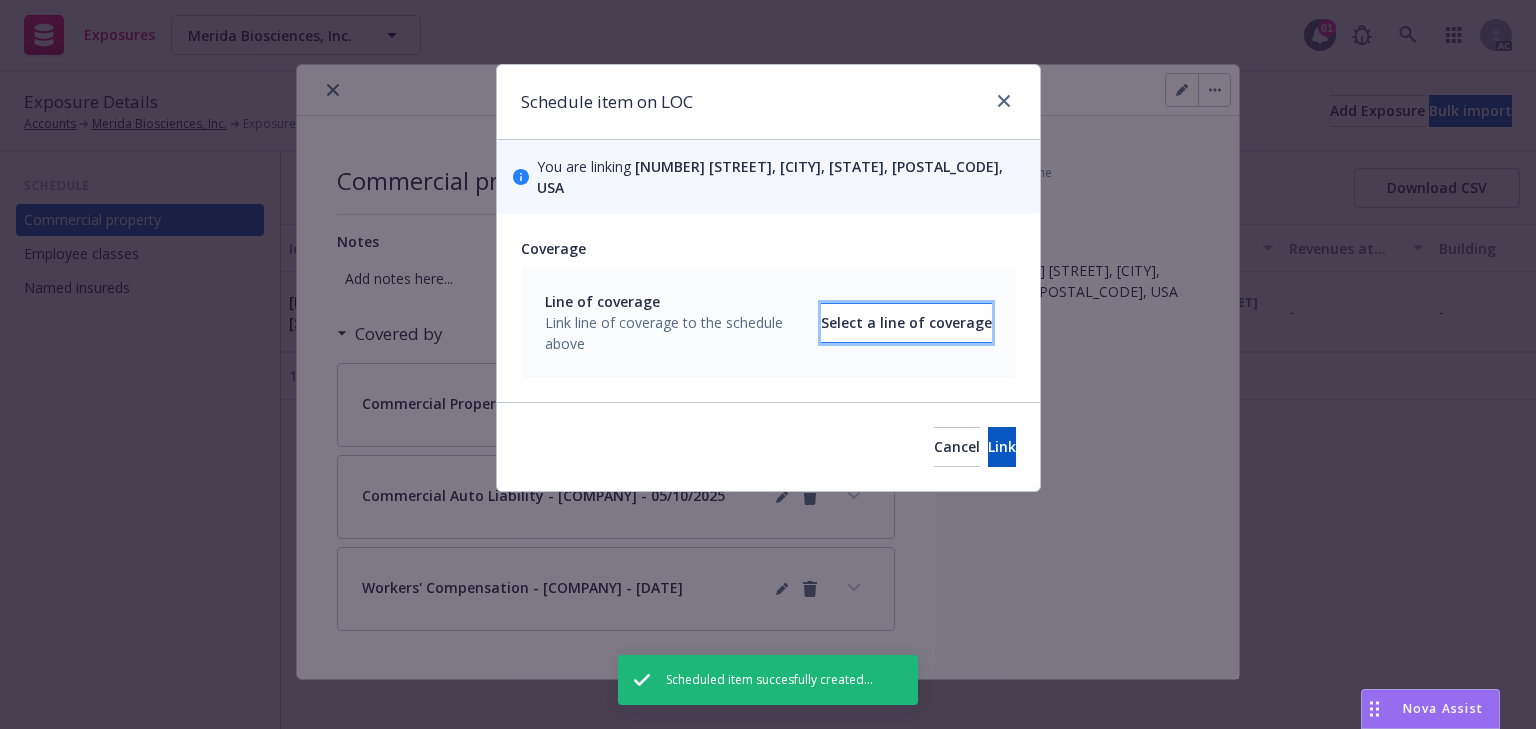 click on "Select a line of coverage" at bounding box center [906, 323] 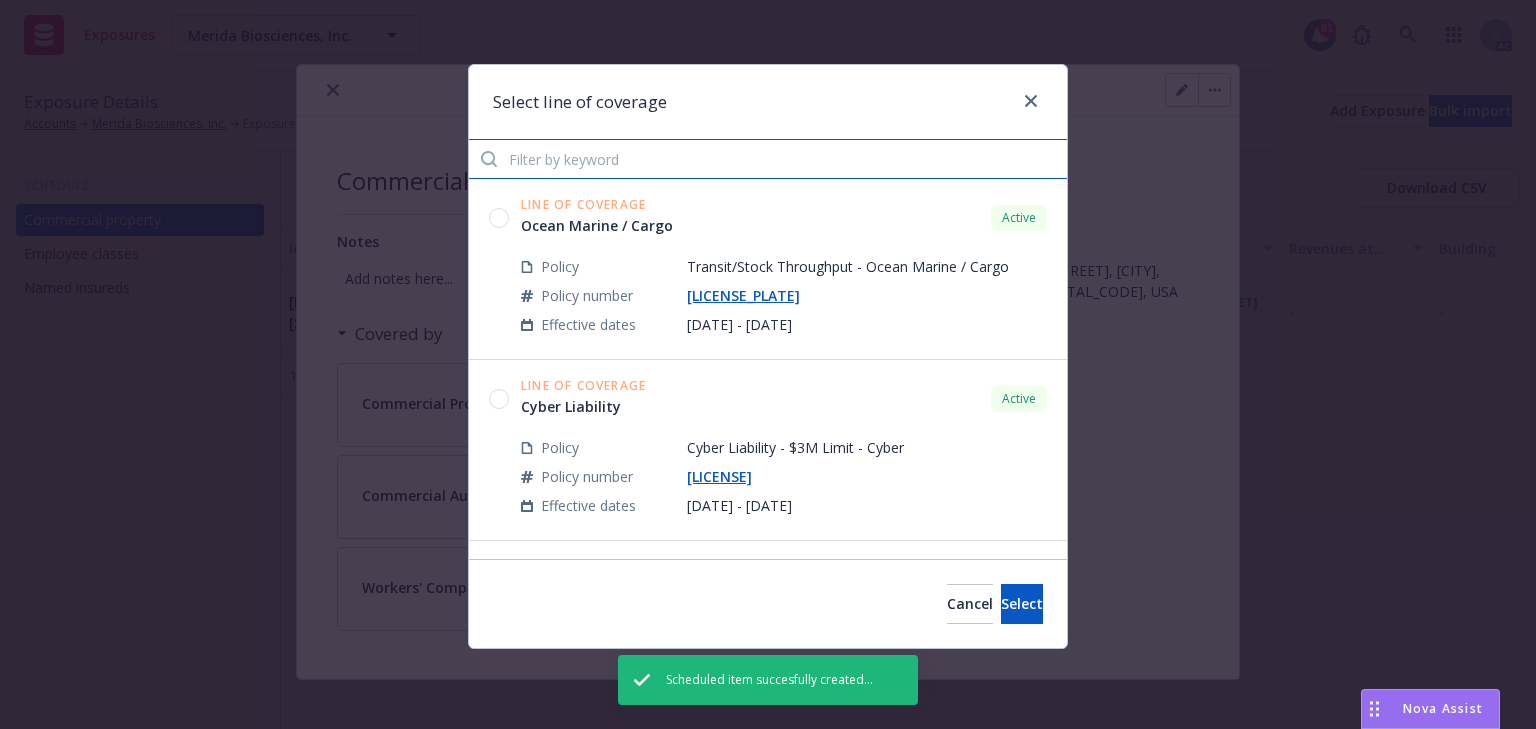 click at bounding box center [768, 159] 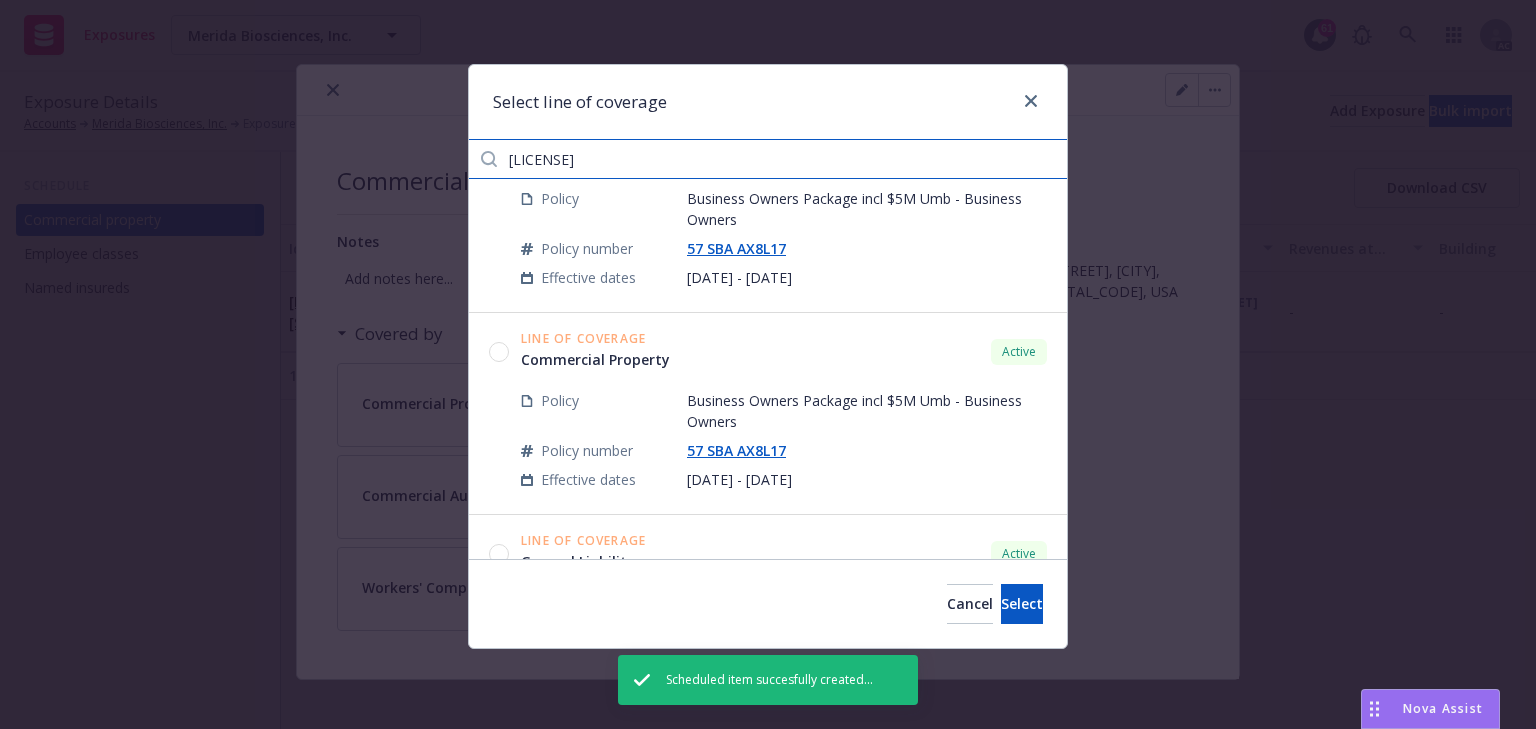 scroll, scrollTop: 160, scrollLeft: 0, axis: vertical 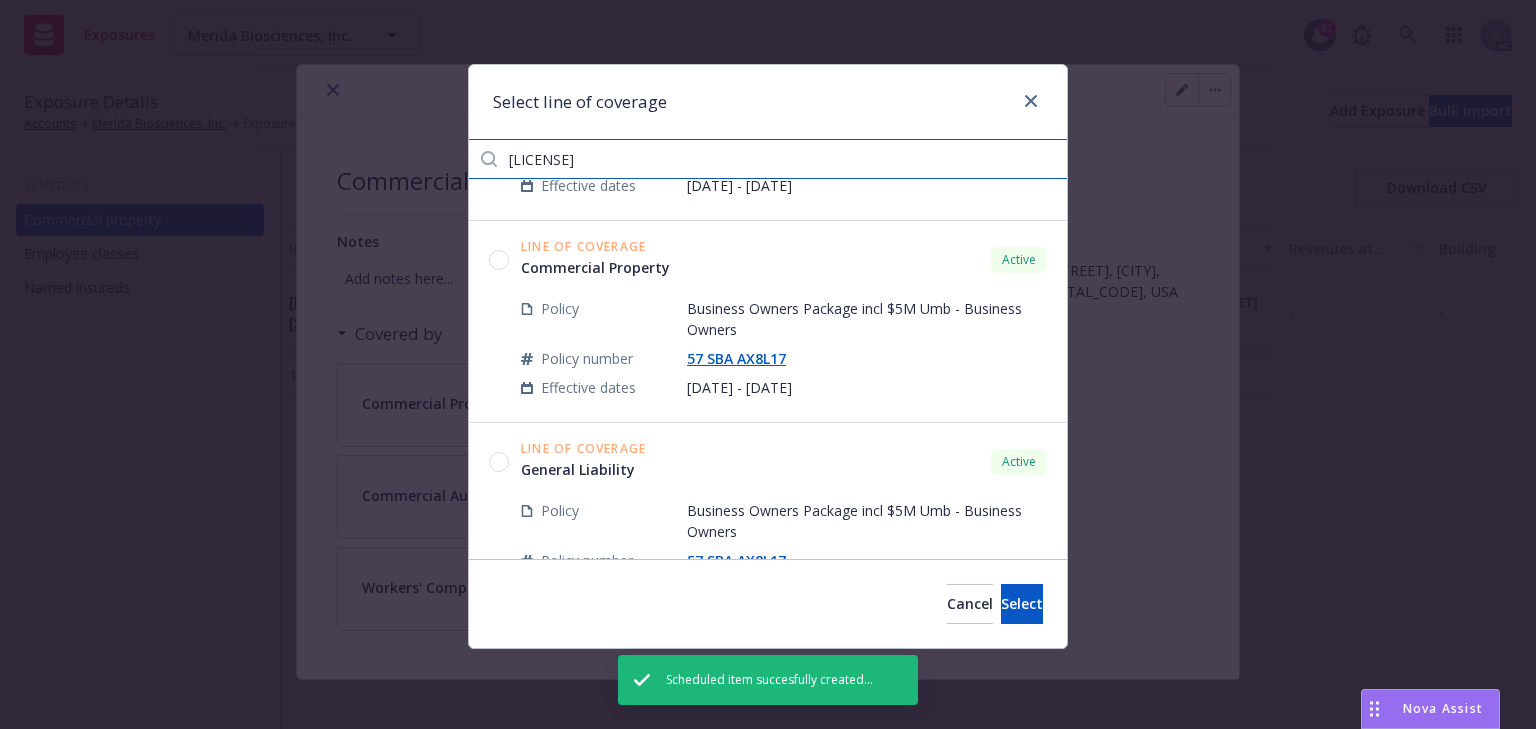 type on "AX8L17" 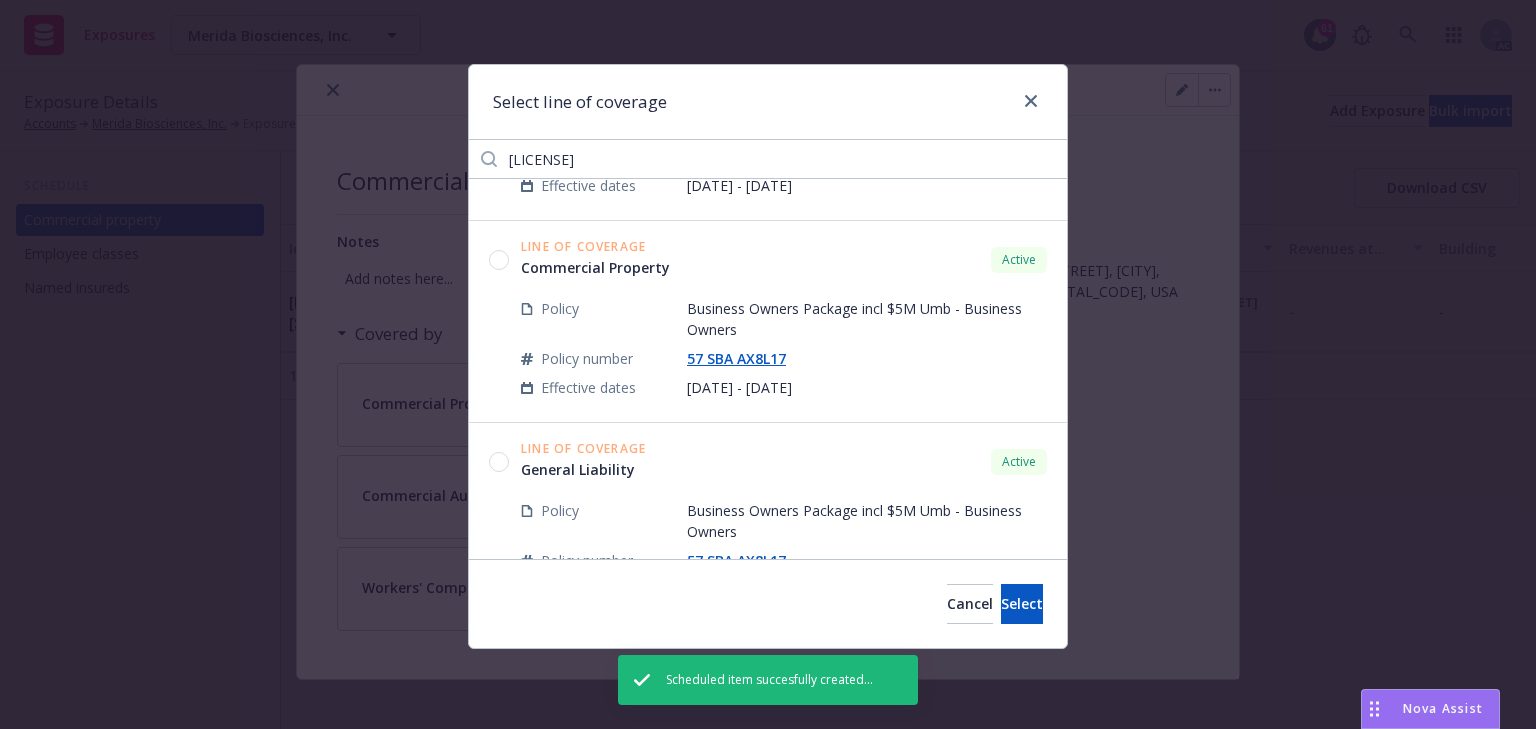 click 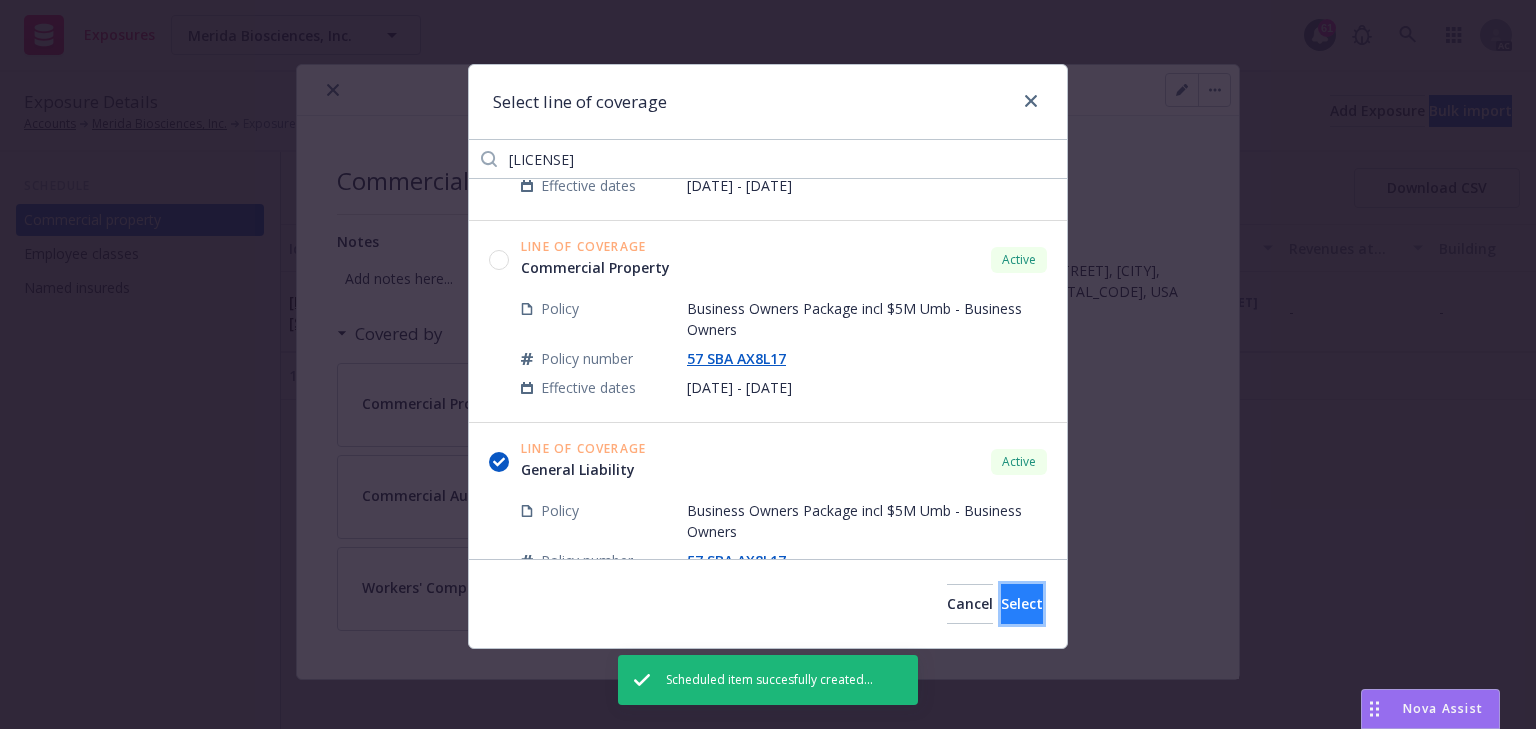 click on "Select" at bounding box center (1022, 604) 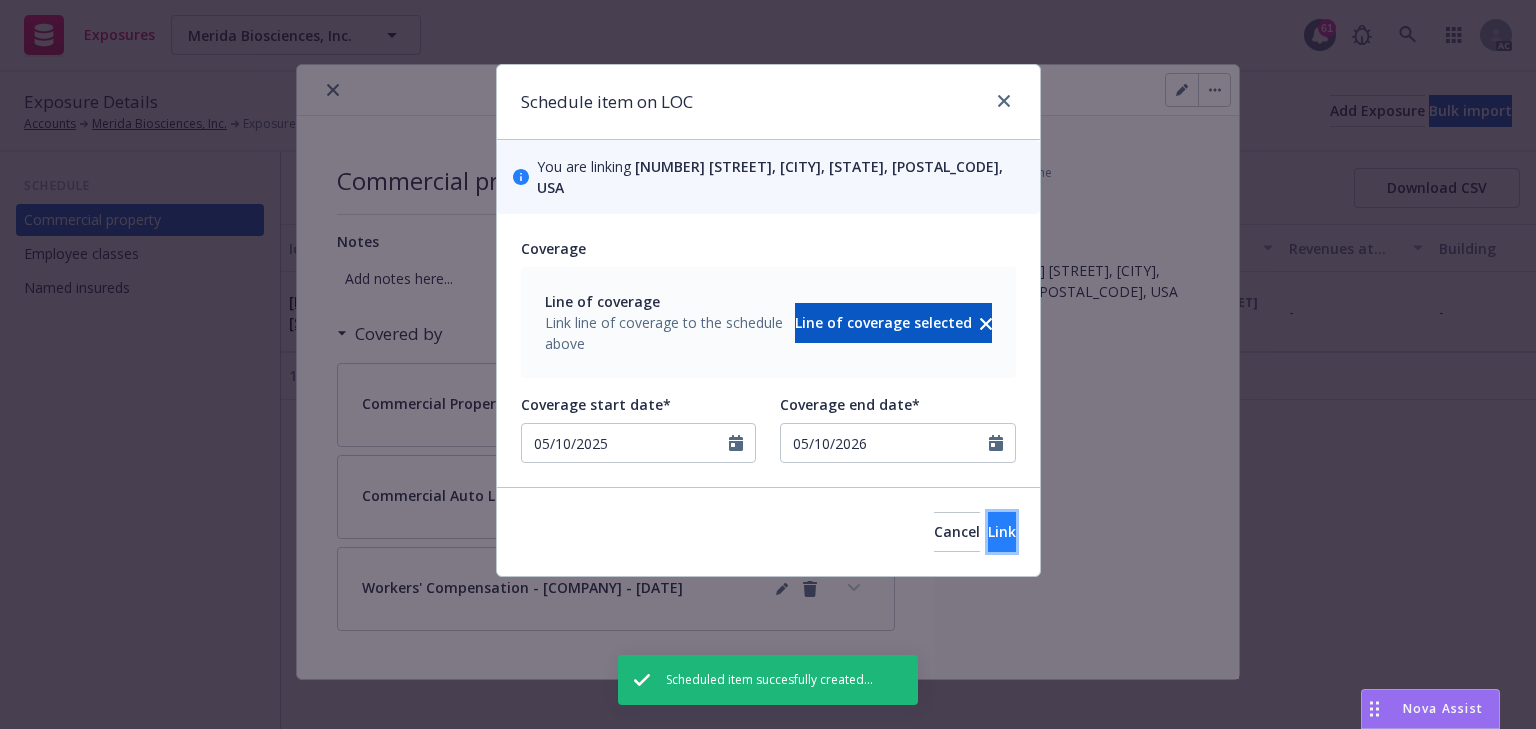 click on "Link" at bounding box center [1002, 532] 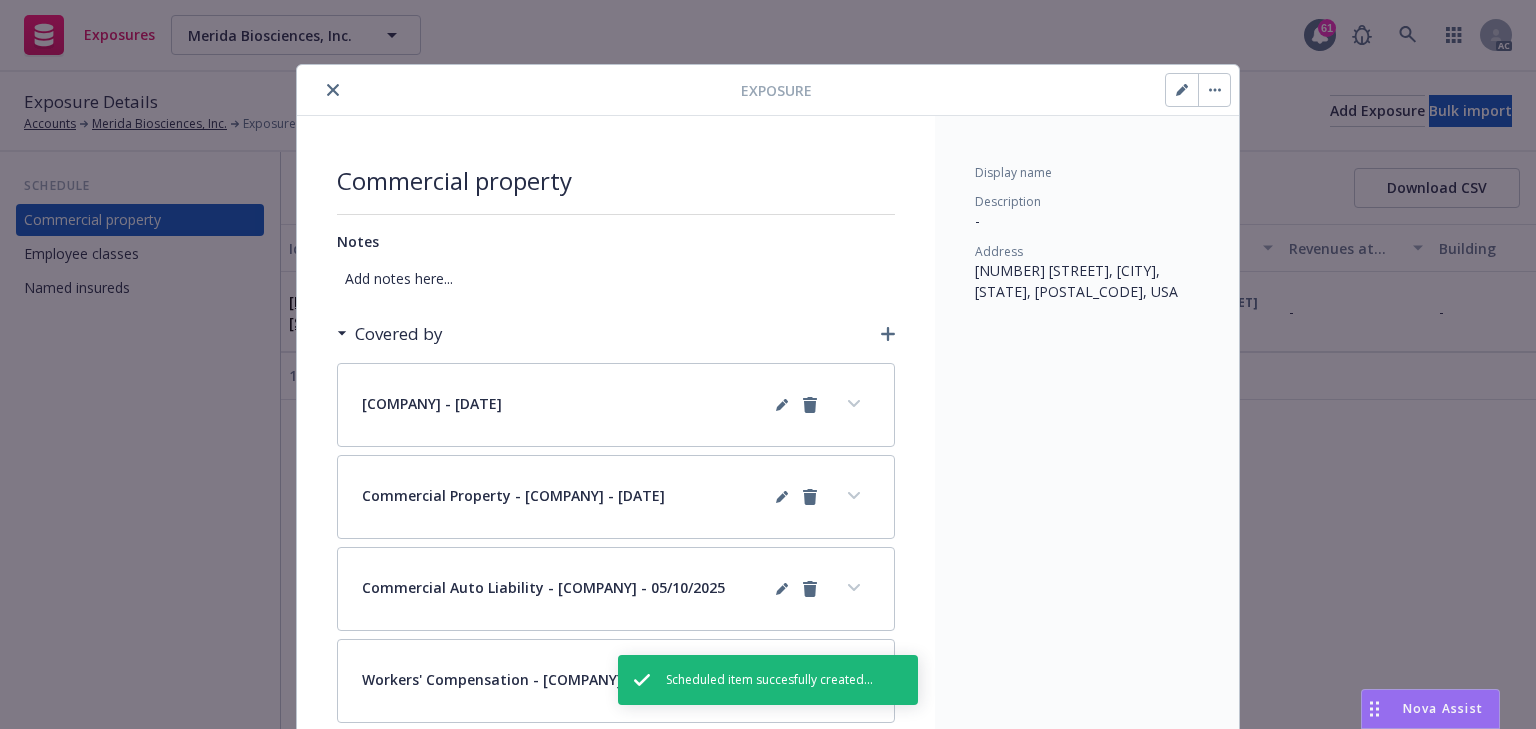 click 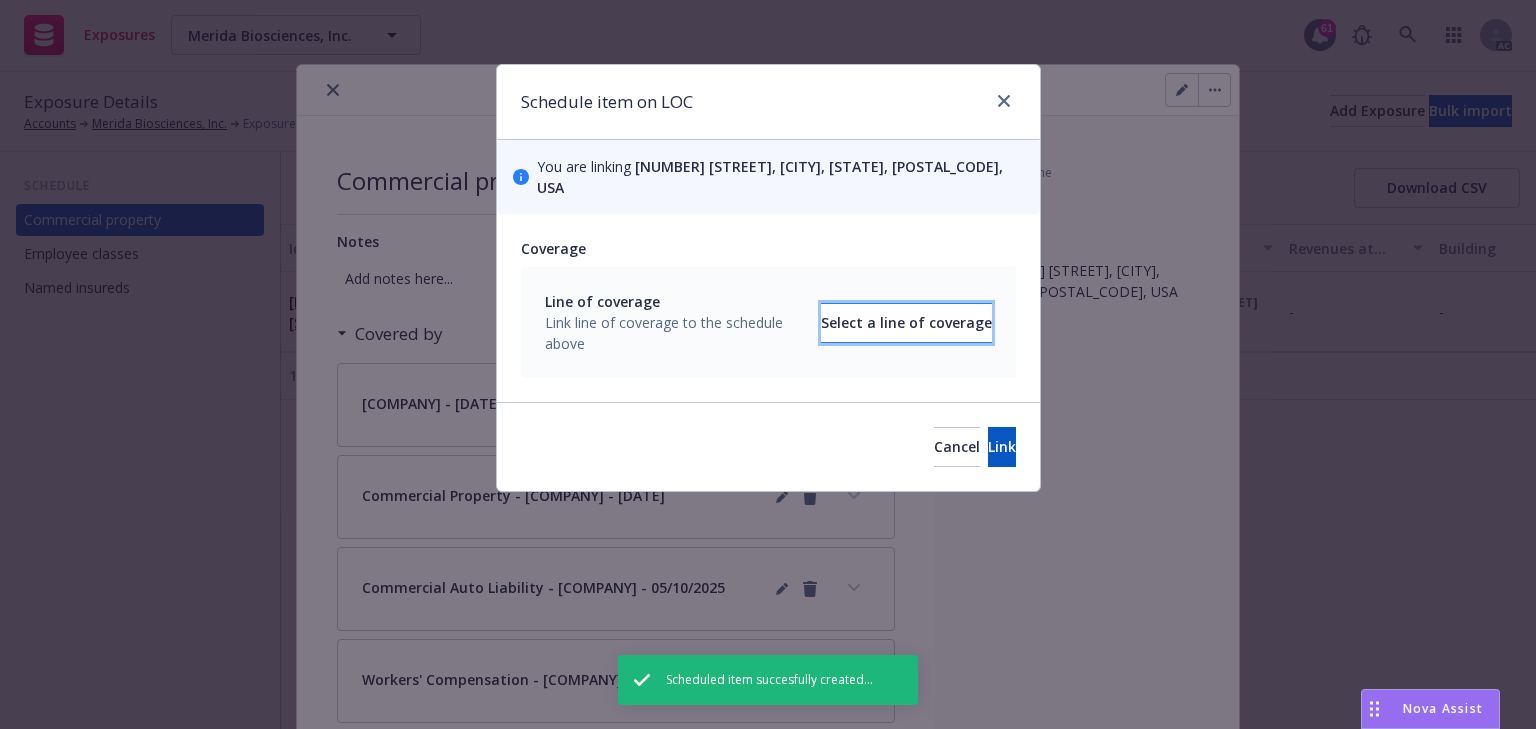 click on "Select a line of coverage" at bounding box center (906, 323) 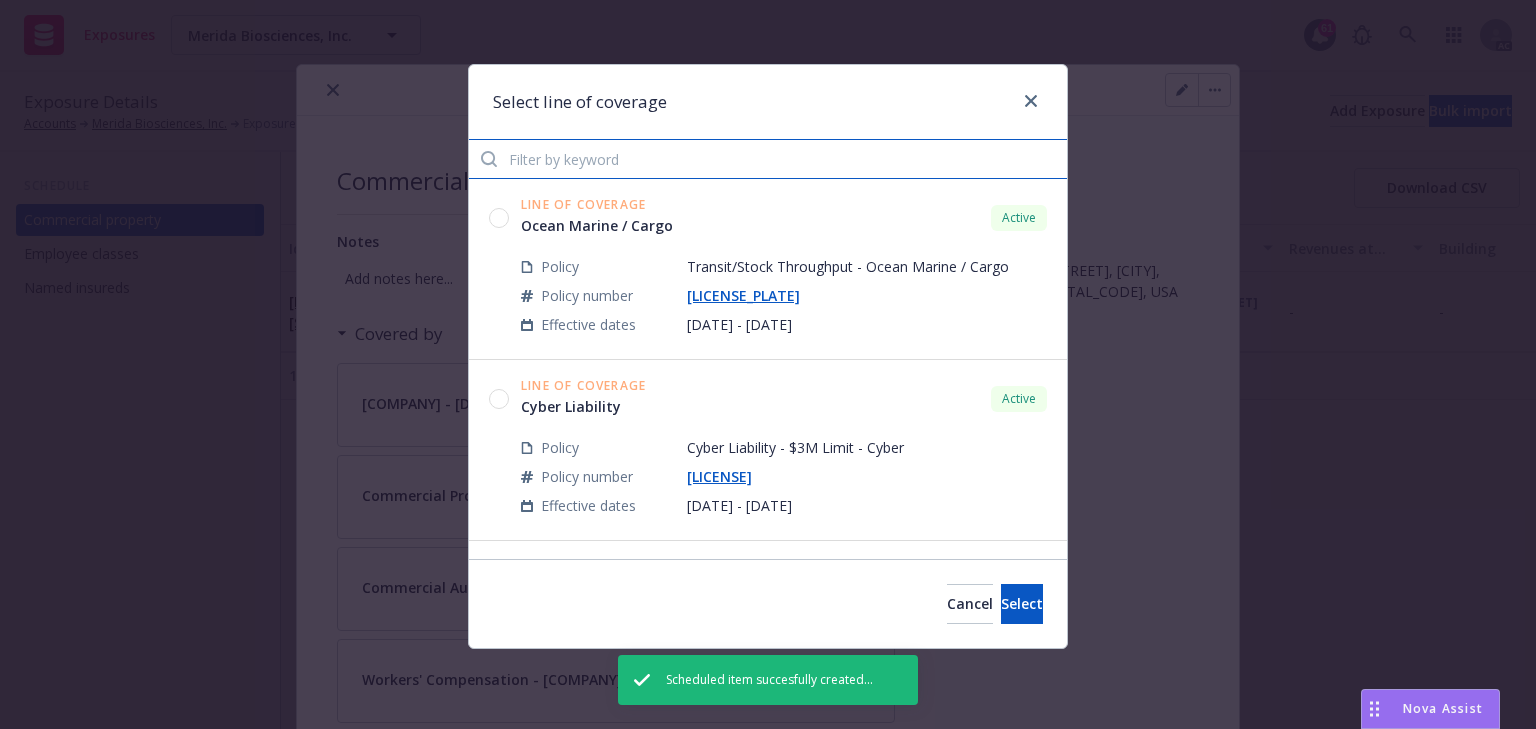 click at bounding box center [768, 159] 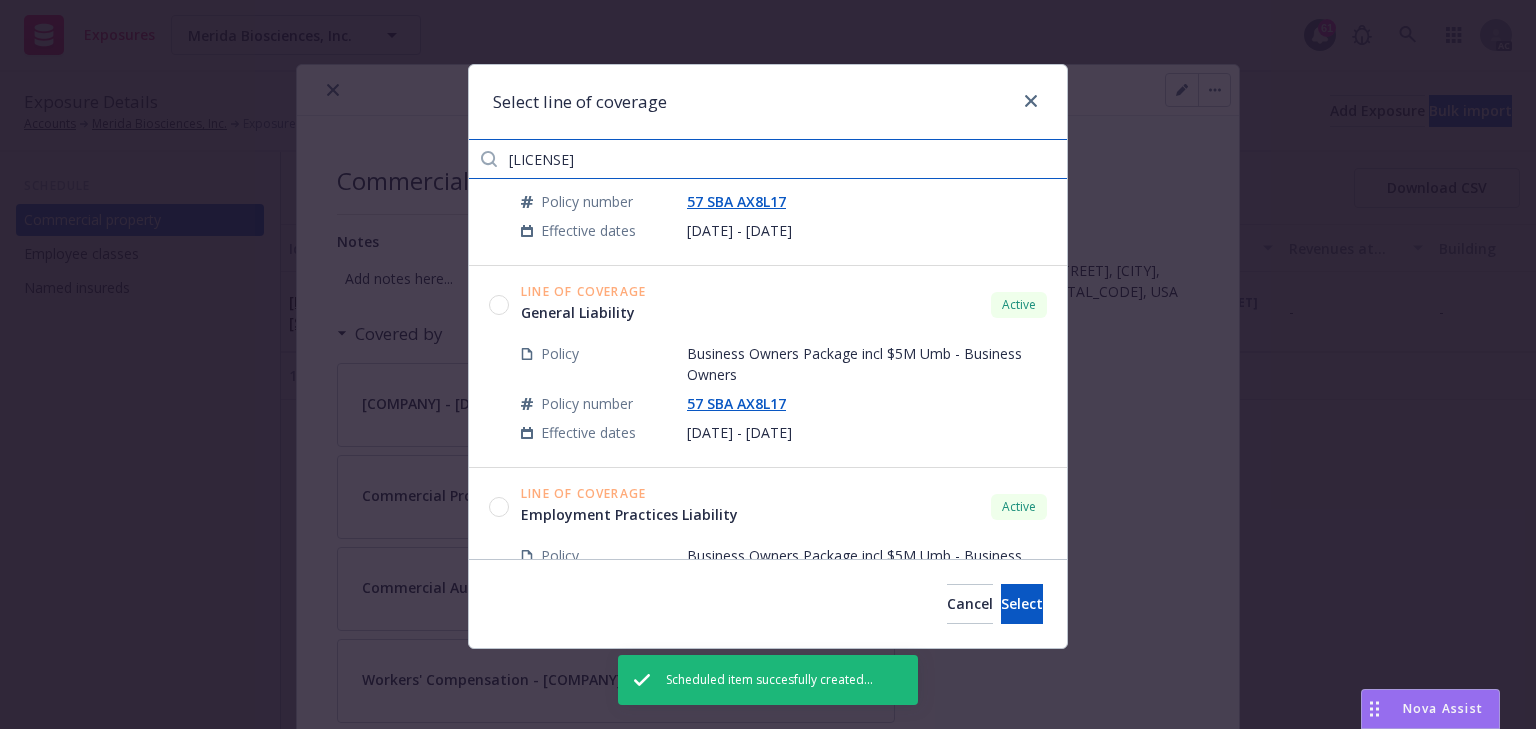 scroll, scrollTop: 320, scrollLeft: 0, axis: vertical 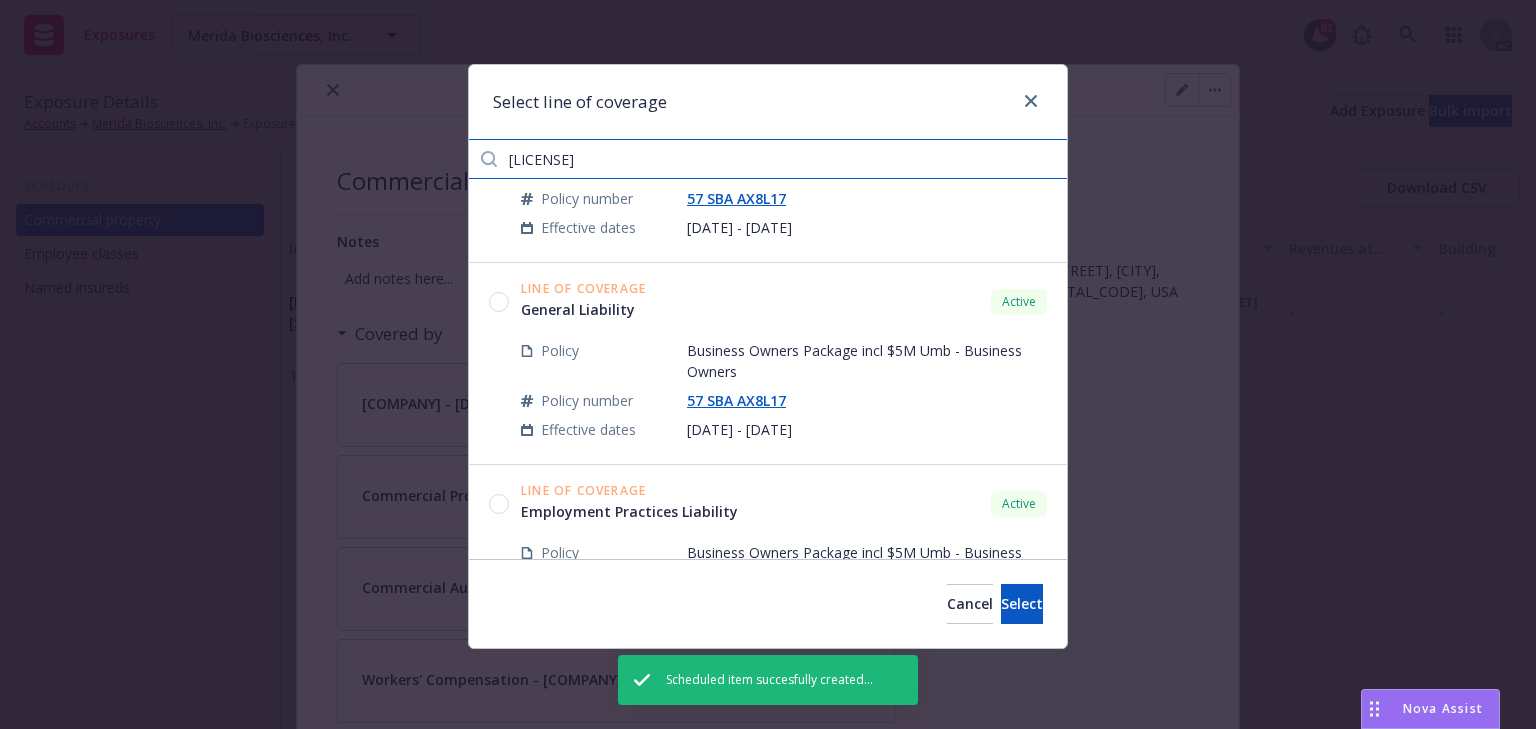 type on "AX8L17" 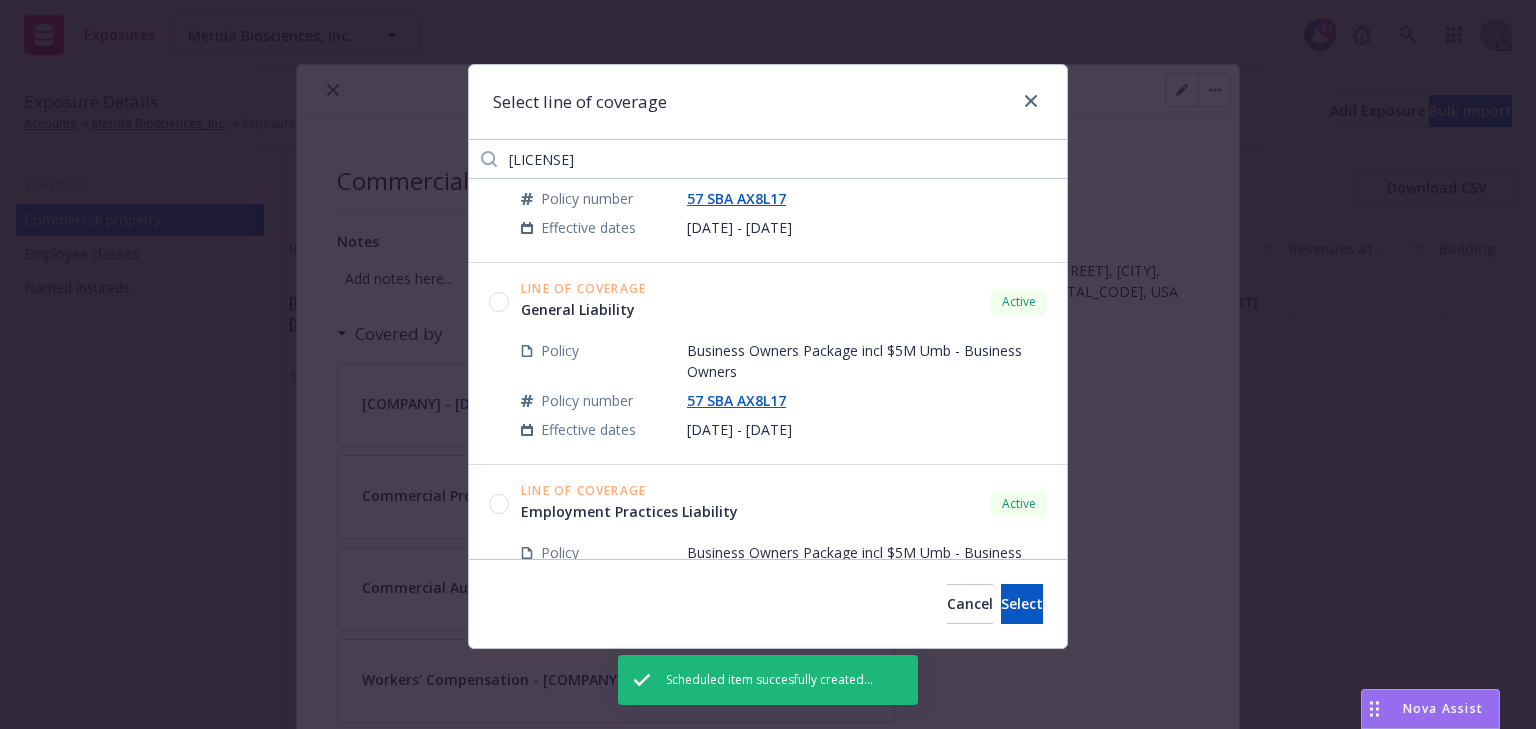click 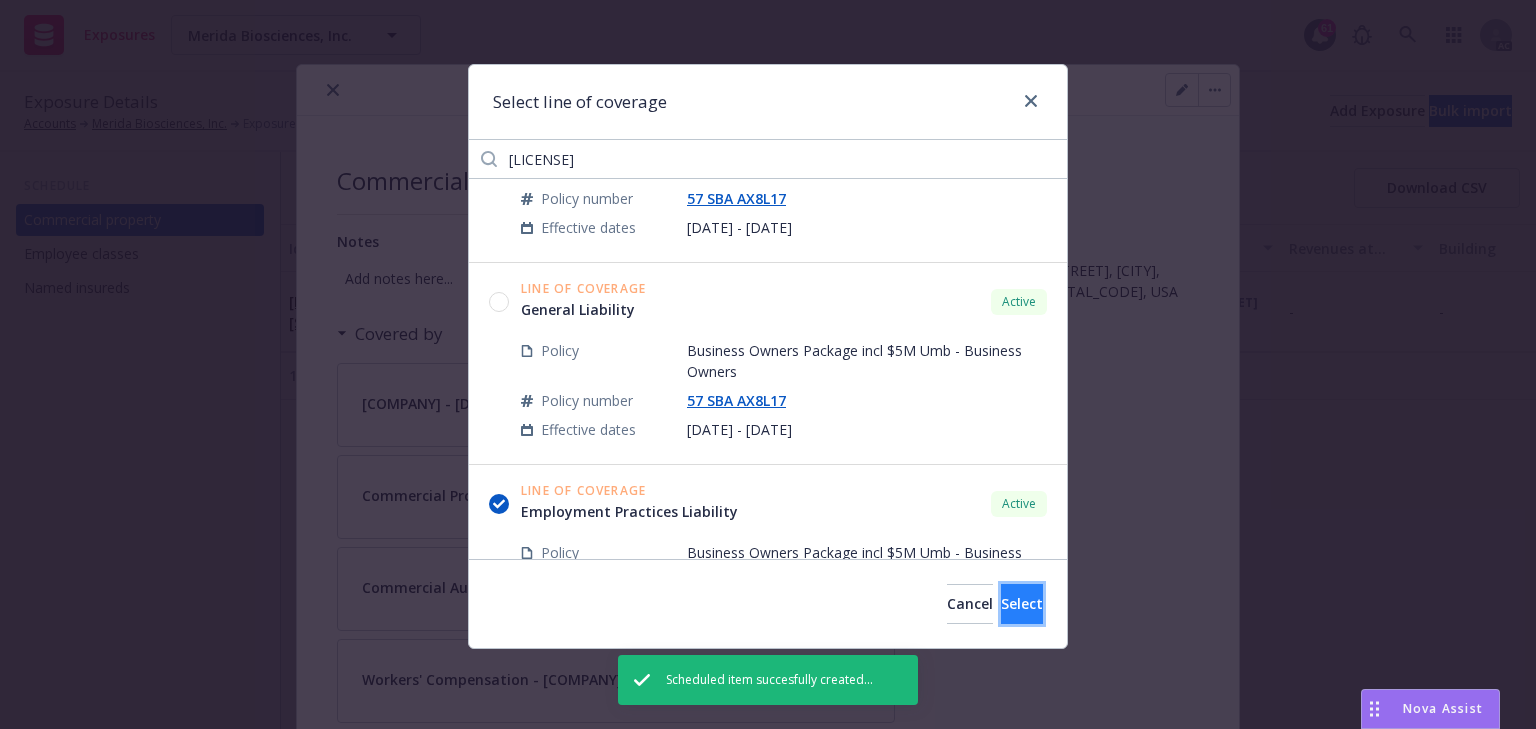 click on "Select" at bounding box center [1022, 603] 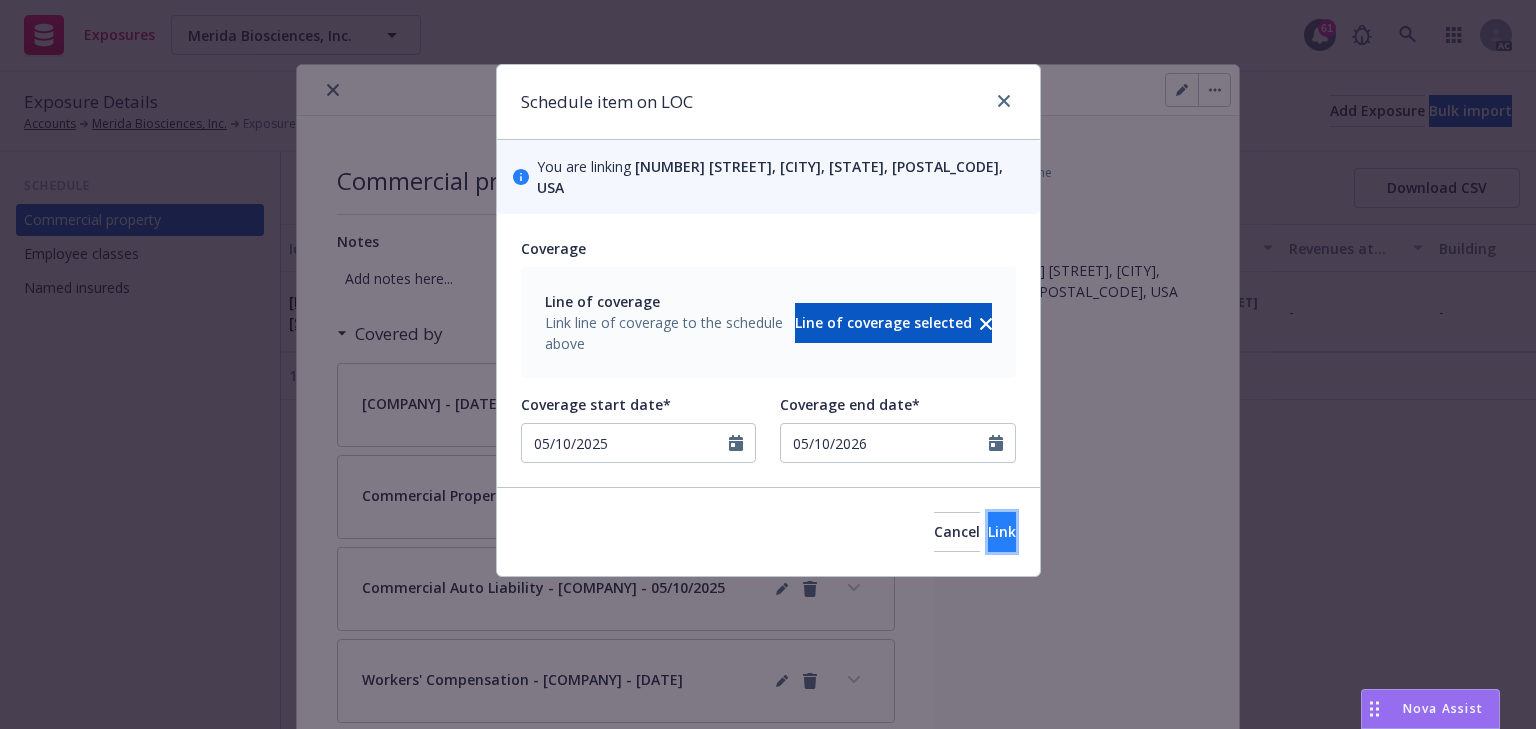 click on "Link" at bounding box center [1002, 531] 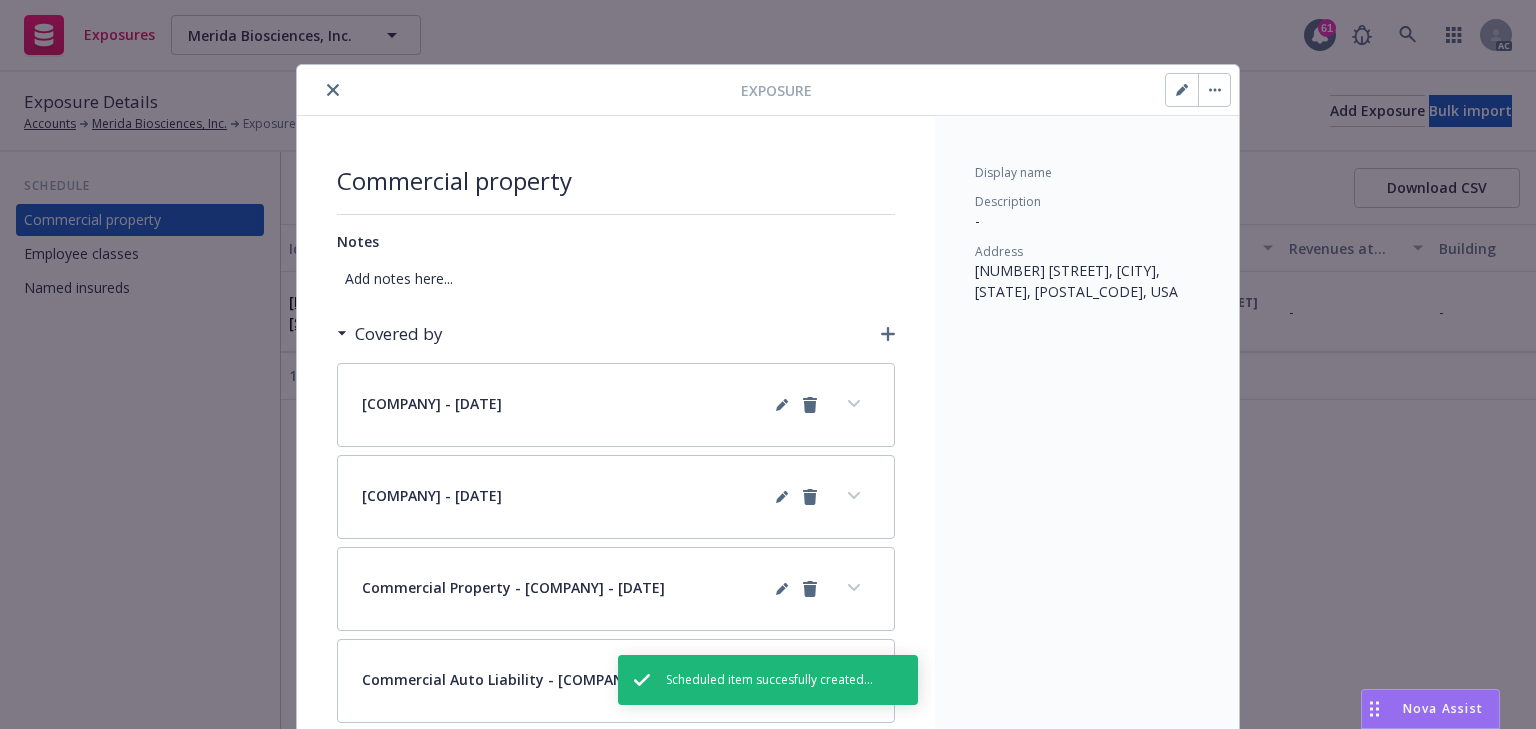 click 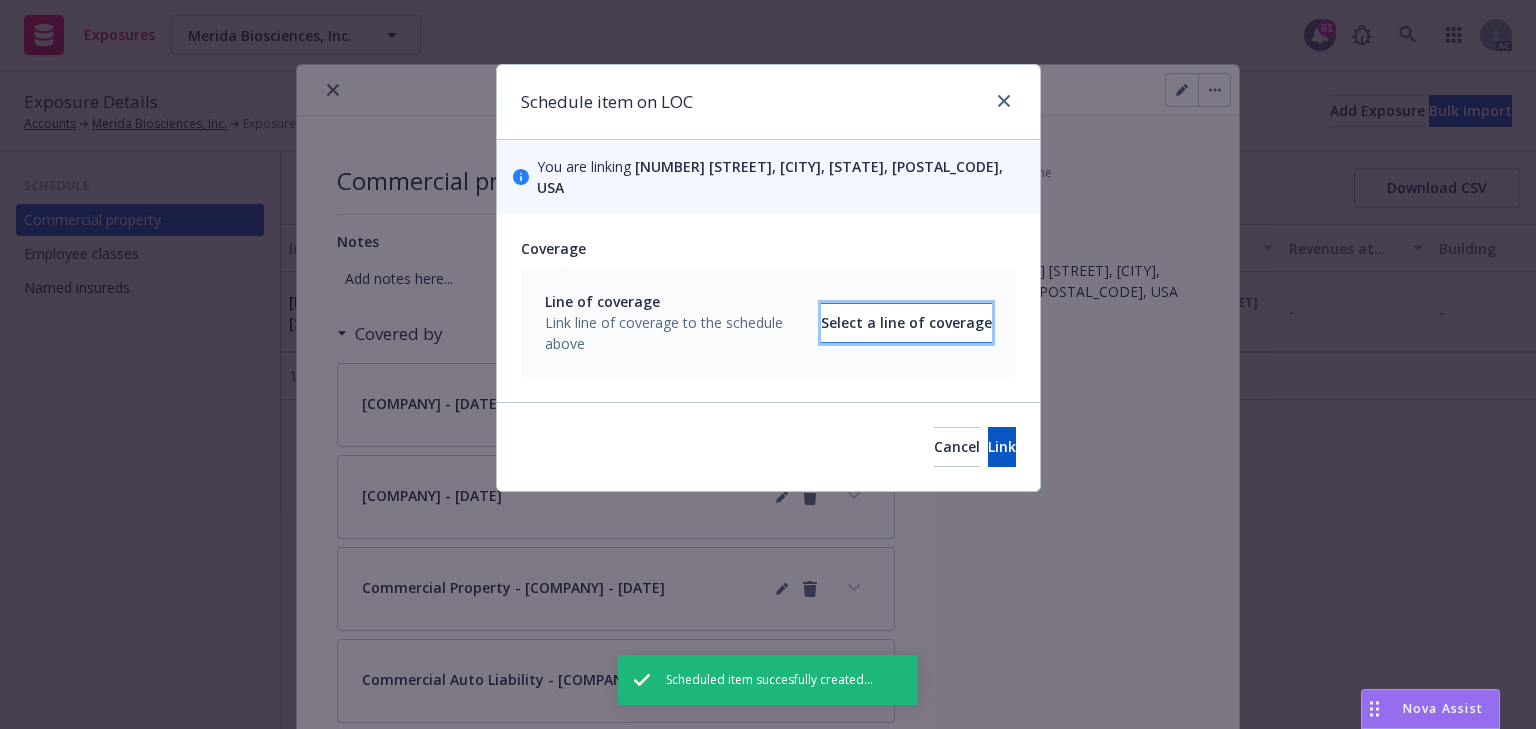 click on "Select a line of coverage" at bounding box center [906, 323] 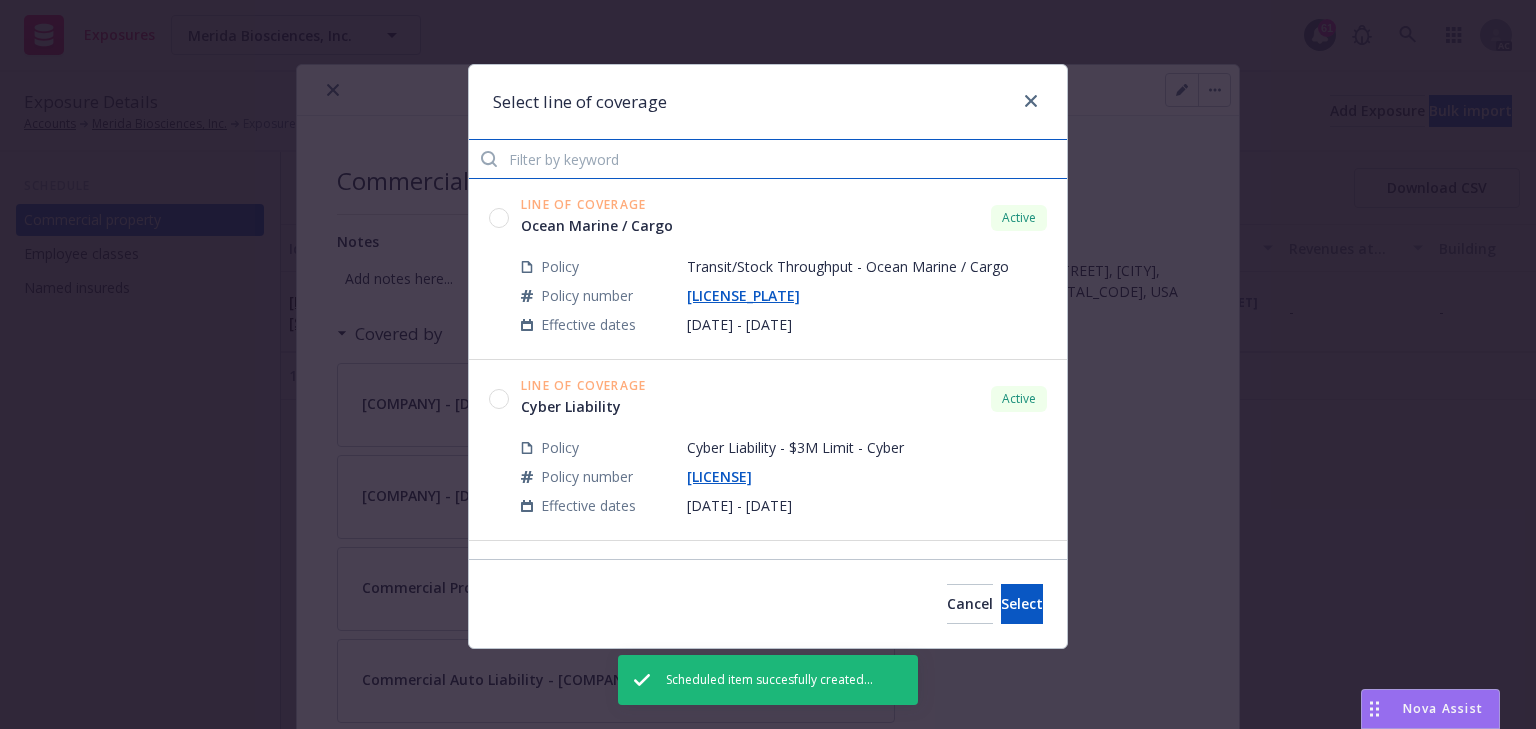 click at bounding box center [768, 159] 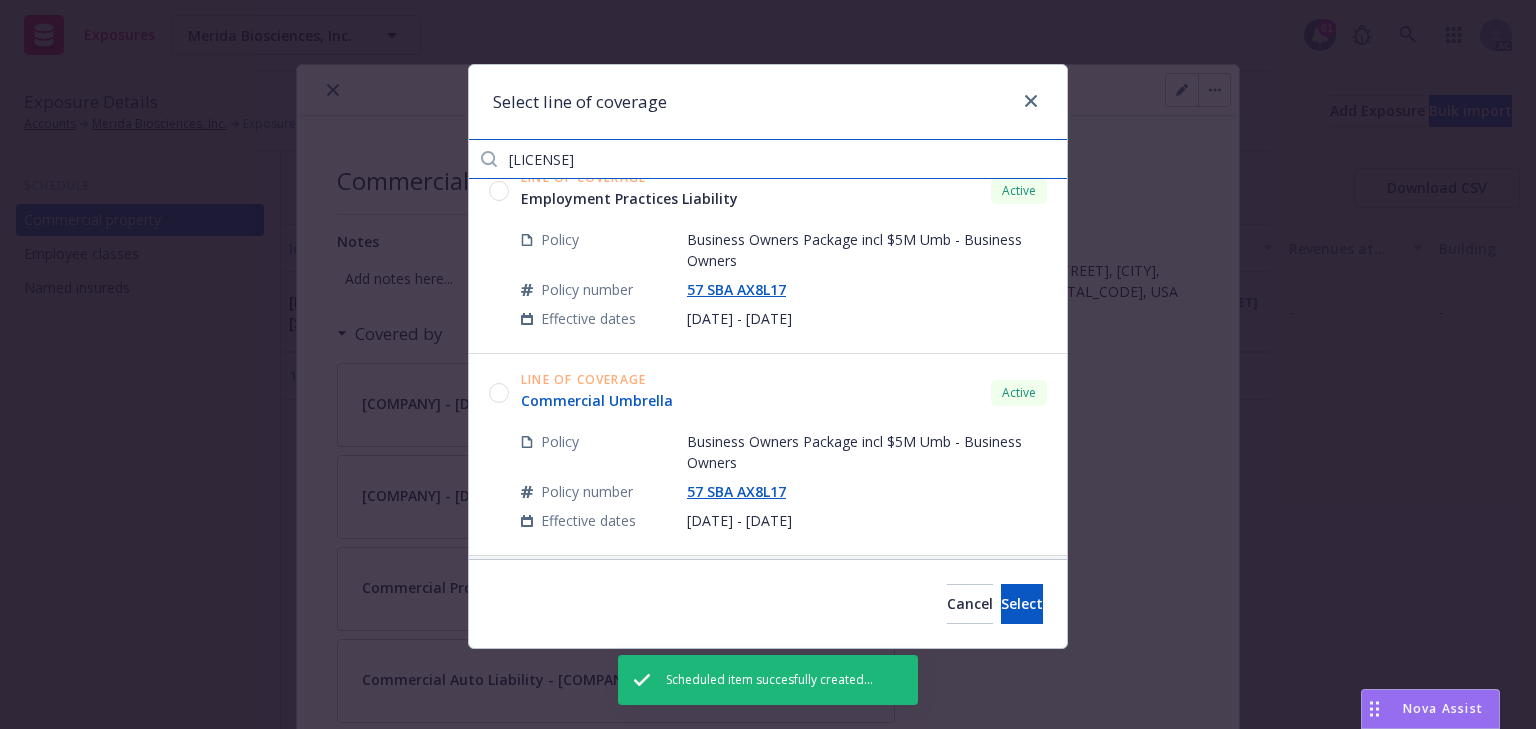 scroll, scrollTop: 644, scrollLeft: 0, axis: vertical 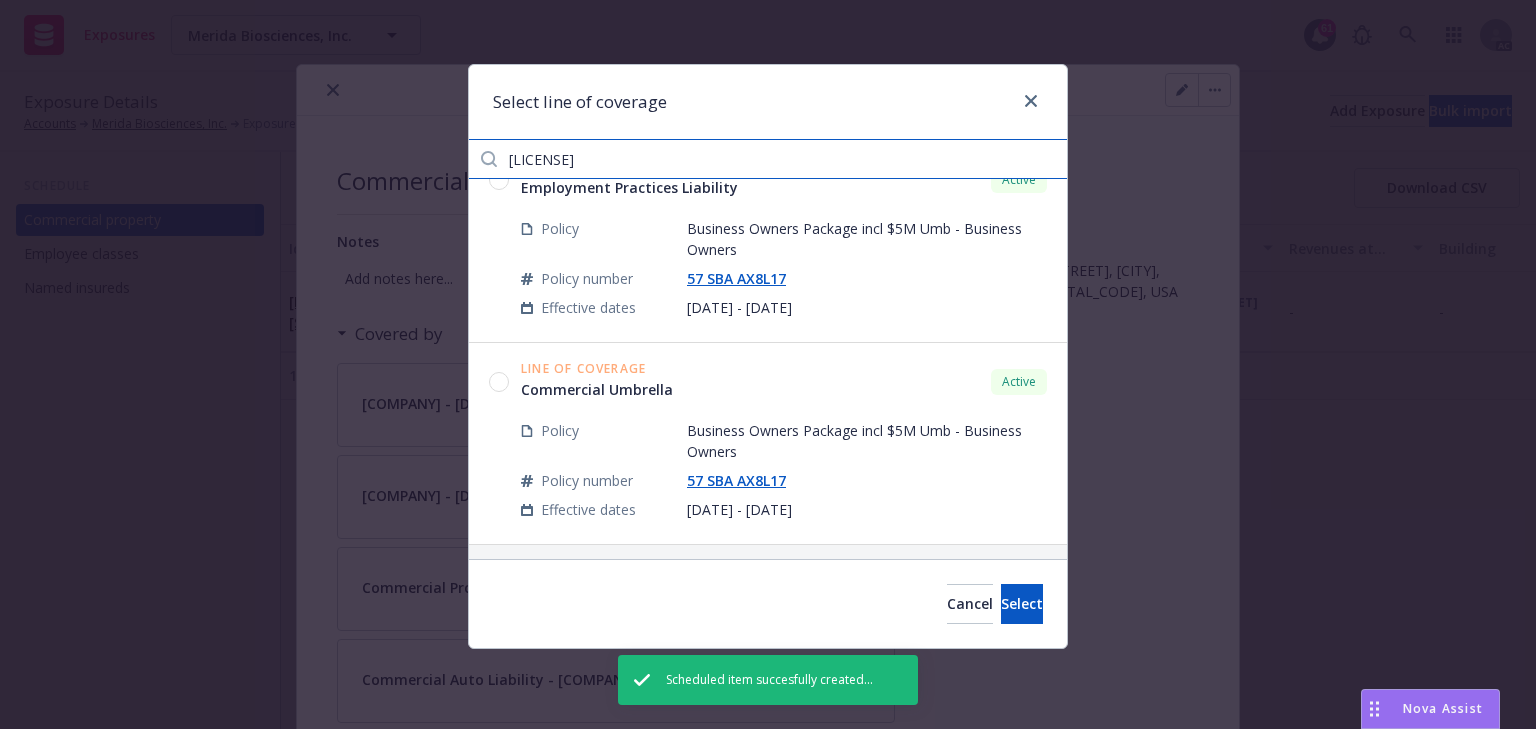 type on "AX8L17" 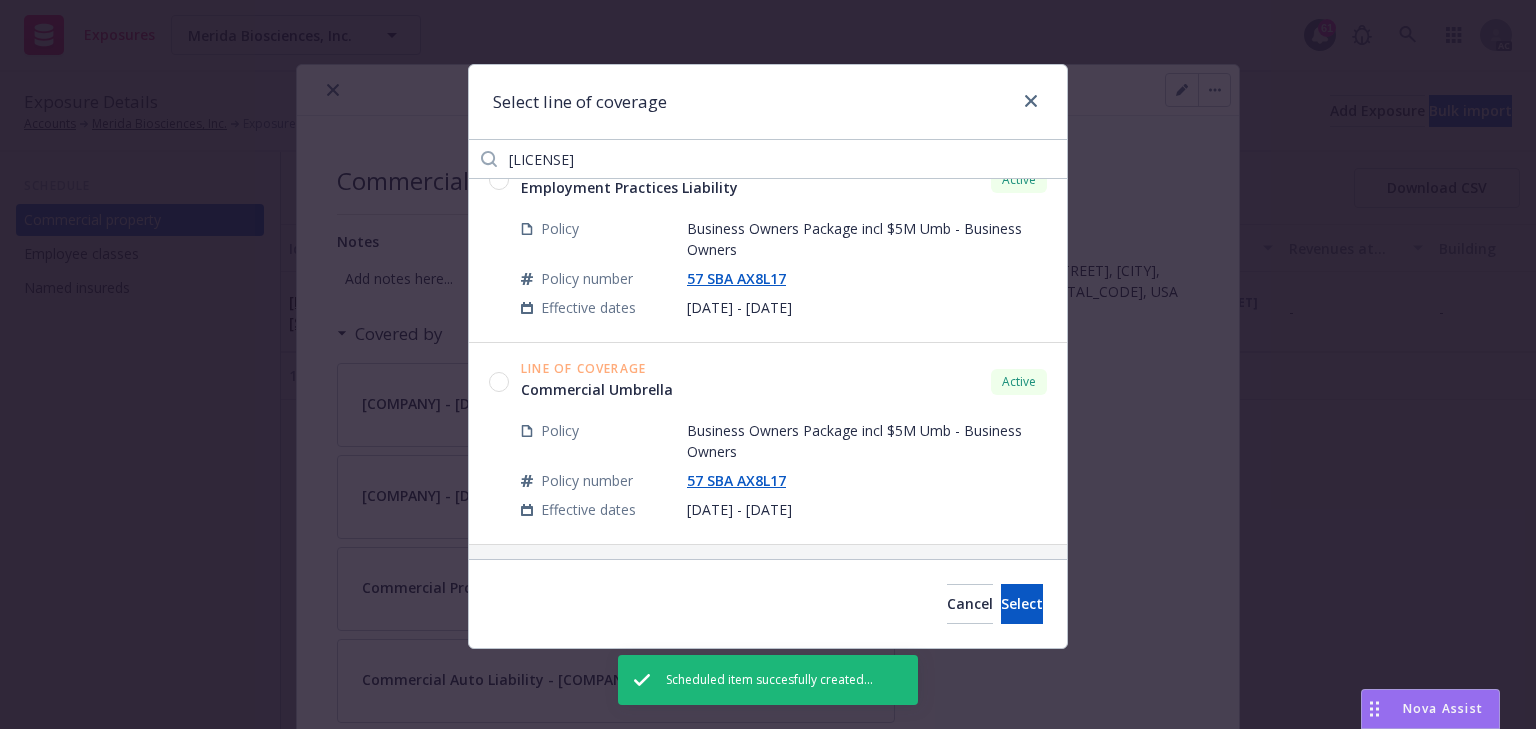 click 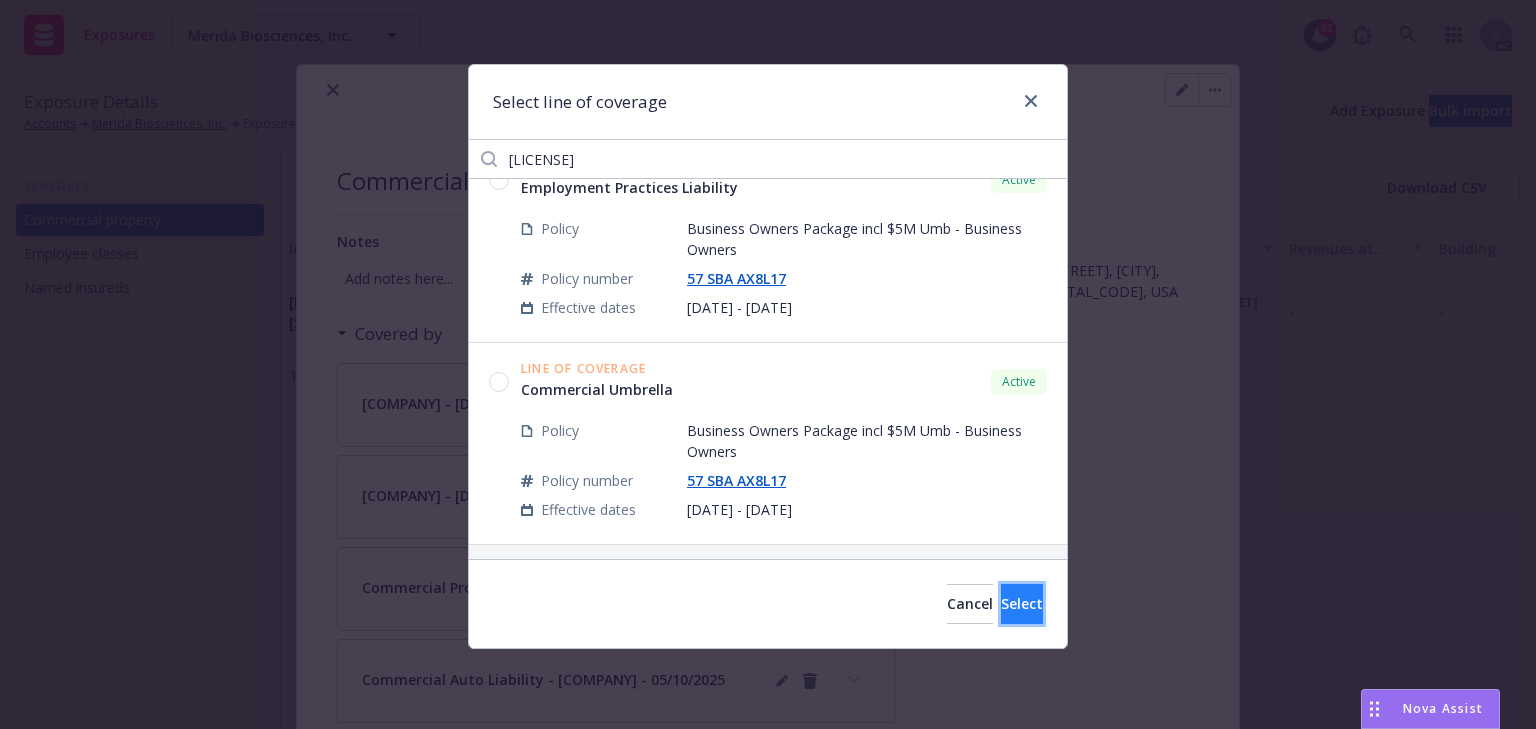 click on "Select" at bounding box center (1022, 603) 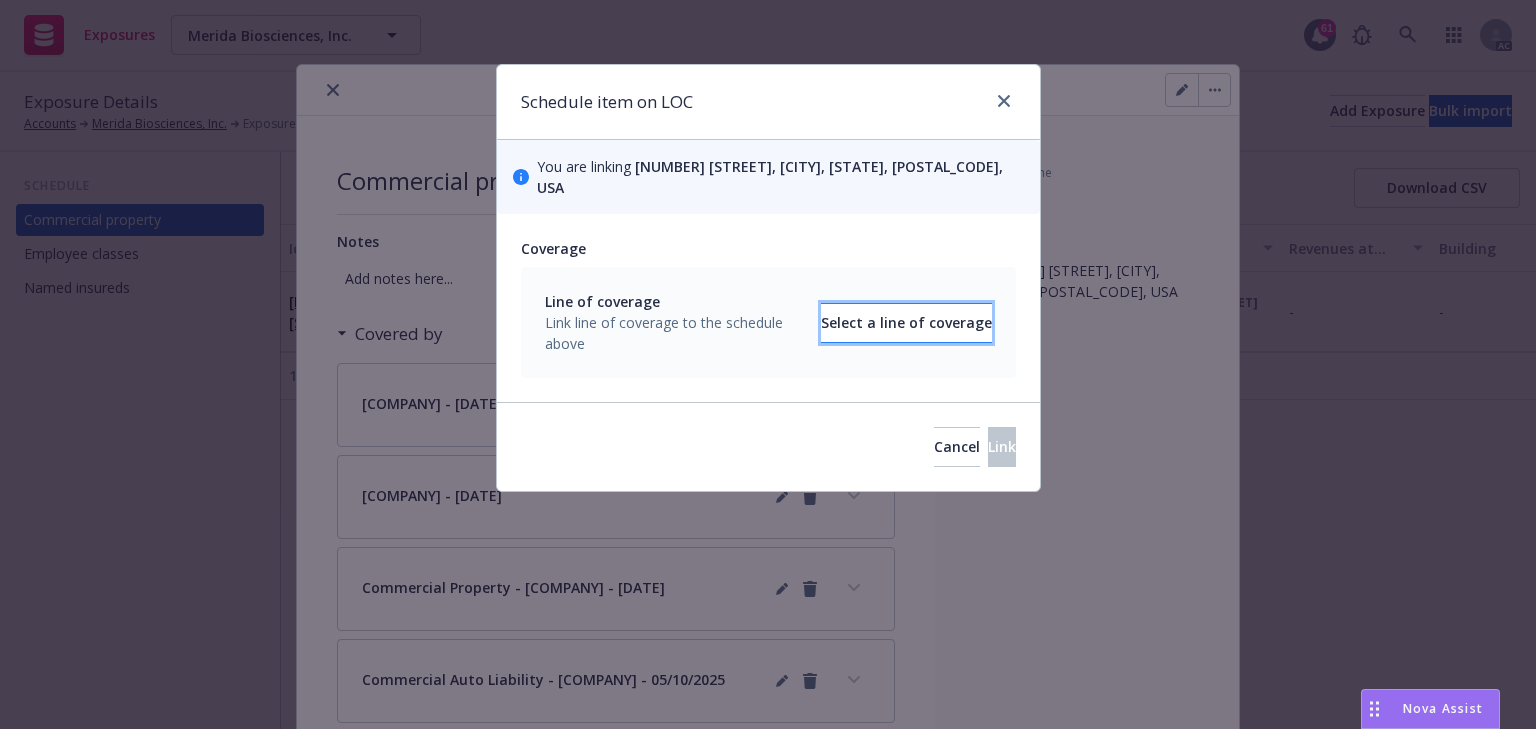 click on "Select a line of coverage" at bounding box center (906, 323) 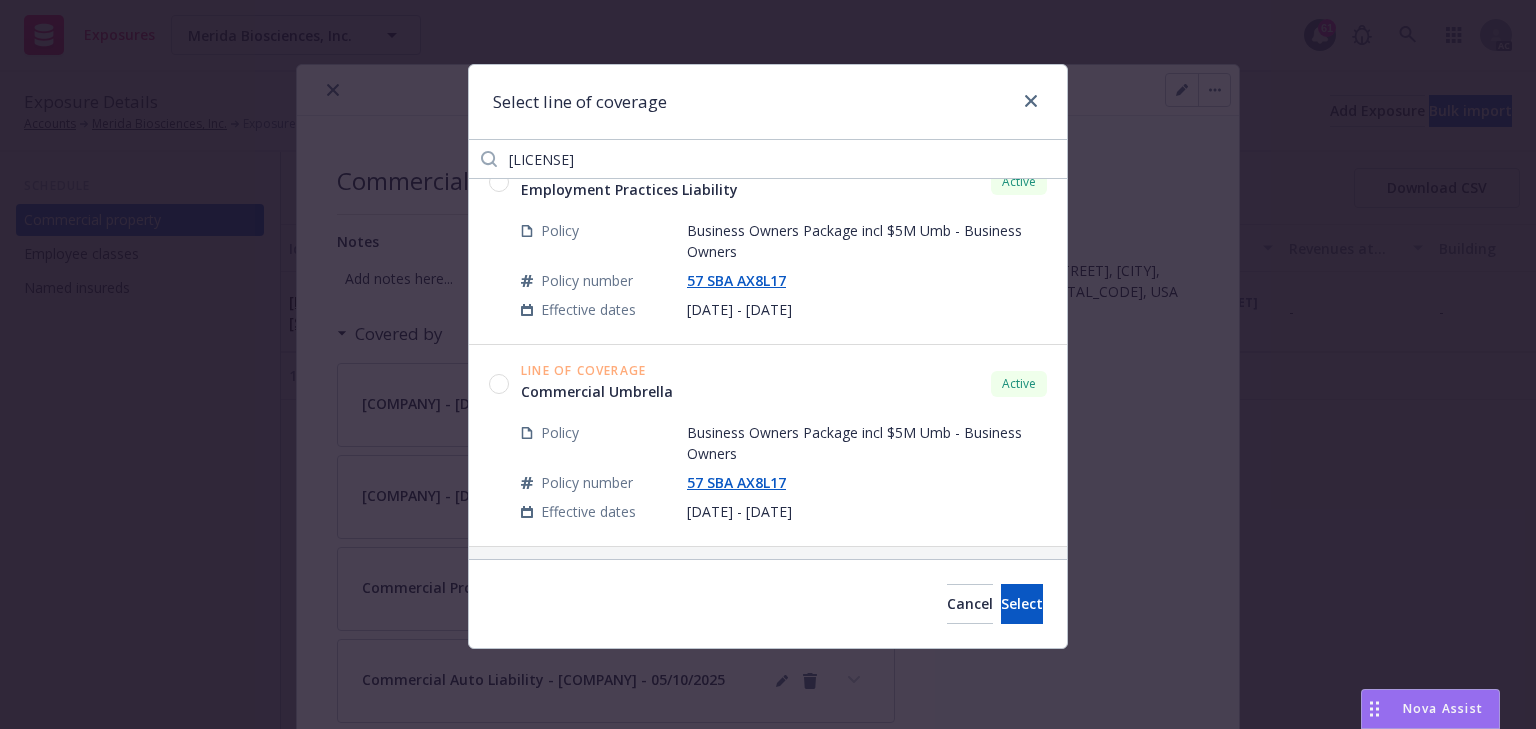 scroll, scrollTop: 644, scrollLeft: 0, axis: vertical 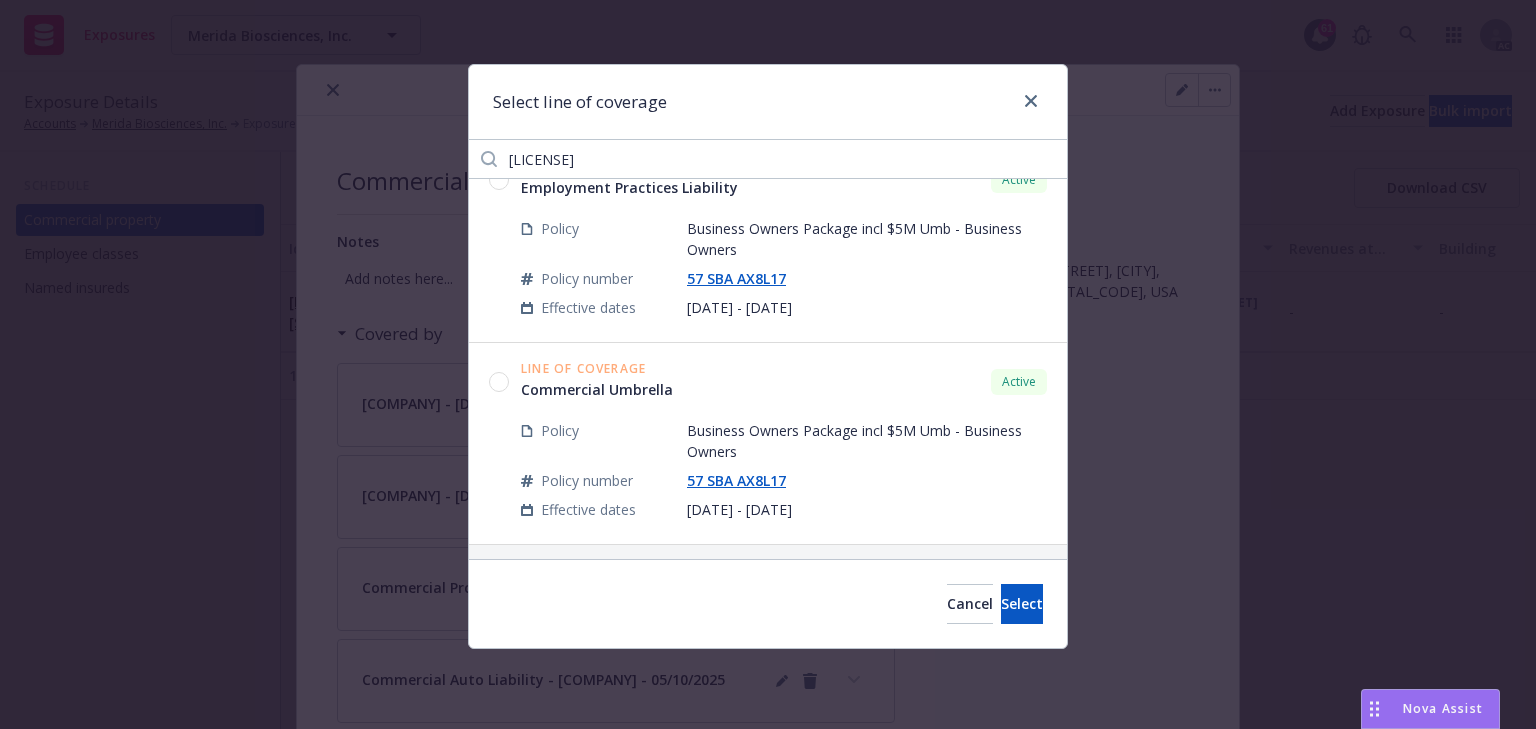 click 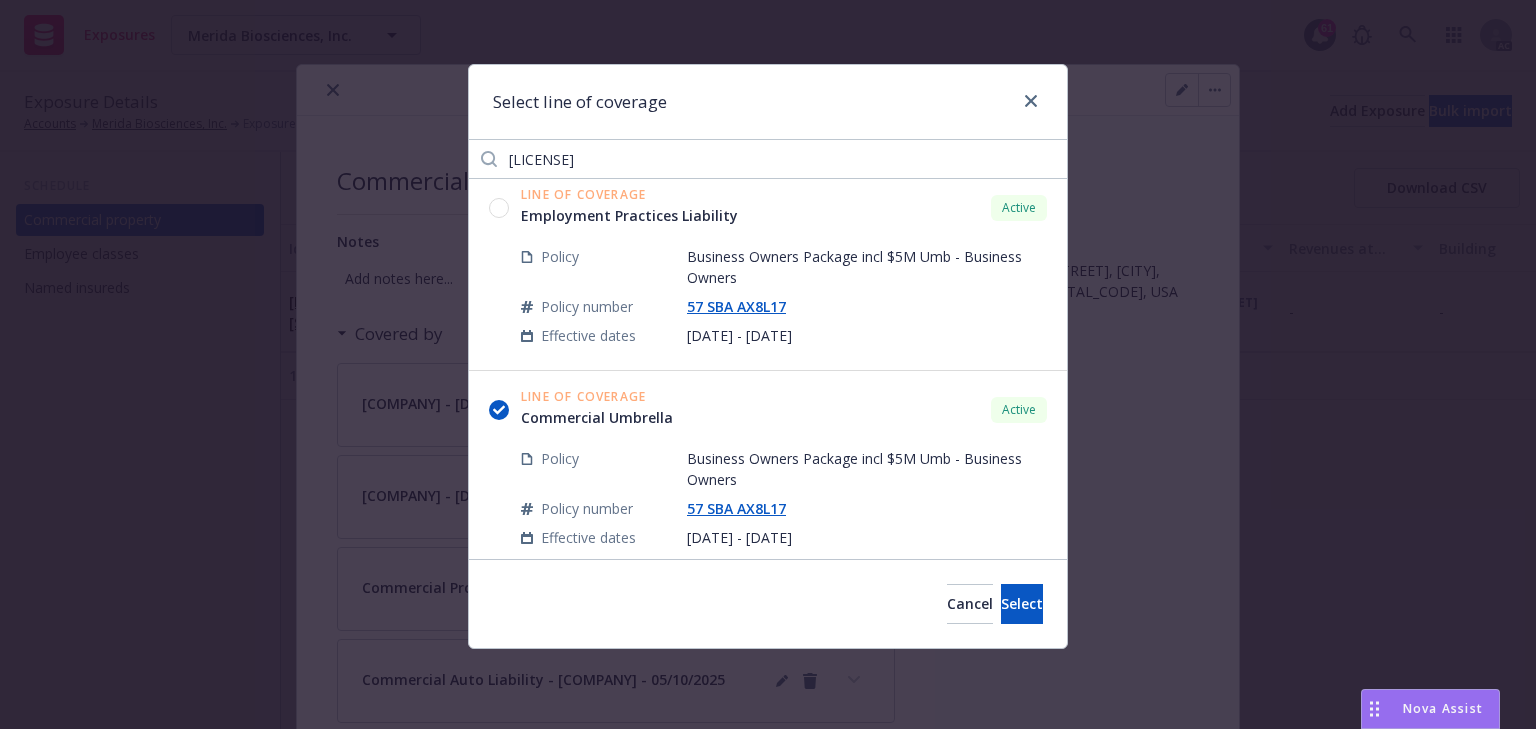 scroll, scrollTop: 644, scrollLeft: 0, axis: vertical 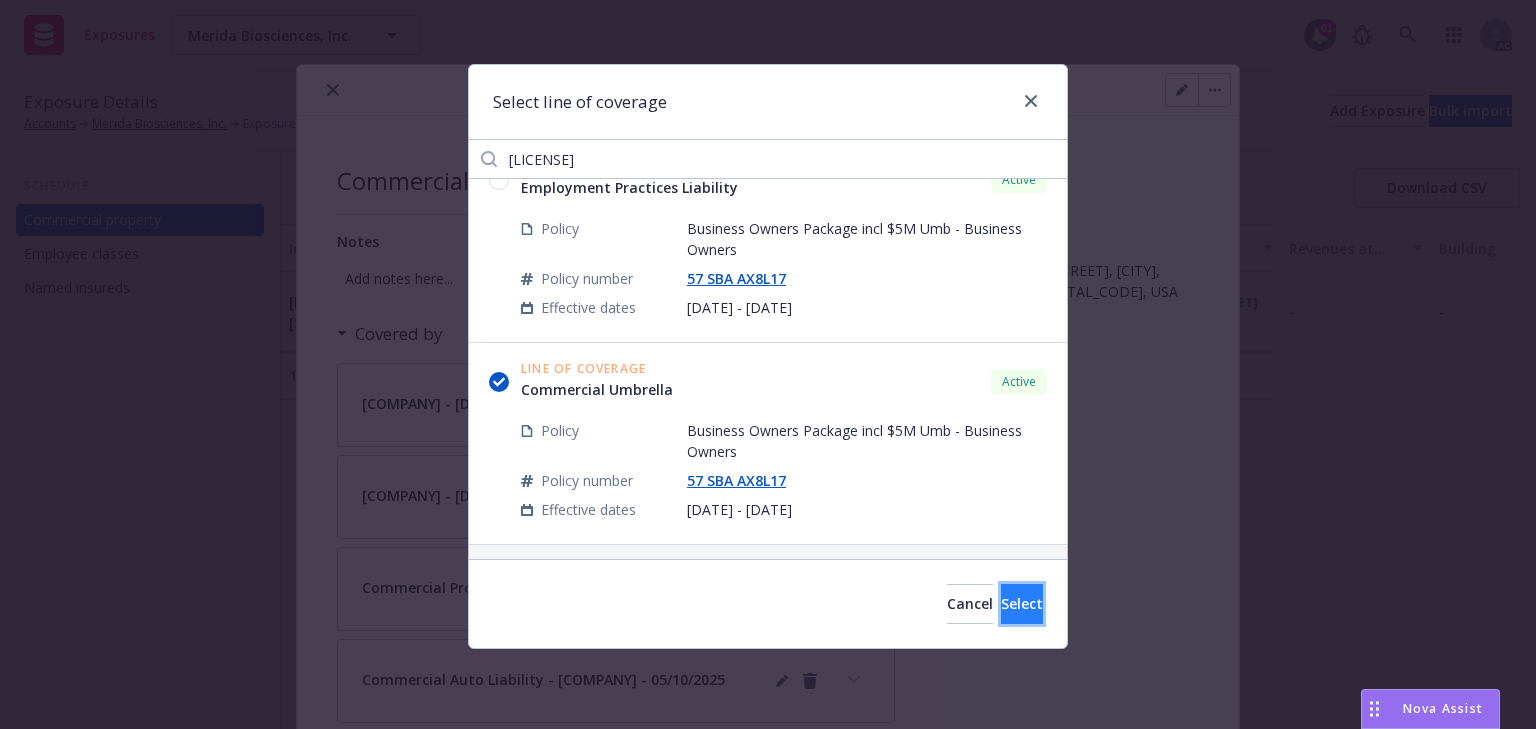 click on "Select" at bounding box center [1022, 604] 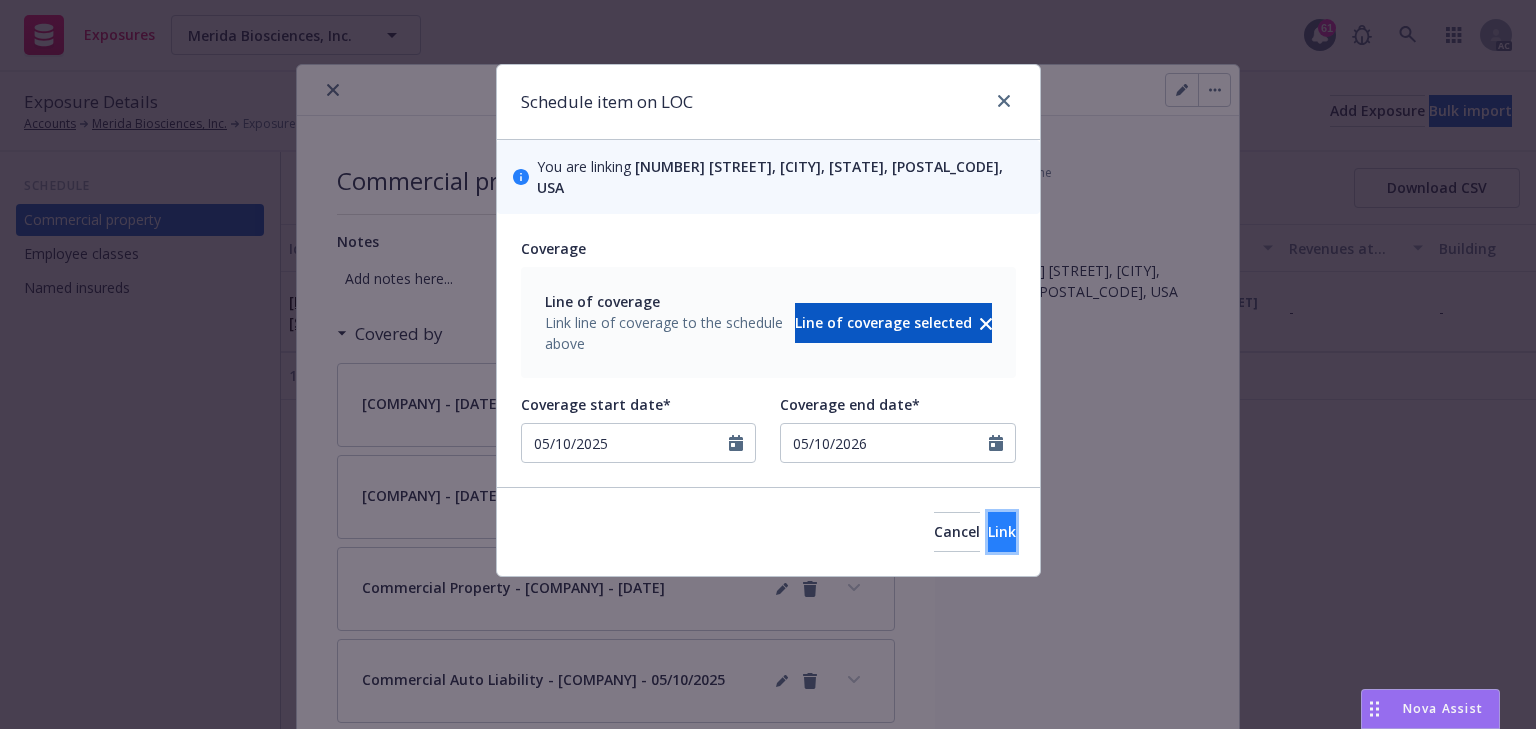 click on "Link" at bounding box center (1002, 531) 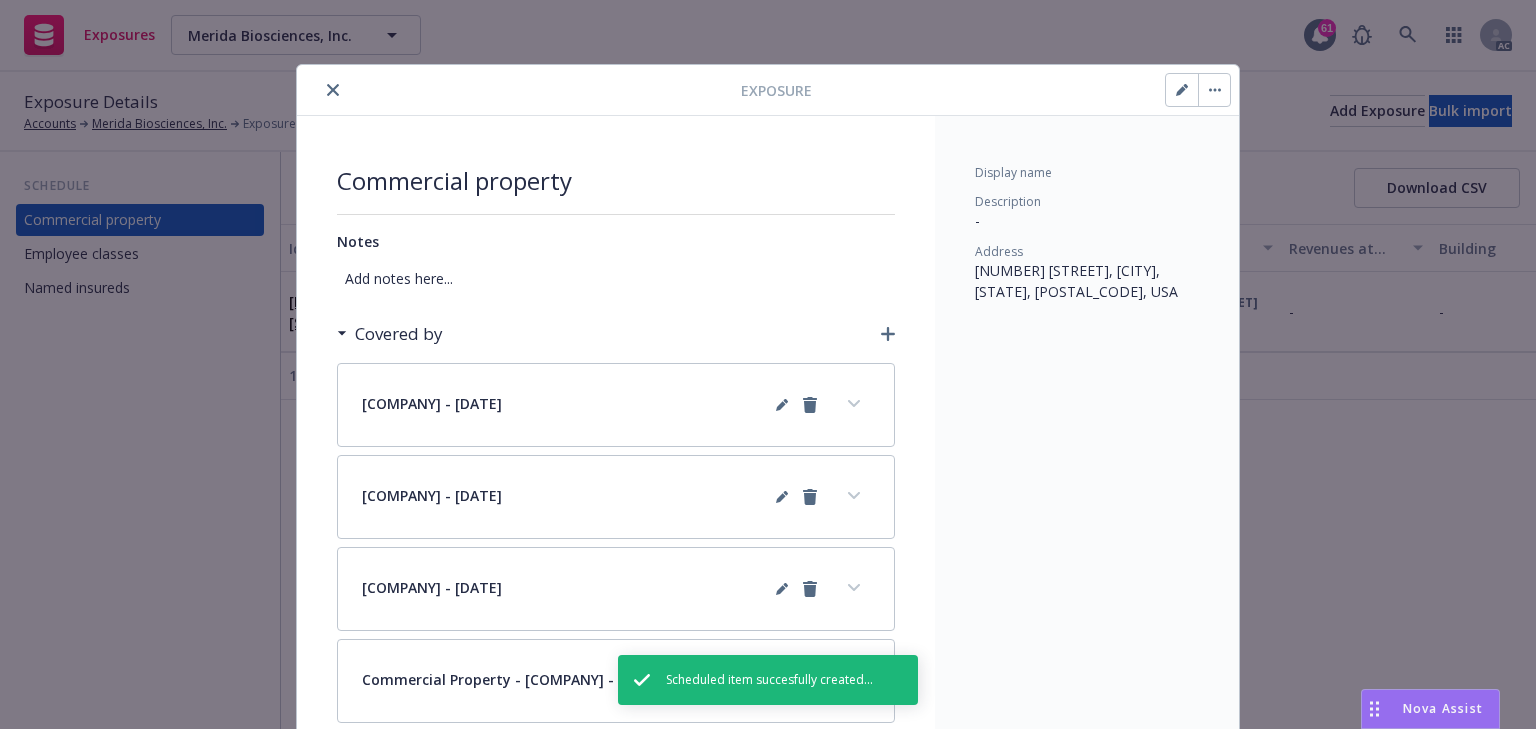 click 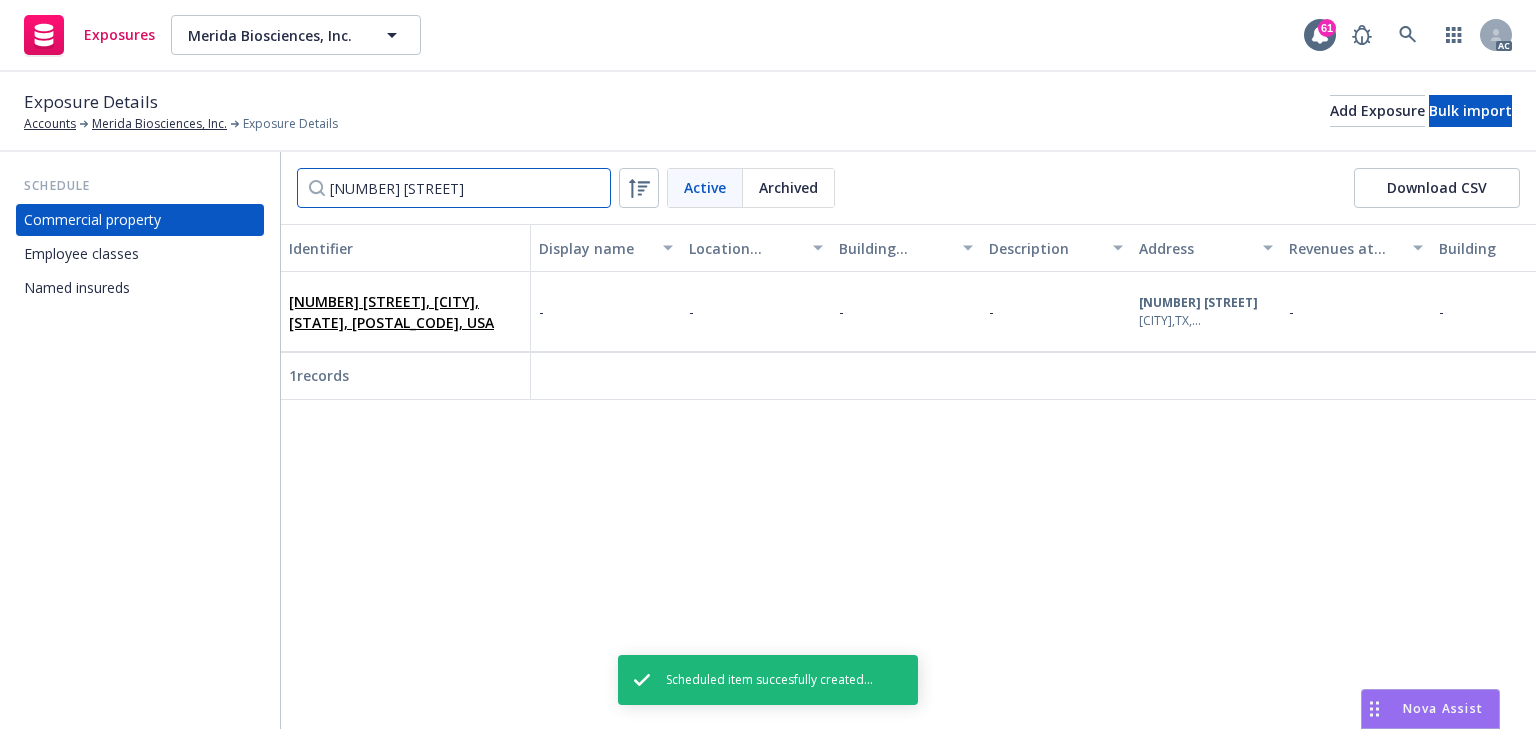 click on "1416 CHERRY BLOSSOM LN" at bounding box center (454, 188) 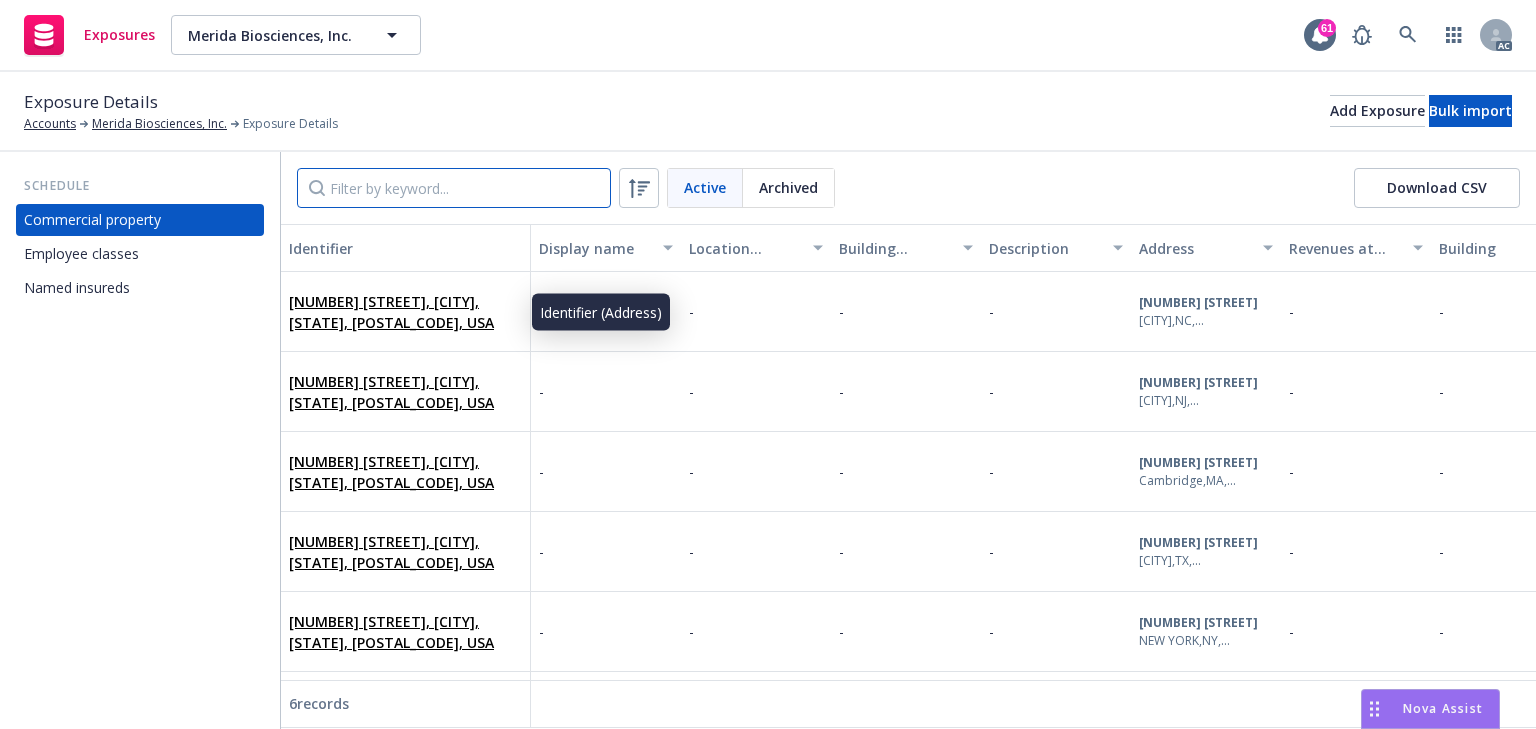 type 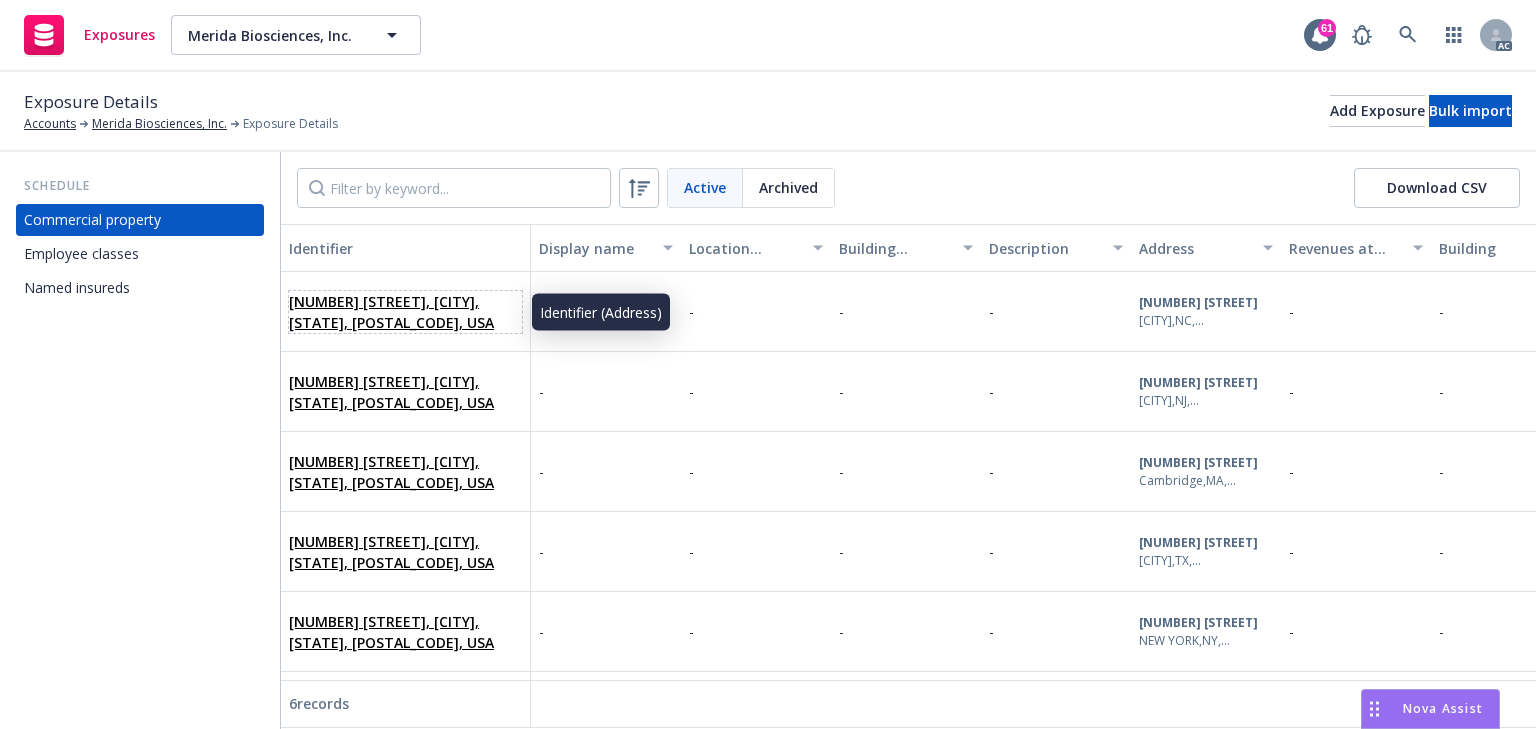 click on "[NUMBER] [STREET], [CITY], [STATE], [POSTAL_CODE], USA" at bounding box center [391, 312] 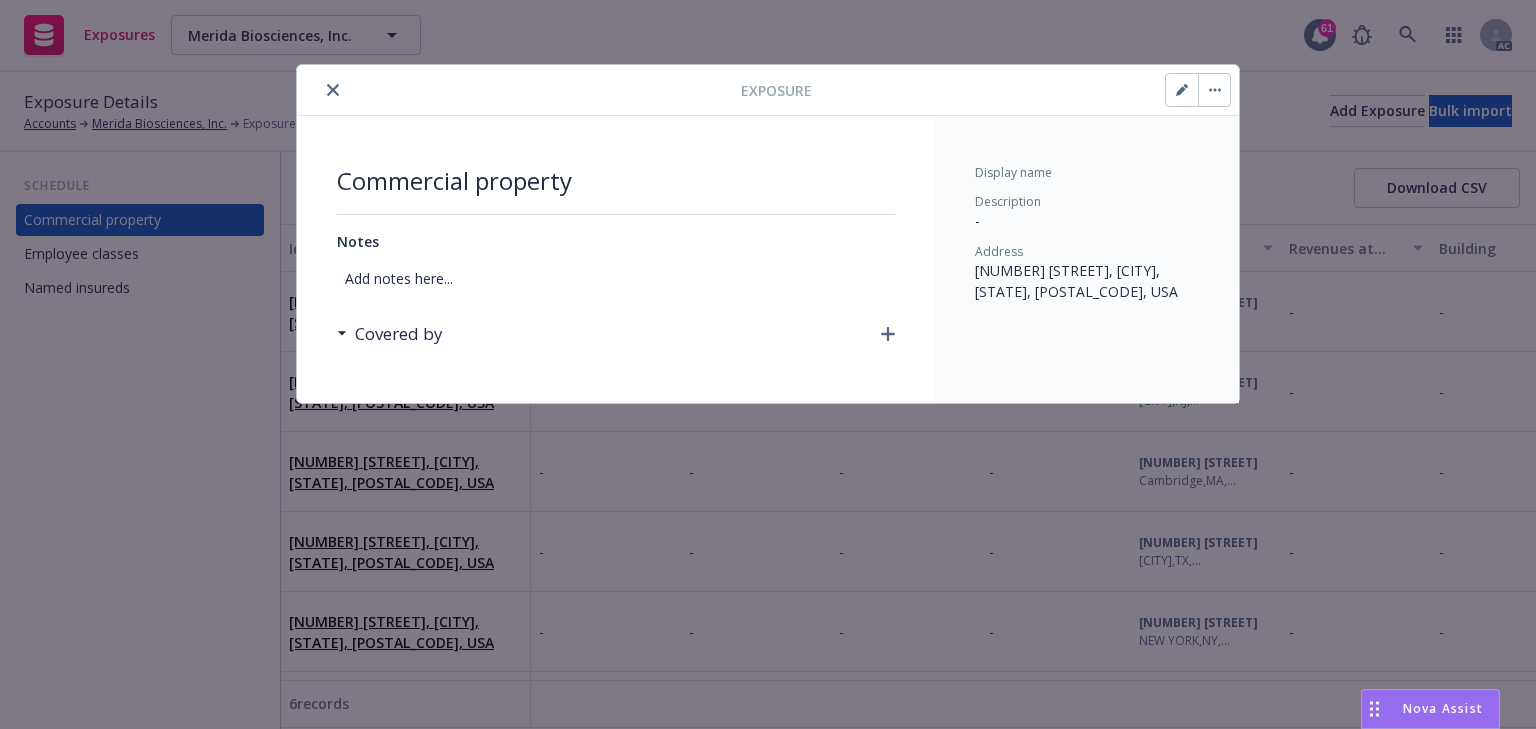 click 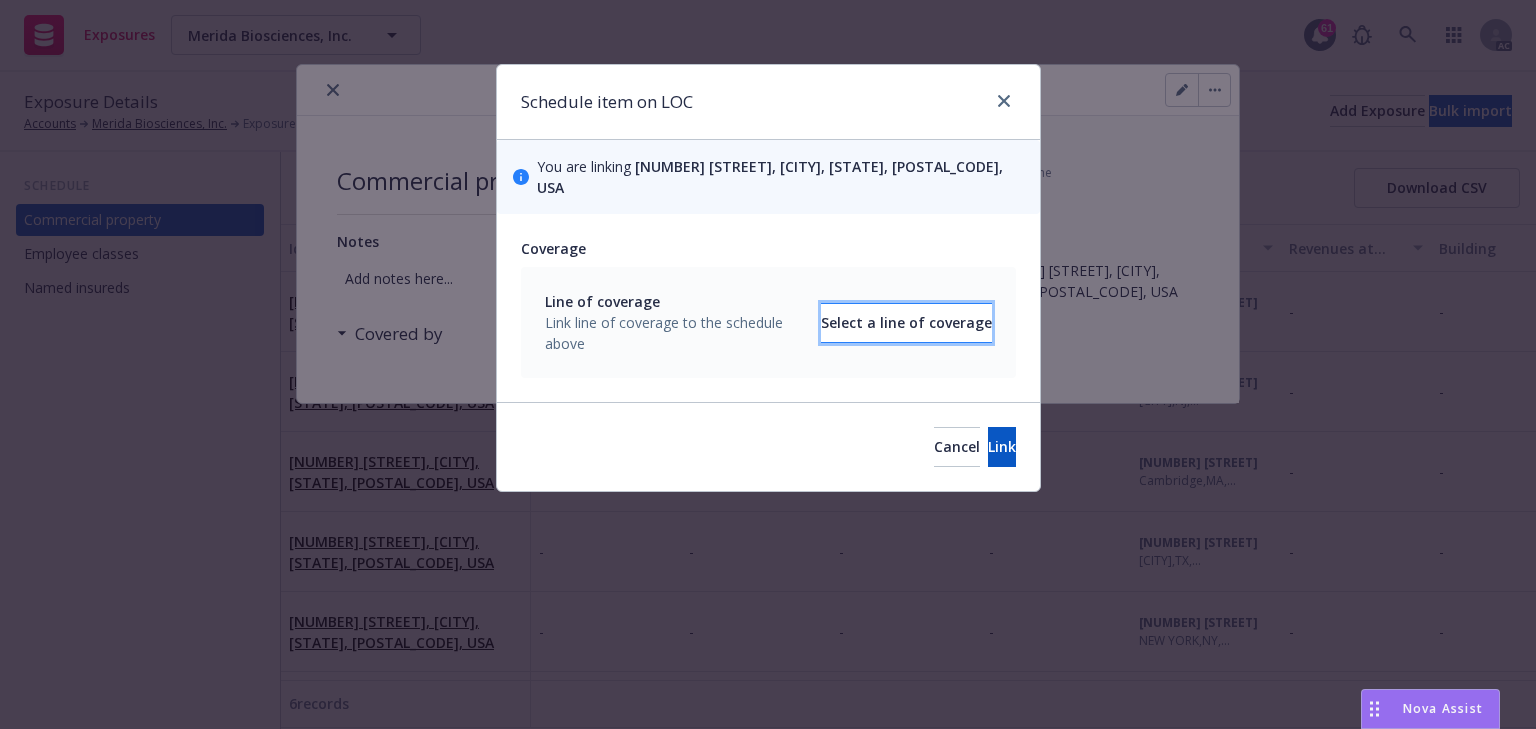 click on "Select a line of coverage" at bounding box center (906, 323) 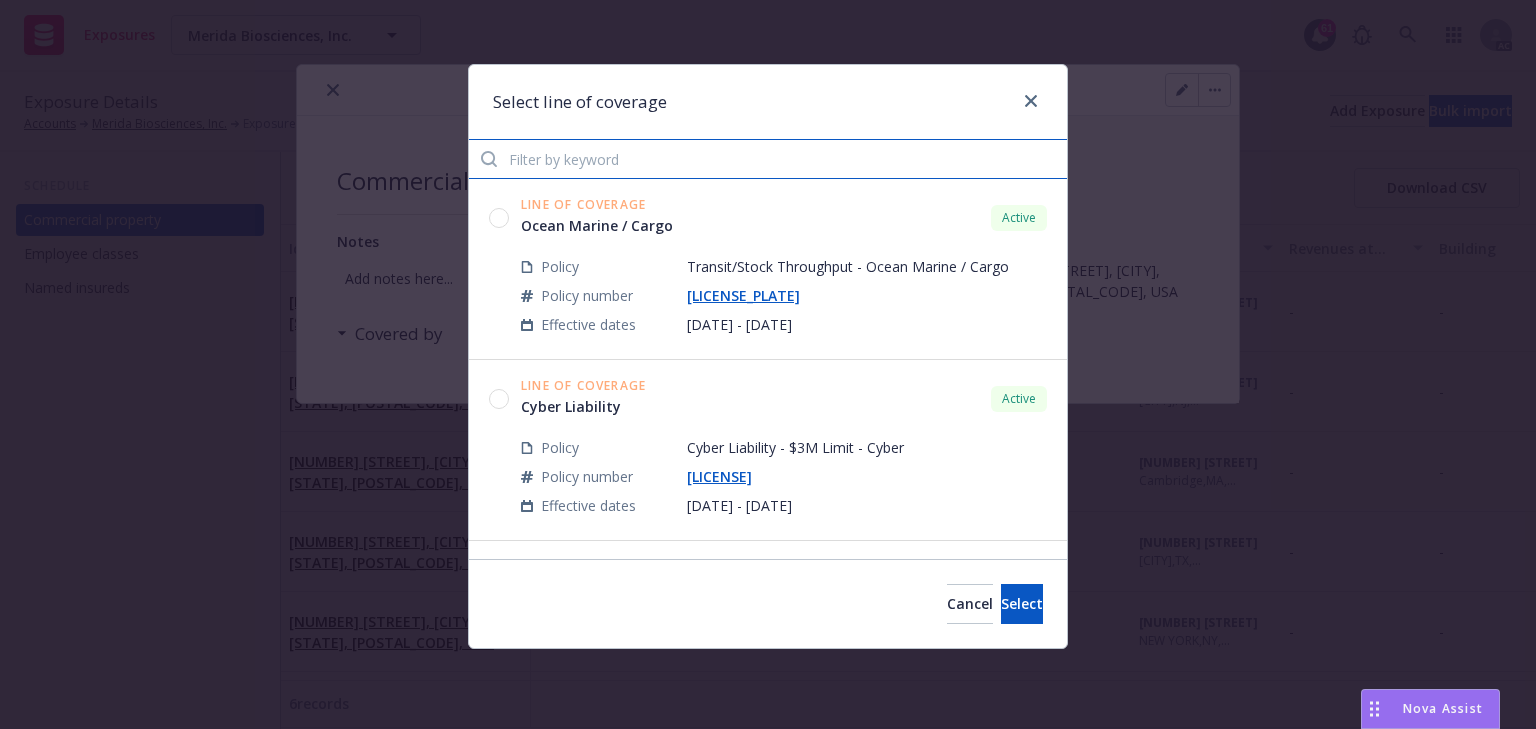 click at bounding box center [768, 159] 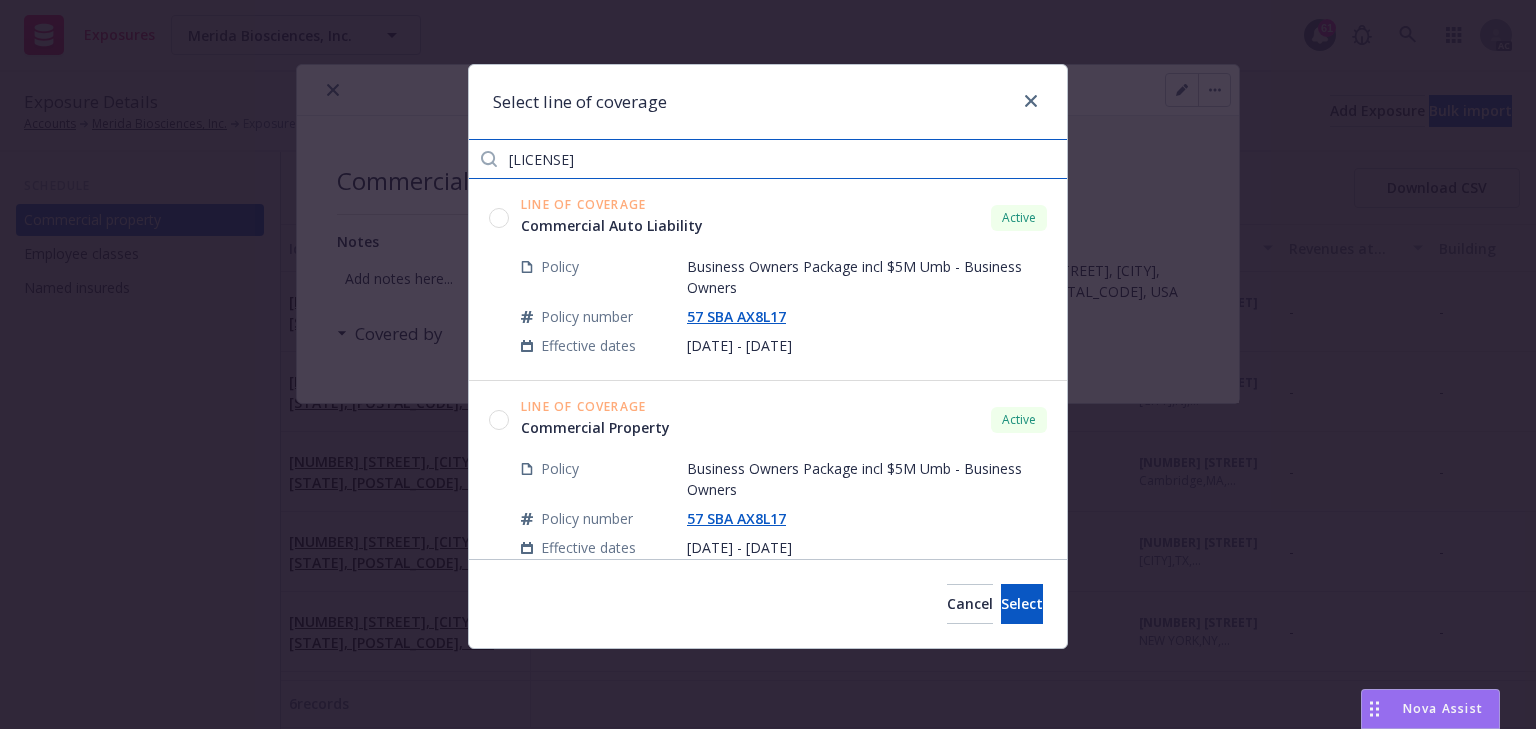 type on "AX8L17" 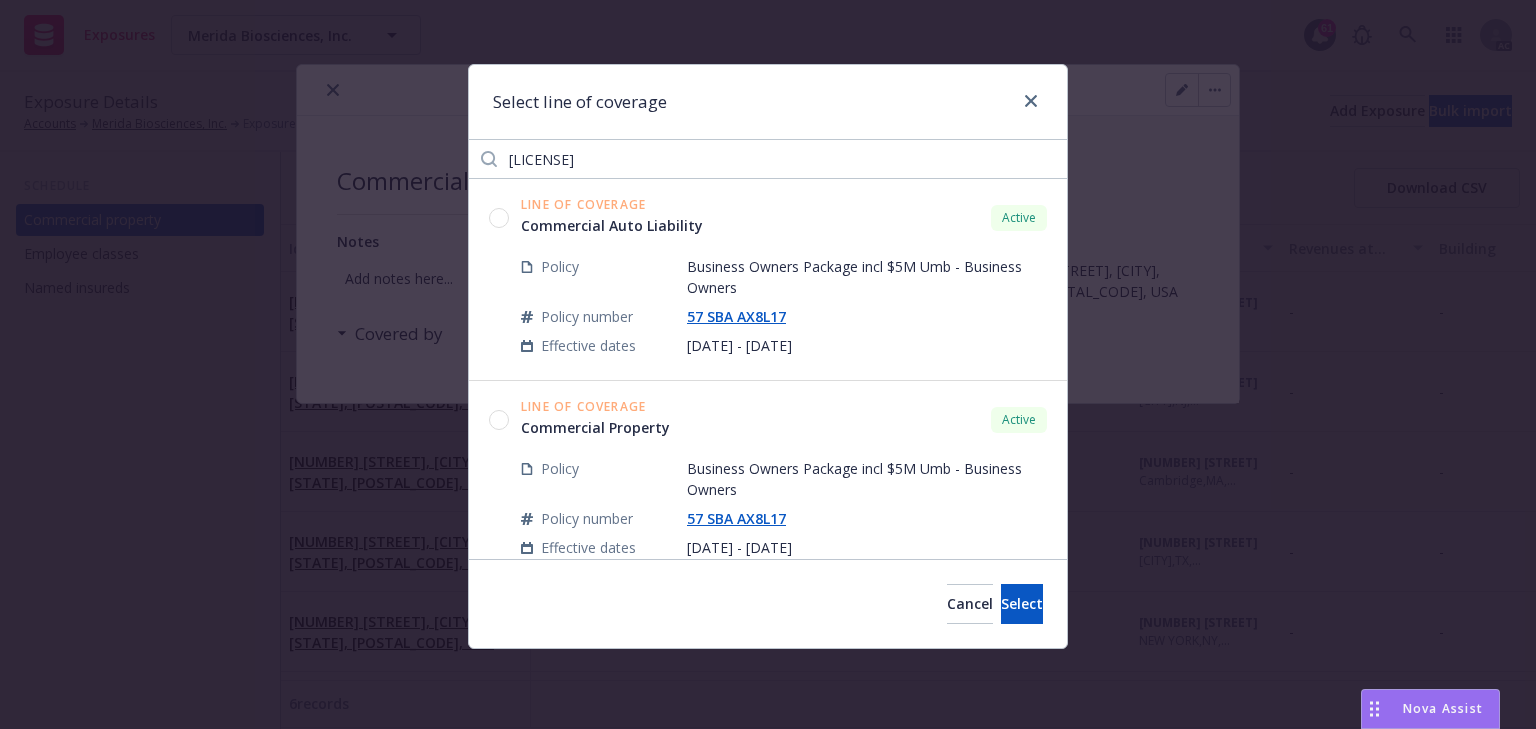 click 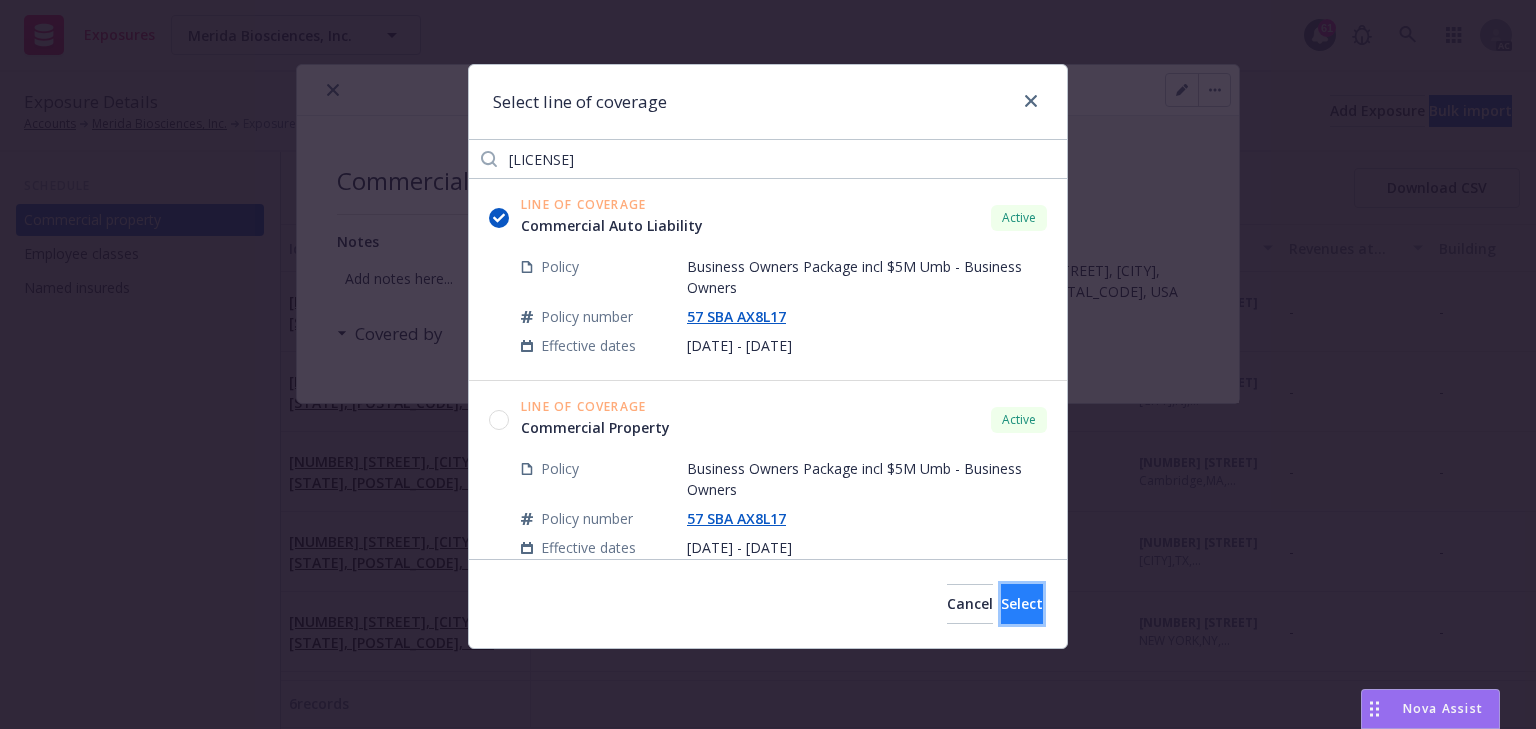 click on "Select" at bounding box center (1022, 603) 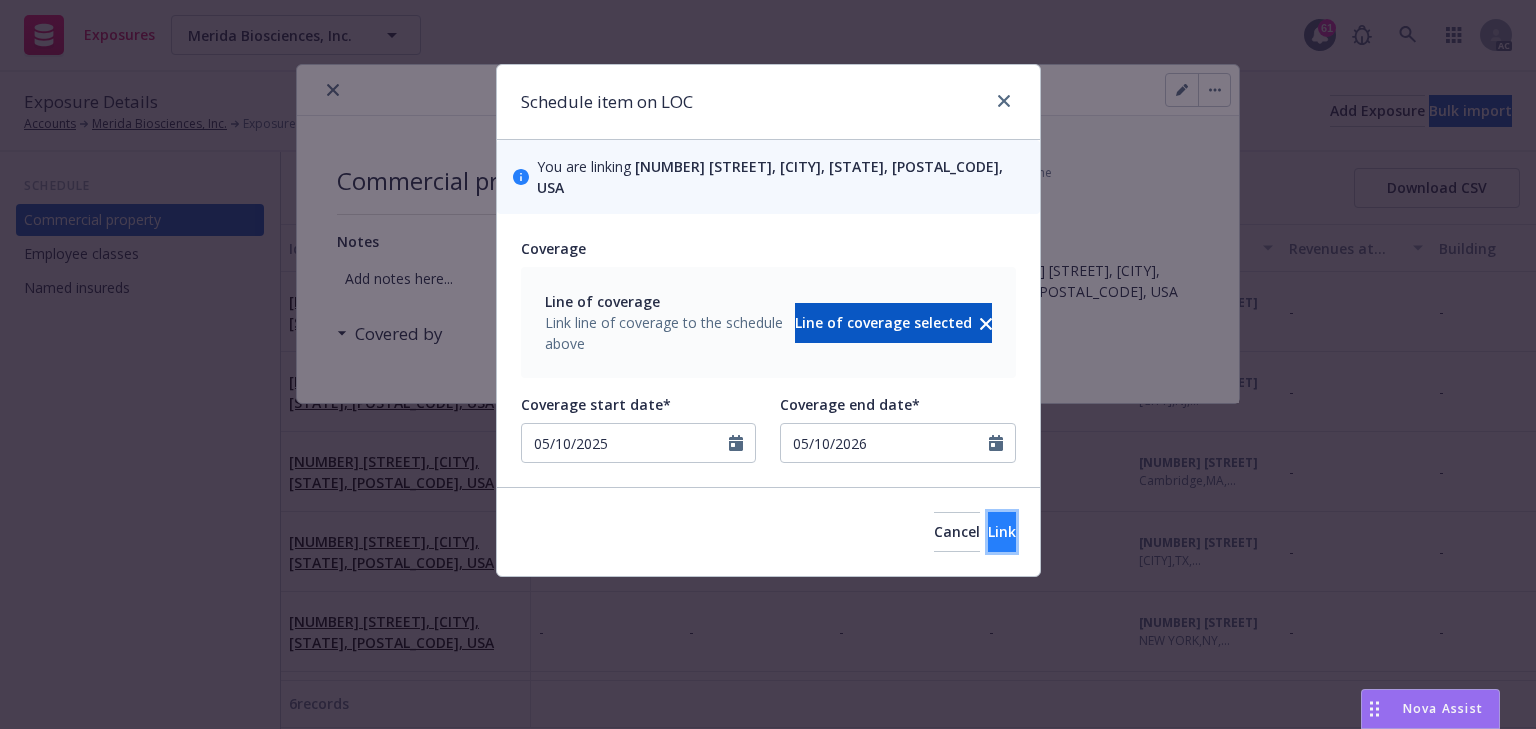 click on "Link" at bounding box center [1002, 531] 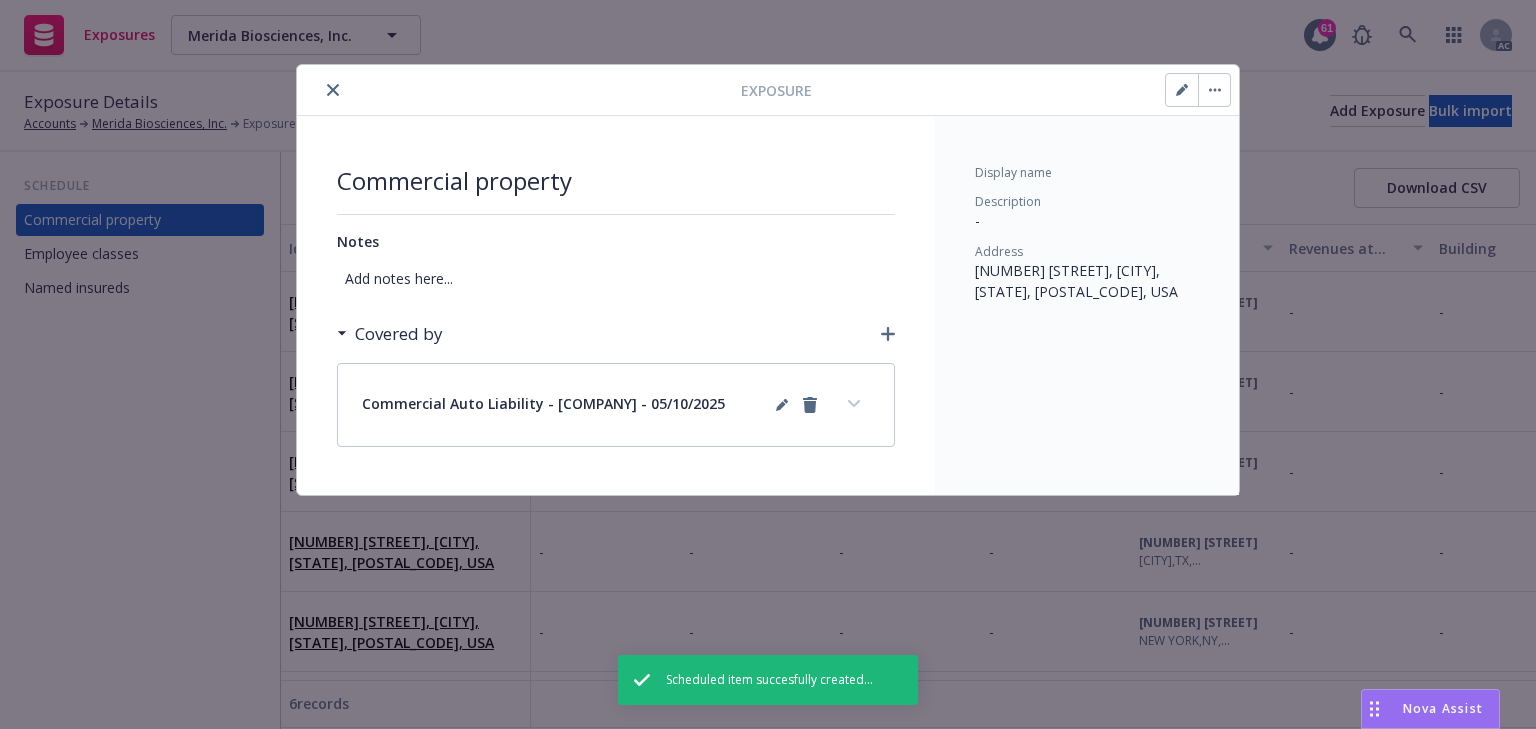 click 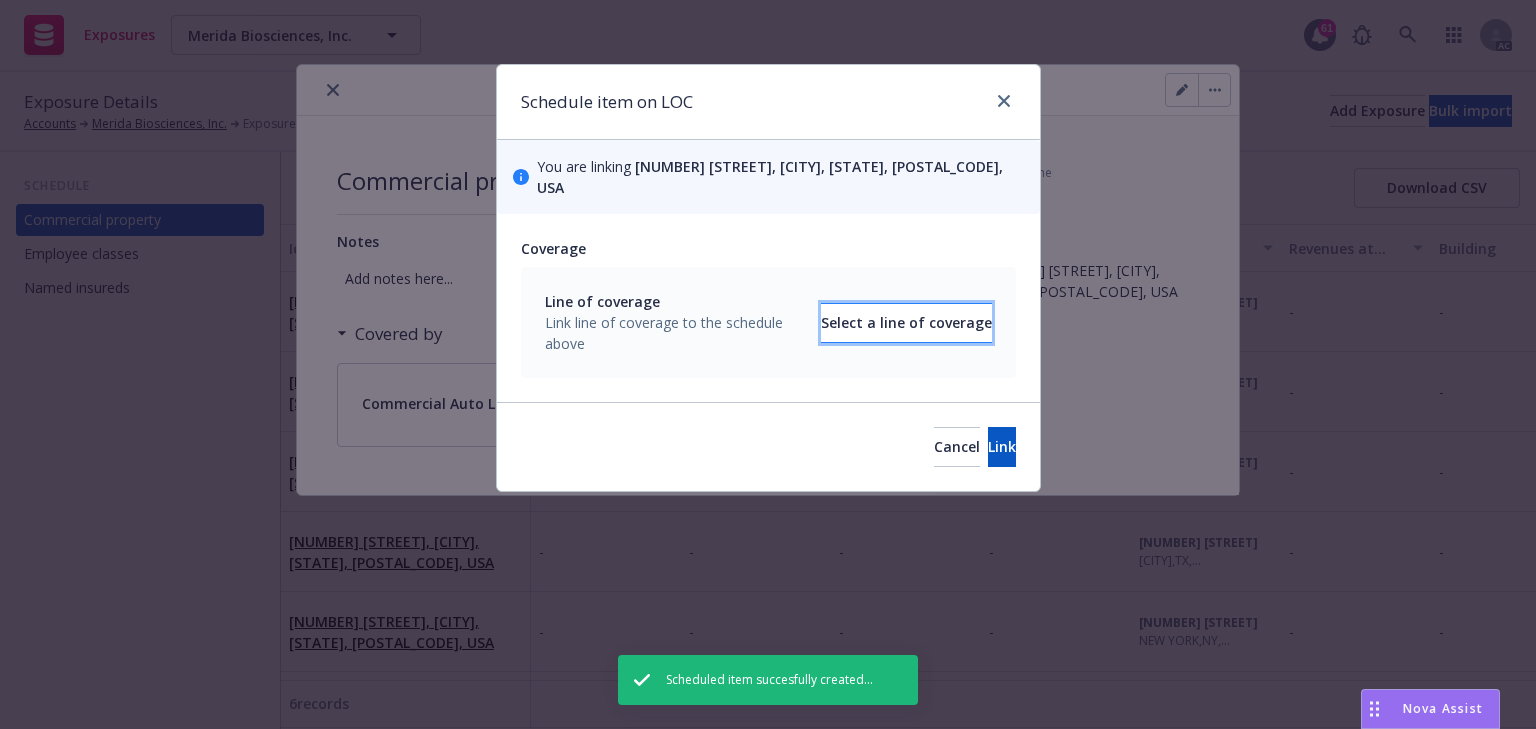 click on "Select a line of coverage" at bounding box center (906, 323) 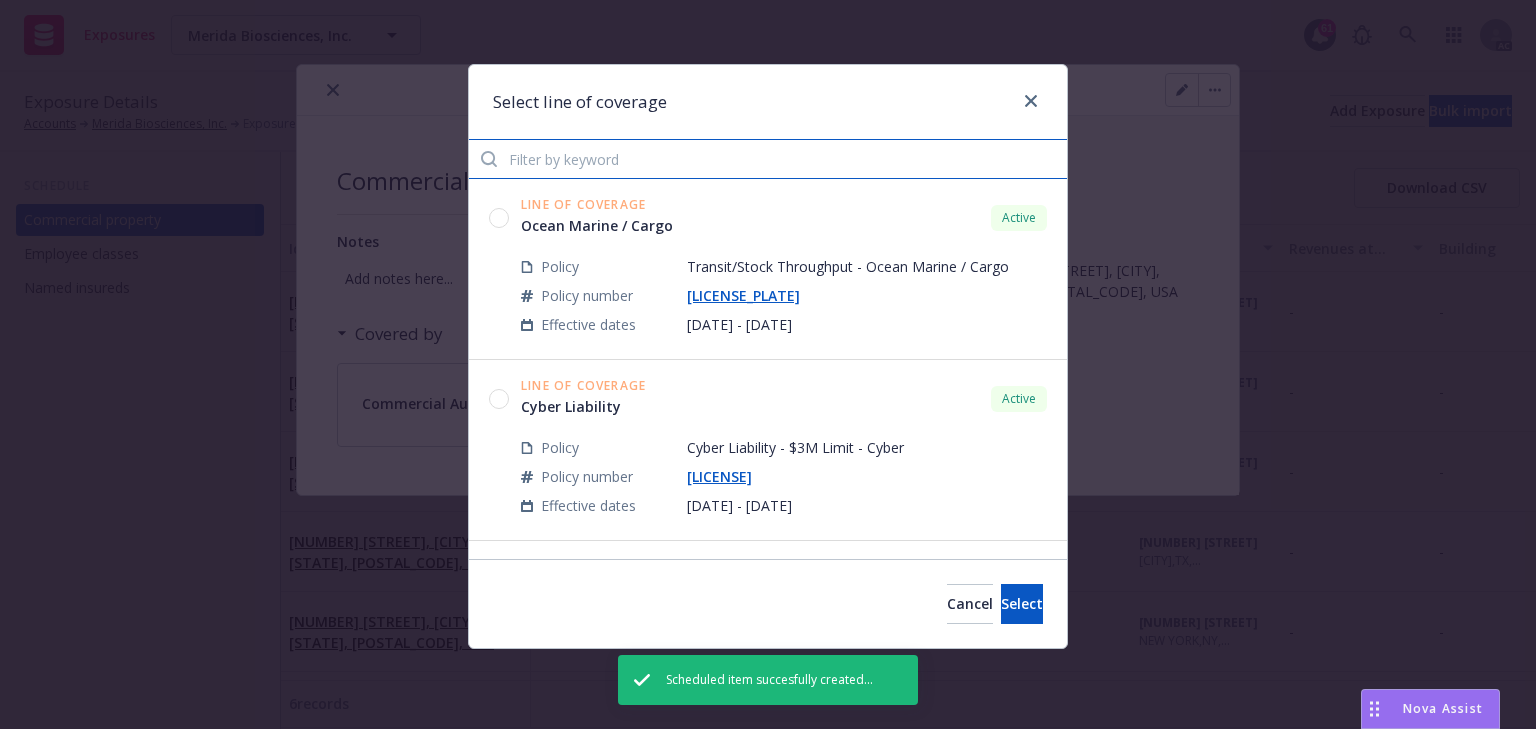 click at bounding box center [768, 159] 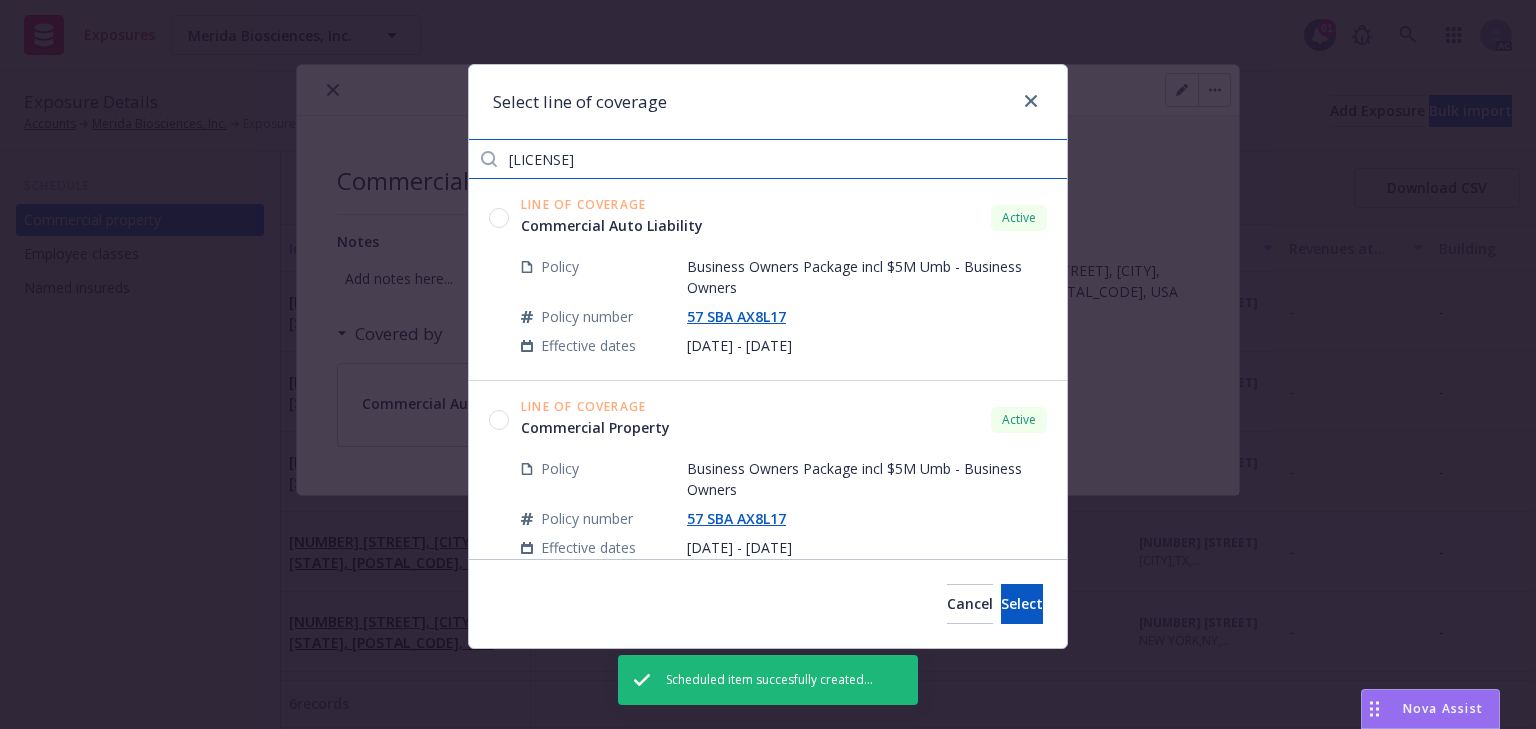 type on "AX8L17" 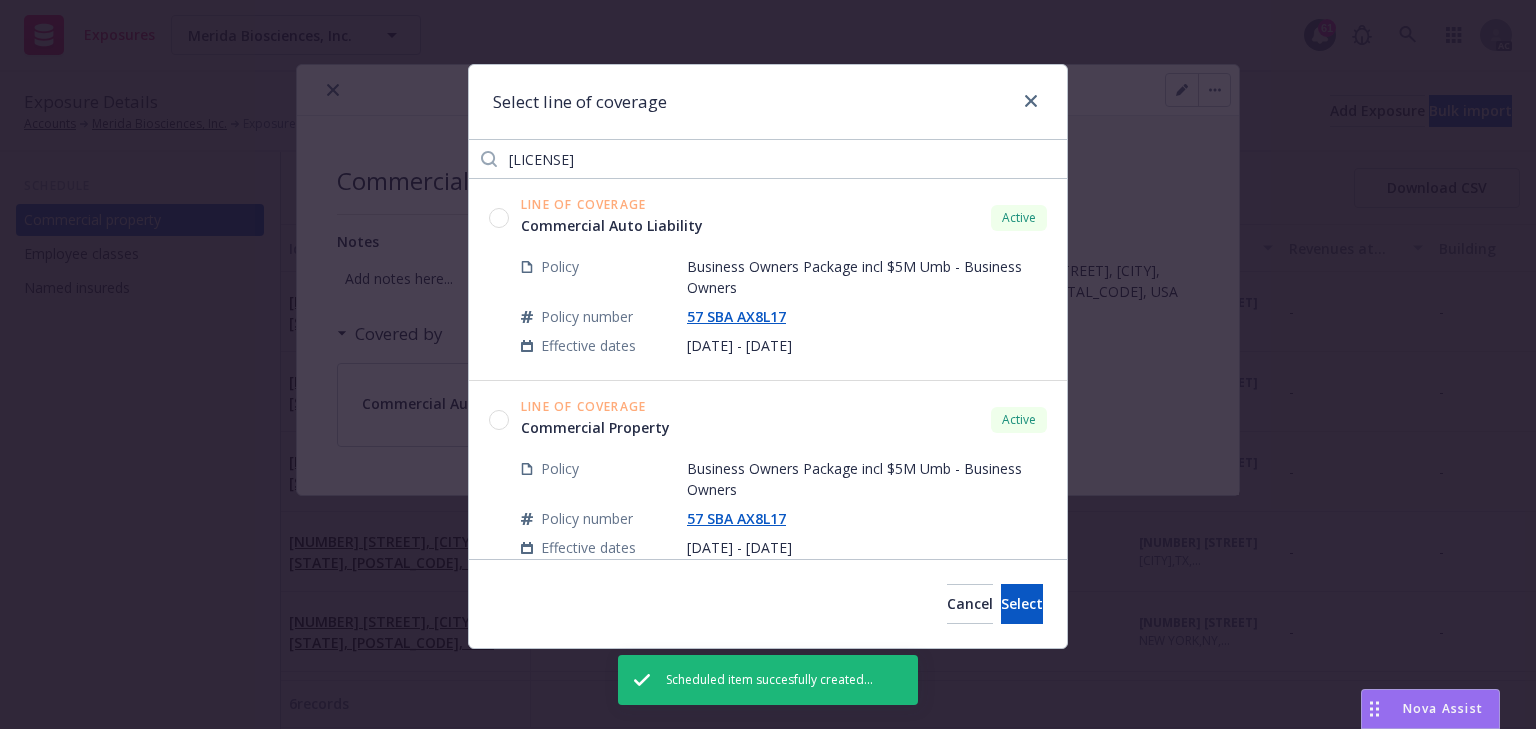 drag, startPoint x: 500, startPoint y: 412, endPoint x: 516, endPoint y: 418, distance: 17.088007 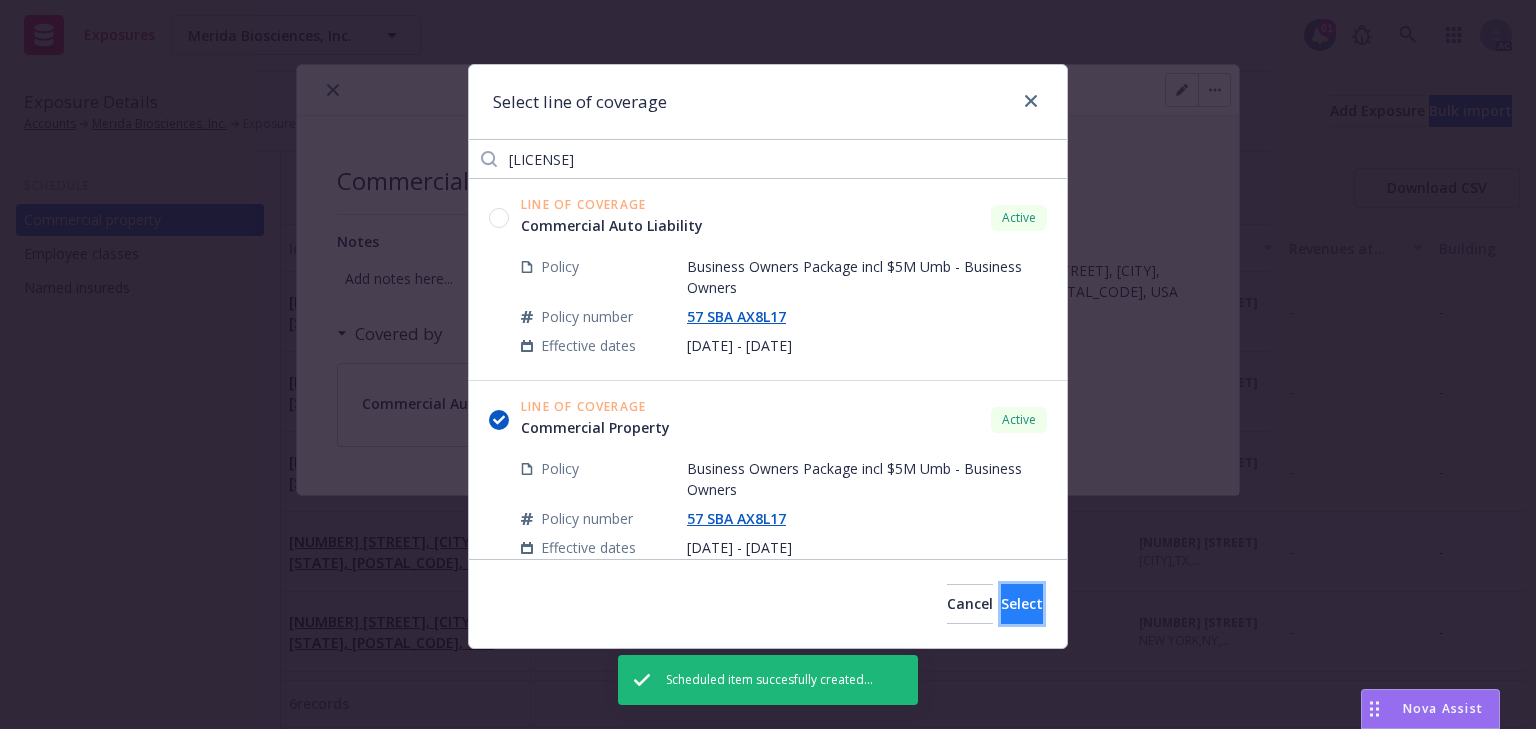 click on "Select" at bounding box center [1022, 604] 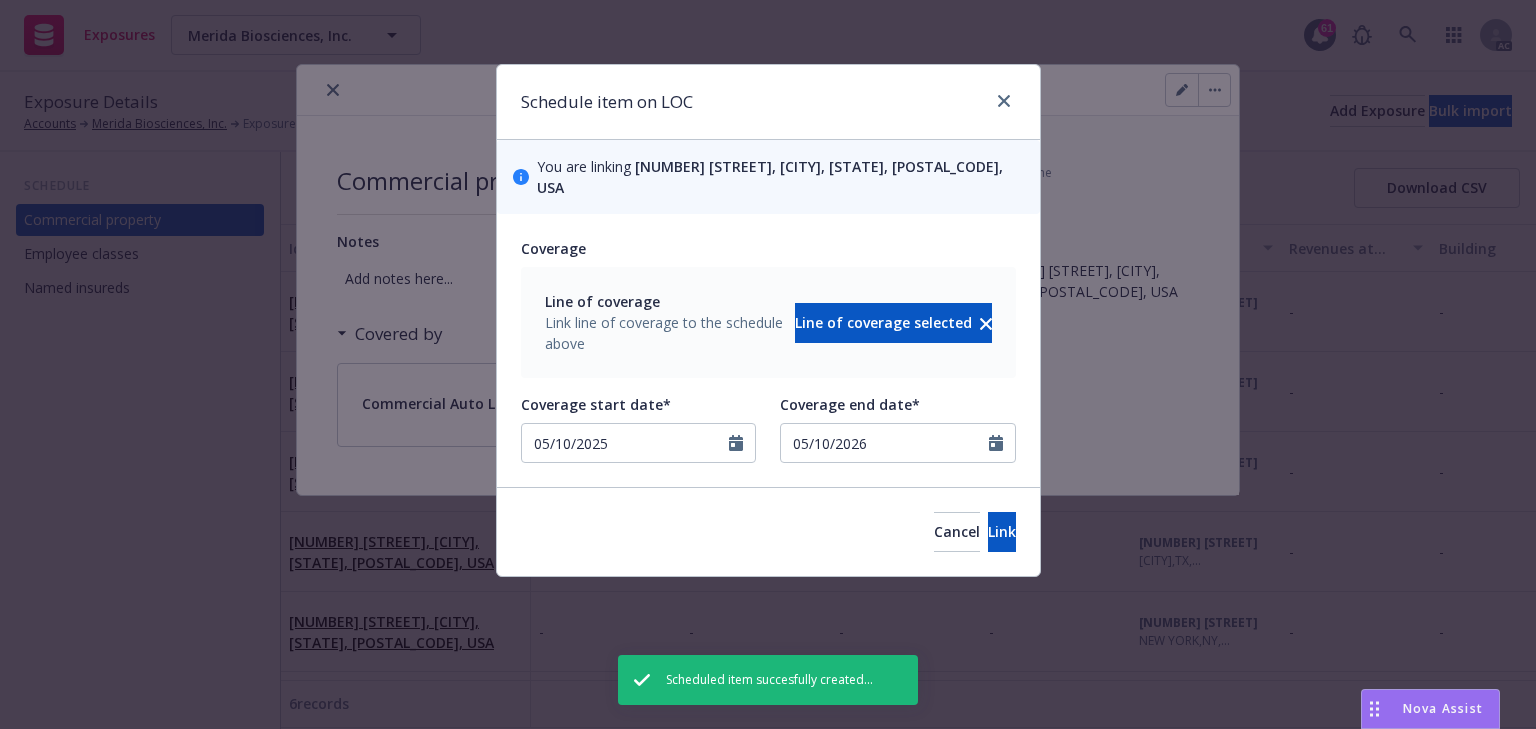 click on "Cancel Link" at bounding box center [768, 531] 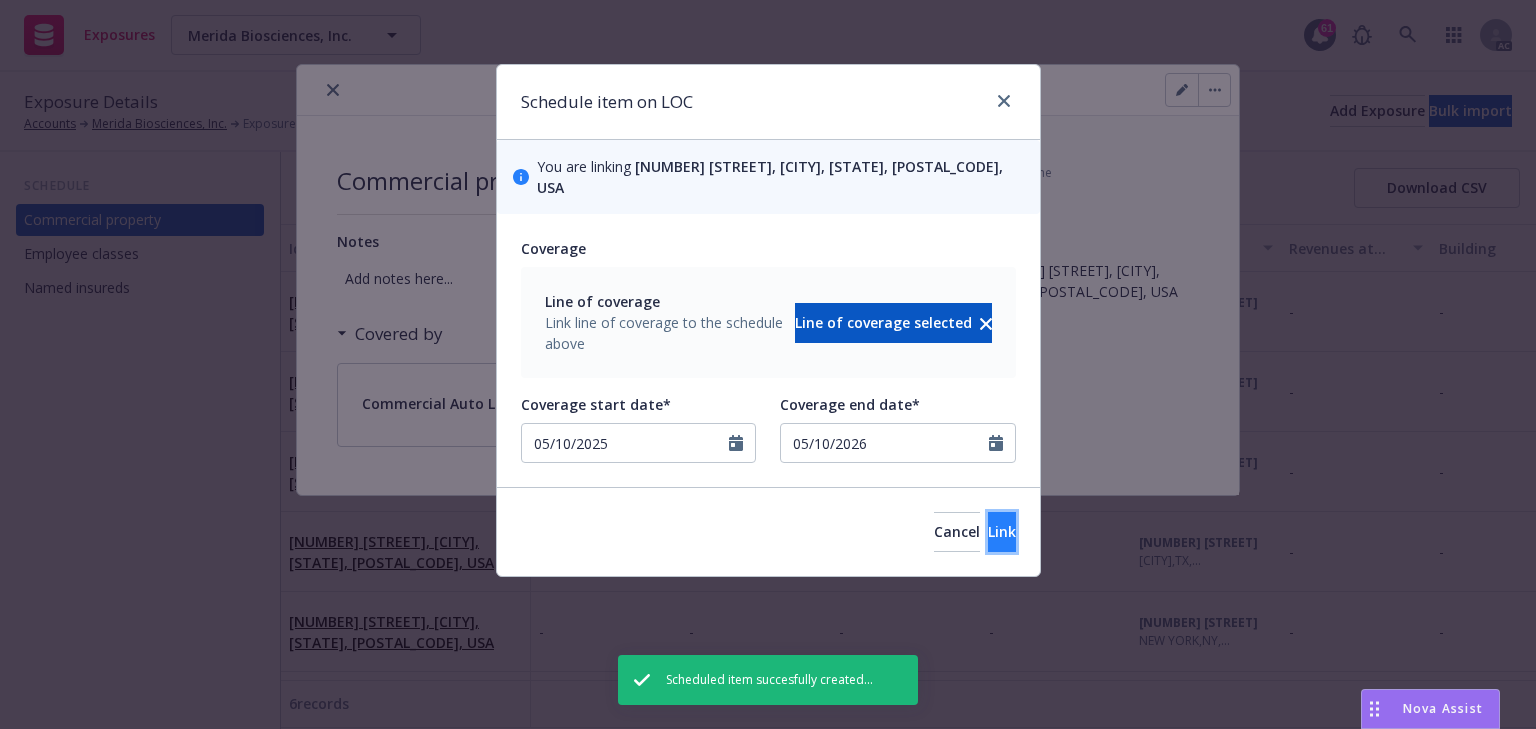 click on "Link" at bounding box center (1002, 532) 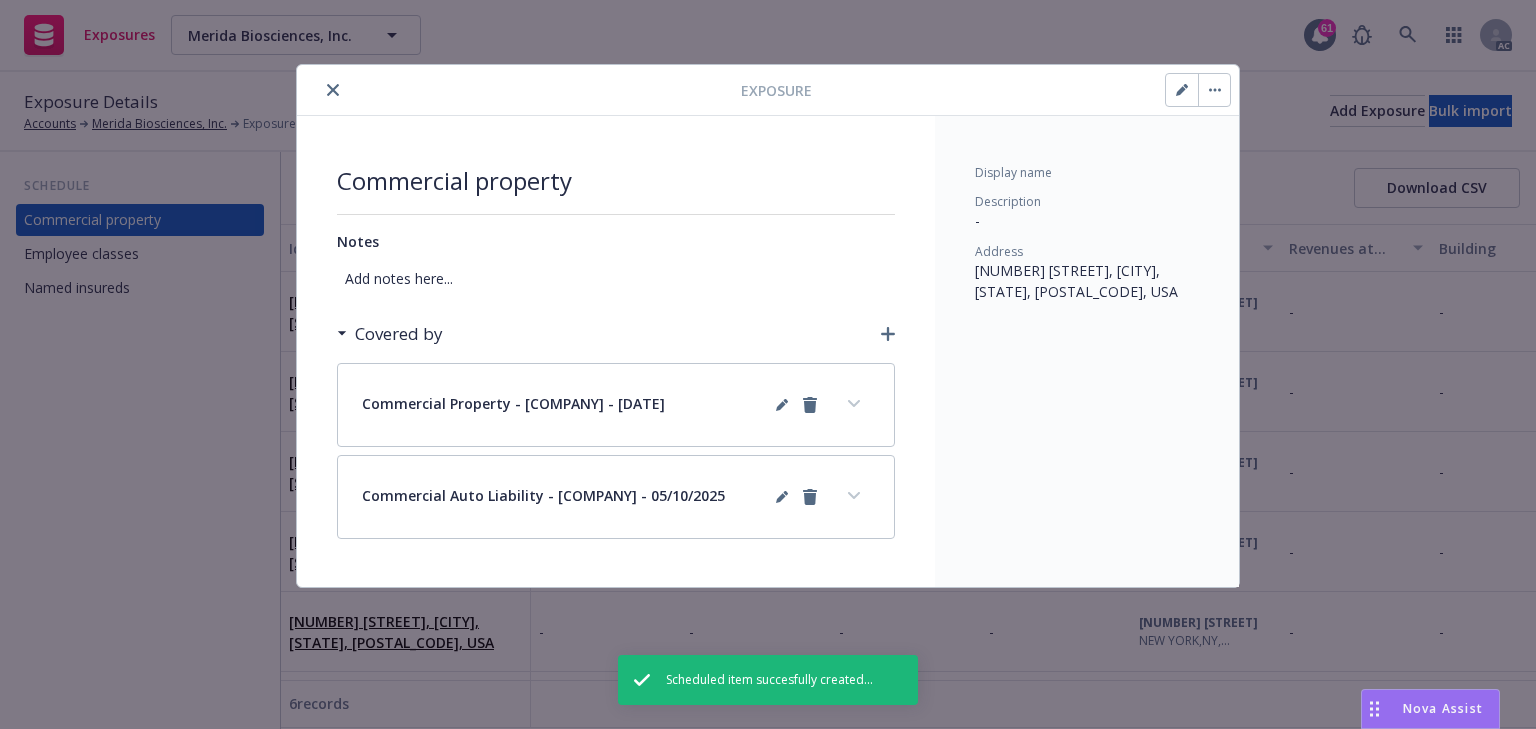click 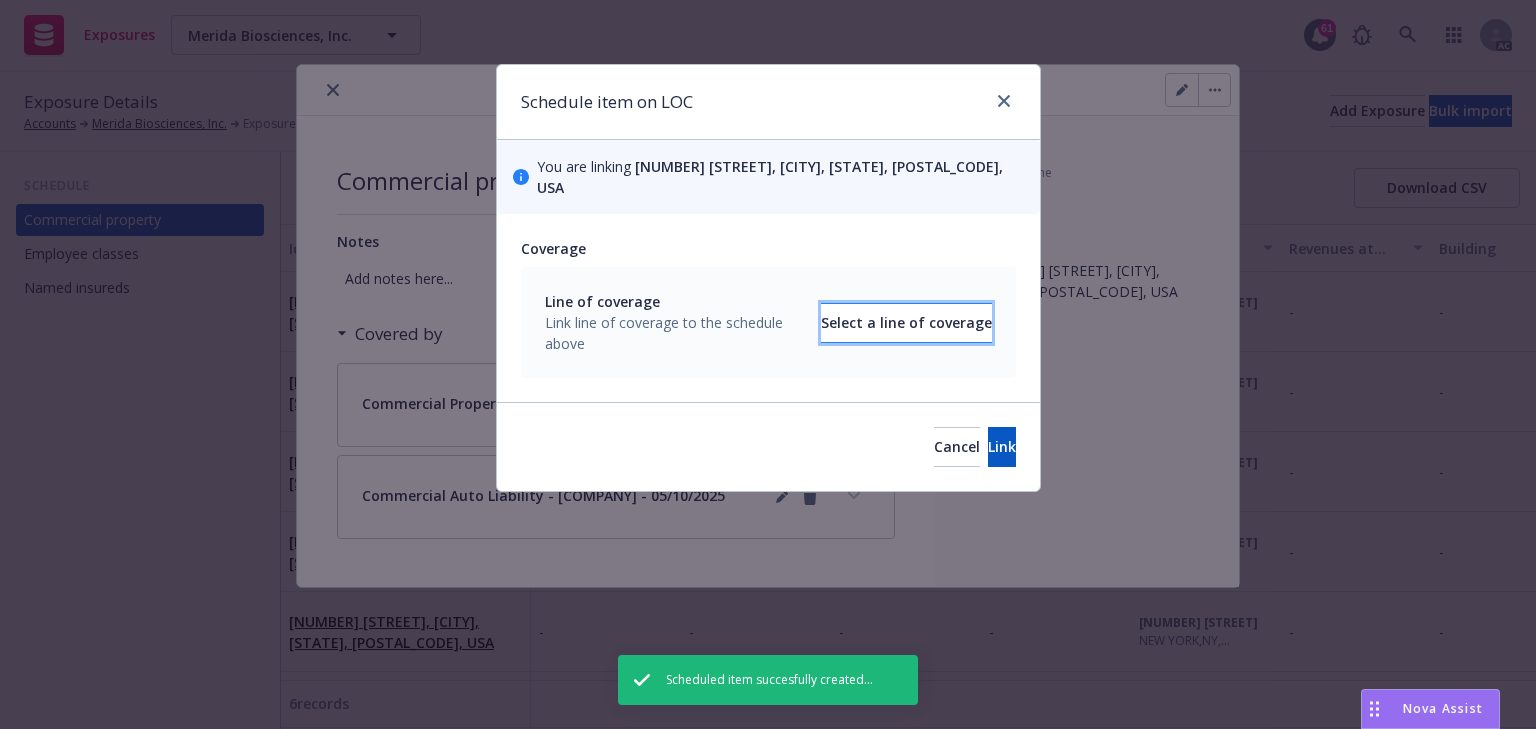 click on "Select a line of coverage" at bounding box center [906, 323] 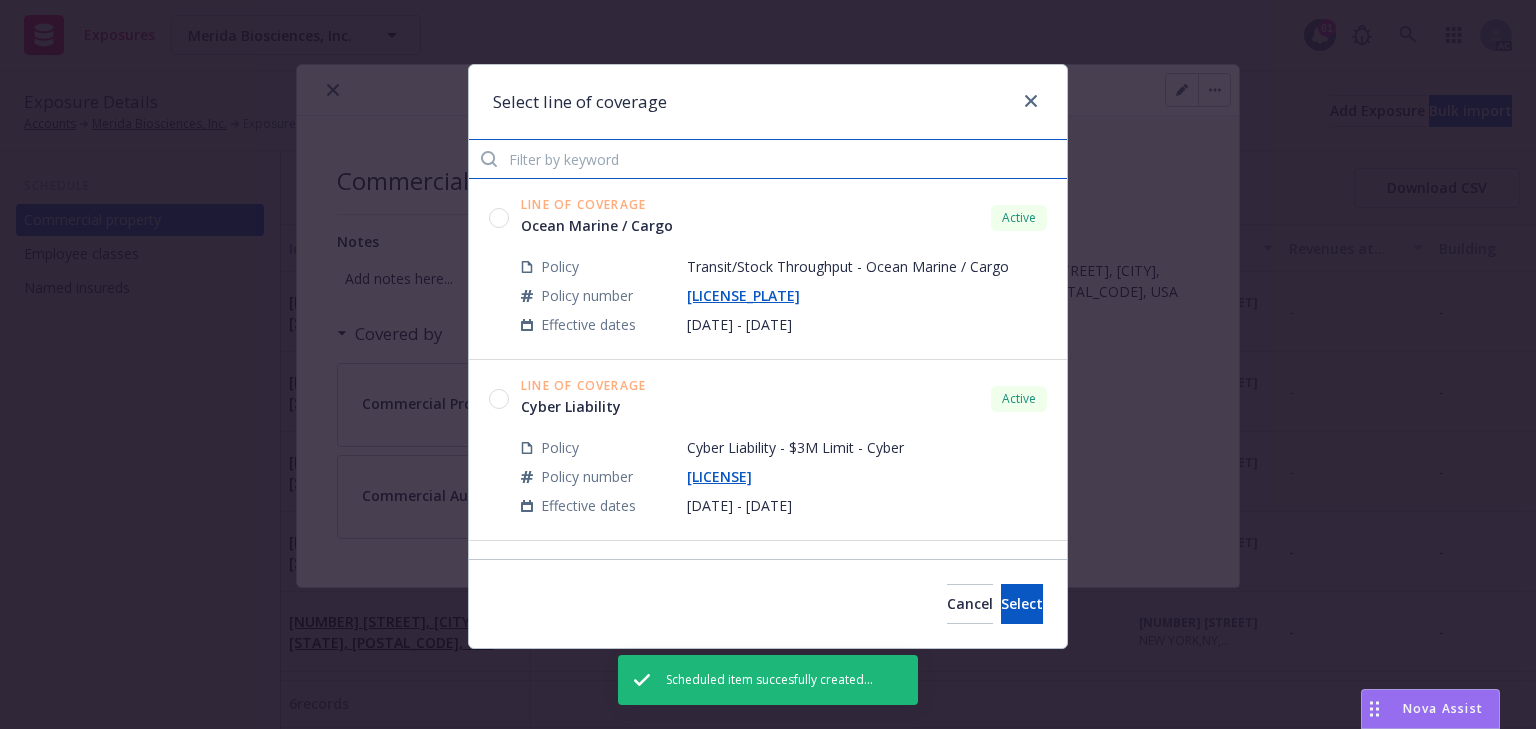 click at bounding box center (768, 159) 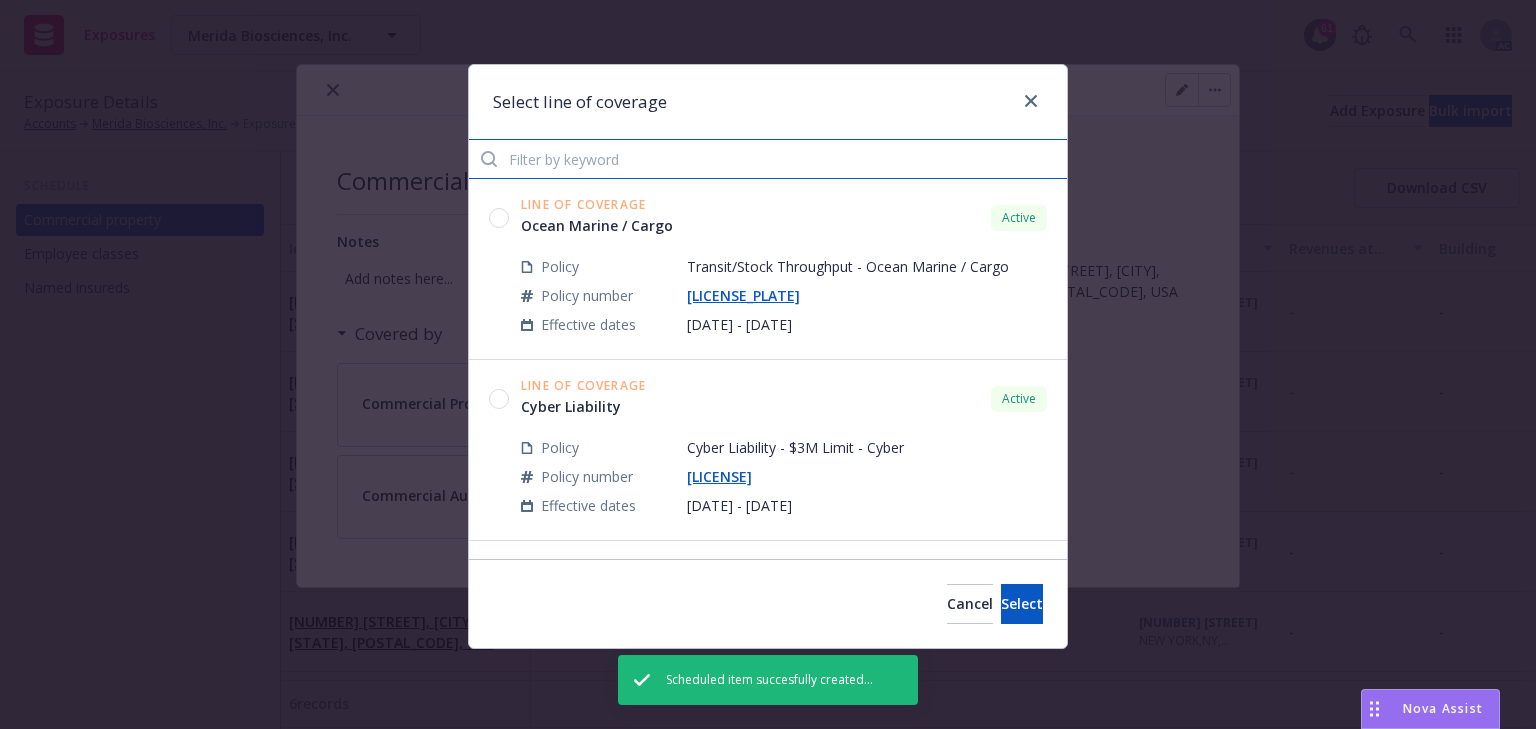 paste on "AX8L17" 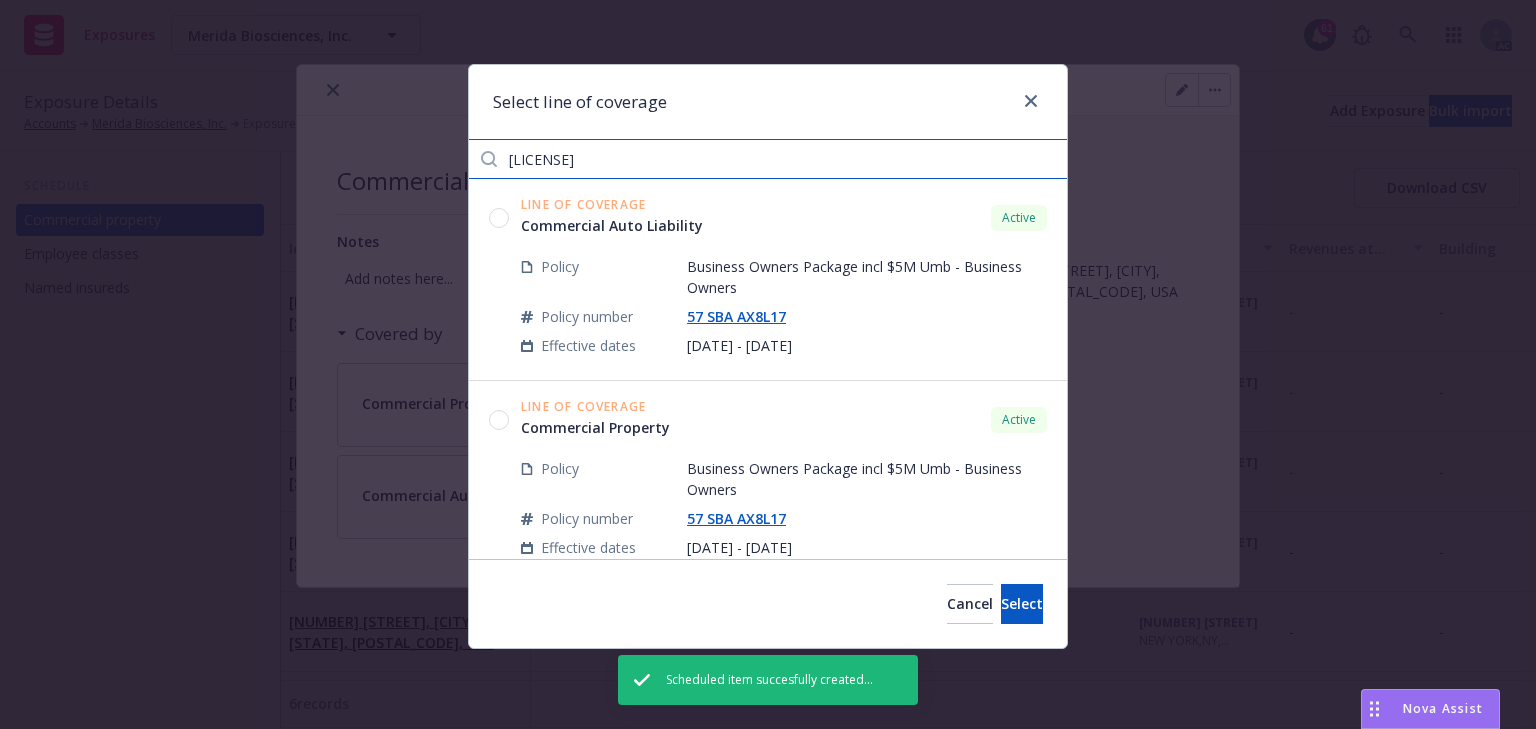 type on "AX8L17" 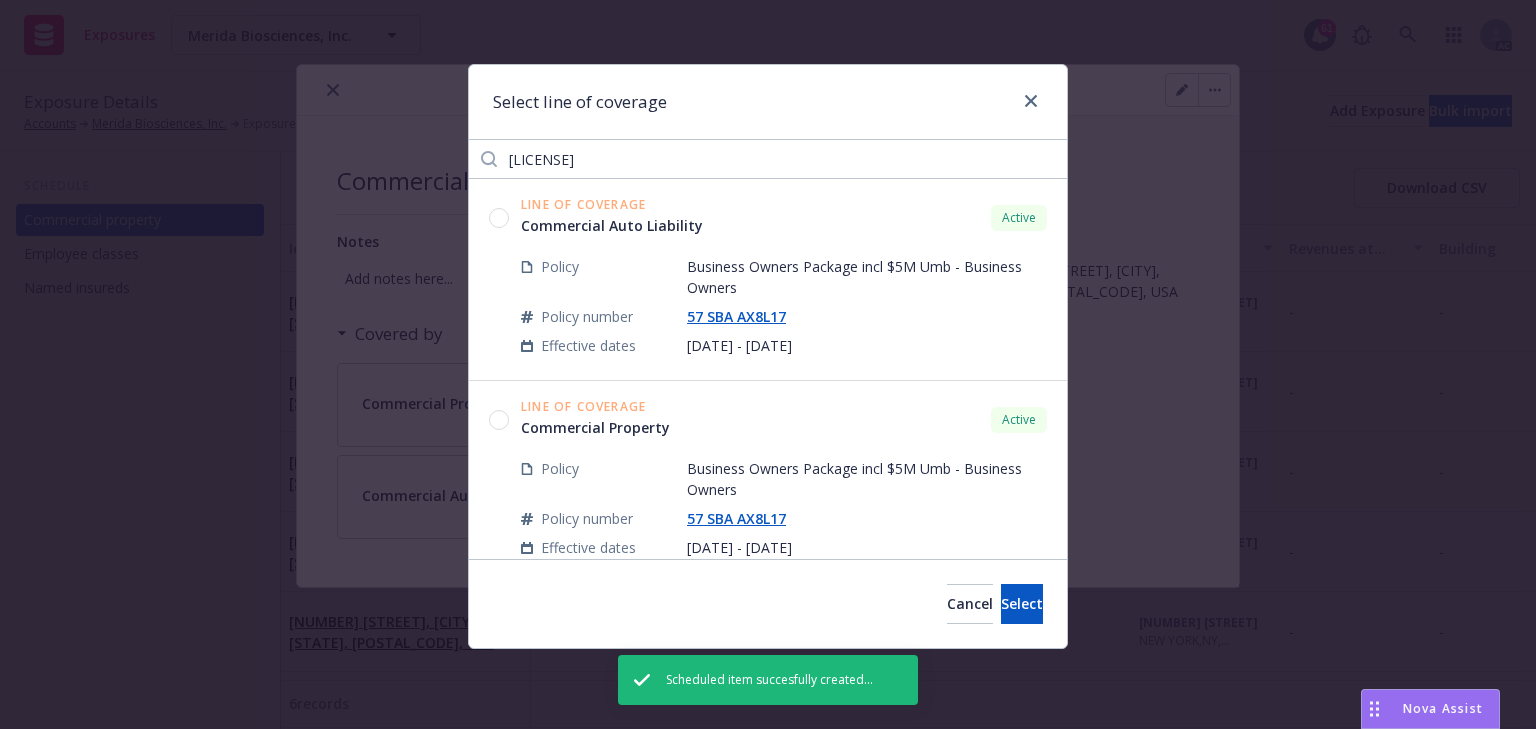 click 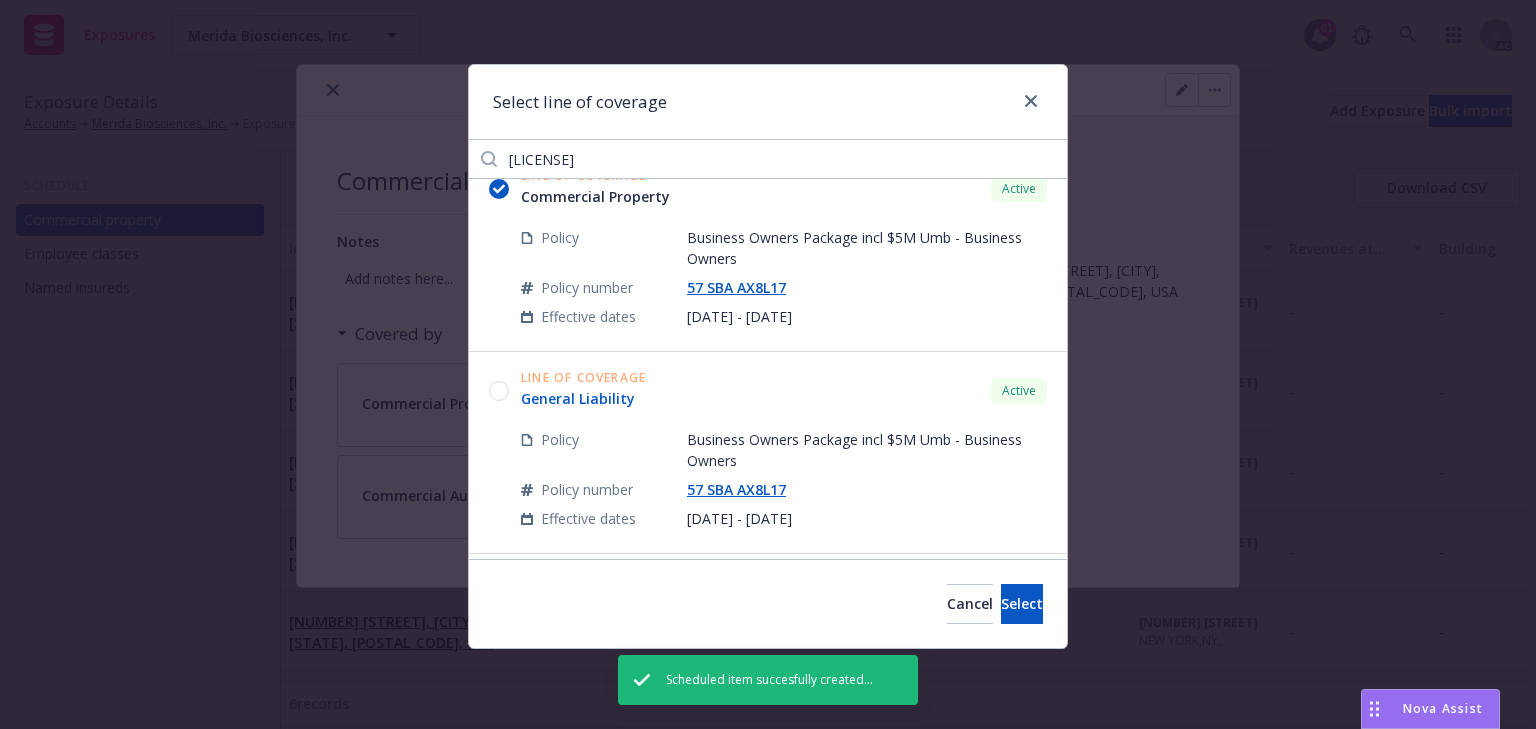 scroll, scrollTop: 240, scrollLeft: 0, axis: vertical 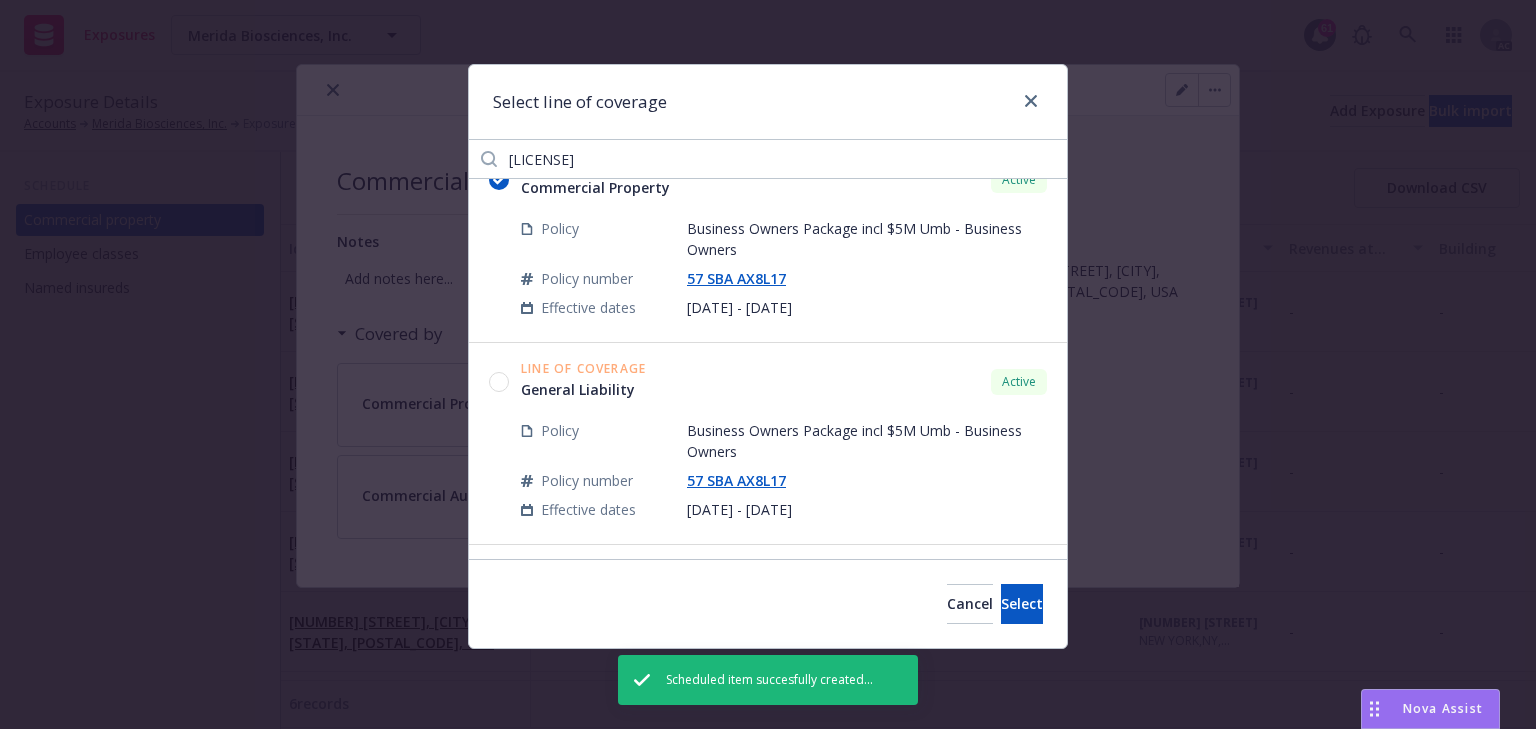 click 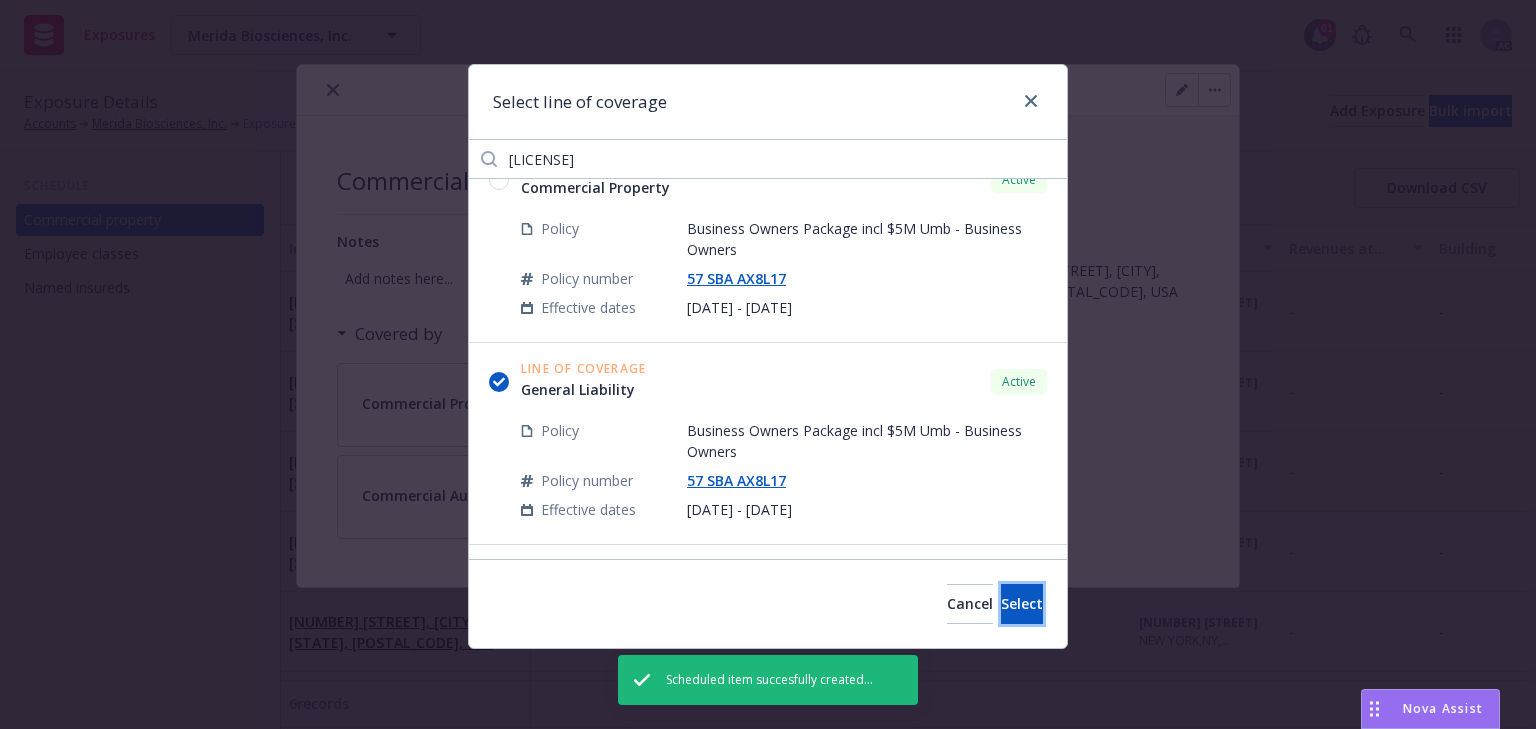 click on "Select" at bounding box center (1022, 603) 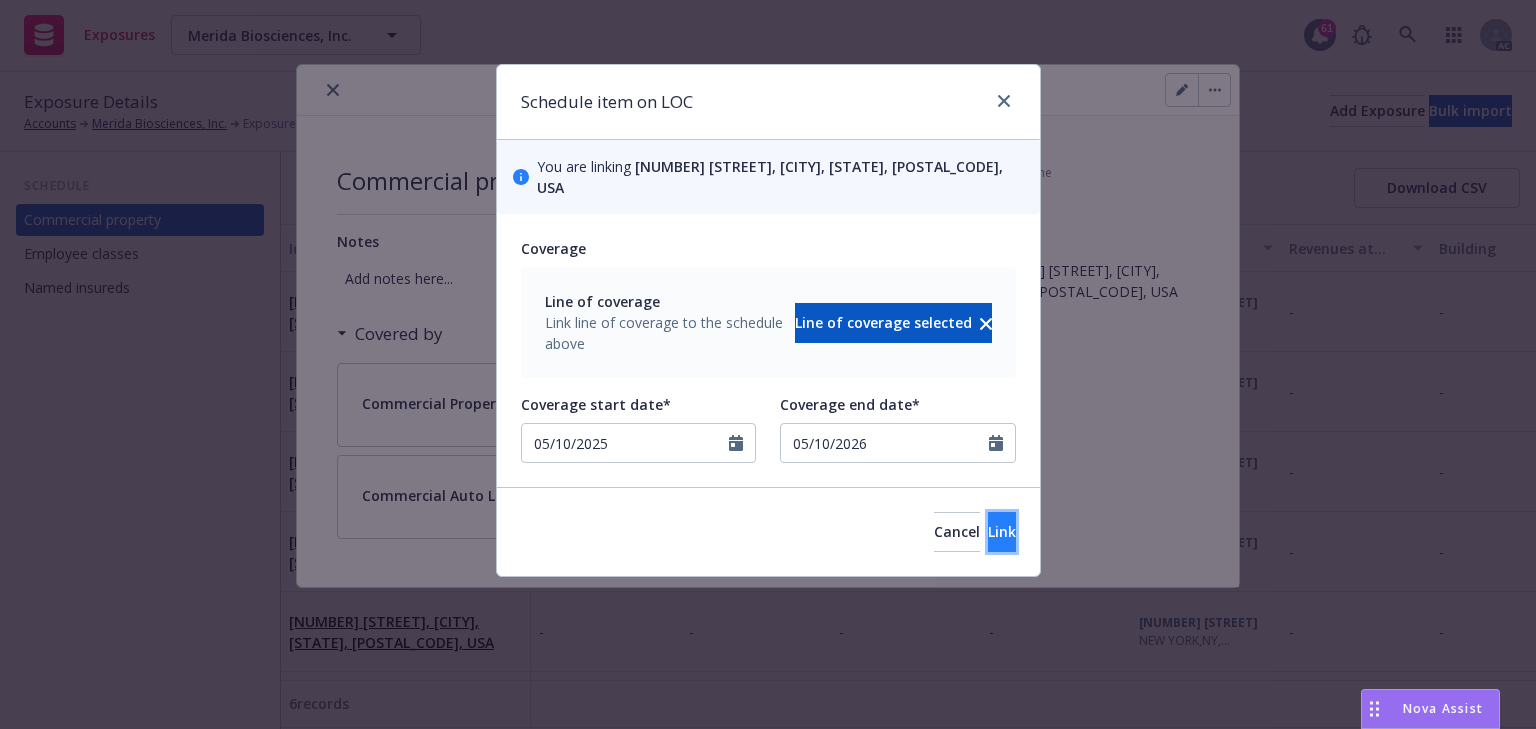 click on "Link" at bounding box center [1002, 531] 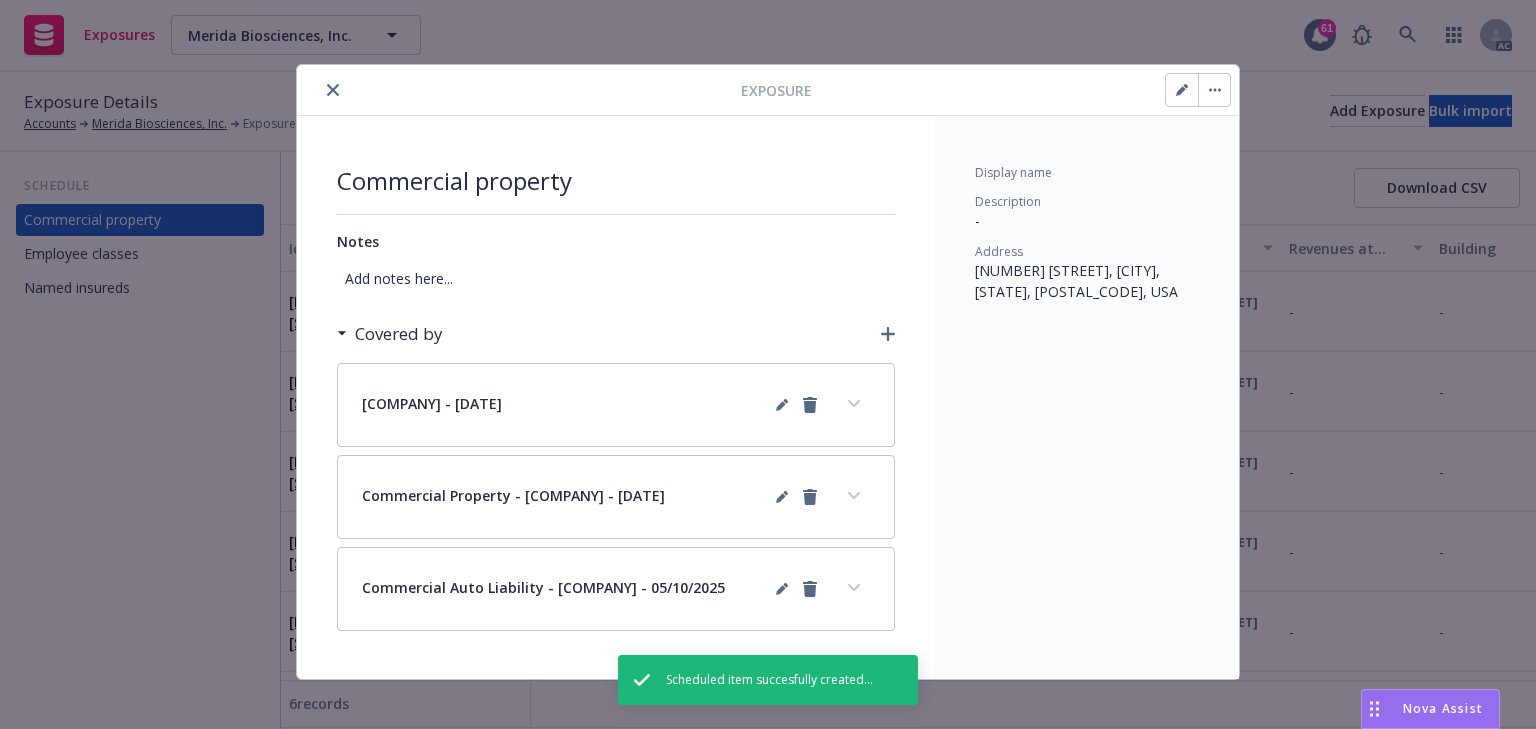 click 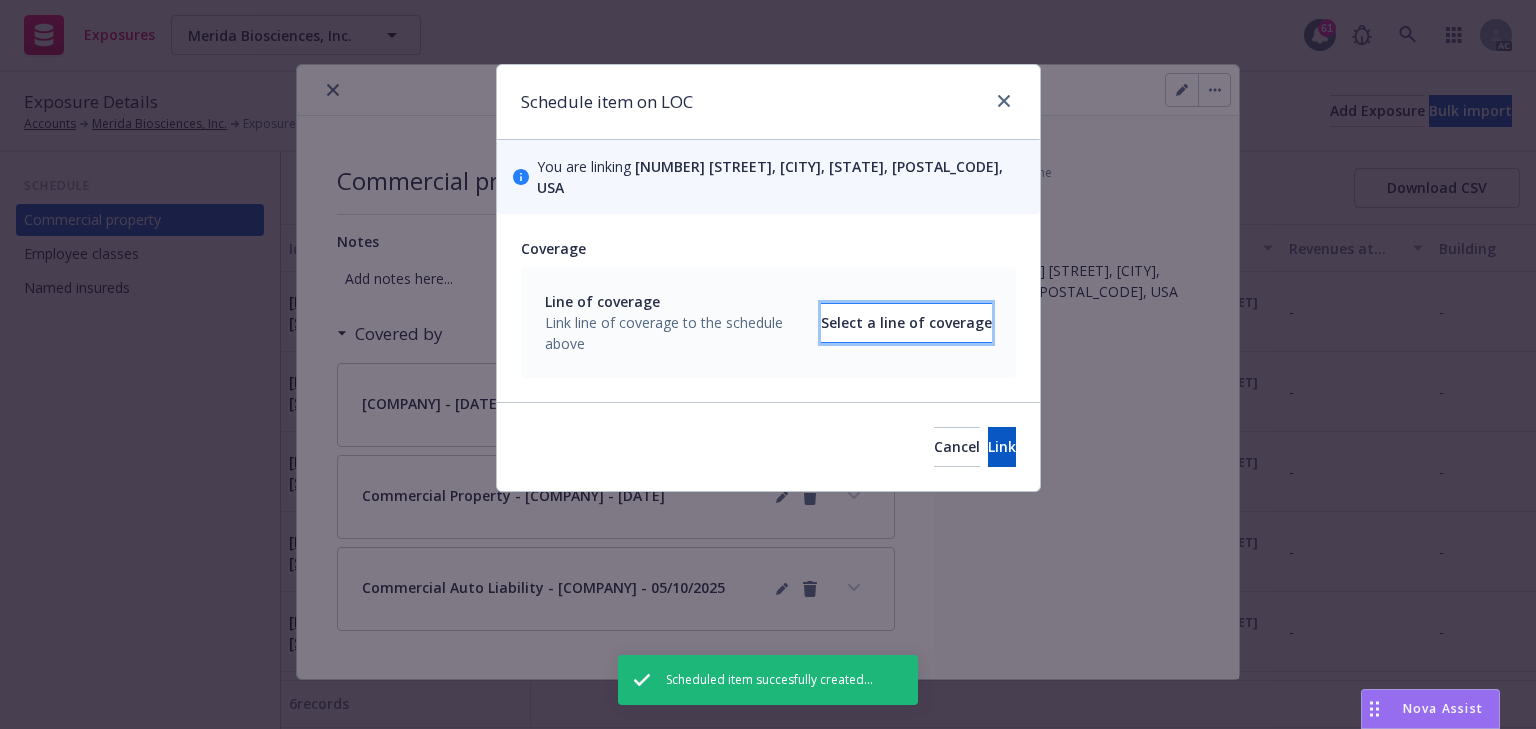 click on "Select a line of coverage" at bounding box center [906, 323] 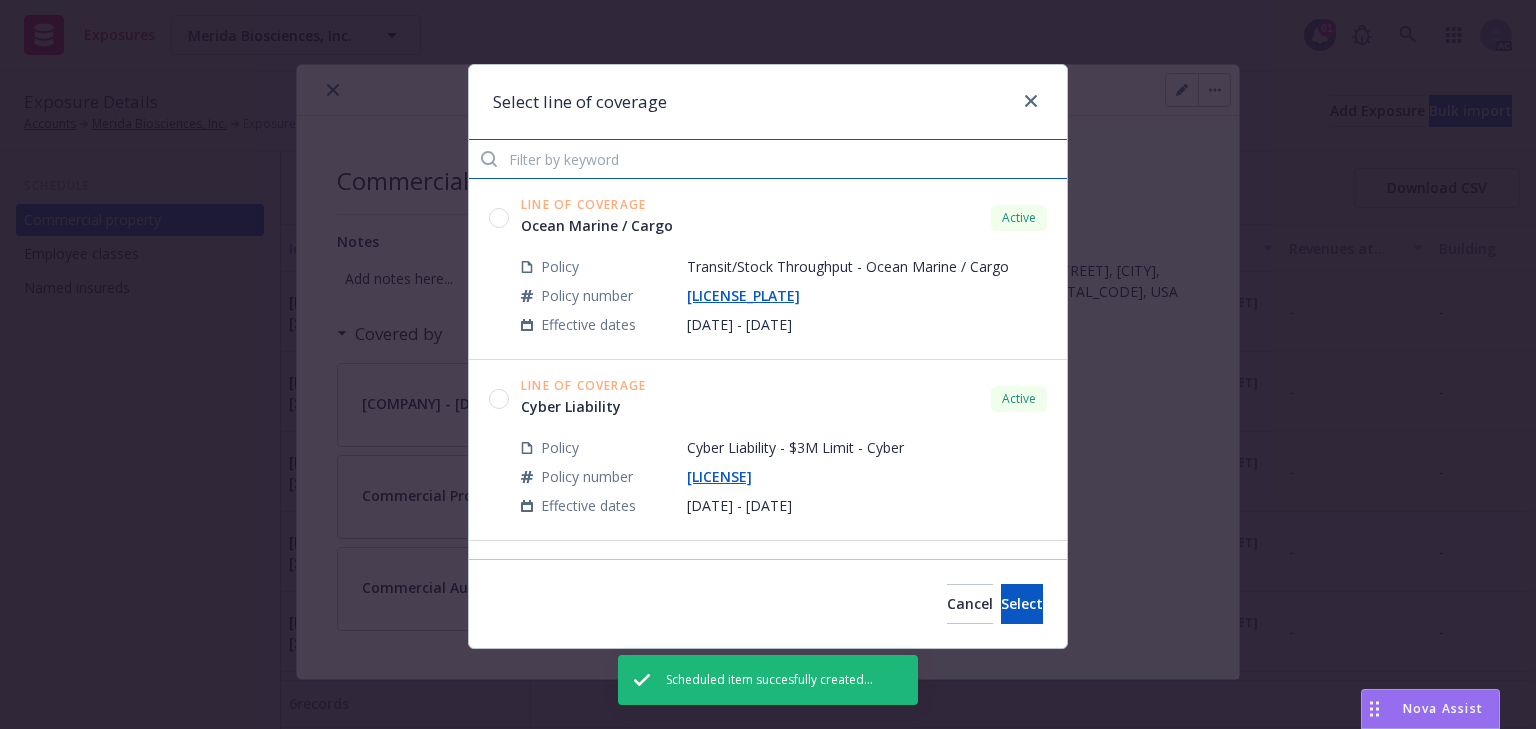 click at bounding box center [768, 159] 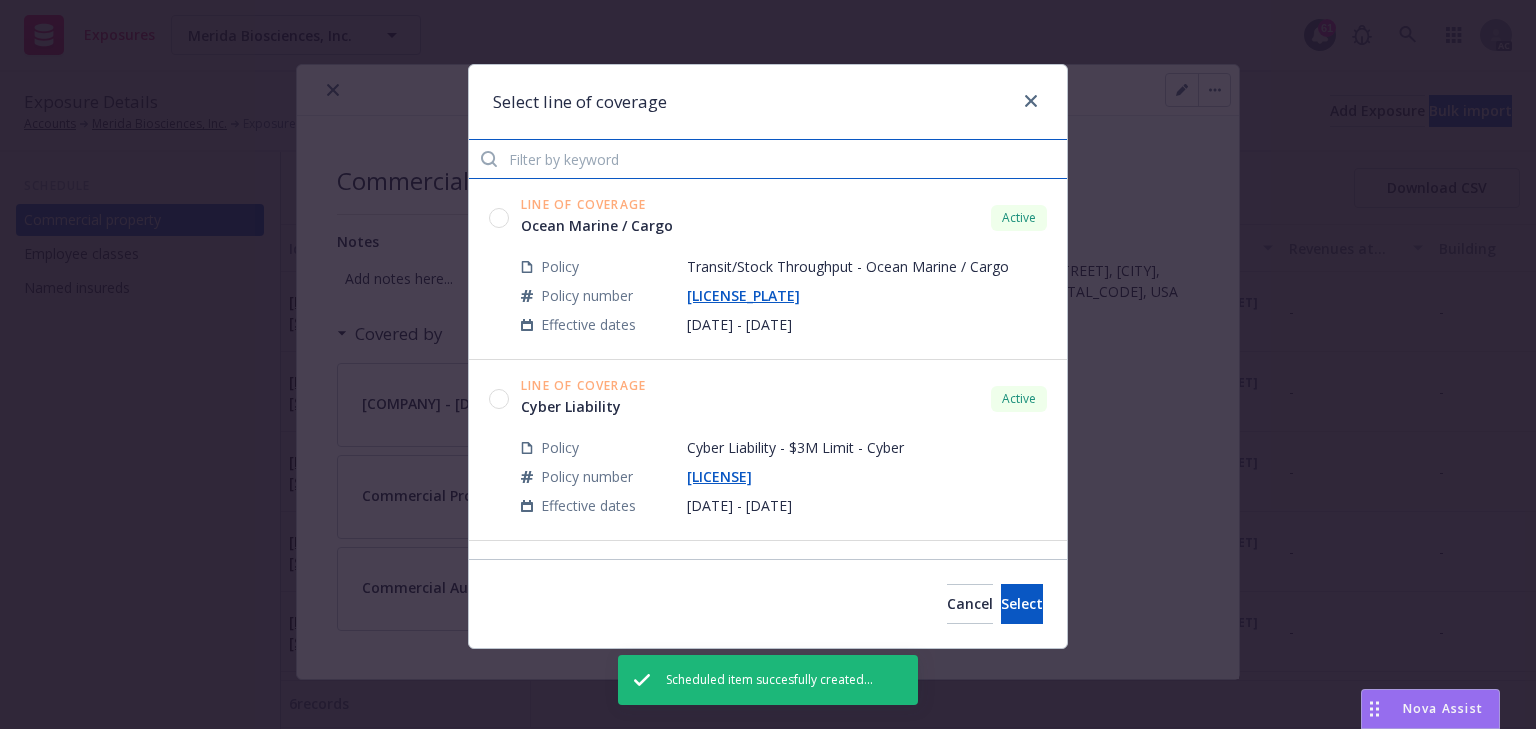 paste on "AX8L17" 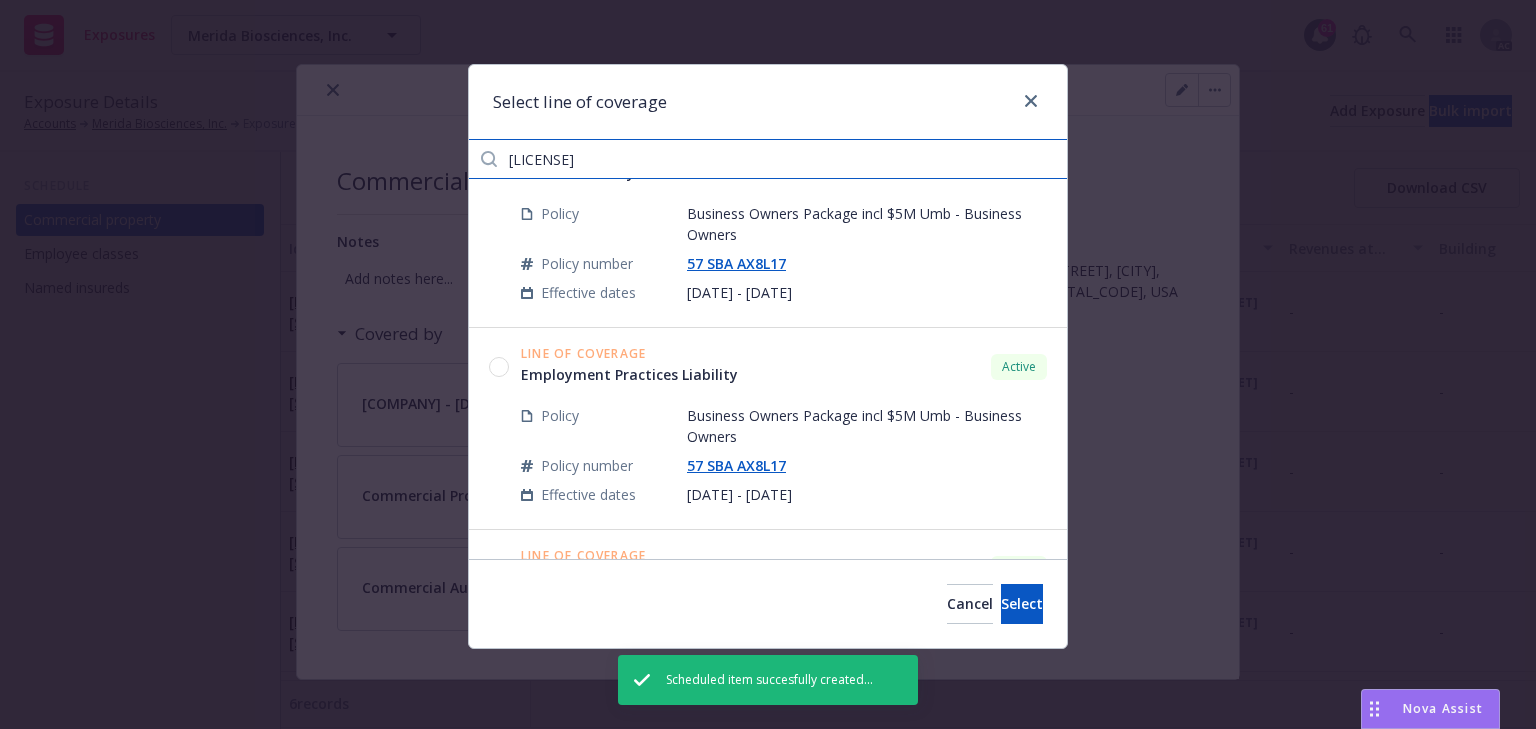 scroll, scrollTop: 480, scrollLeft: 0, axis: vertical 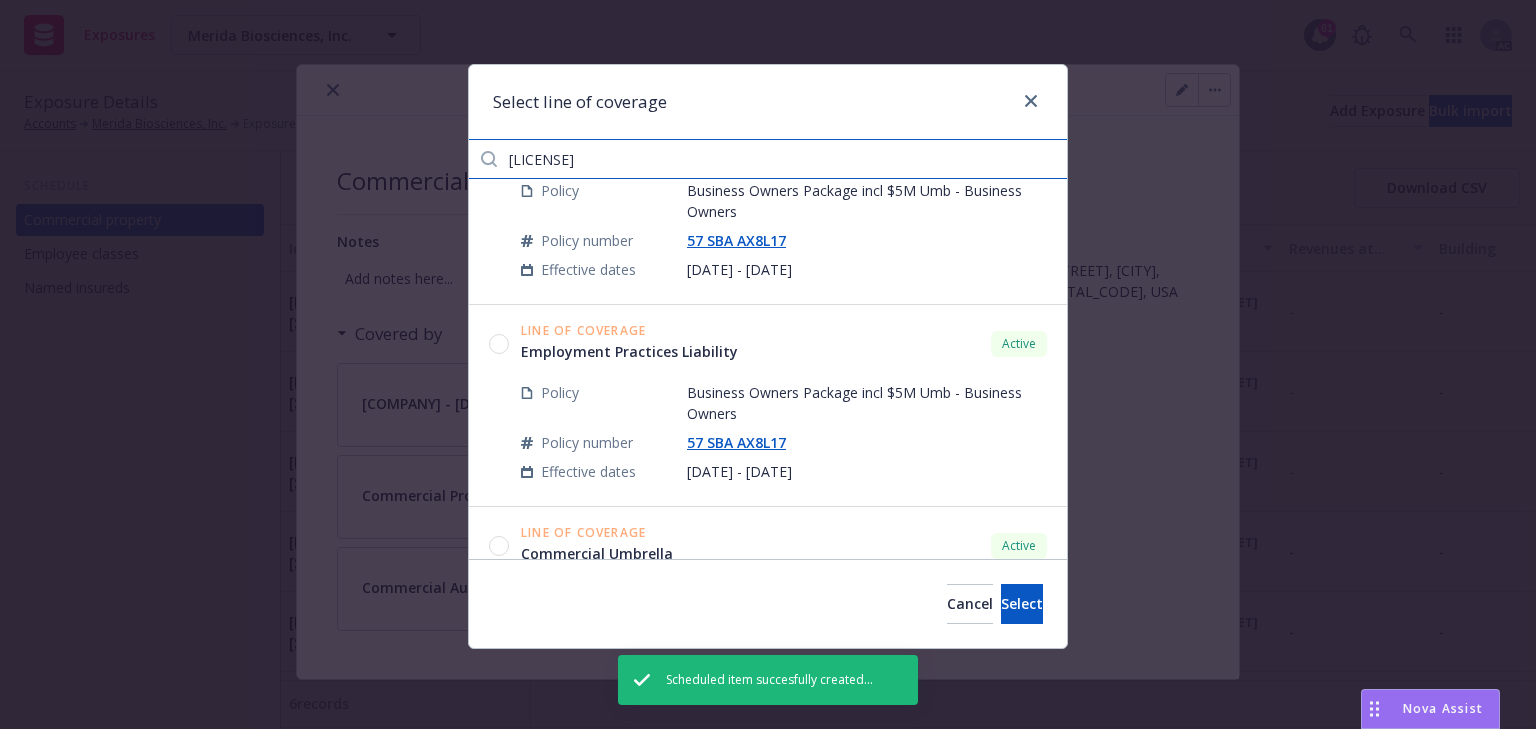 type on "AX8L17" 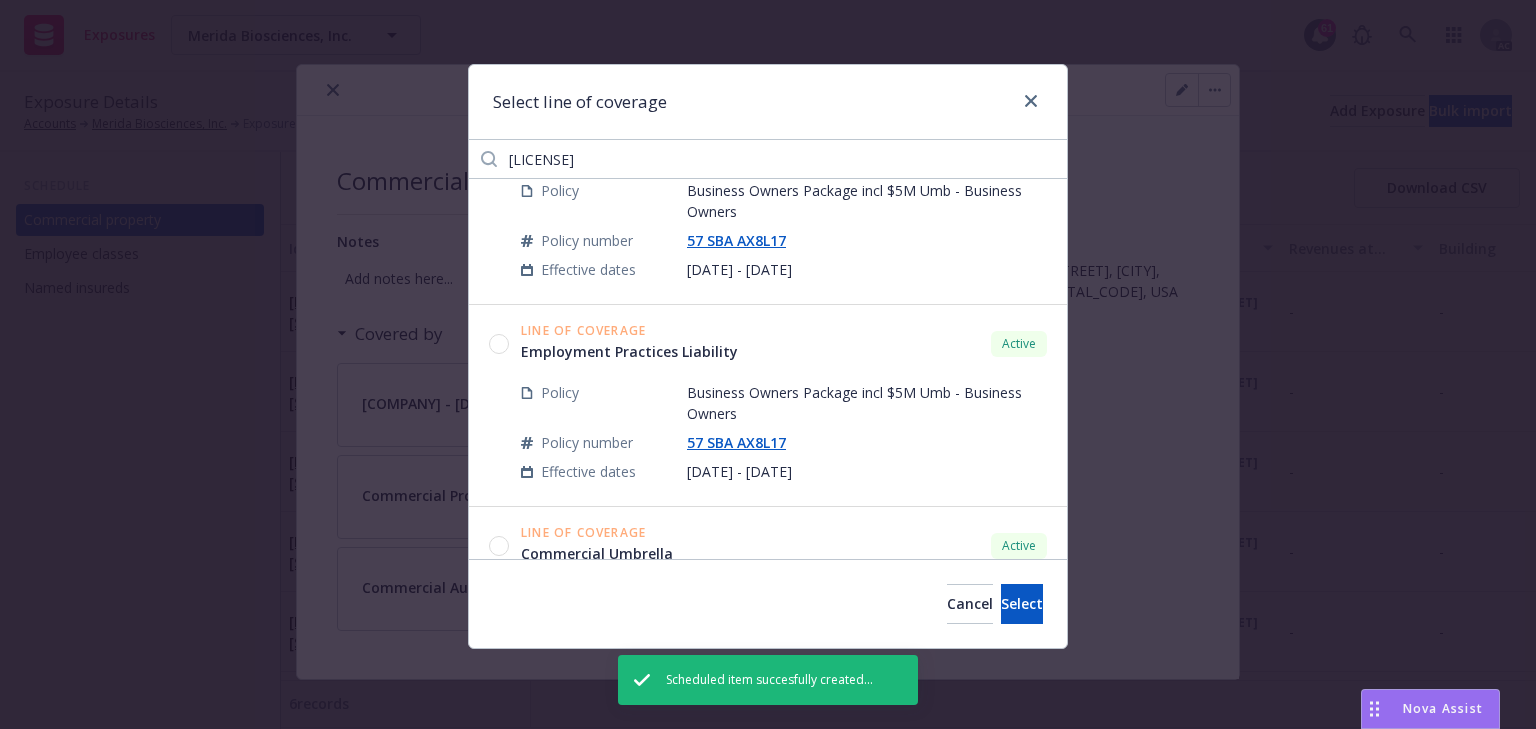 click 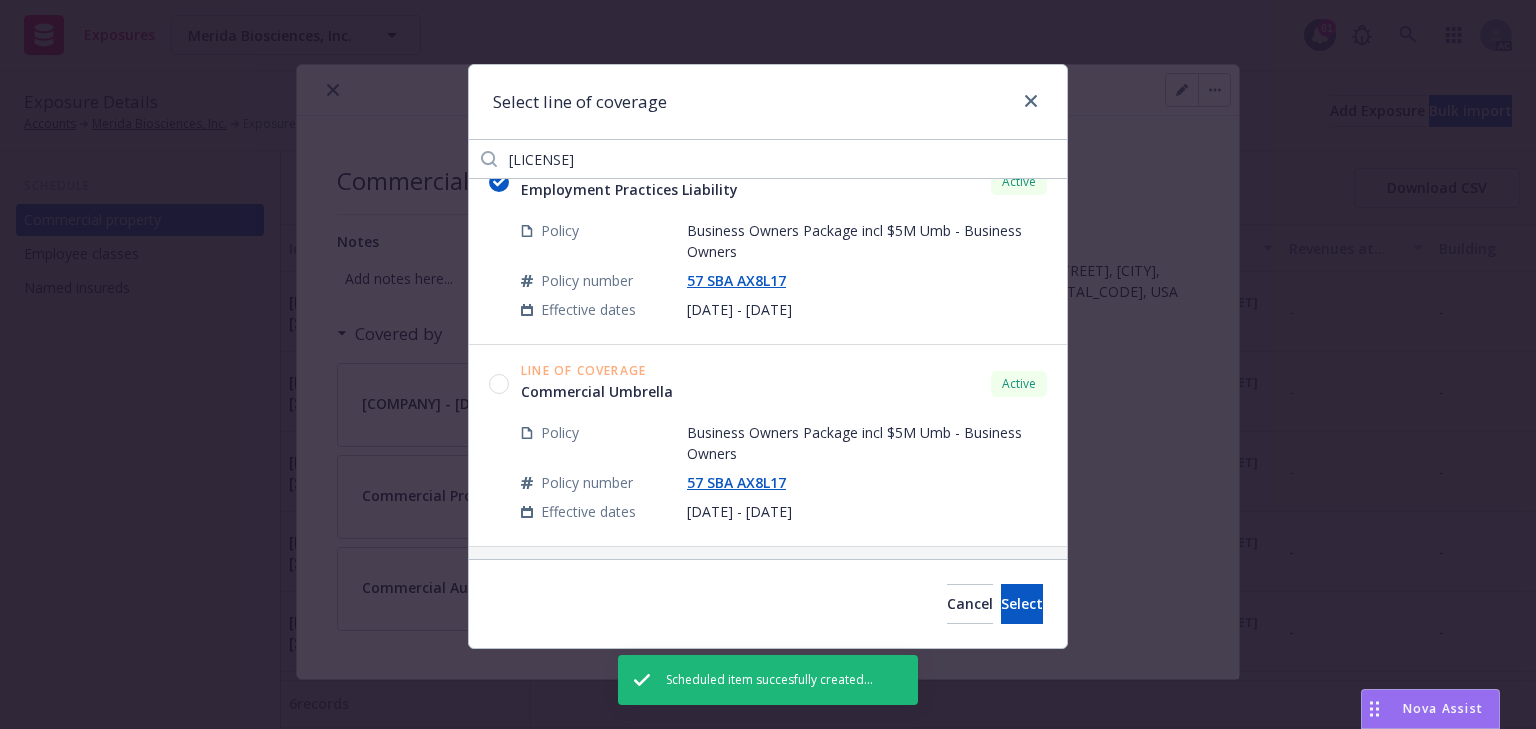 scroll, scrollTop: 644, scrollLeft: 0, axis: vertical 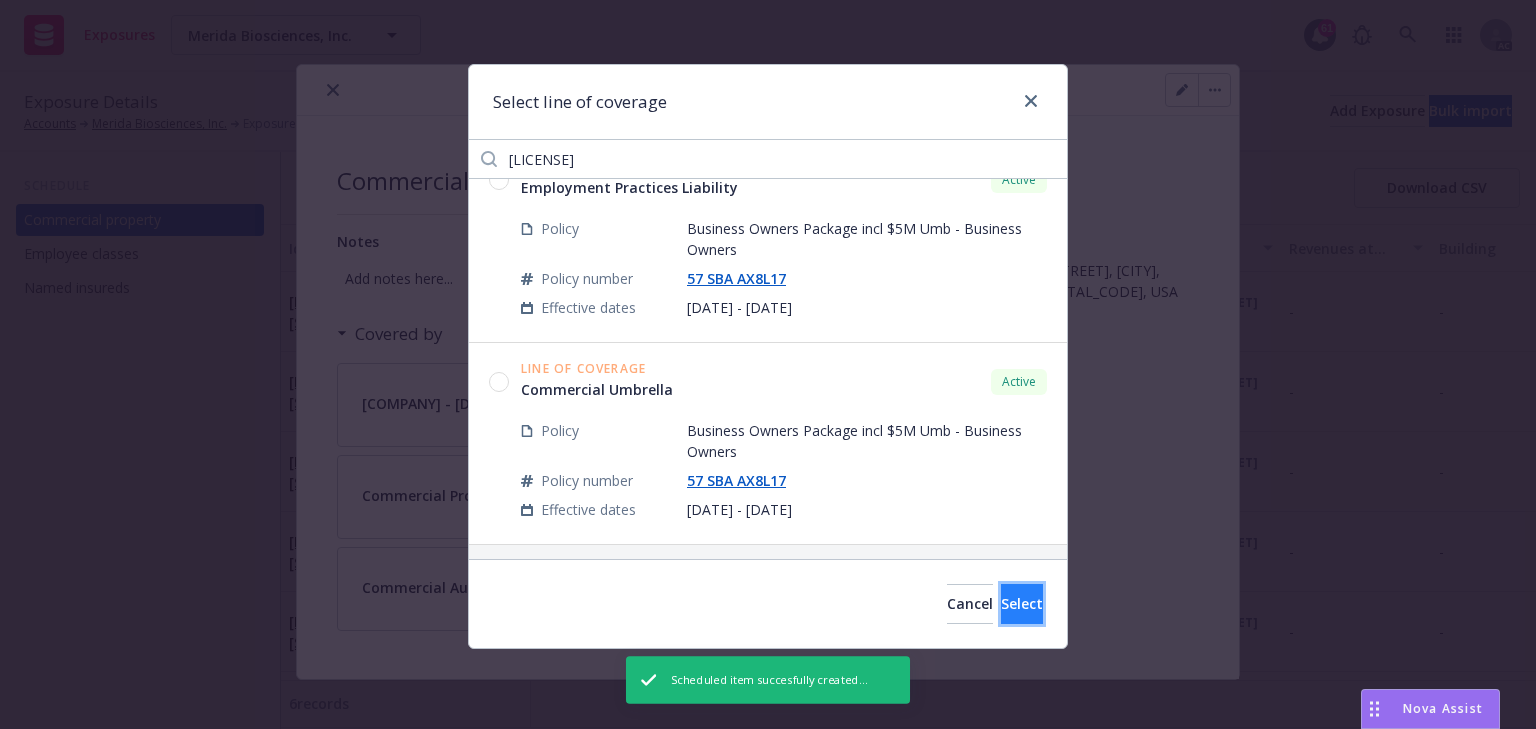 click on "Select" at bounding box center [1022, 603] 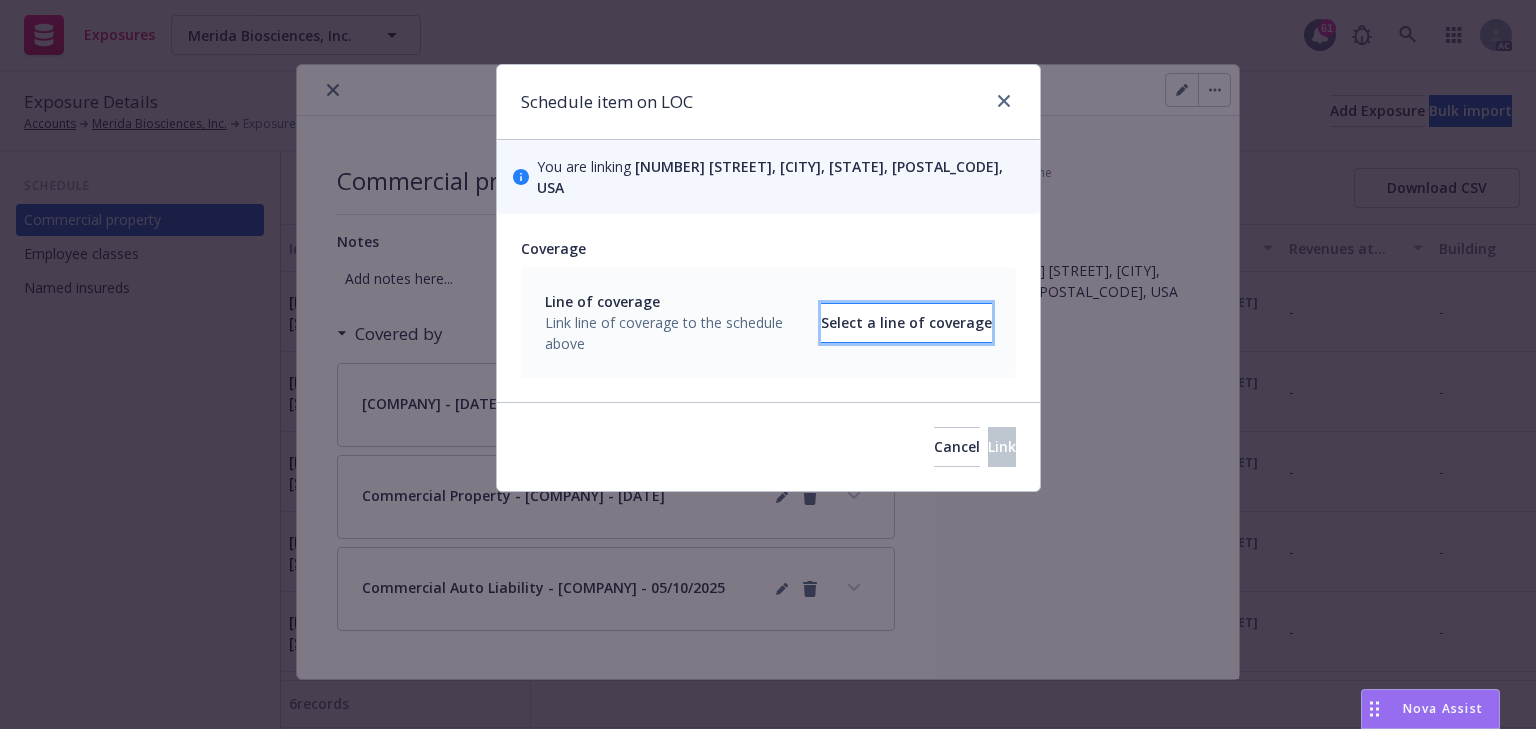 click on "Select a line of coverage" at bounding box center (906, 323) 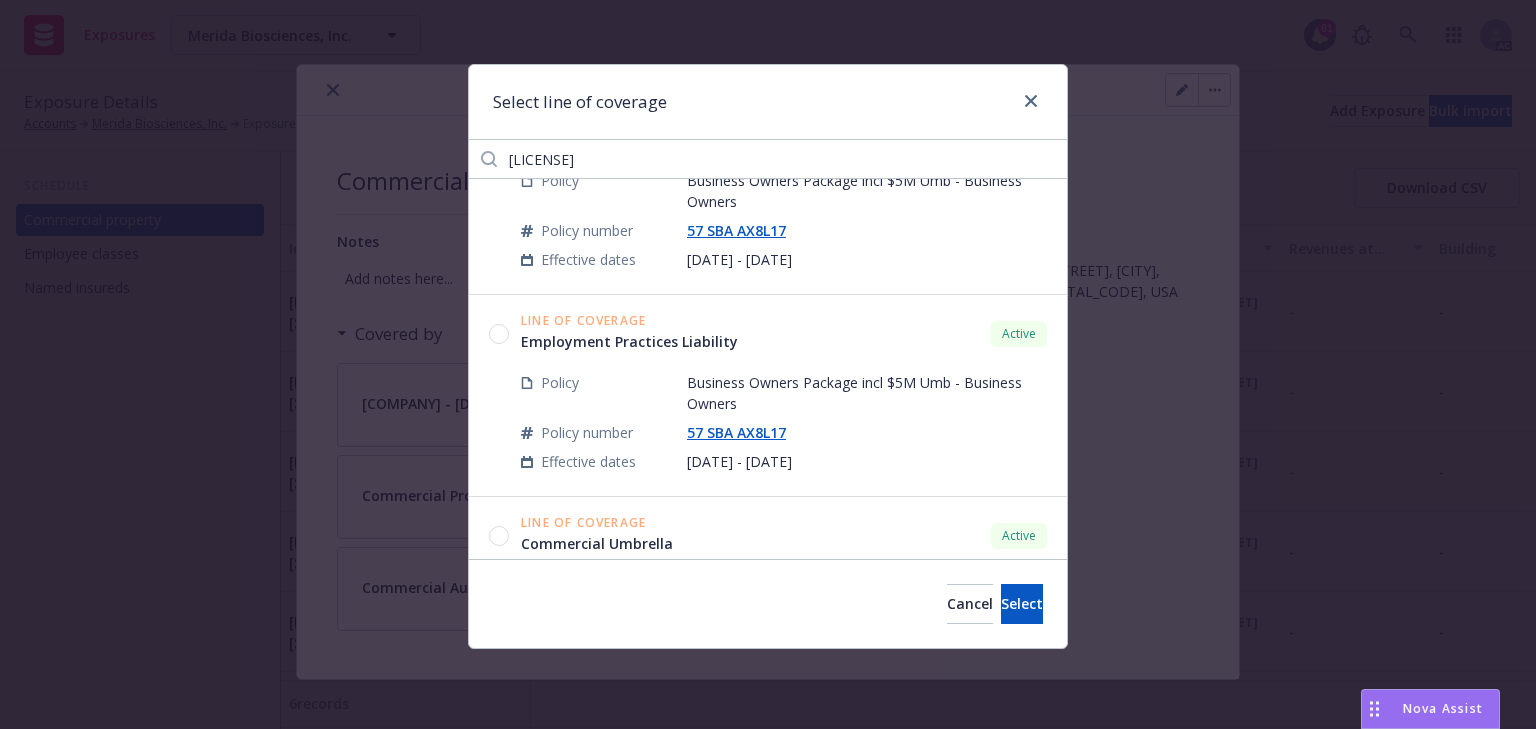 scroll, scrollTop: 560, scrollLeft: 0, axis: vertical 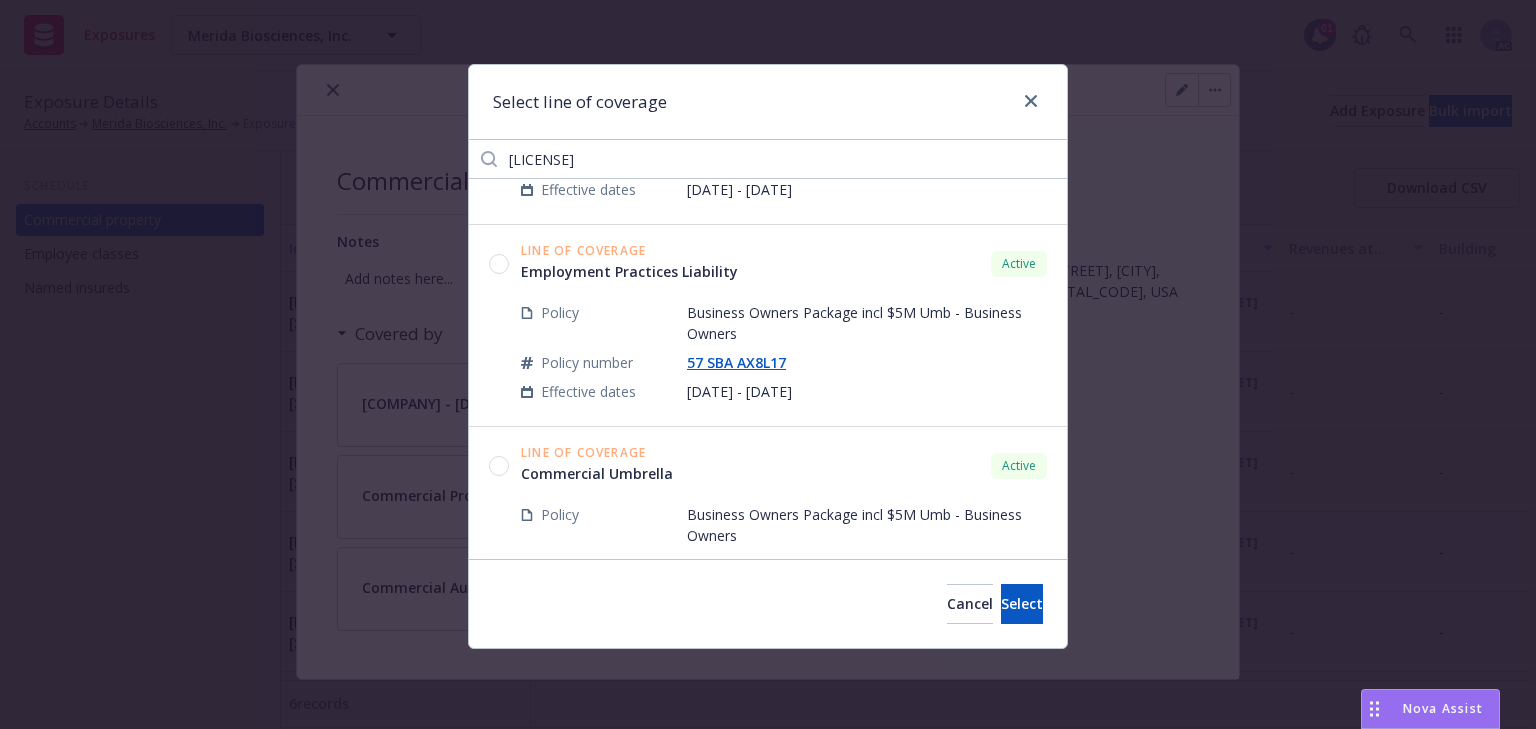 click 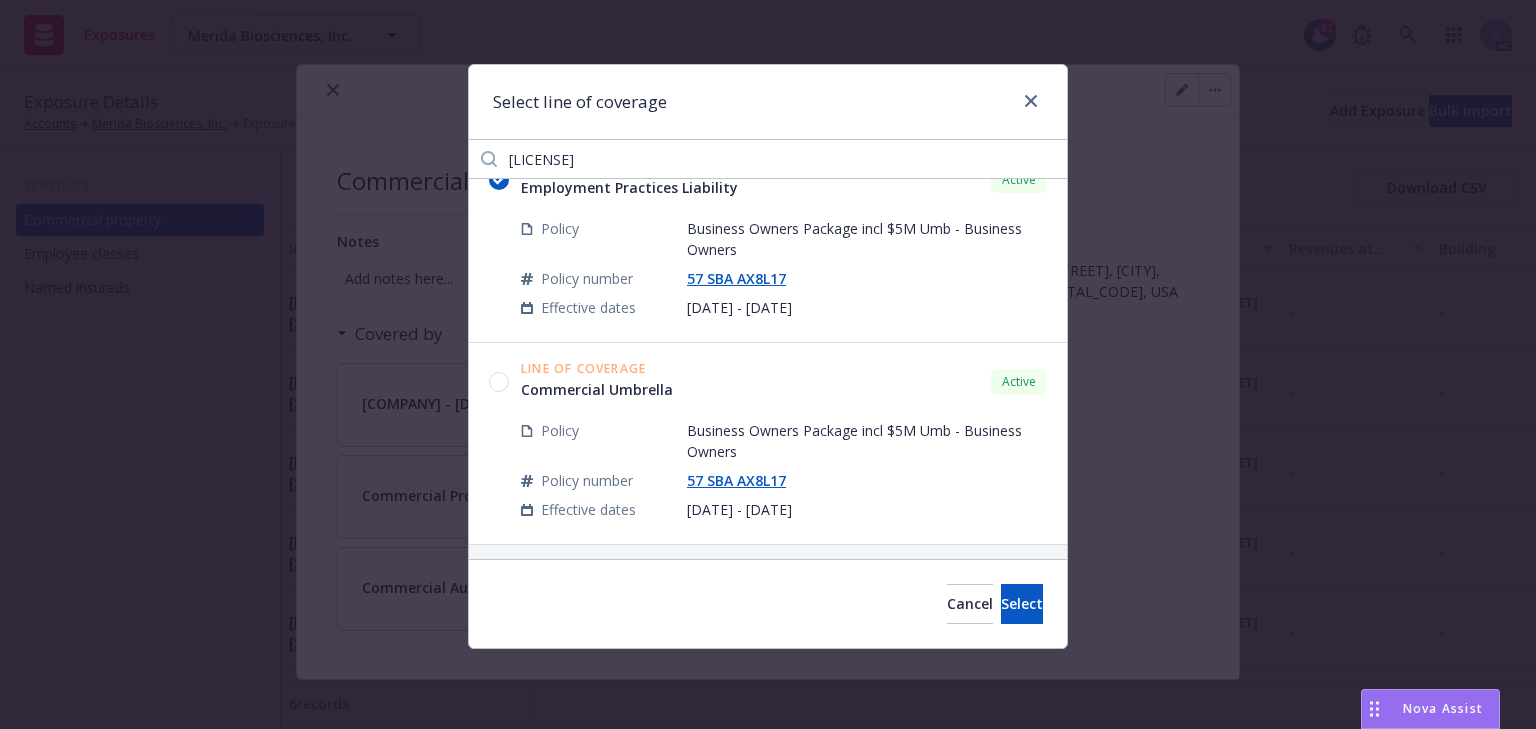 scroll, scrollTop: 644, scrollLeft: 0, axis: vertical 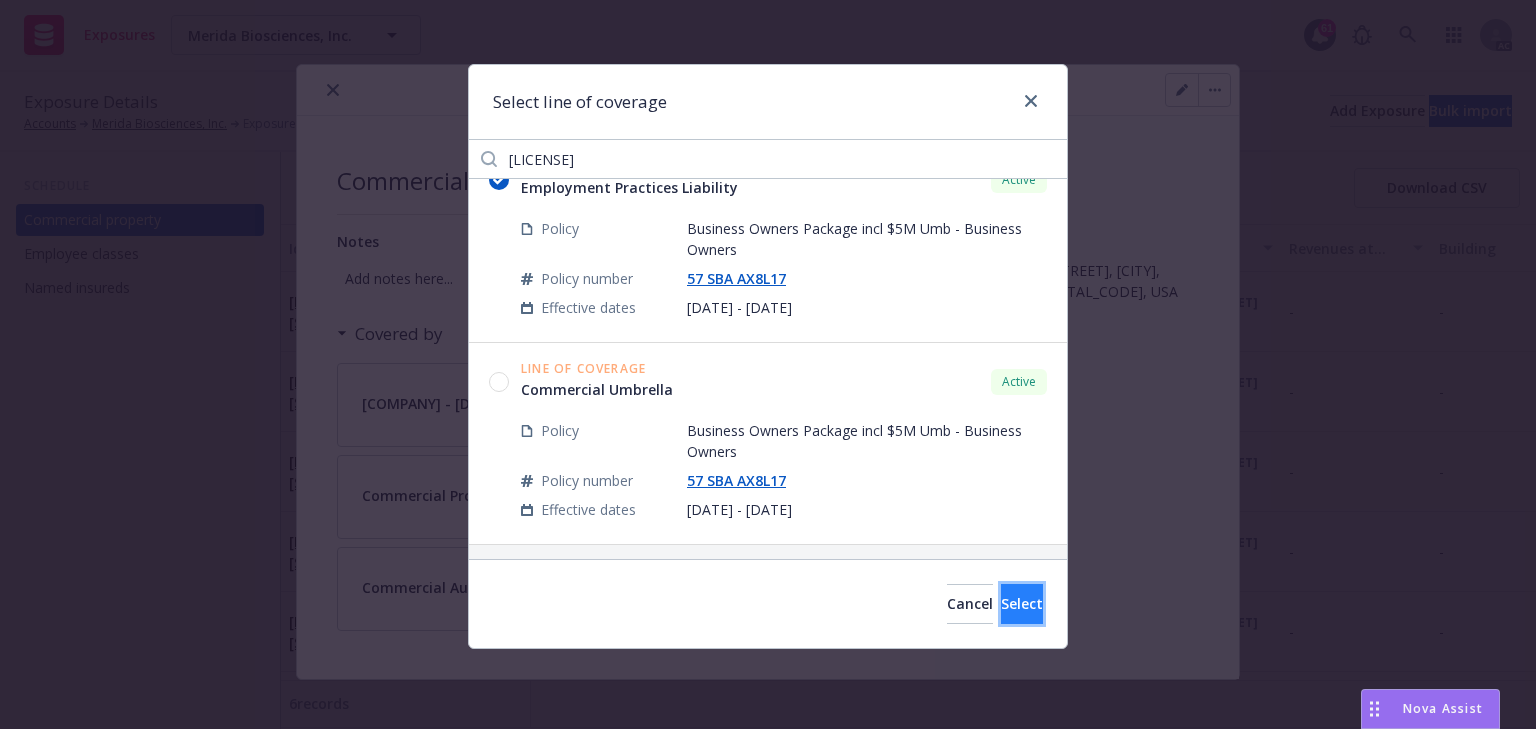 click on "Select" at bounding box center [1022, 603] 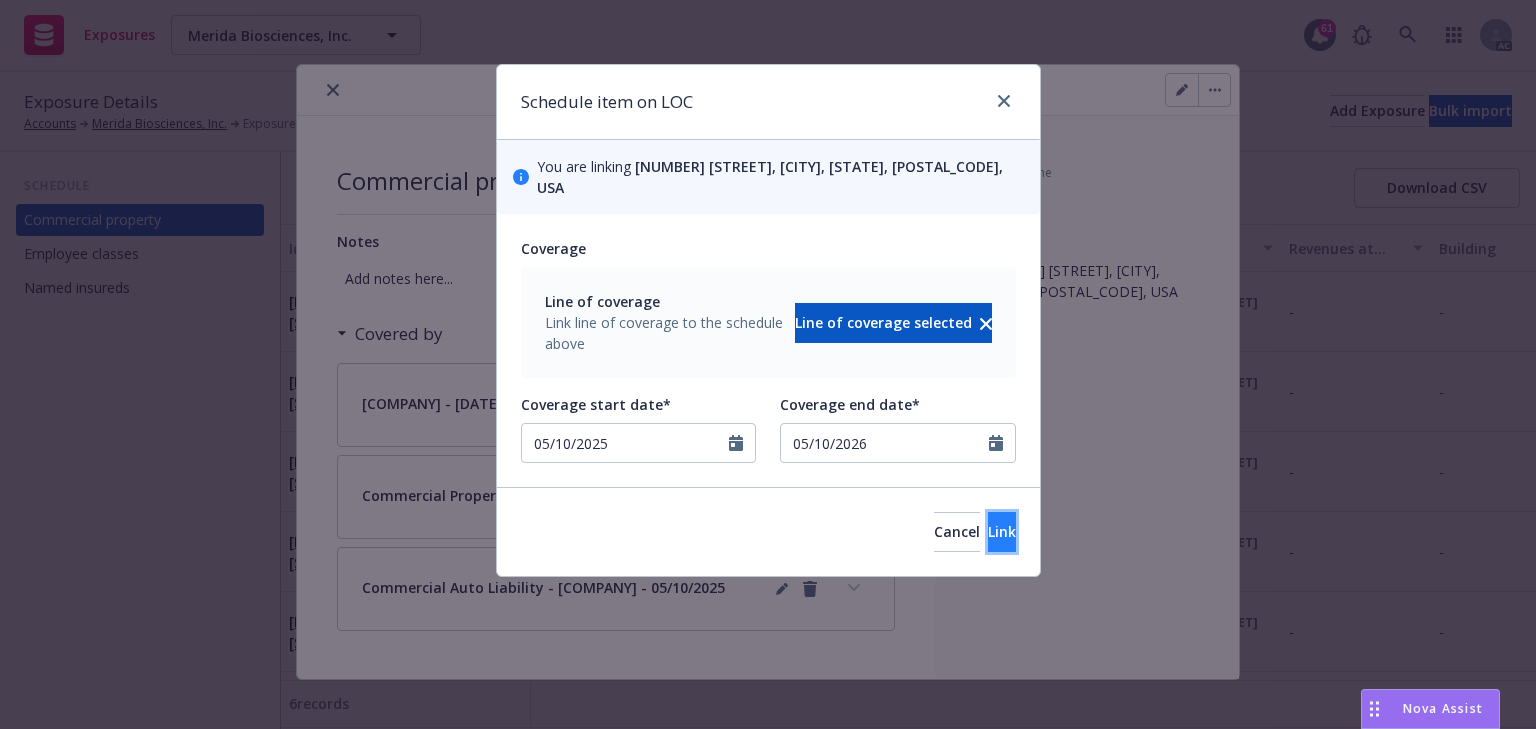click on "Link" at bounding box center (1002, 531) 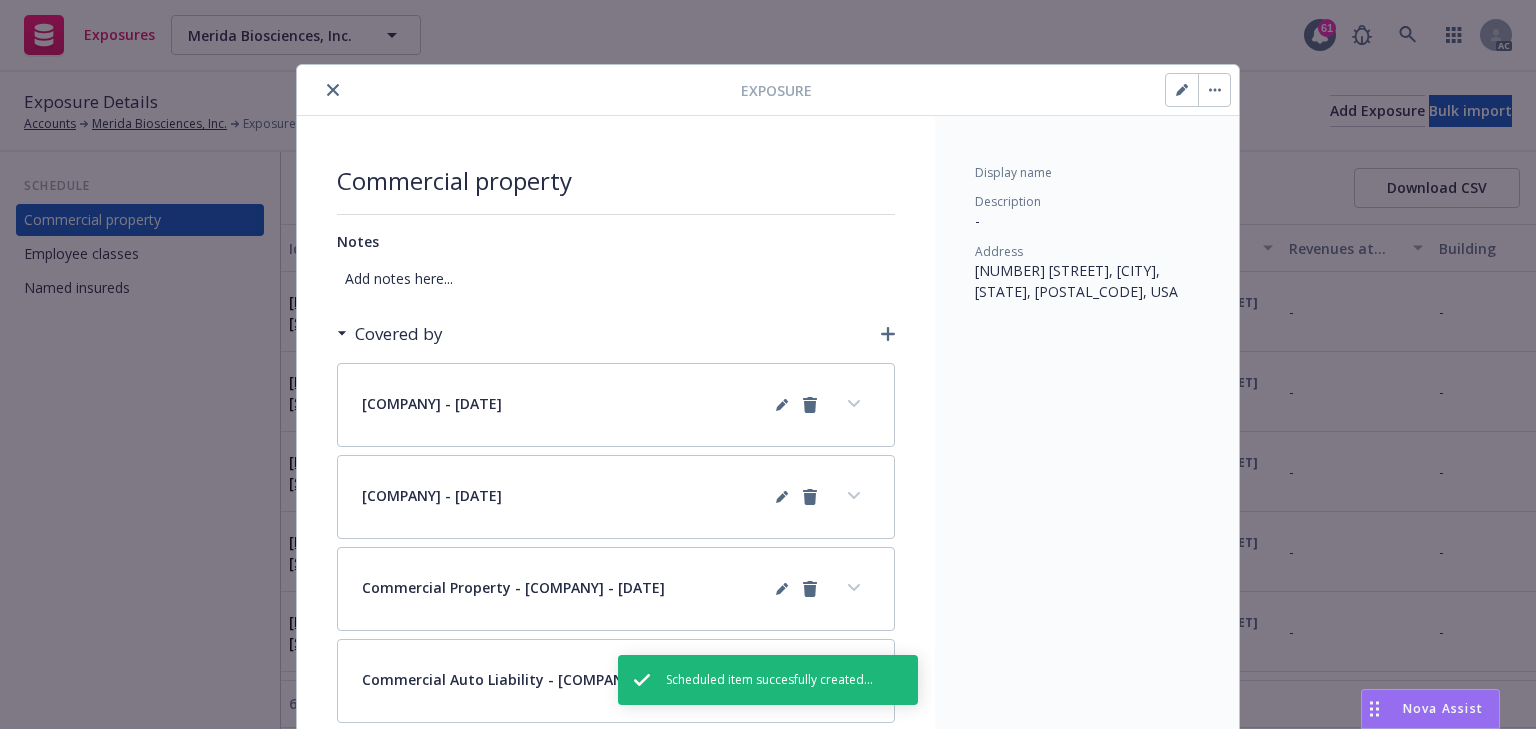 click on "Covered by" at bounding box center [616, 334] 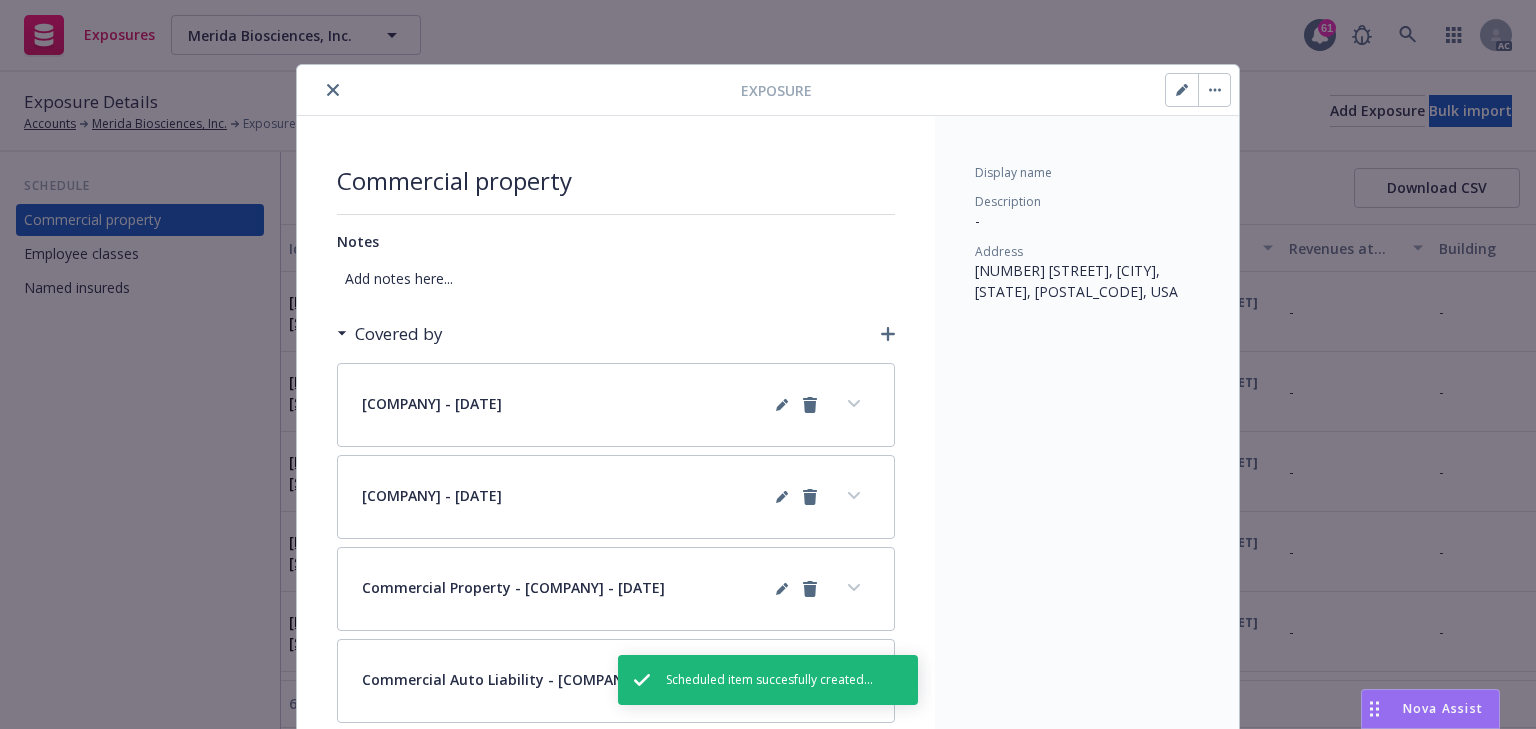 click 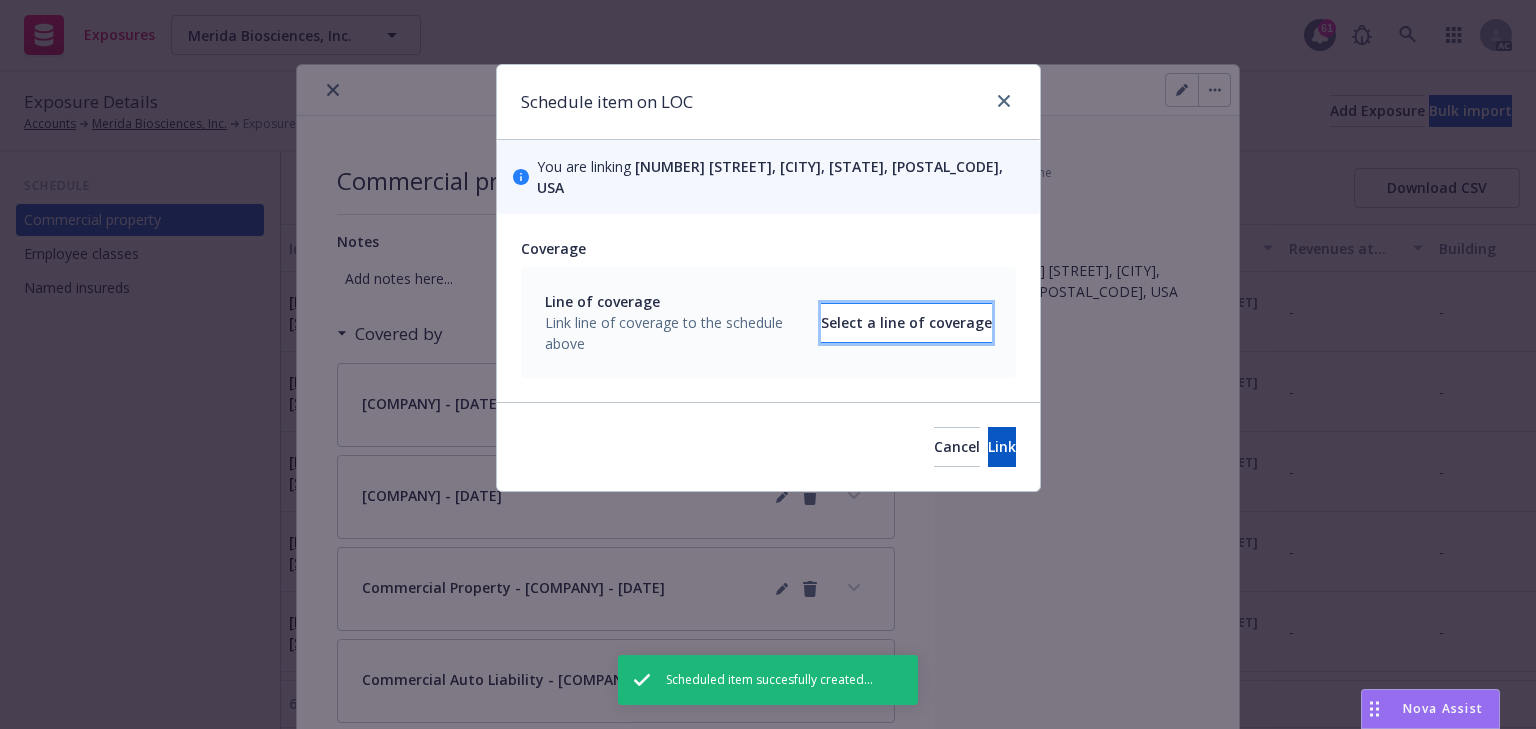 click on "Select a line of coverage" at bounding box center [906, 323] 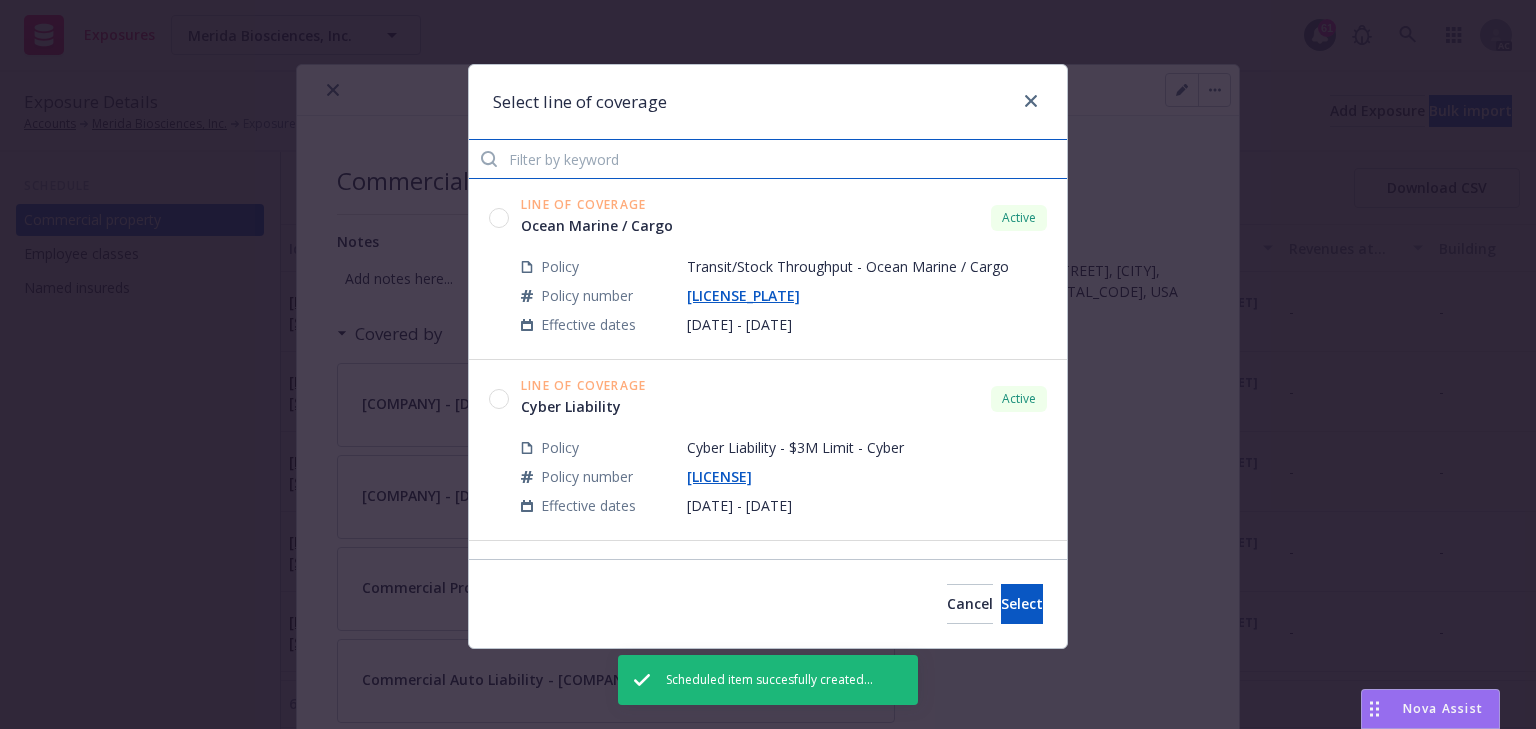 click at bounding box center (768, 159) 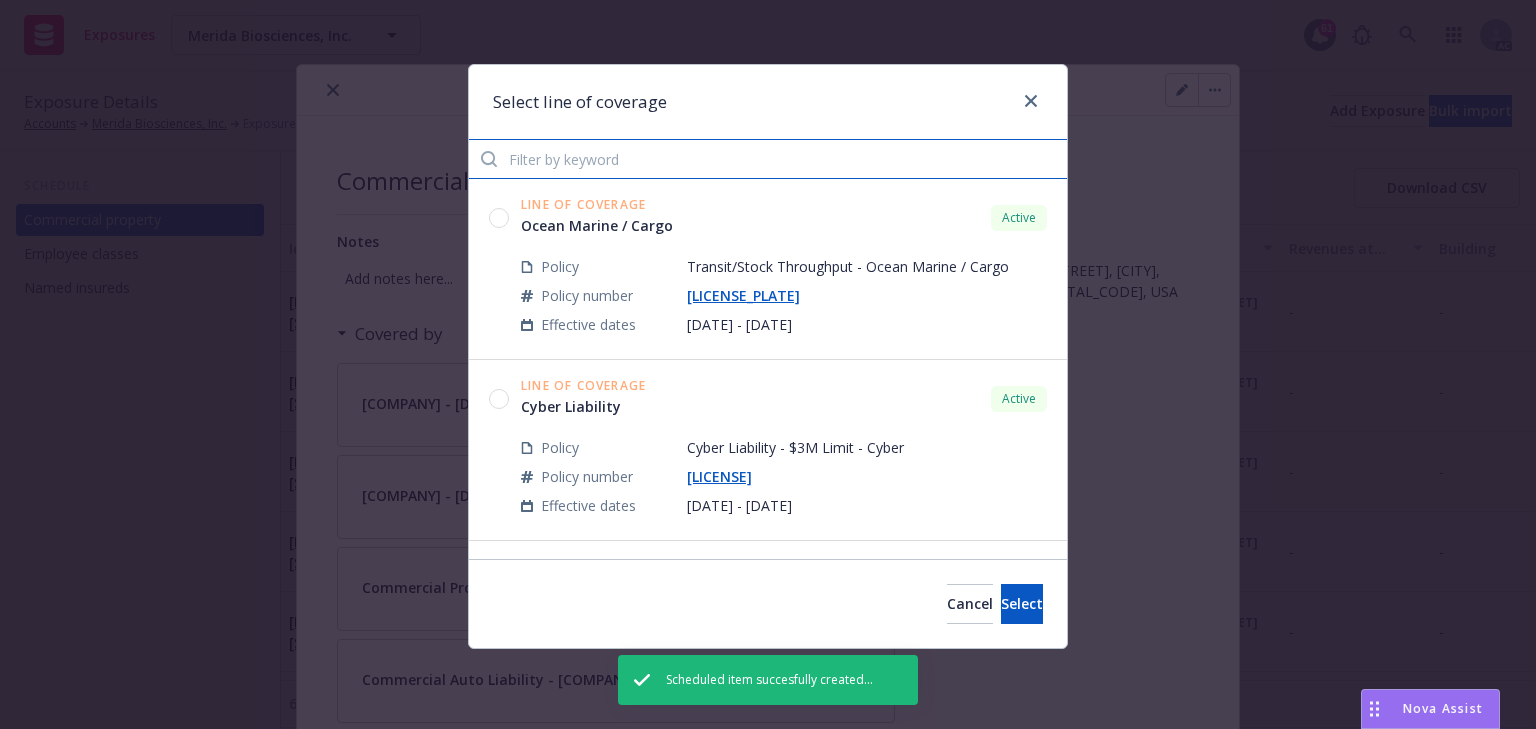 paste on "AX8L17" 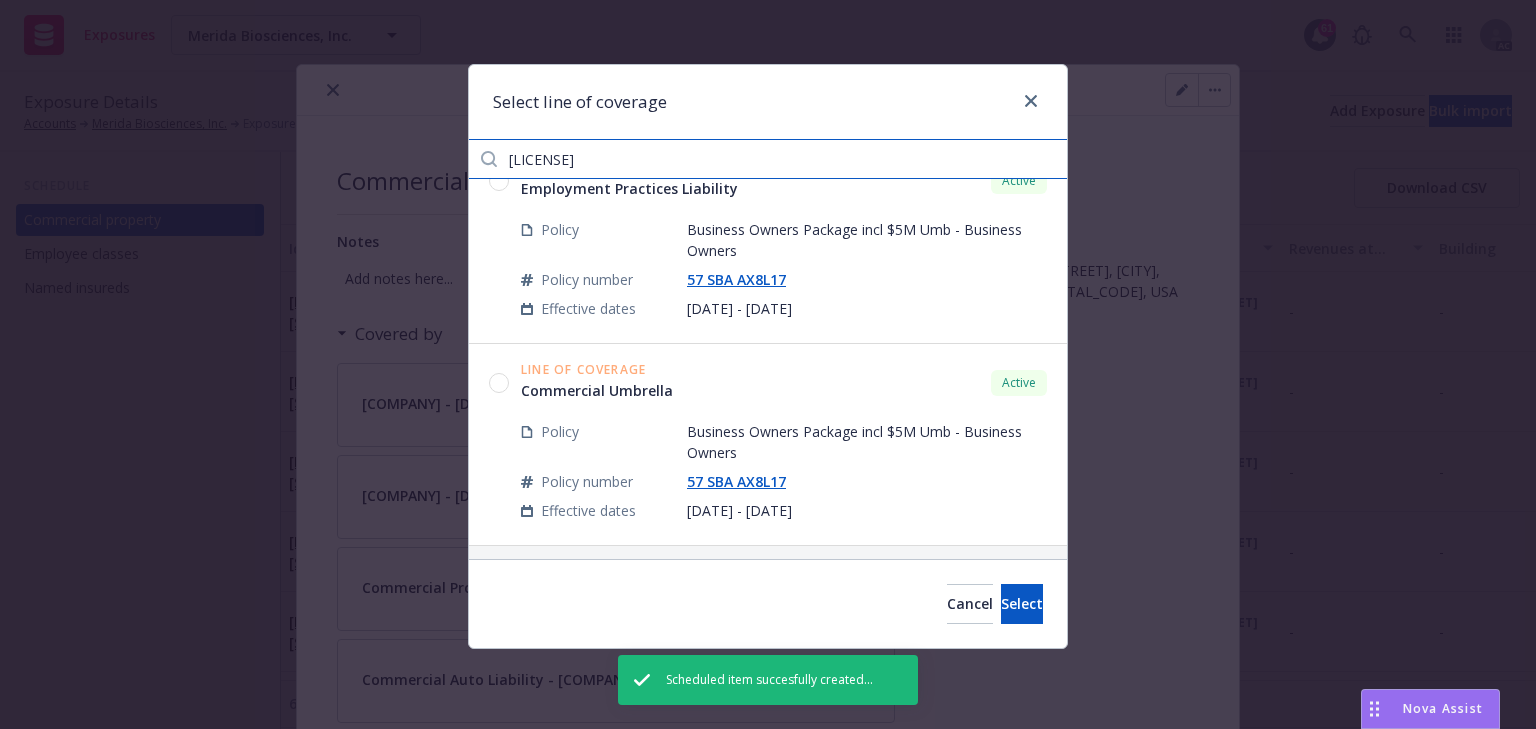 scroll, scrollTop: 644, scrollLeft: 0, axis: vertical 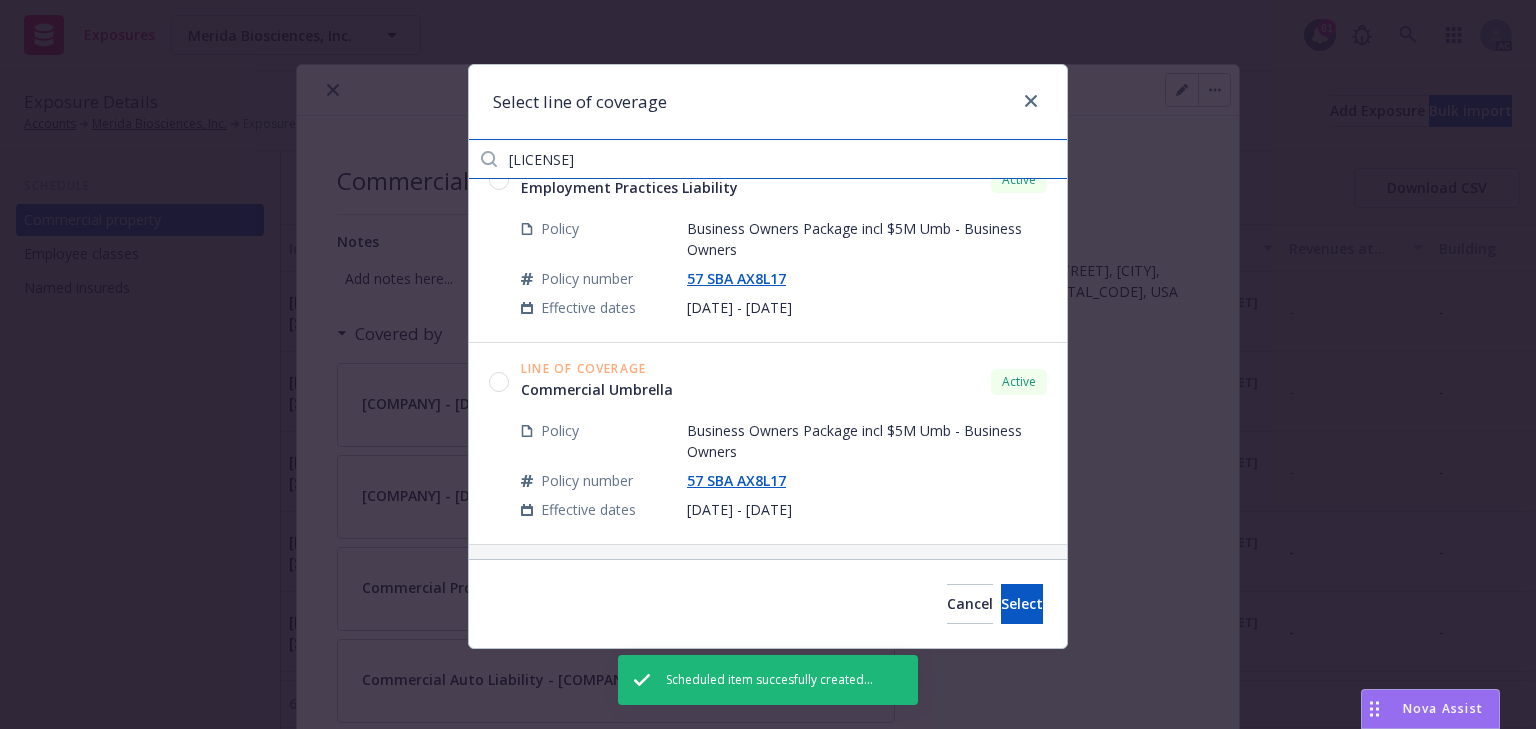 type on "AX8L17" 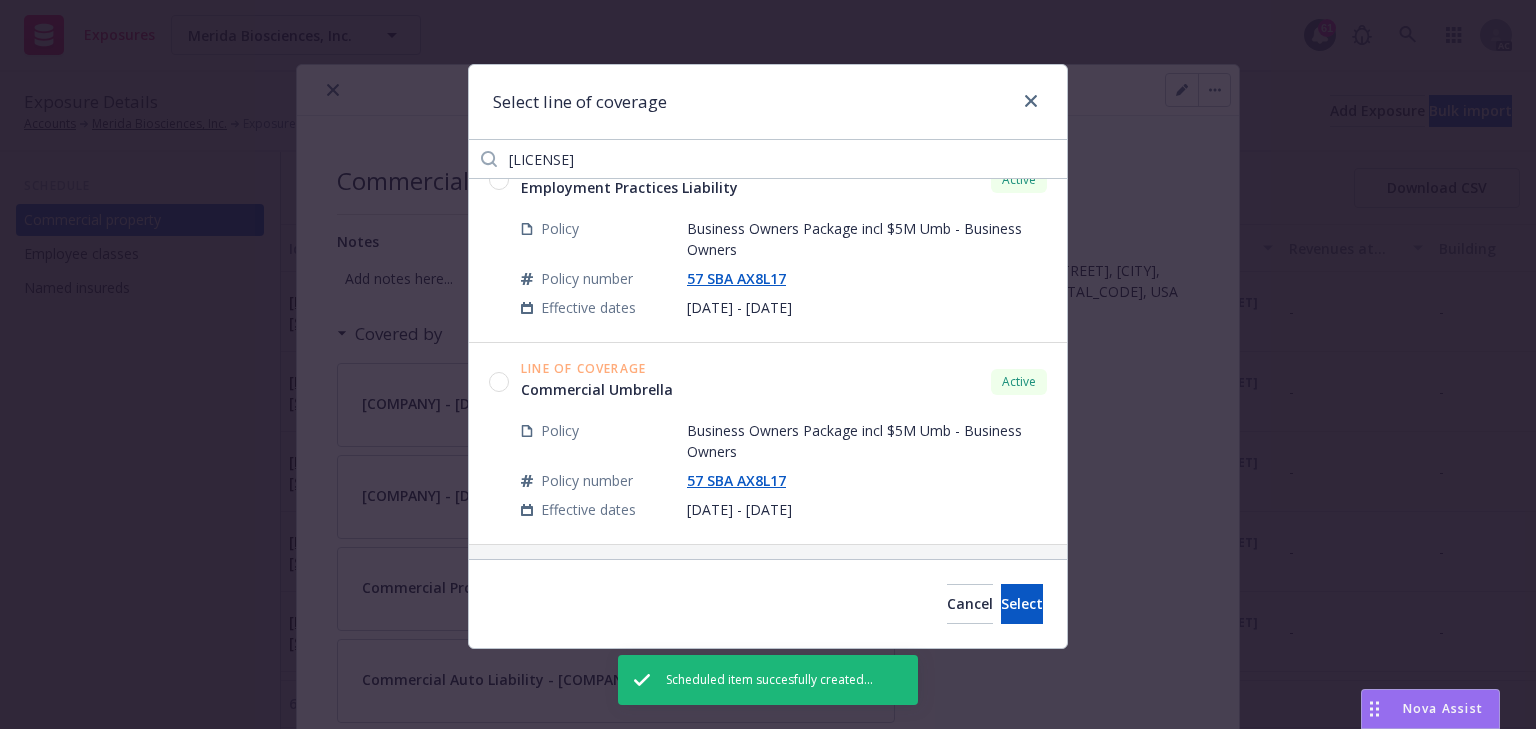 click 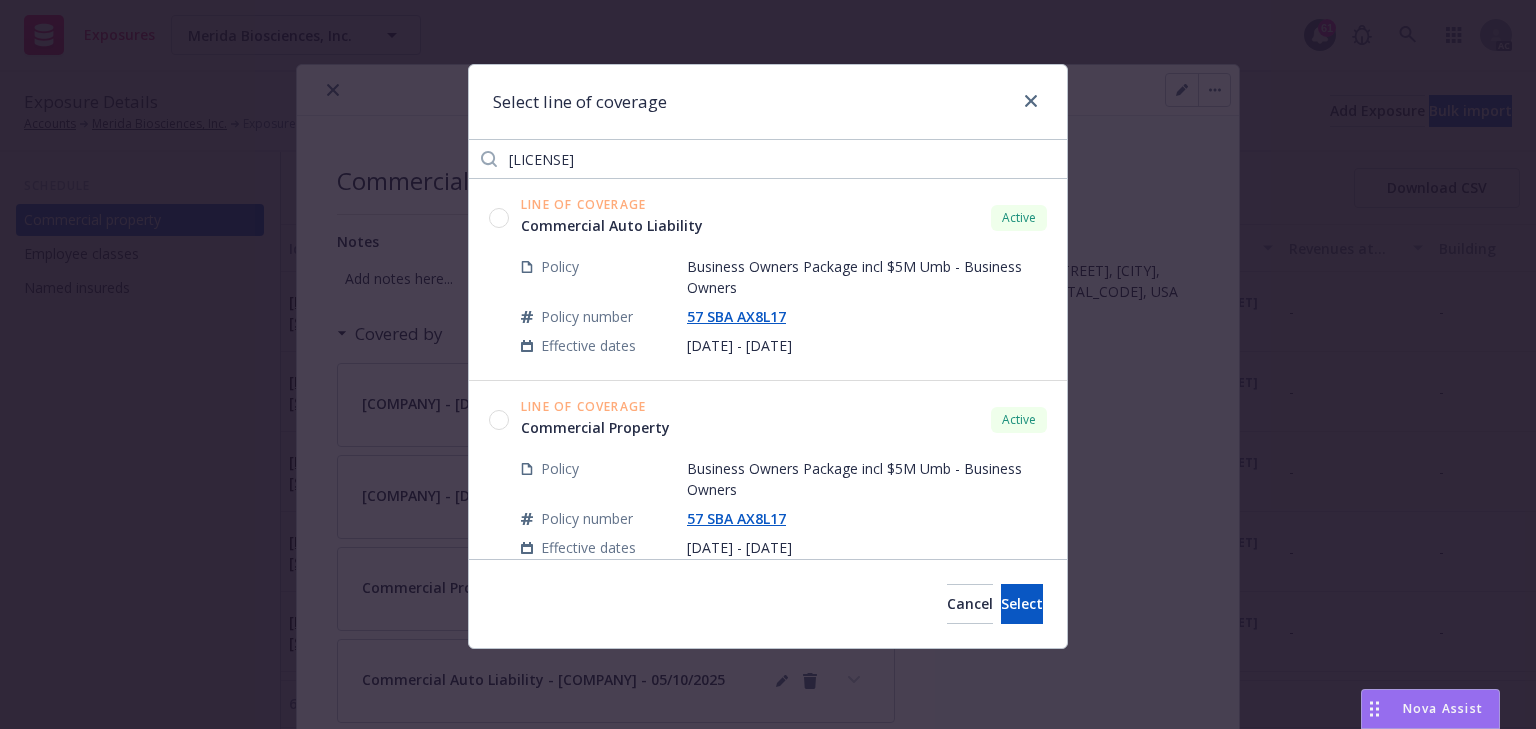 scroll, scrollTop: 0, scrollLeft: 0, axis: both 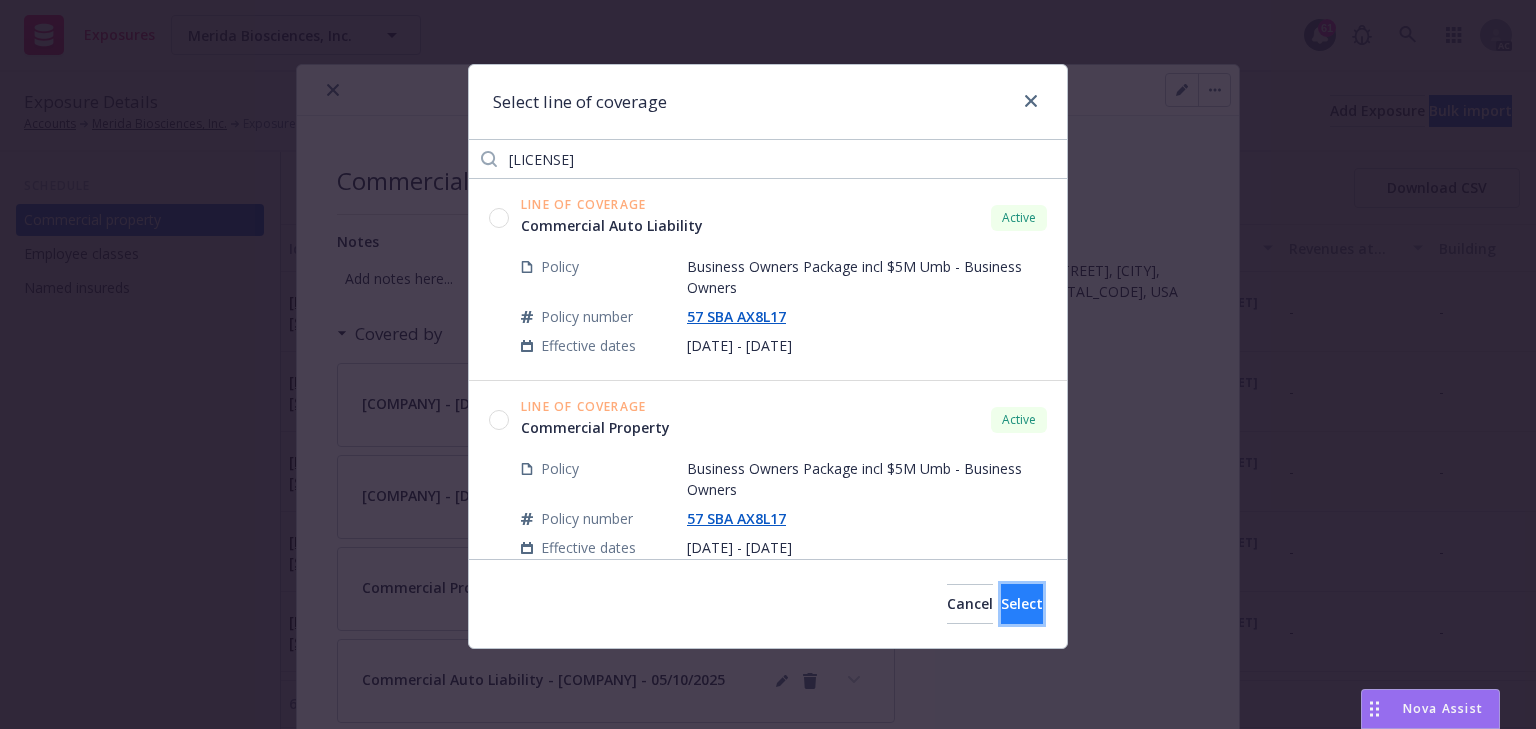 click on "Select" at bounding box center (1022, 603) 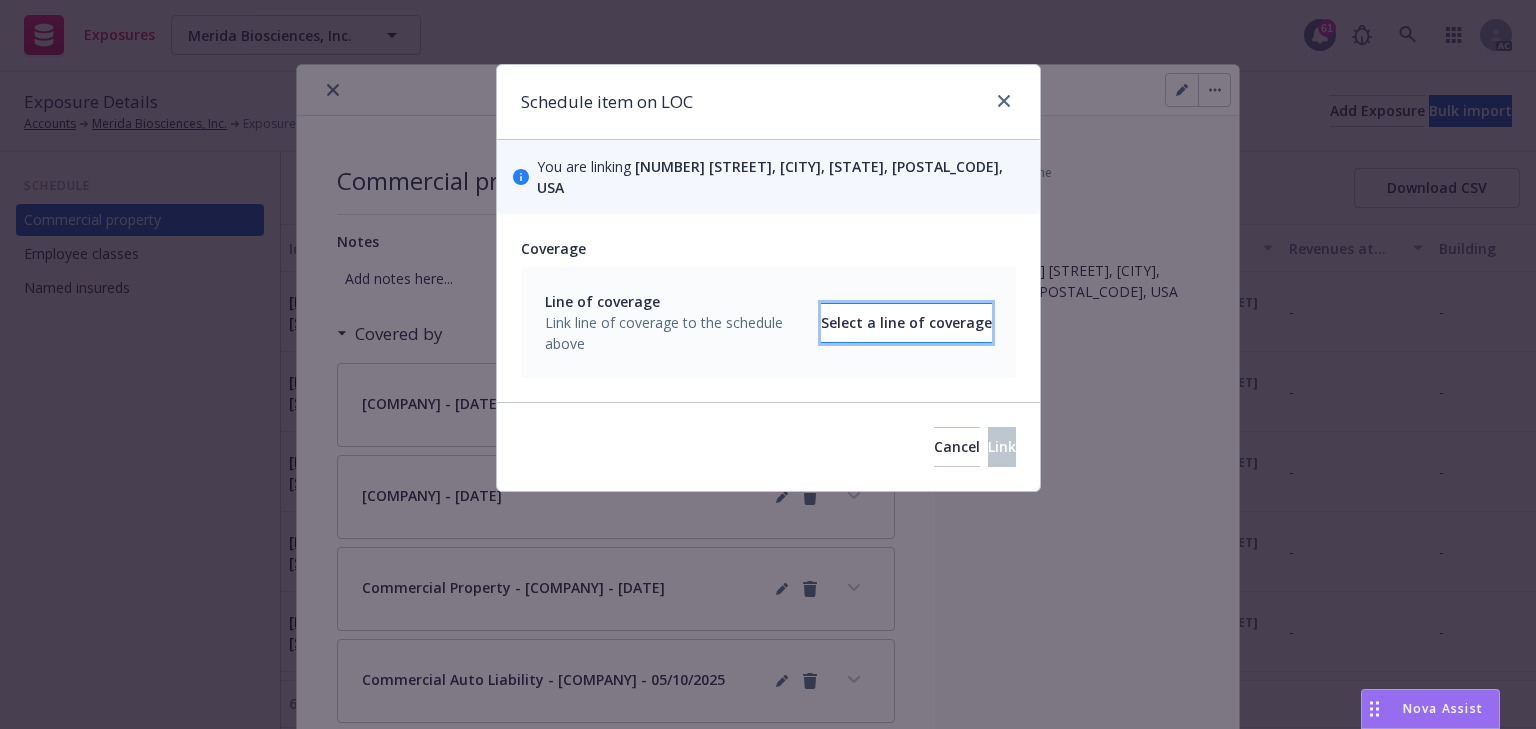 click on "Select a line of coverage" at bounding box center (906, 323) 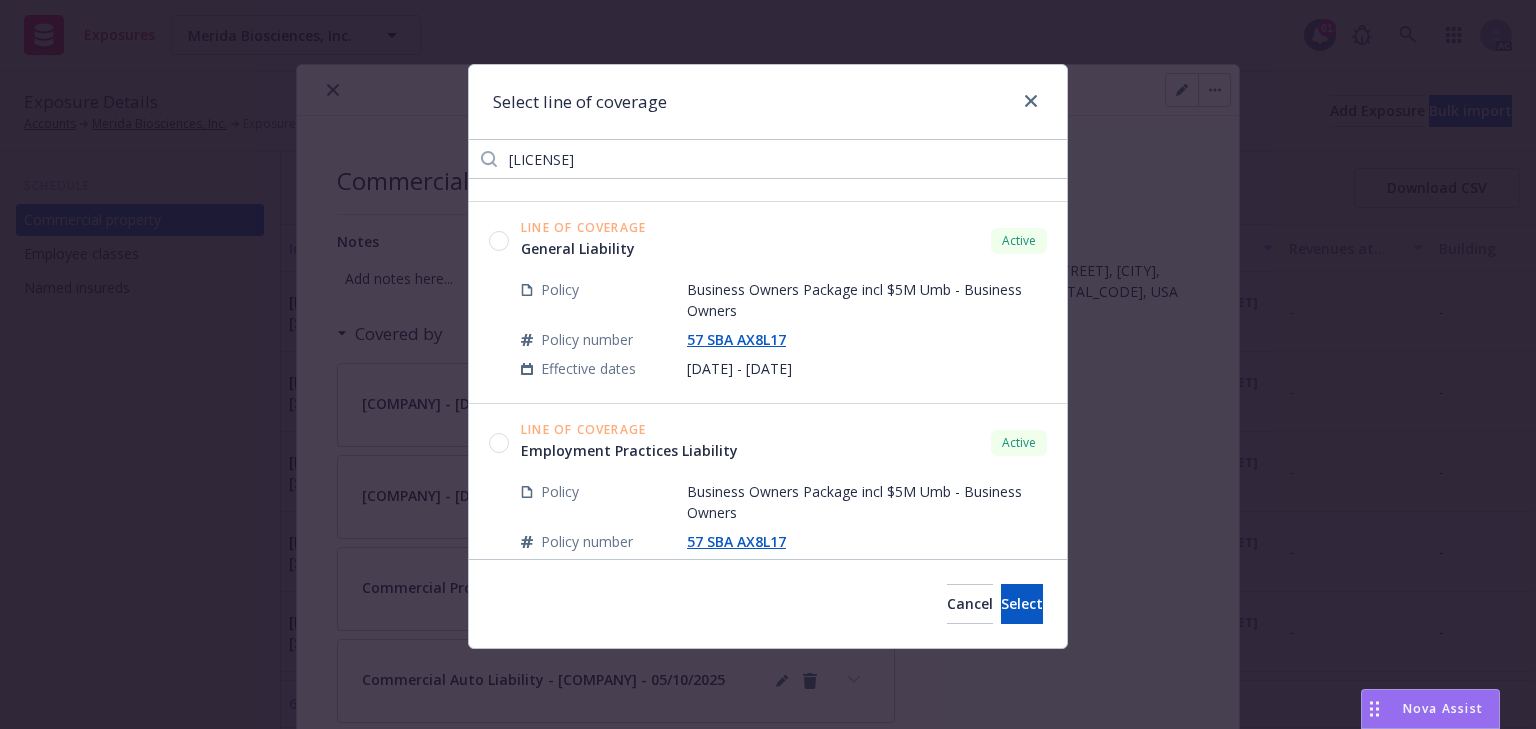 scroll, scrollTop: 644, scrollLeft: 0, axis: vertical 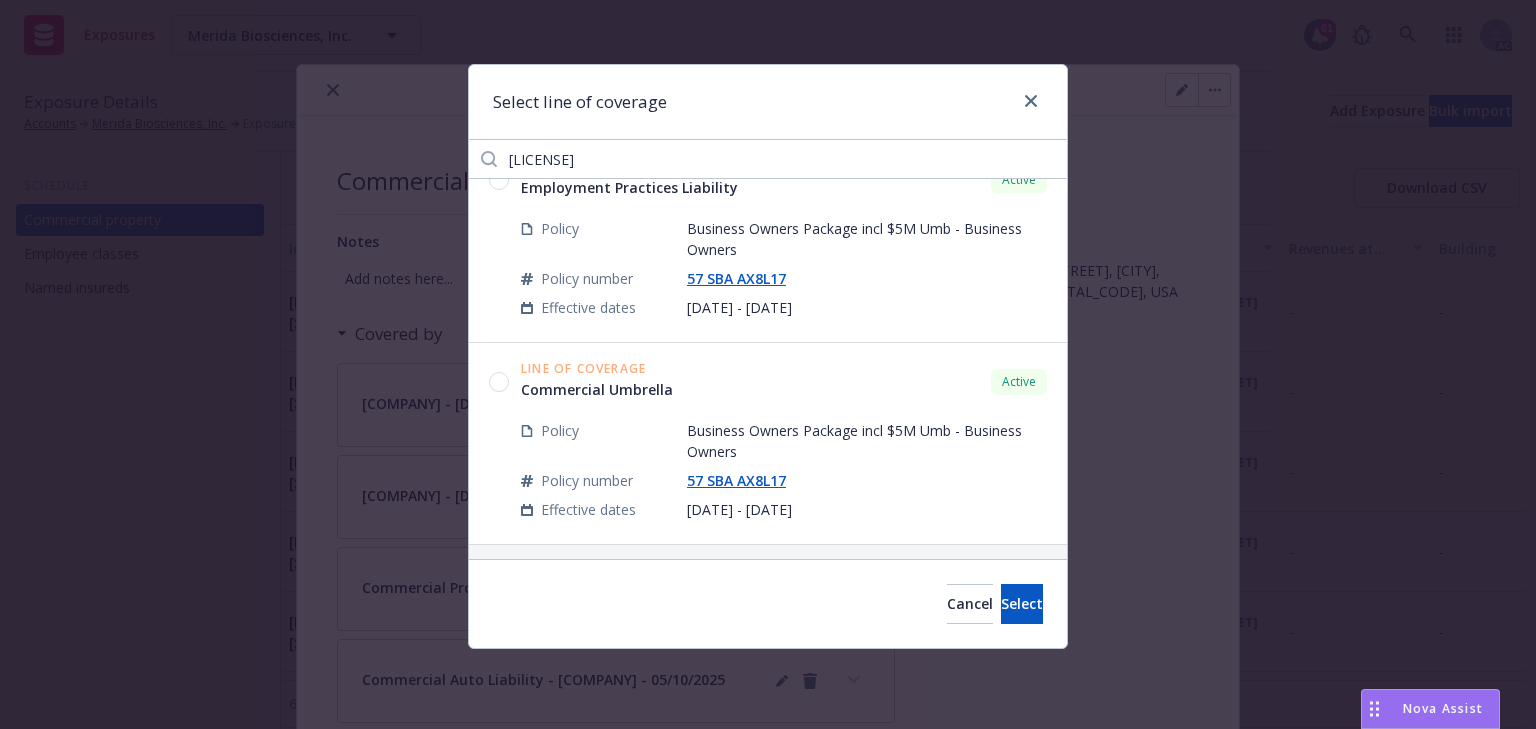 click 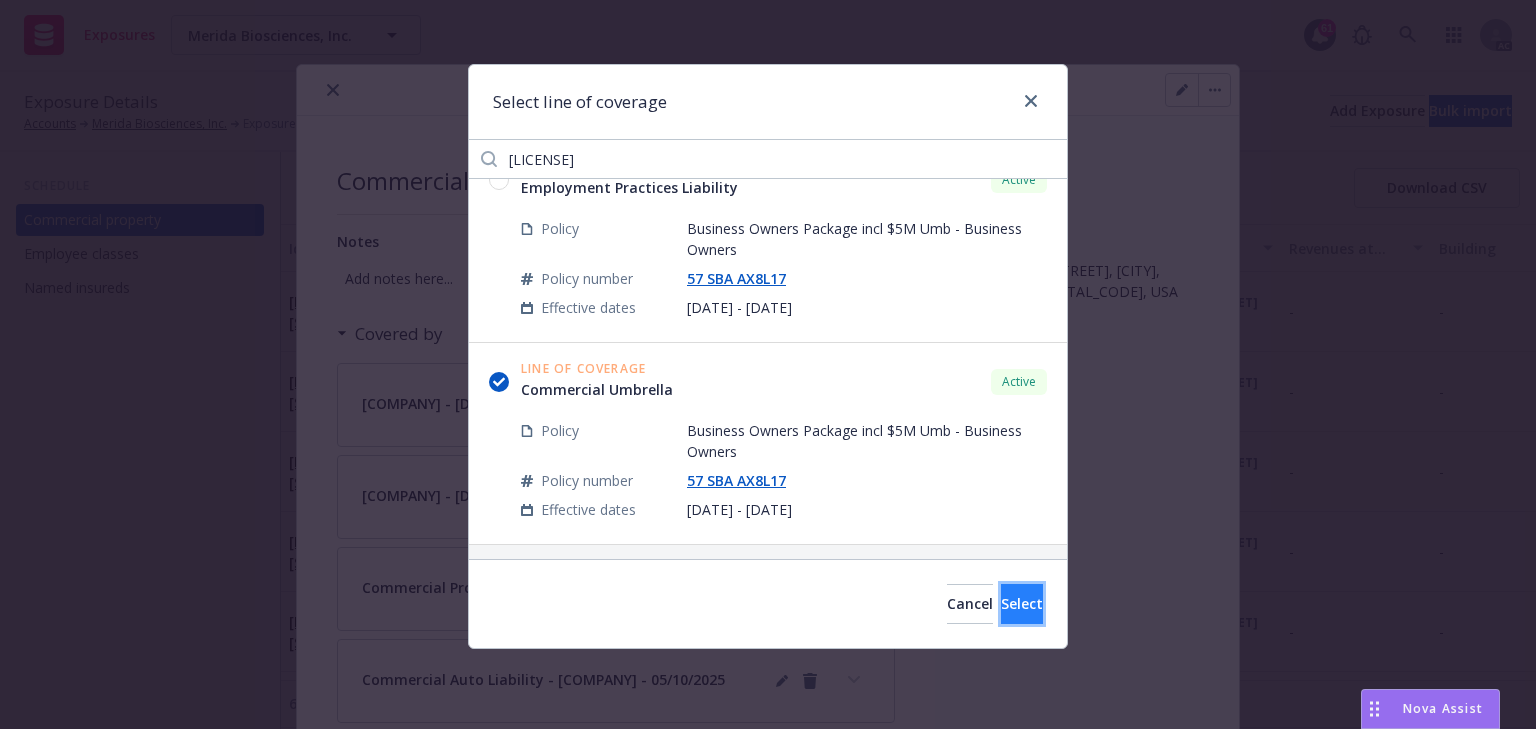 click on "Select" at bounding box center (1022, 603) 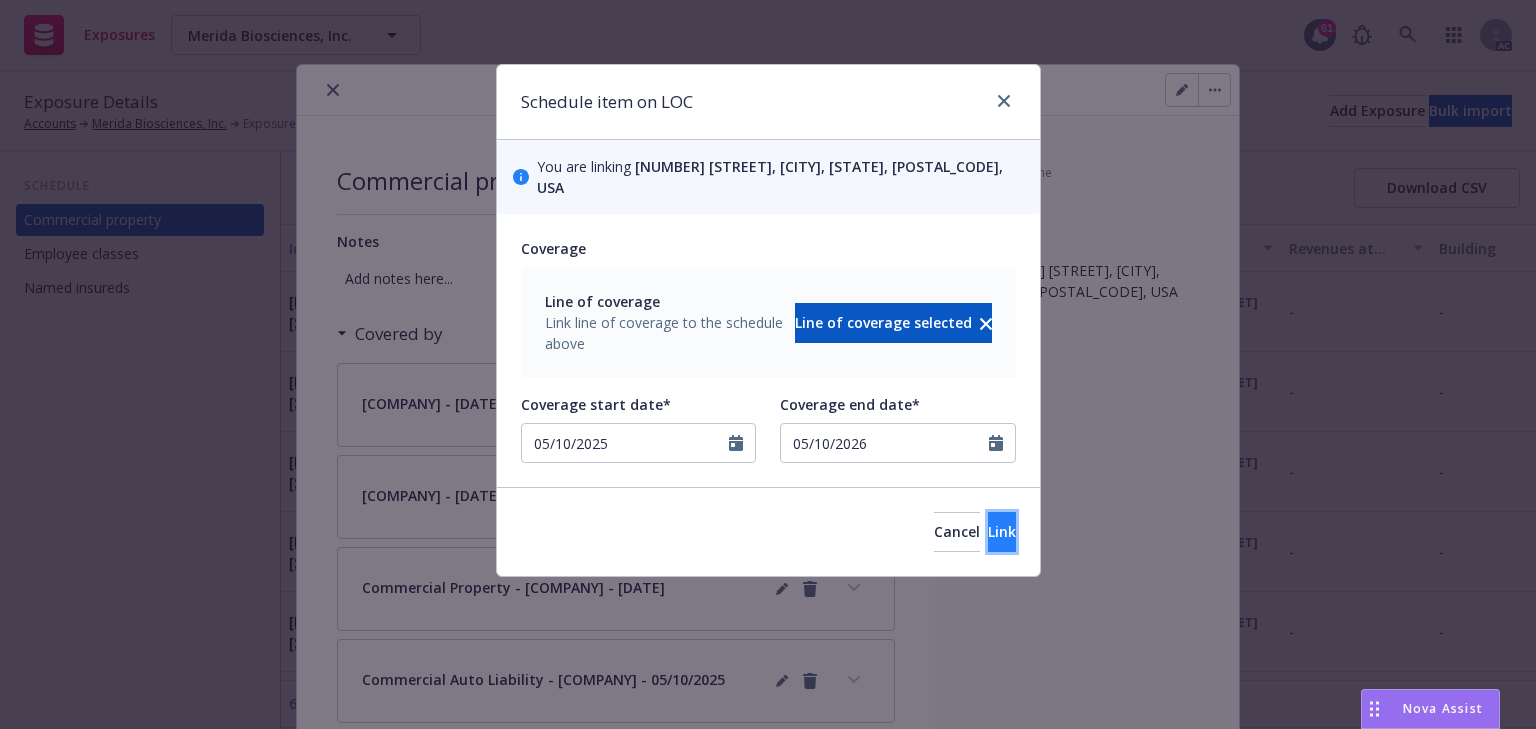 click on "Link" at bounding box center (1002, 531) 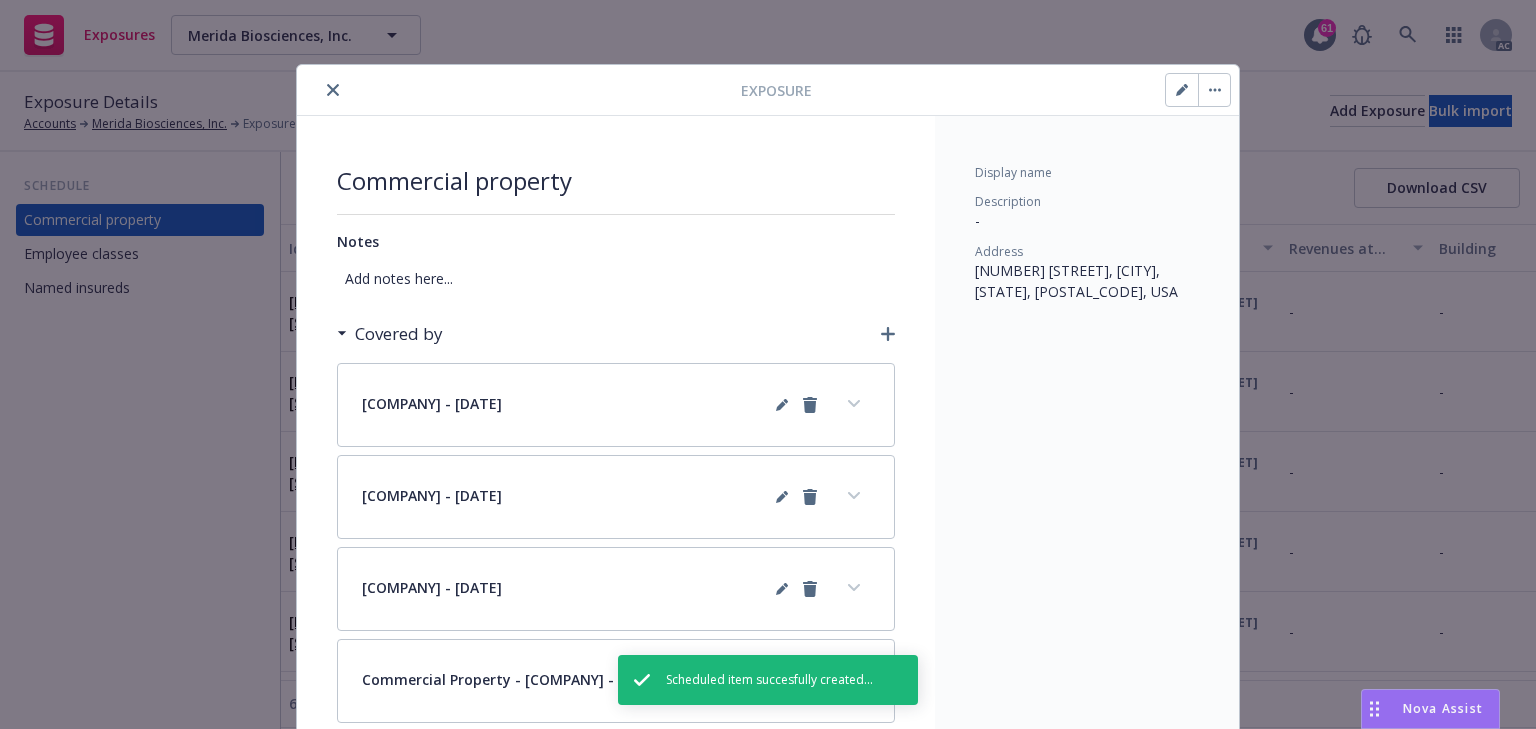 click 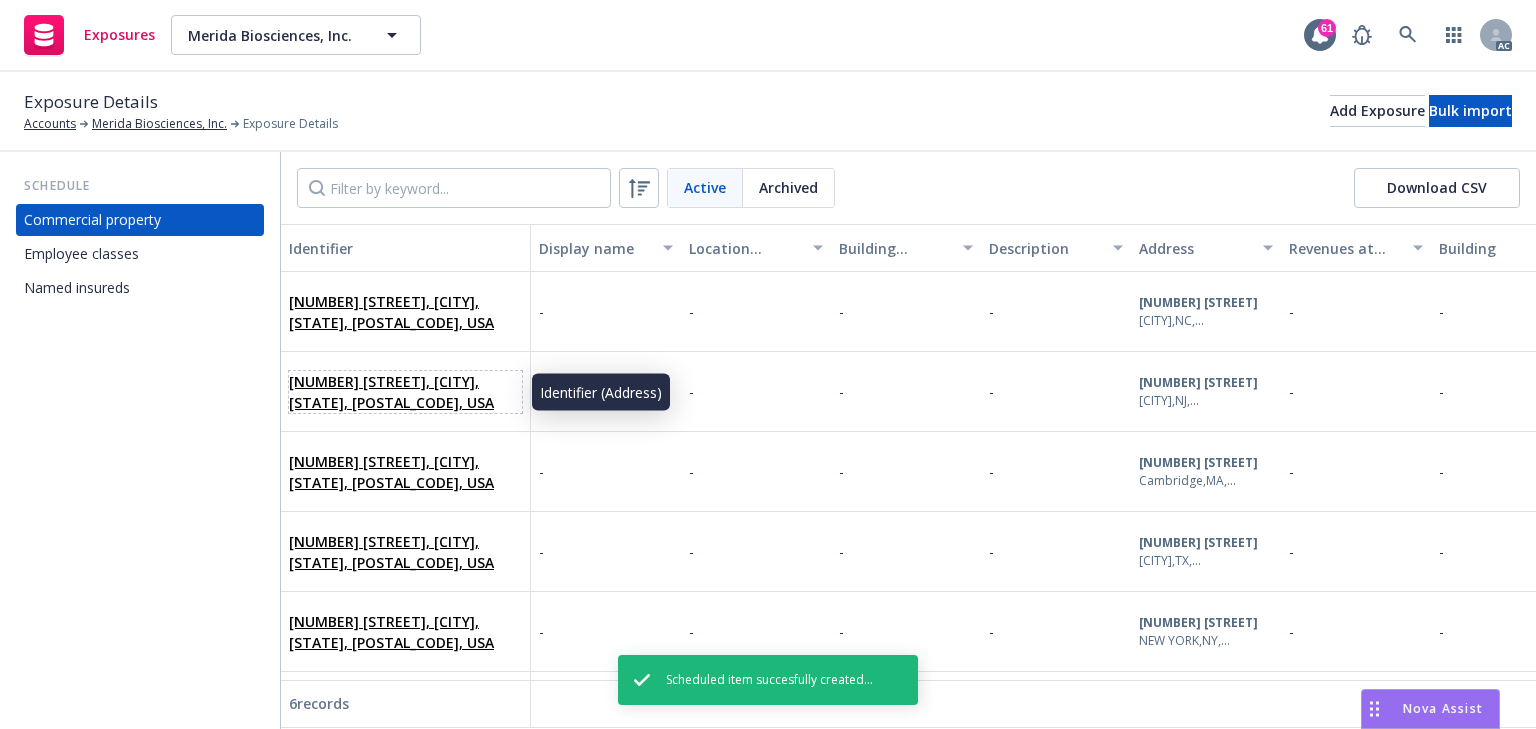 click on "[NUMBER] [STREET], [CITY], [STATE], [POSTAL_CODE], USA" at bounding box center (391, 392) 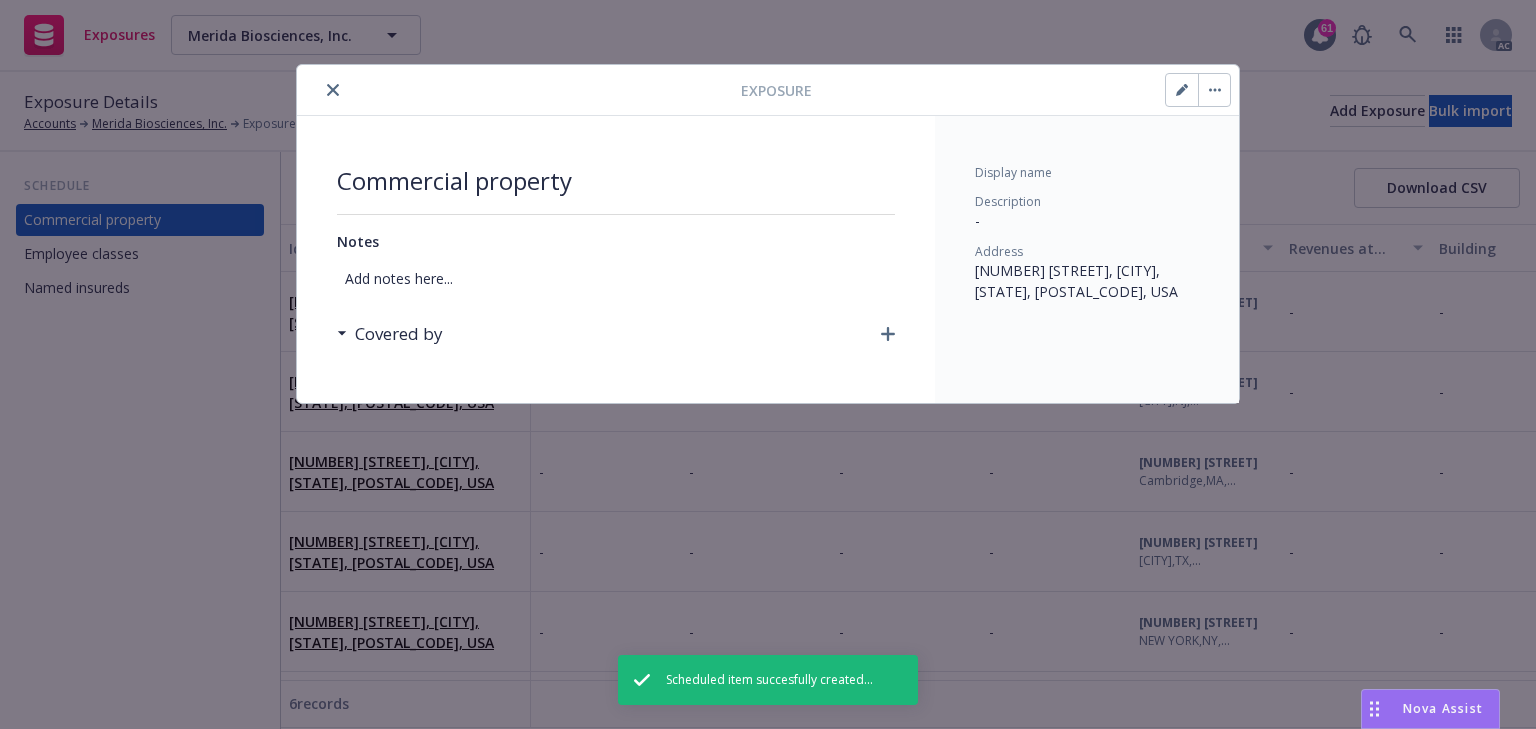 click 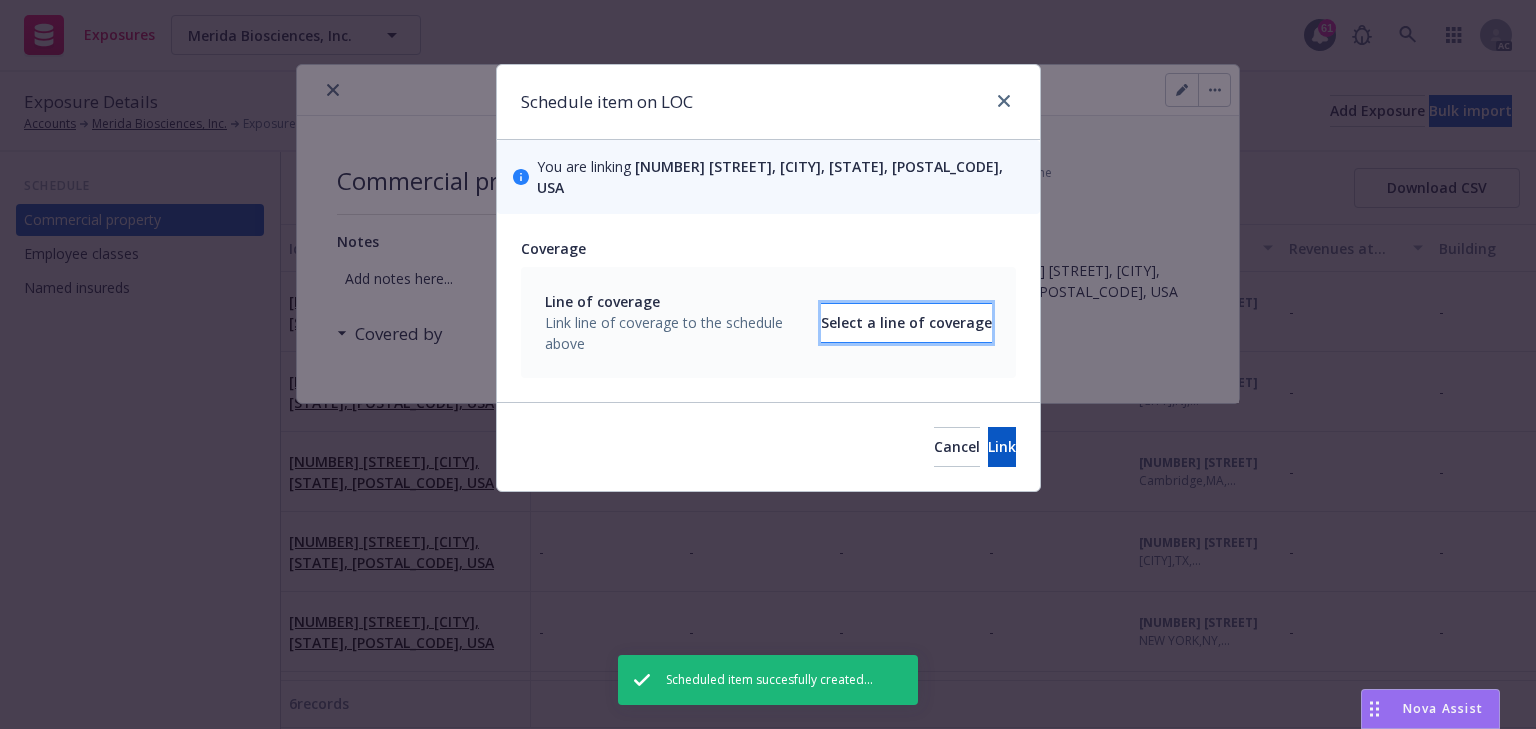 click on "Select a line of coverage" at bounding box center (906, 323) 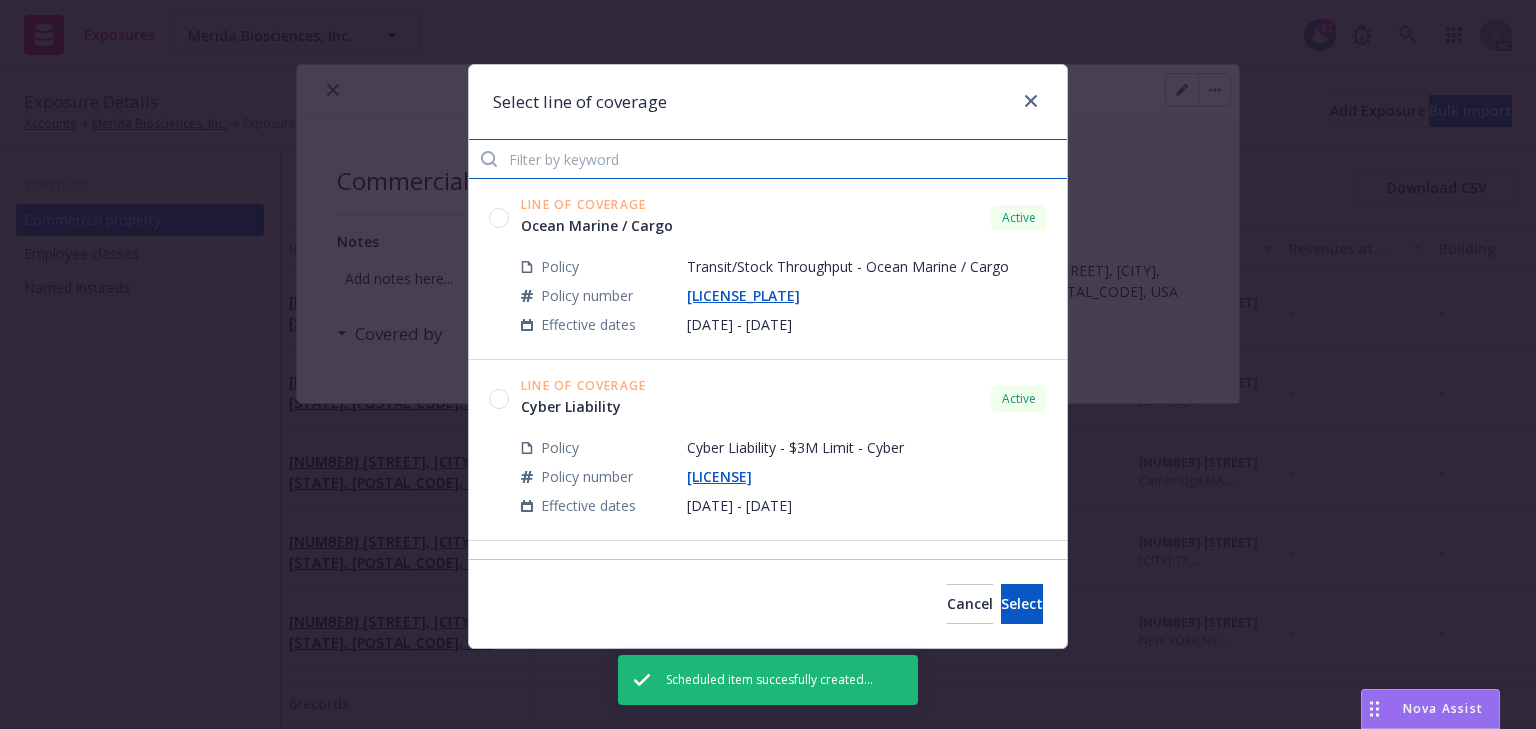 click at bounding box center (768, 159) 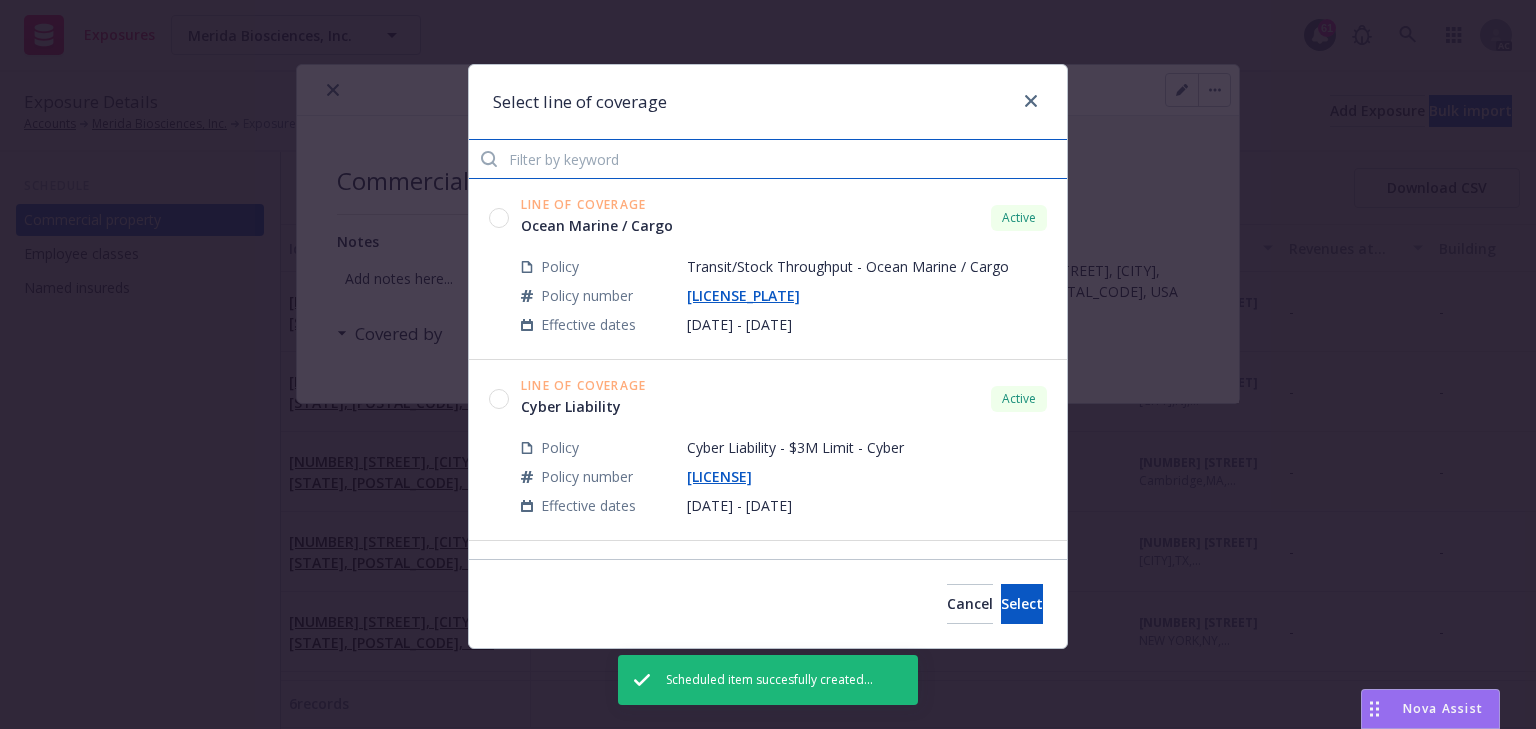 paste on "AX8L17" 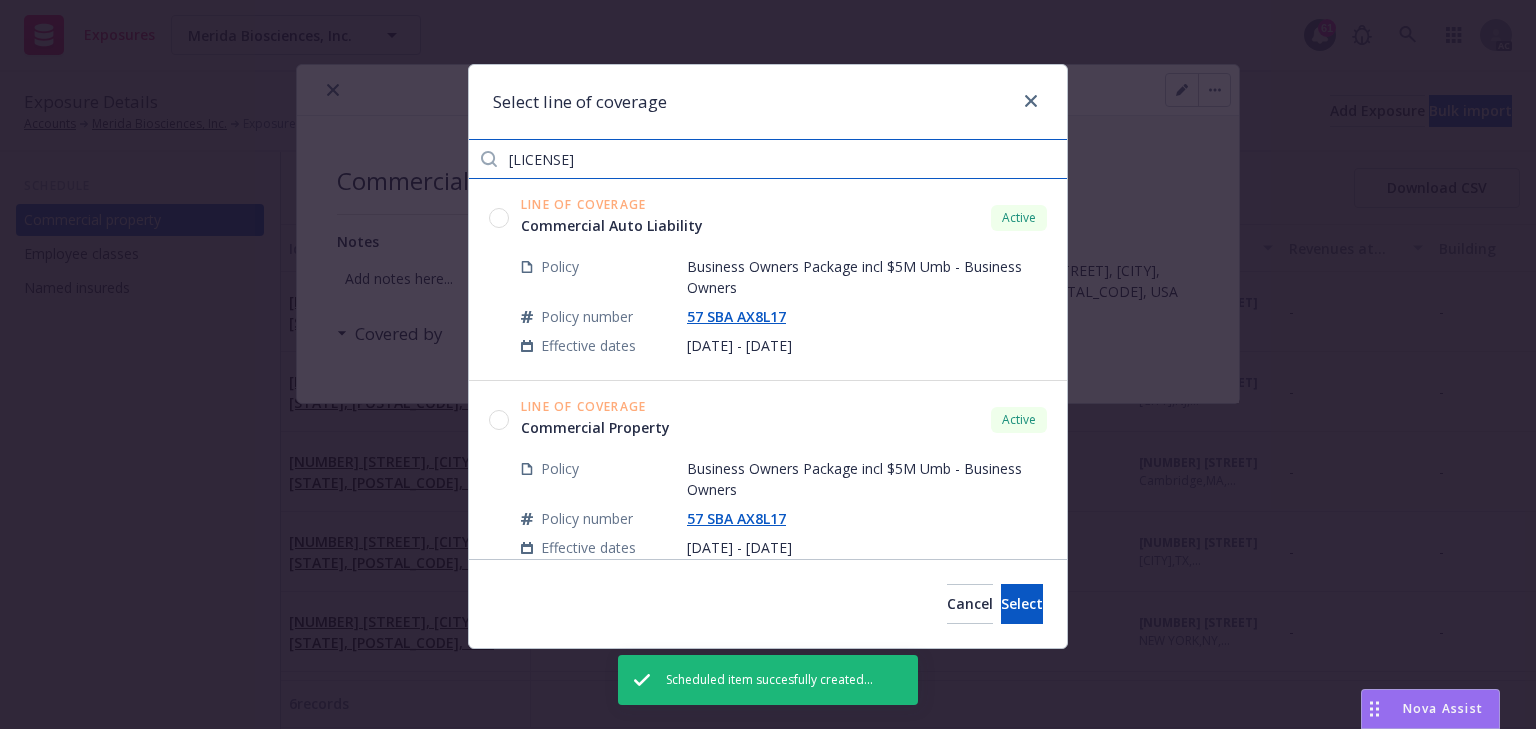 type on "AX8L17" 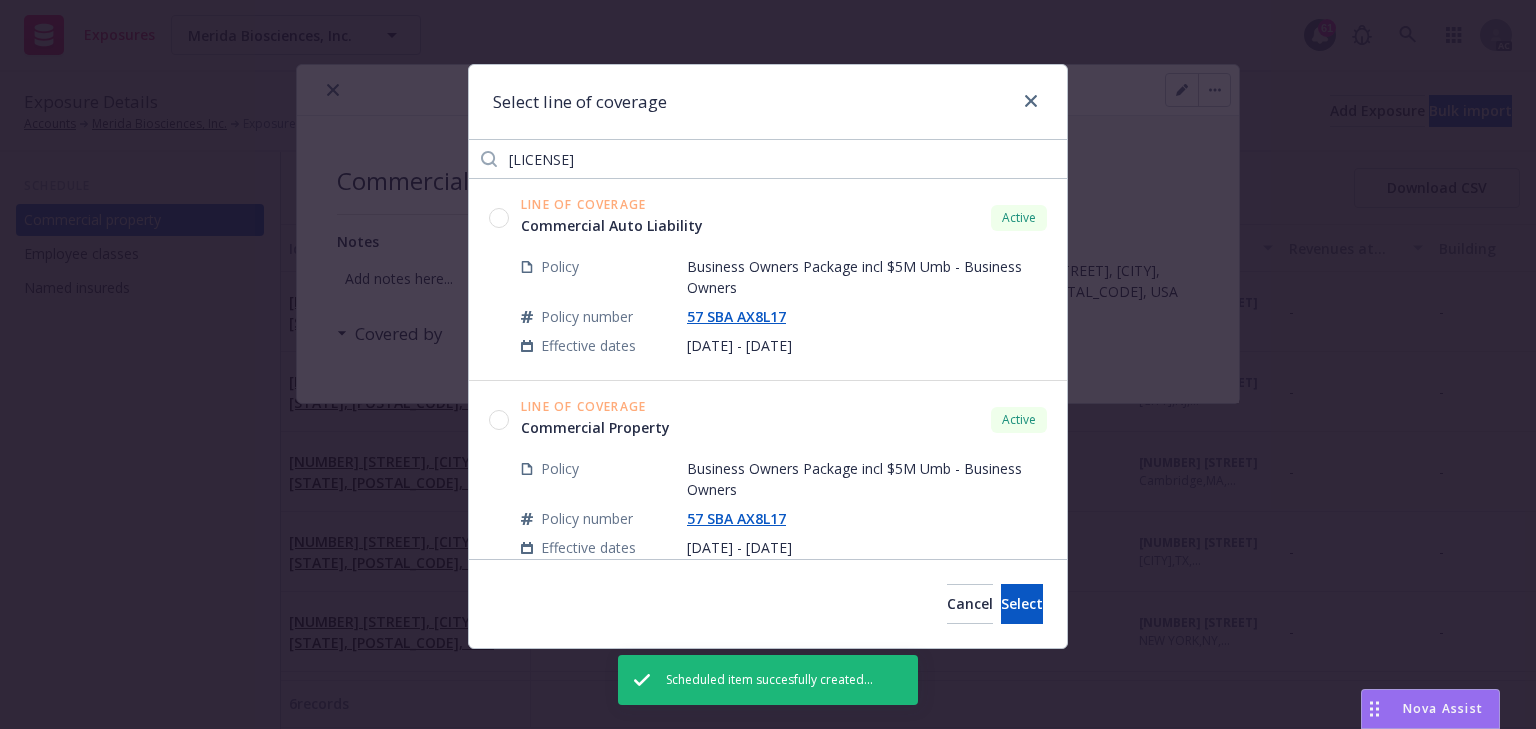 click 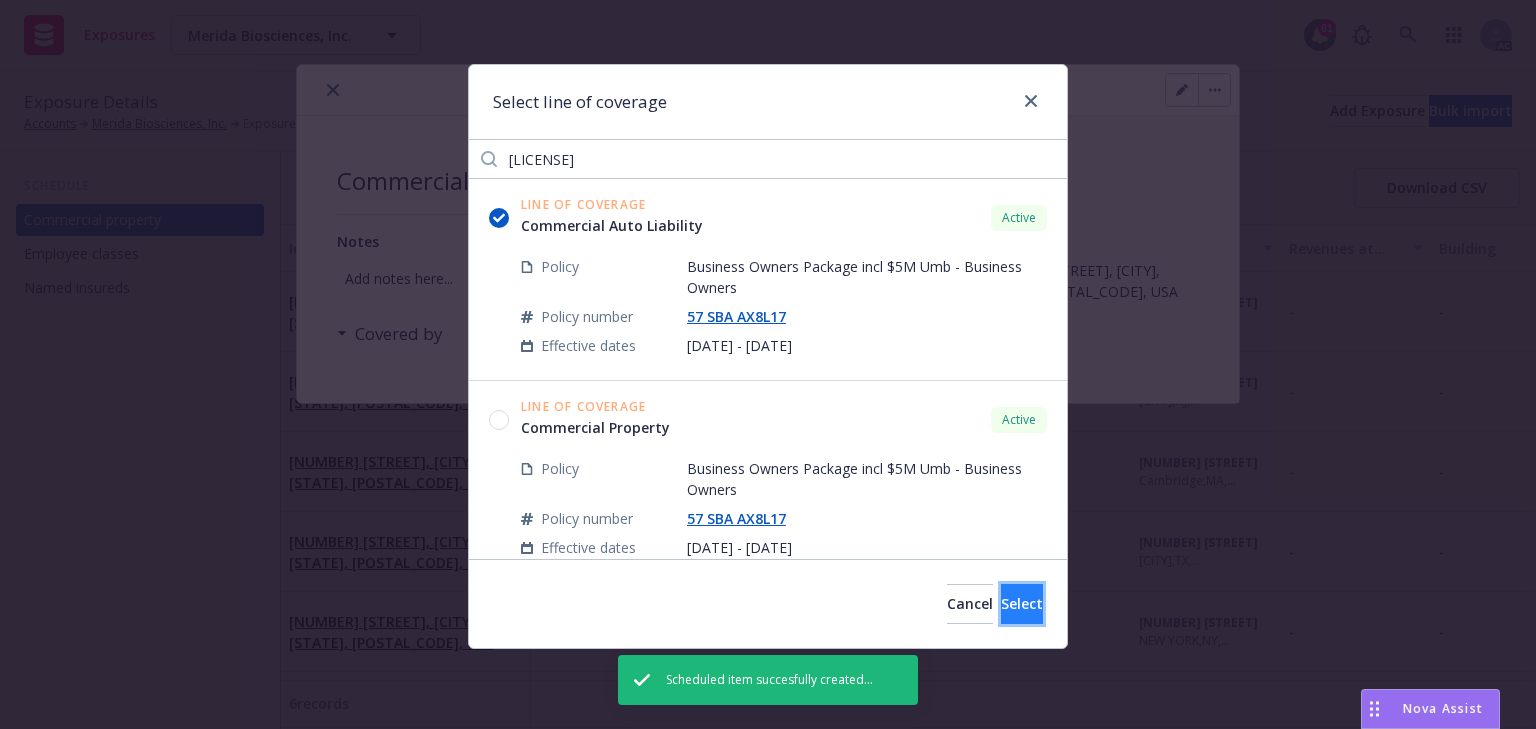 click on "Select" at bounding box center (1022, 603) 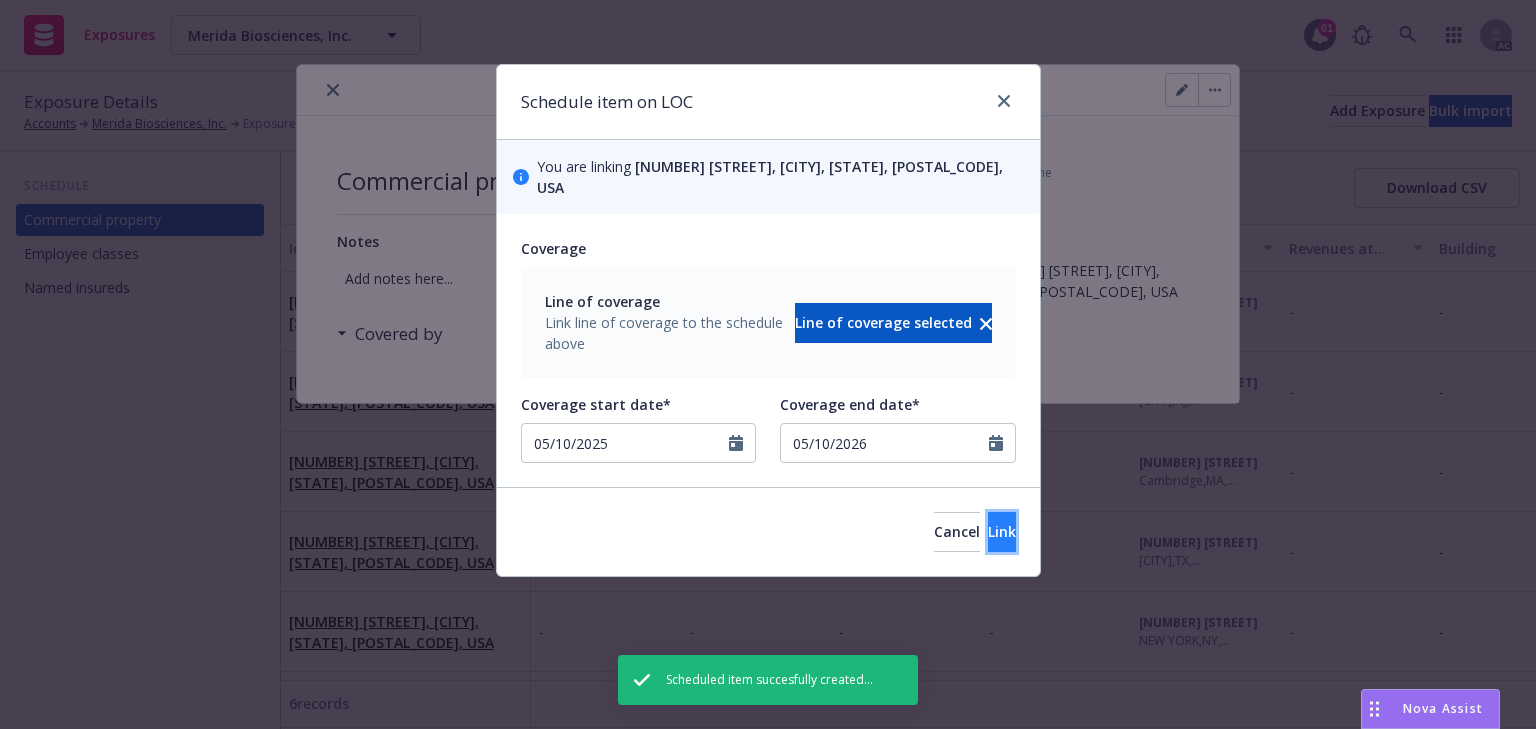 click on "Link" at bounding box center [1002, 531] 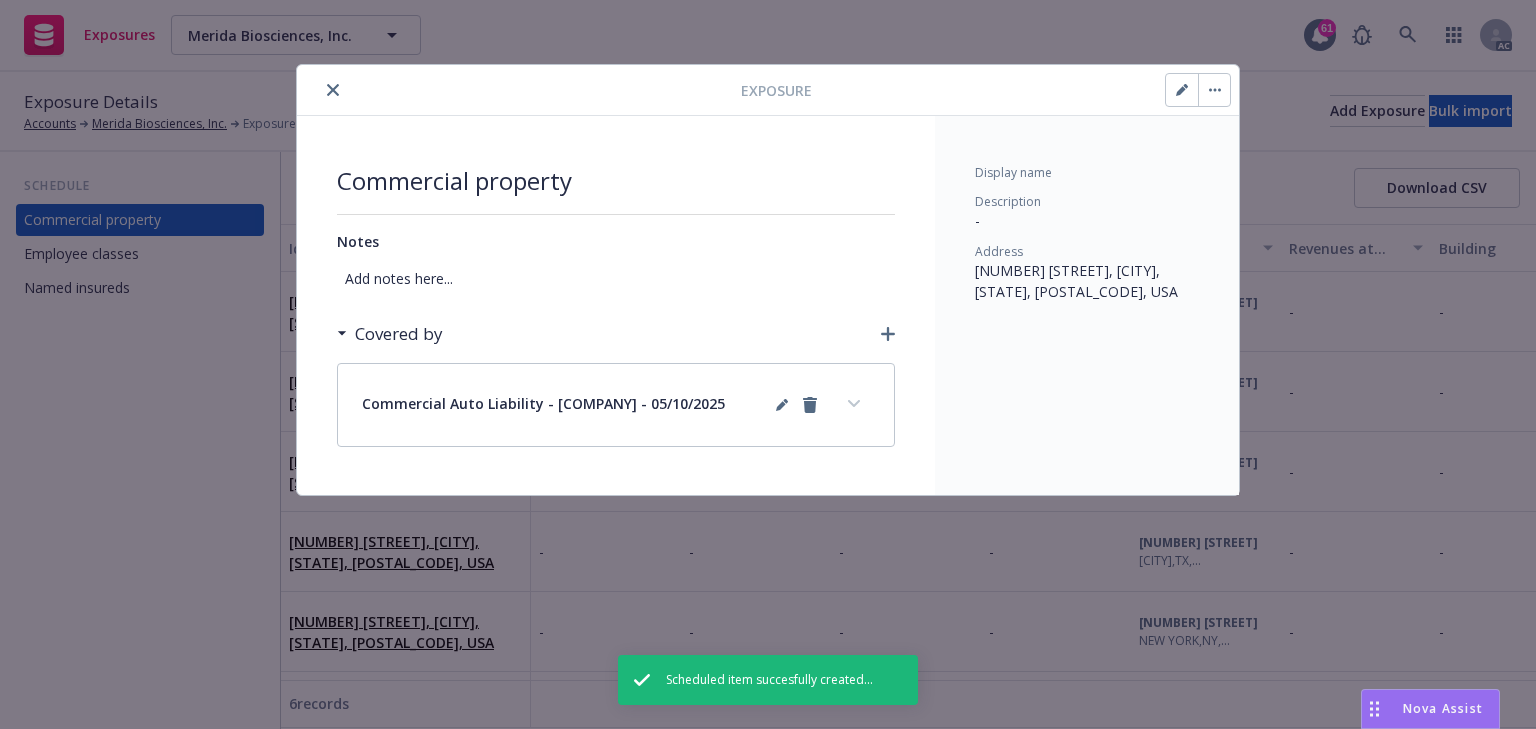 click 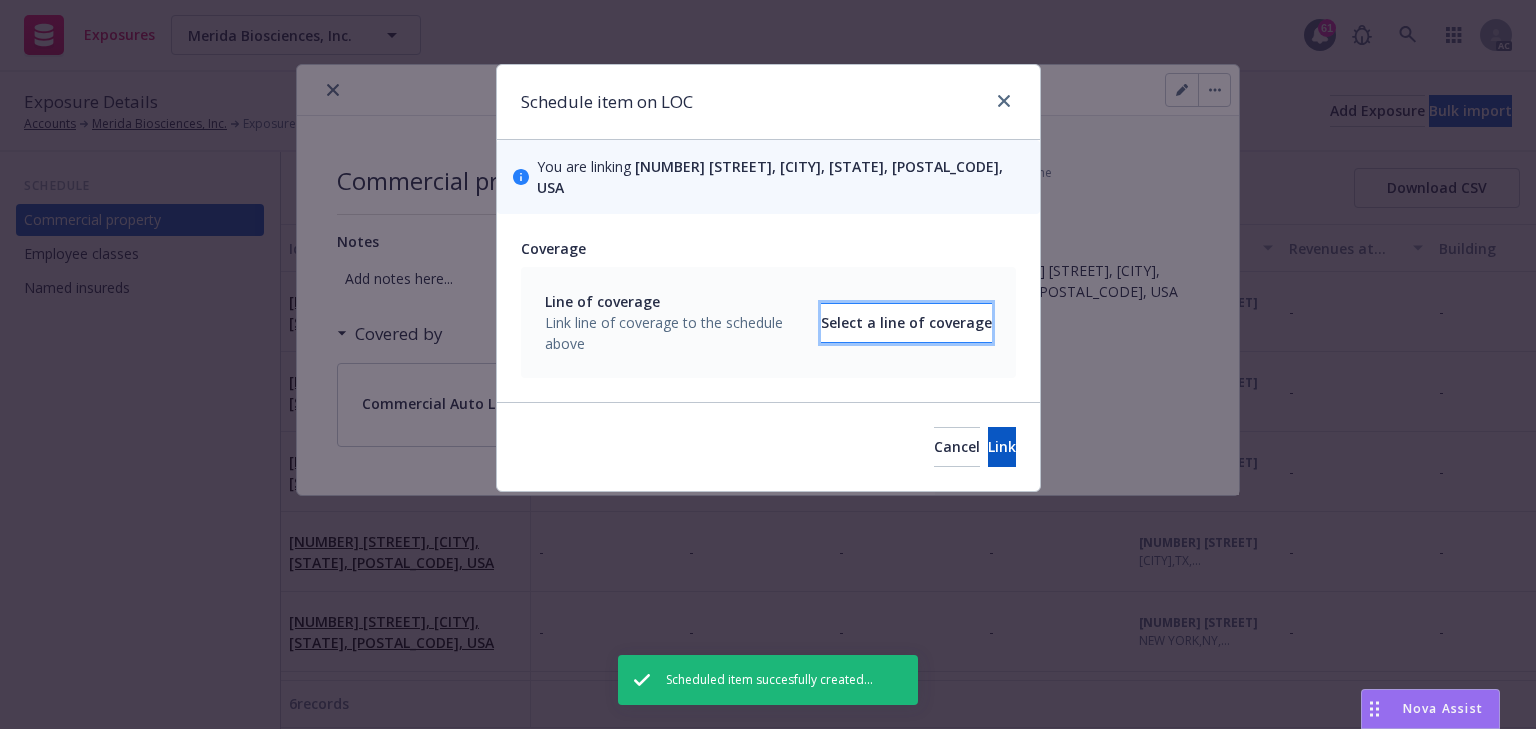 click on "Select a line of coverage" at bounding box center (906, 323) 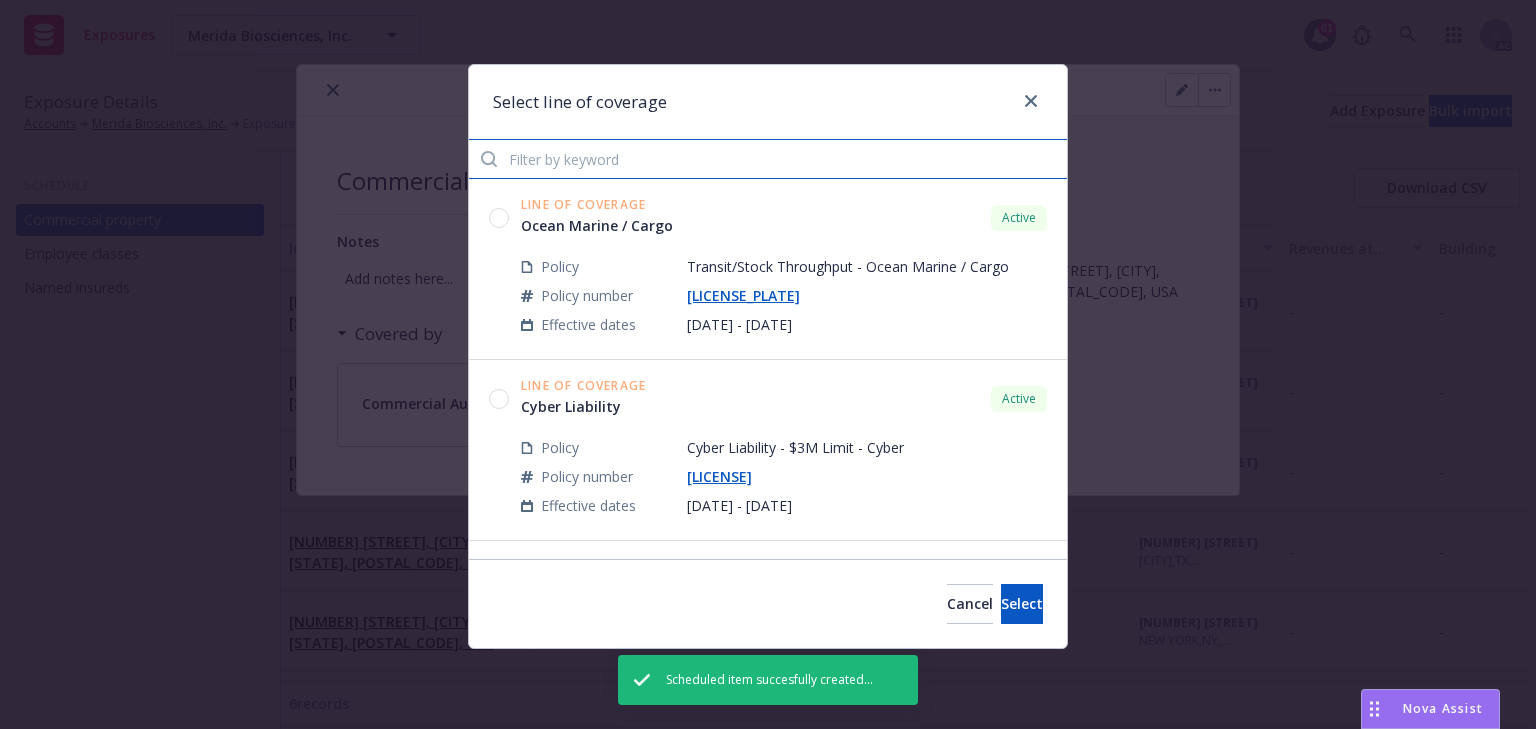 click at bounding box center (768, 159) 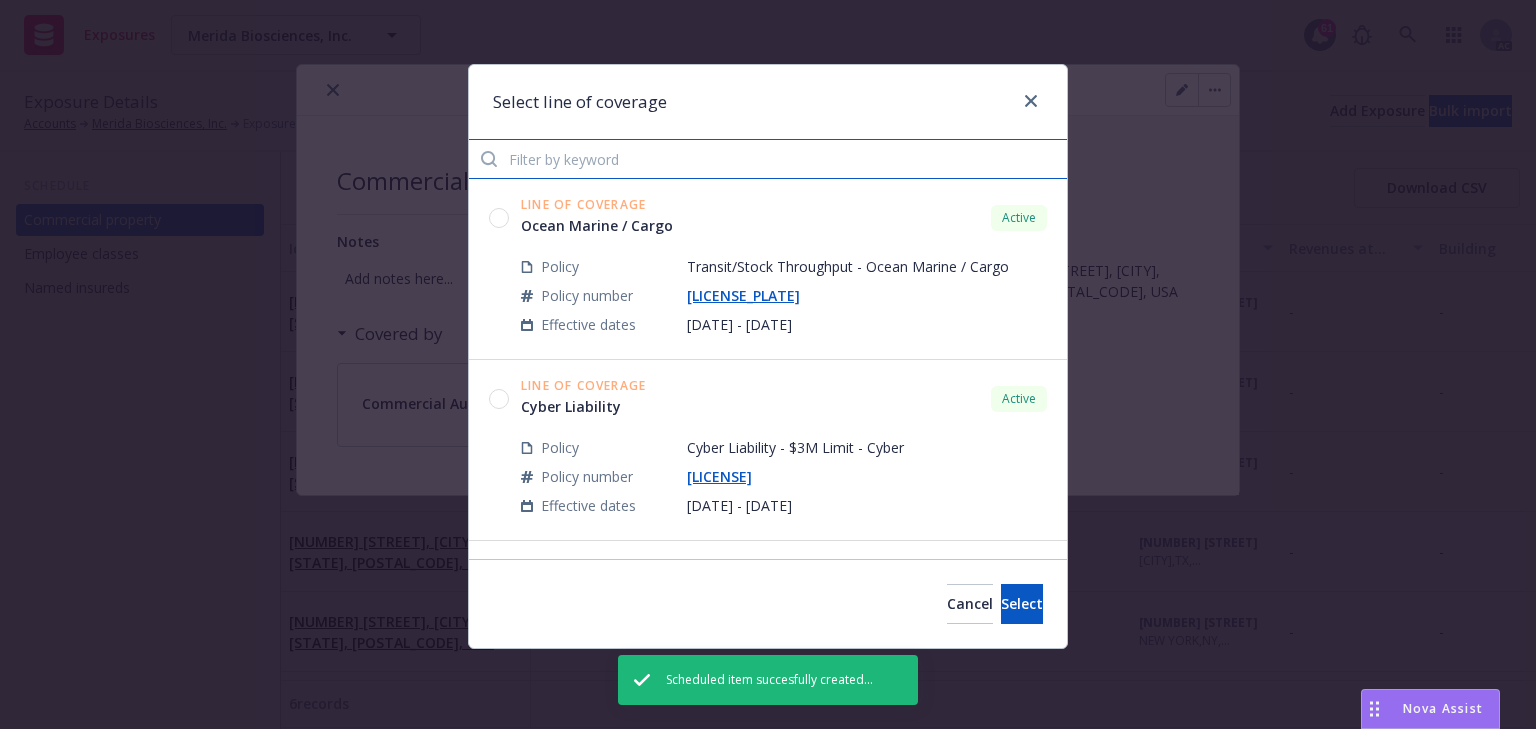 paste on "AX8L17" 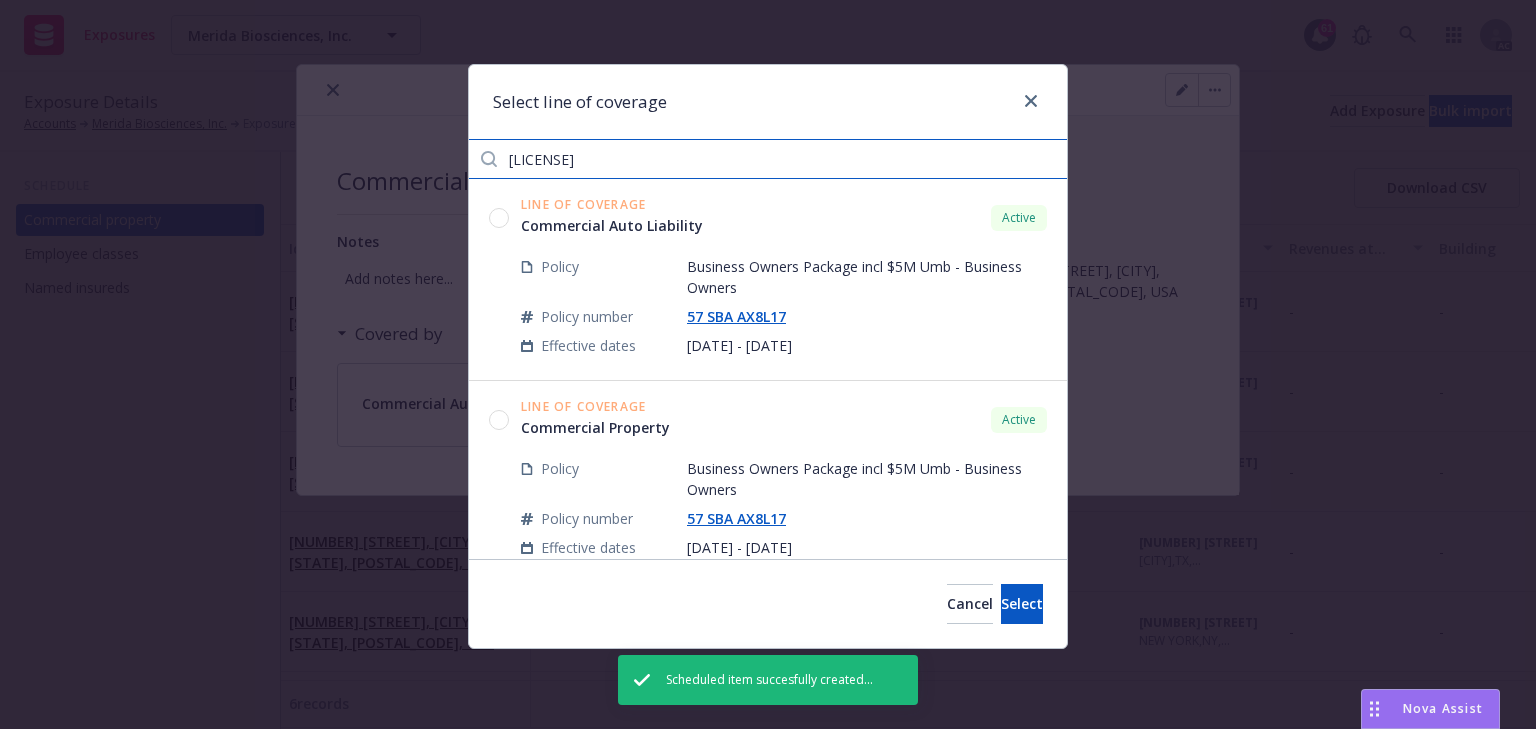 type on "AX8L17" 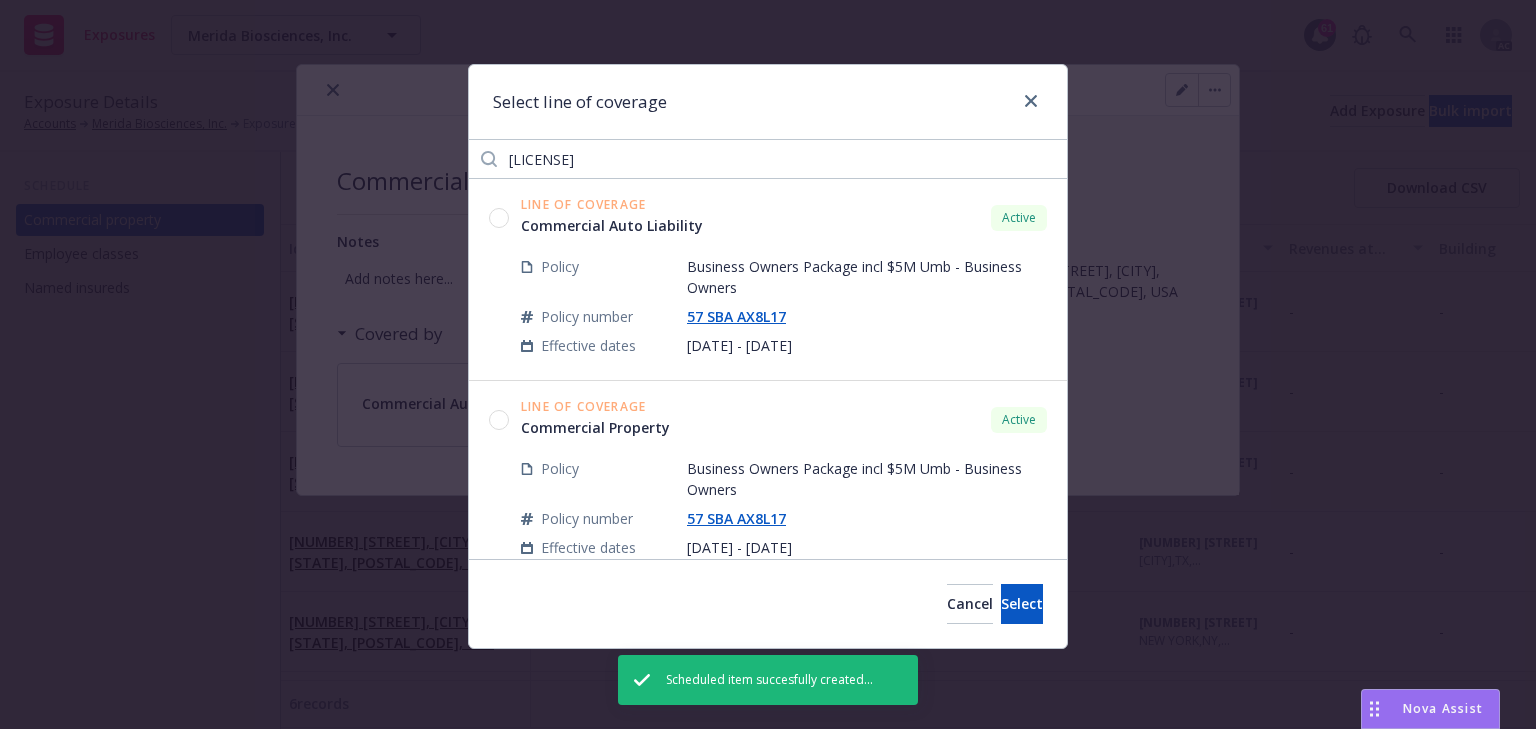 click 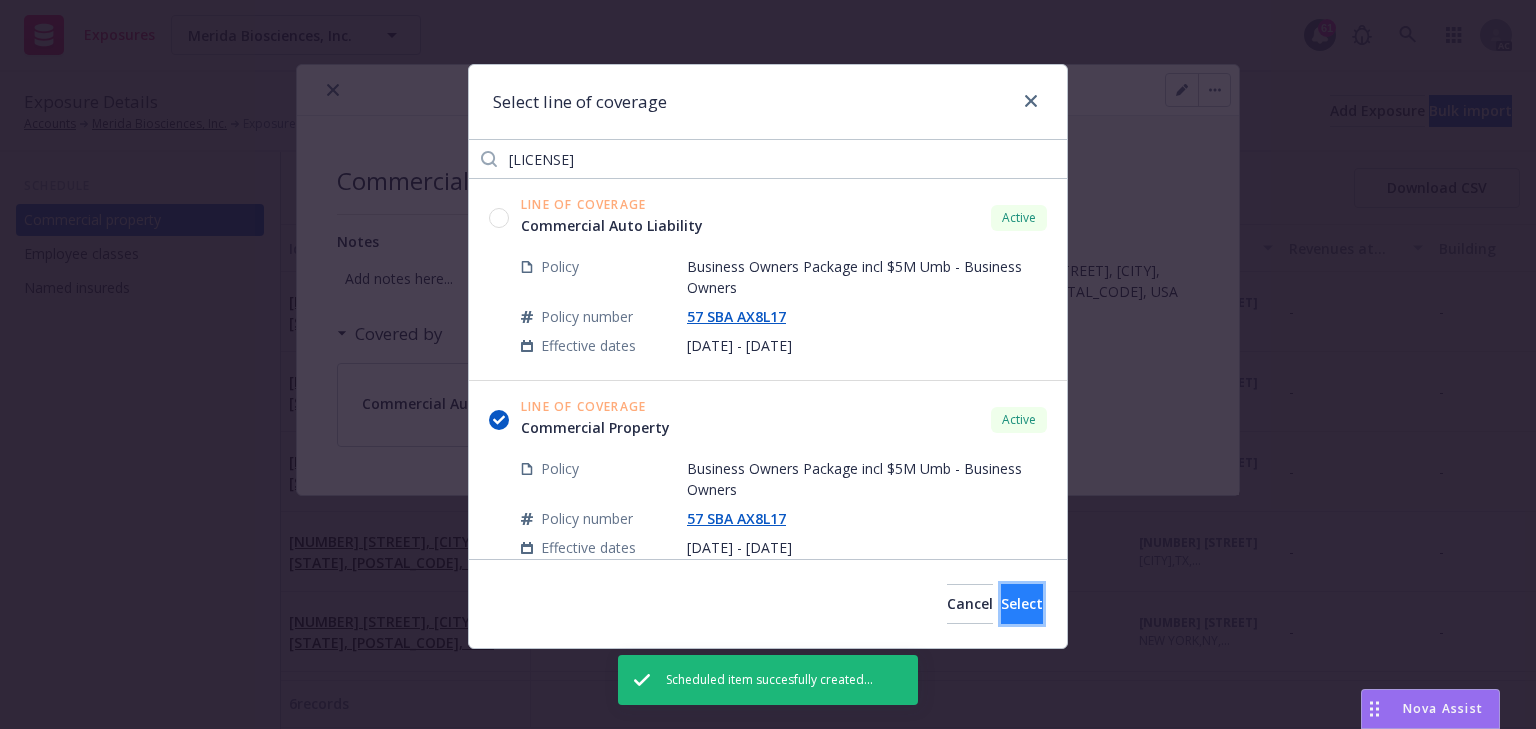 click on "Select" at bounding box center (1022, 604) 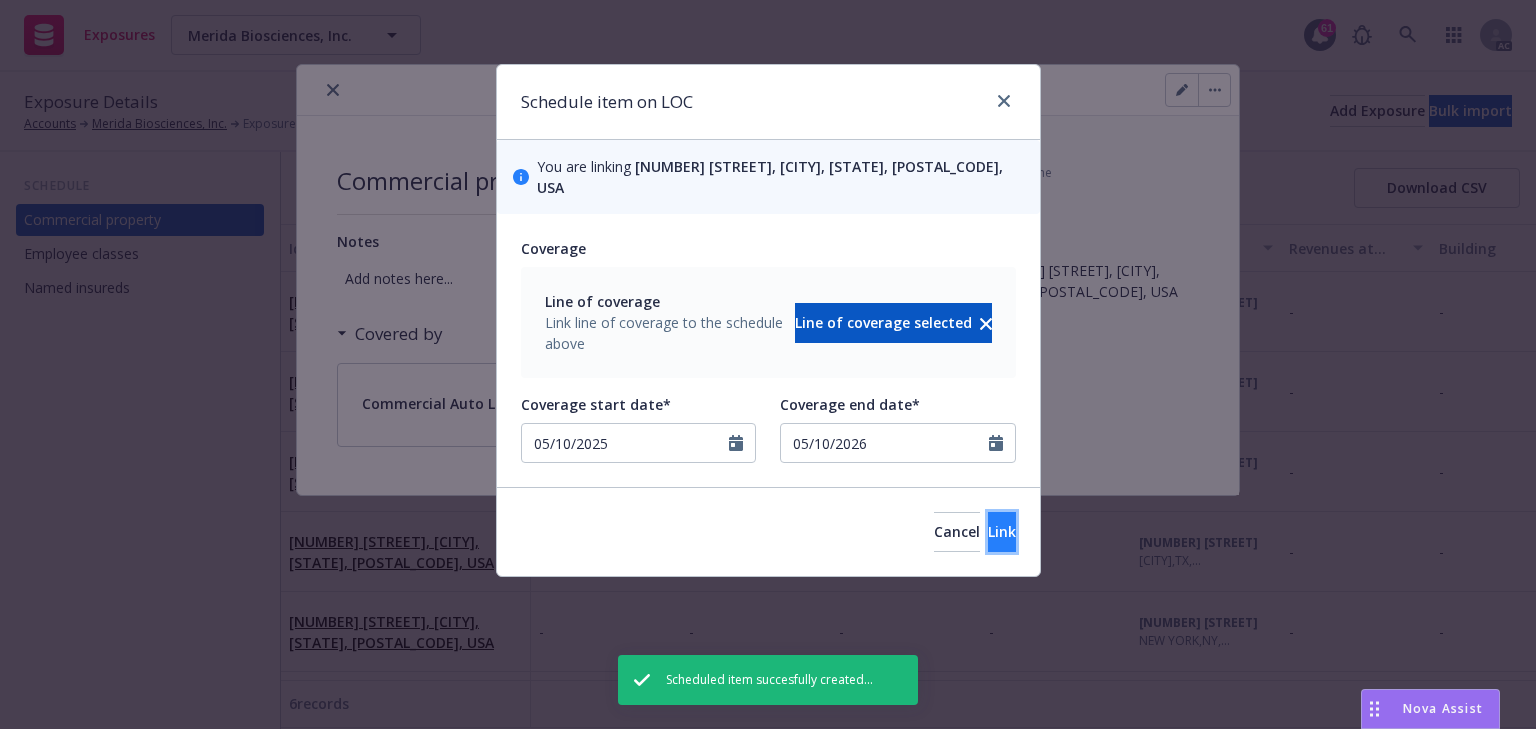 click on "Link" at bounding box center [1002, 531] 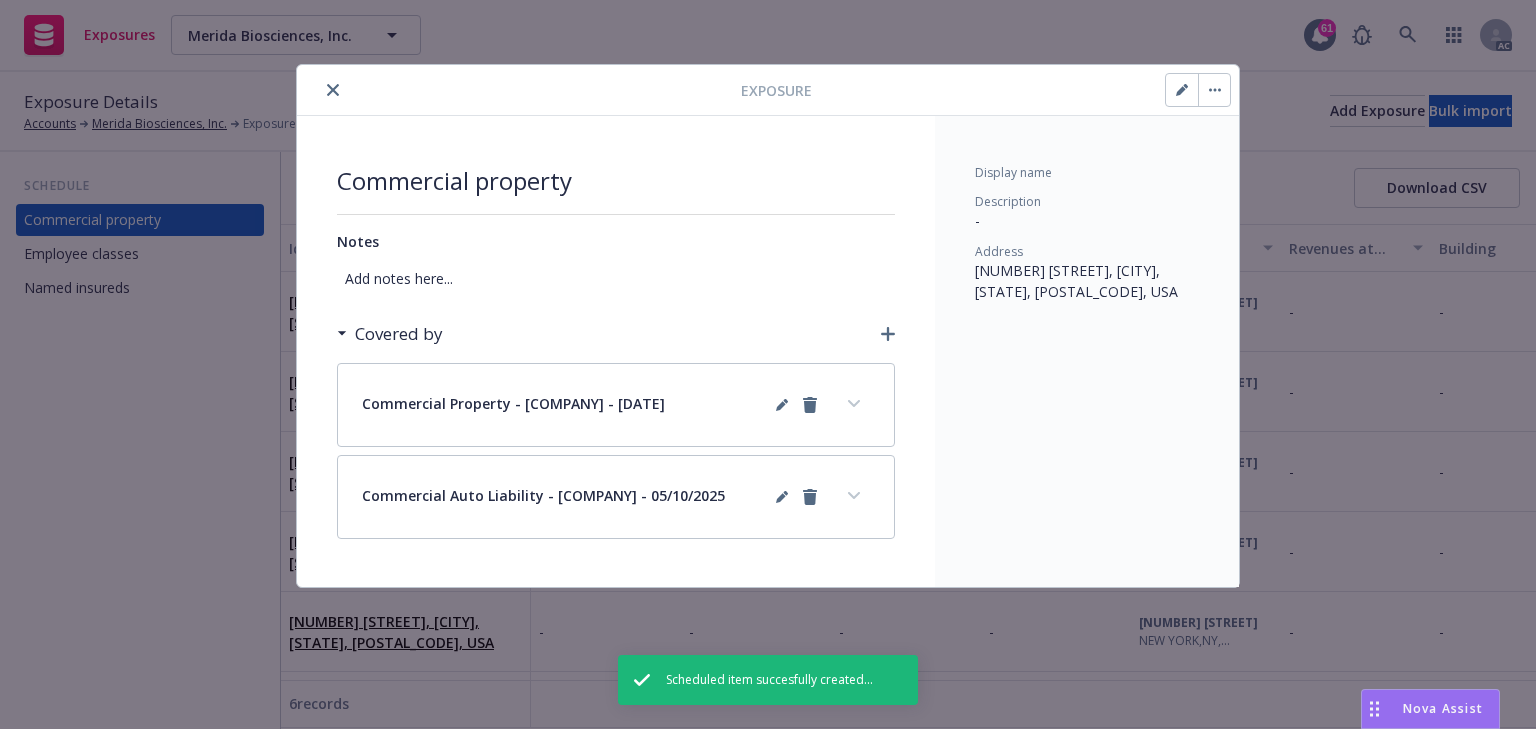 click 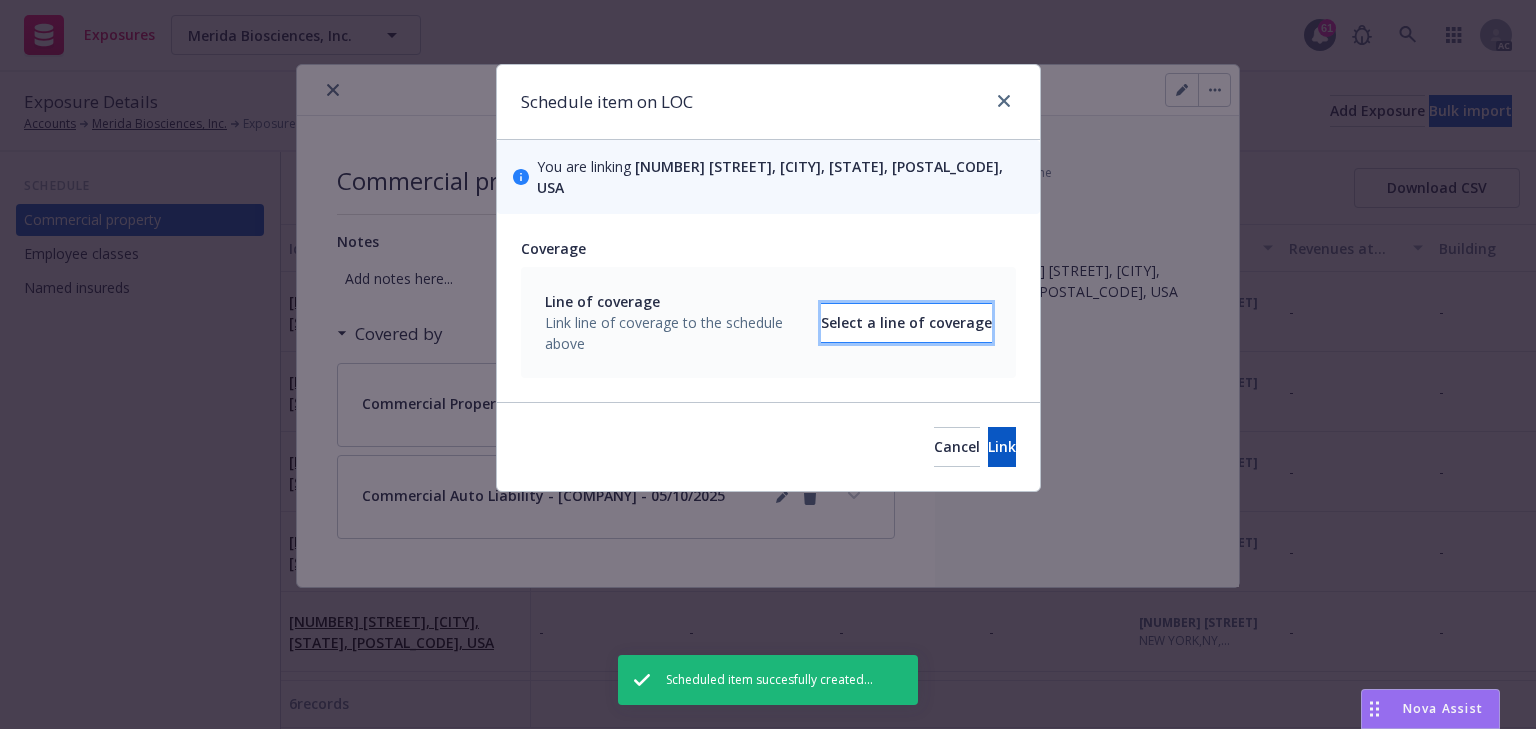 click on "Select a line of coverage" at bounding box center (906, 323) 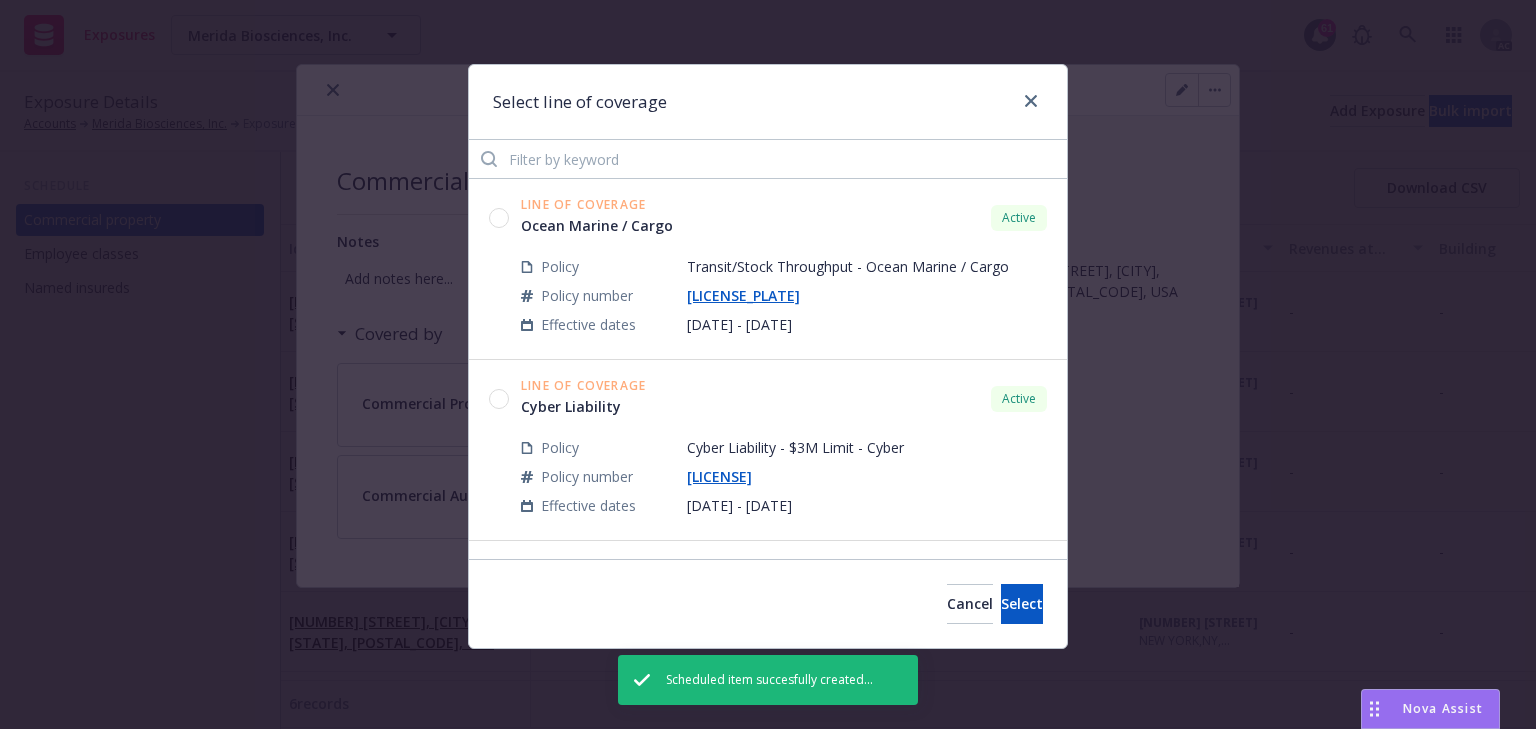 click on "Line of Coverage Ocean Marine / Cargo Active Policy Transit/Stock Throughput - Ocean Marine / Cargo Policy number FAL-305431 Effective dates 06/02/2025 - 05/10/2026" at bounding box center (768, 269) 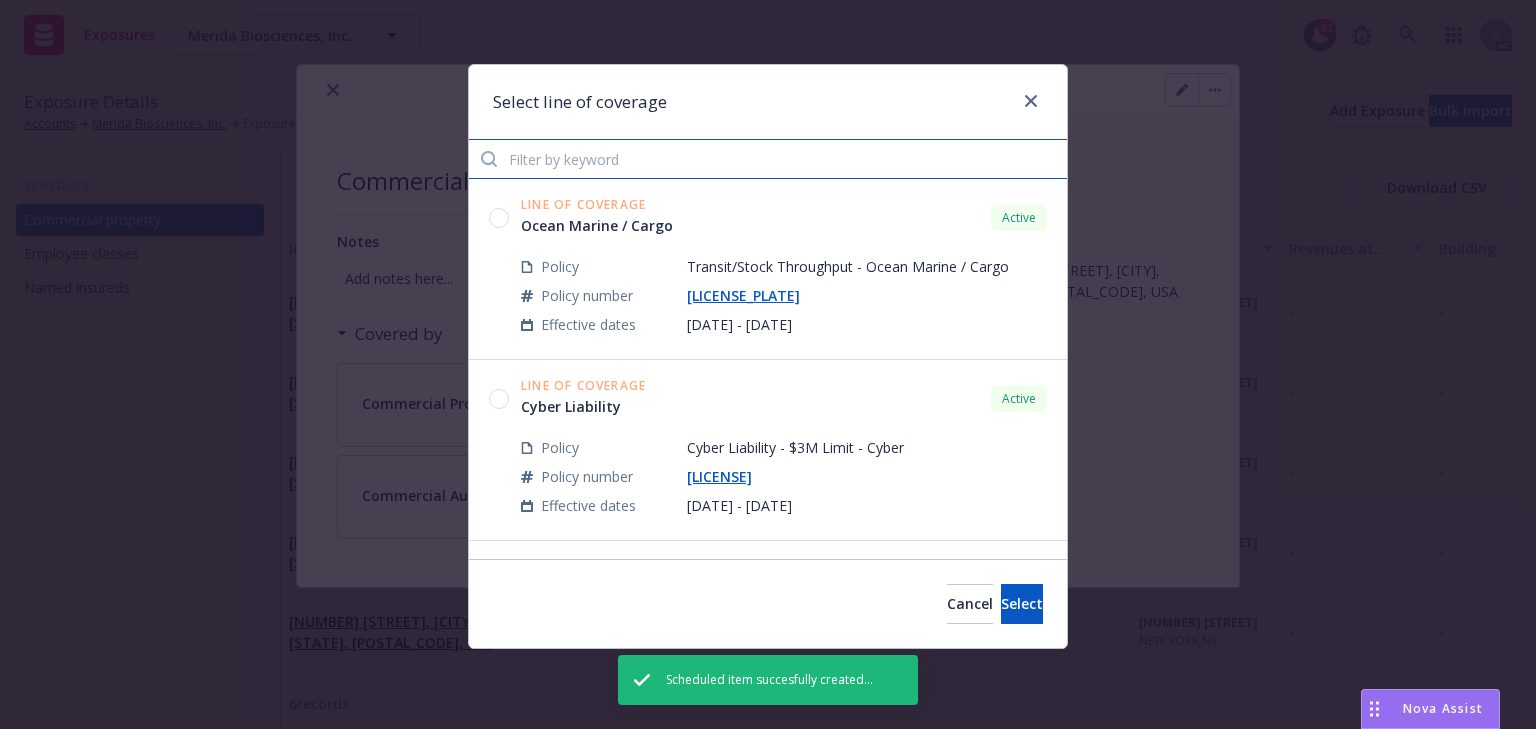 click at bounding box center (768, 159) 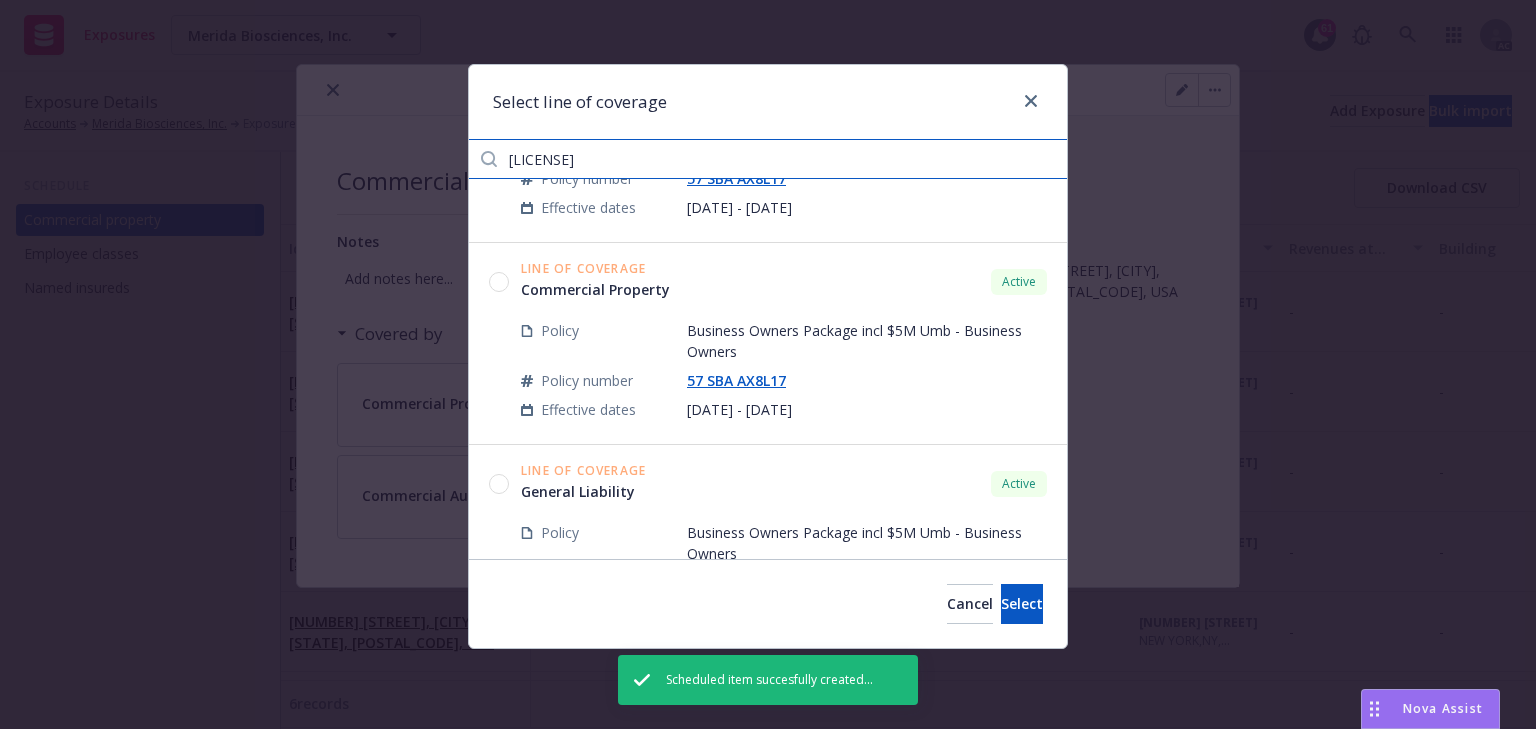 scroll, scrollTop: 160, scrollLeft: 0, axis: vertical 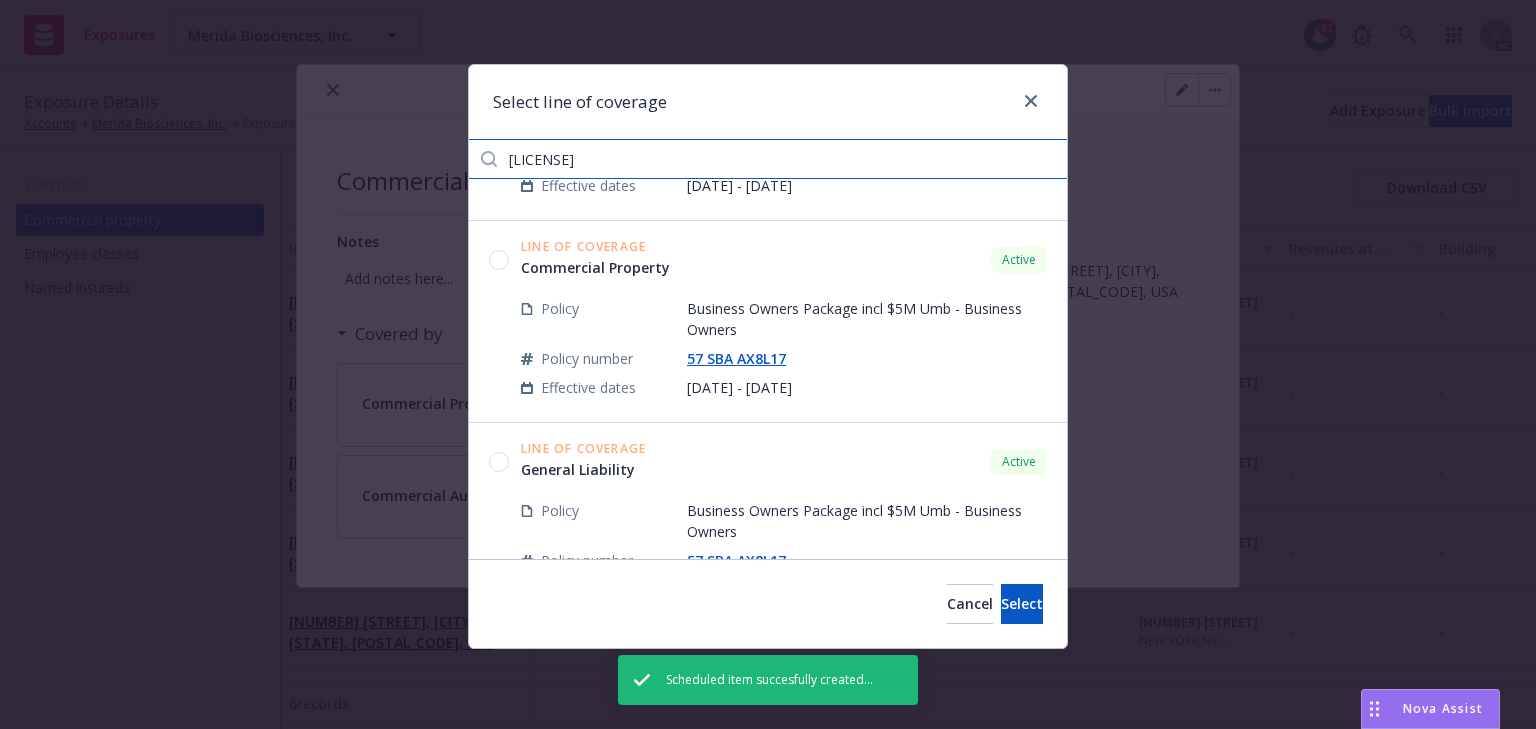 type on "AX8L17" 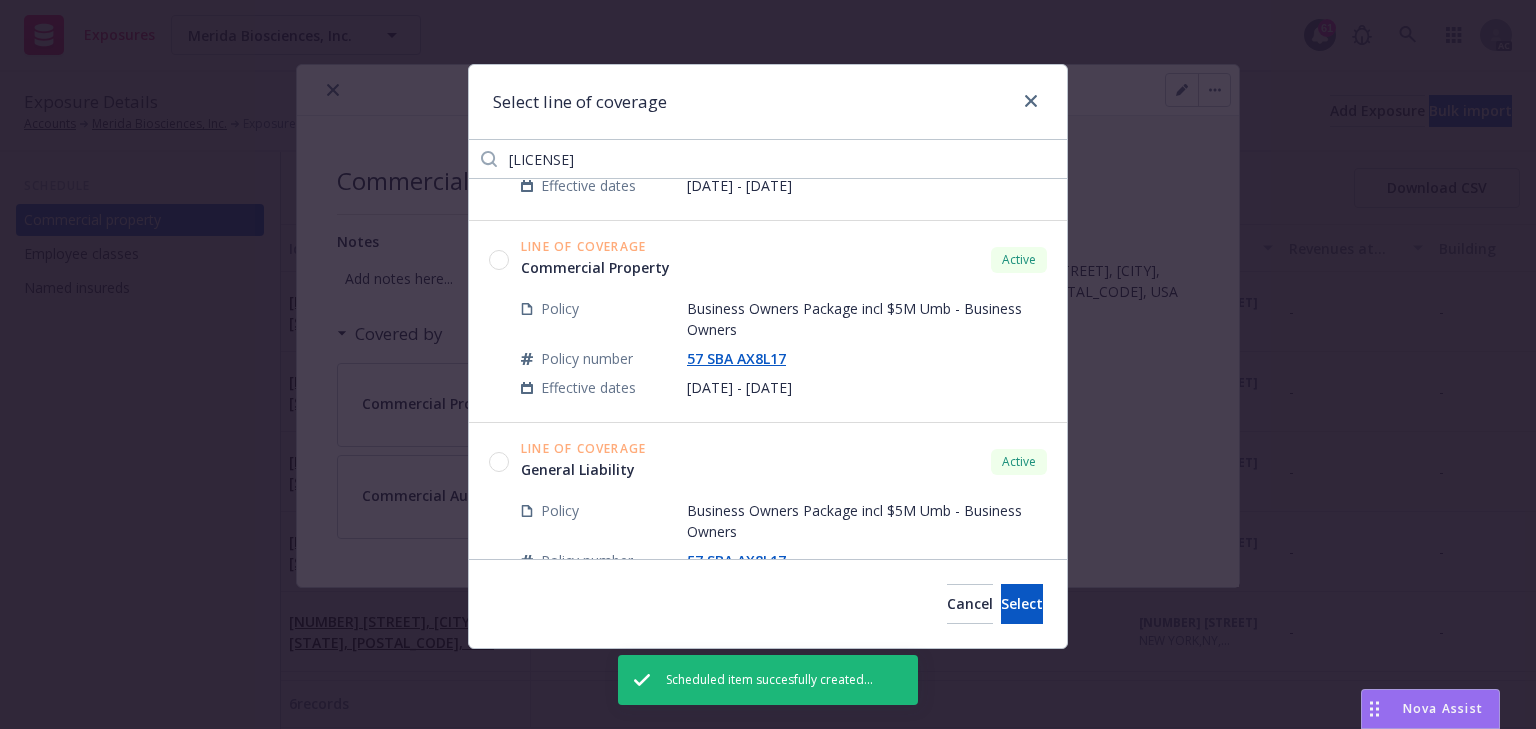 click 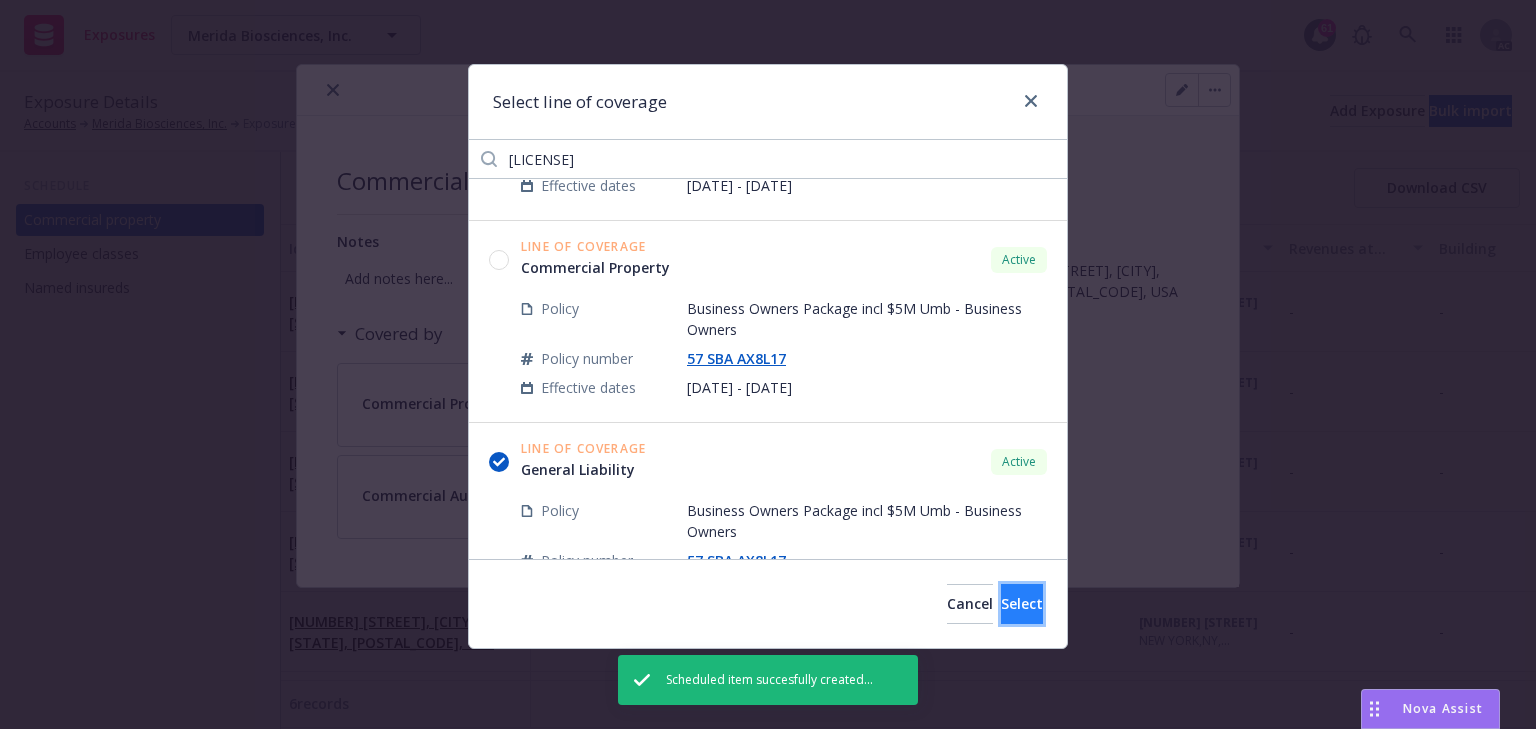 click on "Select" at bounding box center (1022, 603) 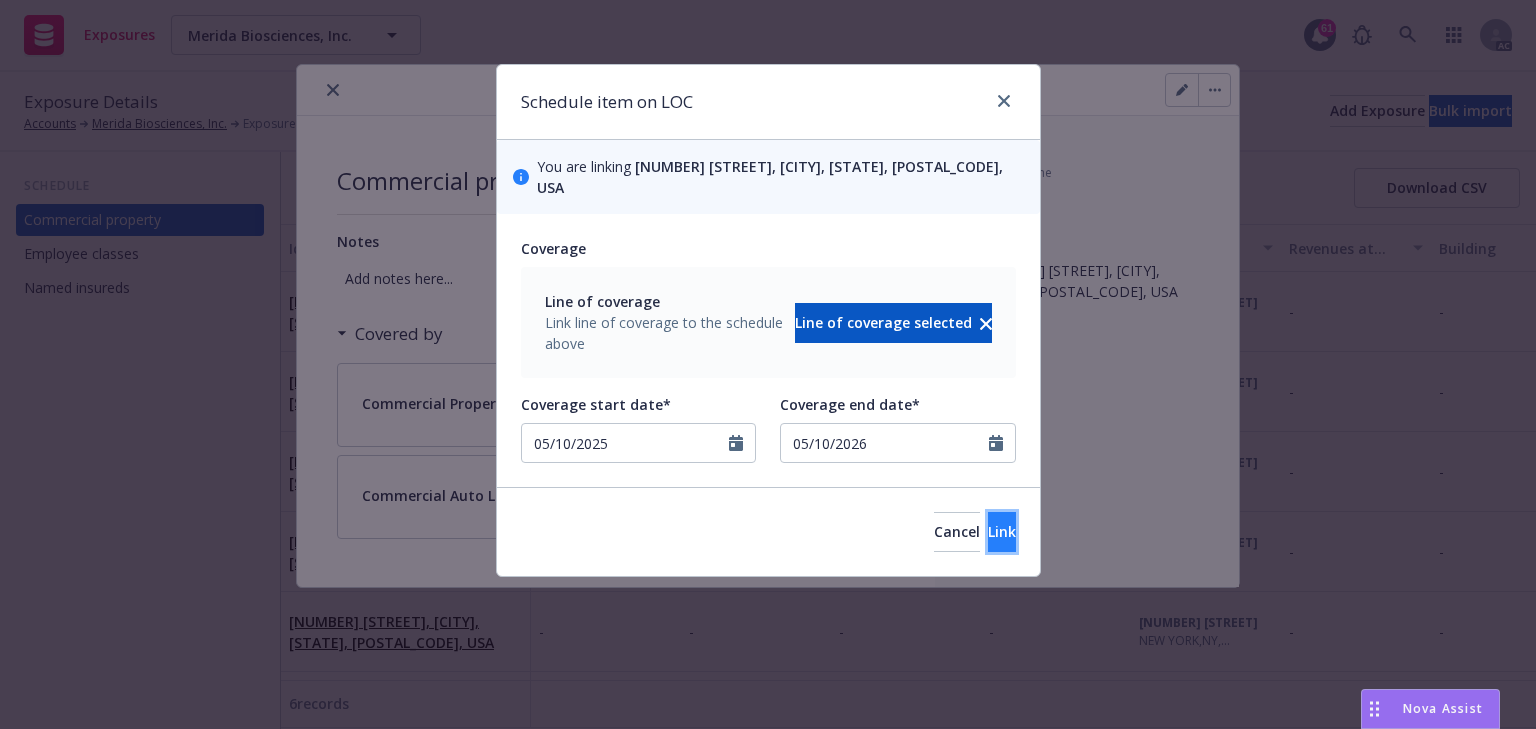click on "Link" at bounding box center [1002, 532] 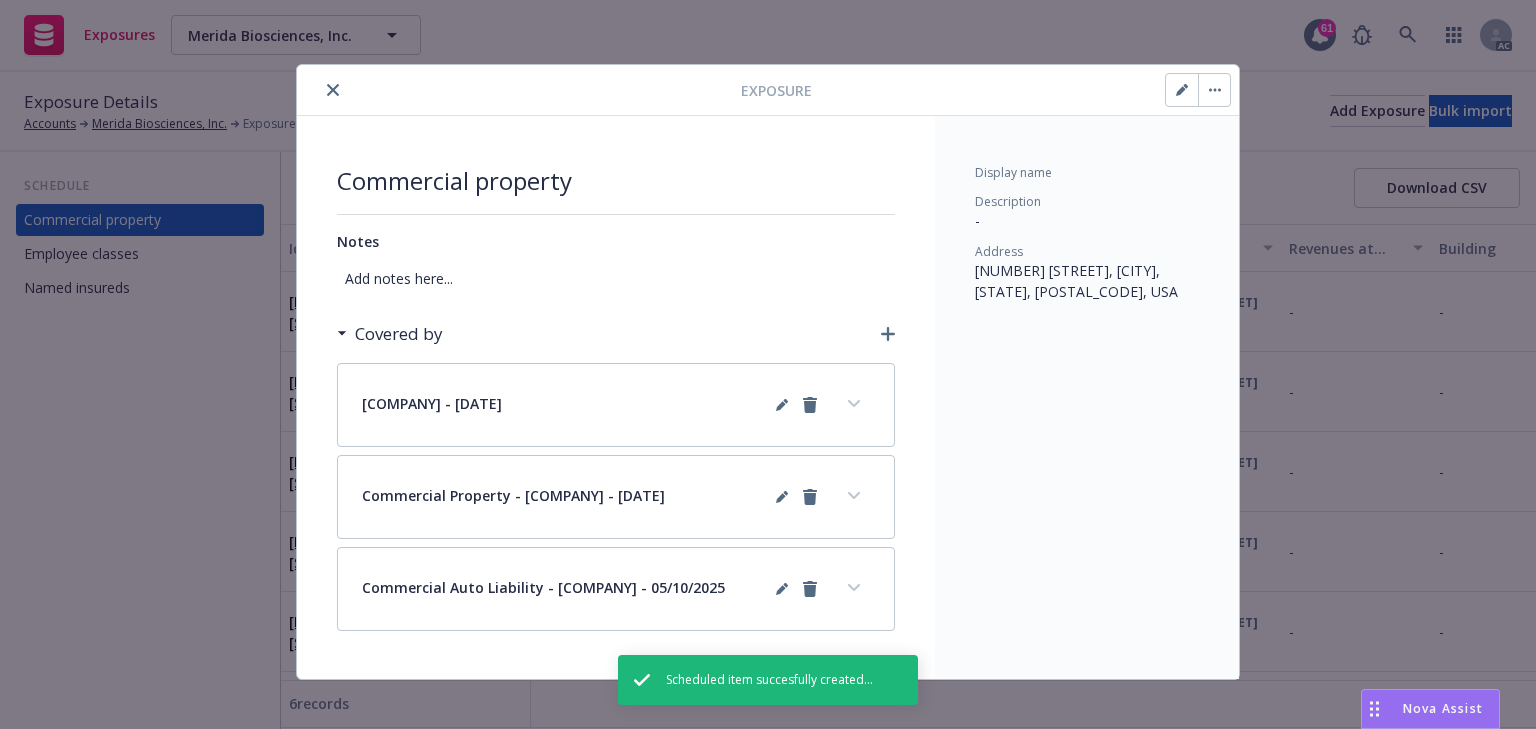 click 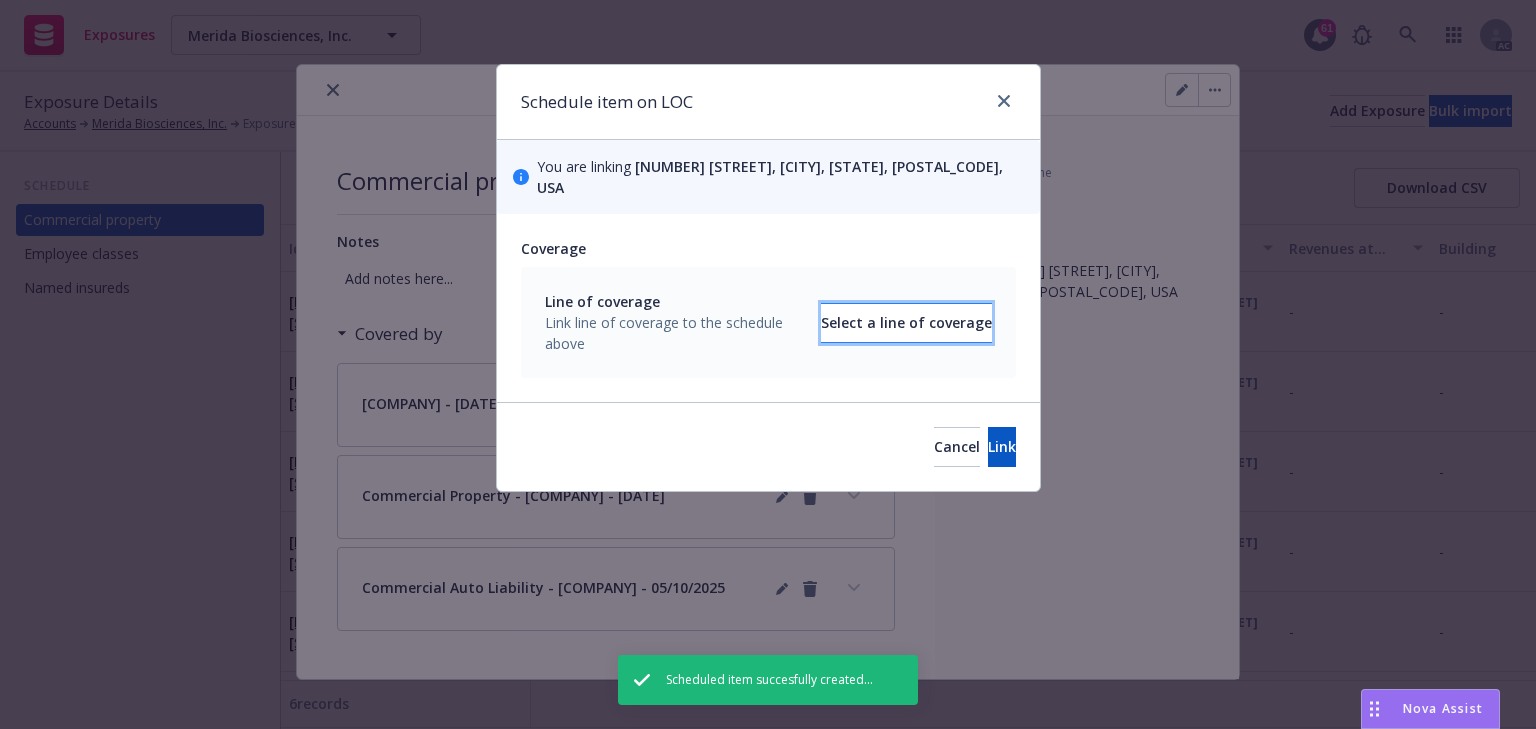 click on "Select a line of coverage" at bounding box center [906, 323] 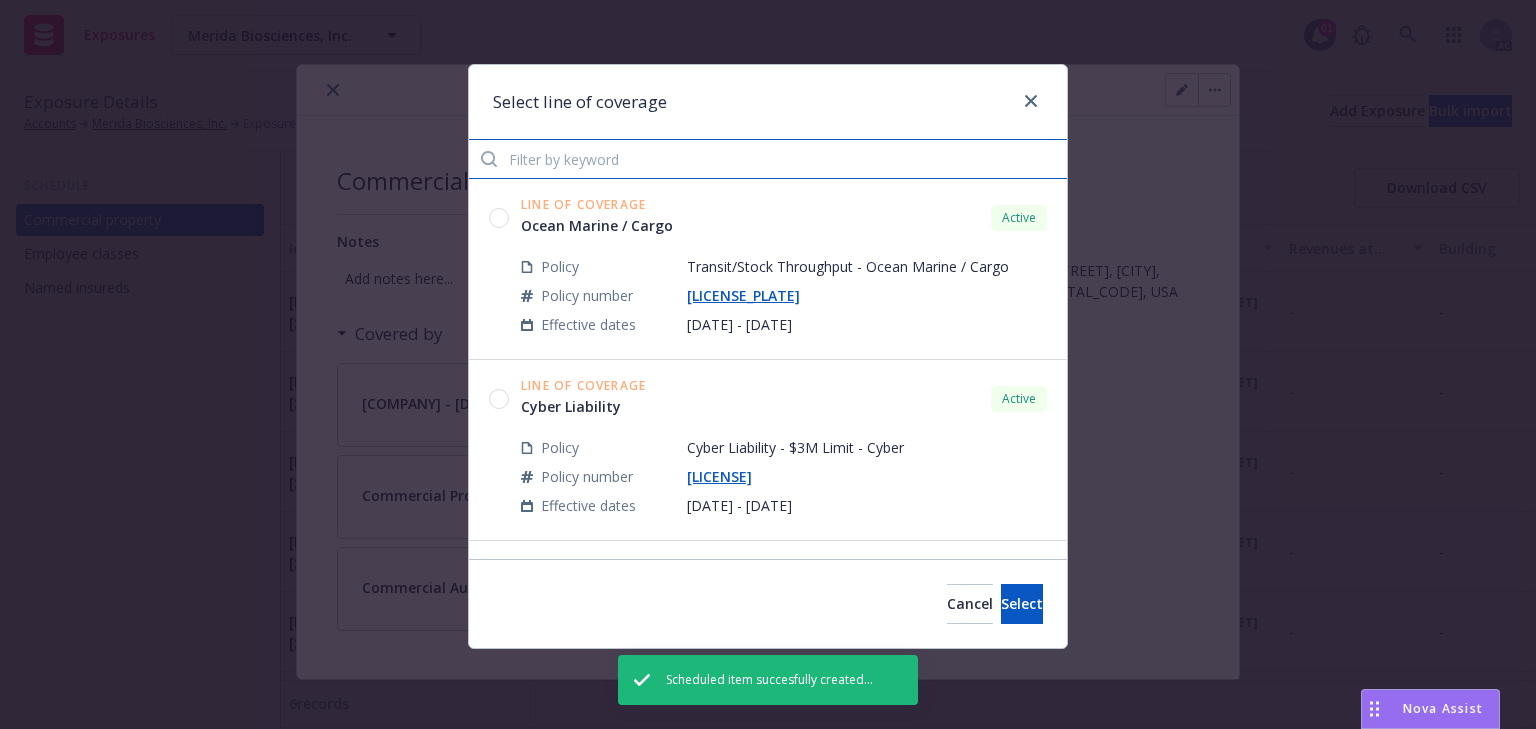 click at bounding box center [768, 159] 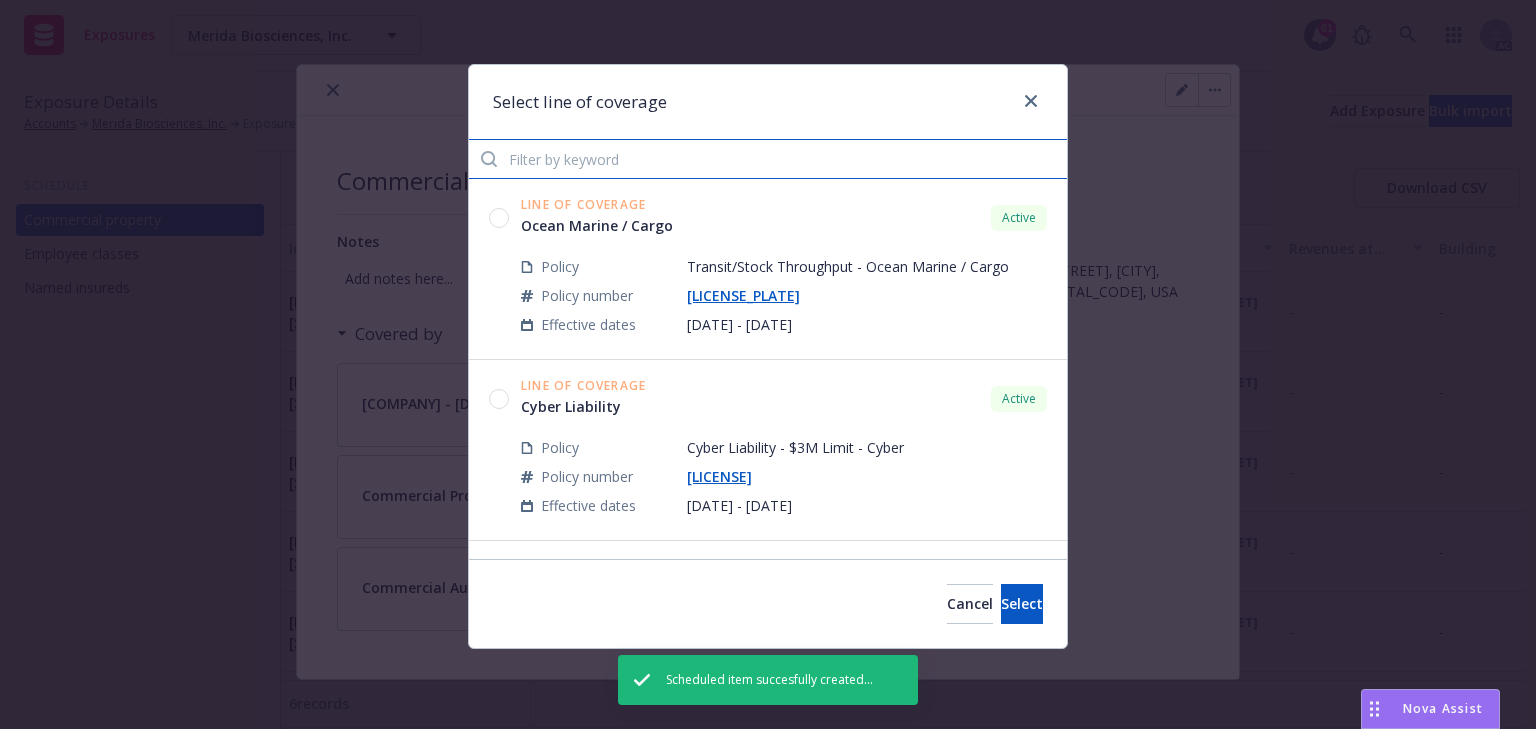 paste on "AX8L17" 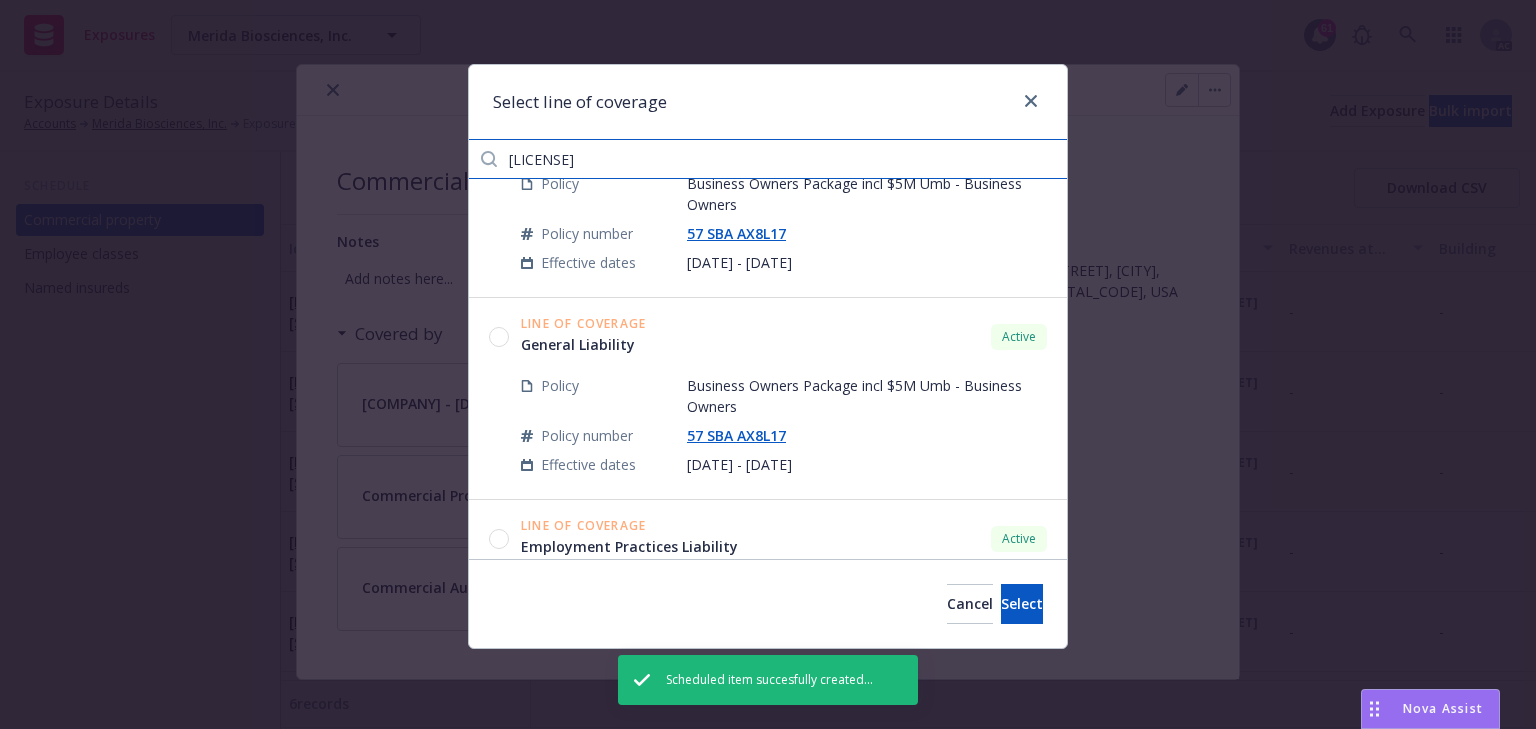 scroll, scrollTop: 320, scrollLeft: 0, axis: vertical 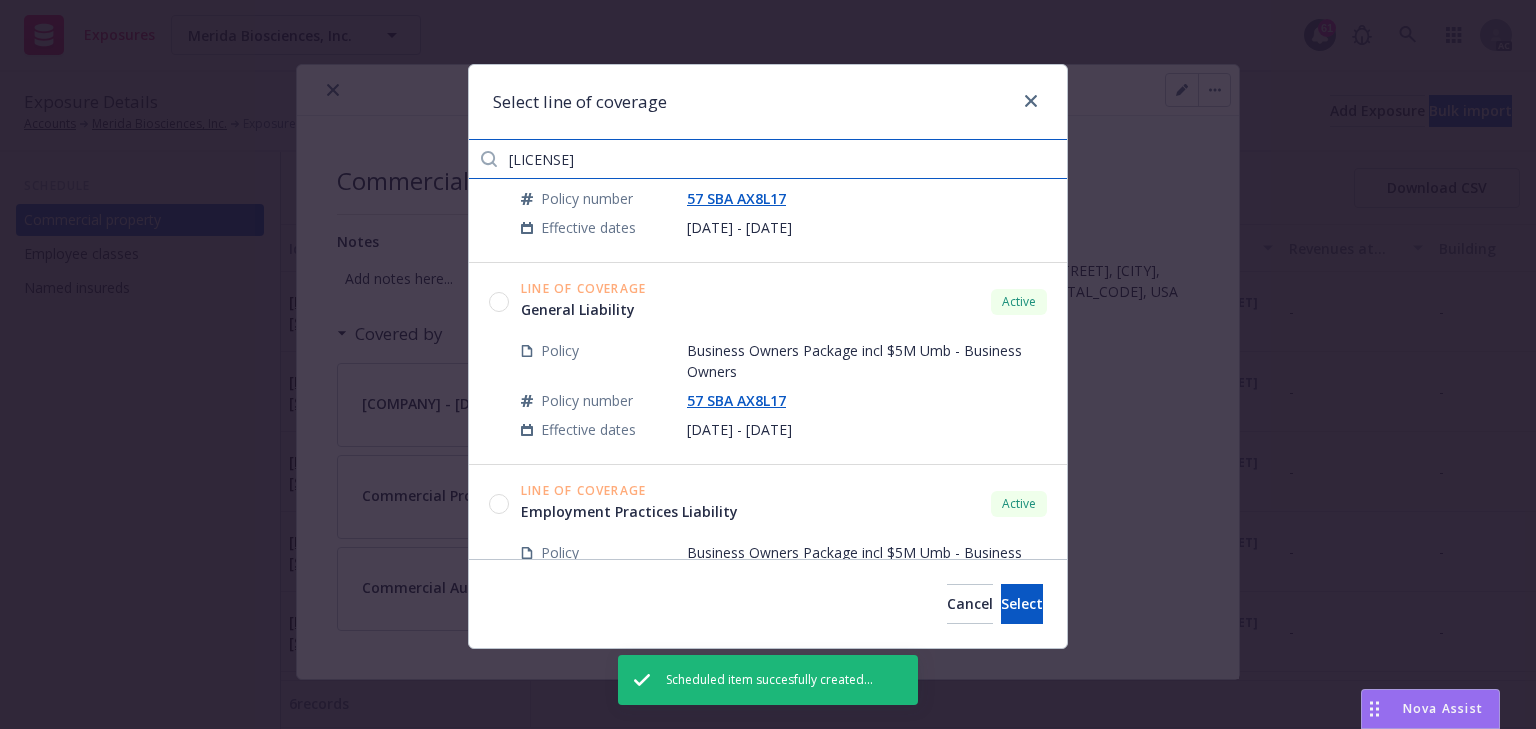 type on "AX8L17" 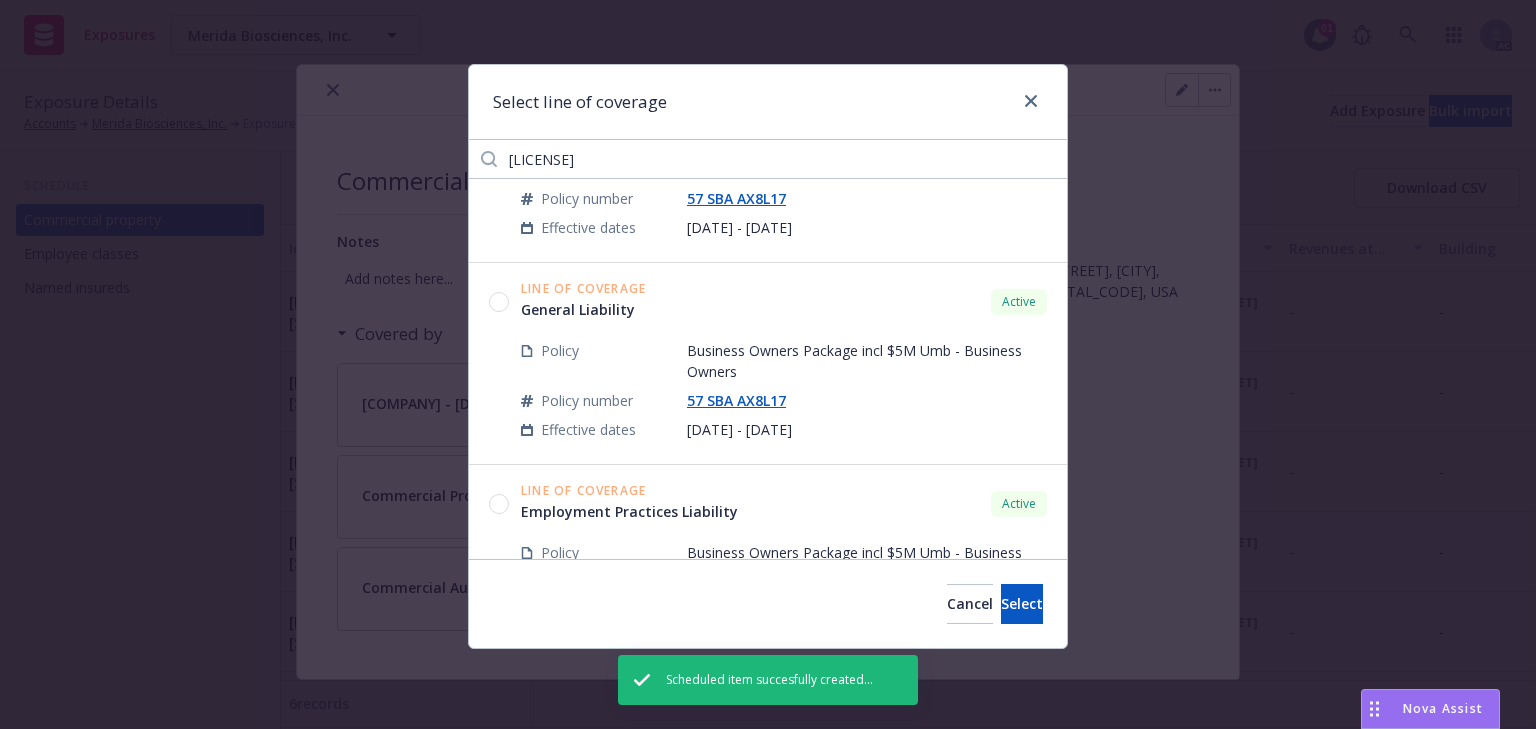 click 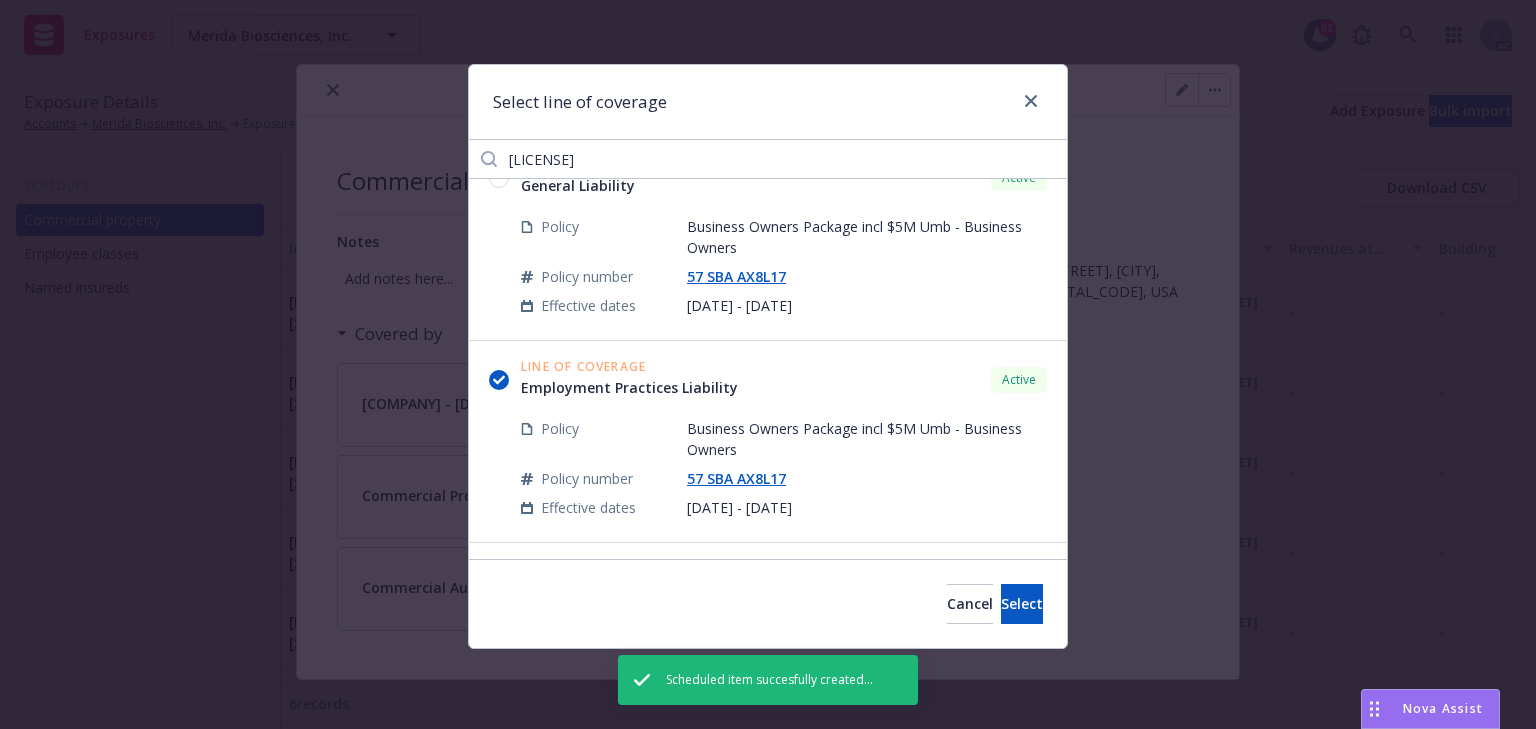 scroll, scrollTop: 640, scrollLeft: 0, axis: vertical 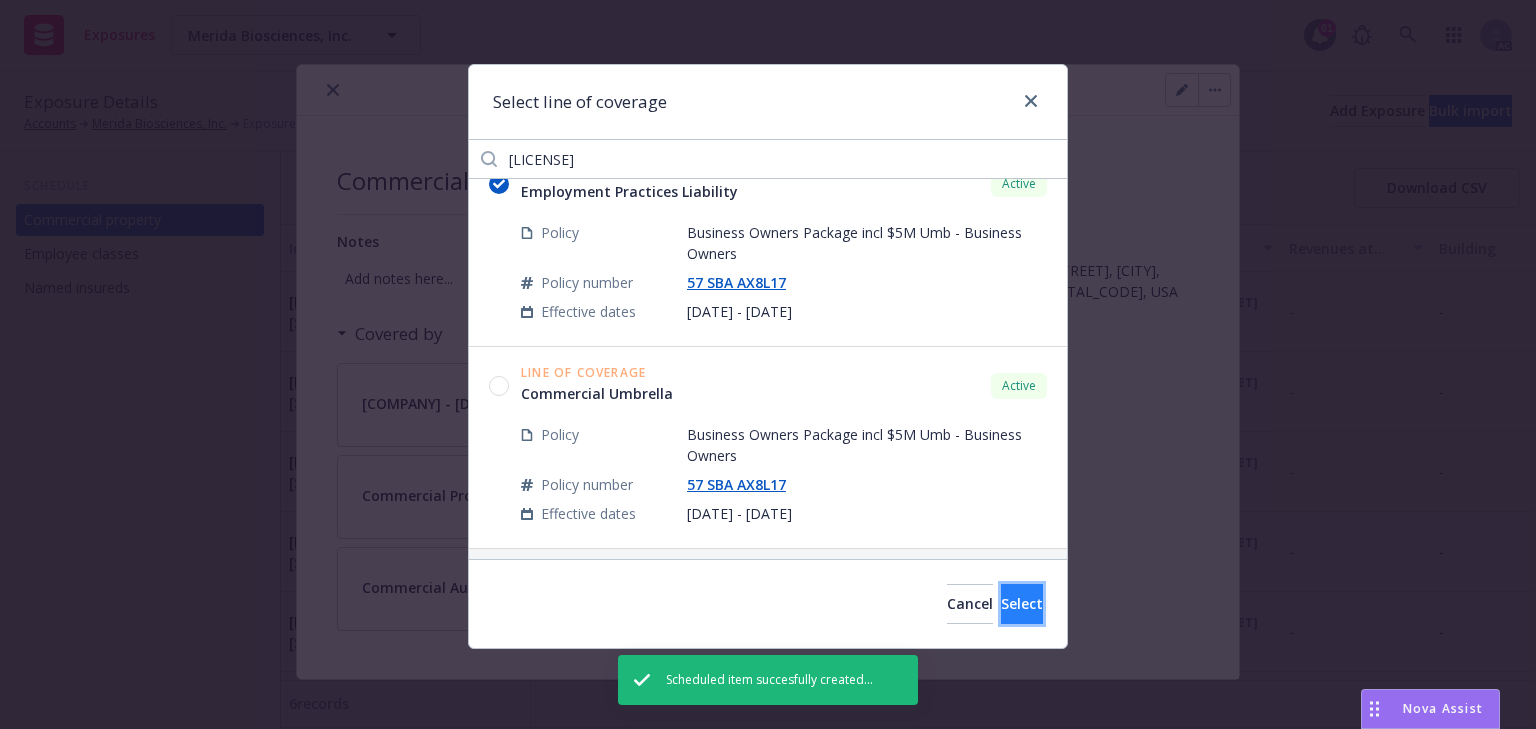 click on "Select" at bounding box center [1022, 604] 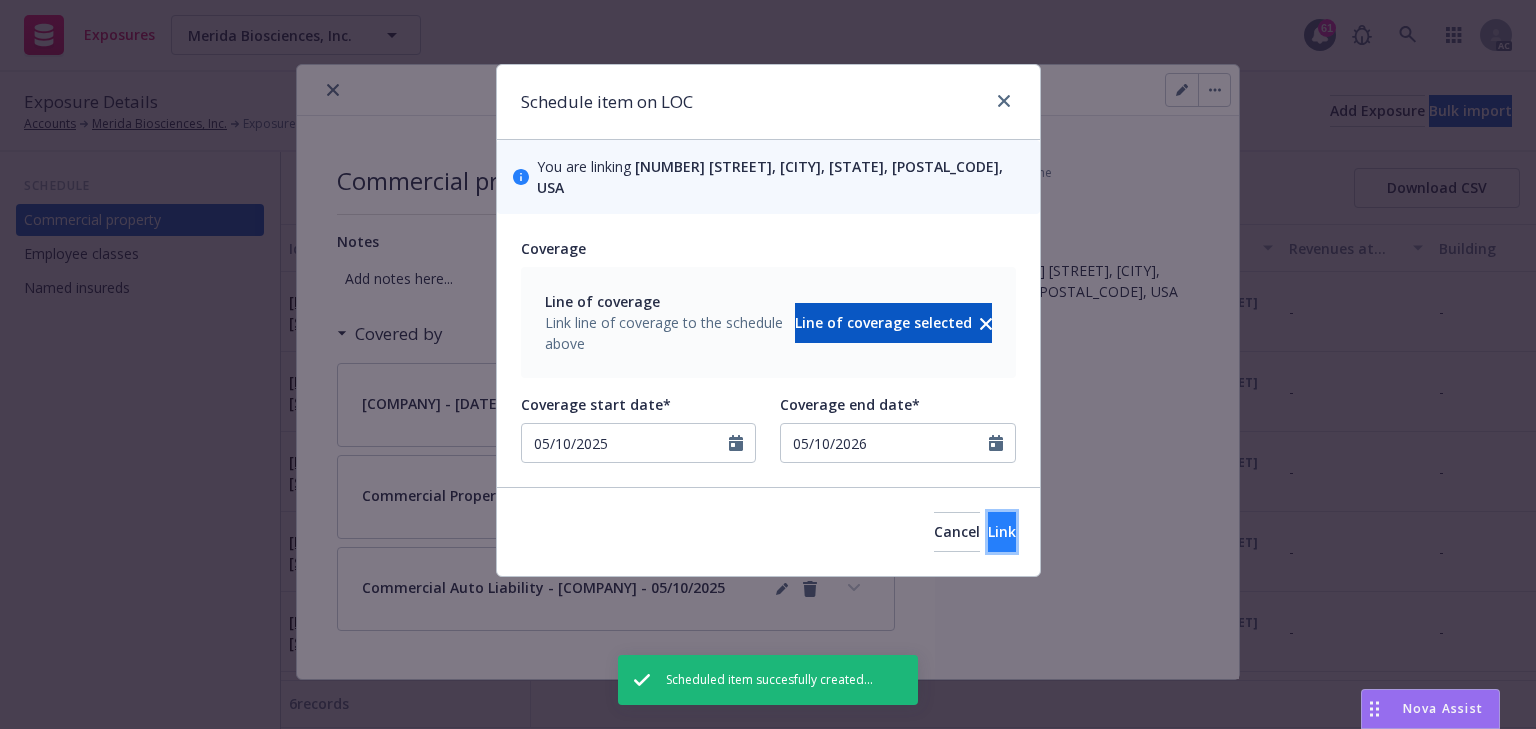 click on "Link" at bounding box center [1002, 531] 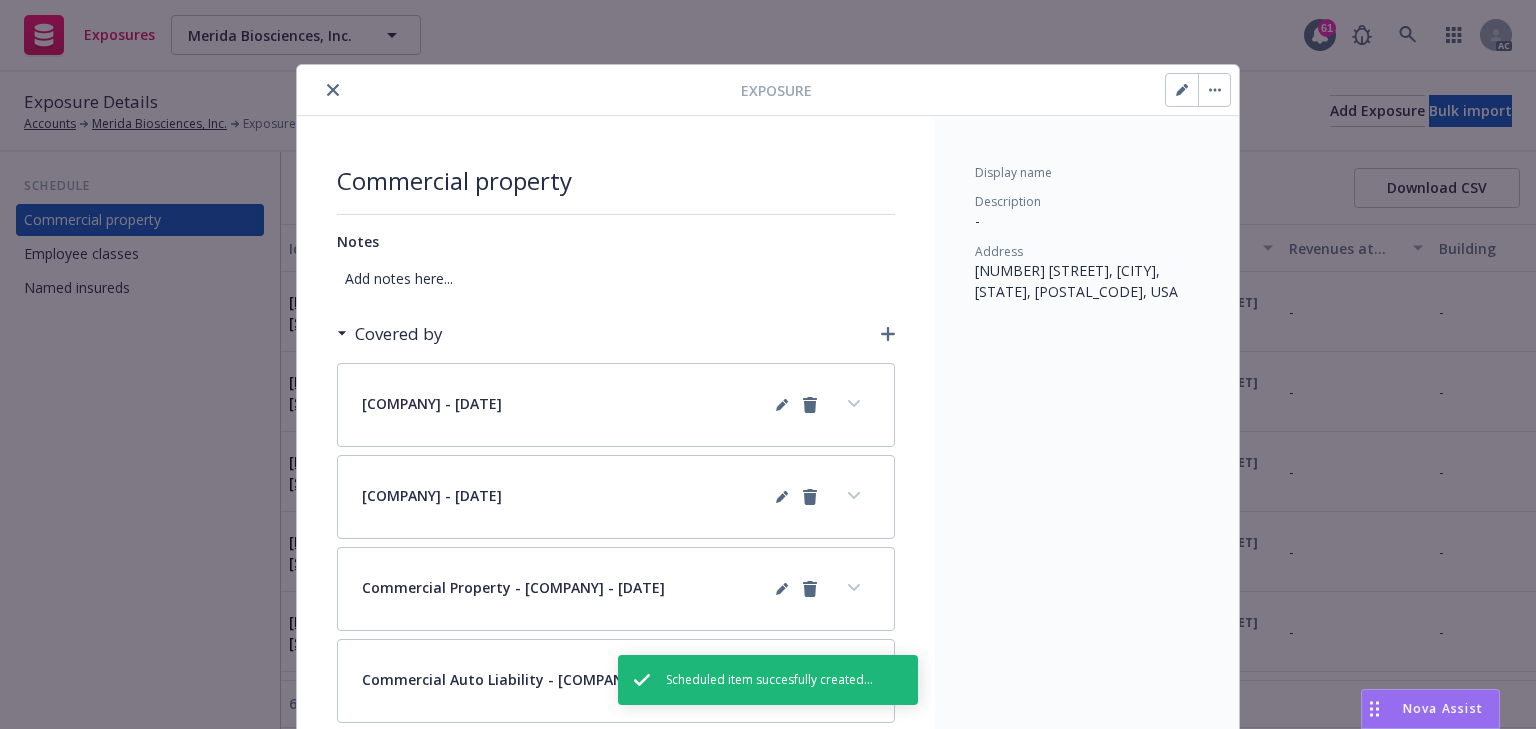 click on "Commercial property   Notes Add notes here... Covered by Employment Practices Liability - Hartford Insurance Group - 05/10/2025 Status Active Coverage effective dates 05/10/2025 - 05/10/2026 Item on the coverage effective dates  05/10/2025 - 05/10/2026 Other coverage on the LOC Display name - Start date 05/10/2025 End date 05/10/2026 Premium - Commission - Coverage Territory - Coverage Countries - Specified Territories - Auditable? - Limits Aggregate Limit $25,000.00 Additional limit for costs, charges, expenses - - - Retention - - - Retention - - - Retention - Retention - Mass Class Action Retention - State Specific Retention - State specific applies - High Wage Earner Retention - Rating exposures CA headcount - Headcount - Domestic - Headcount - Foreign - Headcount - Part Time - Headcount - Full Time - Number of Contractors - Employees with more than 100k earning - Quota share Lead carrier/Lead lines of coverage - Limit as part of - Terrorism Risk Insurance Act (TRIA) - Additional Details - Status Active -" at bounding box center [616, 443] 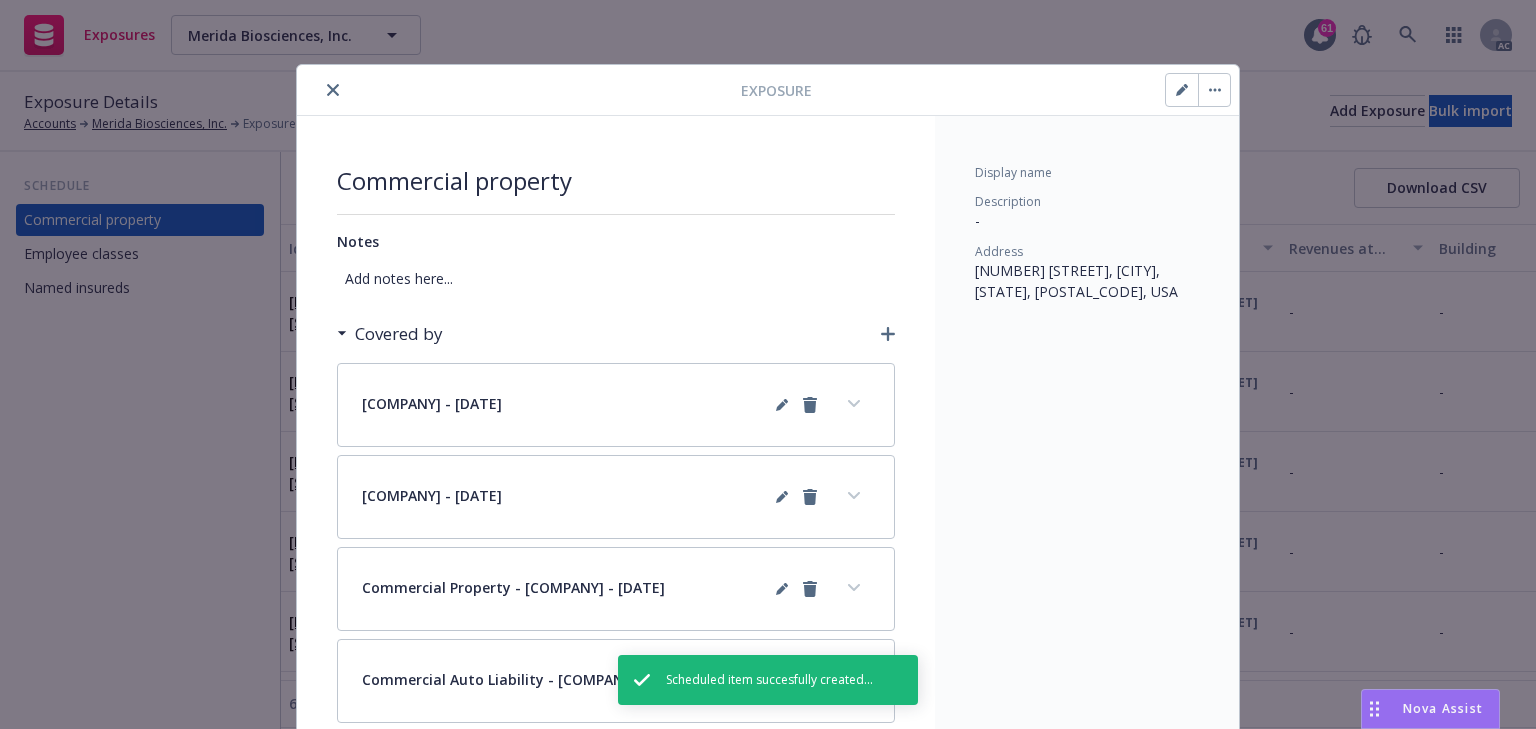 click on "Covered by" at bounding box center (616, 334) 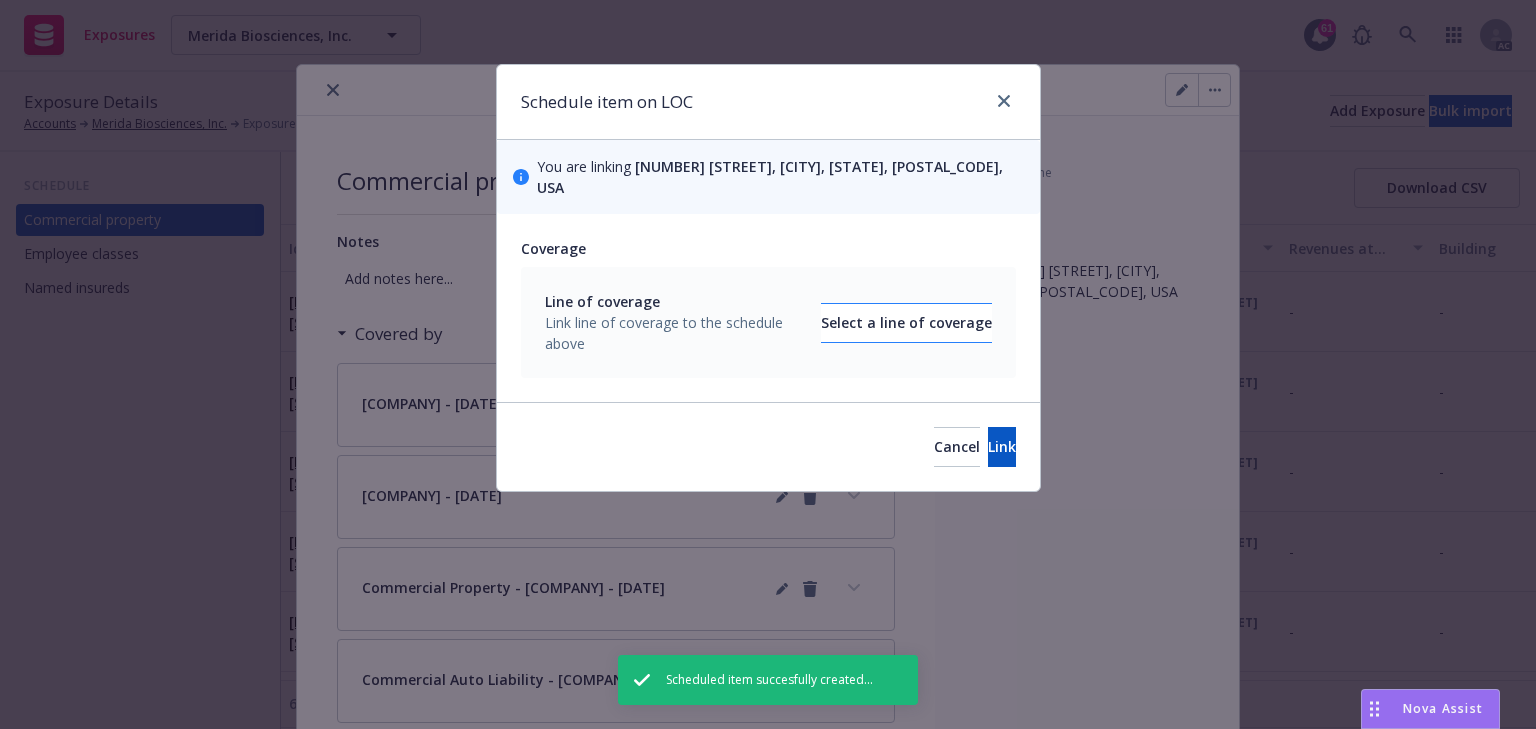 drag, startPoint x: 872, startPoint y: 326, endPoint x: 824, endPoint y: 301, distance: 54.120235 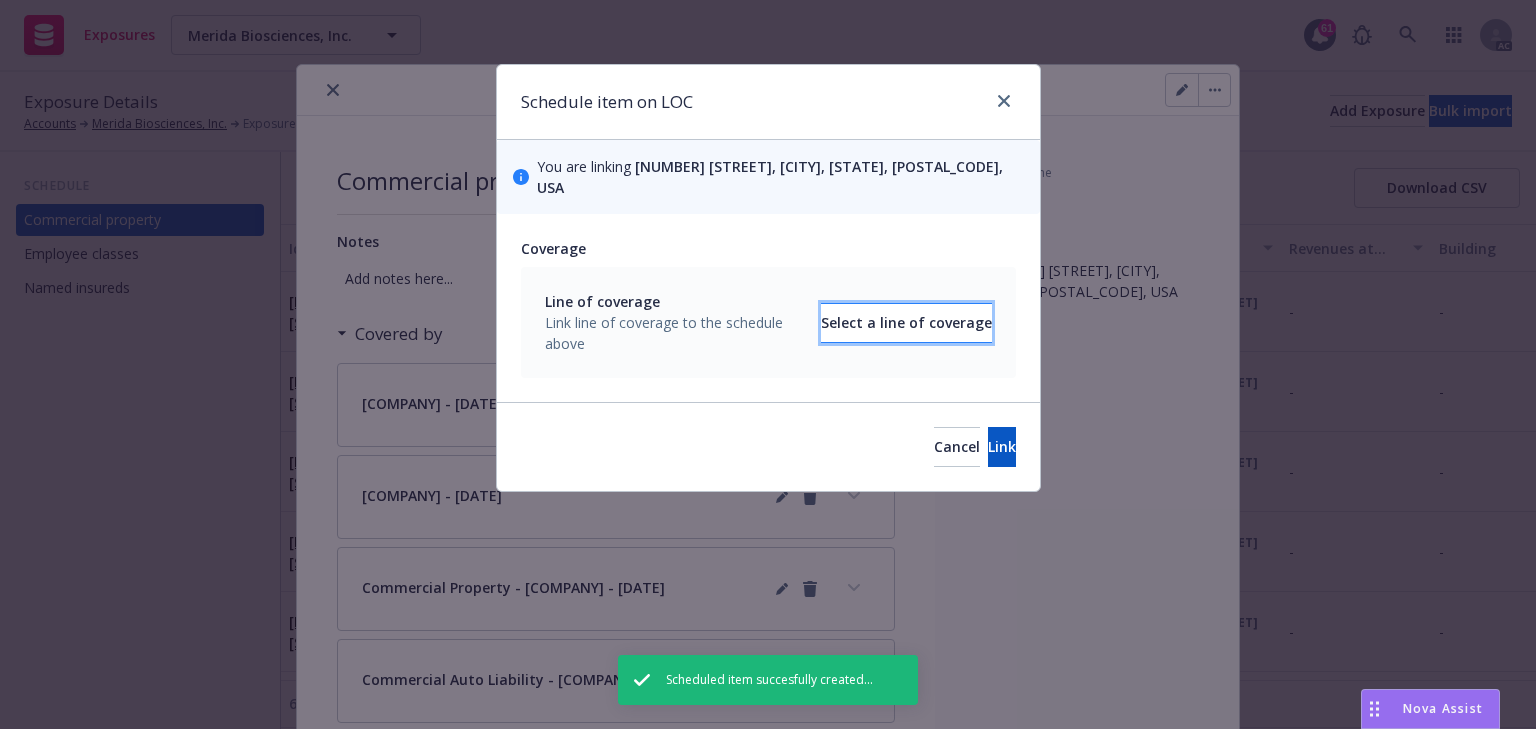 click on "Select a line of coverage" at bounding box center [906, 323] 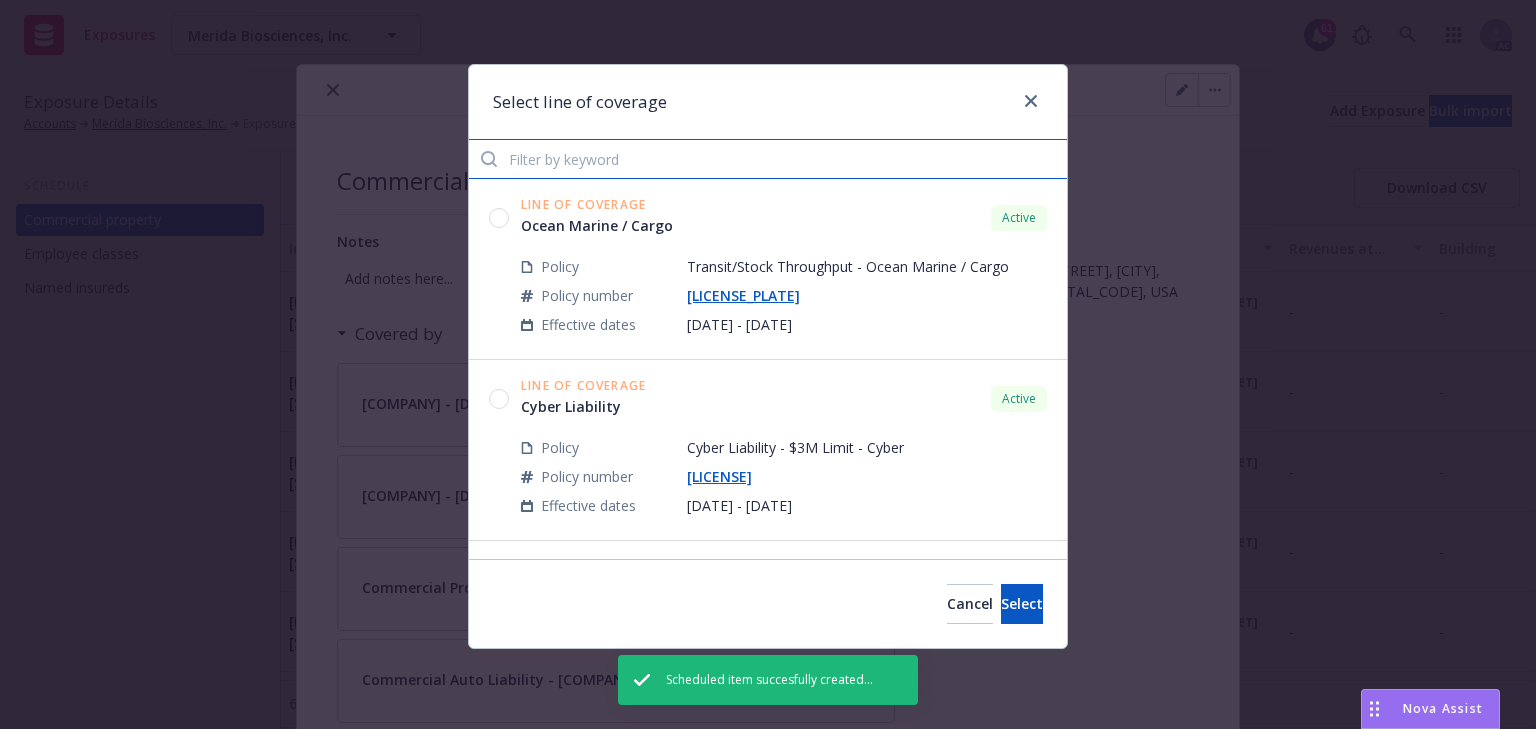 click at bounding box center (768, 159) 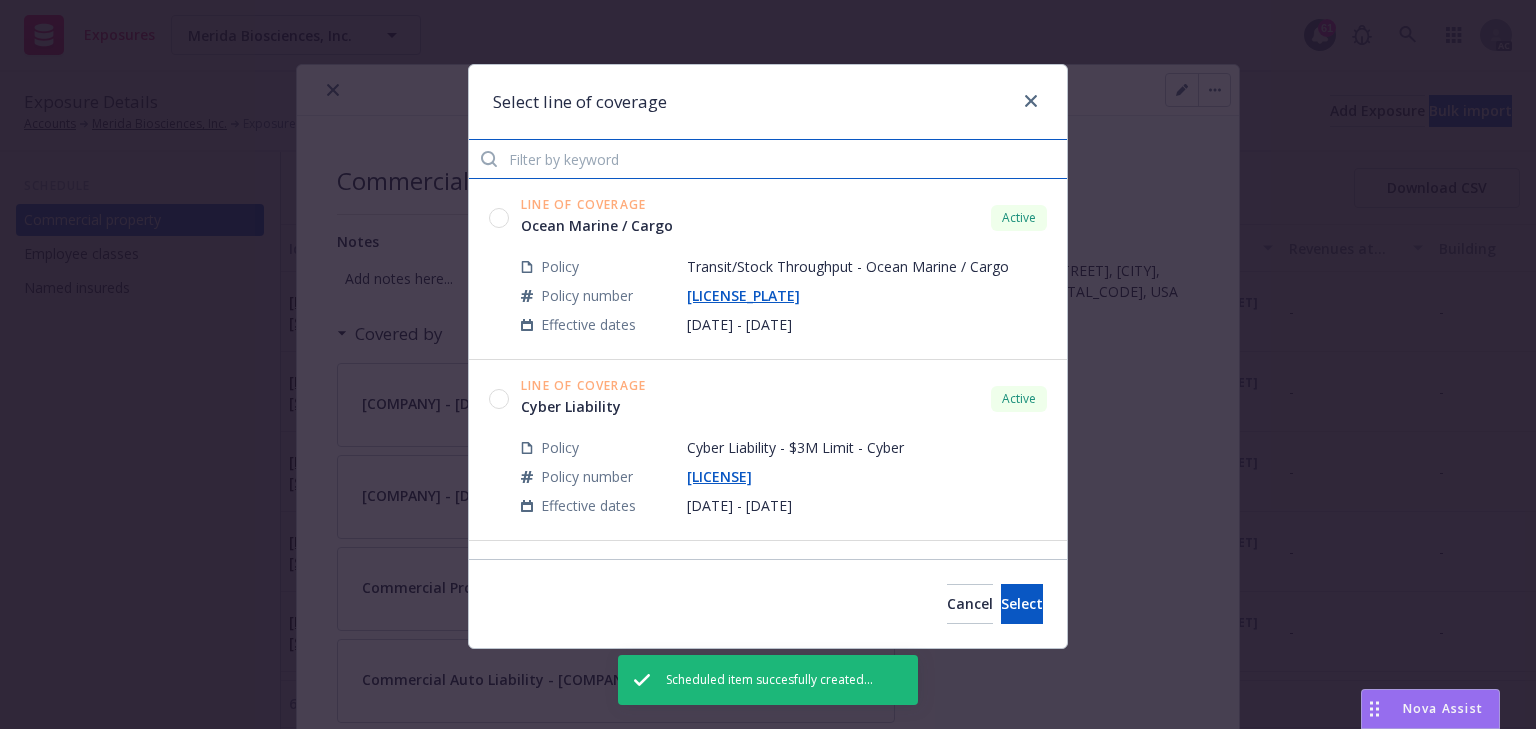 paste on "AX8L17" 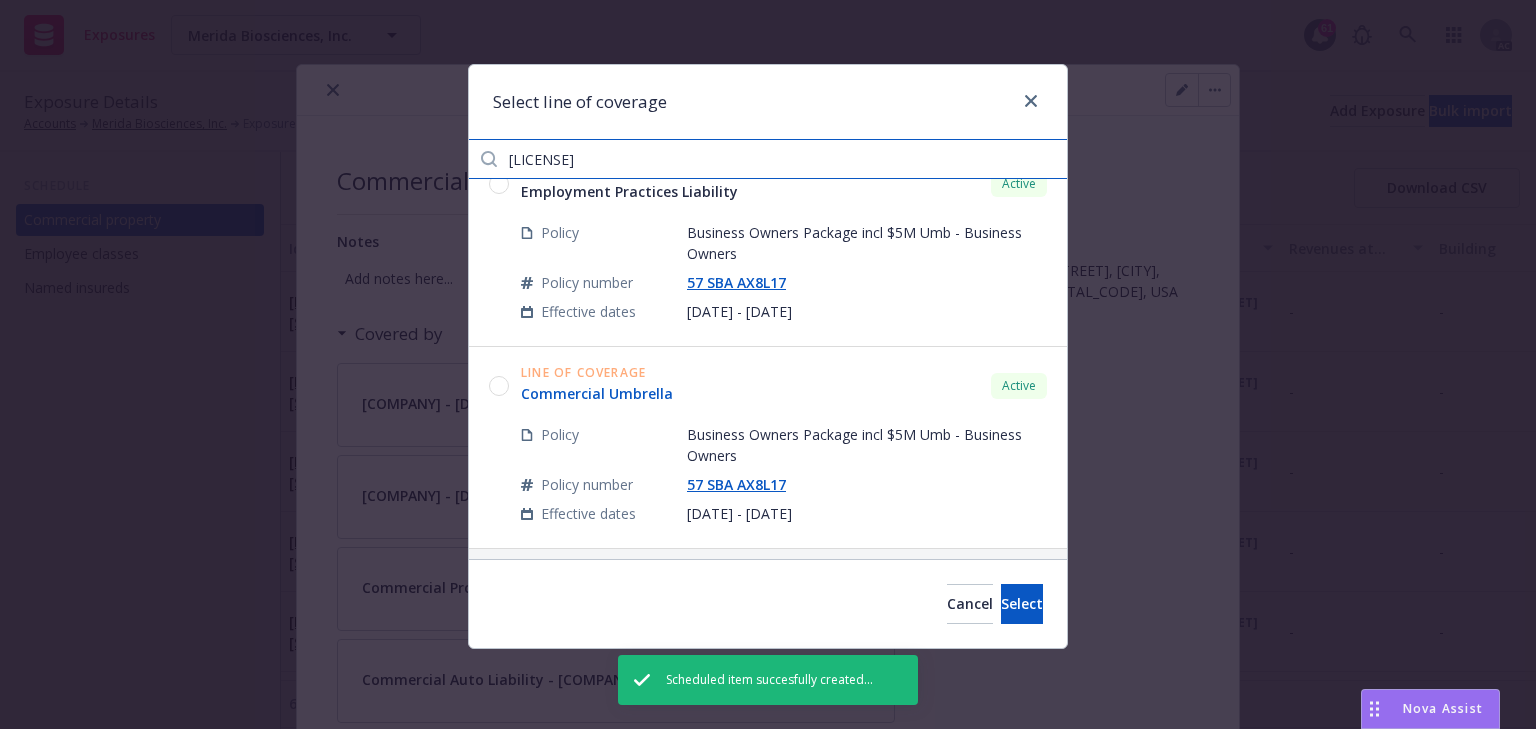 scroll, scrollTop: 644, scrollLeft: 0, axis: vertical 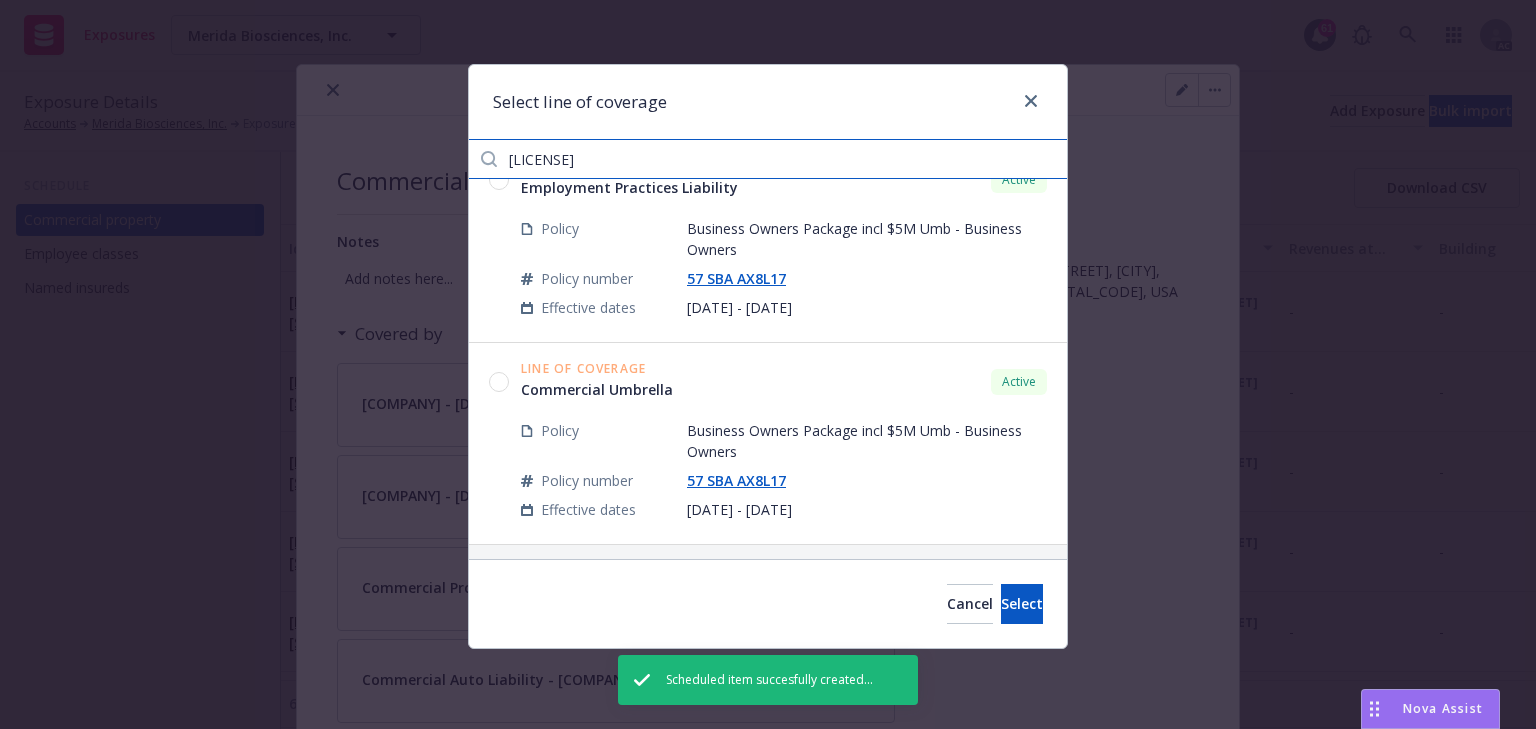 type on "AX8L17" 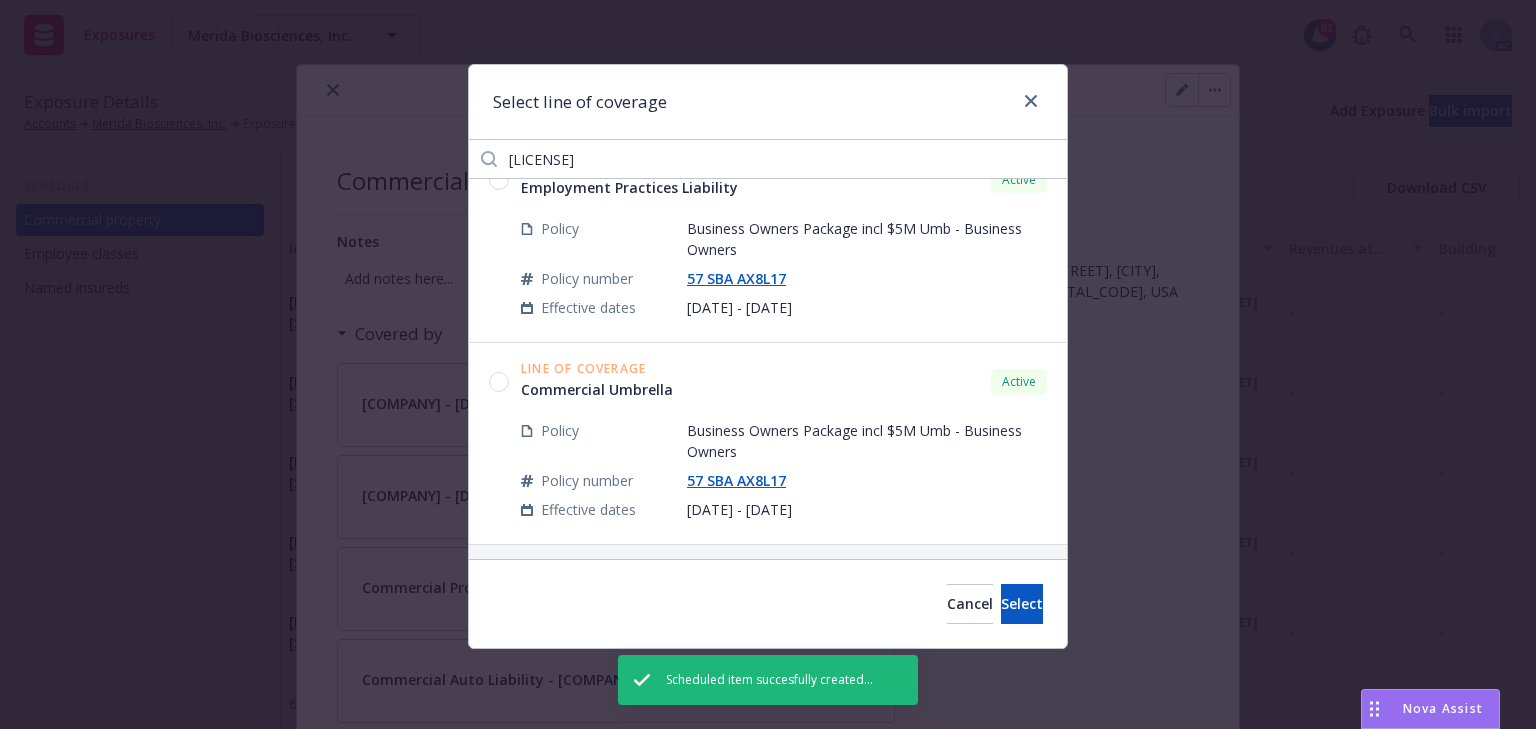 click 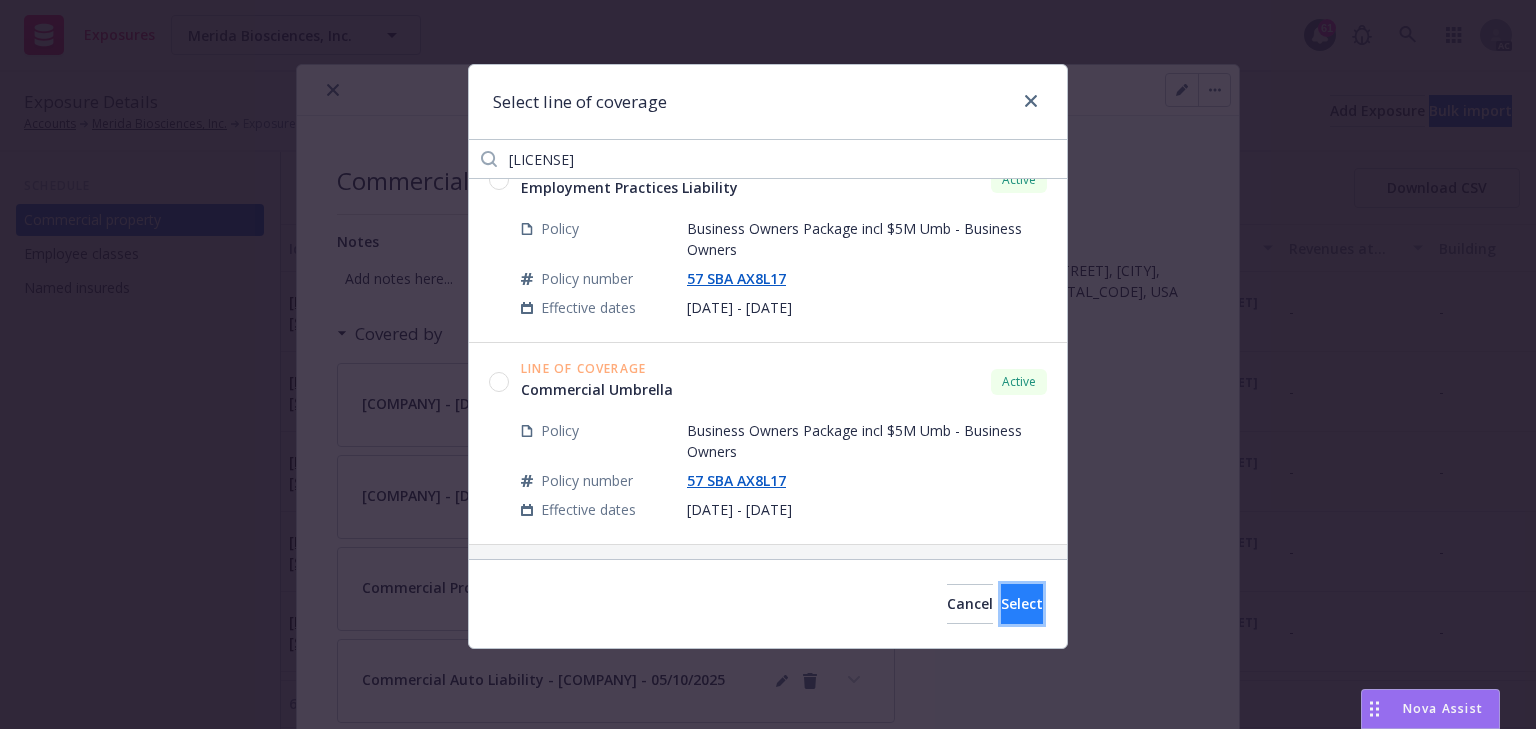 click on "Select" at bounding box center (1022, 604) 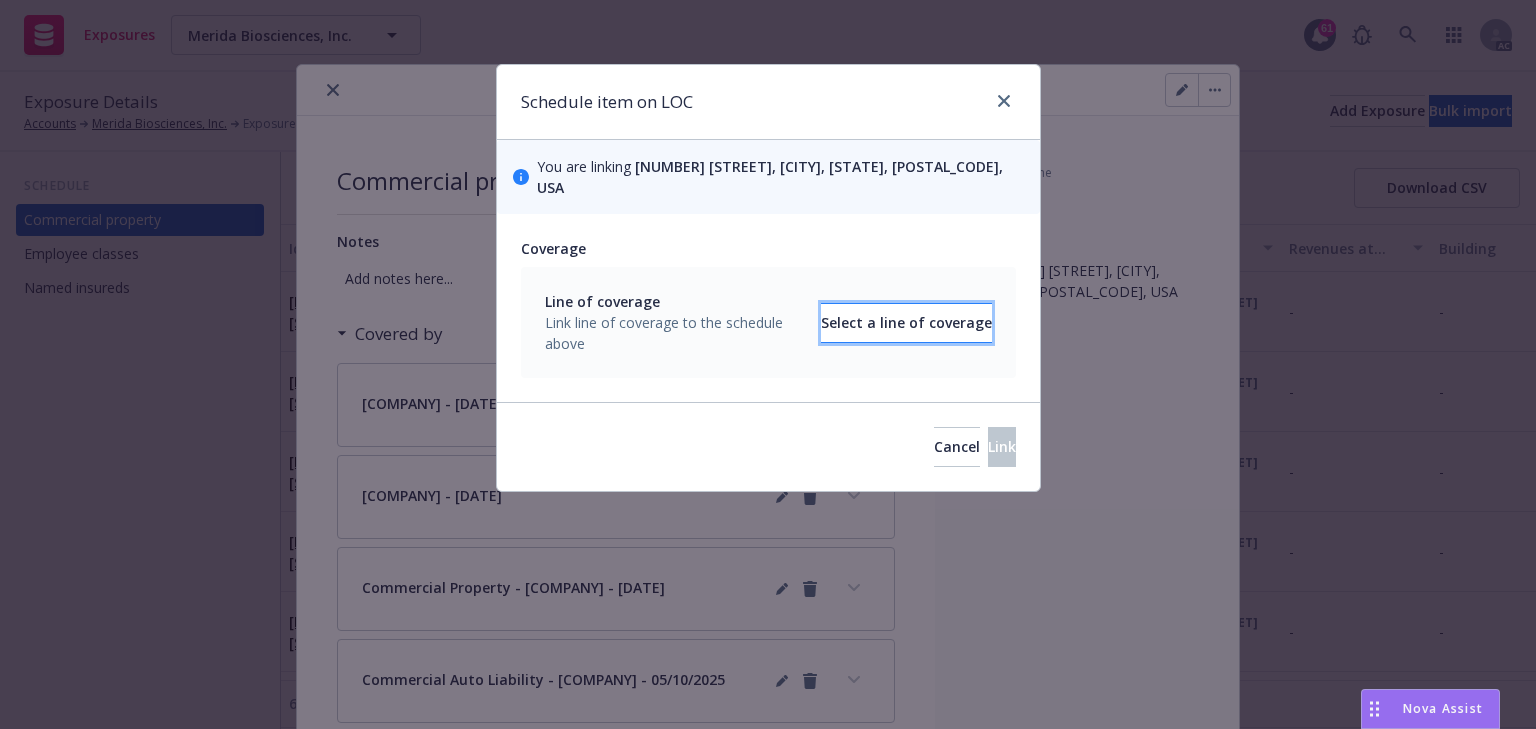 click on "Select a line of coverage" at bounding box center [906, 323] 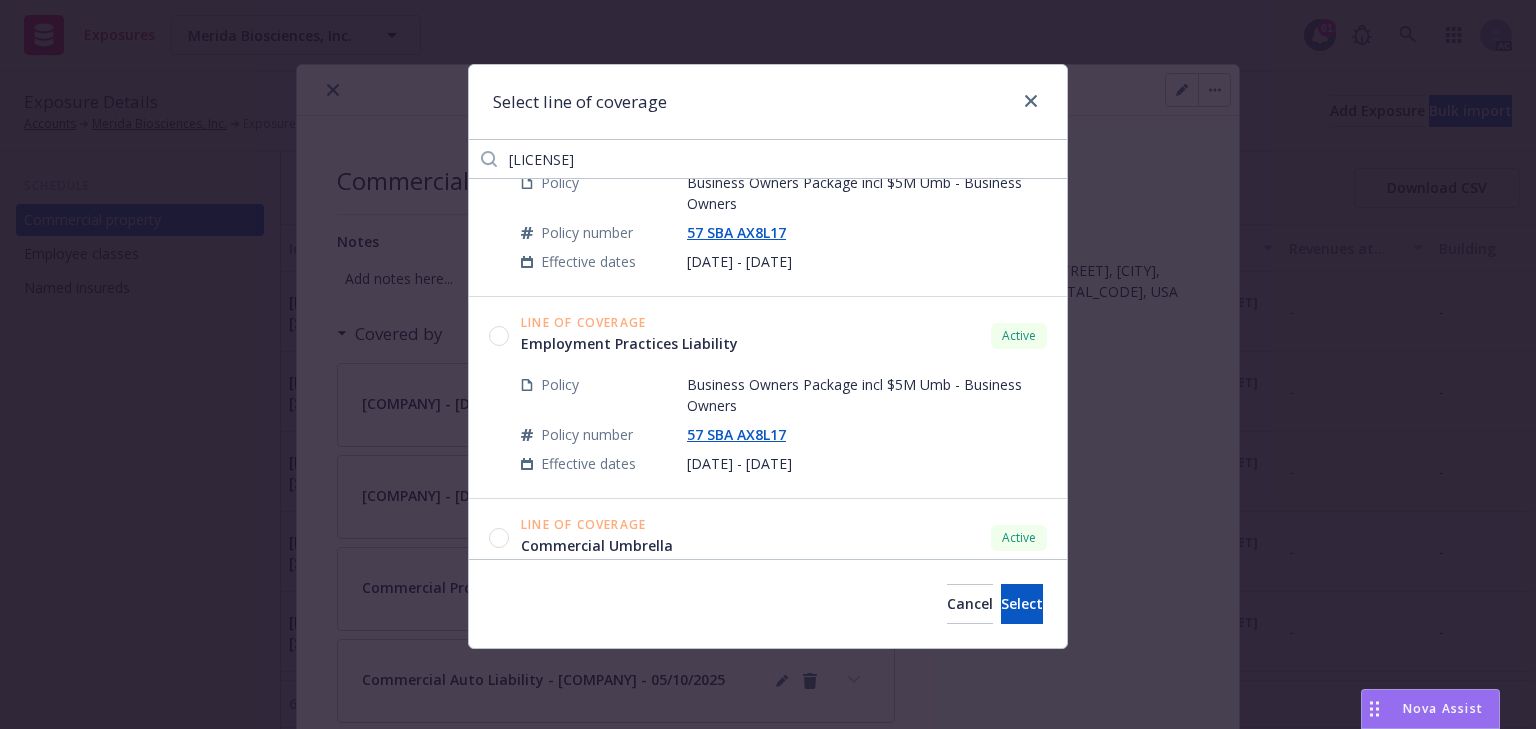 scroll, scrollTop: 644, scrollLeft: 0, axis: vertical 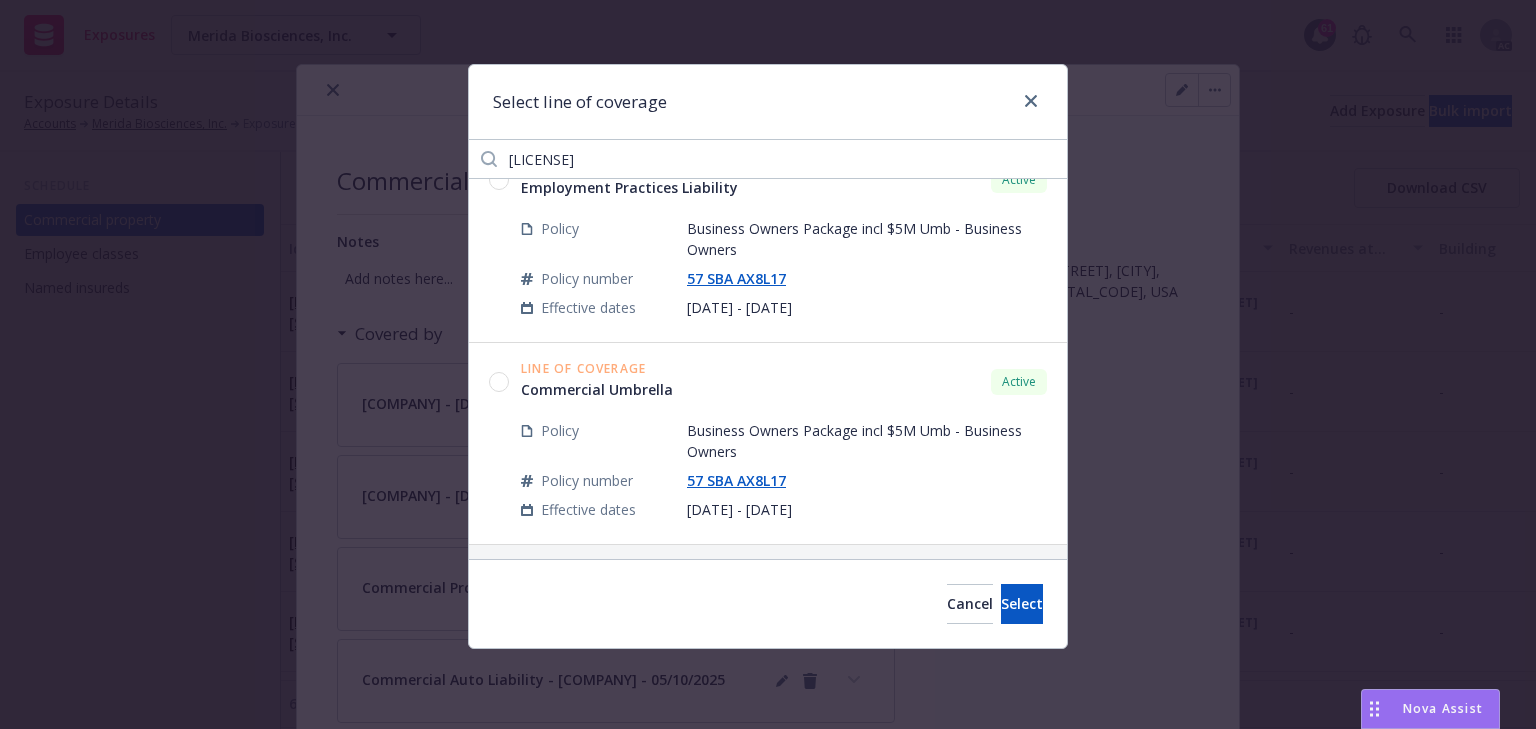click 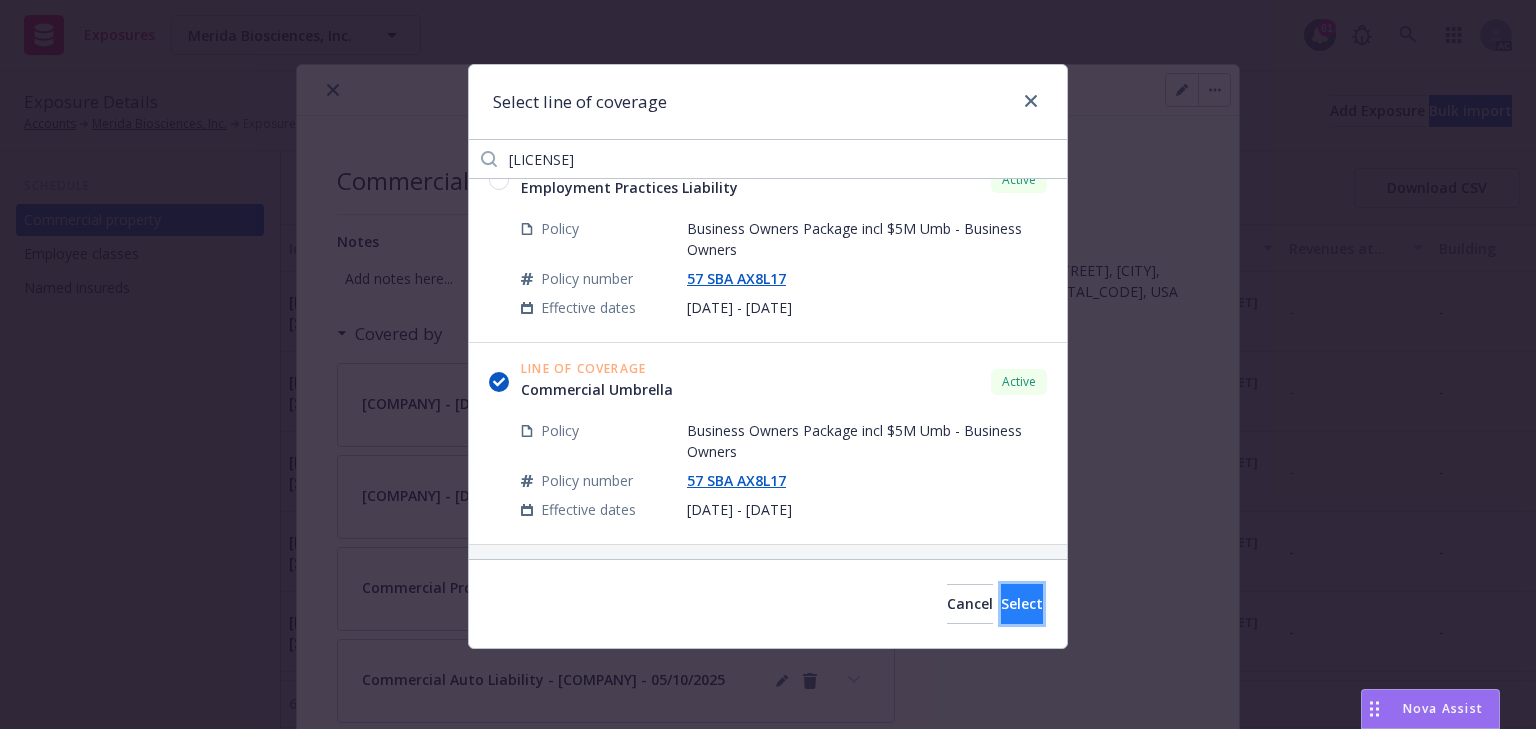 click on "Select" at bounding box center (1022, 604) 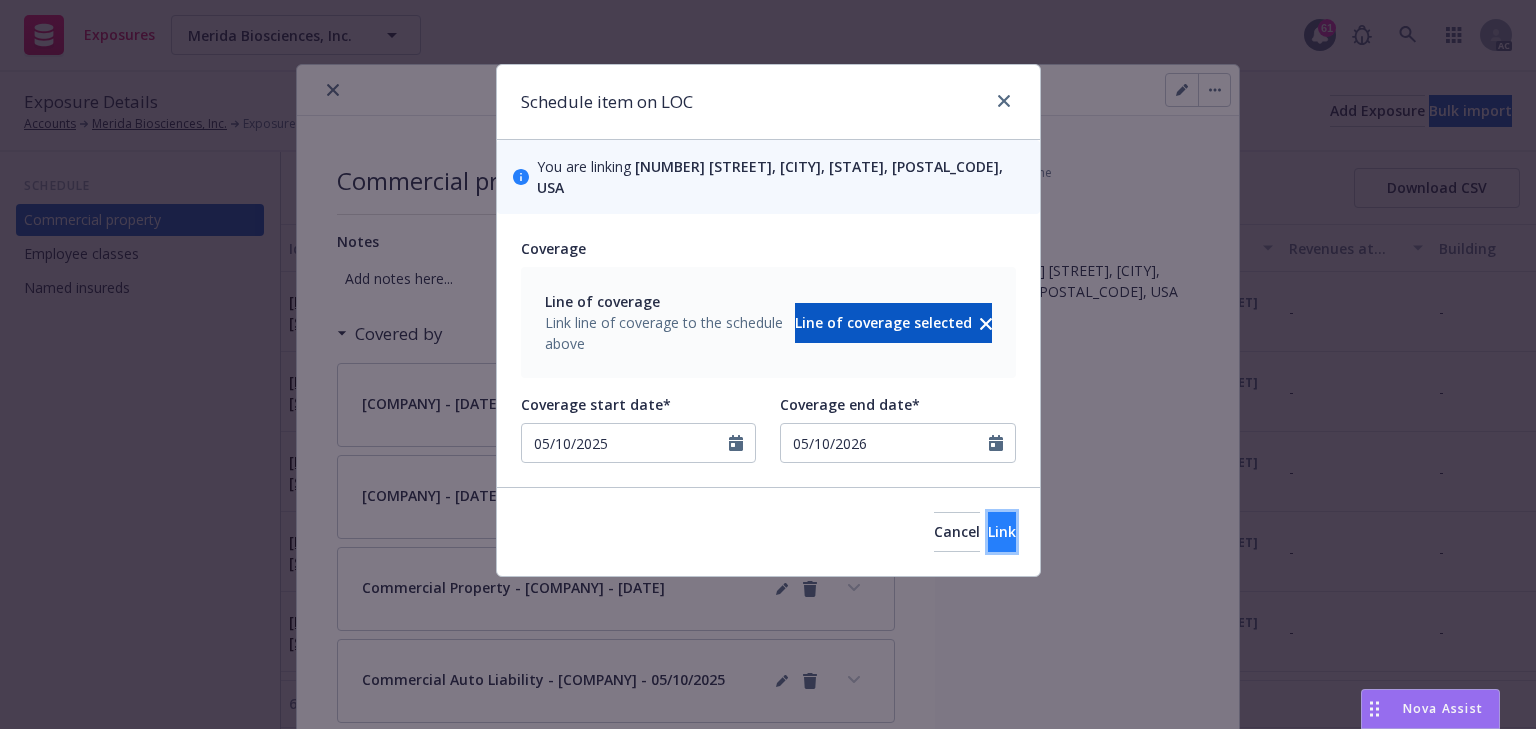 click on "Link" at bounding box center (1002, 531) 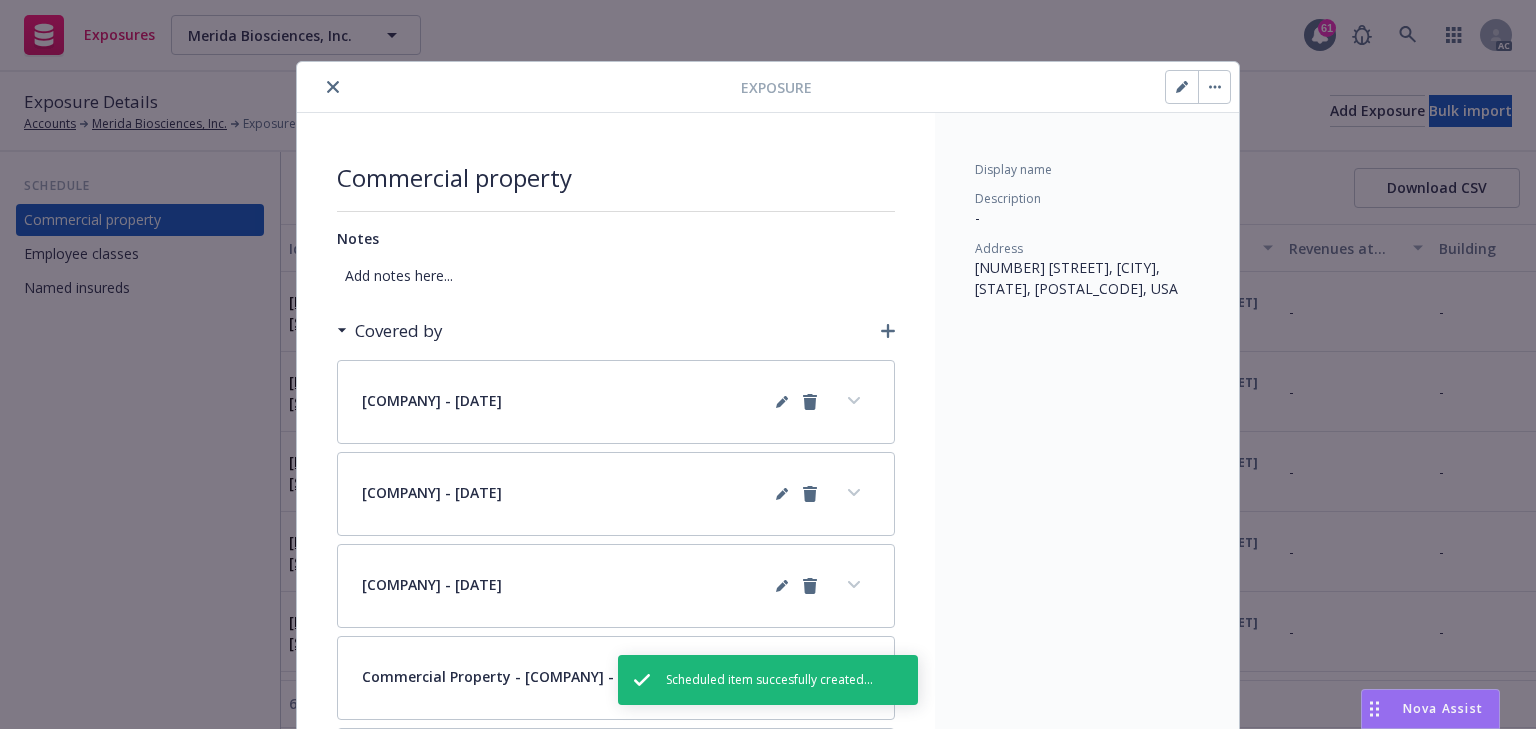 scroll, scrollTop: 0, scrollLeft: 0, axis: both 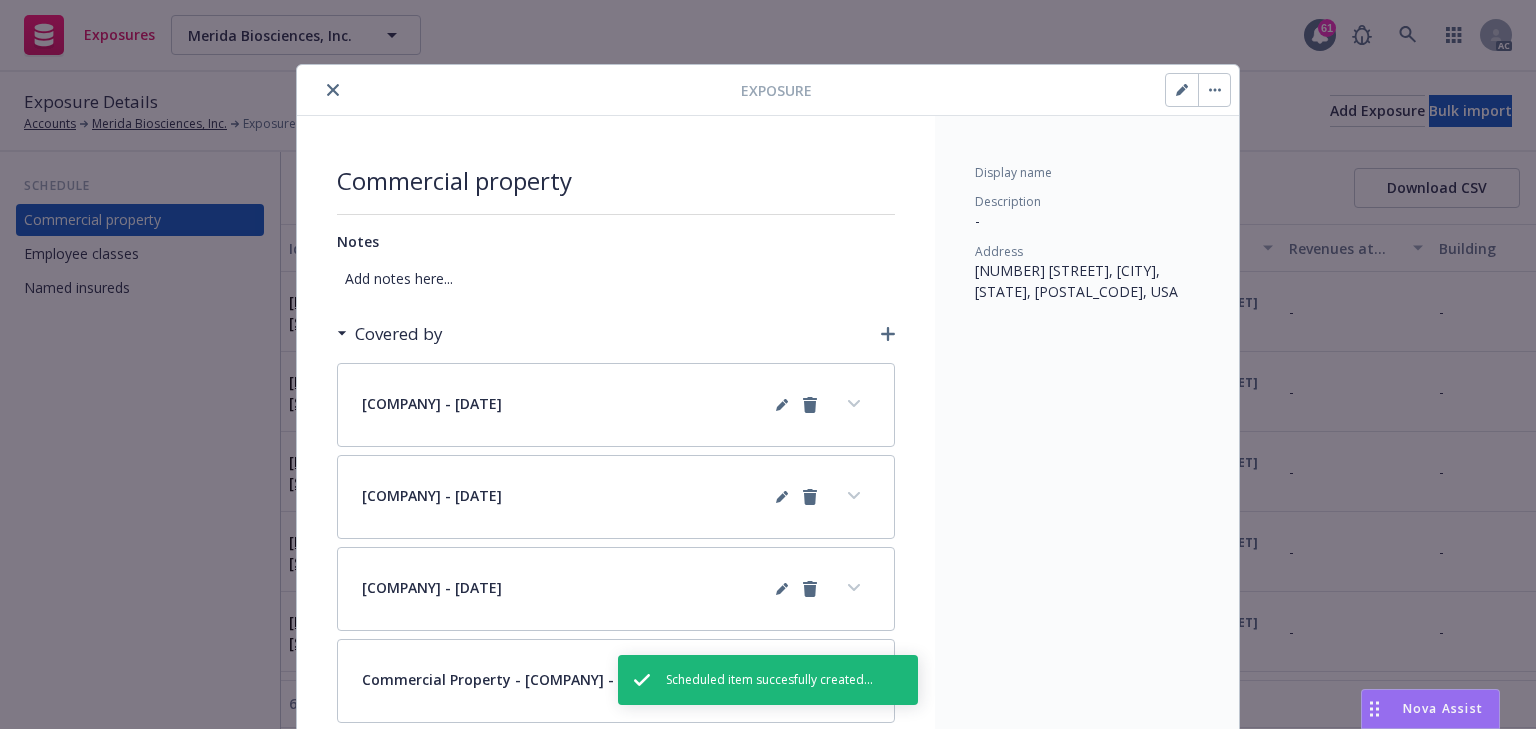 click 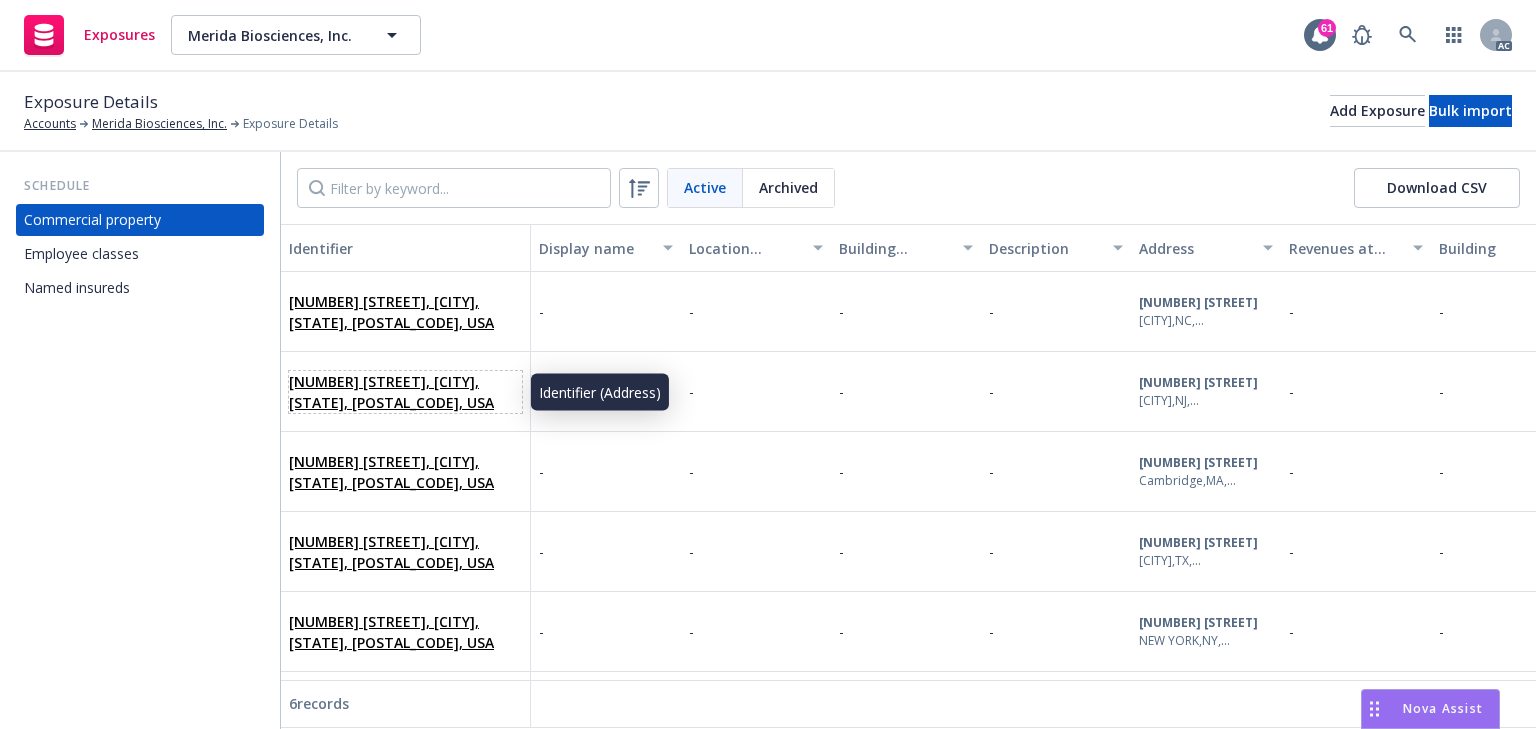 click on "[NUMBER] [STREET], [CITY], [STATE], [POSTAL_CODE], USA" at bounding box center [391, 392] 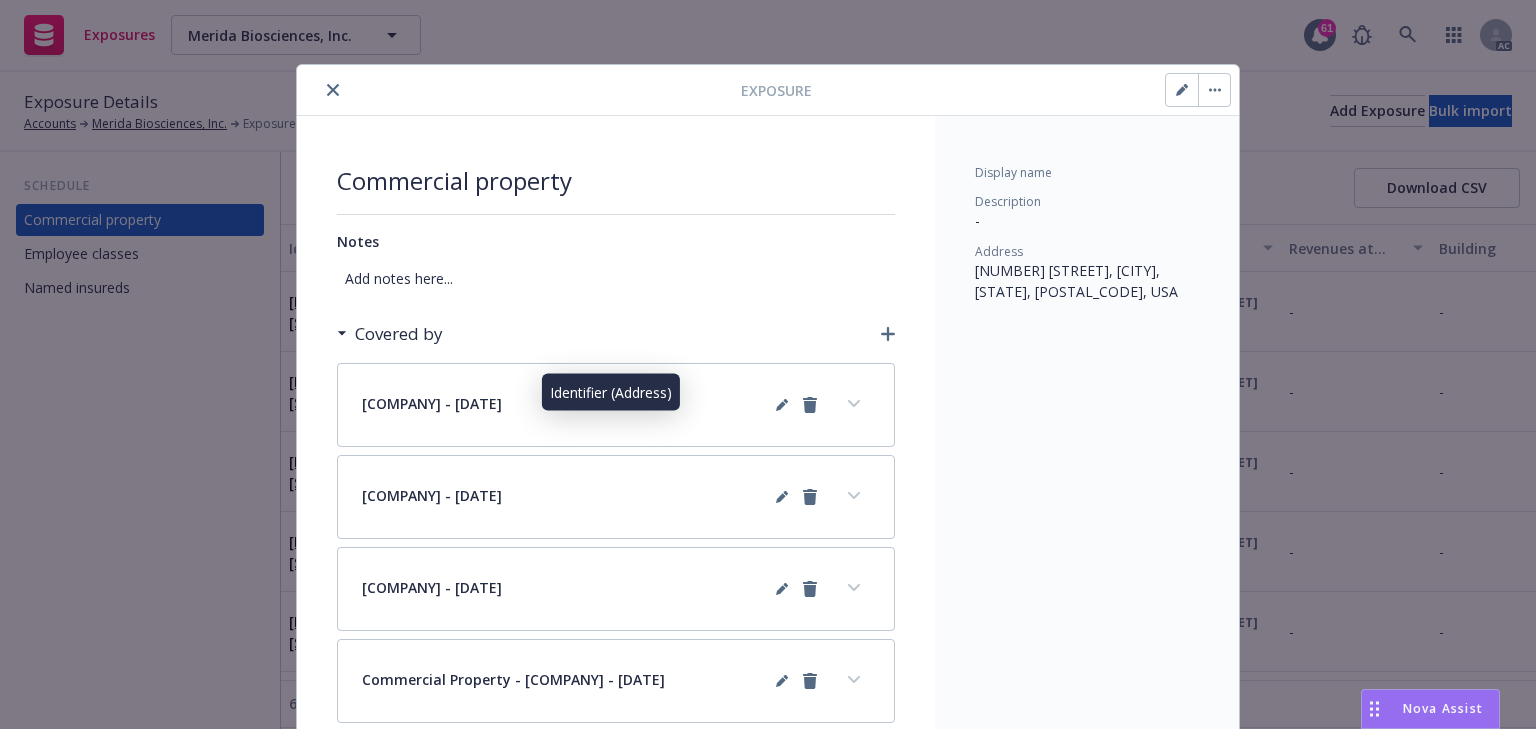 scroll, scrollTop: 60, scrollLeft: 0, axis: vertical 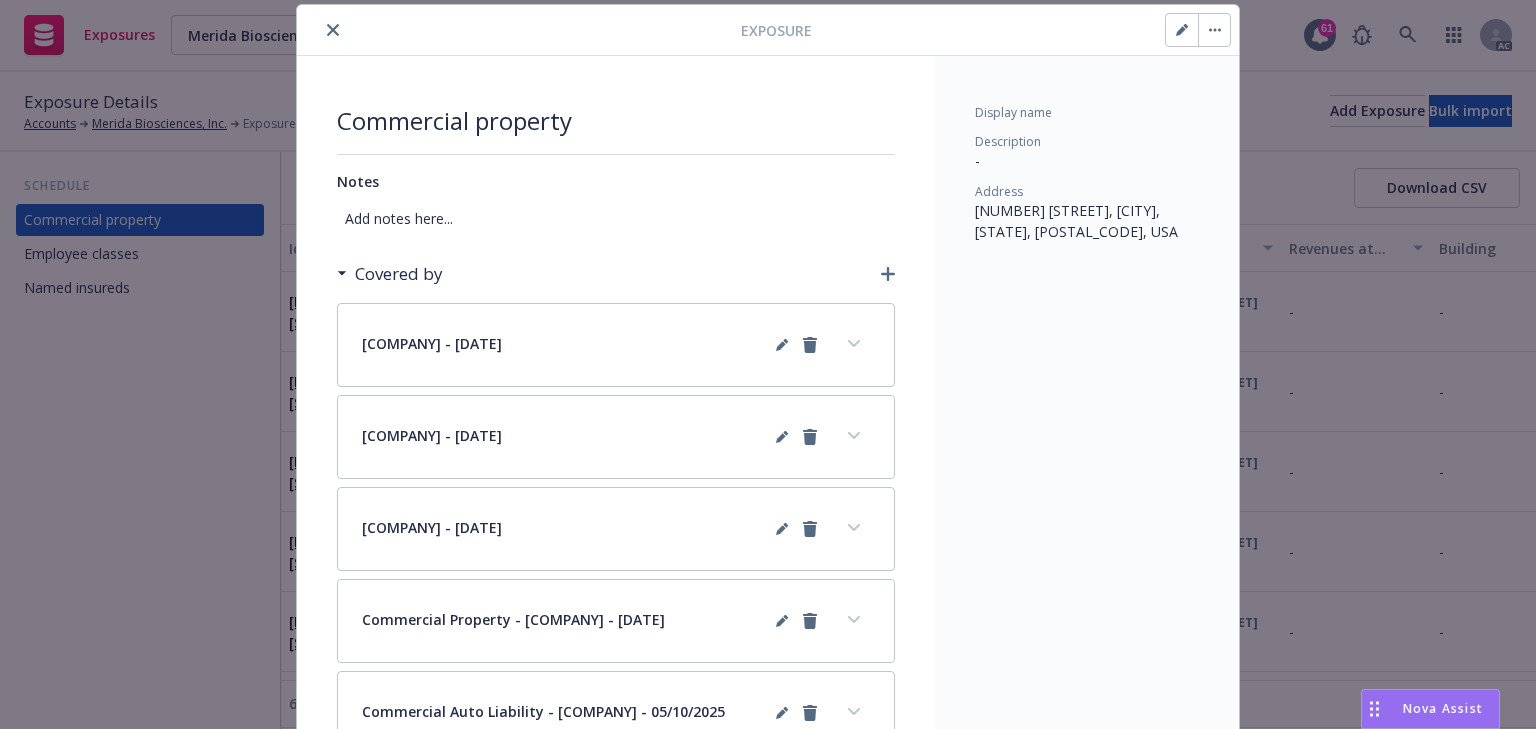 click at bounding box center [333, 30] 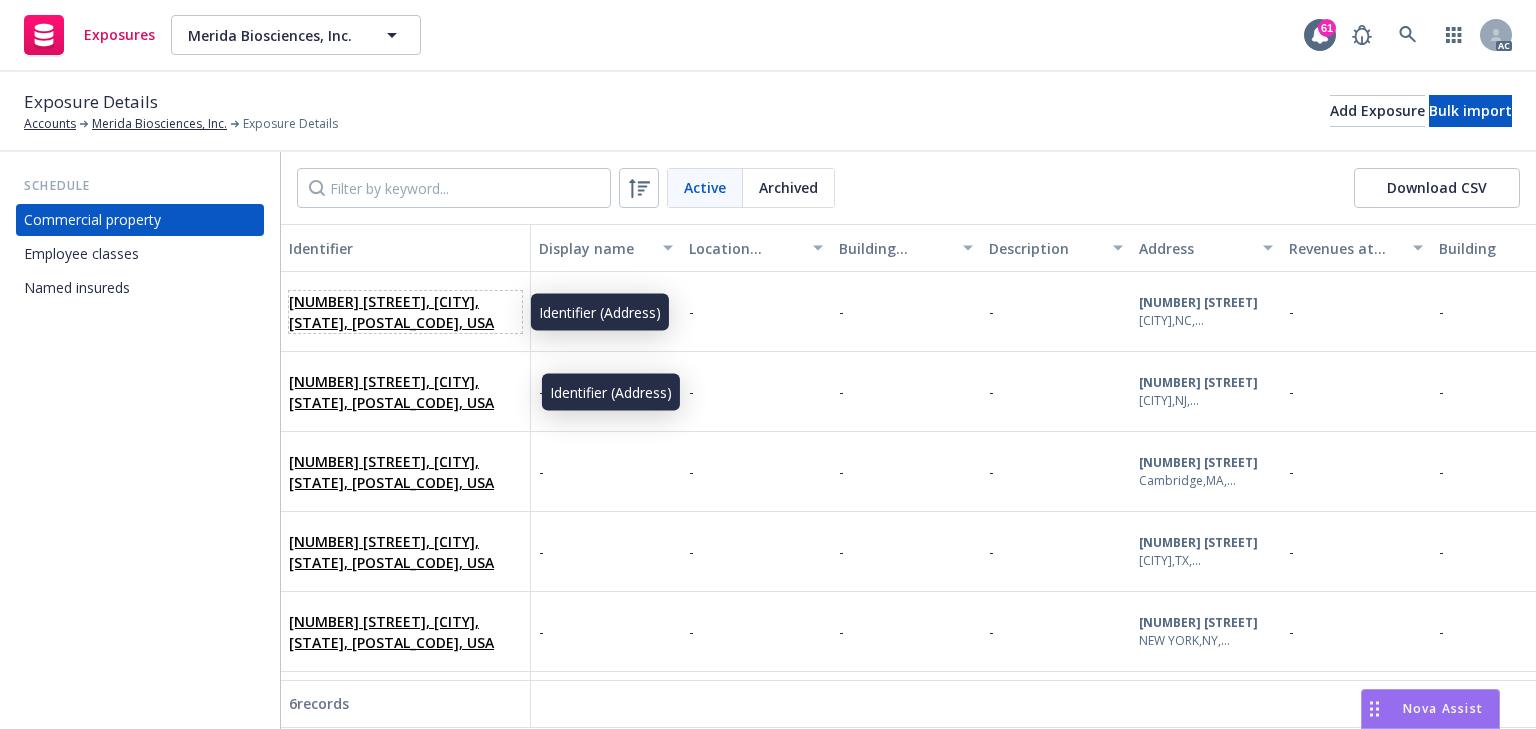 click on "[NUMBER] [STREET], [CITY], [STATE], [POSTAL_CODE], USA" at bounding box center [391, 312] 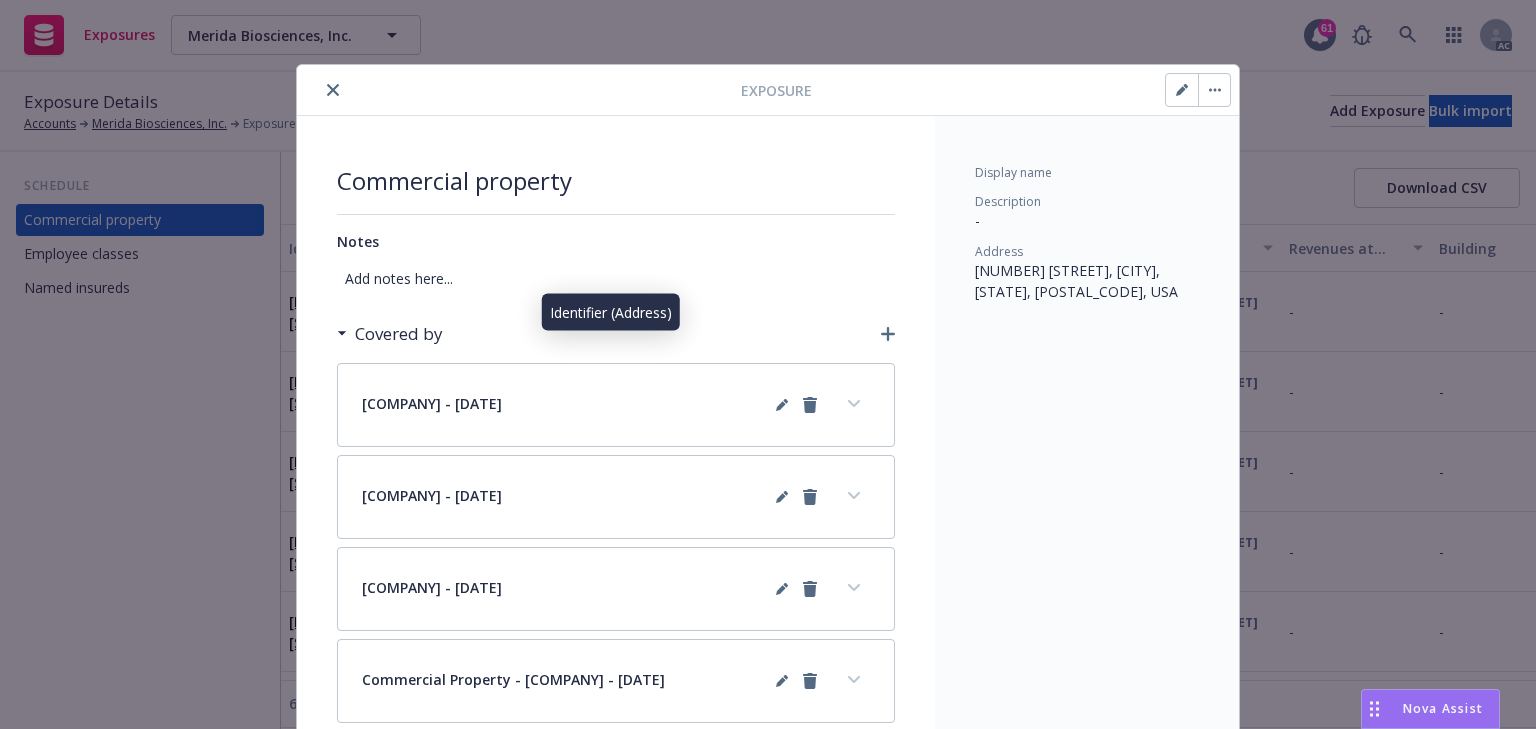 scroll, scrollTop: 60, scrollLeft: 0, axis: vertical 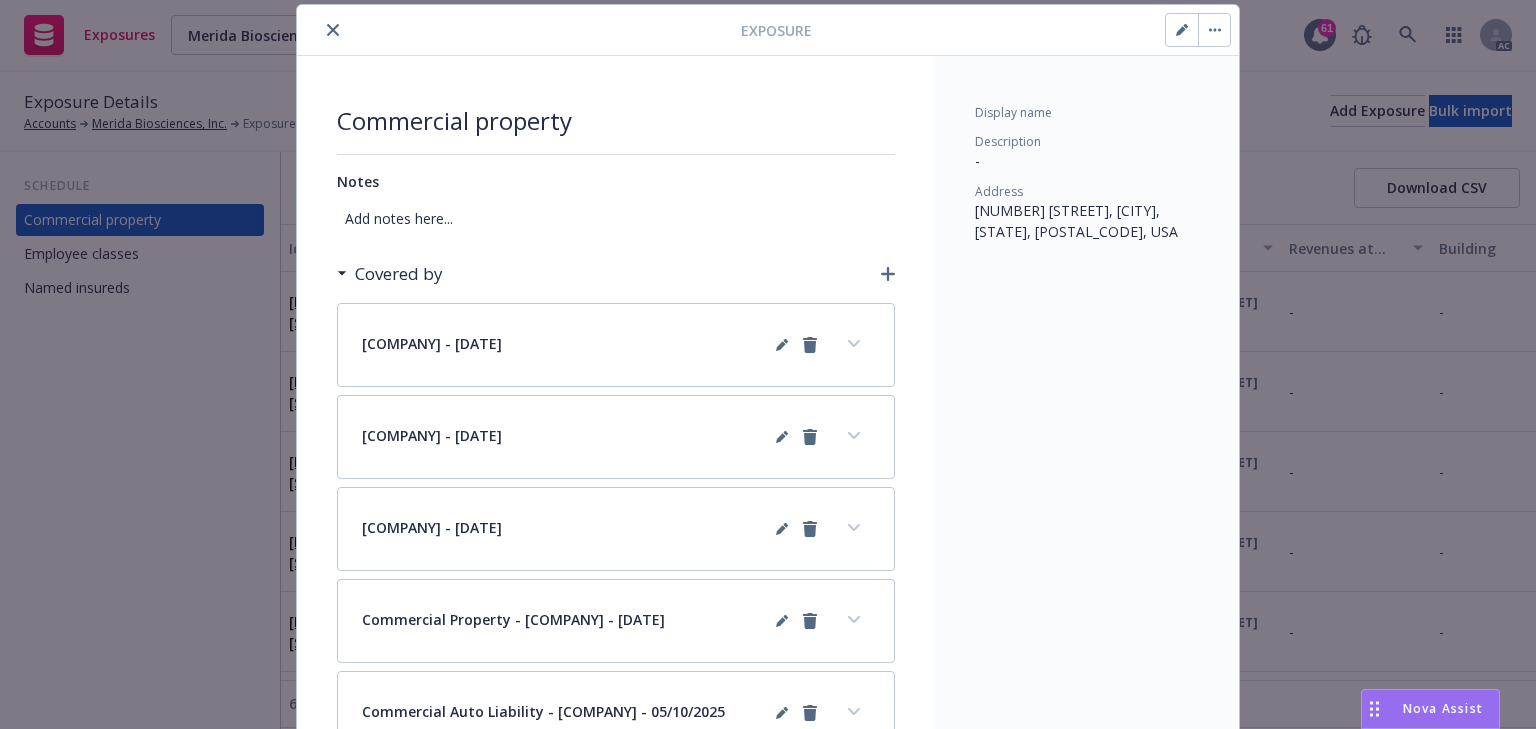 click at bounding box center [333, 30] 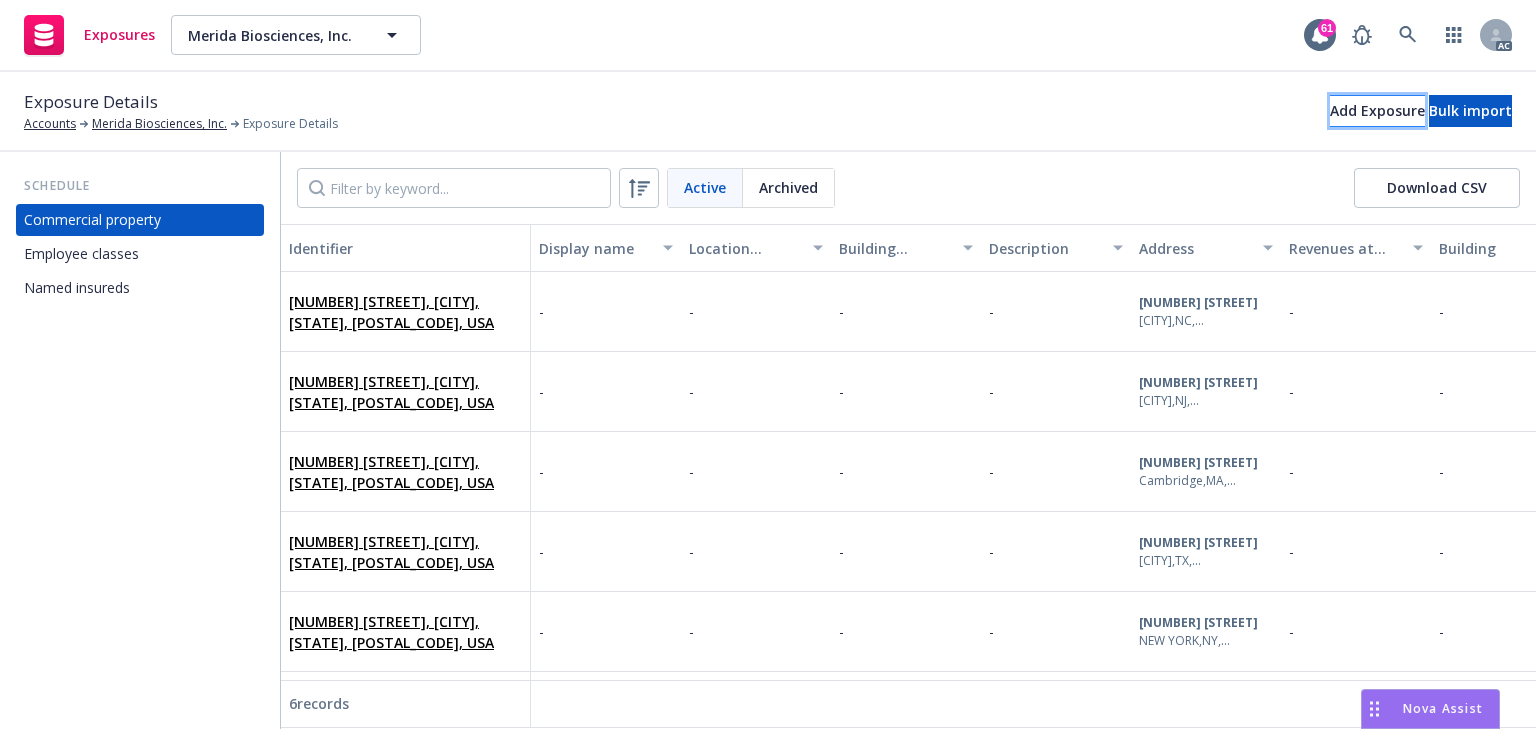 click on "Add Exposure" at bounding box center (1377, 111) 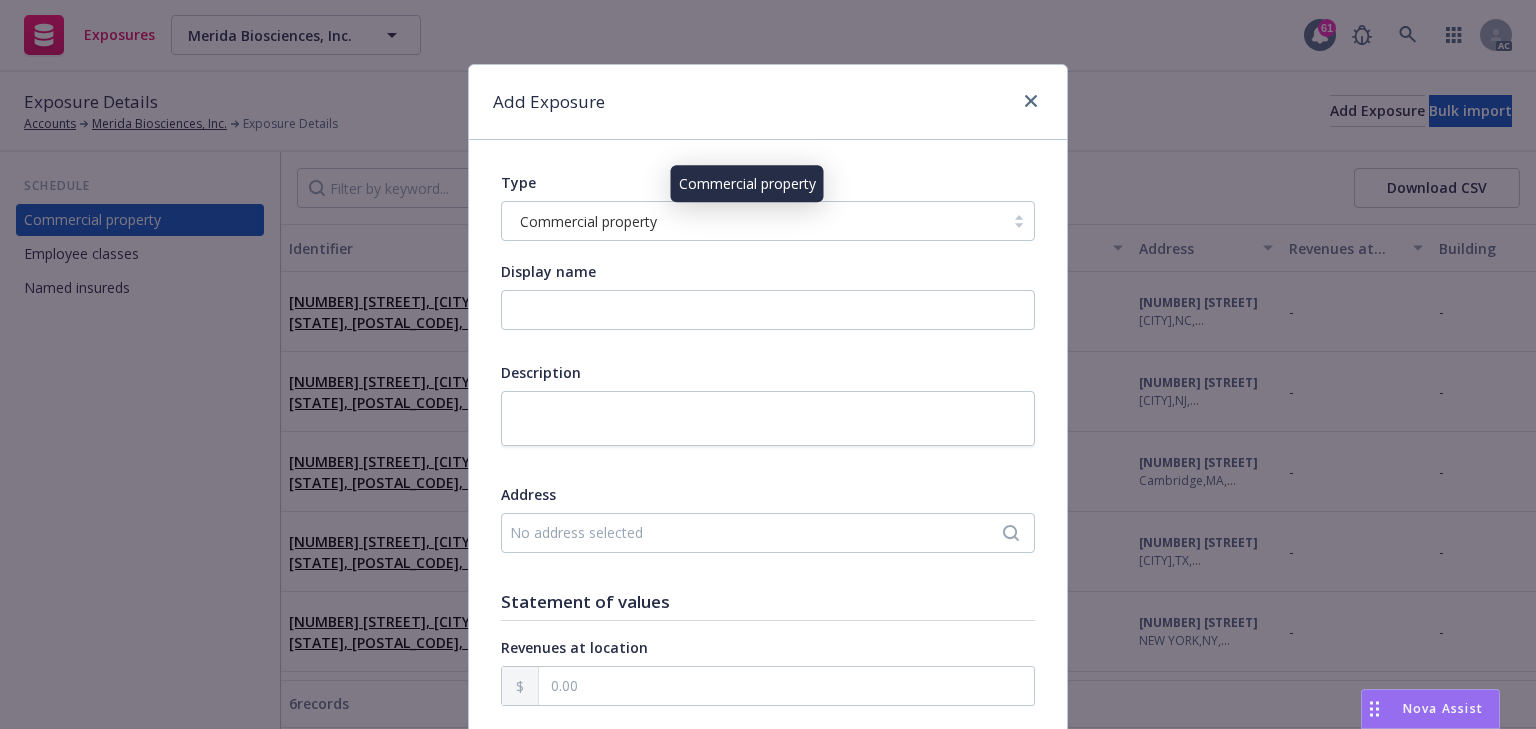 click on "Commercial property" at bounding box center (588, 221) 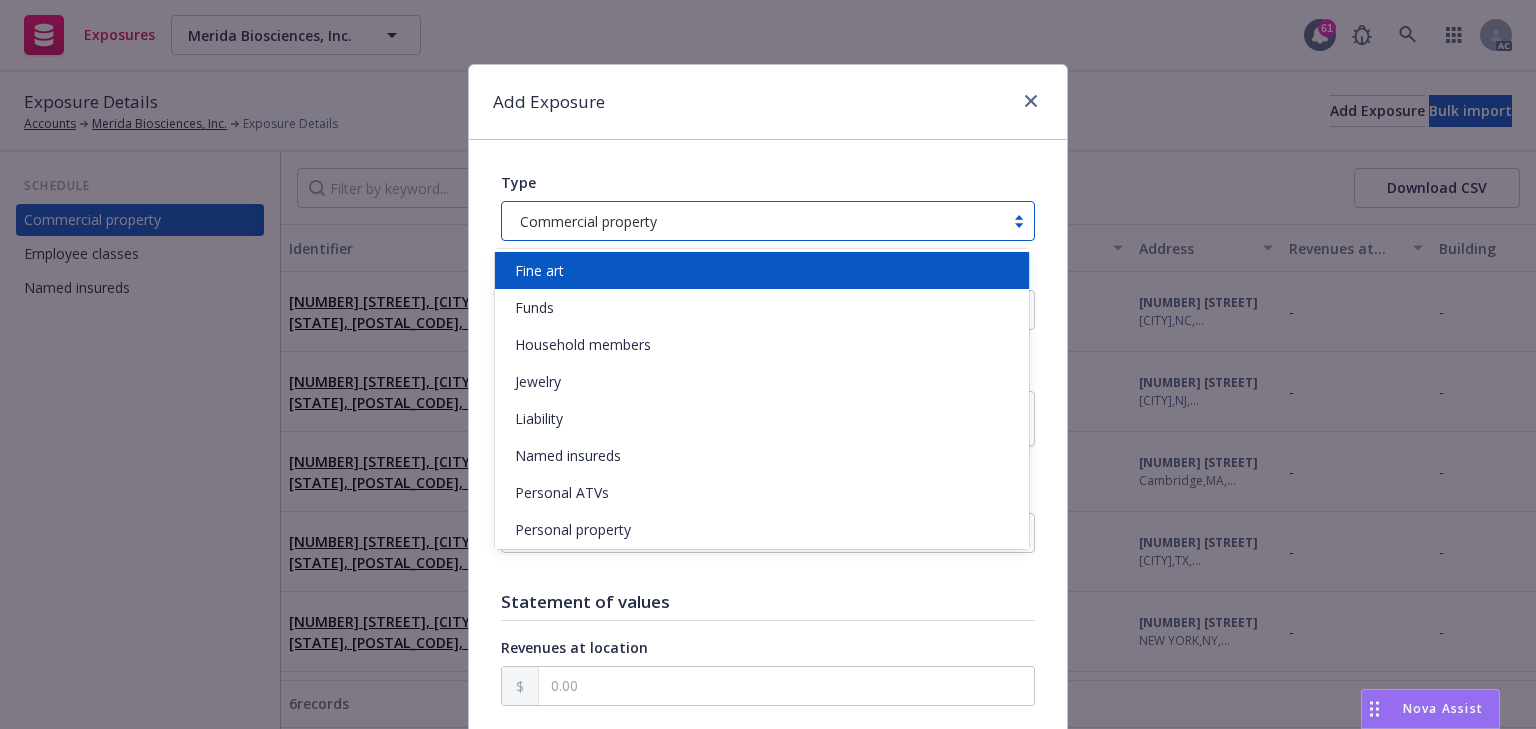 scroll, scrollTop: 480, scrollLeft: 0, axis: vertical 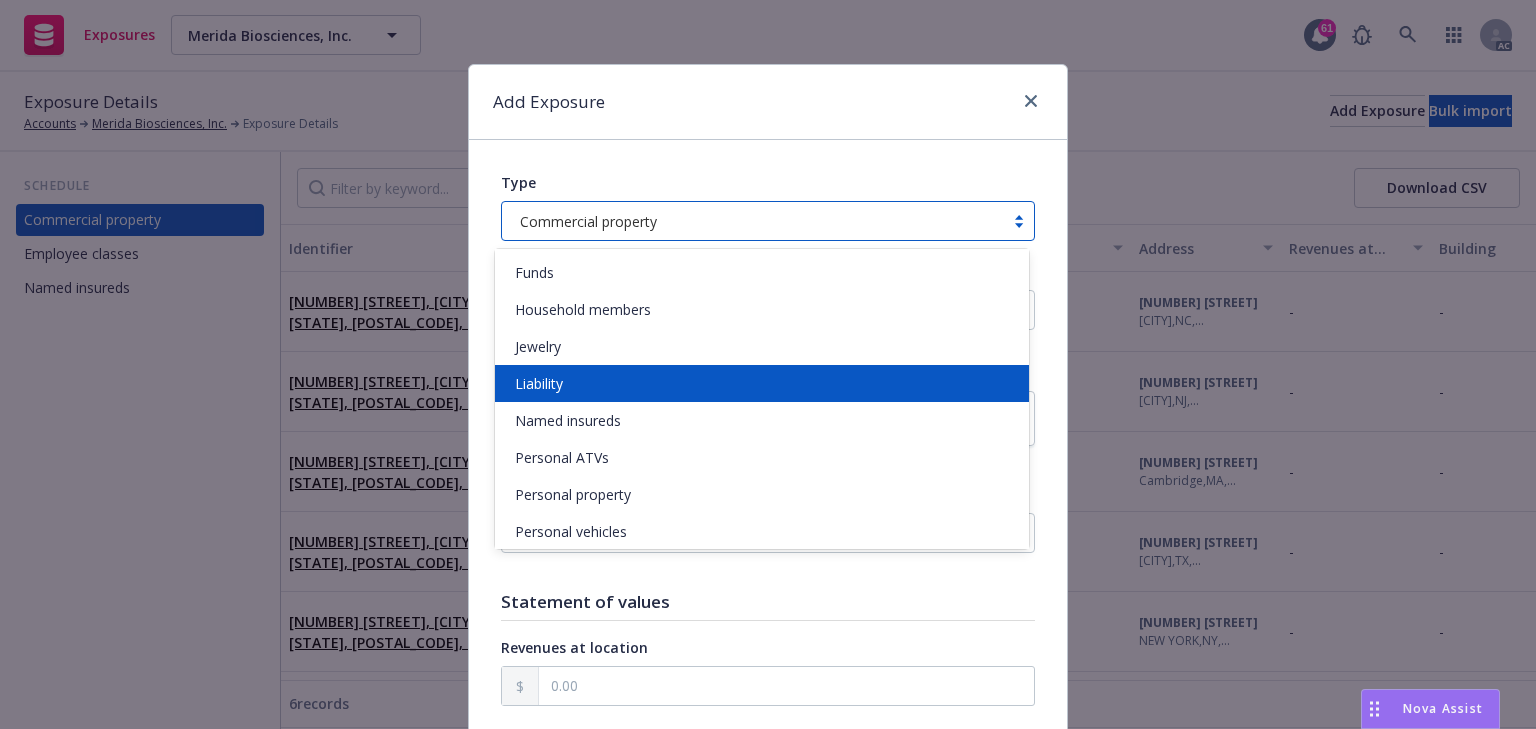 click on "Liability" at bounding box center (762, 383) 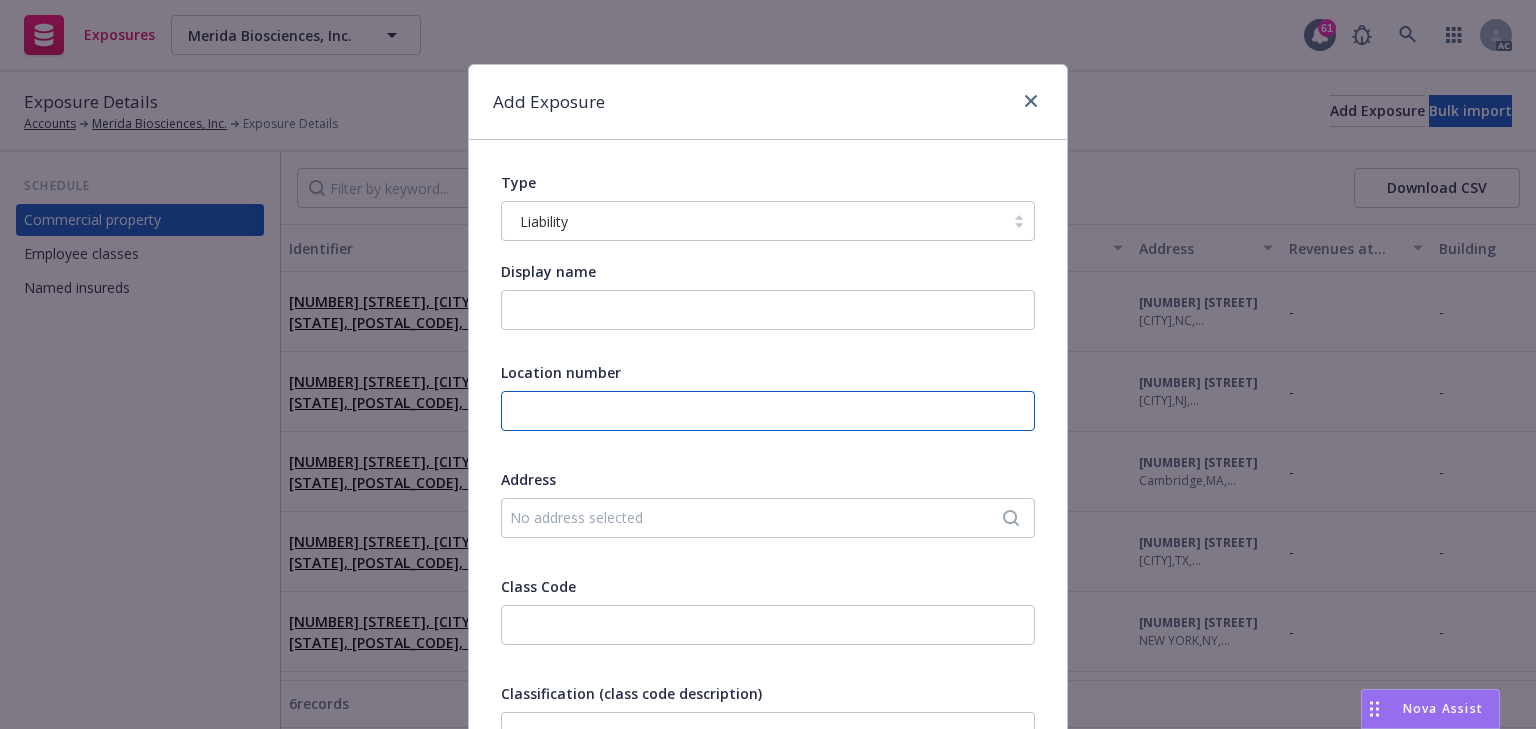 click at bounding box center [768, 411] 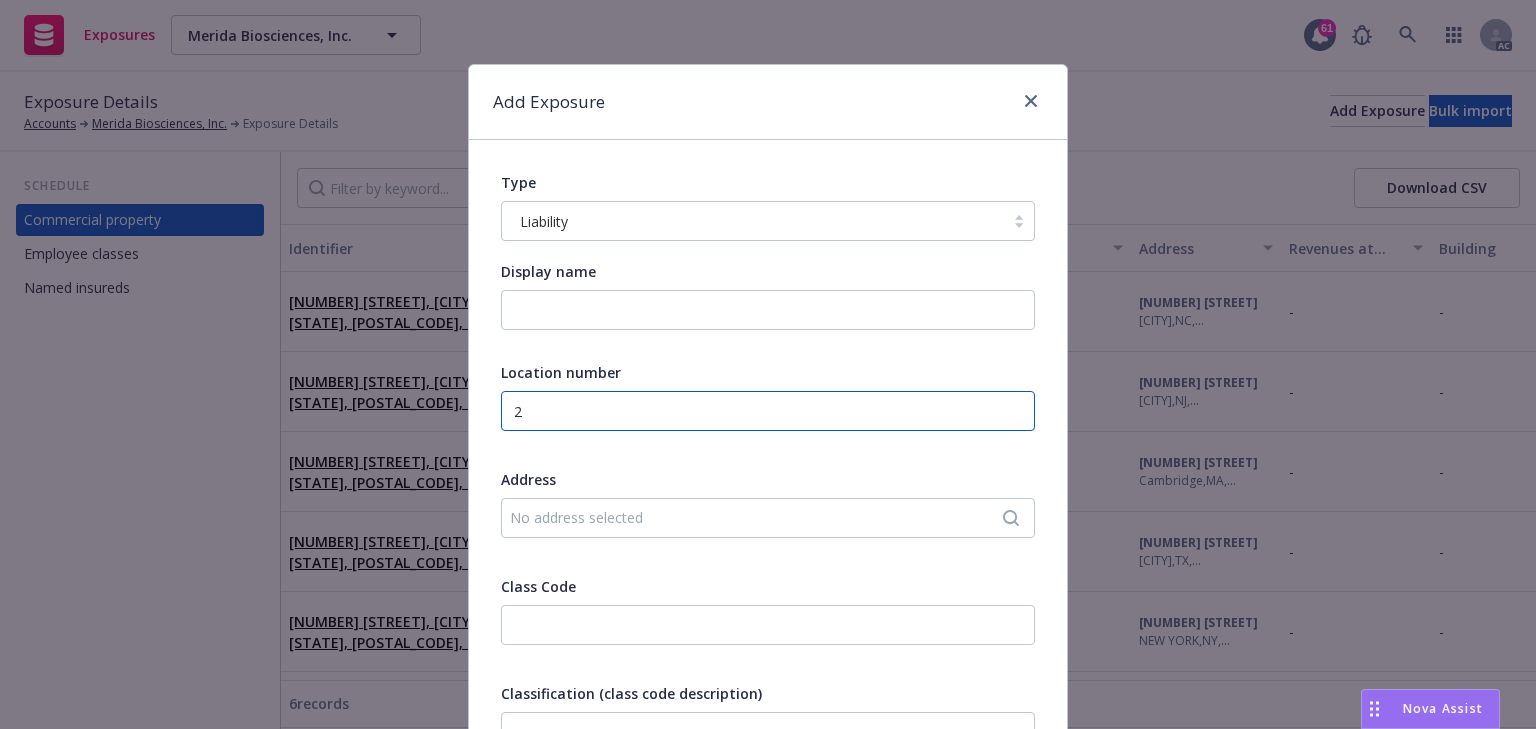 type on "2" 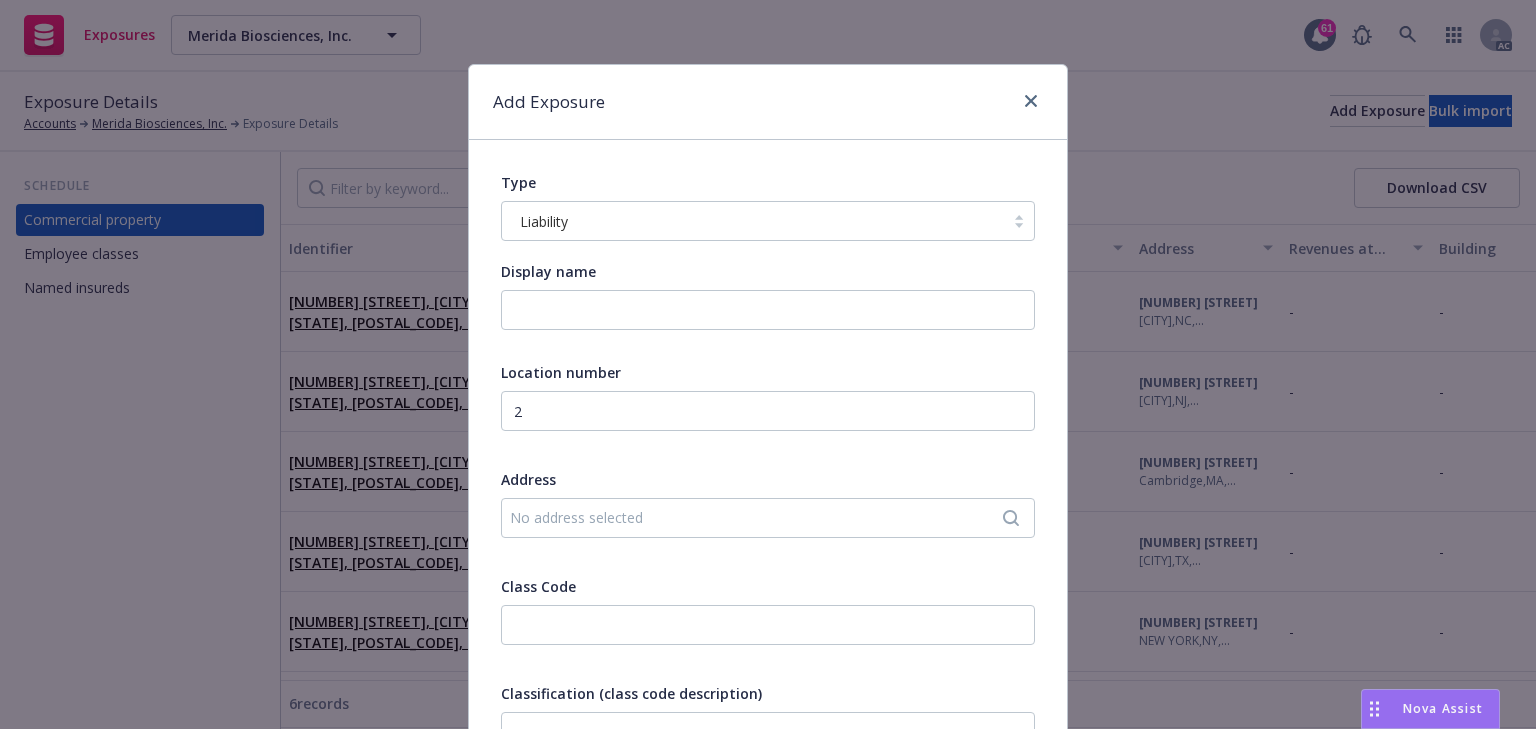 click on "No address selected" at bounding box center (758, 517) 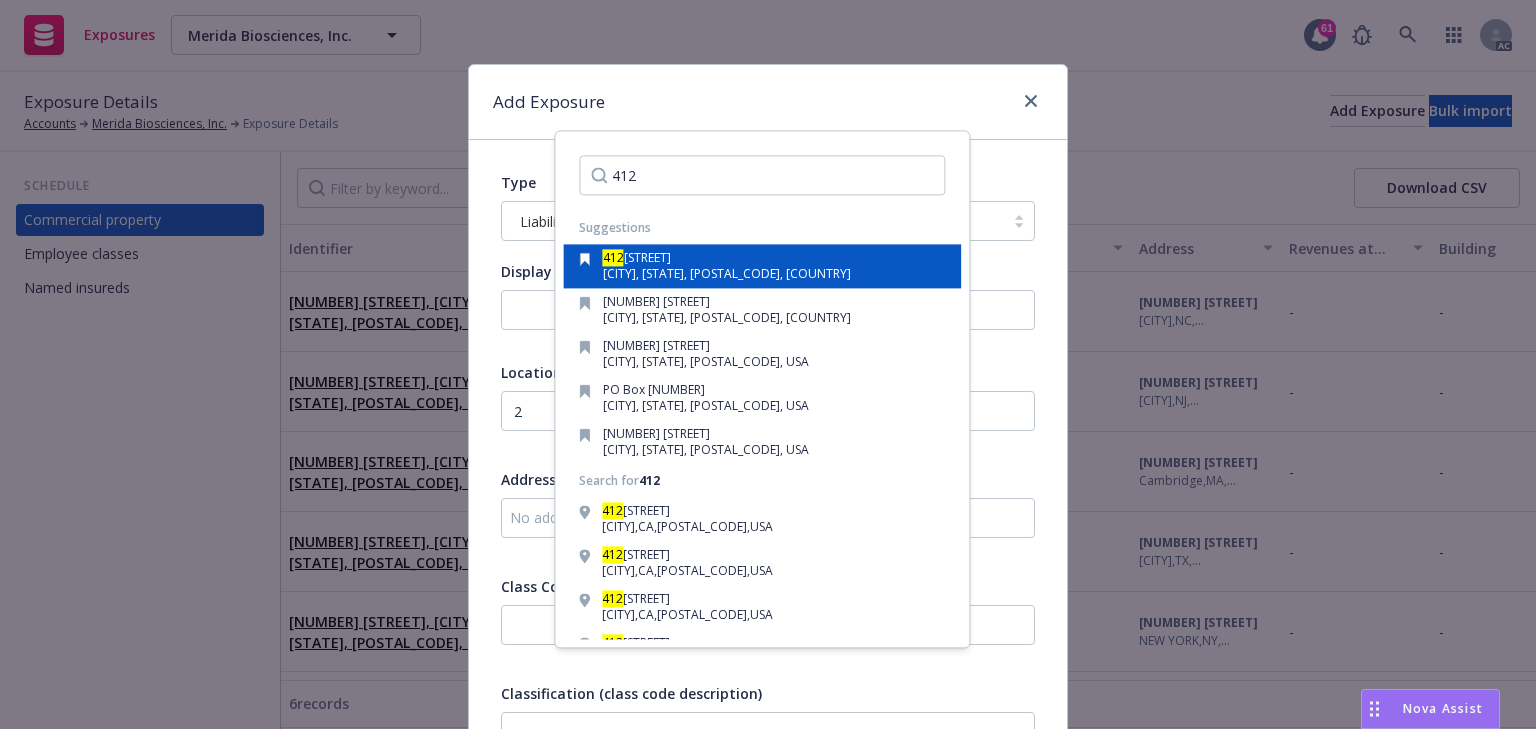 type on "412" 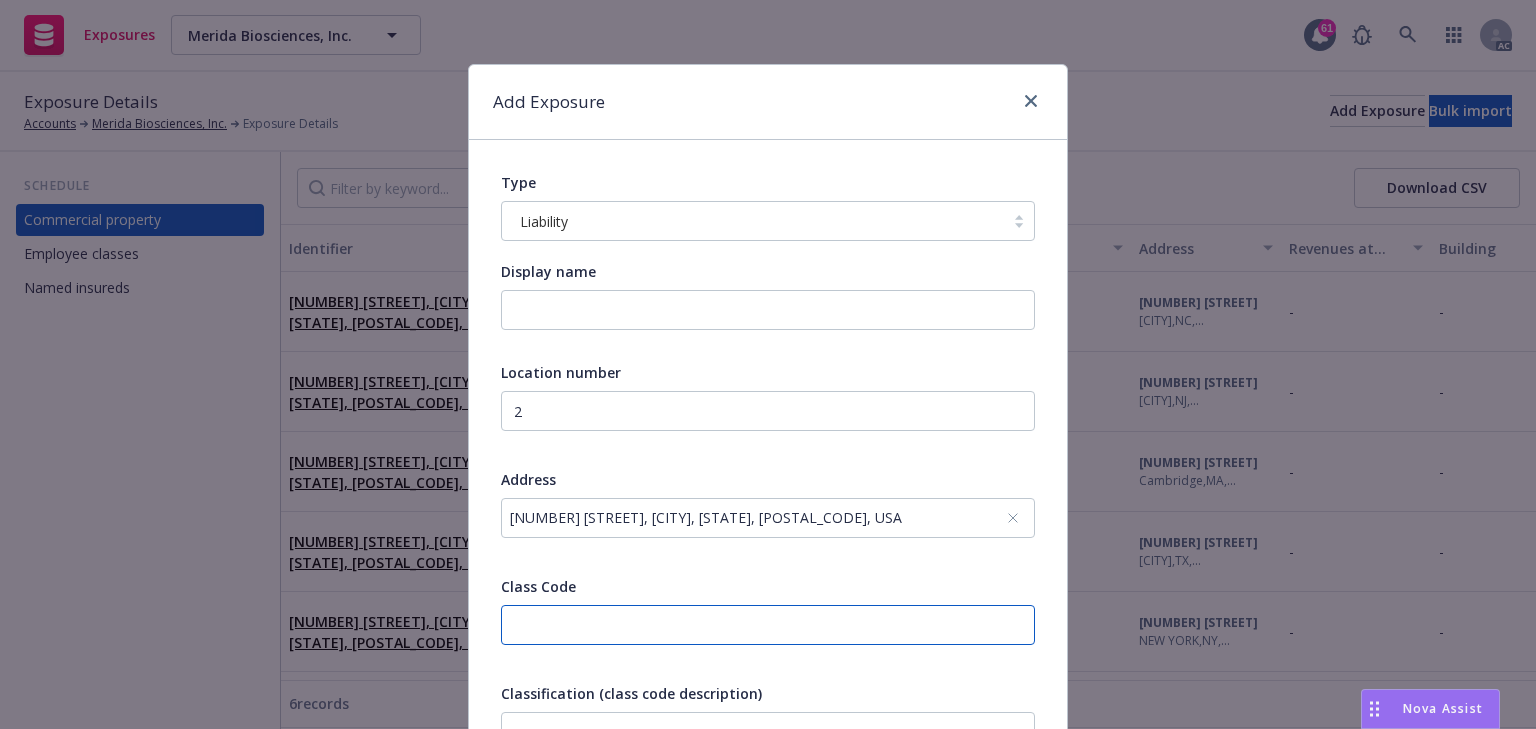 click at bounding box center (768, 625) 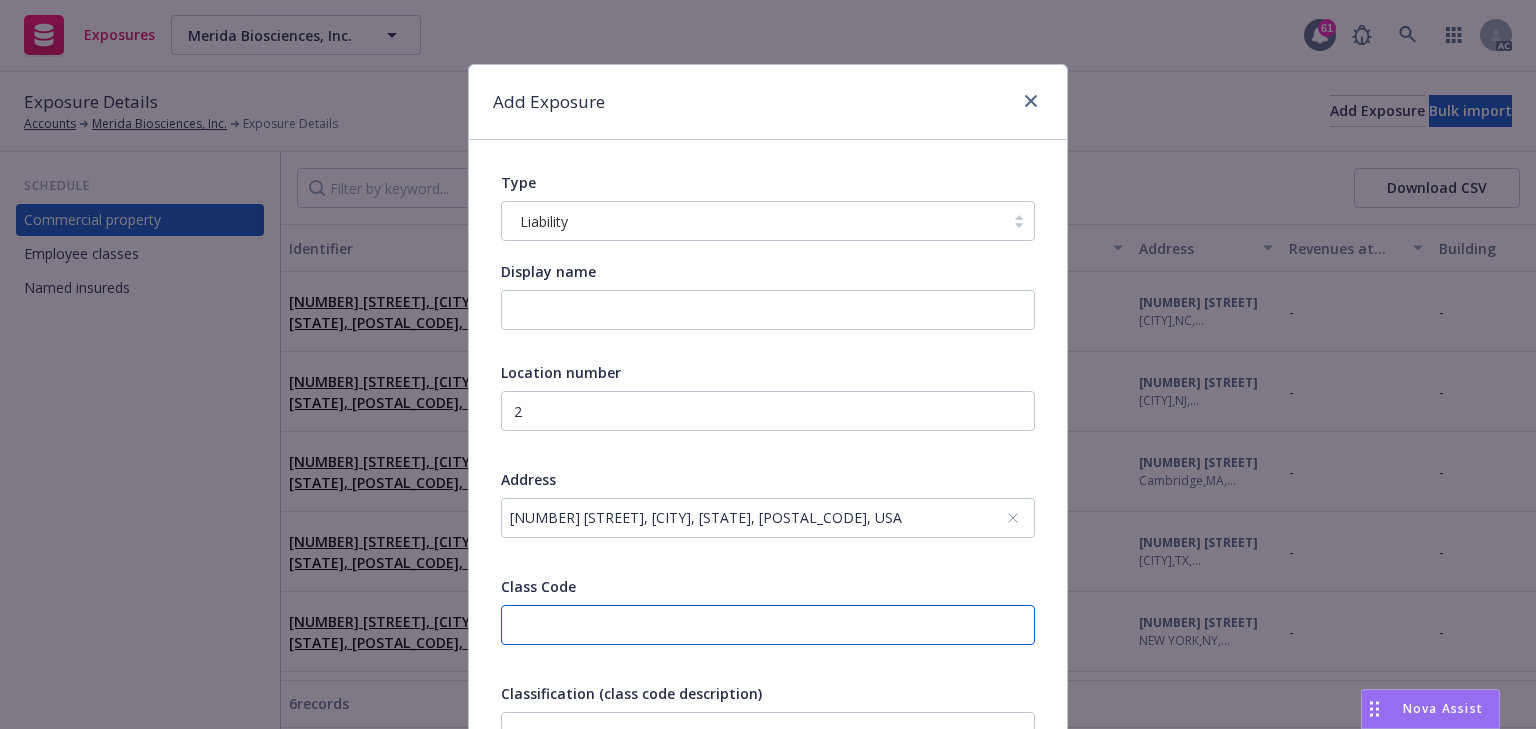 paste on "38432" 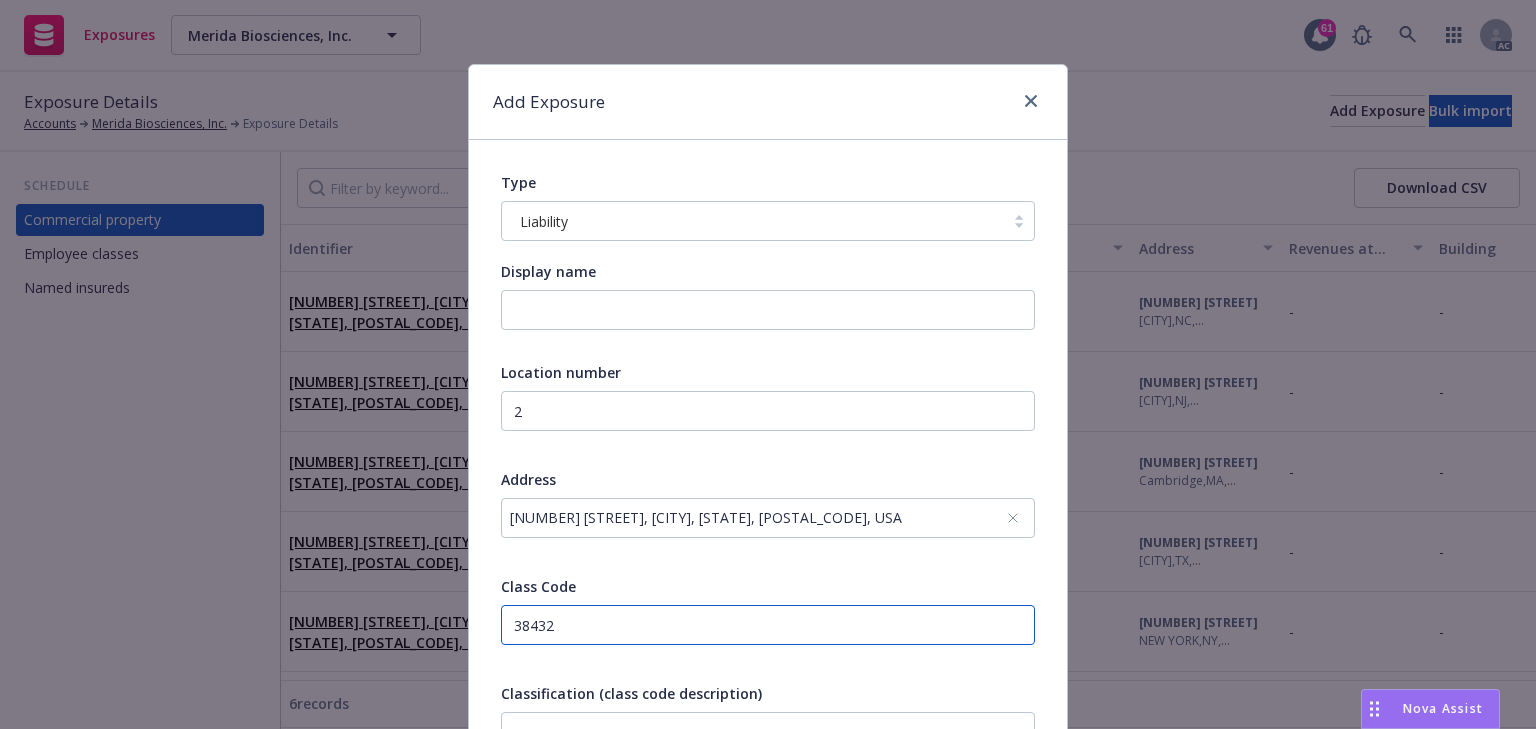 type on "38432" 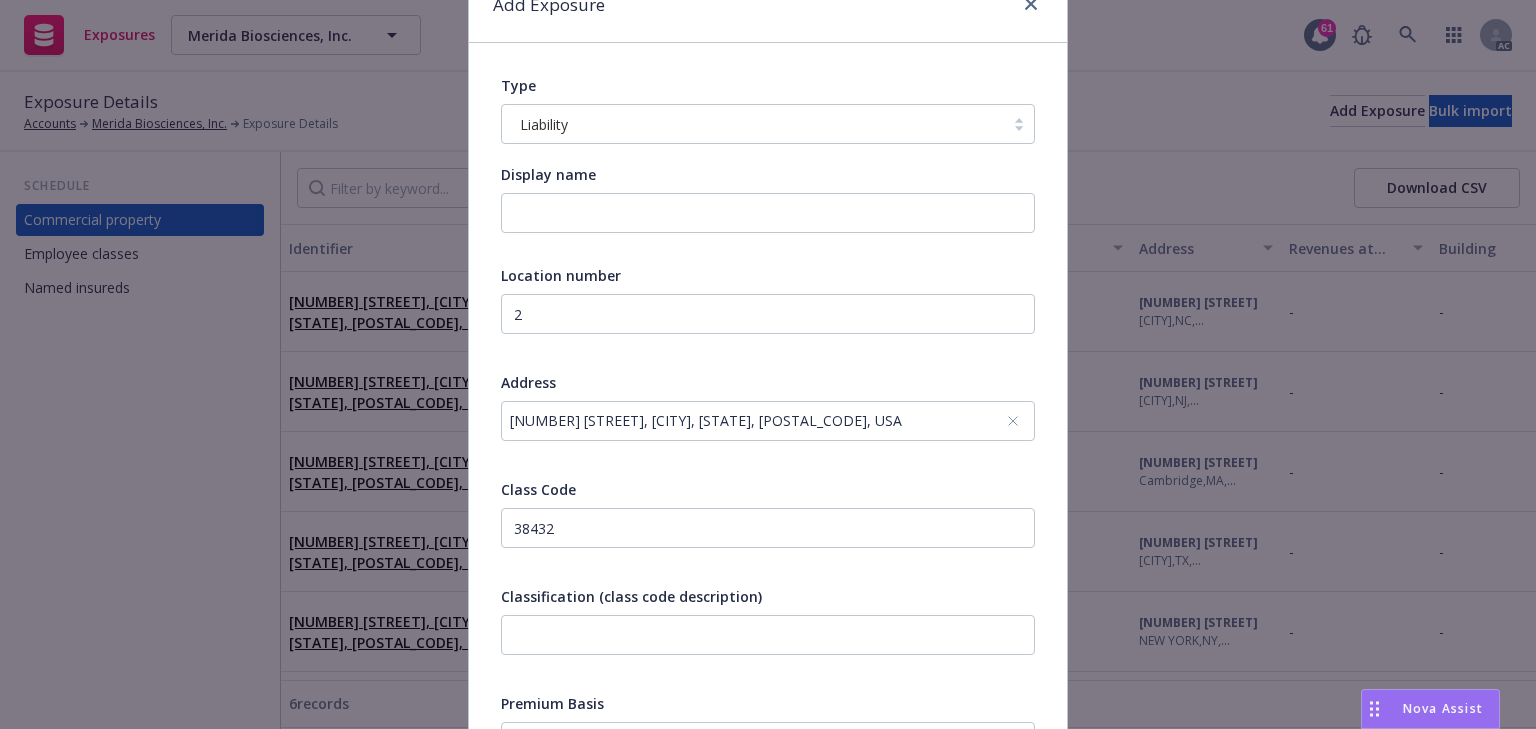 scroll, scrollTop: 240, scrollLeft: 0, axis: vertical 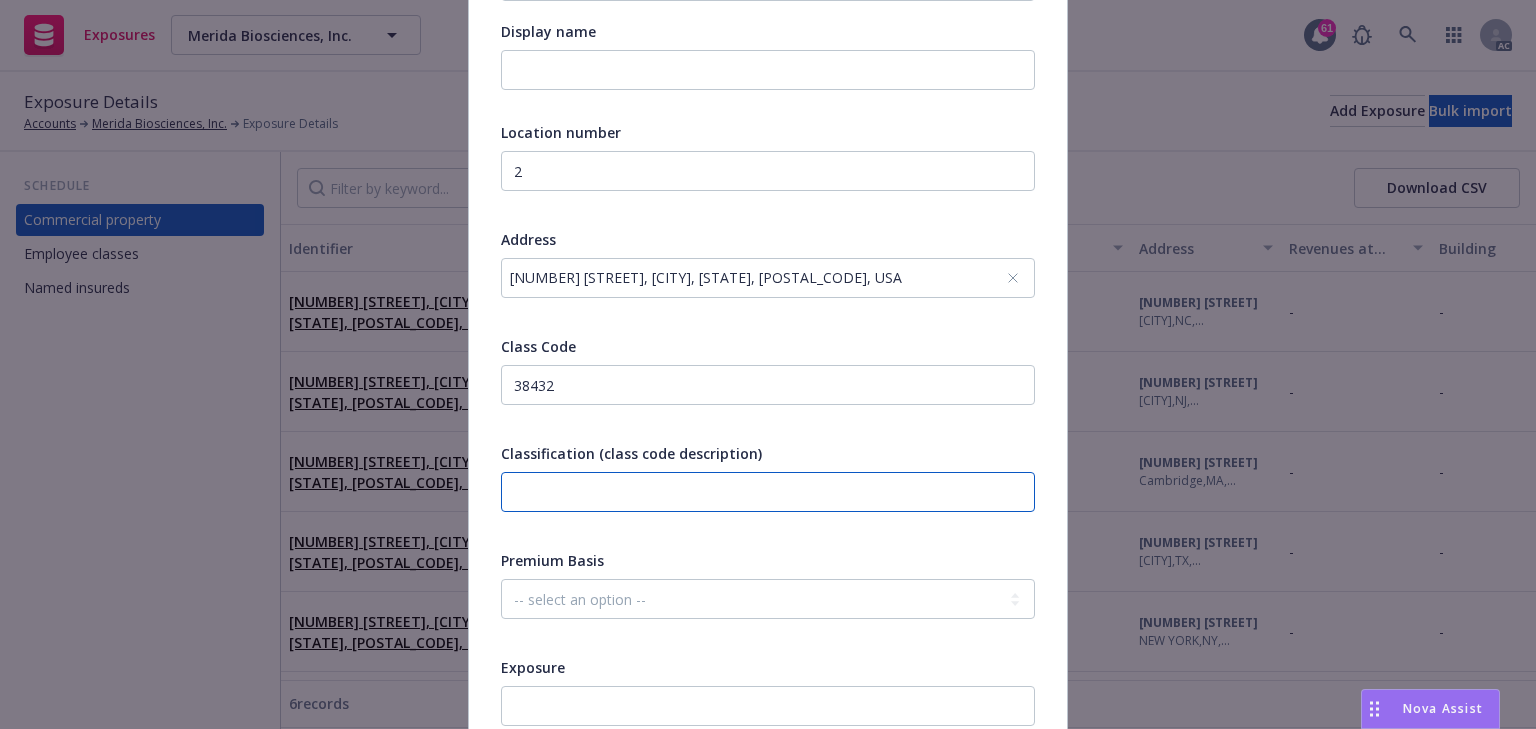 click at bounding box center [768, 492] 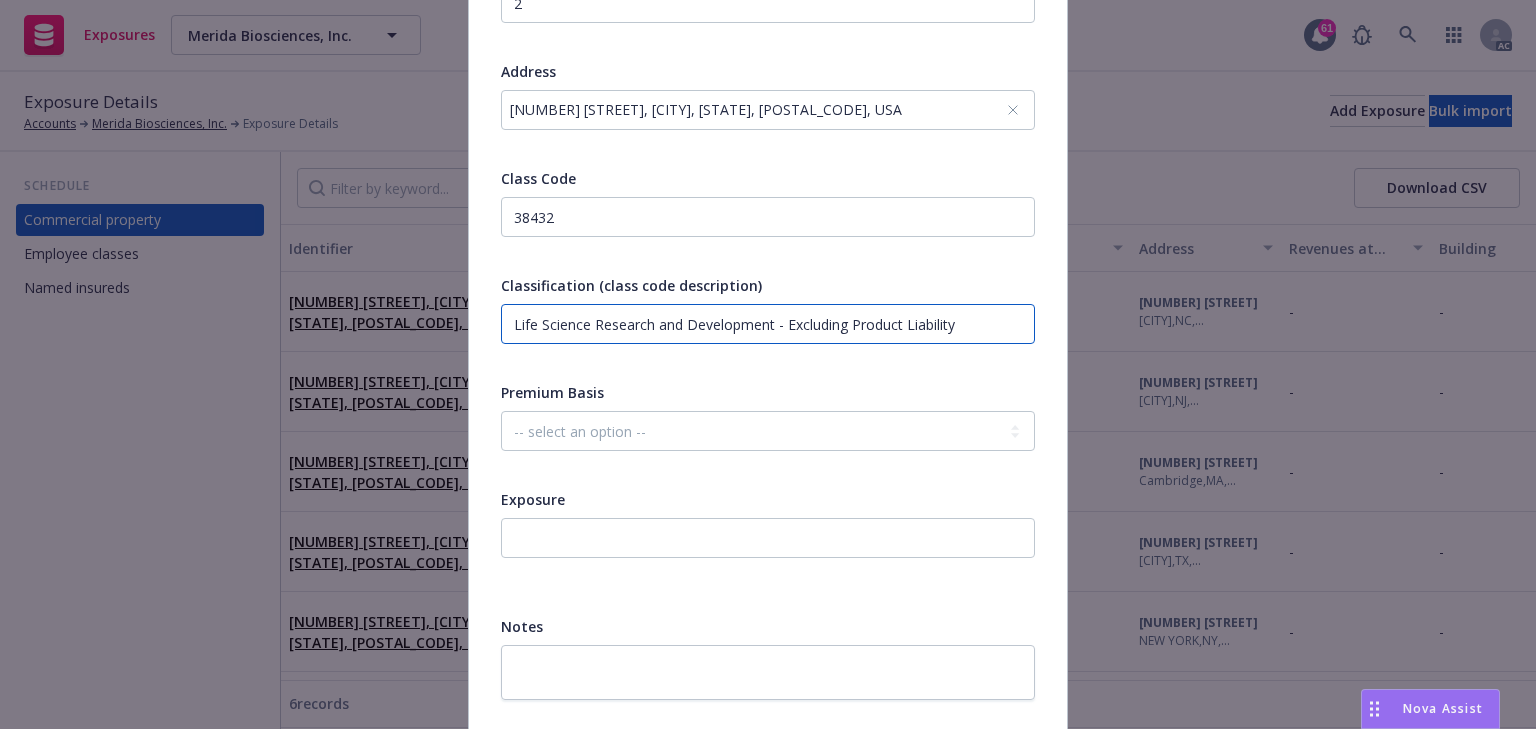 scroll, scrollTop: 480, scrollLeft: 0, axis: vertical 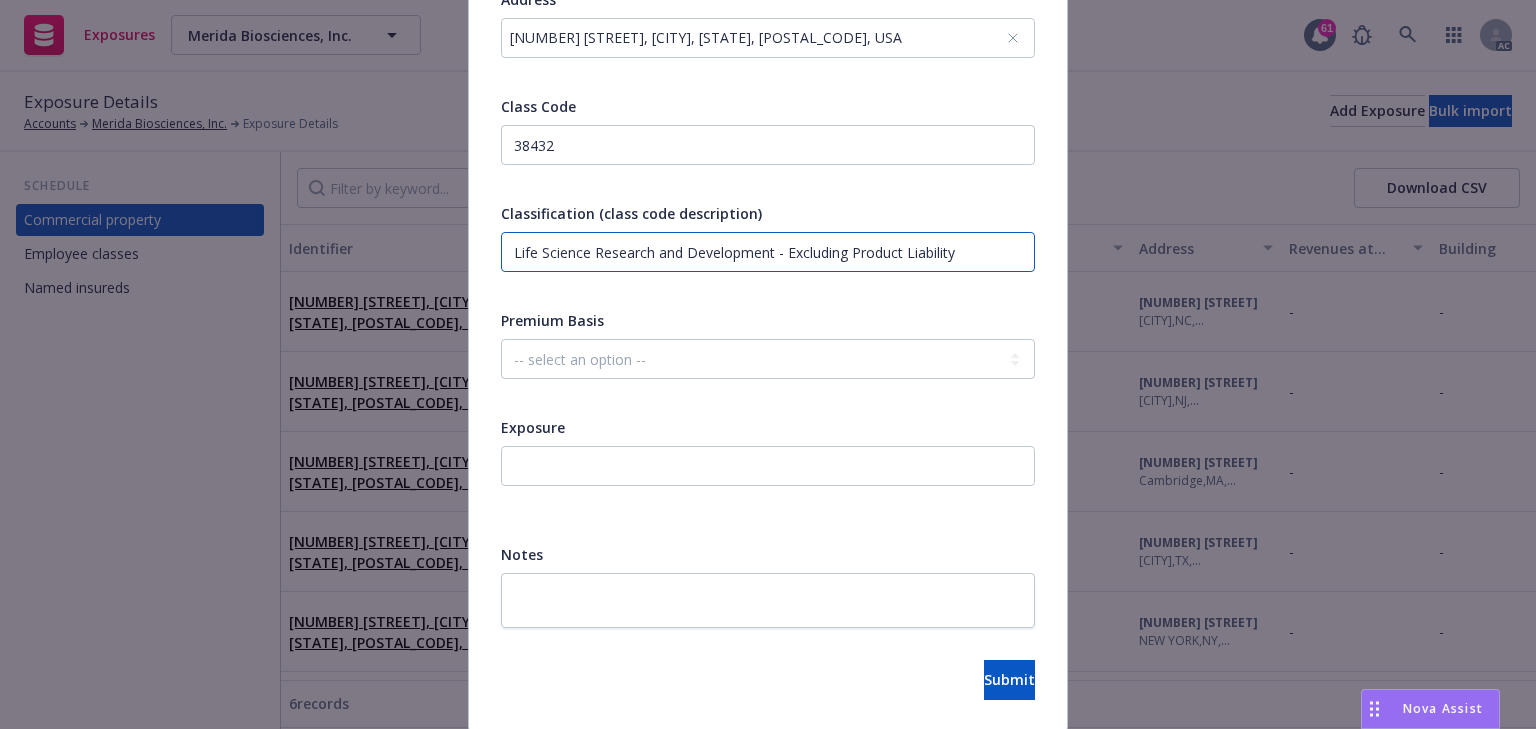 type on "Life Science Research and Development - Excluding Product Liability" 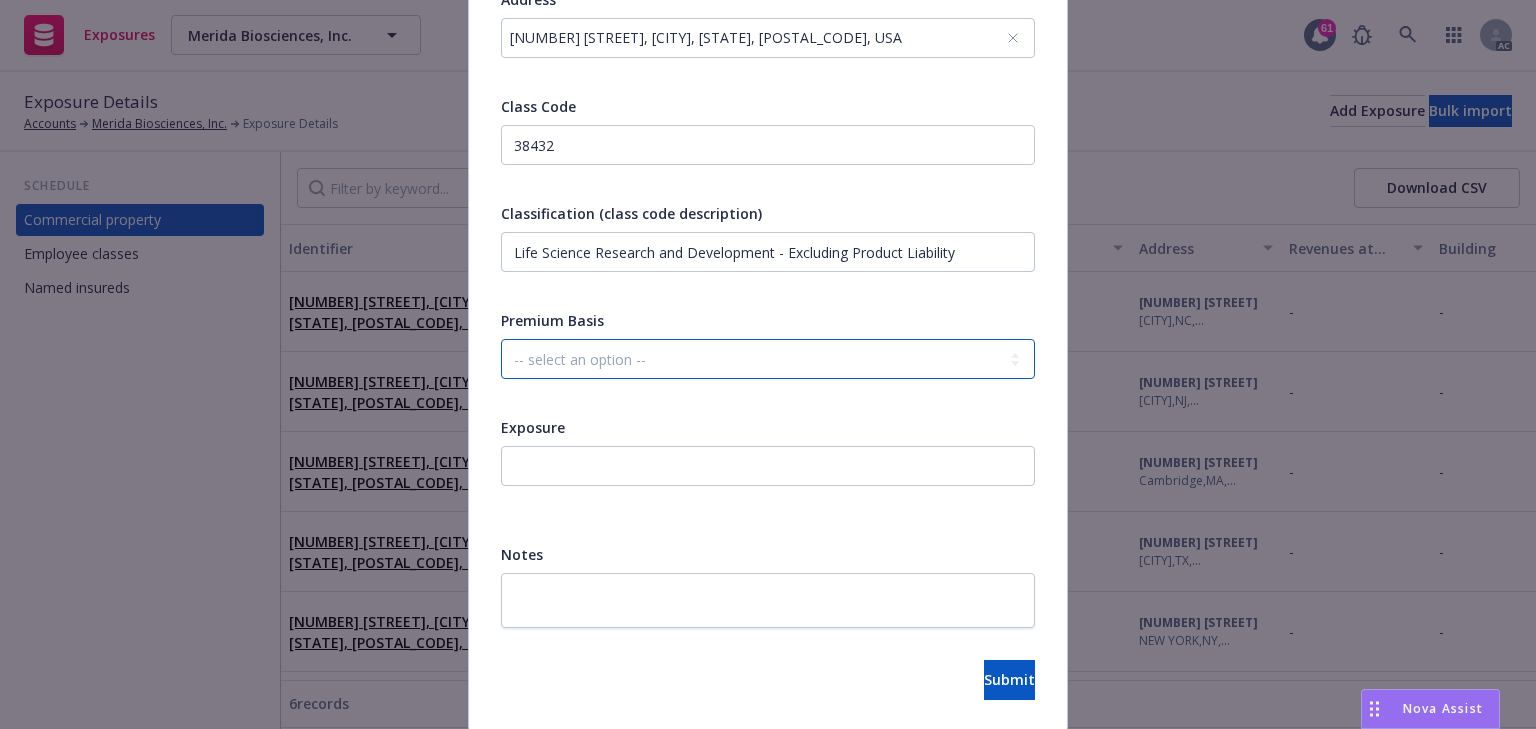 click on "-- select an option -- Revenue ($) Payroll ($) Square footage Headcount Unit Acreage Other" at bounding box center (768, 359) 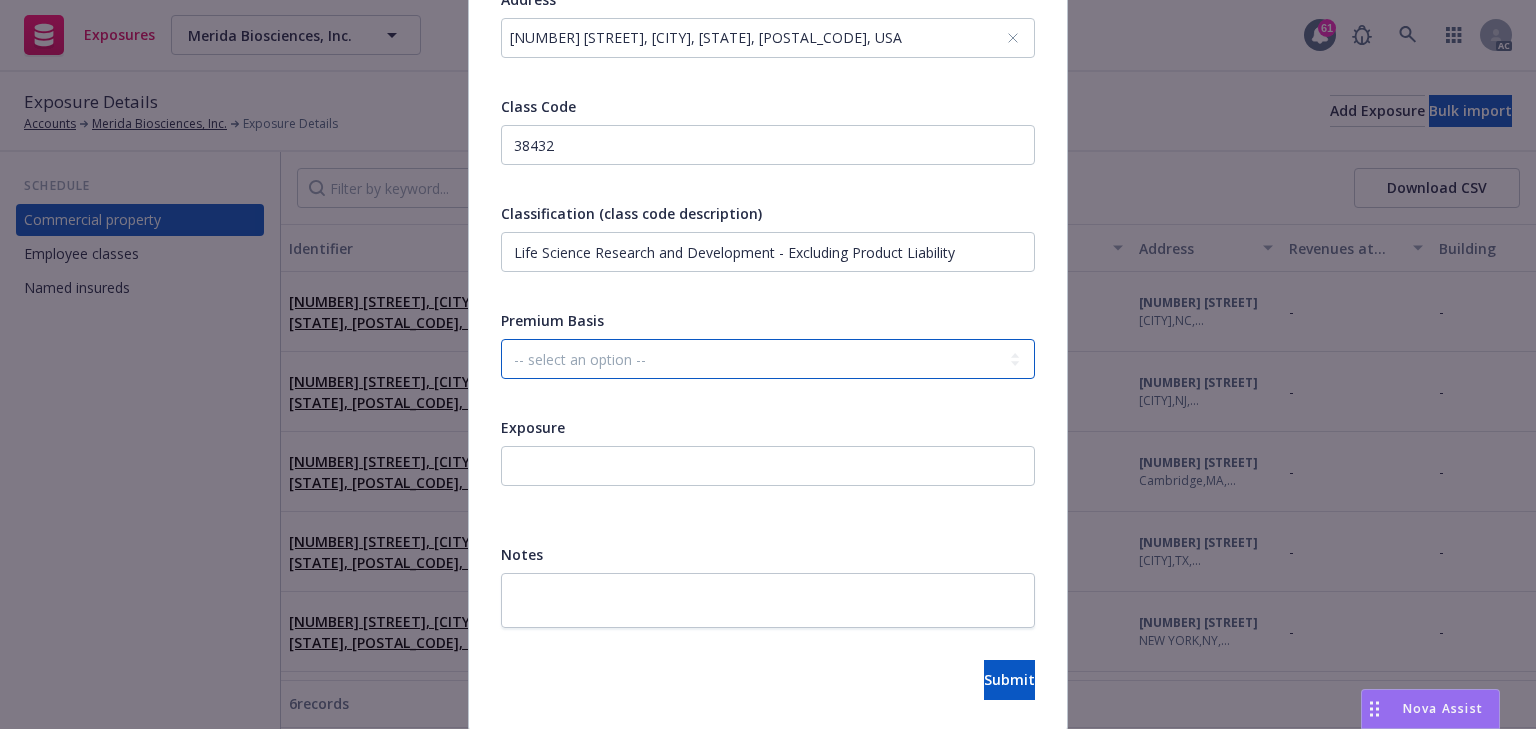 select on "PAYROLL" 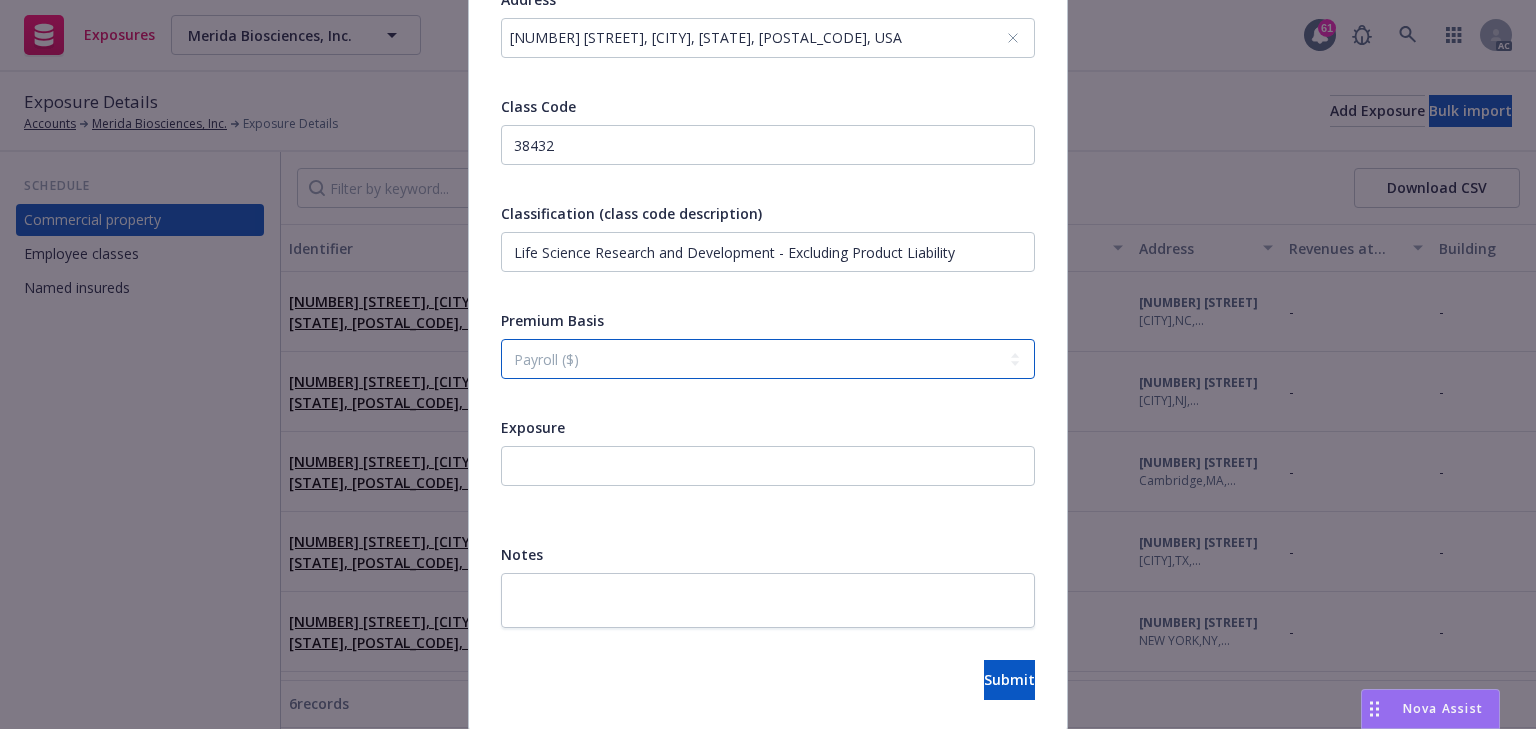 click on "-- select an option -- Revenue ($) Payroll ($) Square footage Headcount Unit Acreage Other" at bounding box center (768, 359) 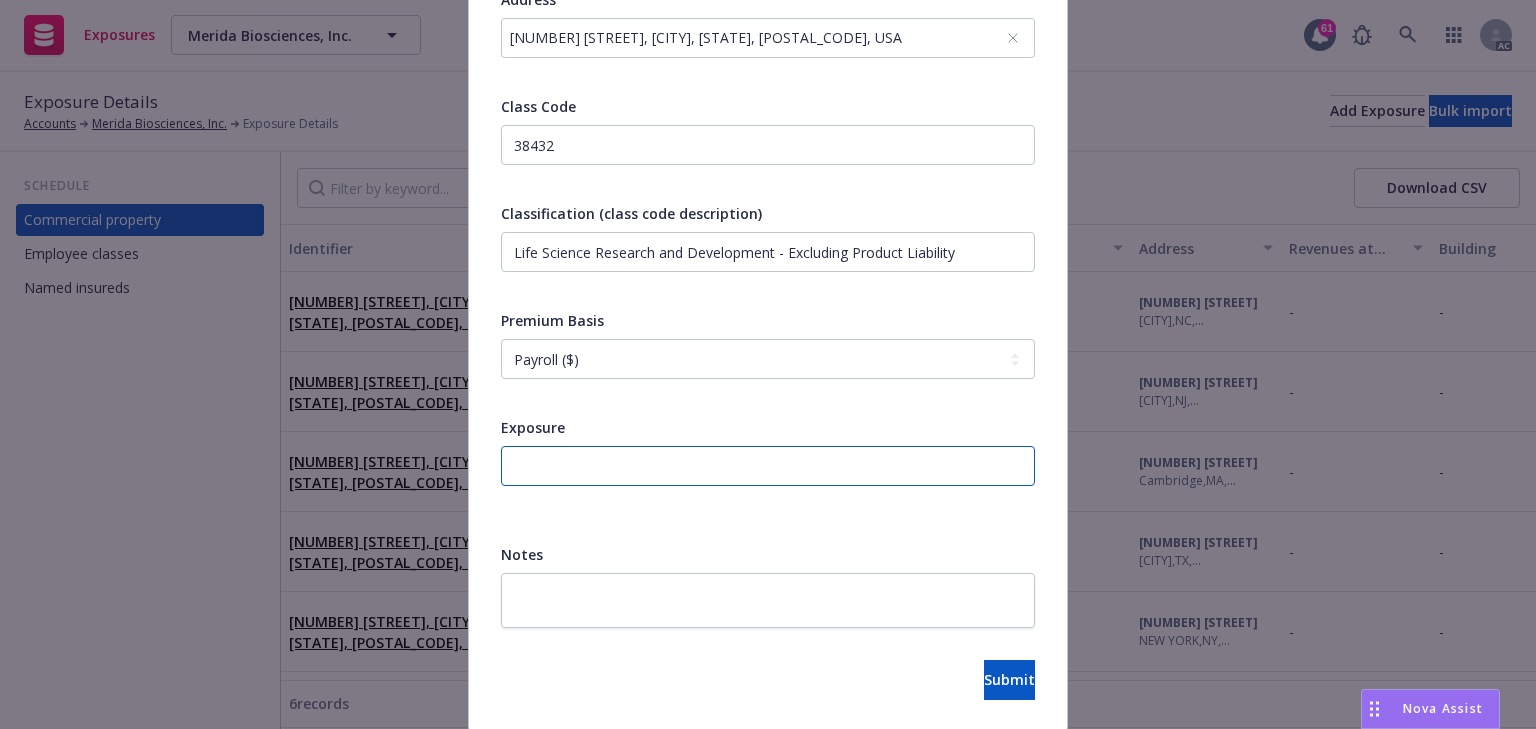click at bounding box center (768, 466) 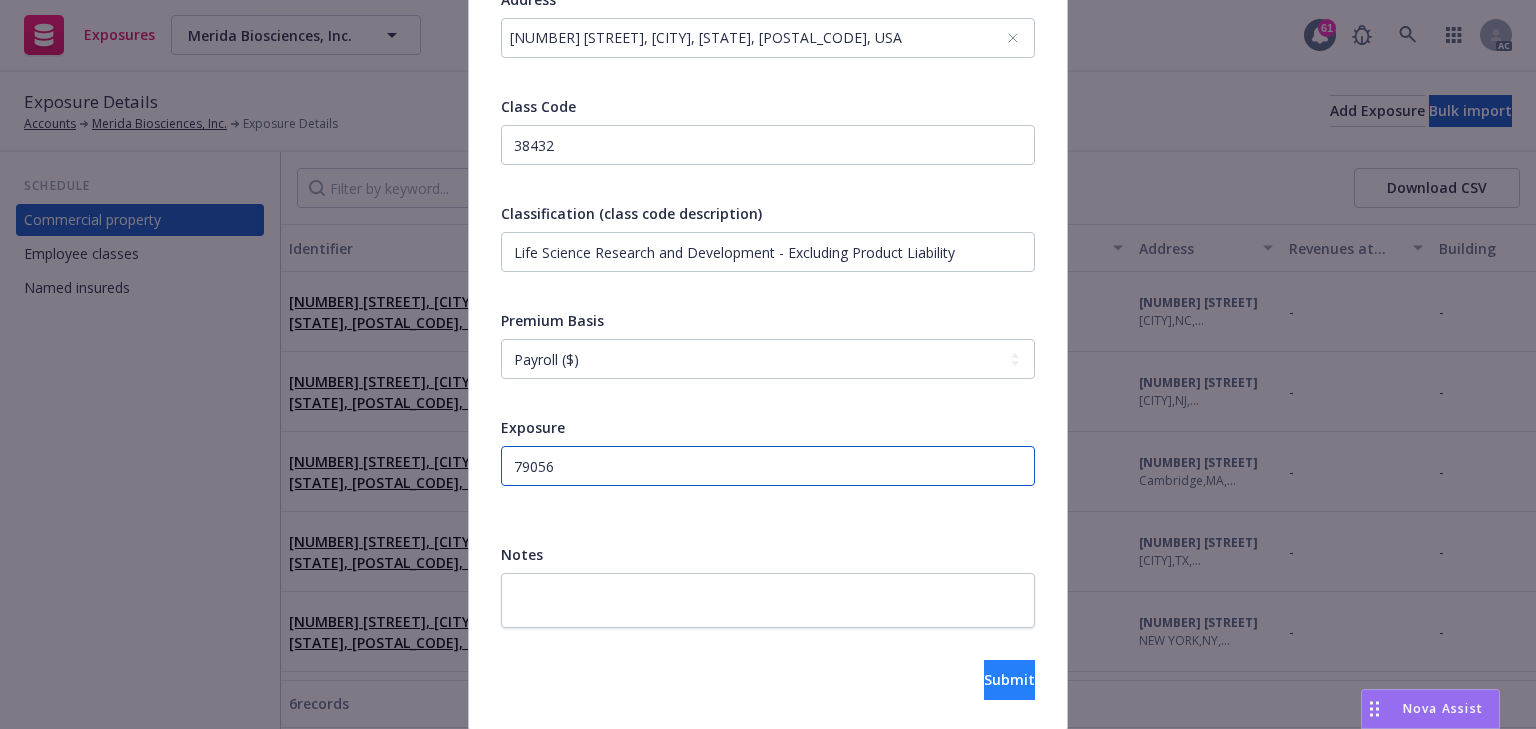 type on "79056" 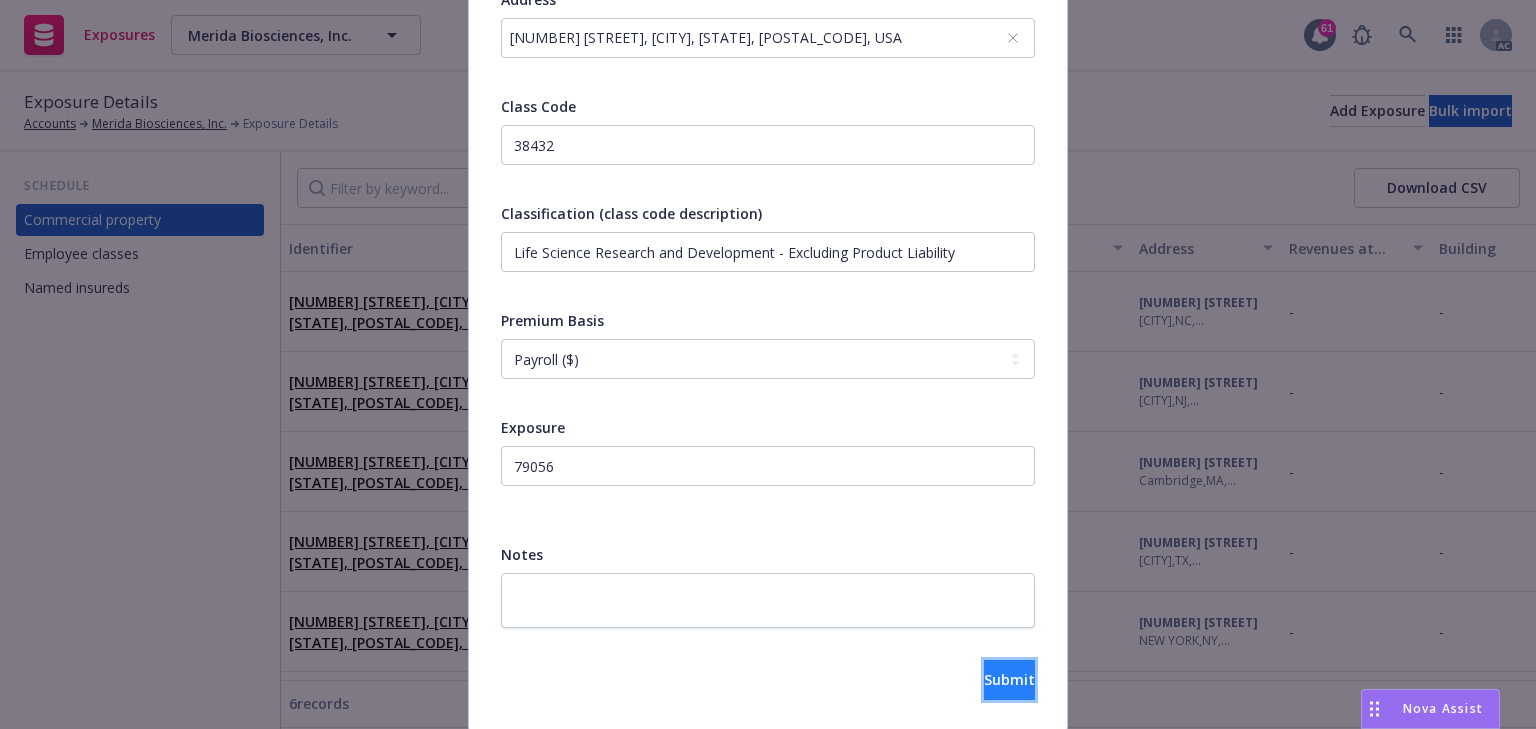 click on "Submit" at bounding box center [1009, 679] 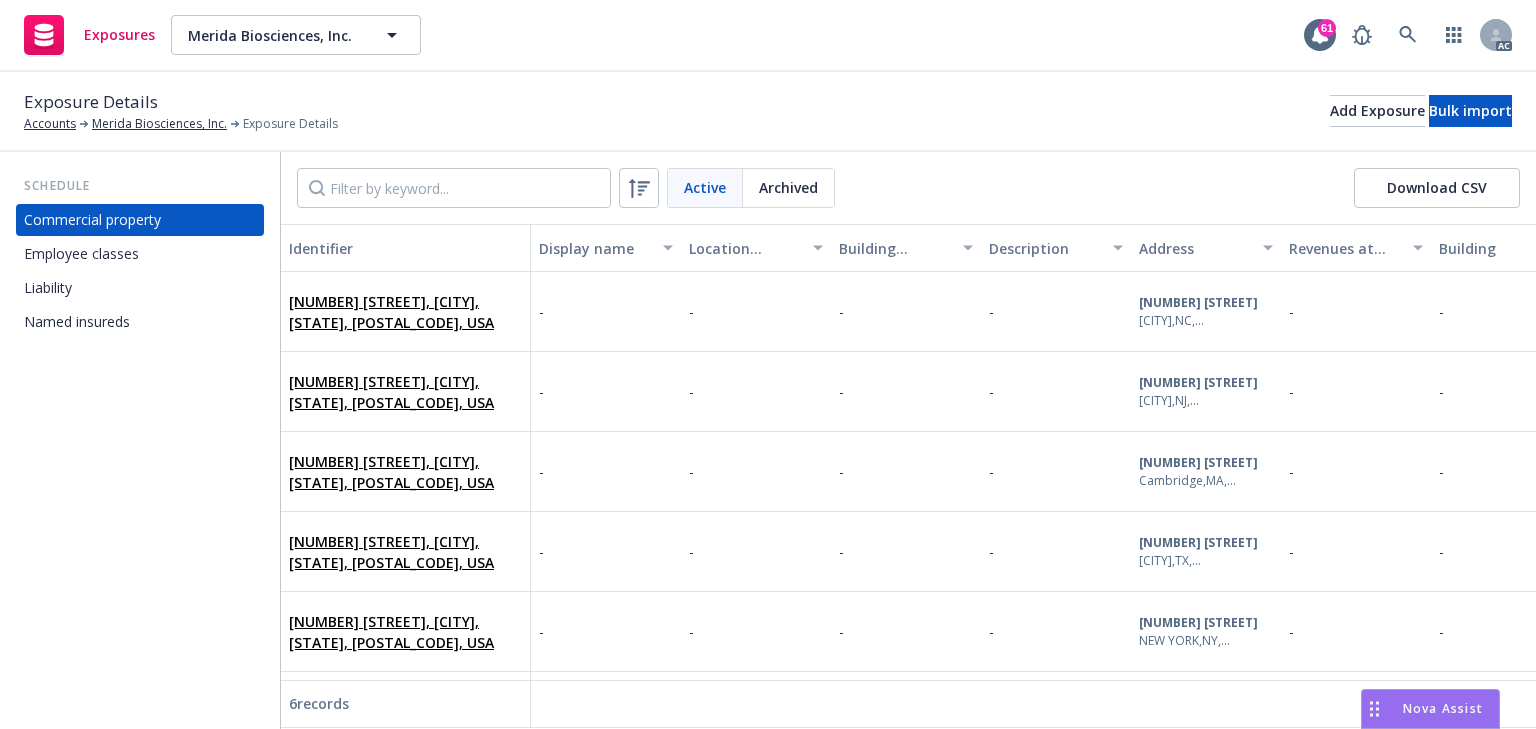 click on "Liability" at bounding box center [140, 288] 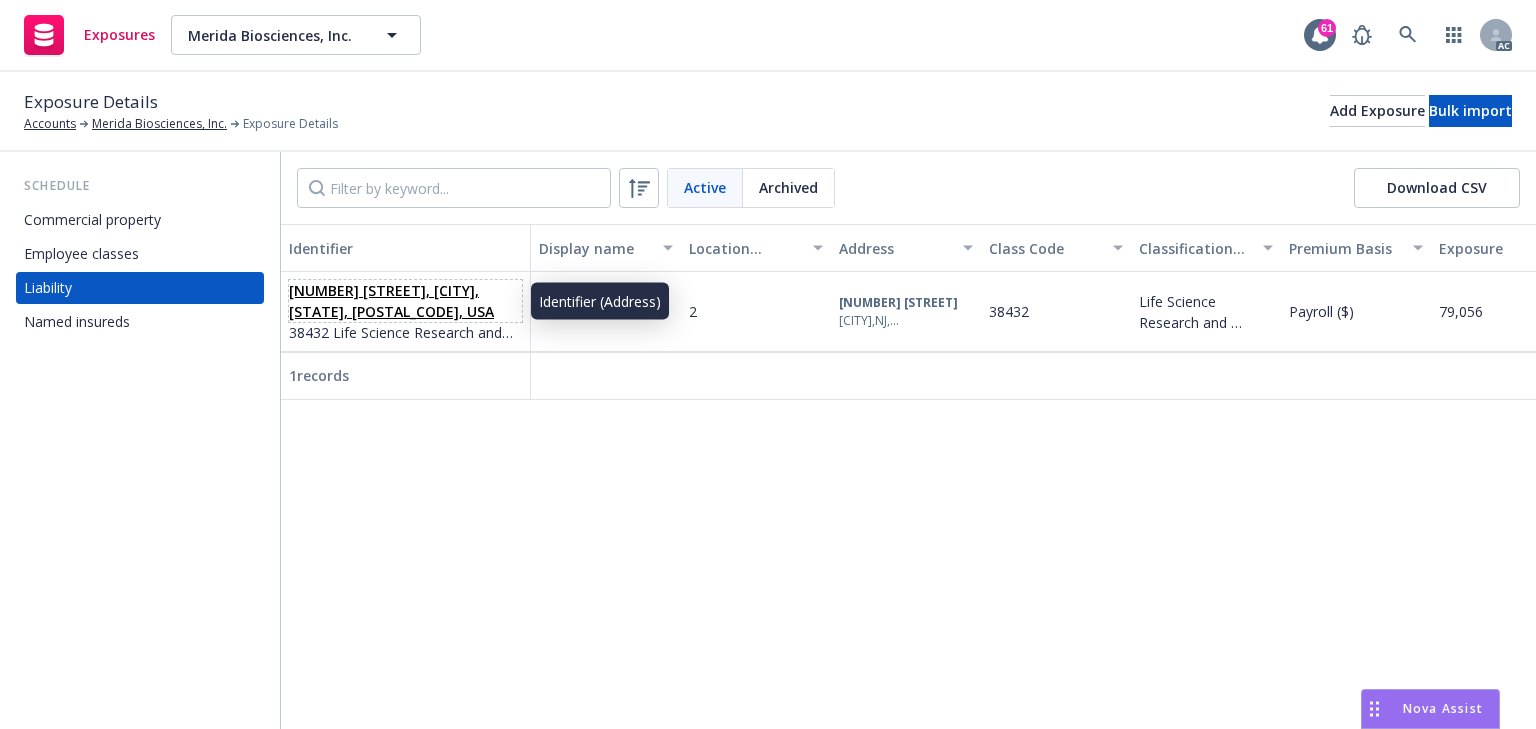 click on "[NUMBER] [STREET], [CITY], [STATE], [POSTAL_CODE], USA" at bounding box center [391, 301] 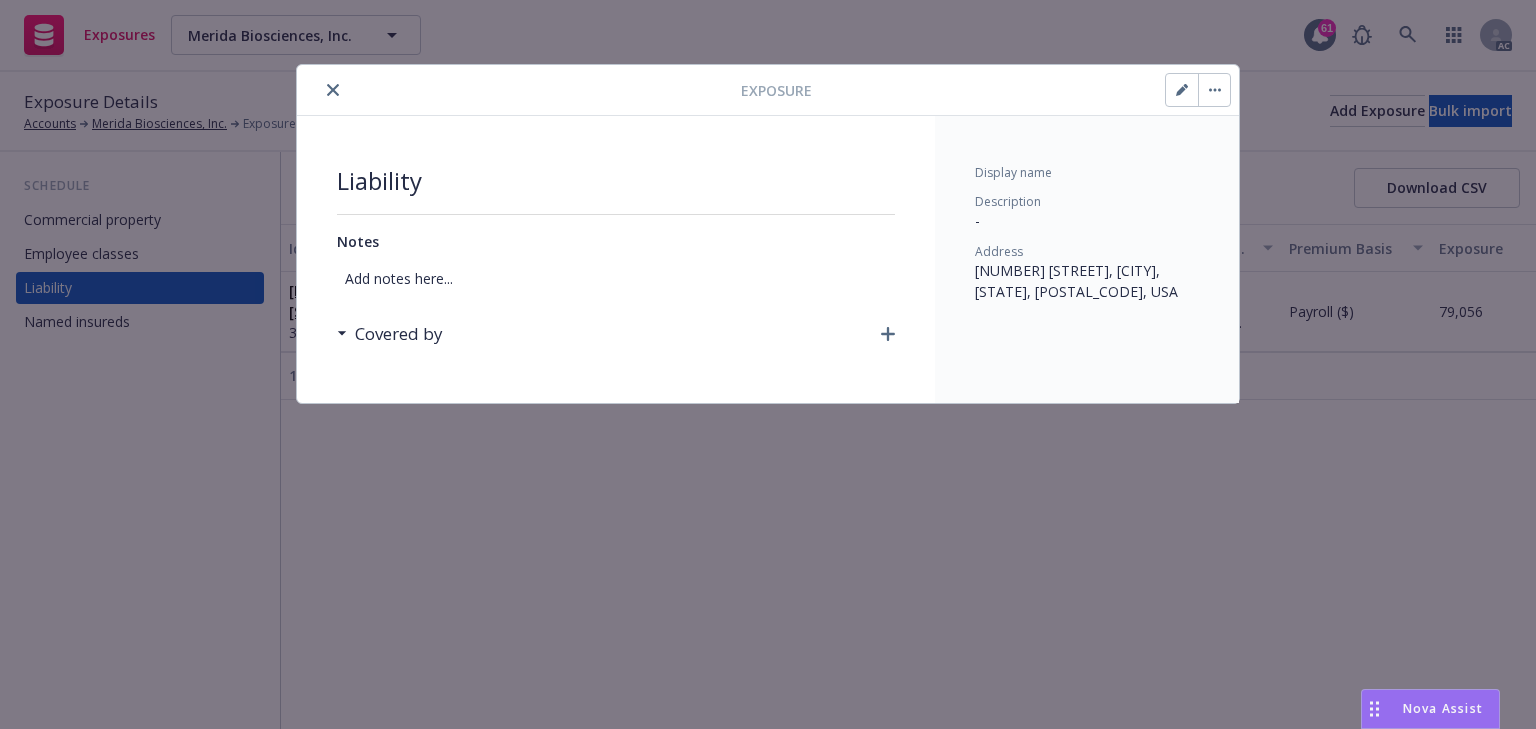 click 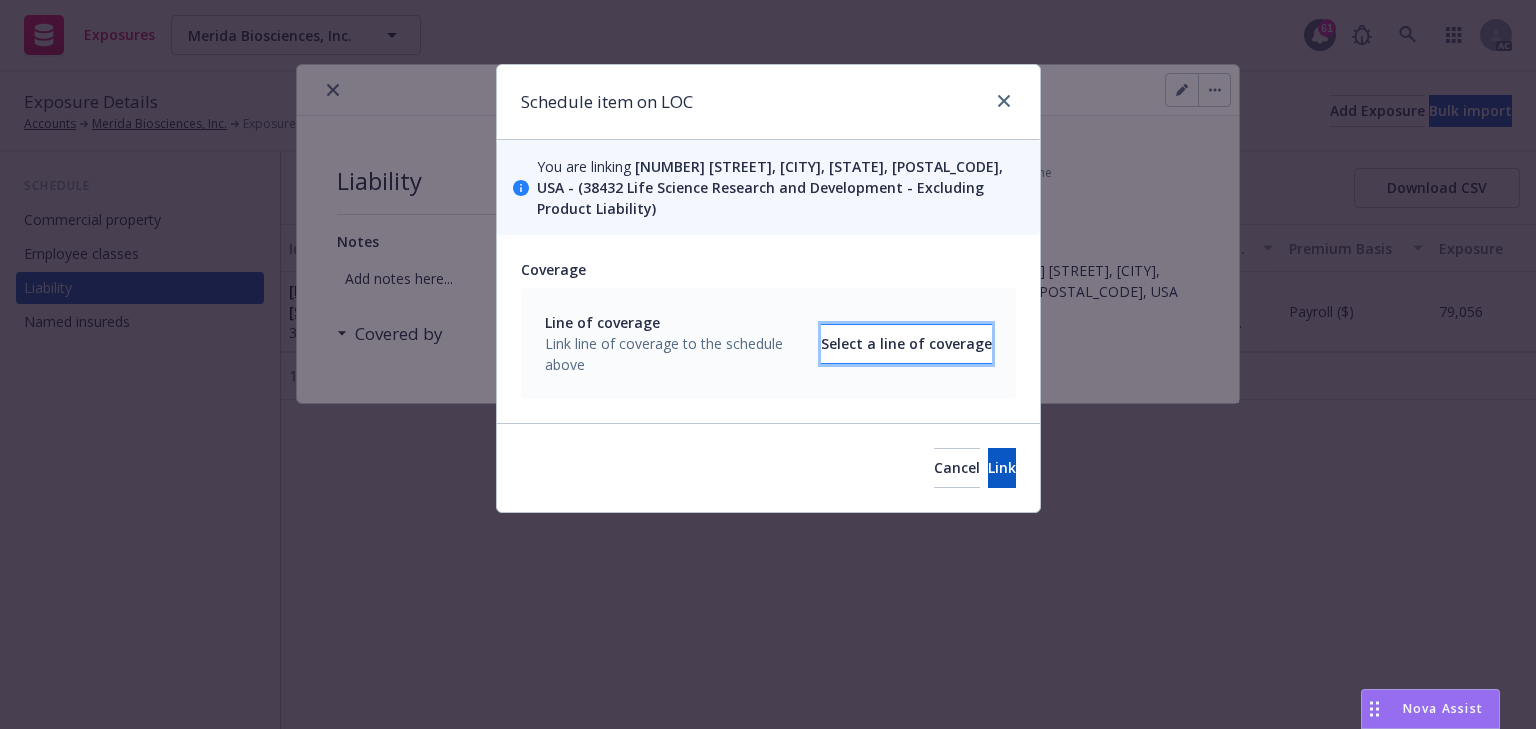click on "Select a line of coverage" at bounding box center (906, 344) 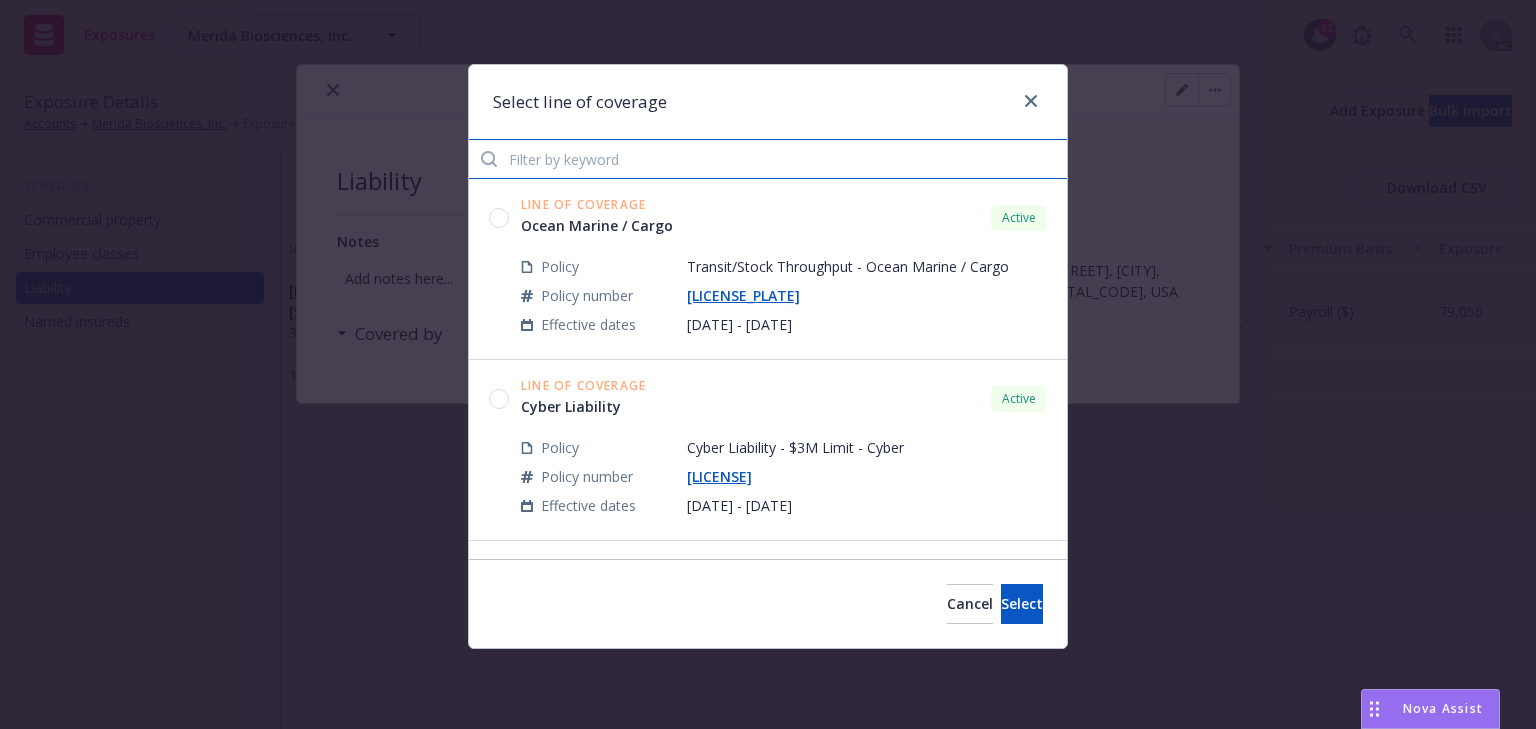 click at bounding box center (768, 159) 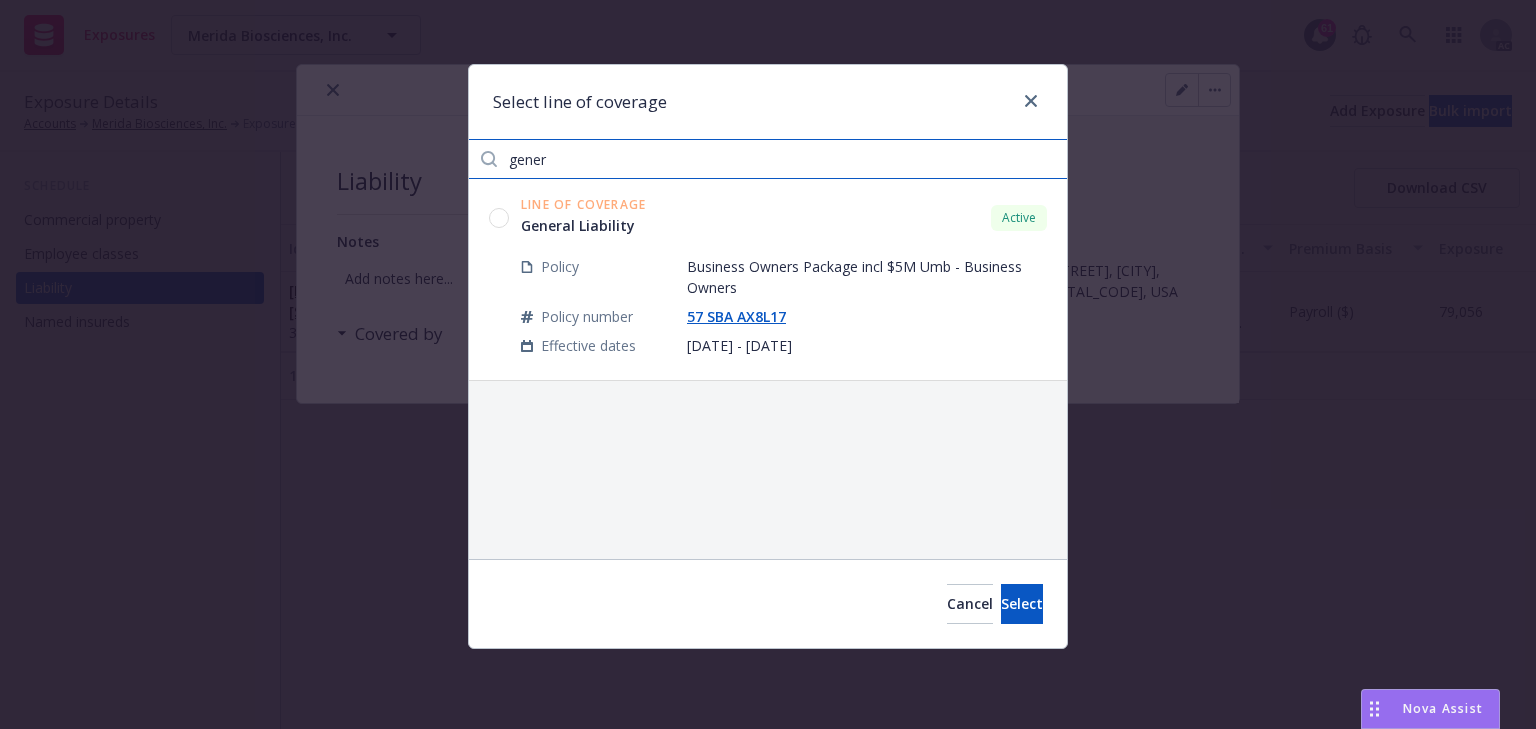 type on "gener" 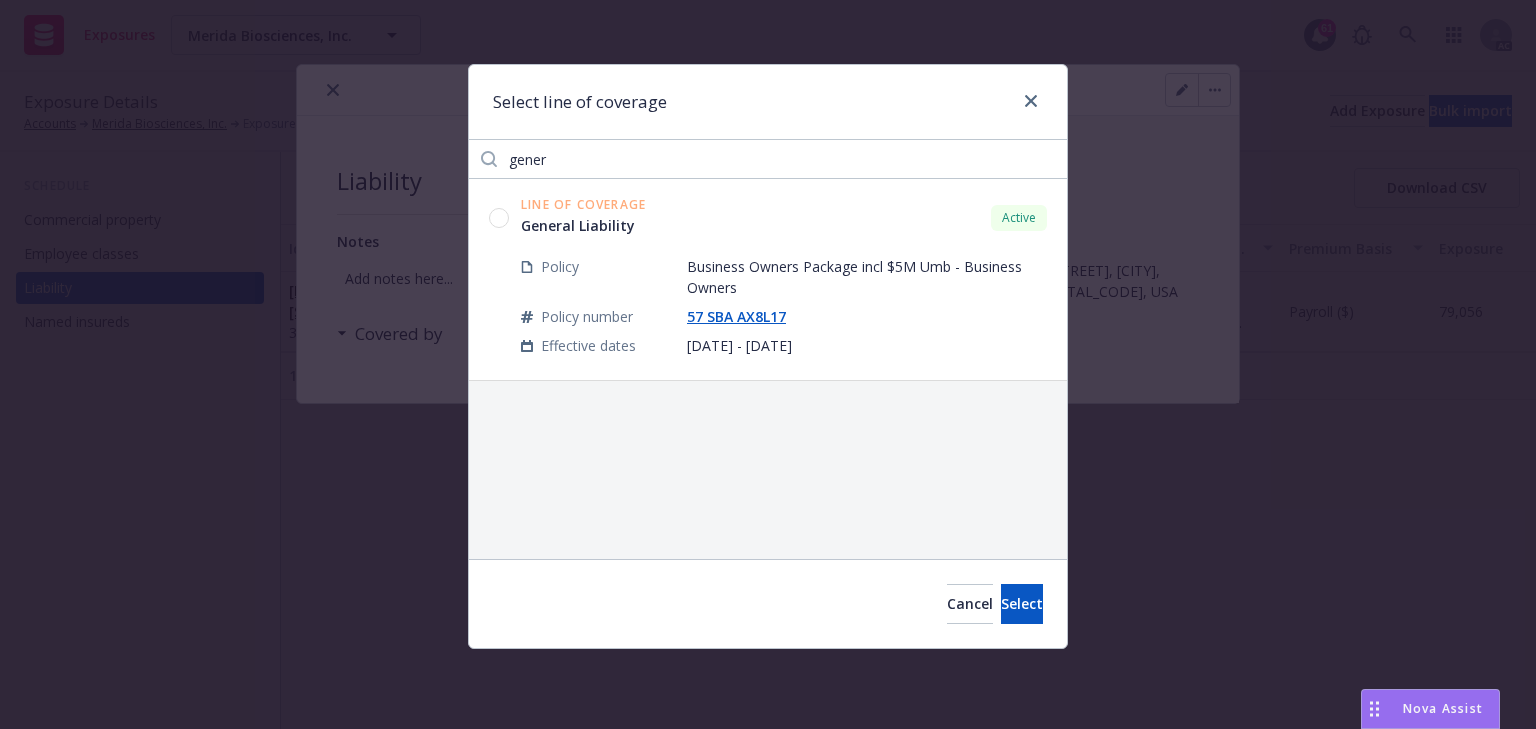 click 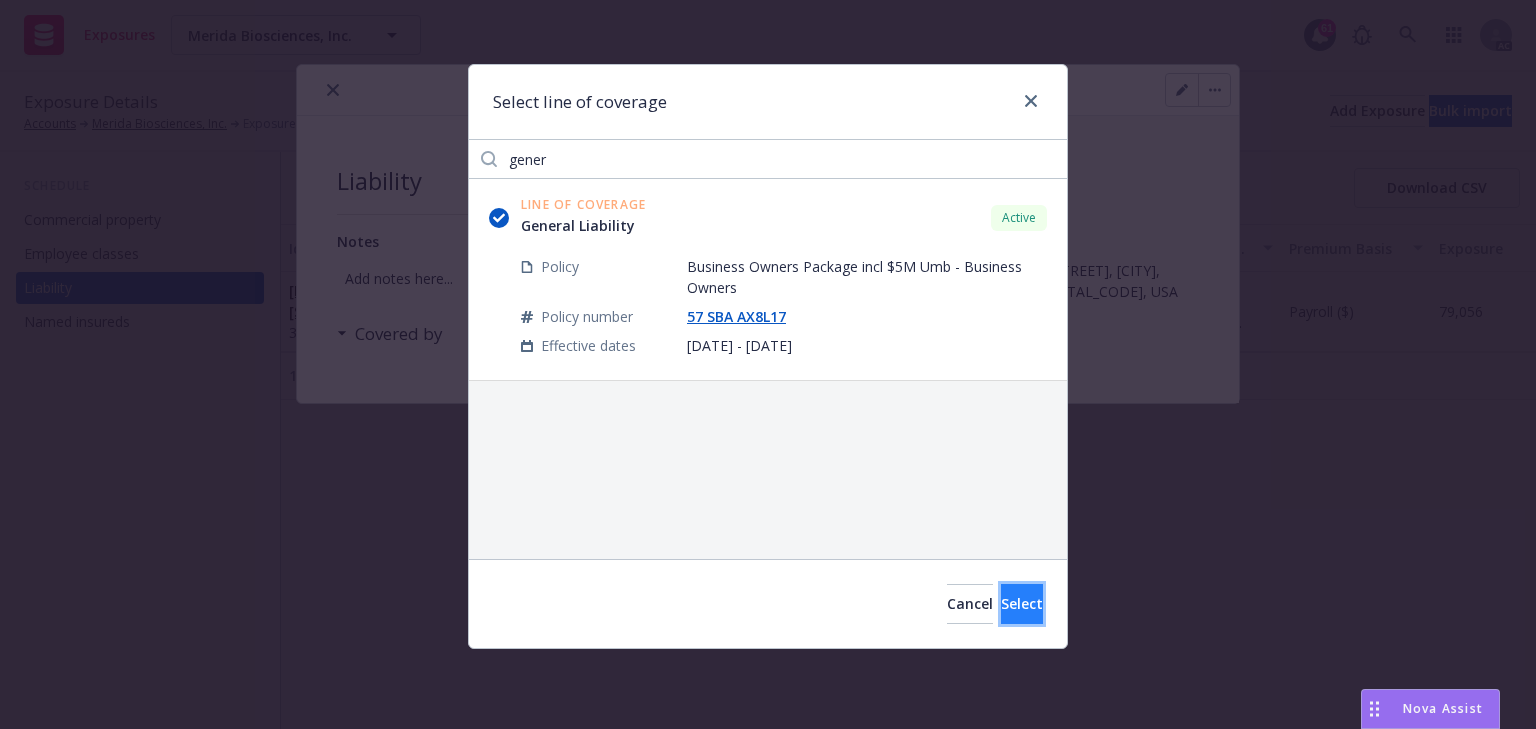 click on "Select" at bounding box center (1022, 603) 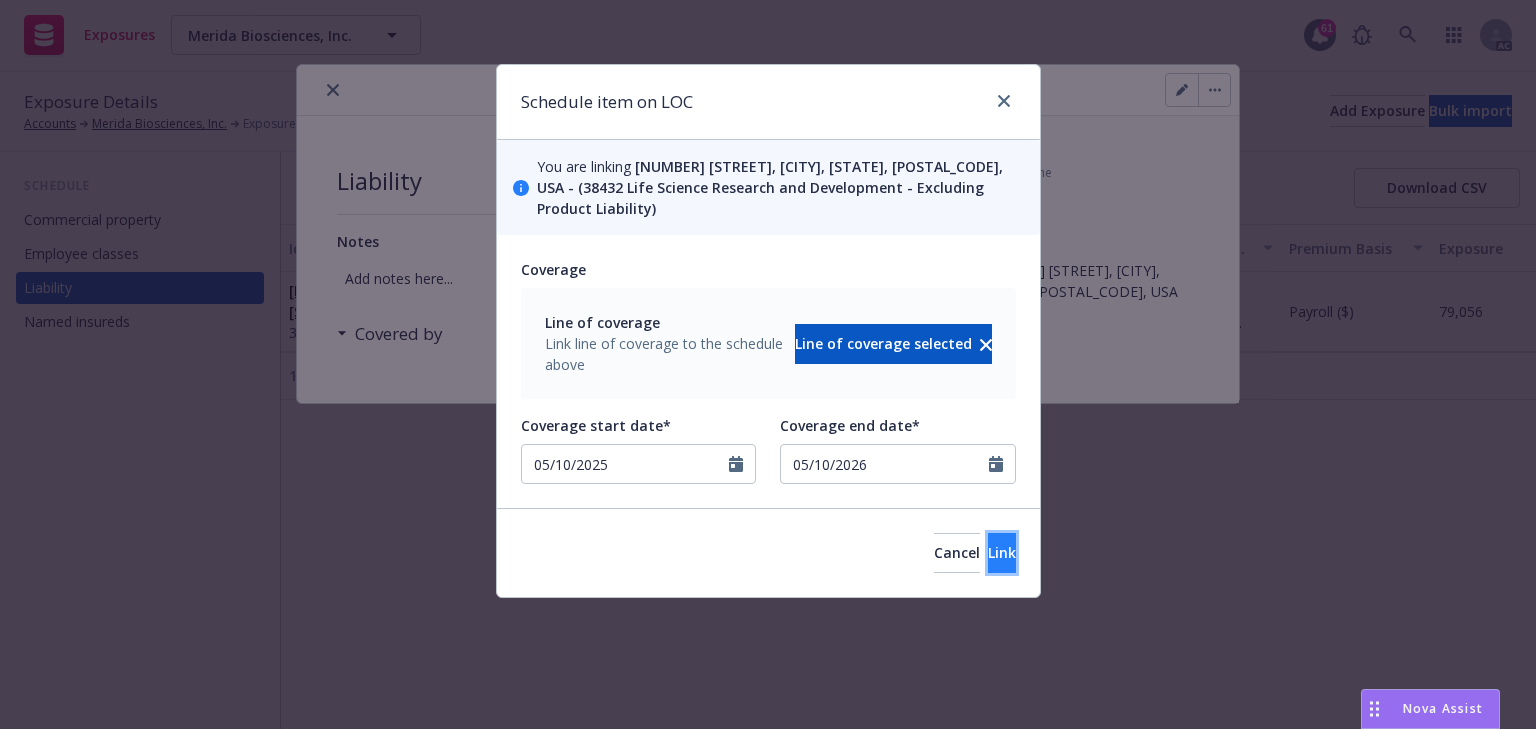 click on "Link" at bounding box center (1002, 552) 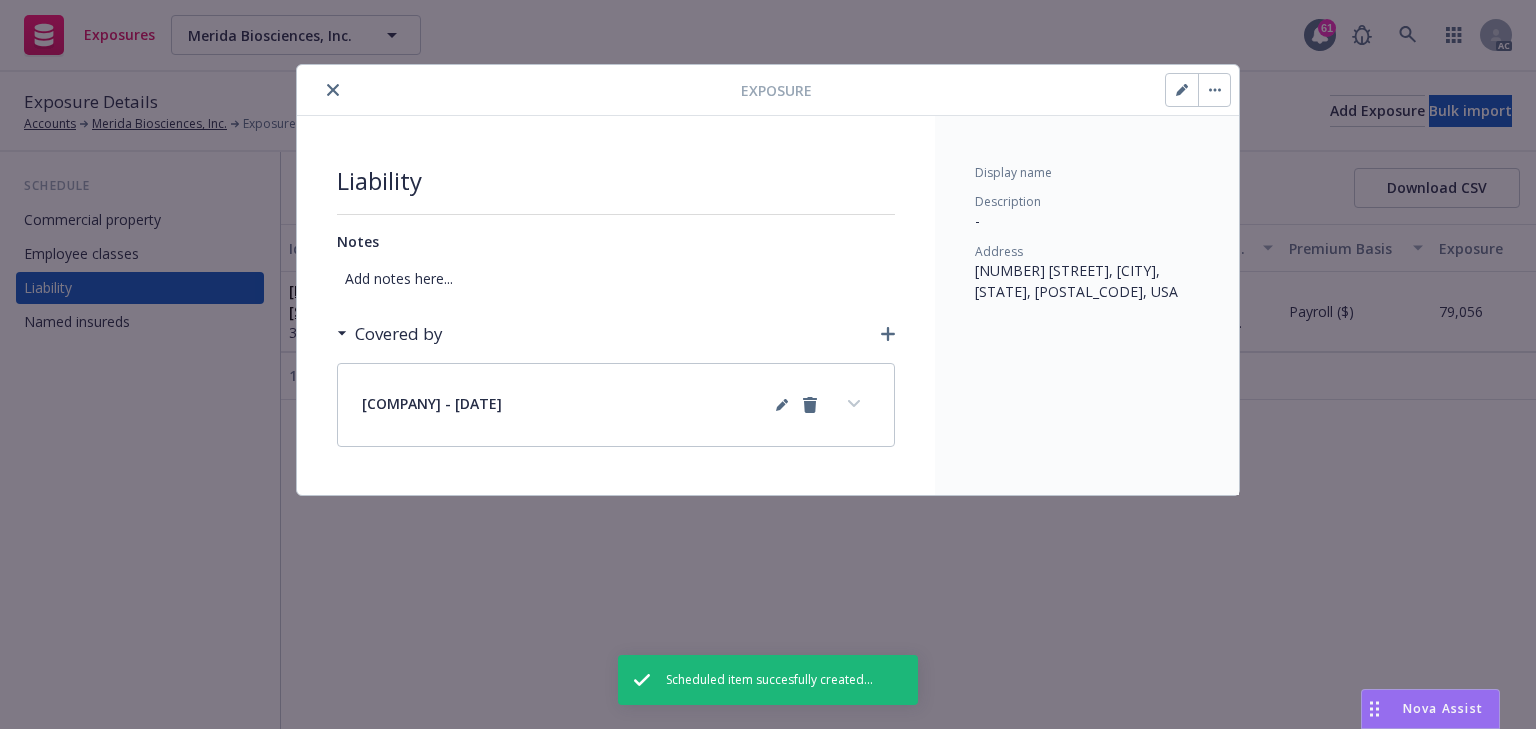 click at bounding box center (854, 404) 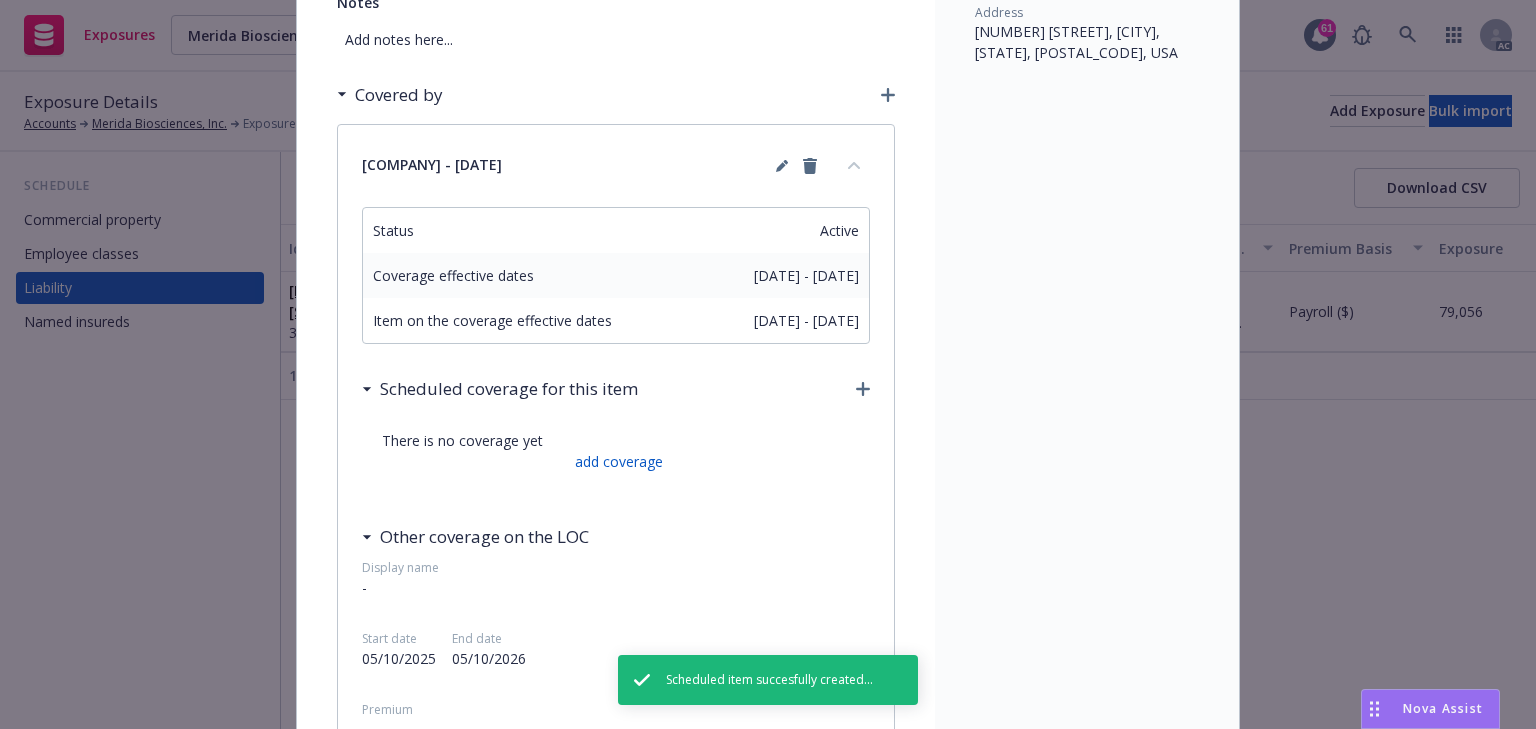 scroll, scrollTop: 240, scrollLeft: 0, axis: vertical 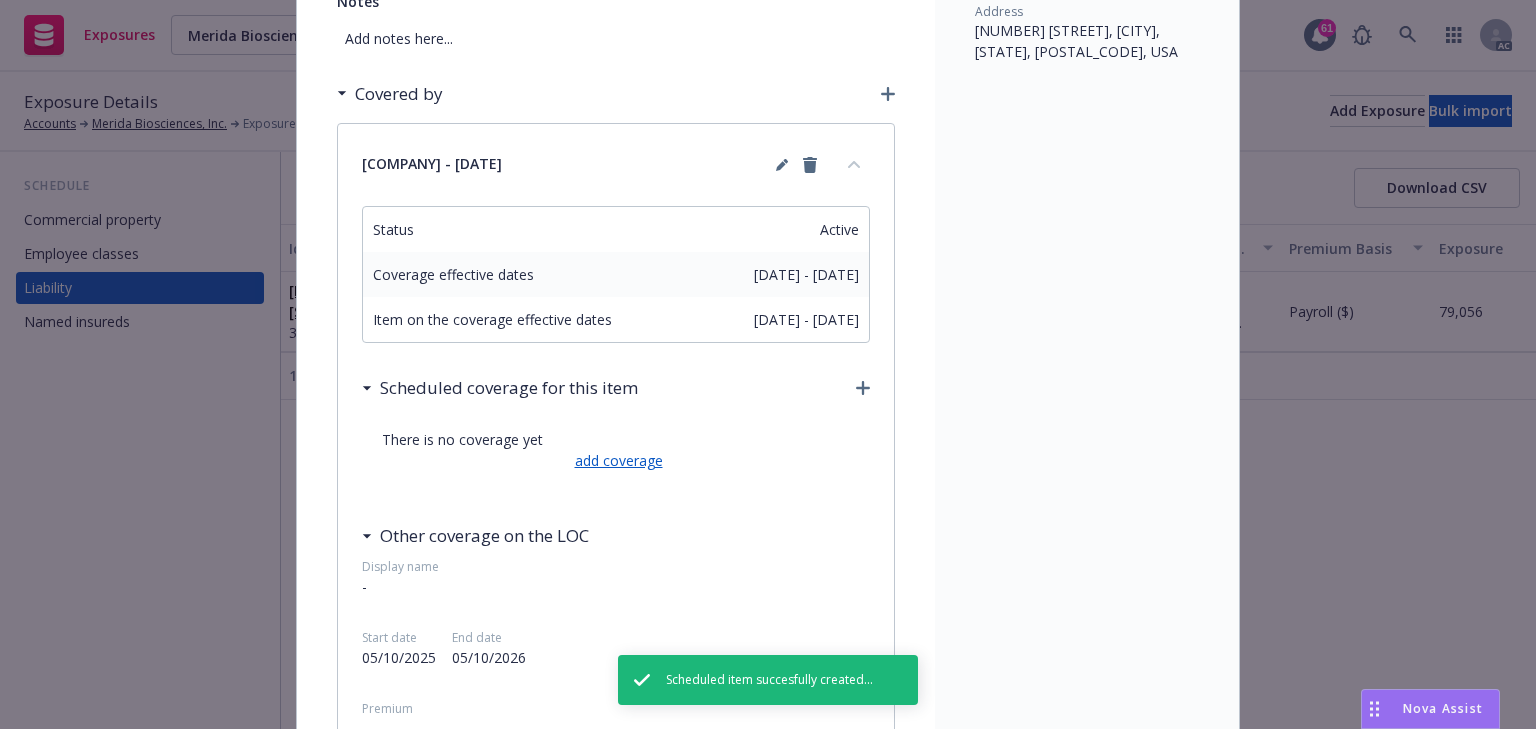 click on "add coverage" at bounding box center (616, 460) 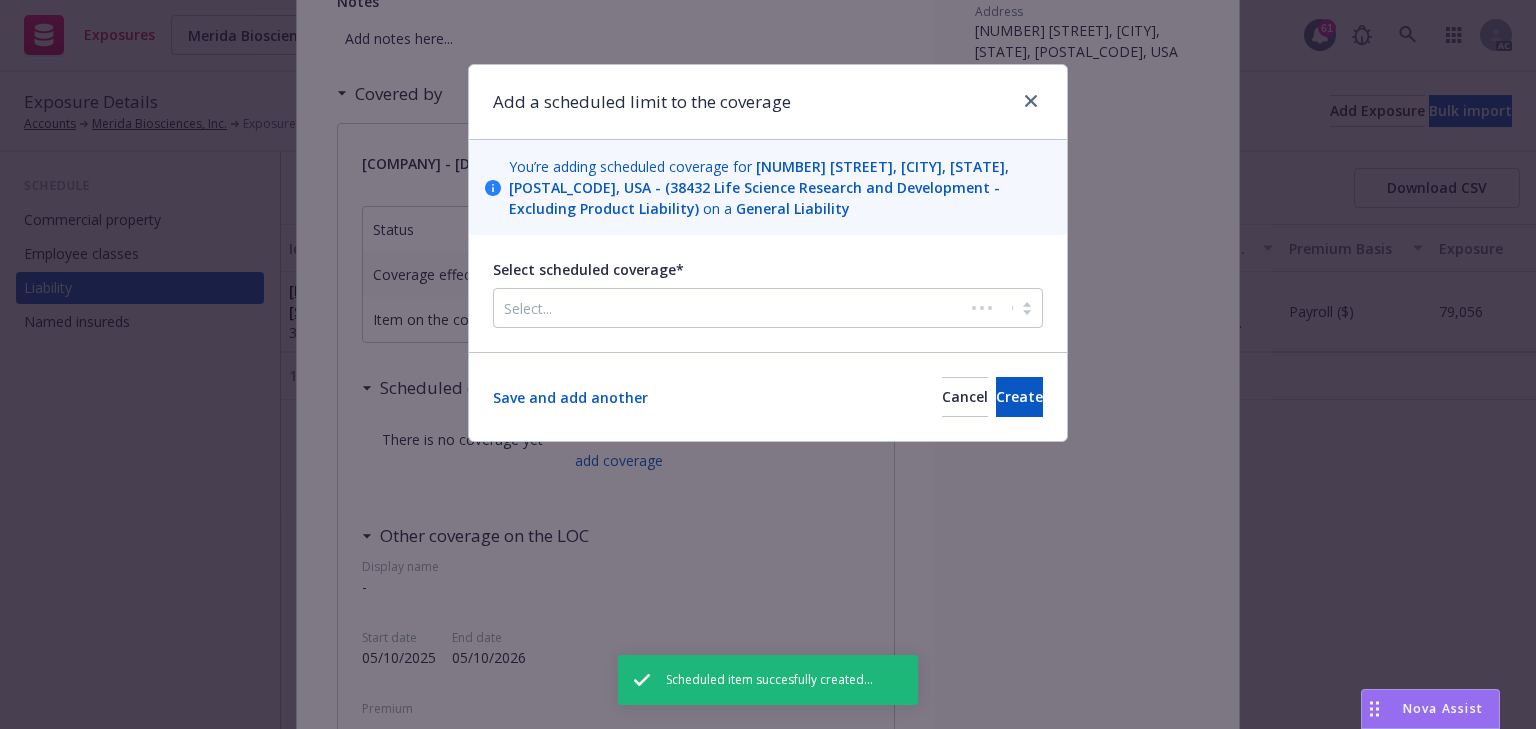 click at bounding box center (729, 308) 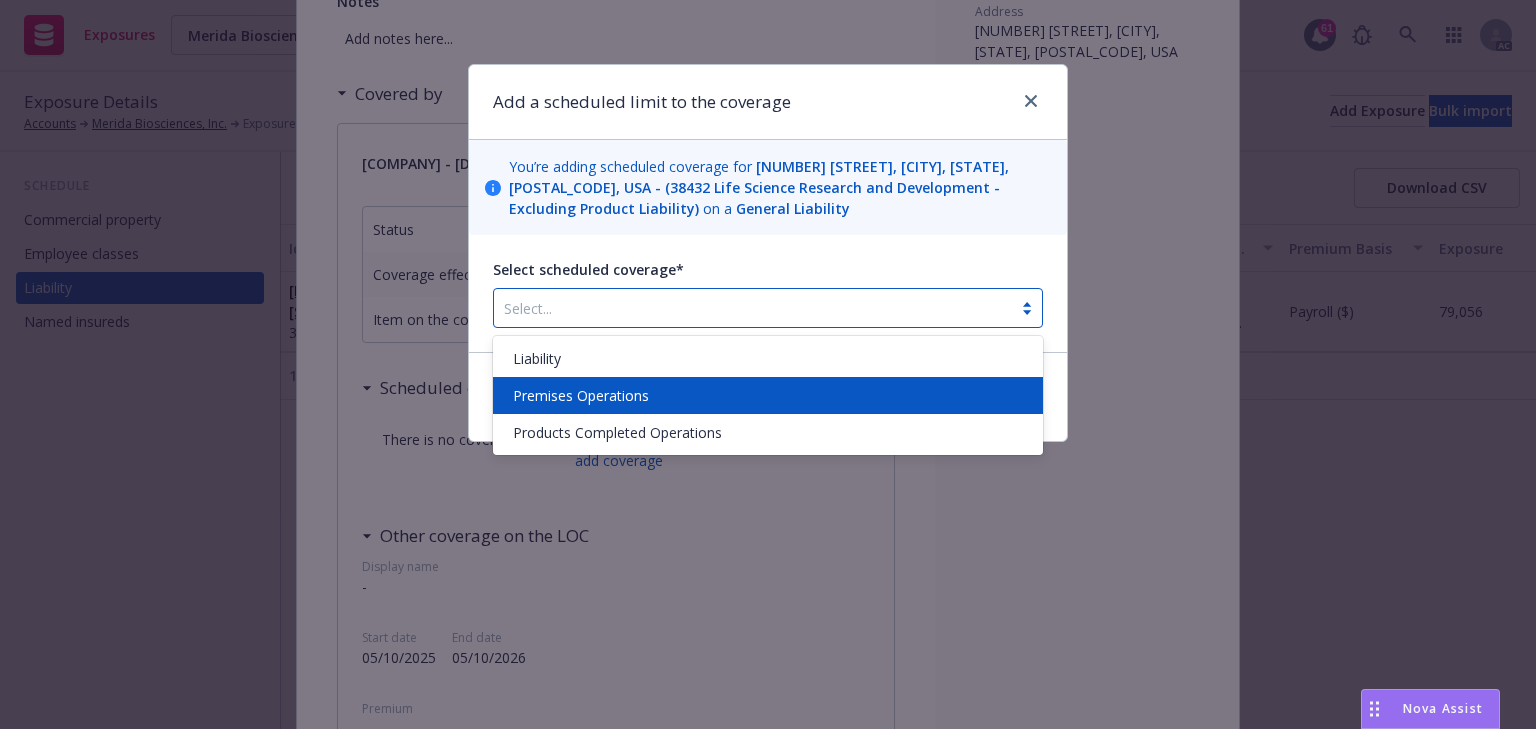 click on "Premises Operations" at bounding box center [581, 395] 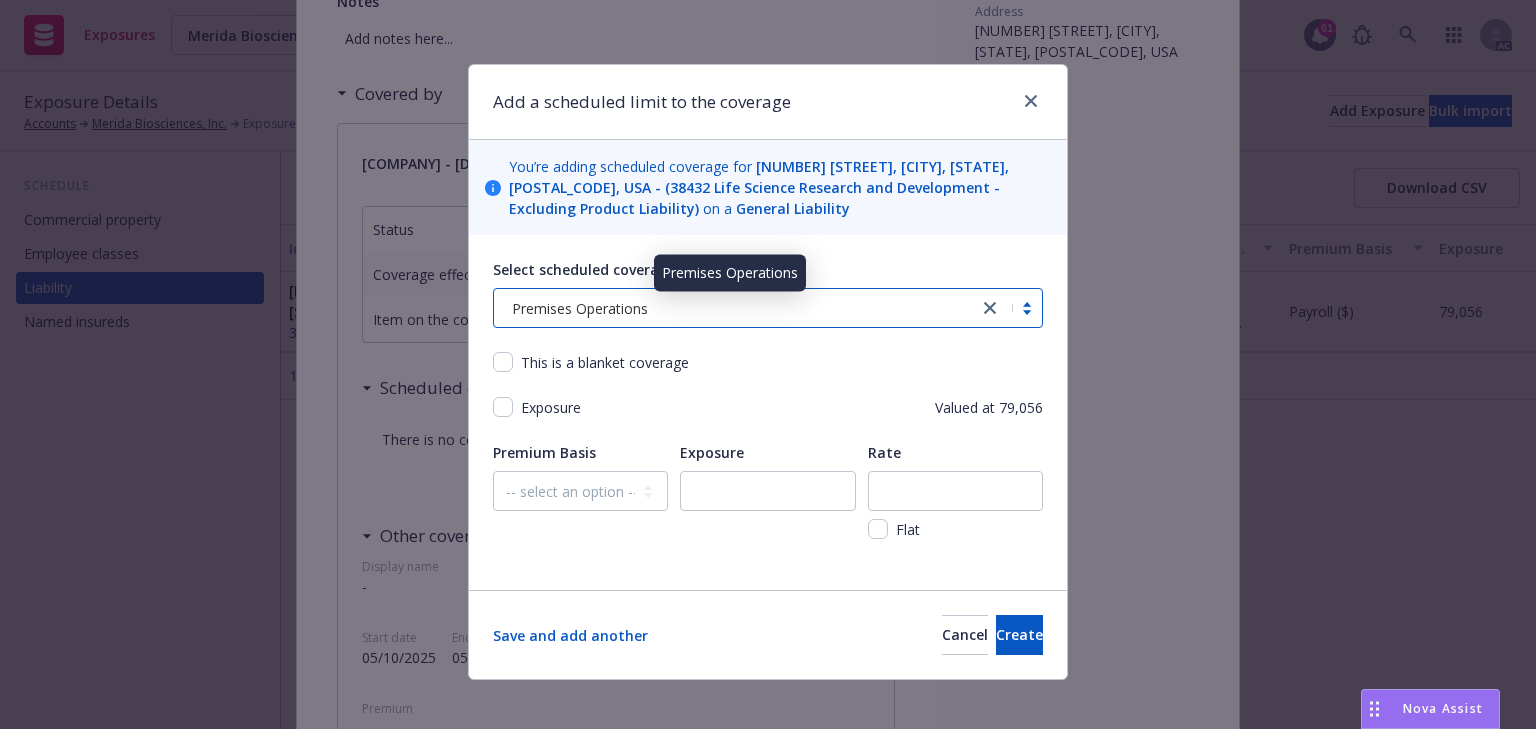click on "Premises Operations" at bounding box center [736, 308] 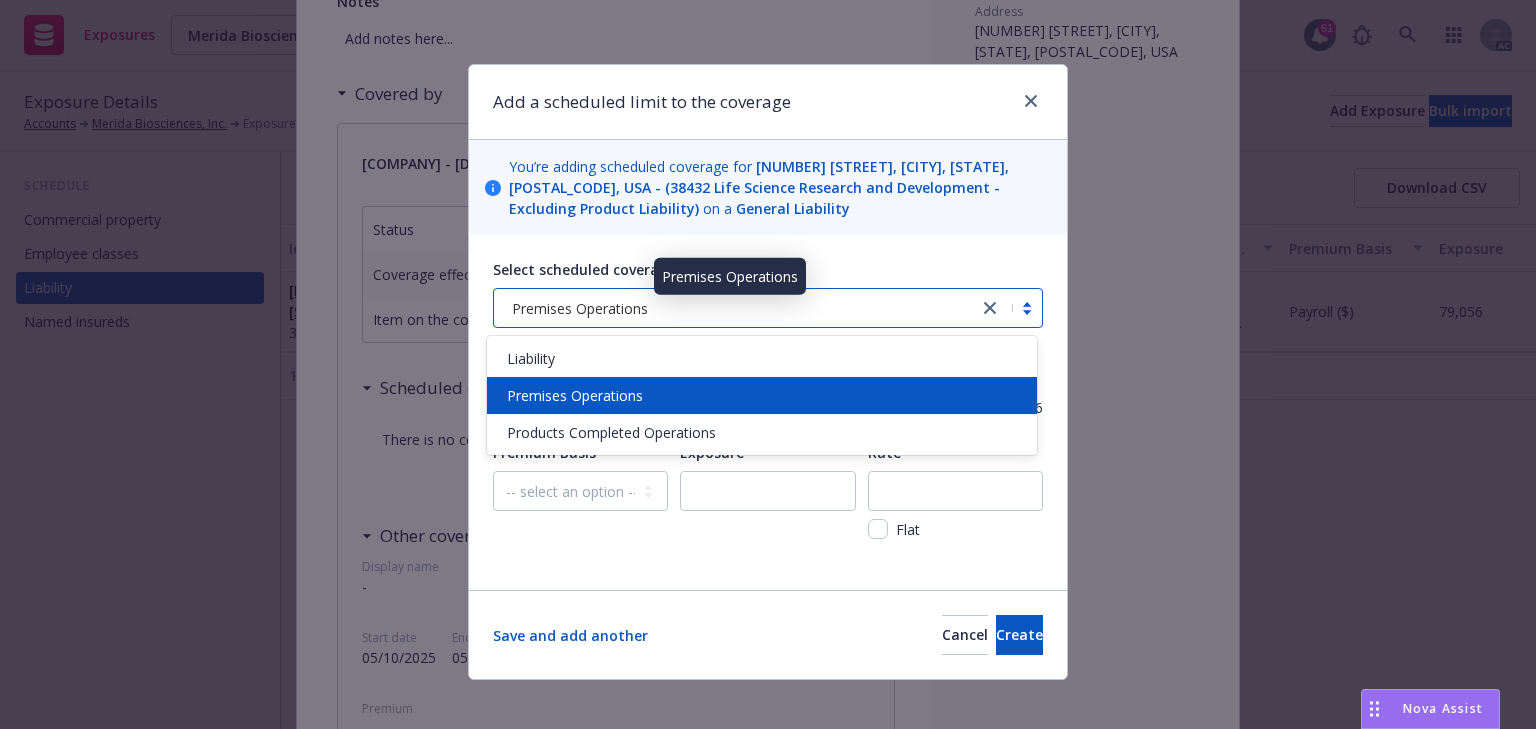 click on "Select scheduled coverage* option Premises Operations, selected. option Premises Operations selected, 2 of 3. 3 results available. Use Up and Down to choose options, press Enter to select the currently focused option, press Escape to exit the menu, press Tab to select the option and exit the menu. Premises Operations This is a blanket coverage Exposure Valued at   79,056 Premium Basis -- select an option -- Revenue ($) Payroll ($) Square footage Headcount Unit Acreage Other Exposure Rate Flat" at bounding box center [768, 412] 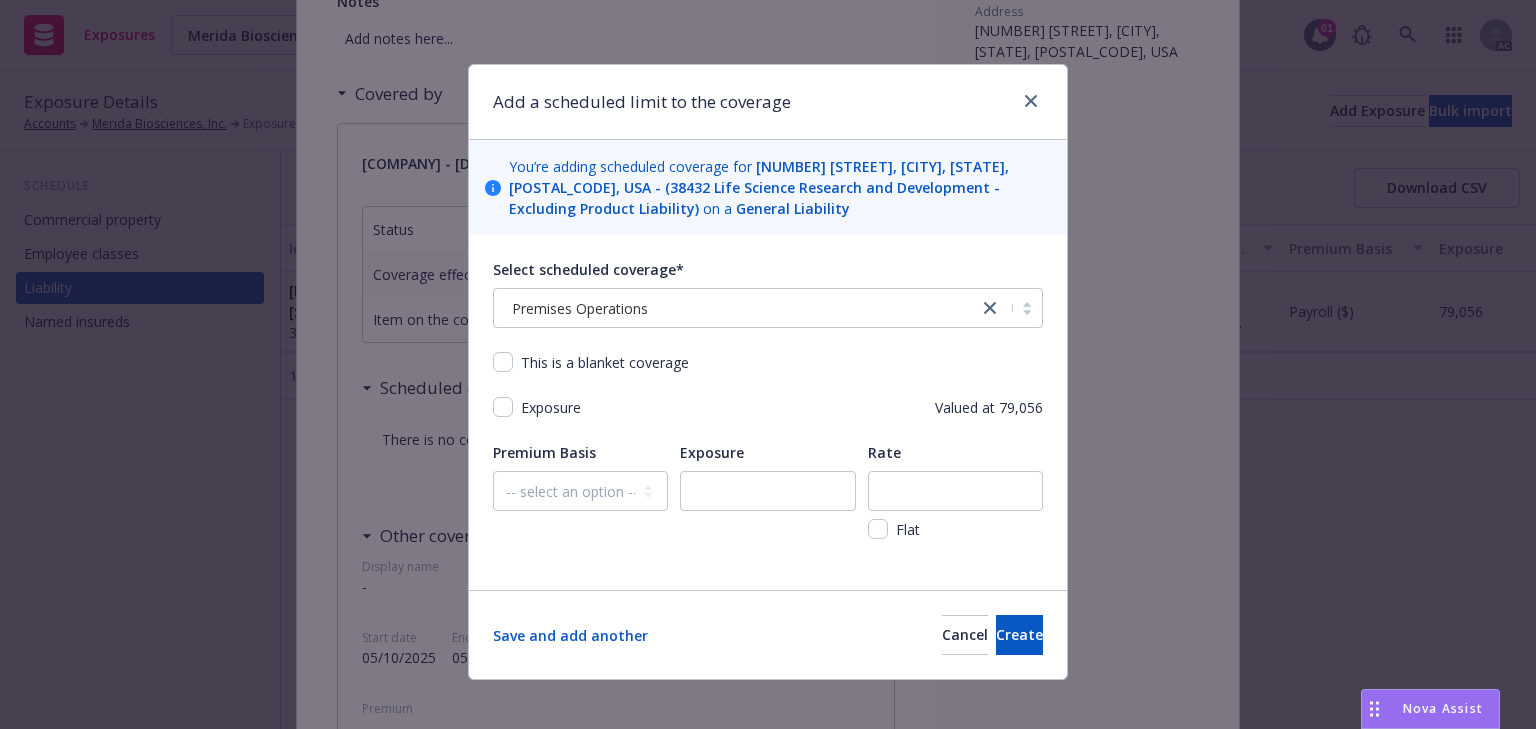 click on "Exposure" at bounding box center [551, 407] 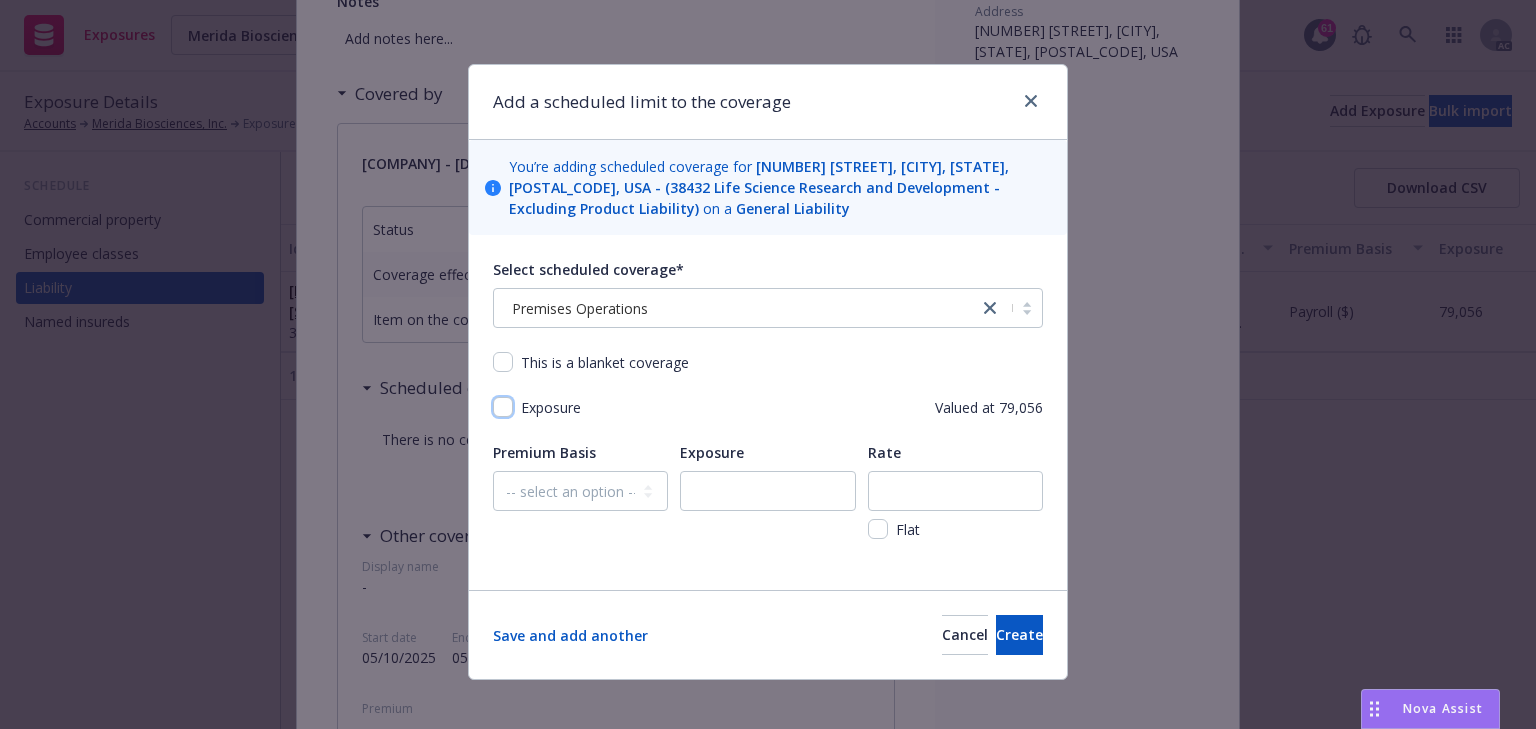 click at bounding box center (503, 407) 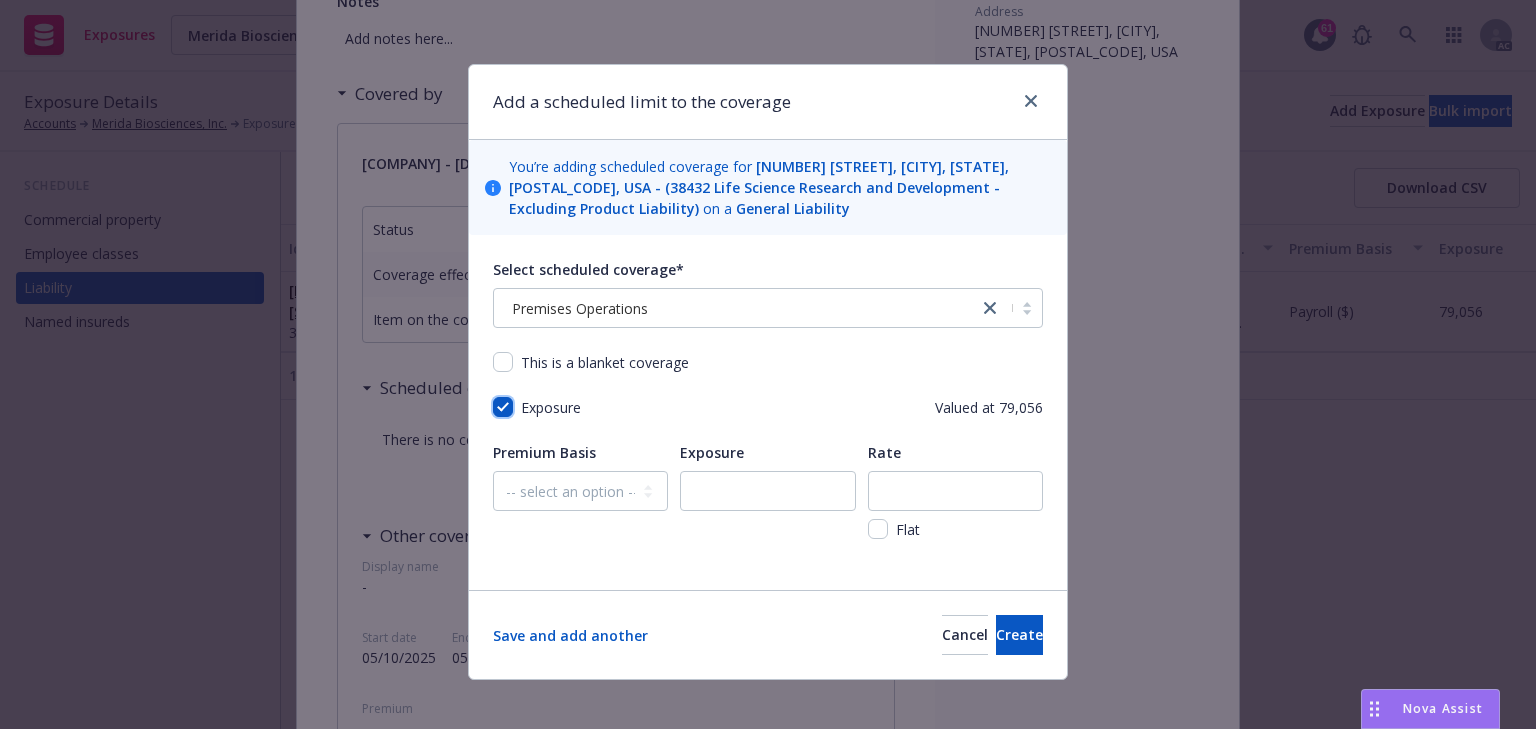 checkbox on "true" 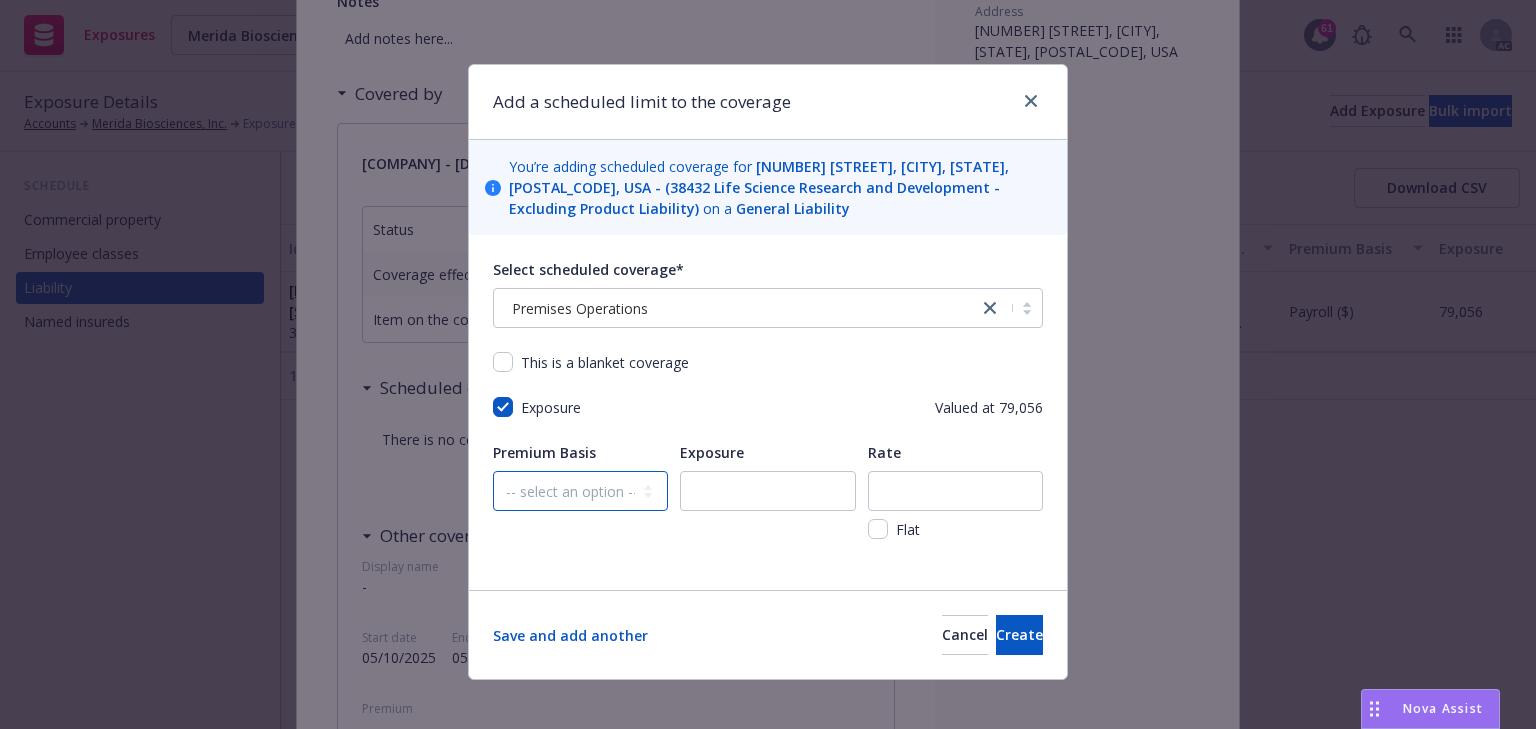 click on "-- select an option -- Revenue ($) Payroll ($) Square footage Headcount Unit Acreage Other" at bounding box center [580, 491] 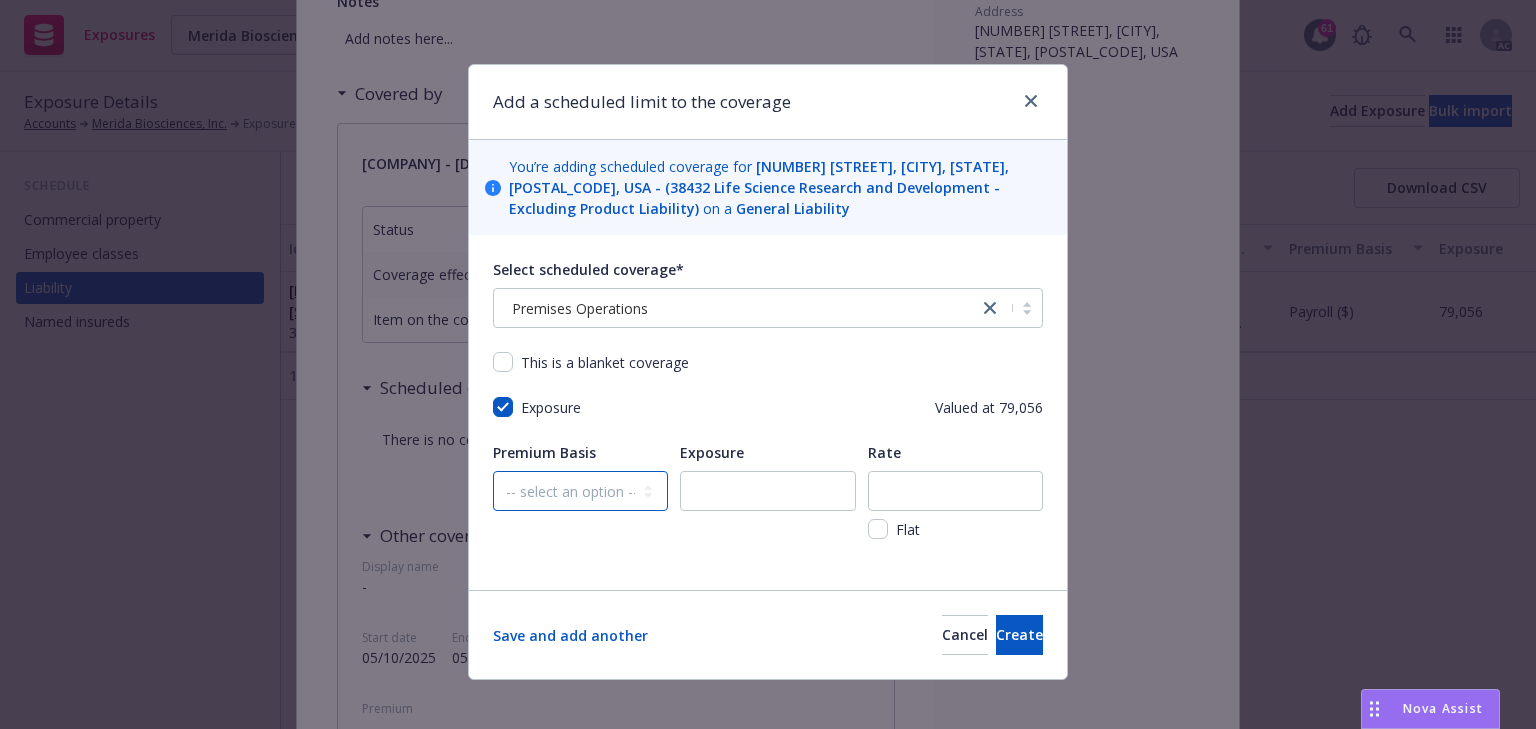 select on "PAYROLL" 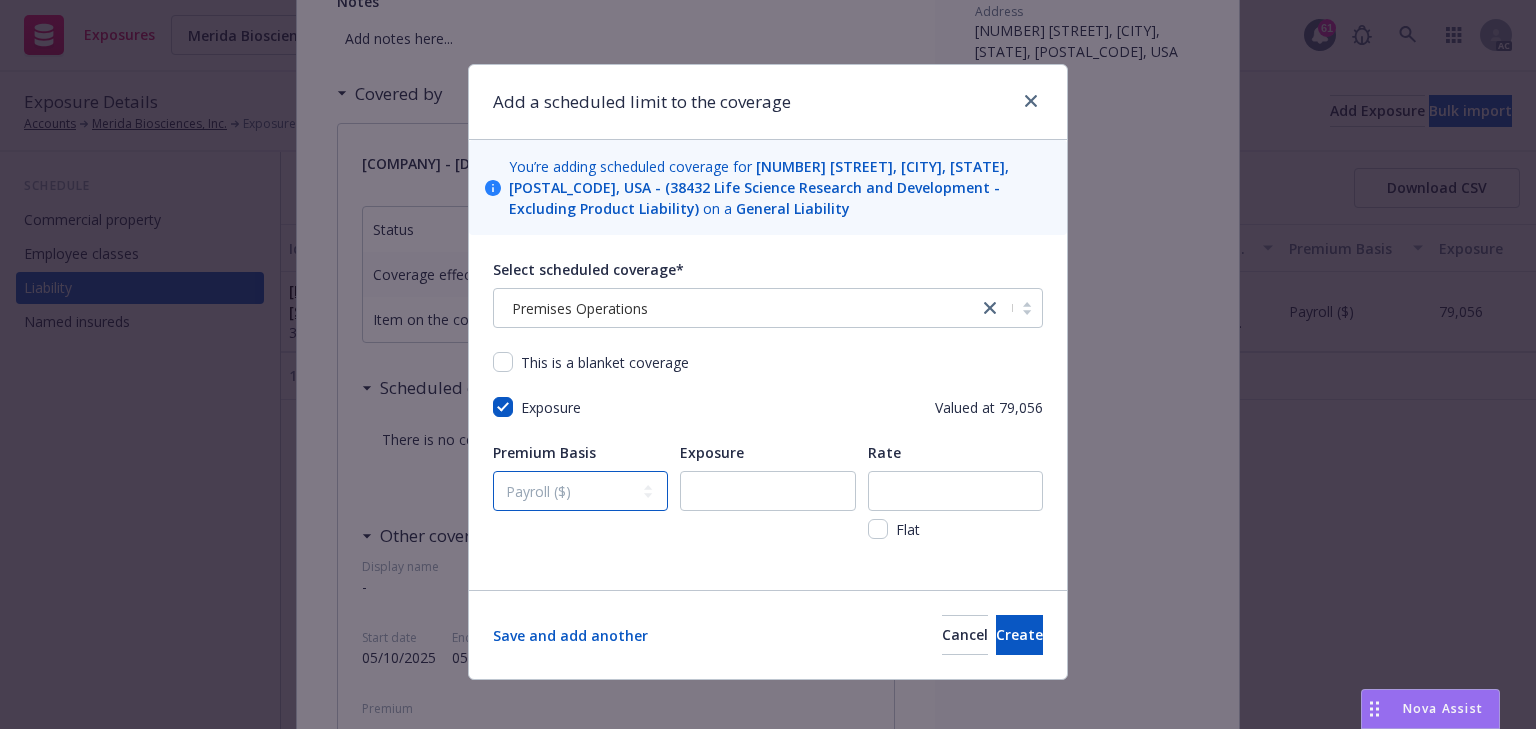 click on "-- select an option -- Revenue ($) Payroll ($) Square footage Headcount Unit Acreage Other" at bounding box center [580, 491] 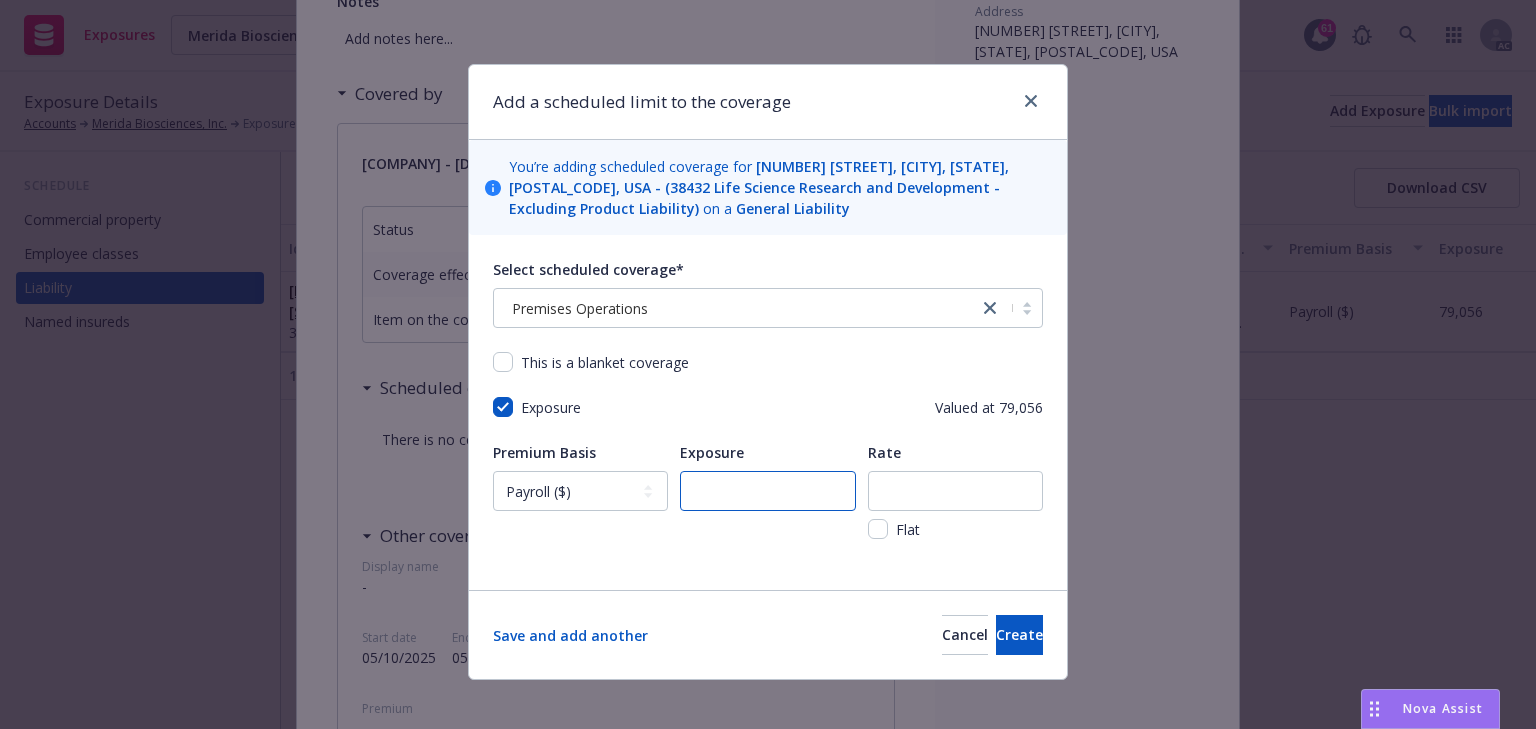 click at bounding box center [767, 491] 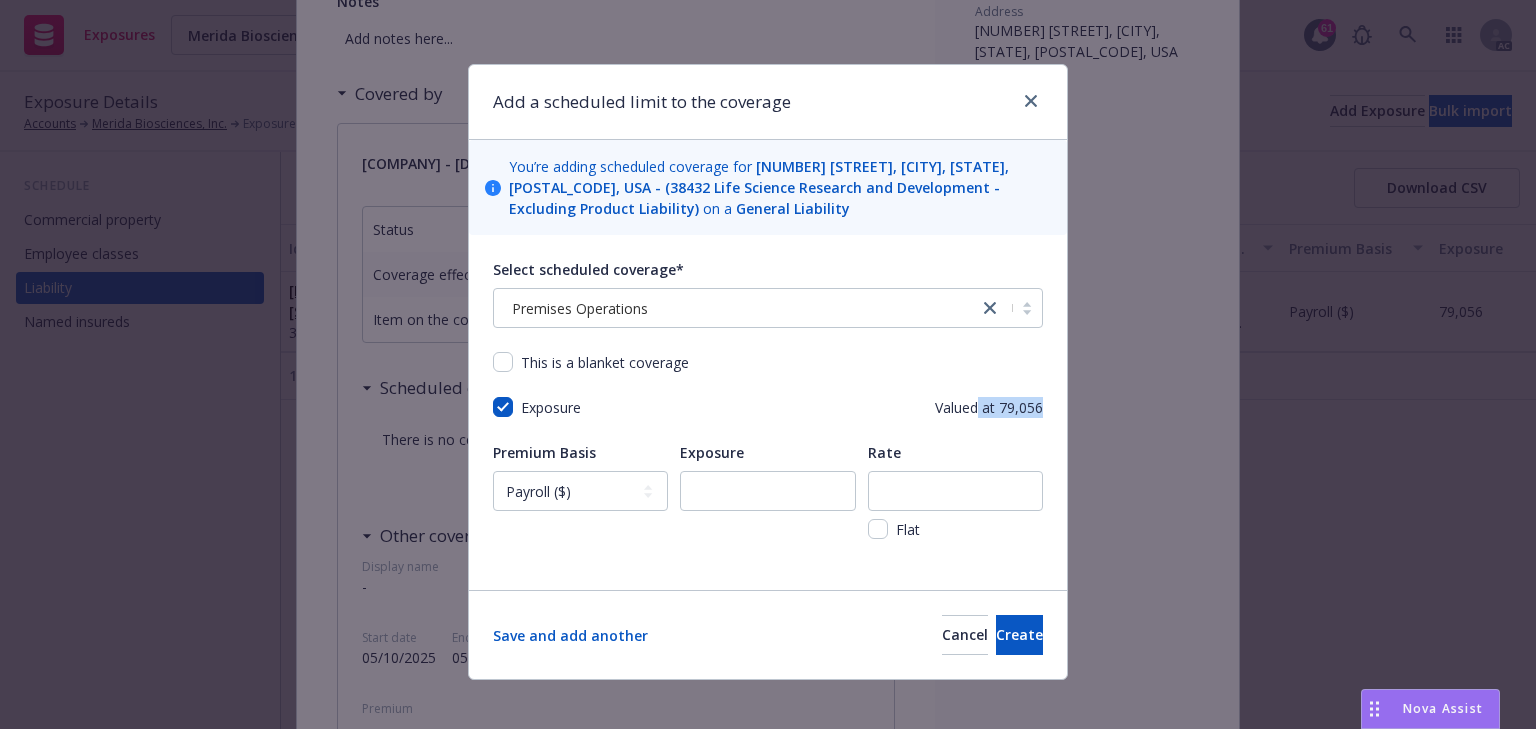 drag, startPoint x: 1008, startPoint y: 415, endPoint x: 1060, endPoint y: 407, distance: 52.611786 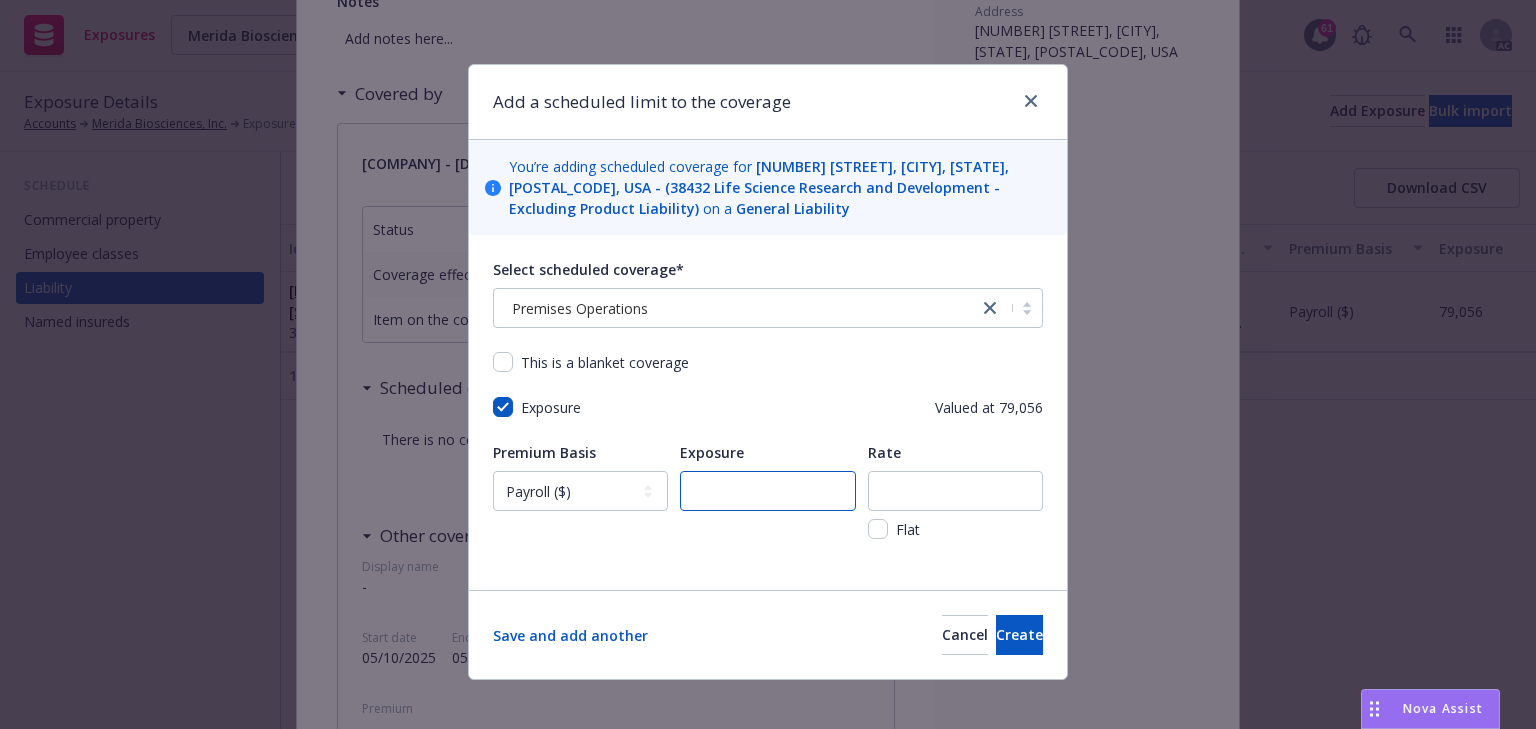 click at bounding box center (767, 491) 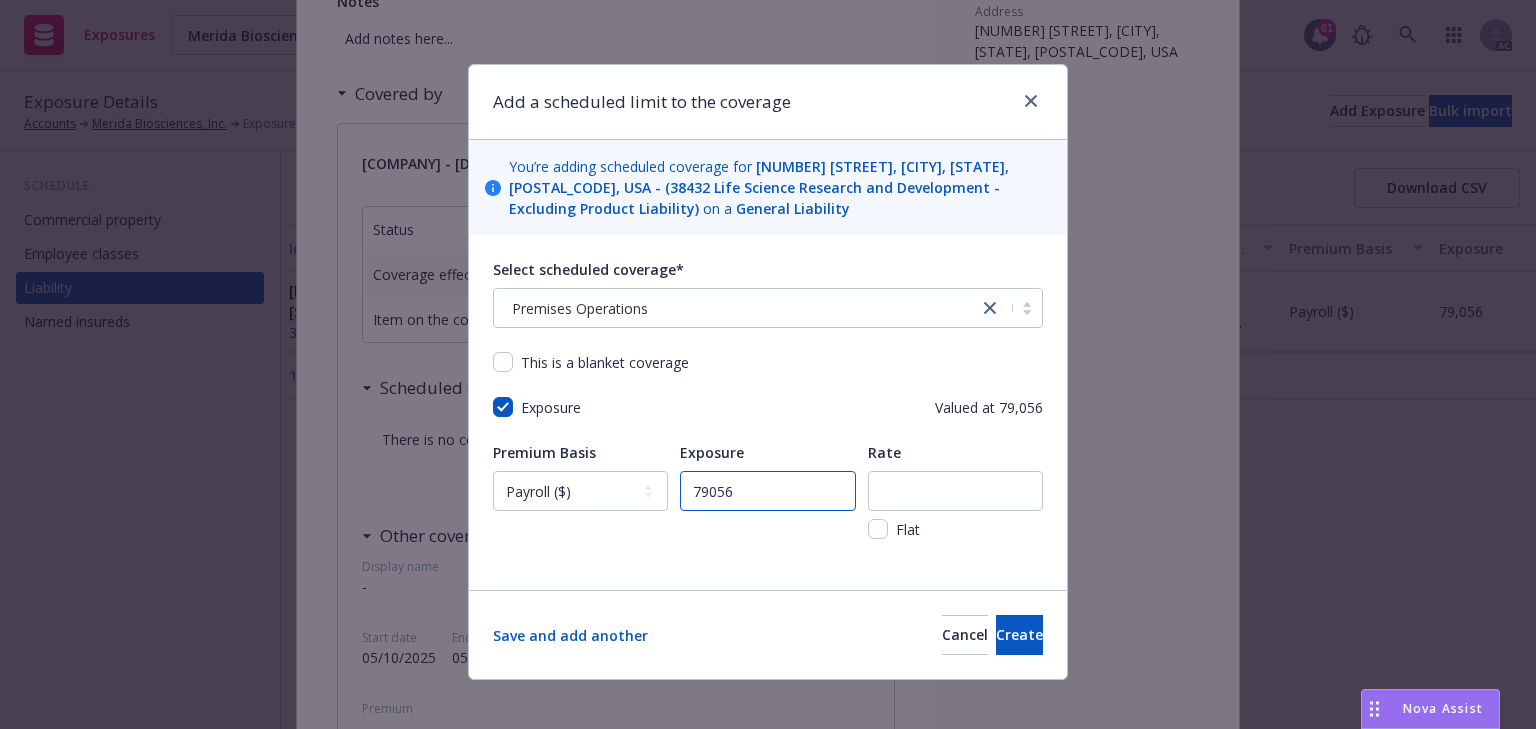type on "79056" 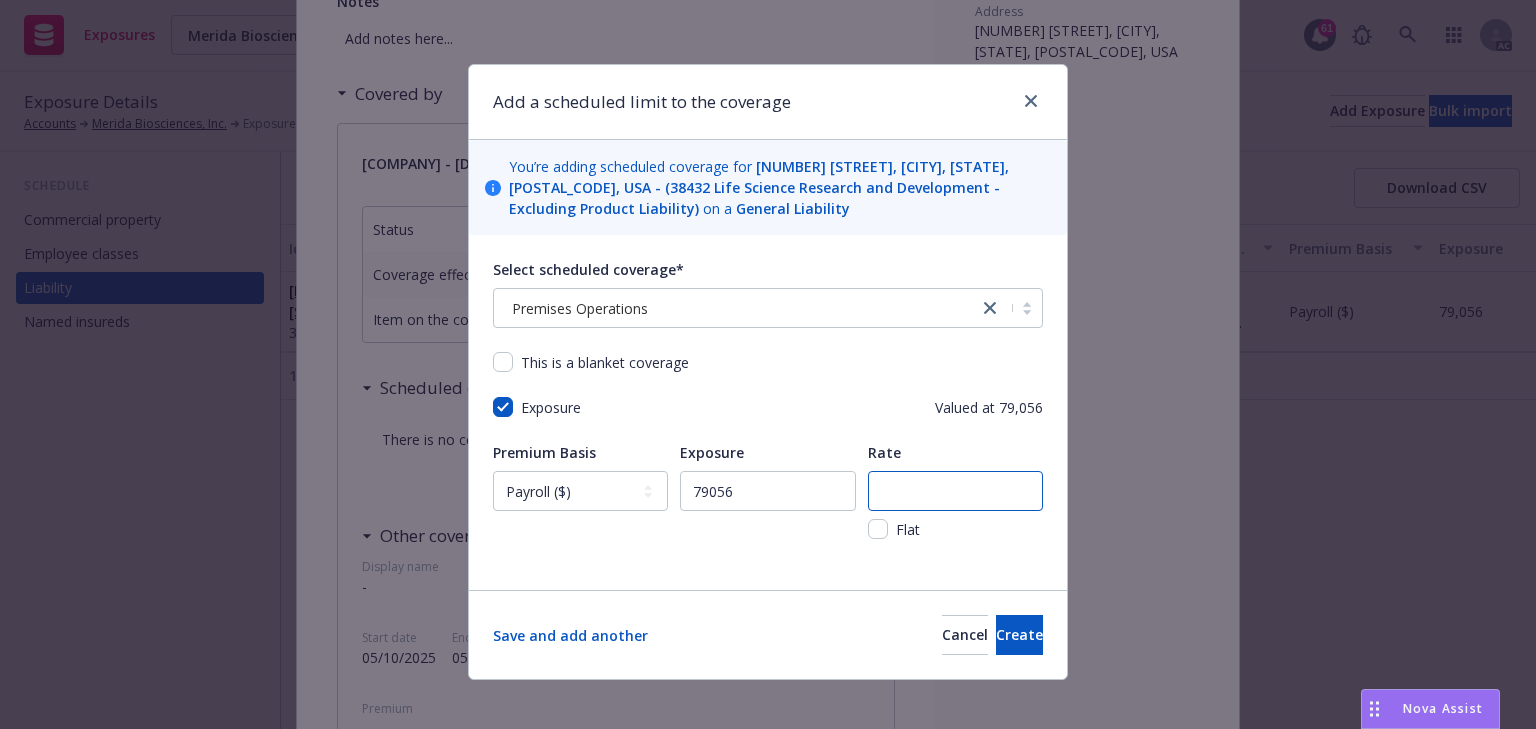 click at bounding box center (955, 491) 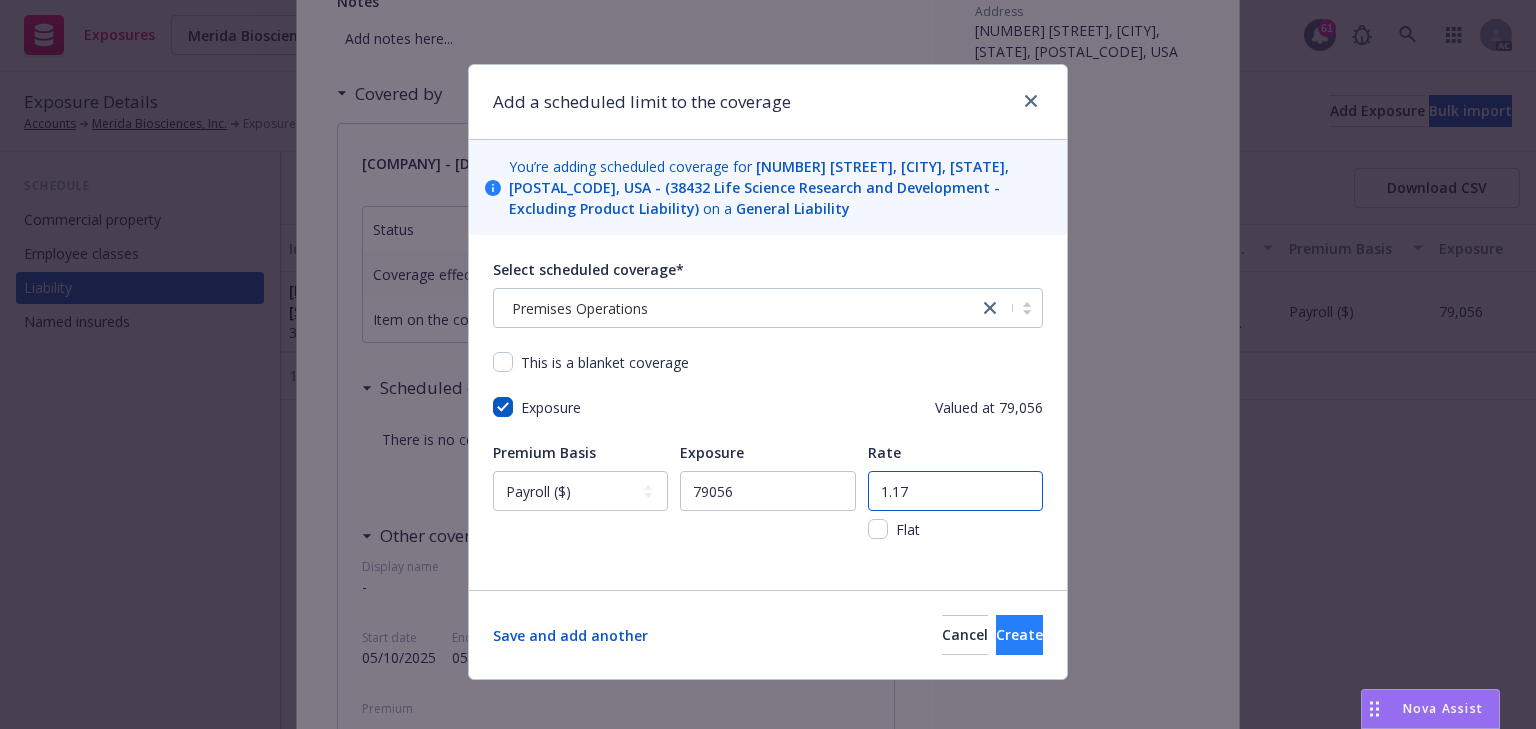 type on "1.17" 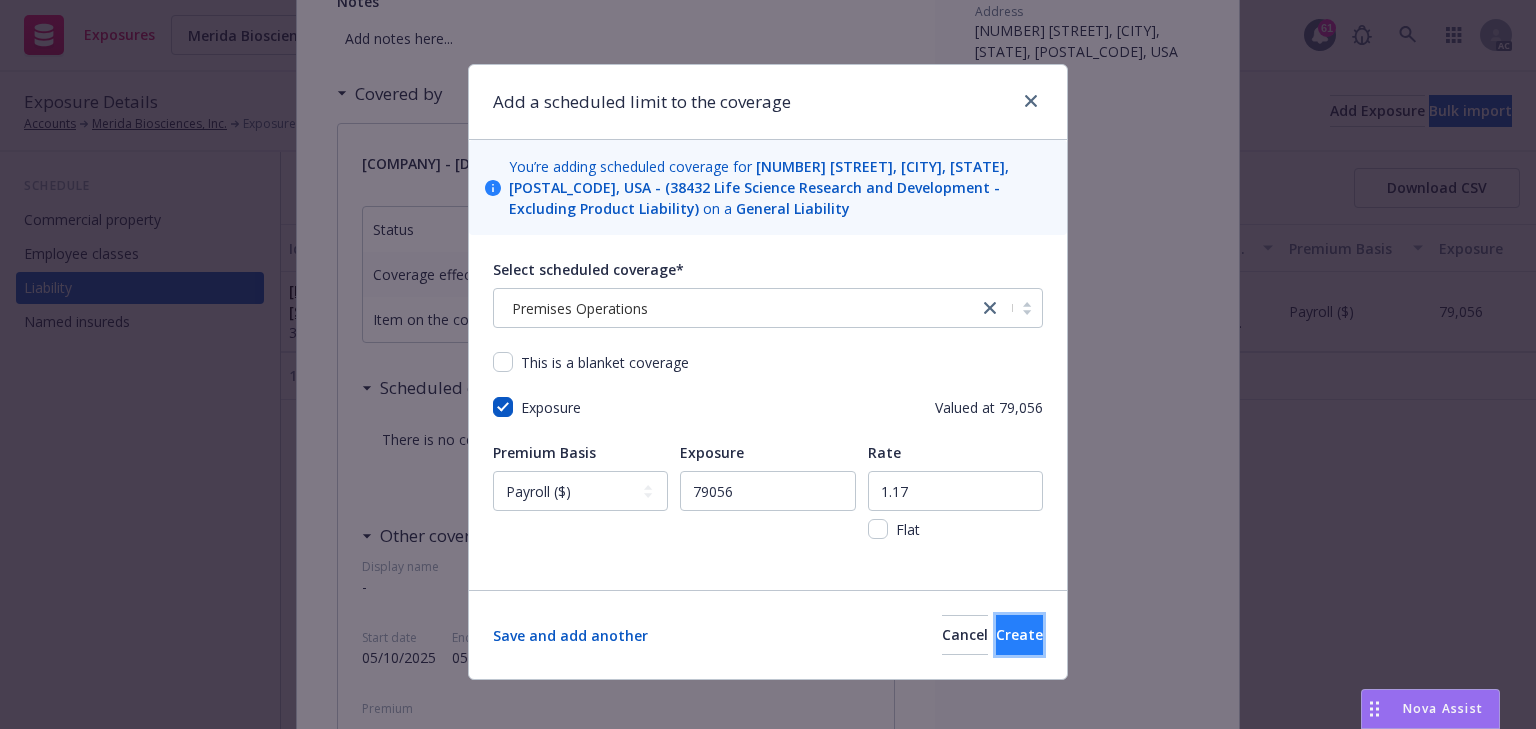 click on "Create" at bounding box center (1019, 635) 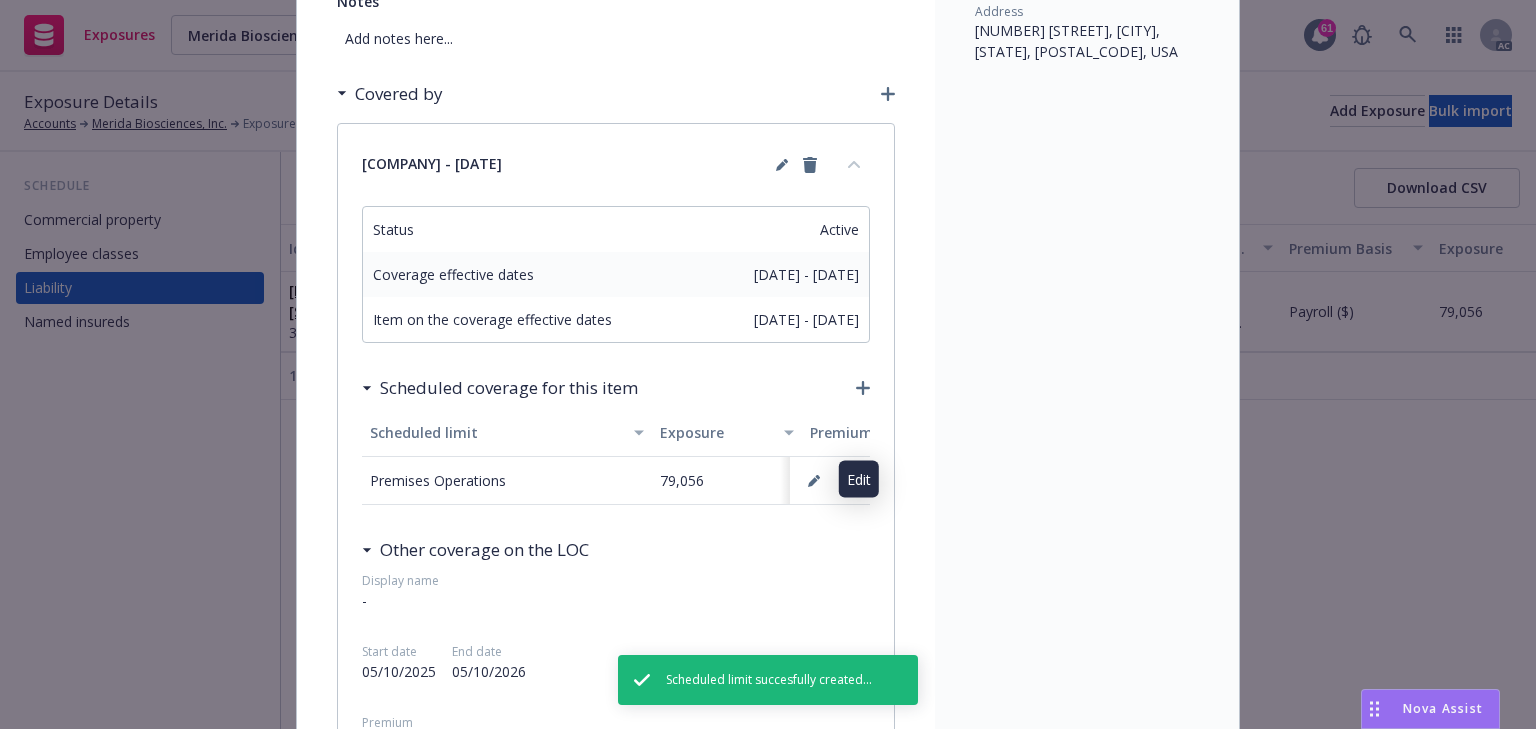 click at bounding box center (814, 481) 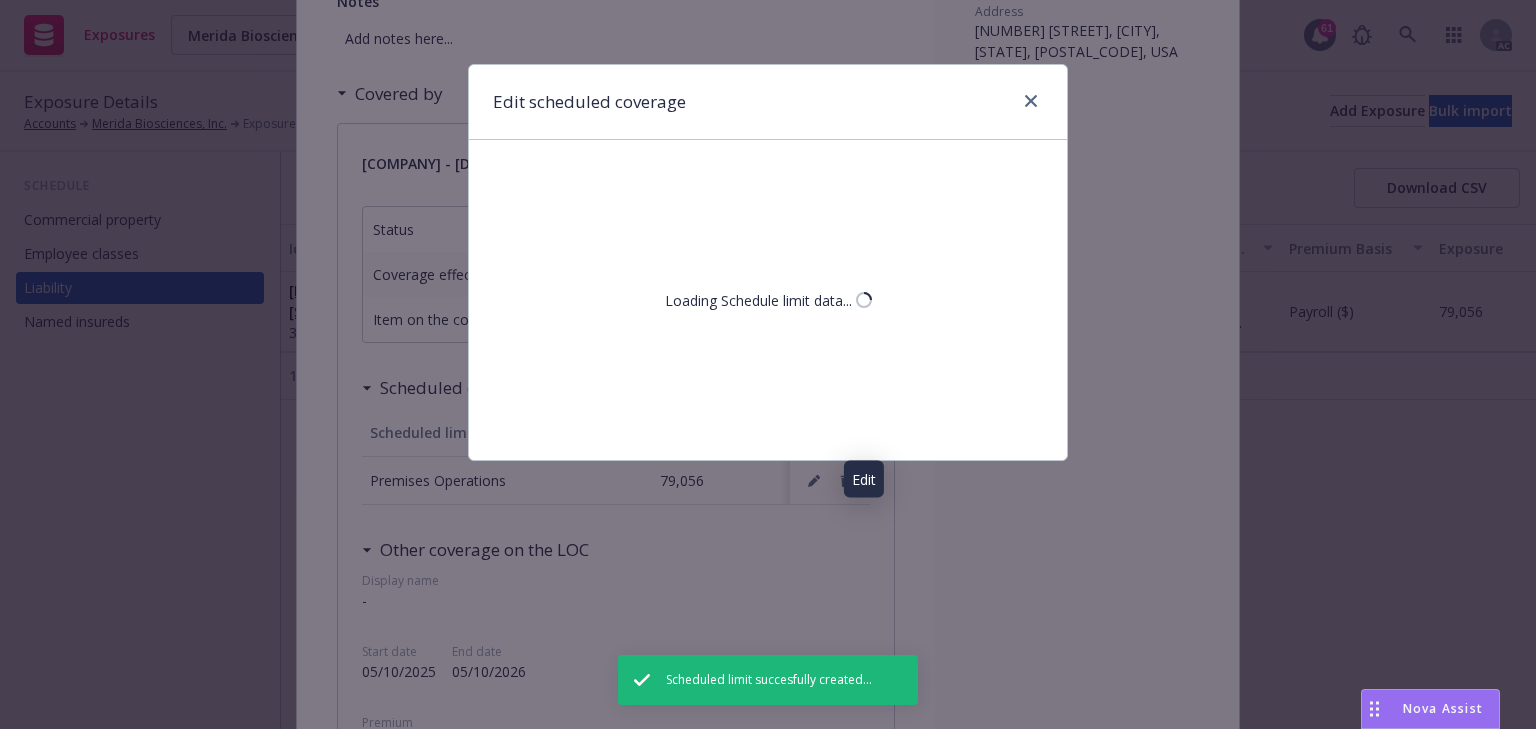 select on "PAYROLL" 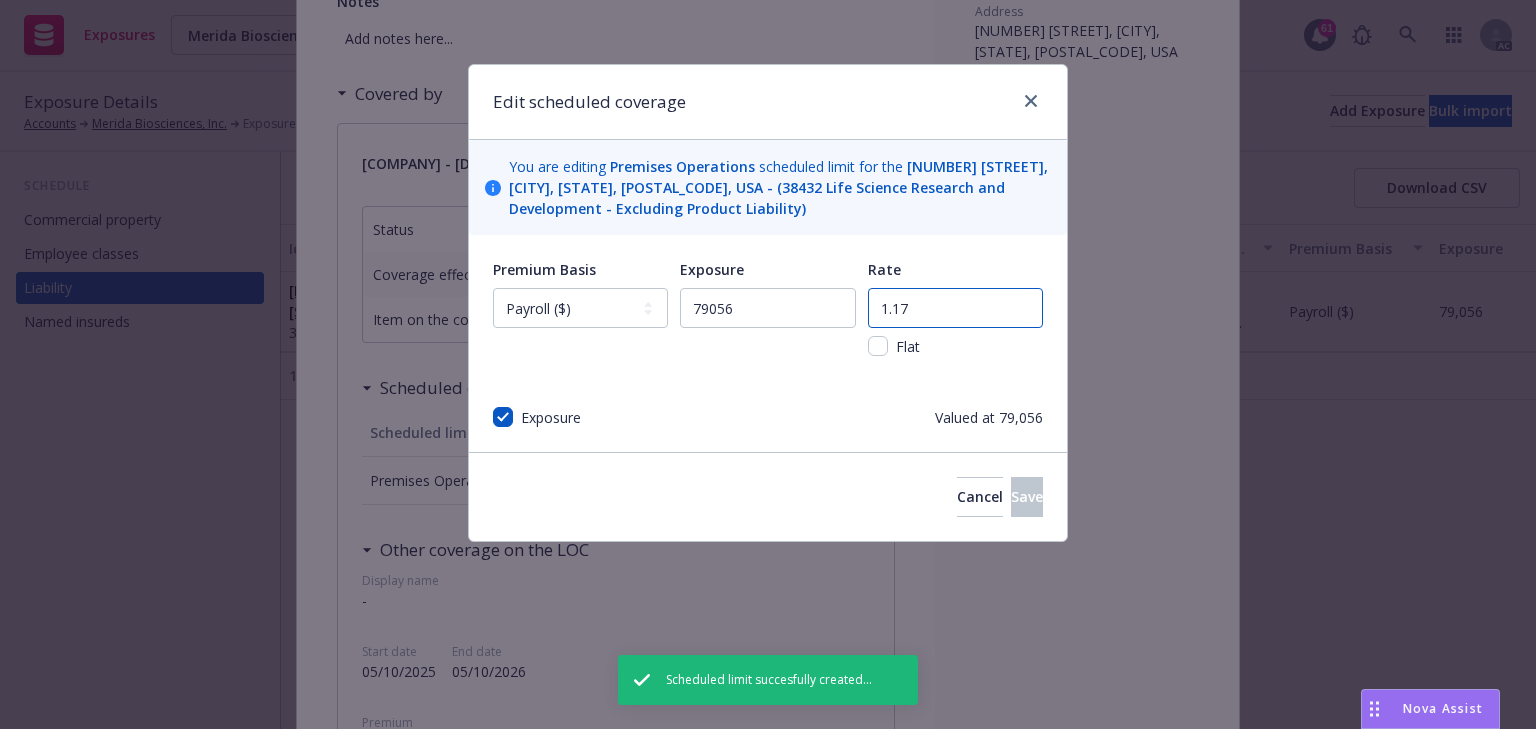 click on "1.17" at bounding box center [955, 308] 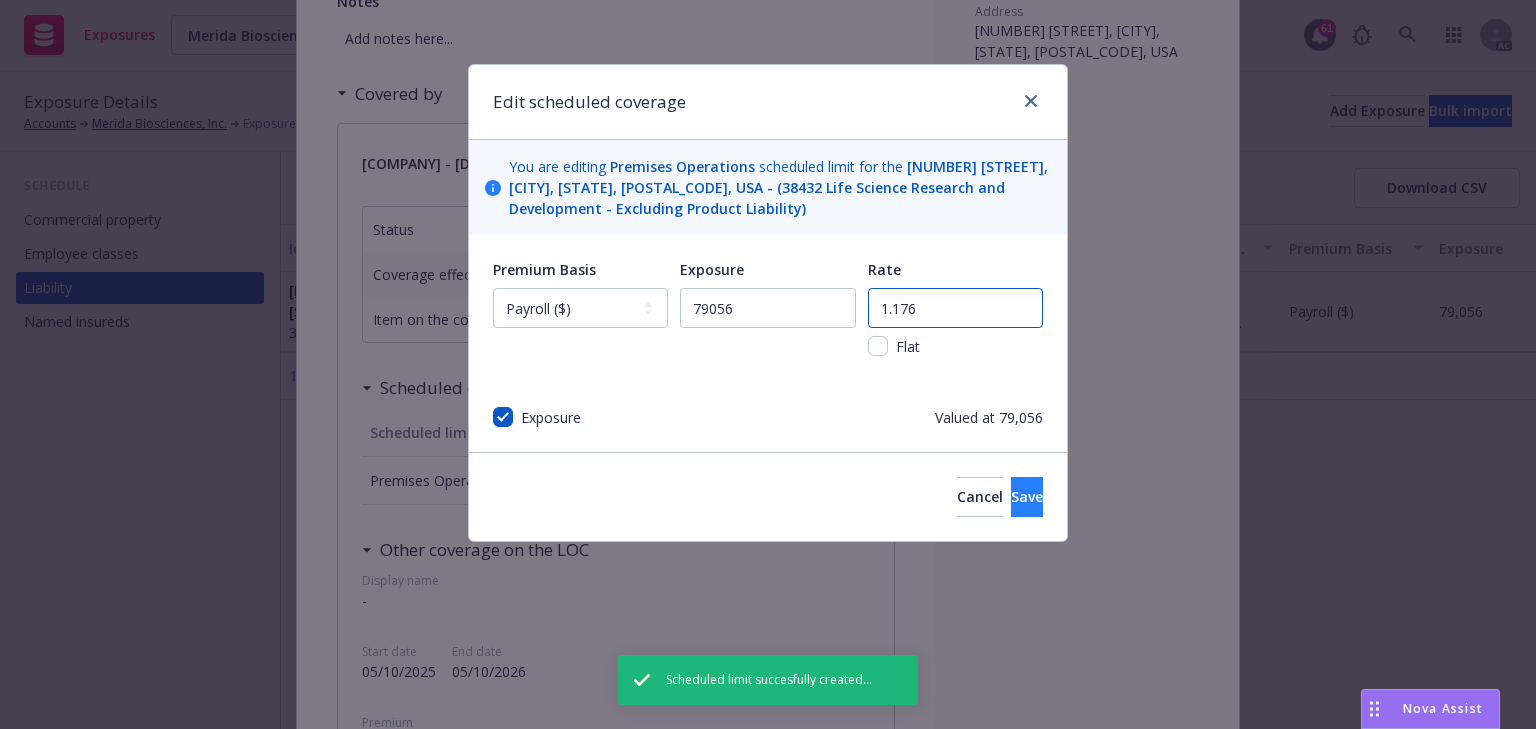 type on "1.176" 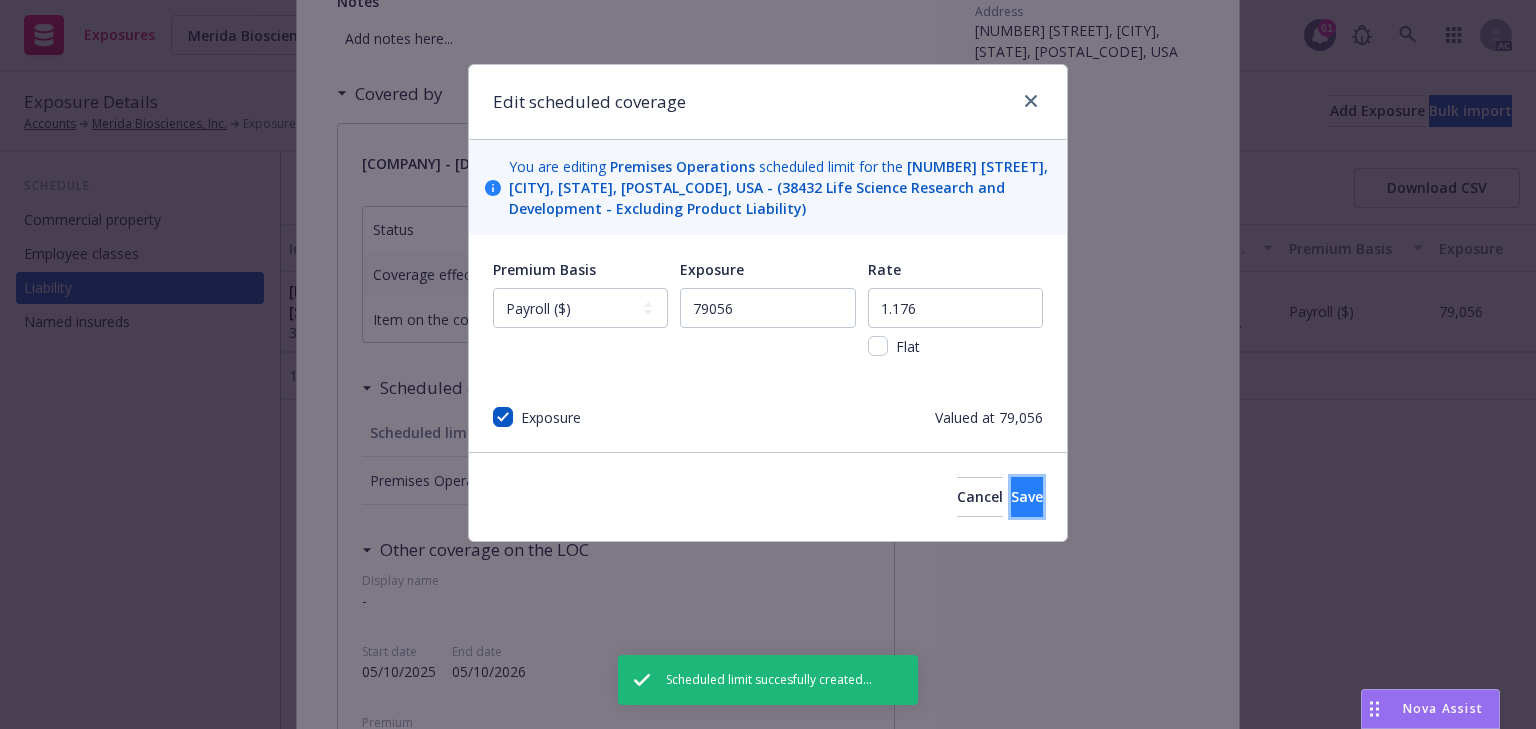 click on "Save" at bounding box center [1027, 496] 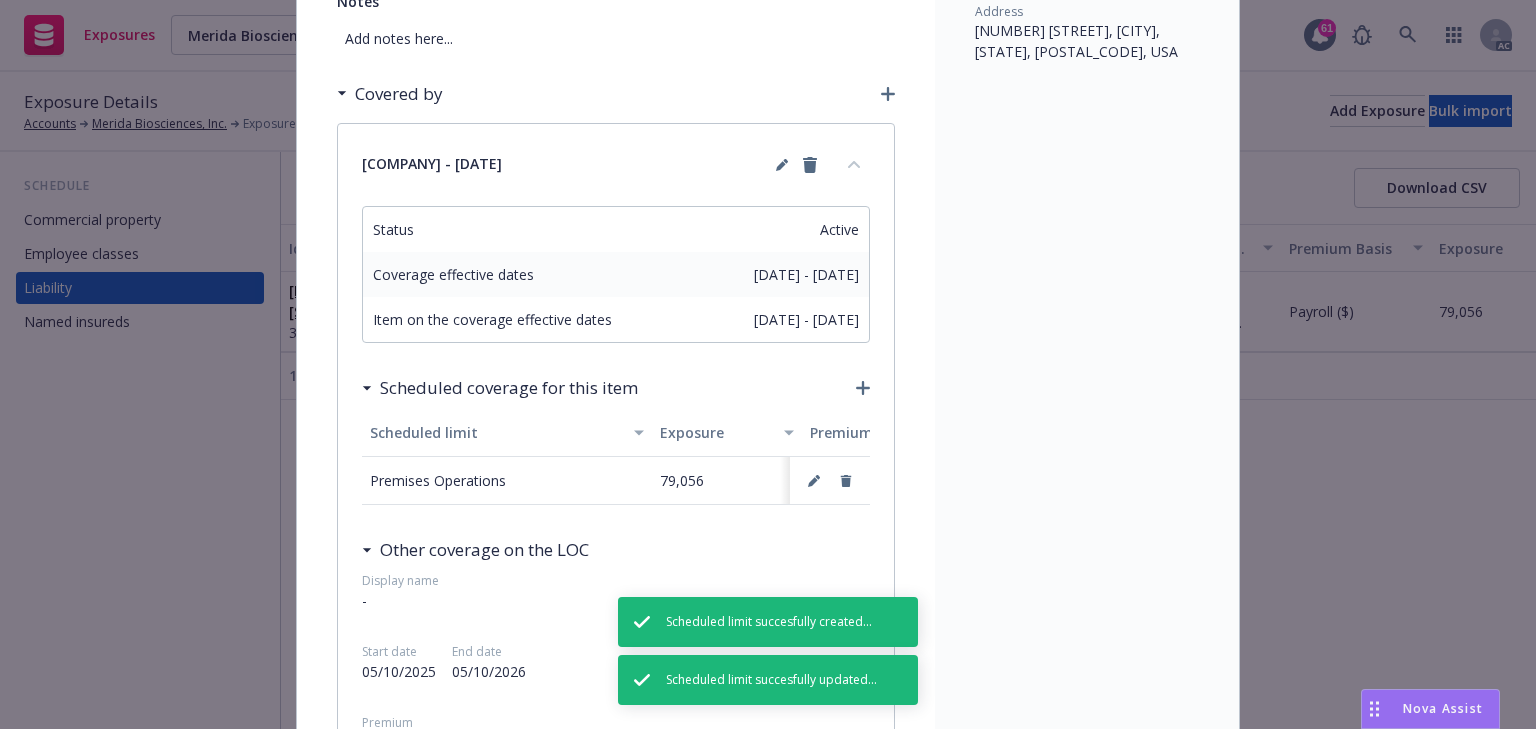 click 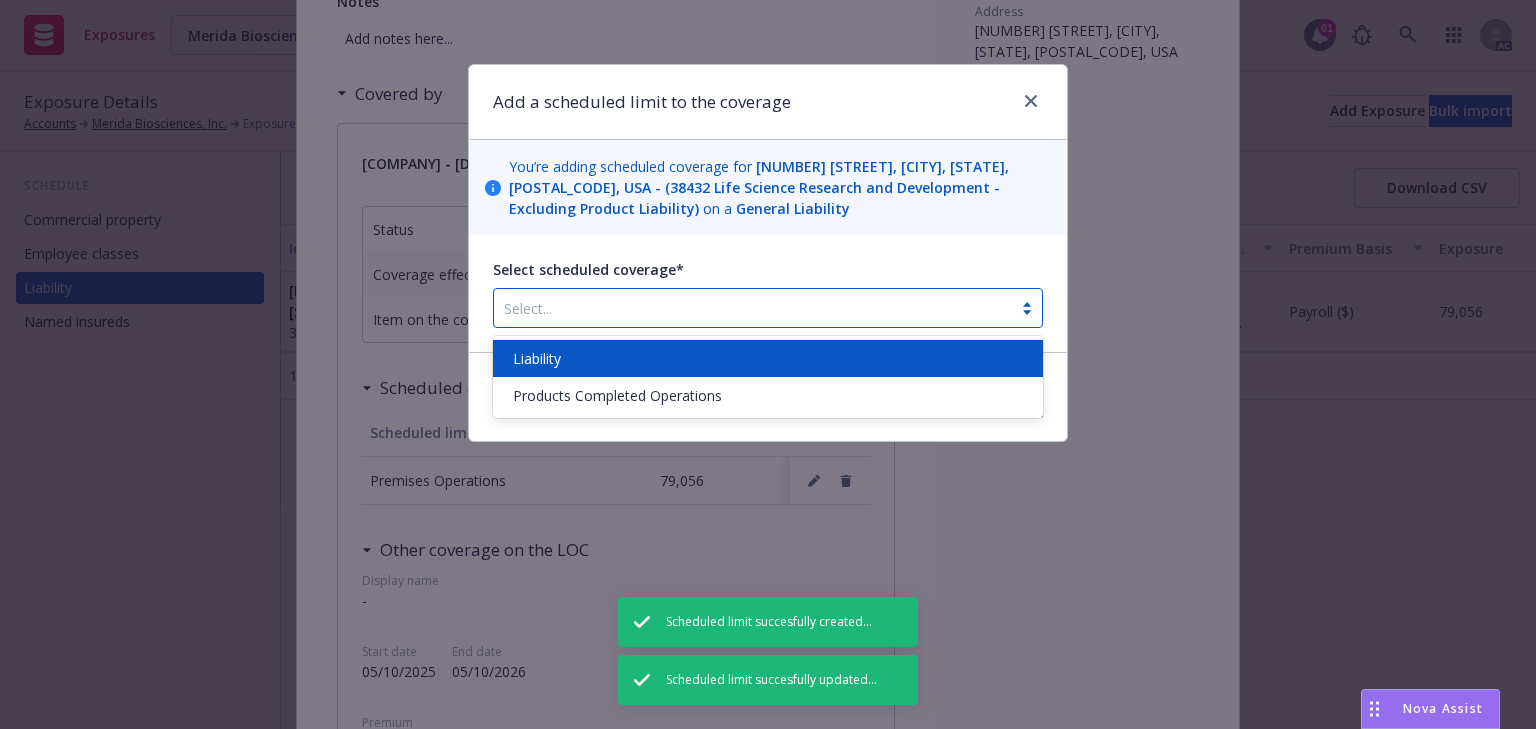 click at bounding box center [753, 308] 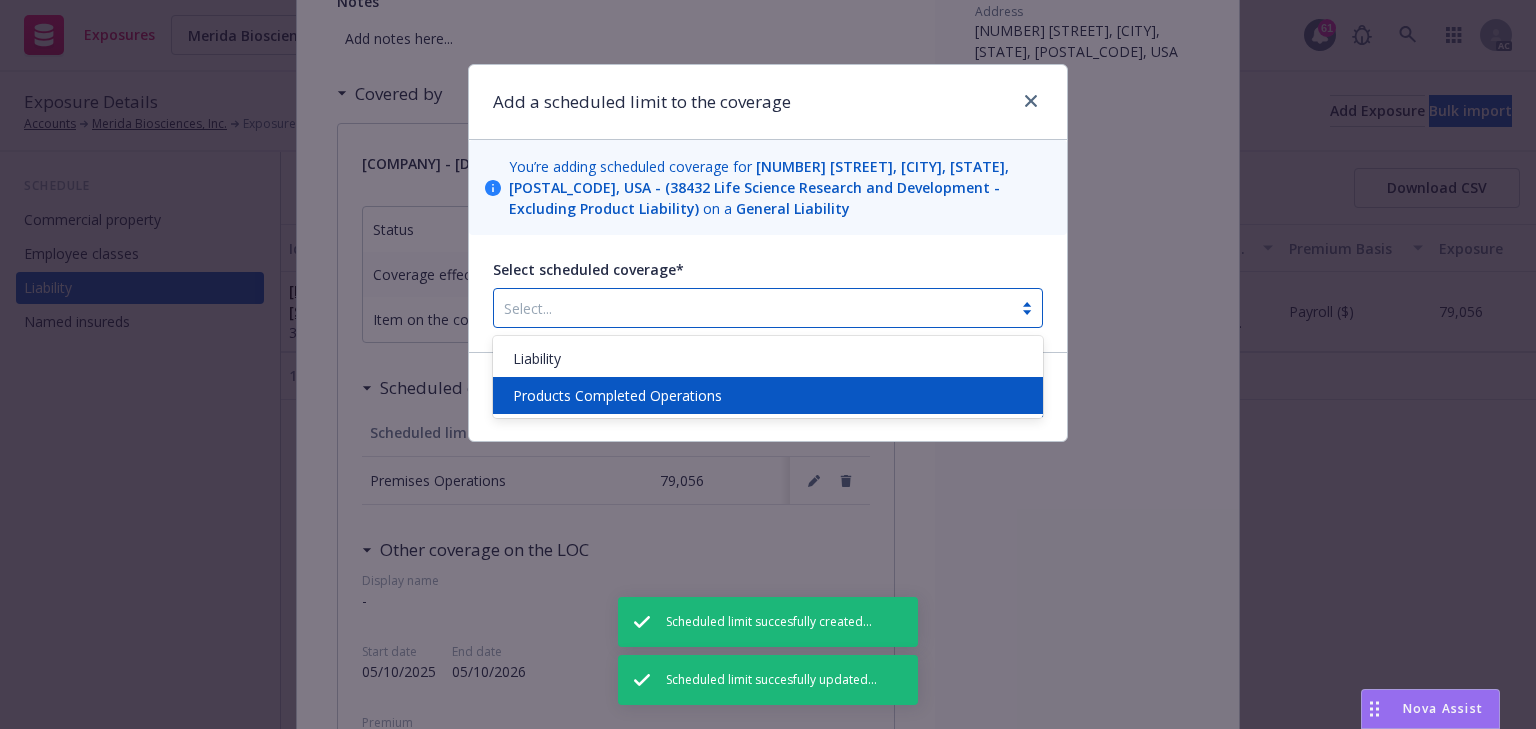 click on "Products Completed Operations" at bounding box center [617, 395] 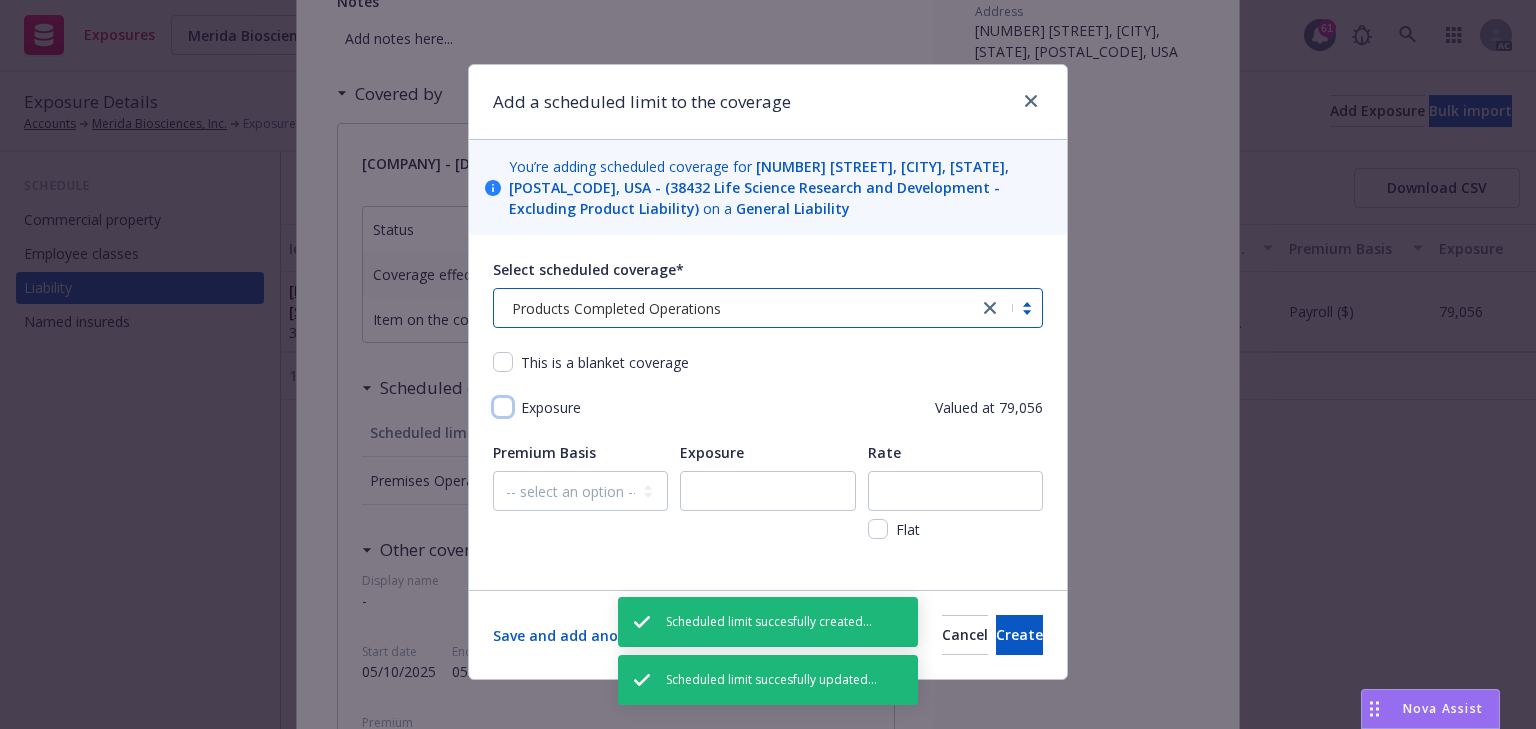 click at bounding box center [503, 407] 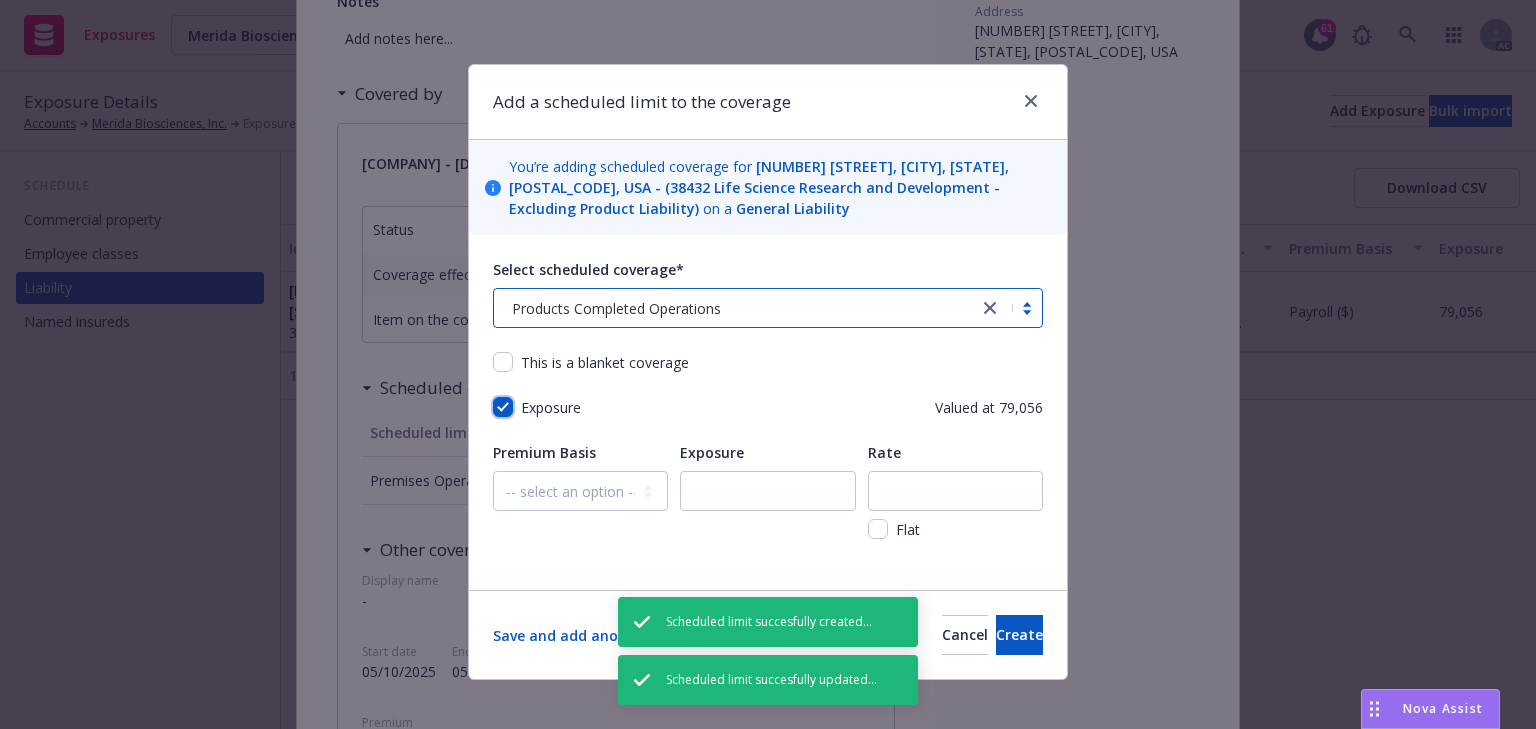 checkbox on "true" 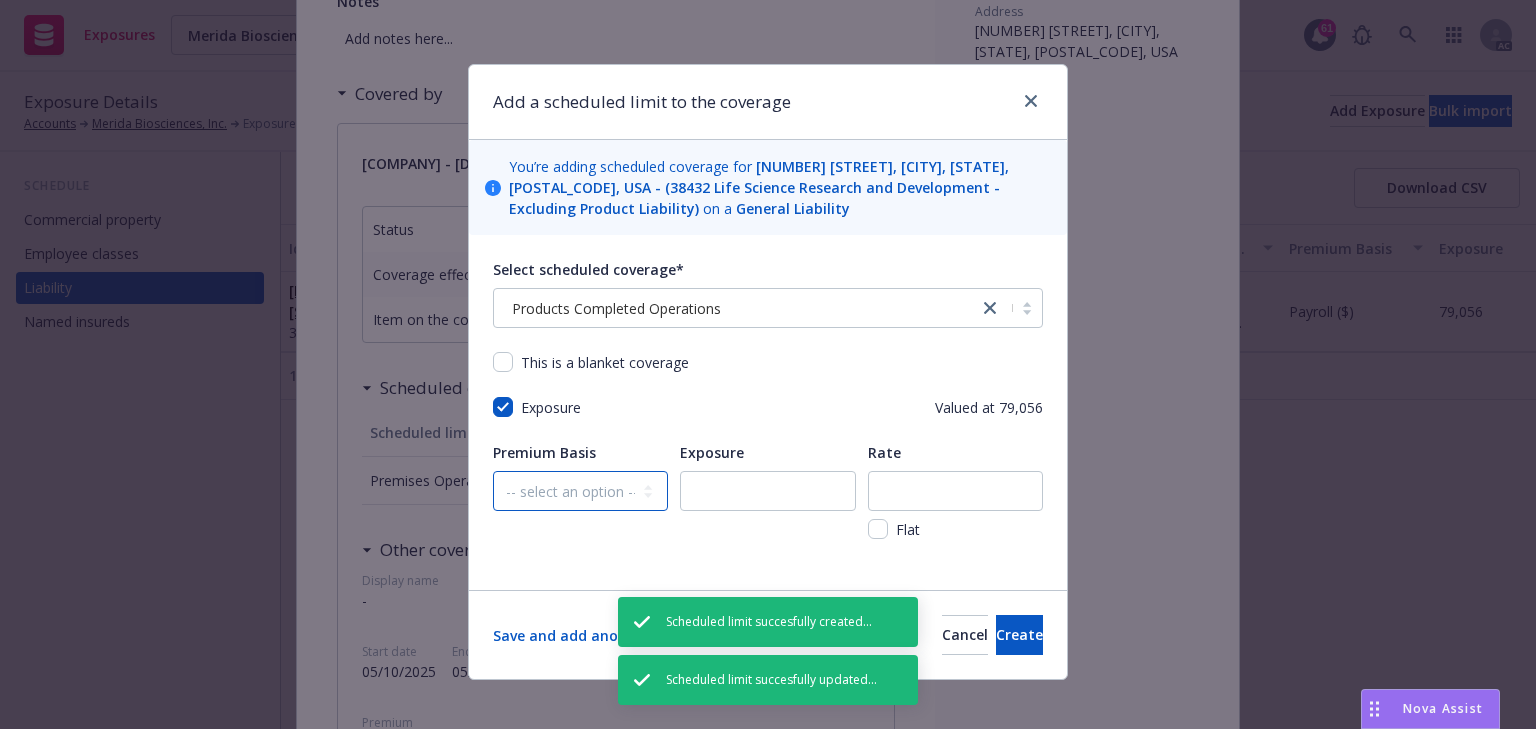 click on "-- select an option -- Revenue ($) Payroll ($) Square footage Headcount Unit Acreage Other" at bounding box center (580, 491) 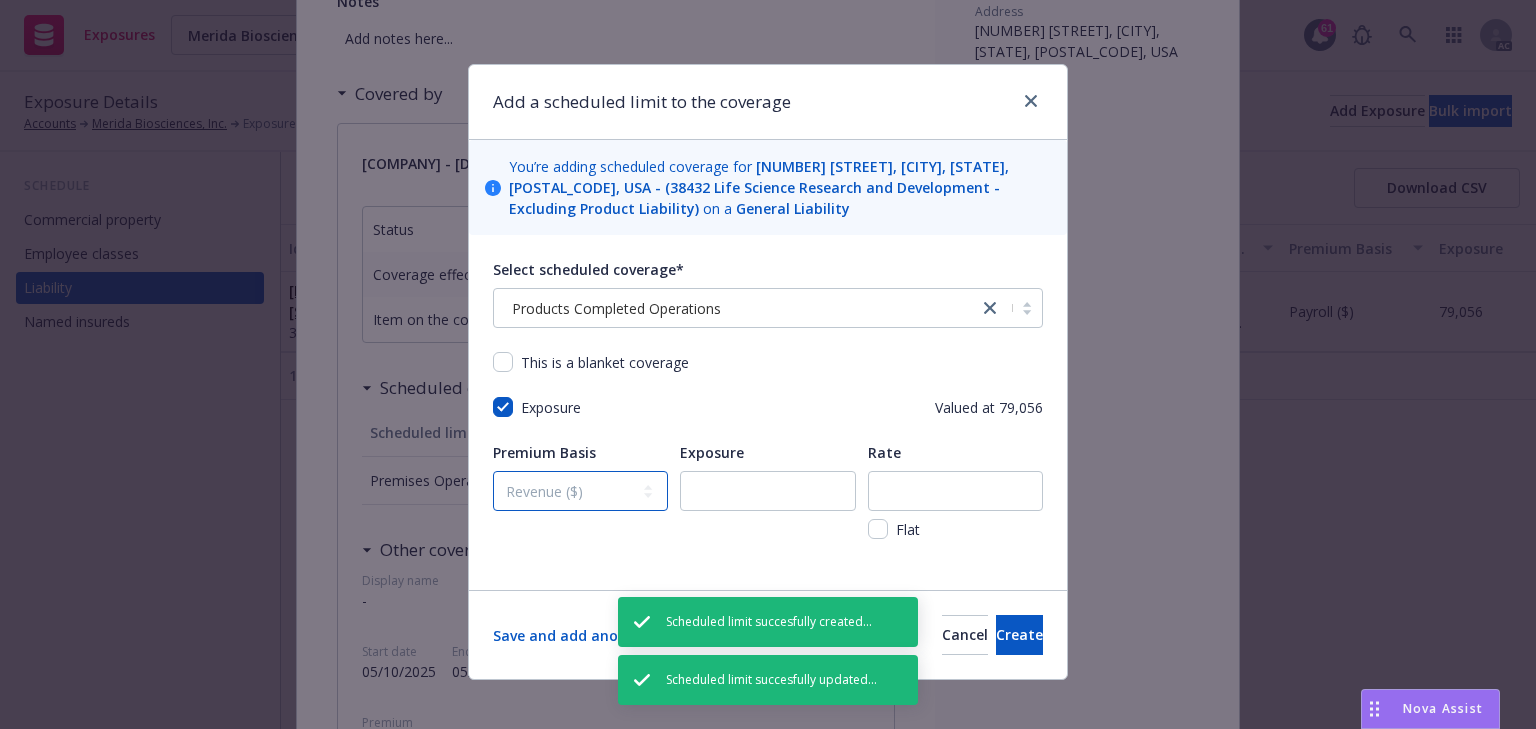 click on "-- select an option -- Revenue ($) Payroll ($) Square footage Headcount Unit Acreage Other" at bounding box center [580, 491] 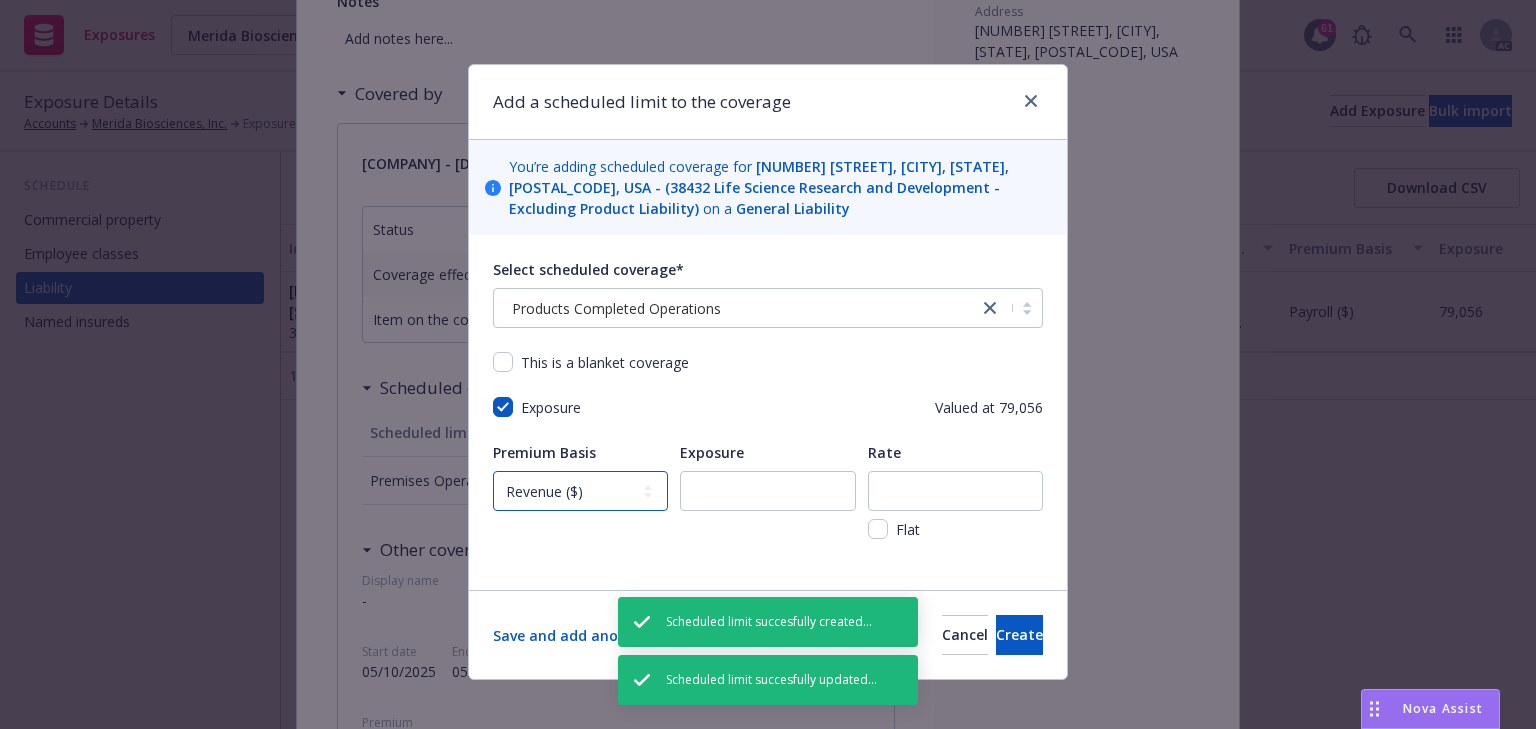 drag, startPoint x: 597, startPoint y: 487, endPoint x: 594, endPoint y: 507, distance: 20.22375 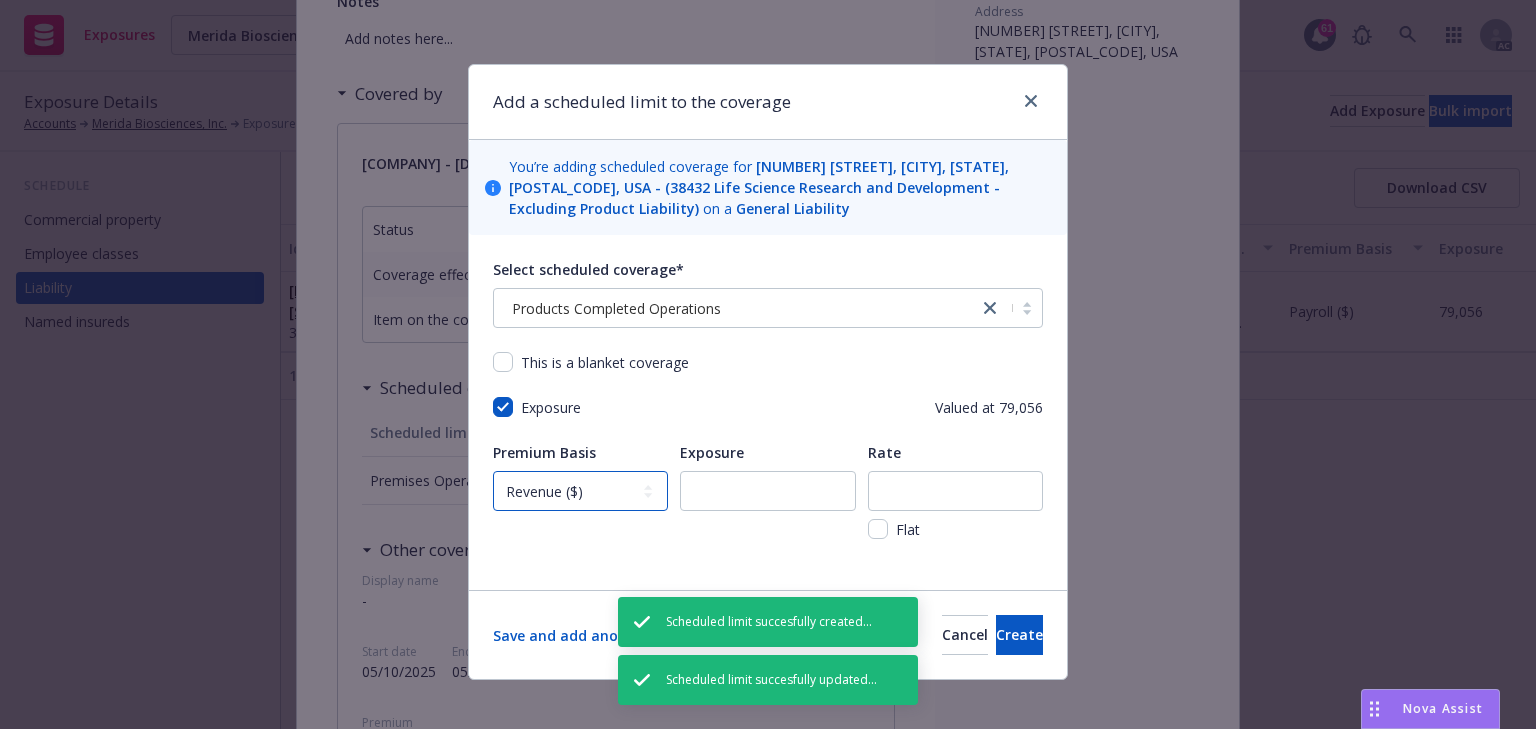 click on "-- select an option -- Revenue ($) Payroll ($) Square footage Headcount Unit Acreage Other" at bounding box center (580, 491) 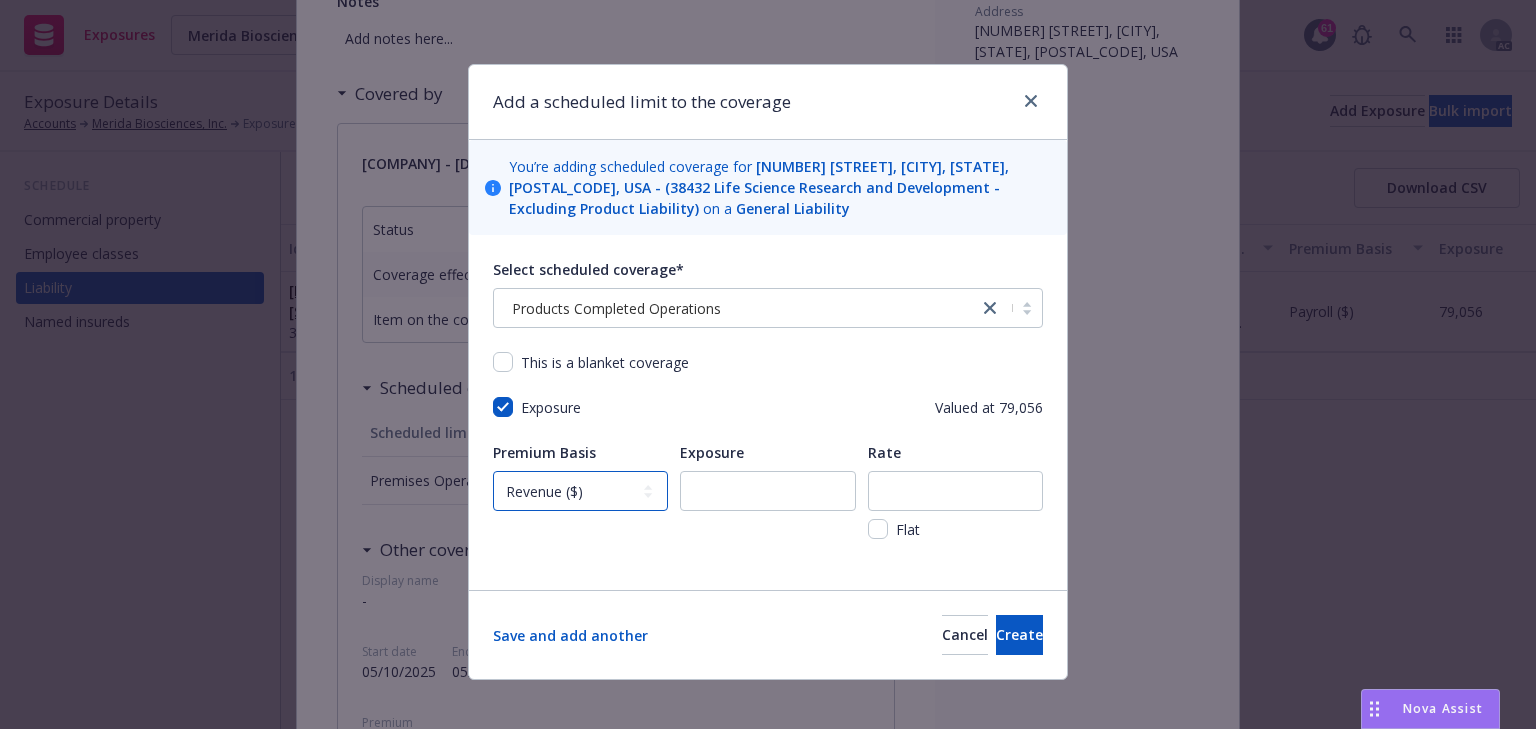 select on "PAYROLL" 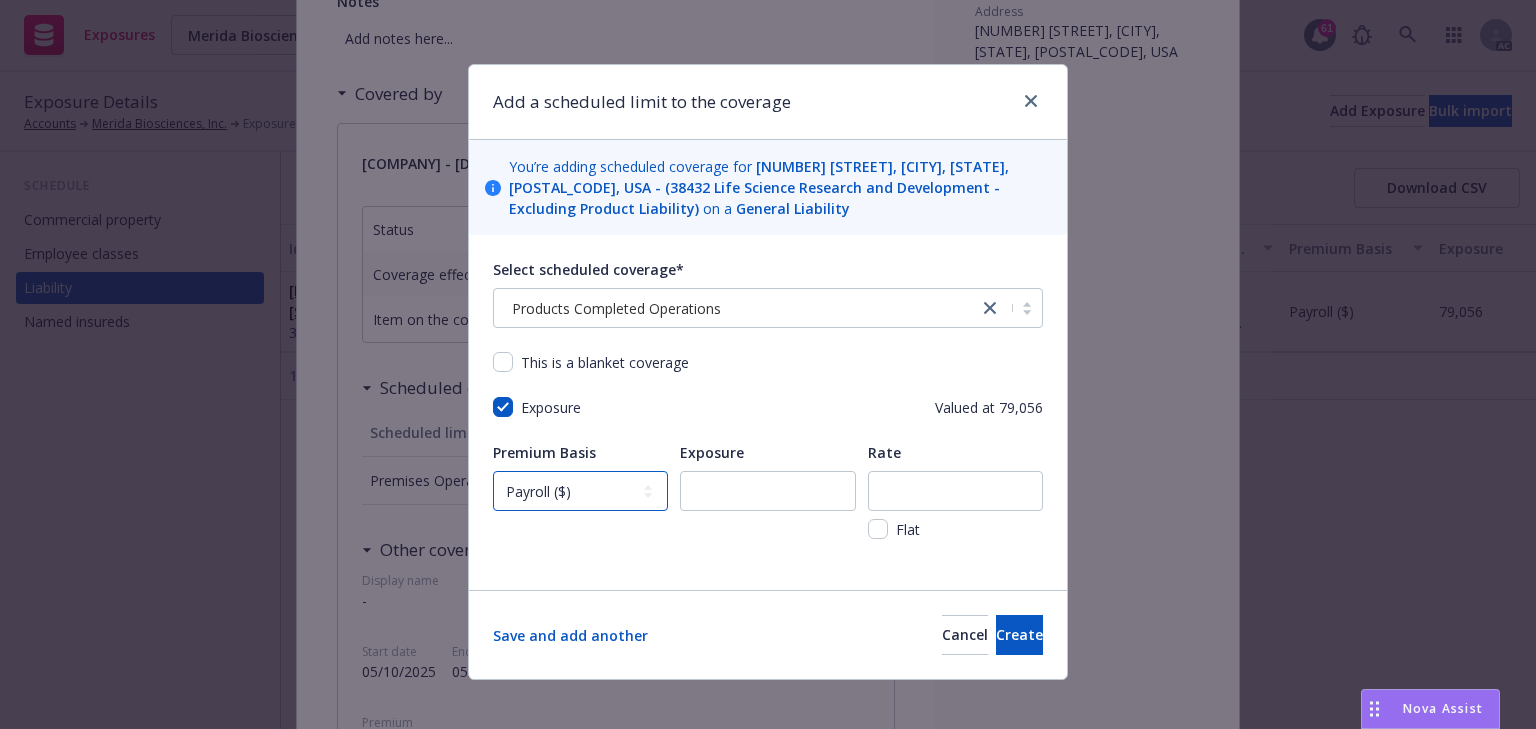 click on "-- select an option -- Revenue ($) Payroll ($) Square footage Headcount Unit Acreage Other" at bounding box center (580, 491) 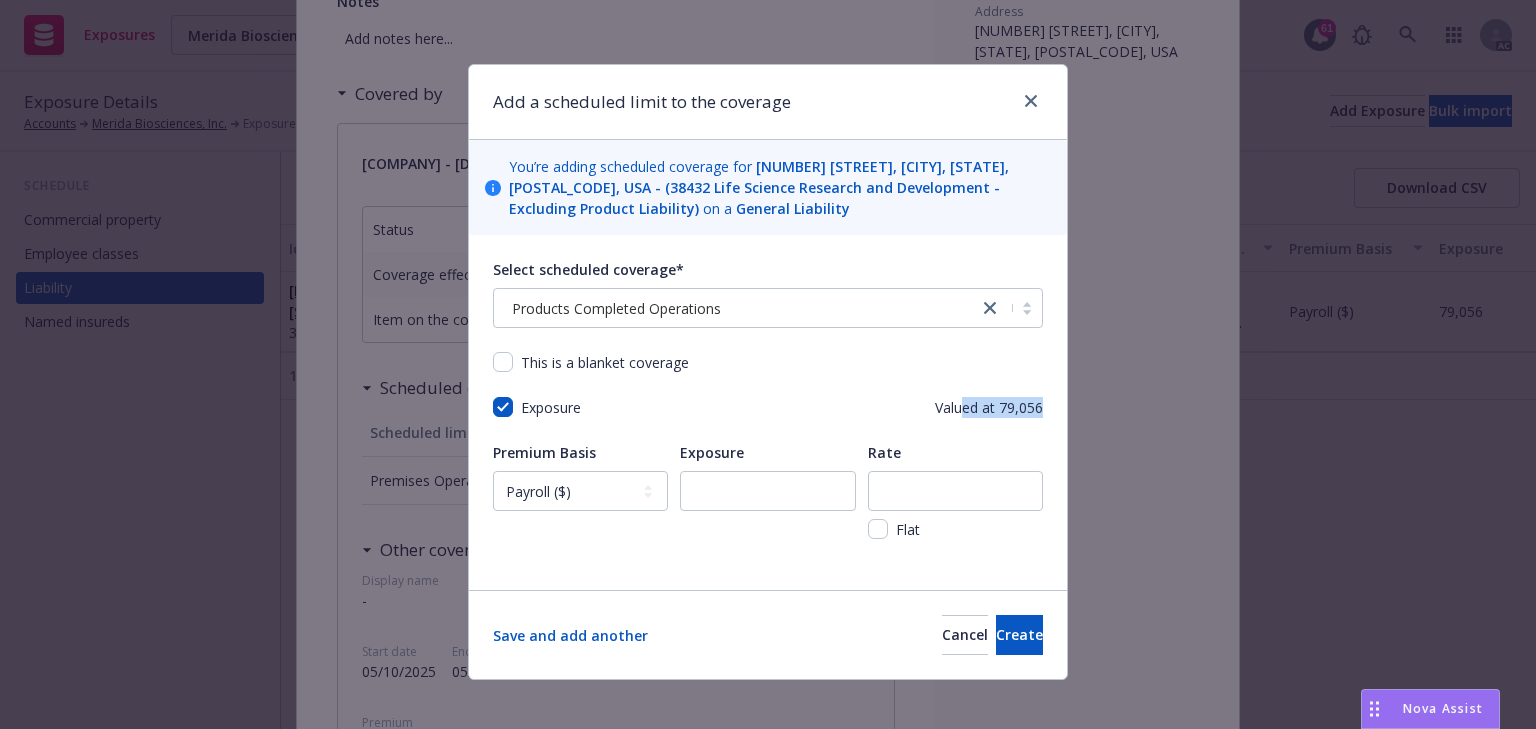 drag, startPoint x: 954, startPoint y: 401, endPoint x: 1055, endPoint y: 410, distance: 101.4002 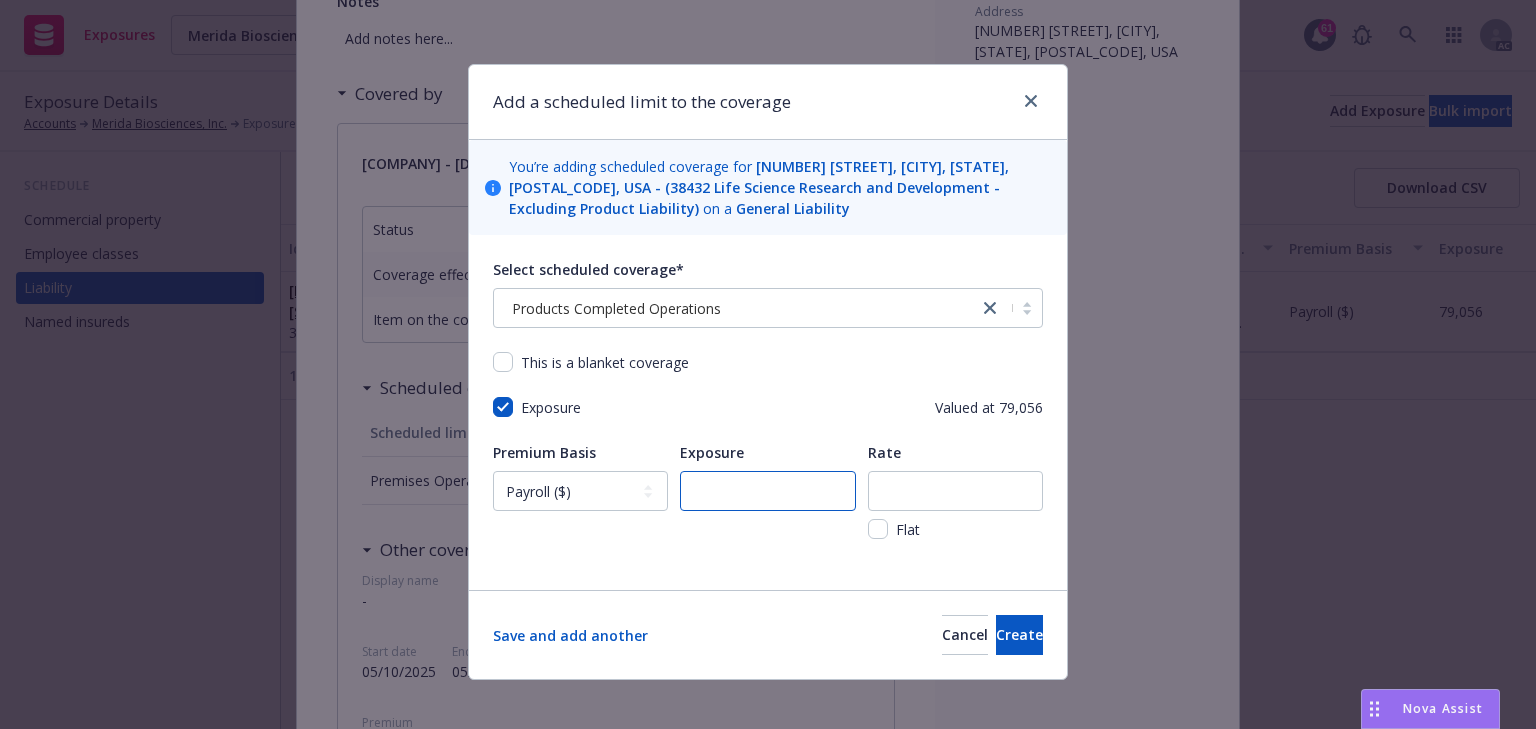 click at bounding box center (767, 491) 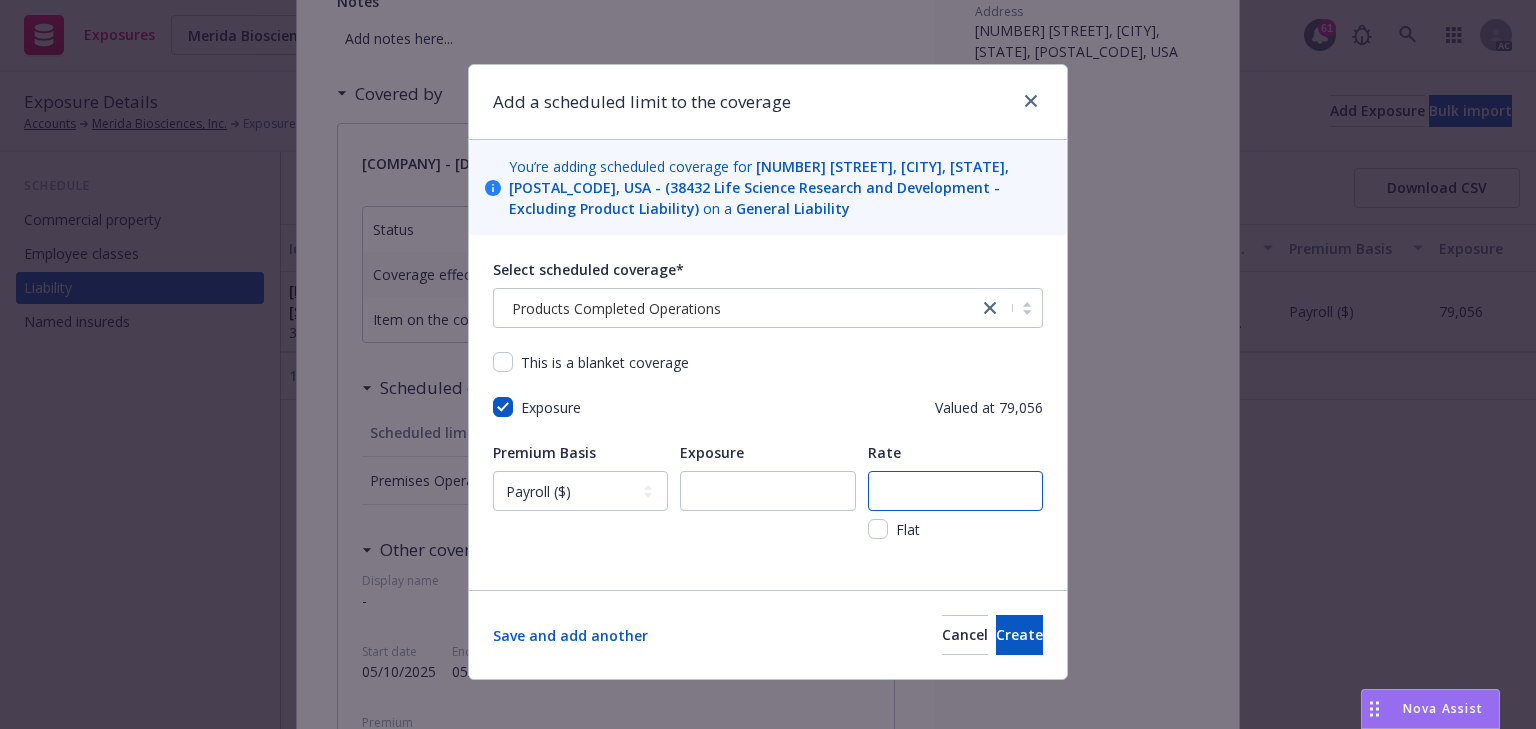 click at bounding box center (955, 491) 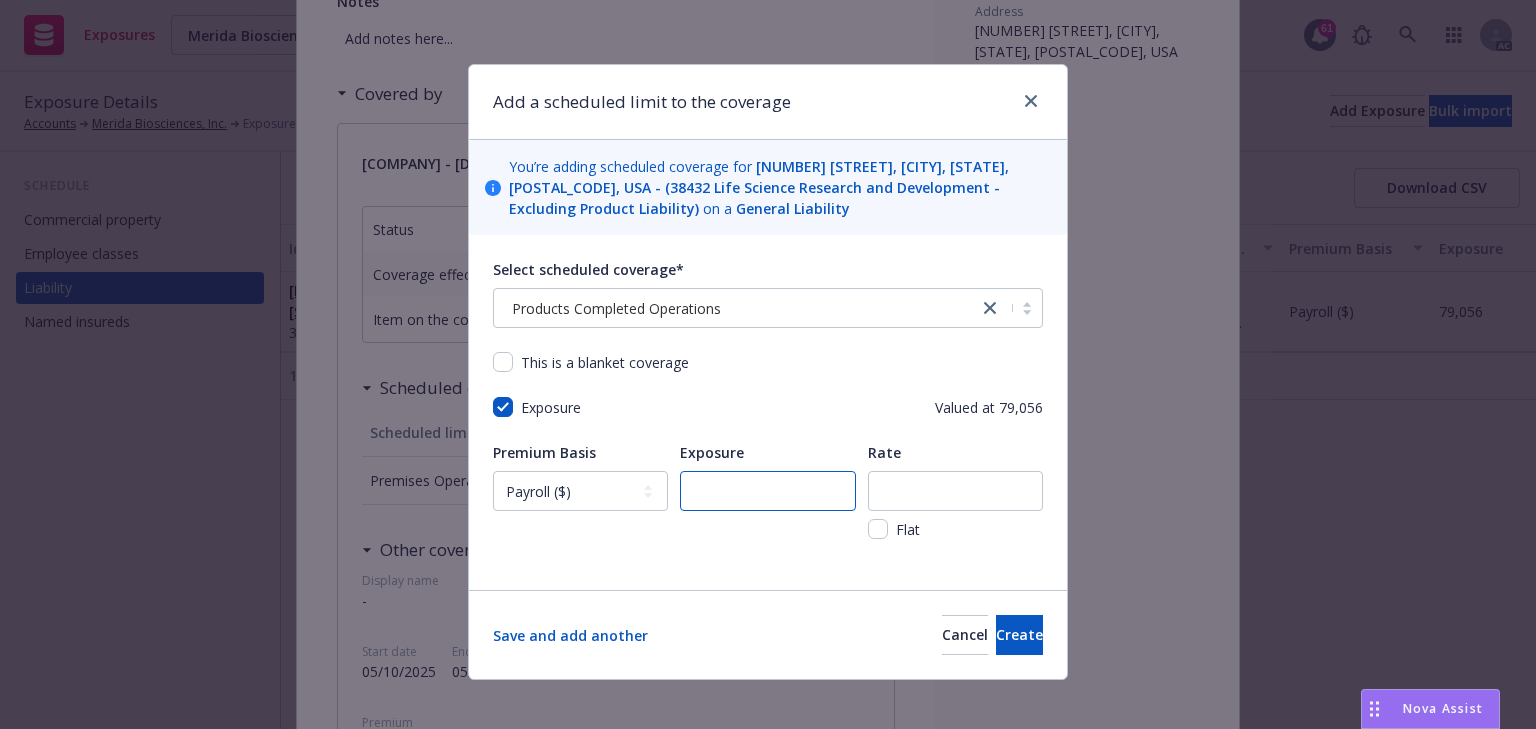 click at bounding box center [767, 491] 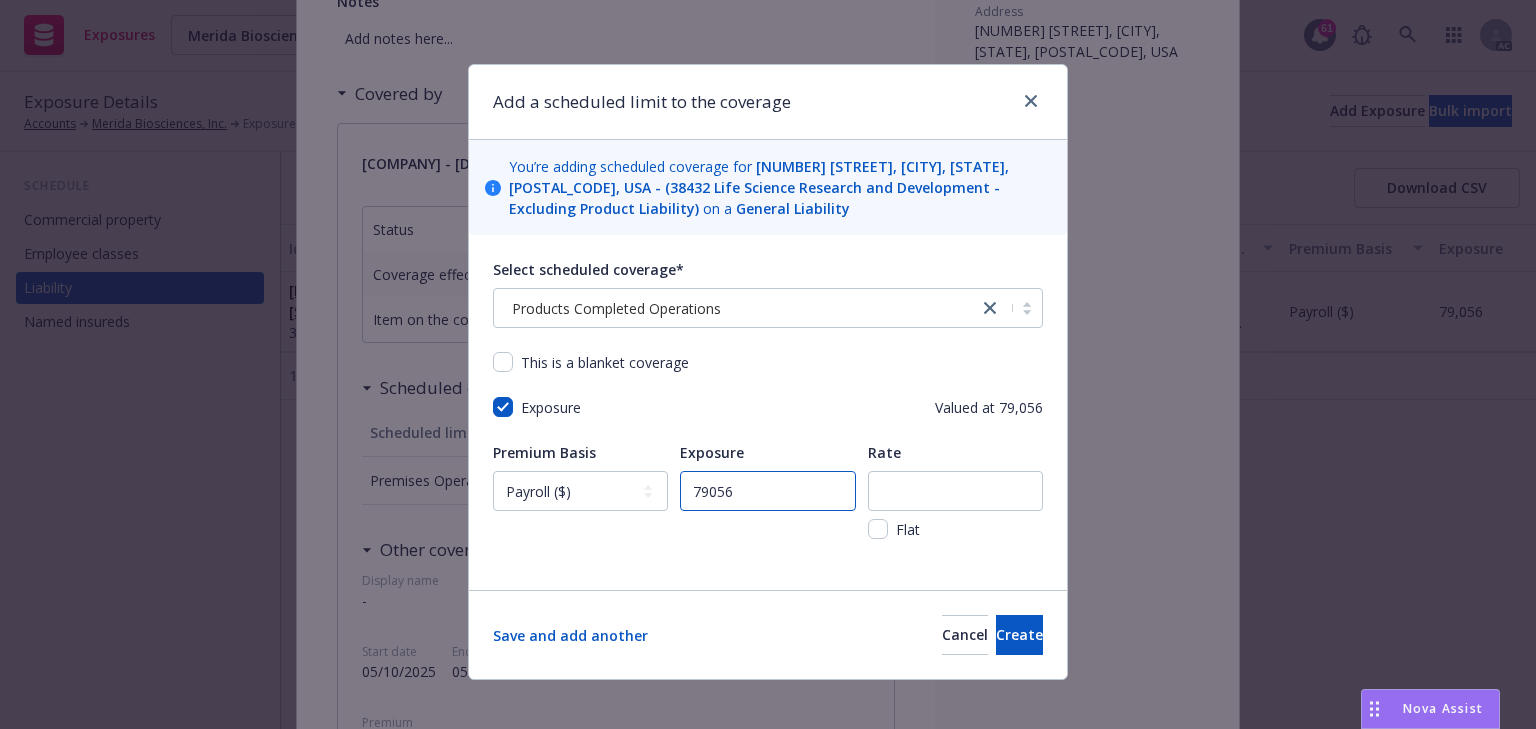 type on "79056" 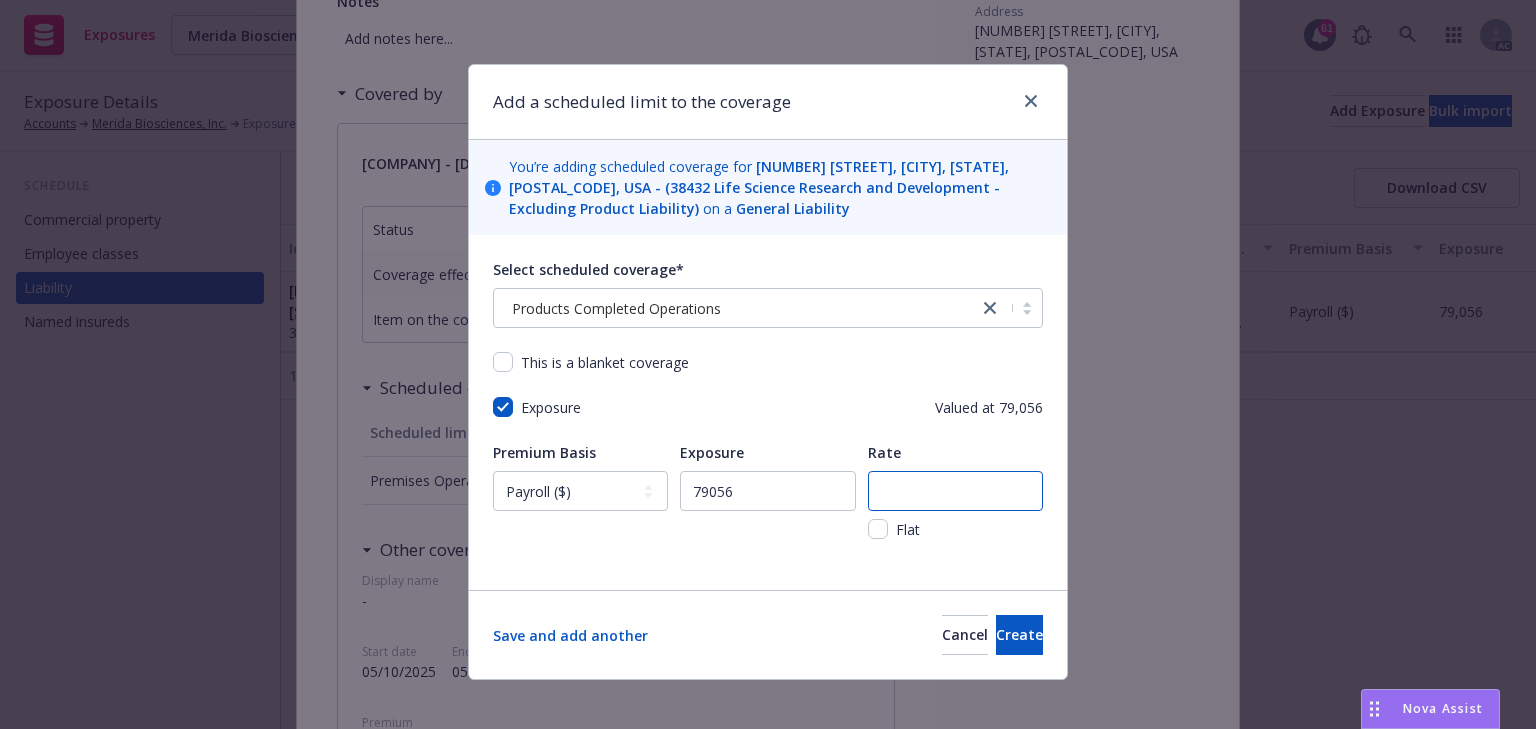 click at bounding box center [955, 491] 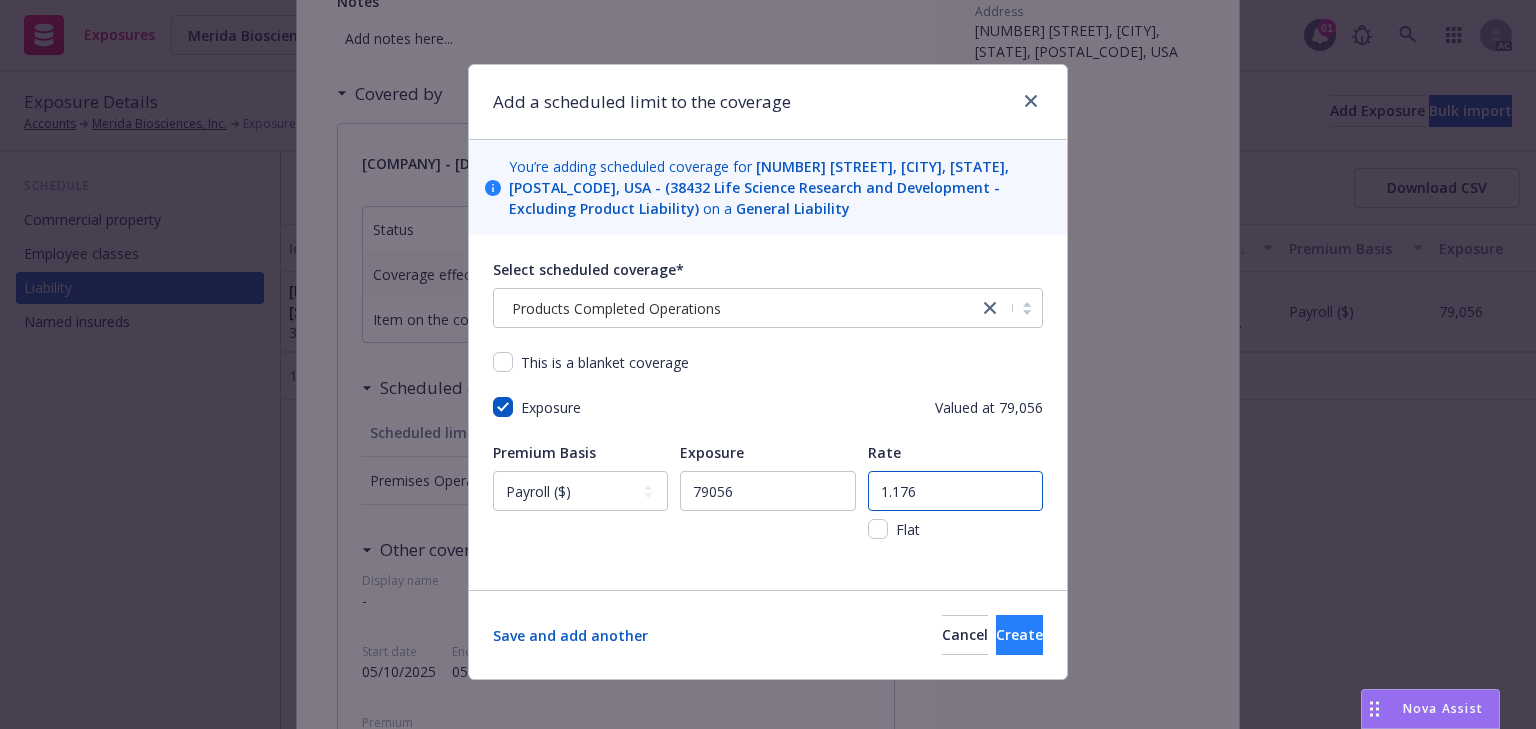type on "1.176" 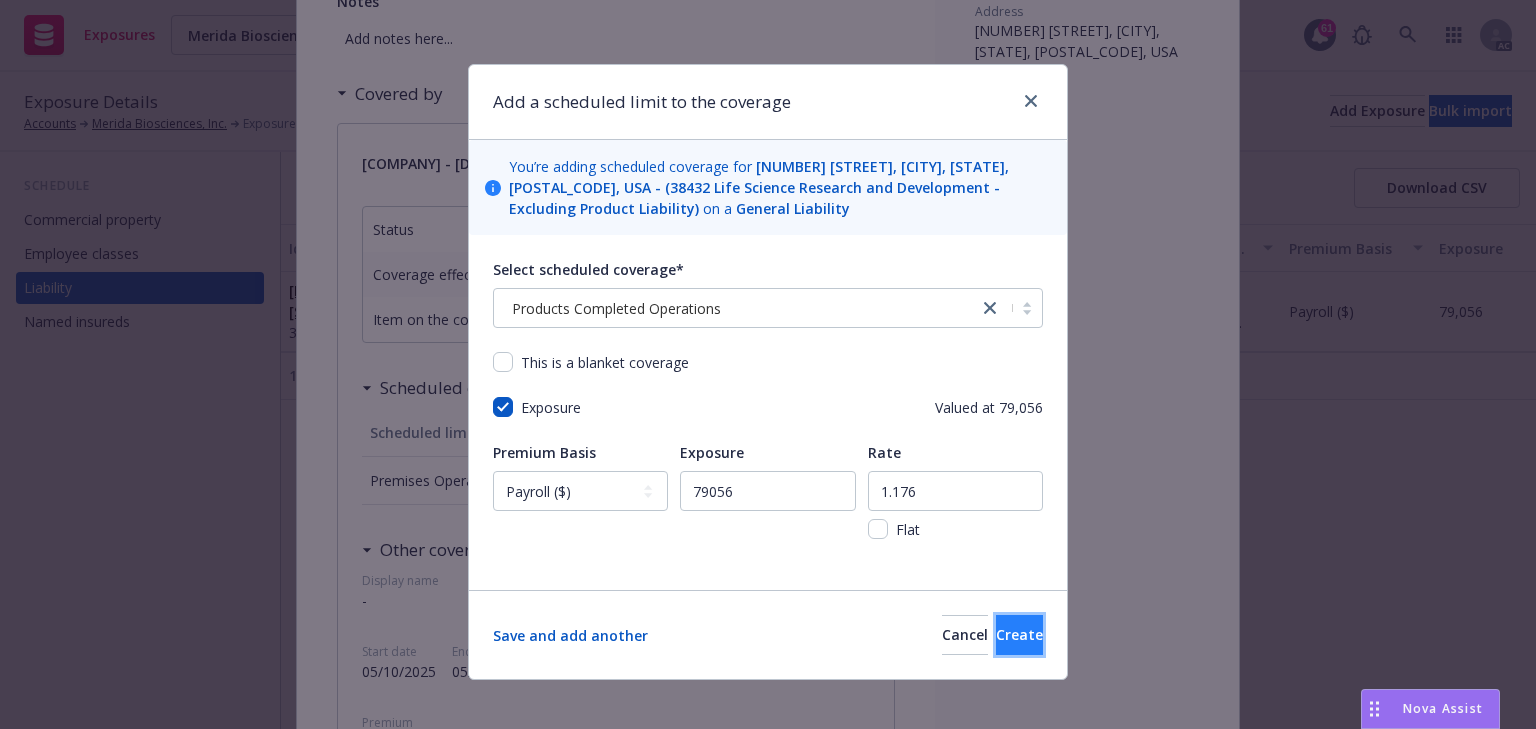 click on "Create" at bounding box center (1019, 635) 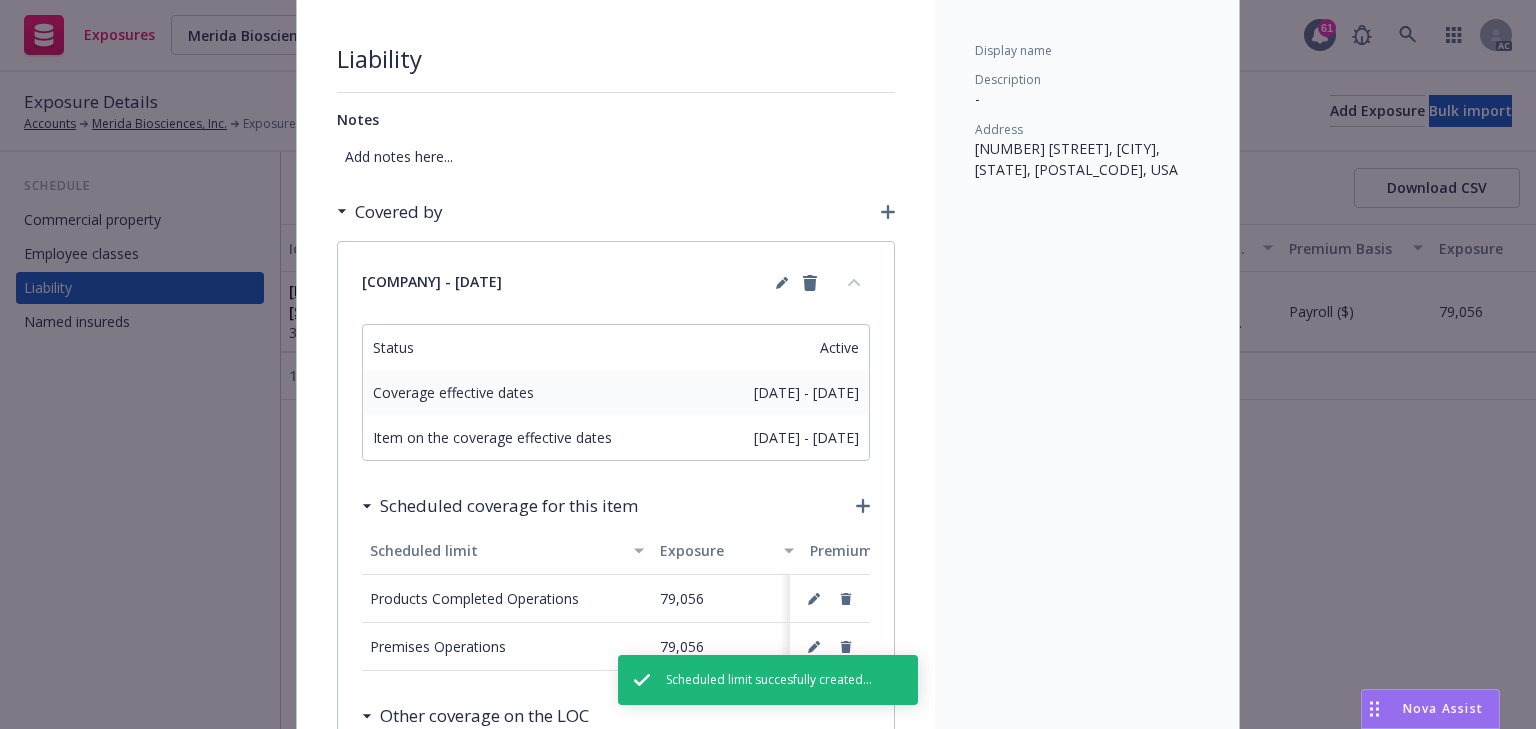 scroll, scrollTop: 0, scrollLeft: 0, axis: both 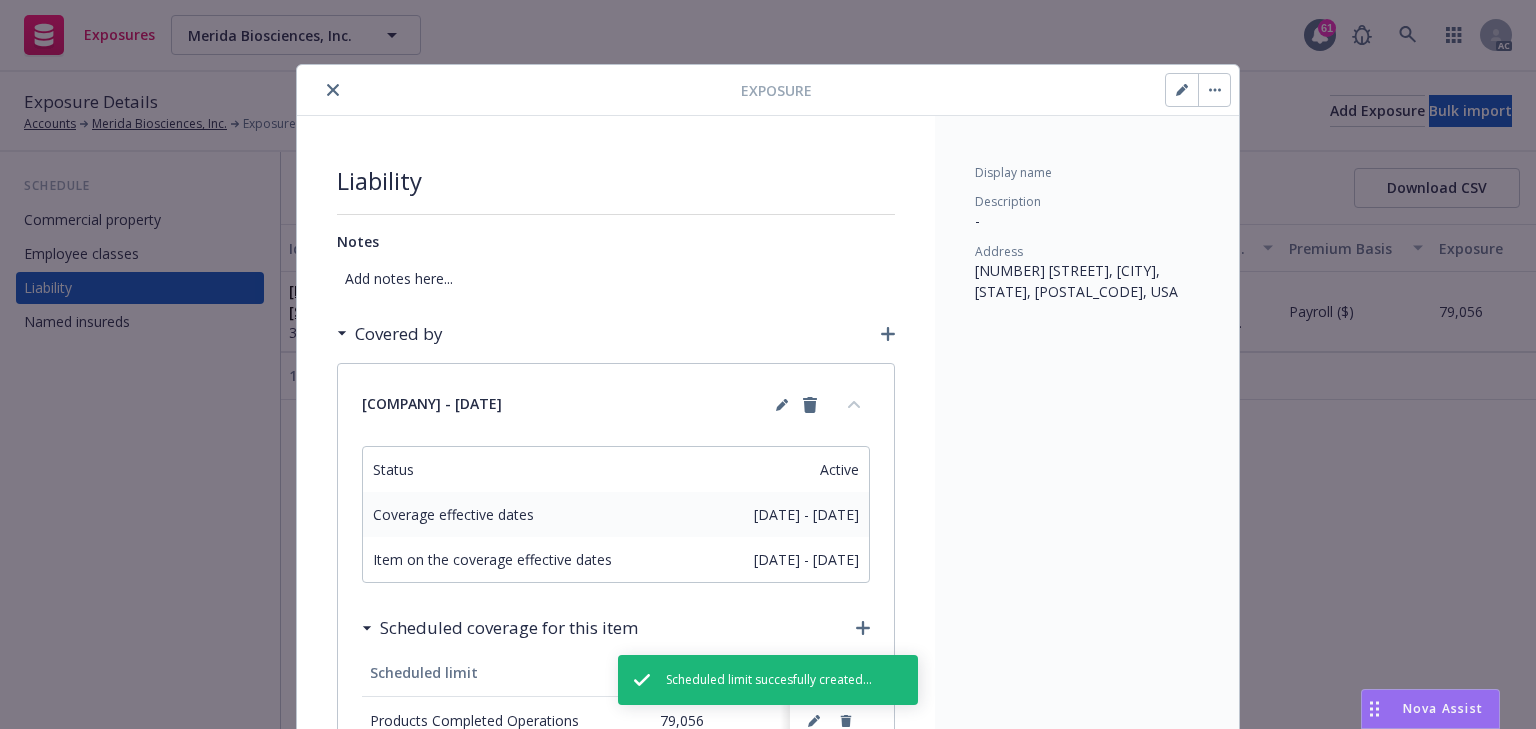 click 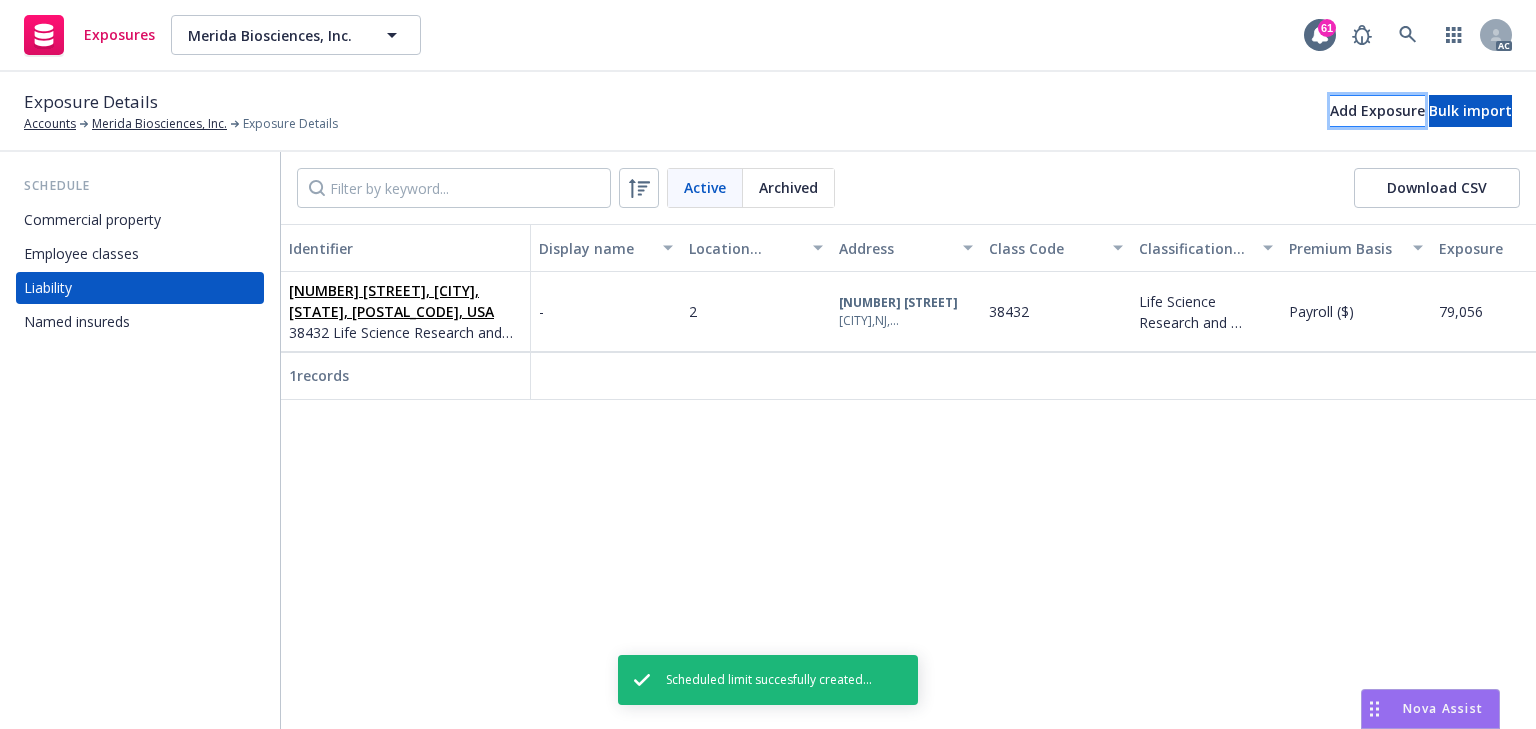 click on "Add Exposure" at bounding box center (1377, 111) 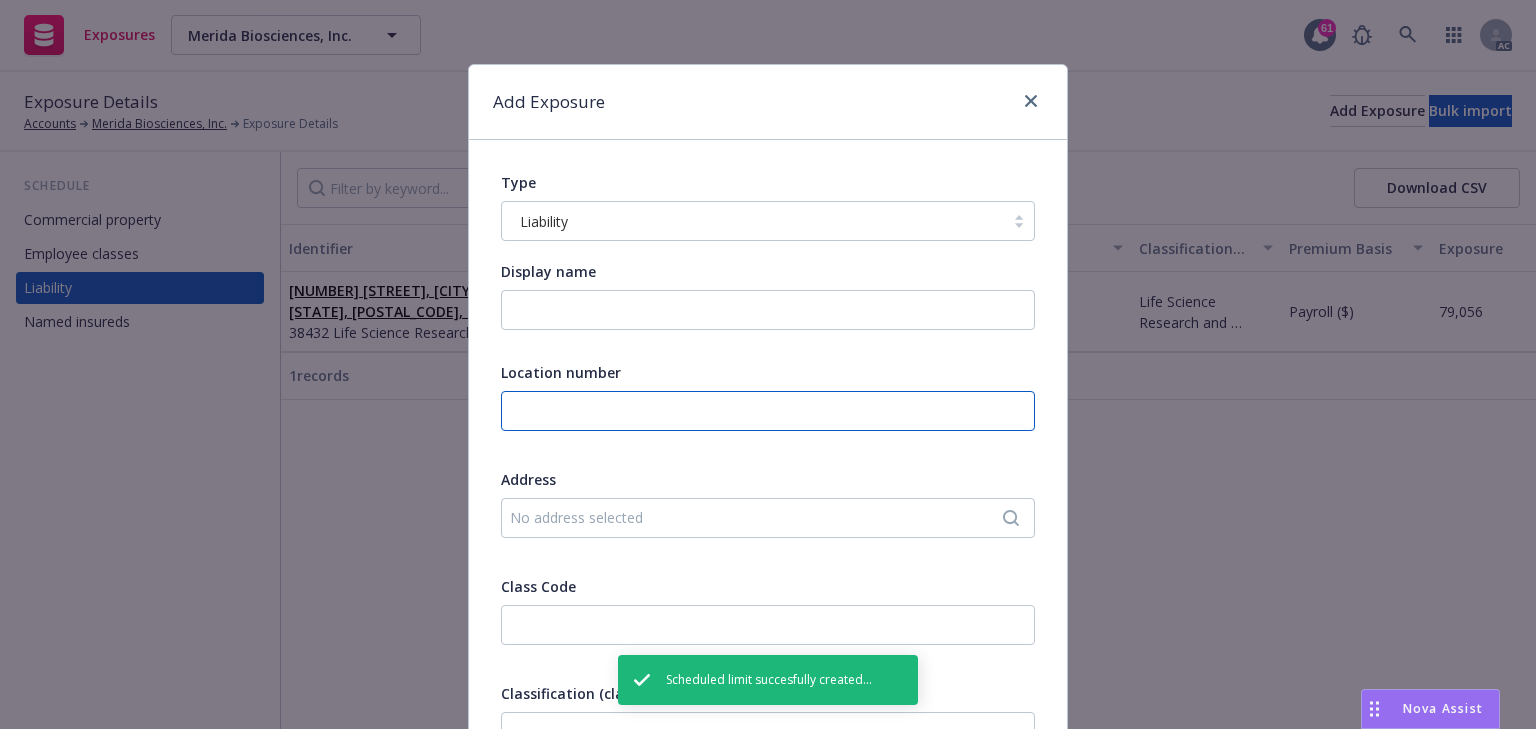 click at bounding box center [768, 411] 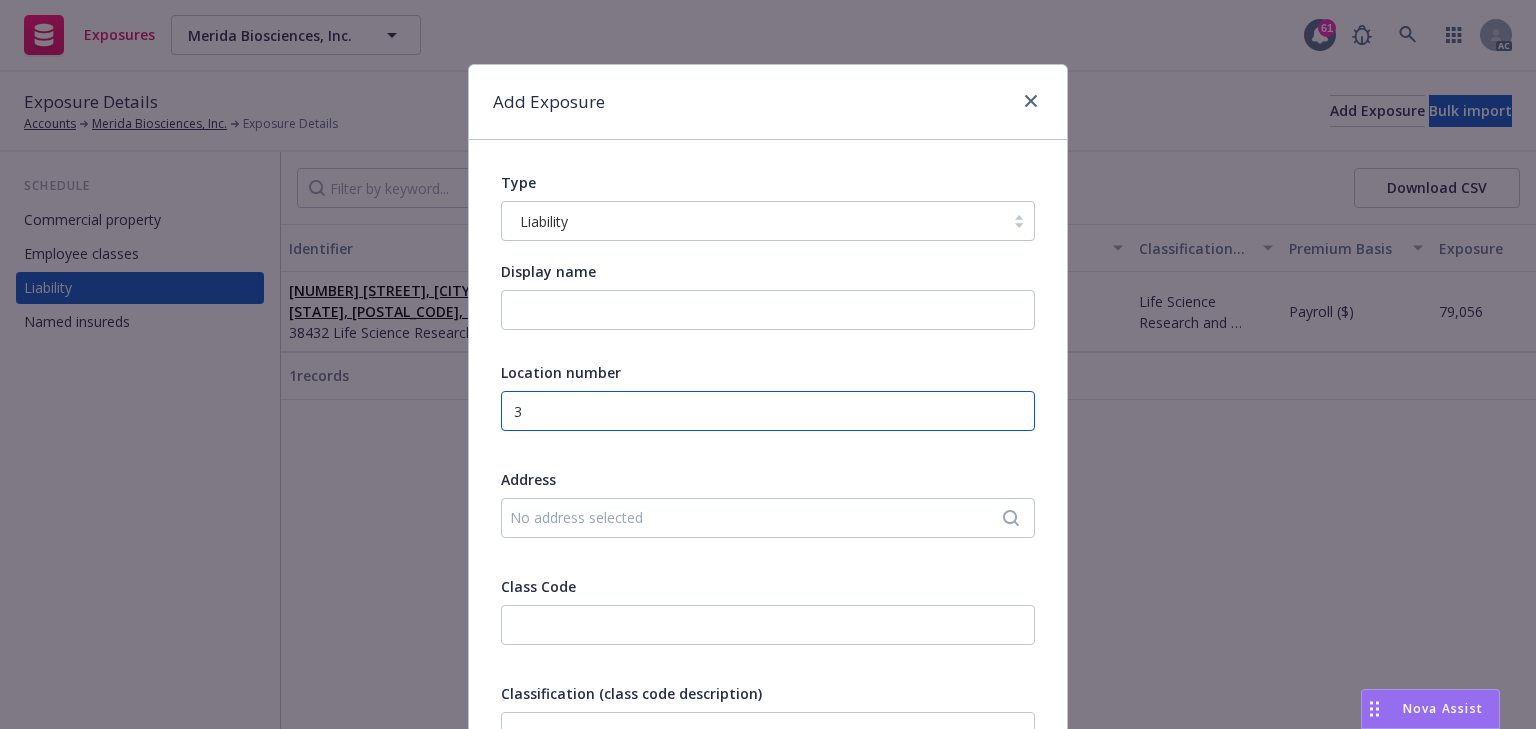 type on "3" 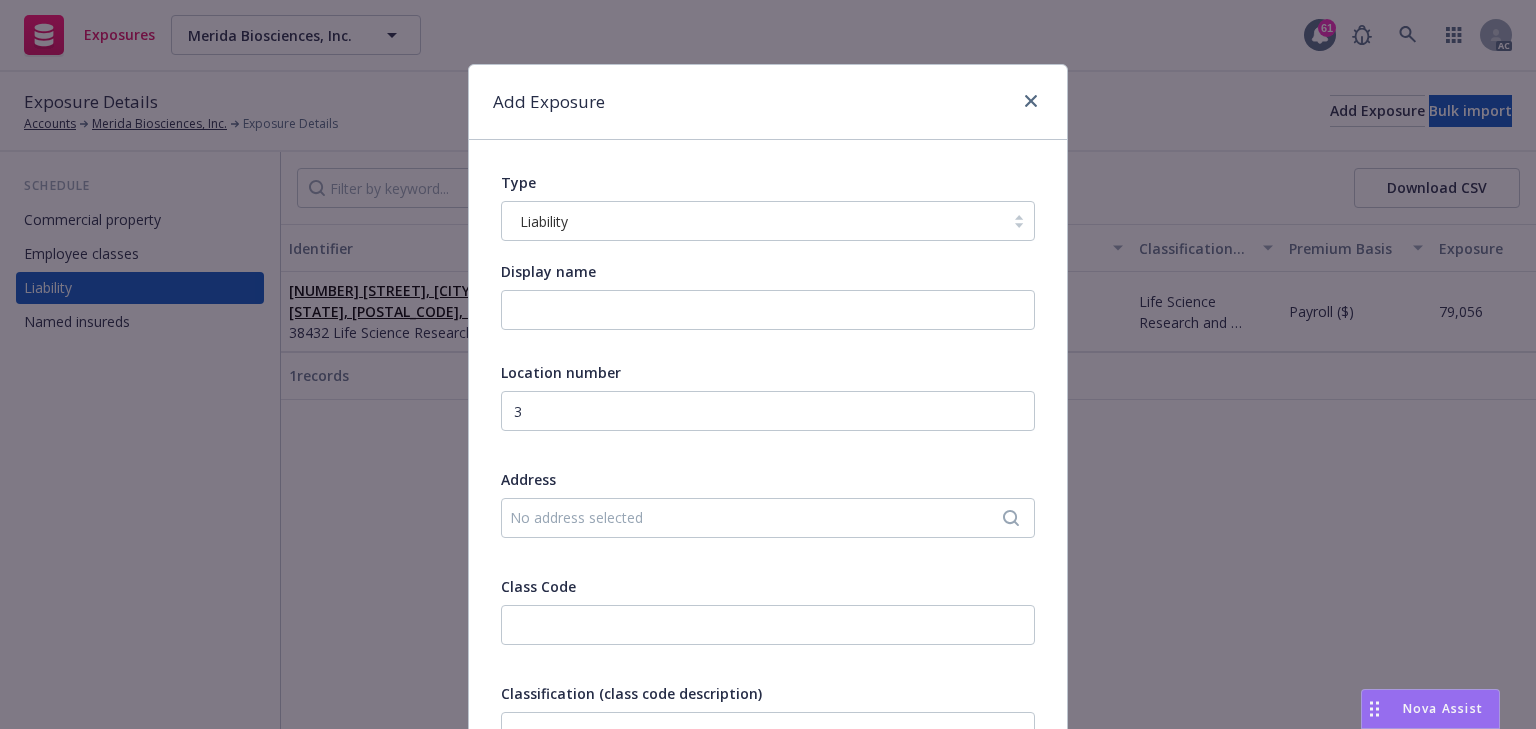 click on "No address selected" at bounding box center (758, 517) 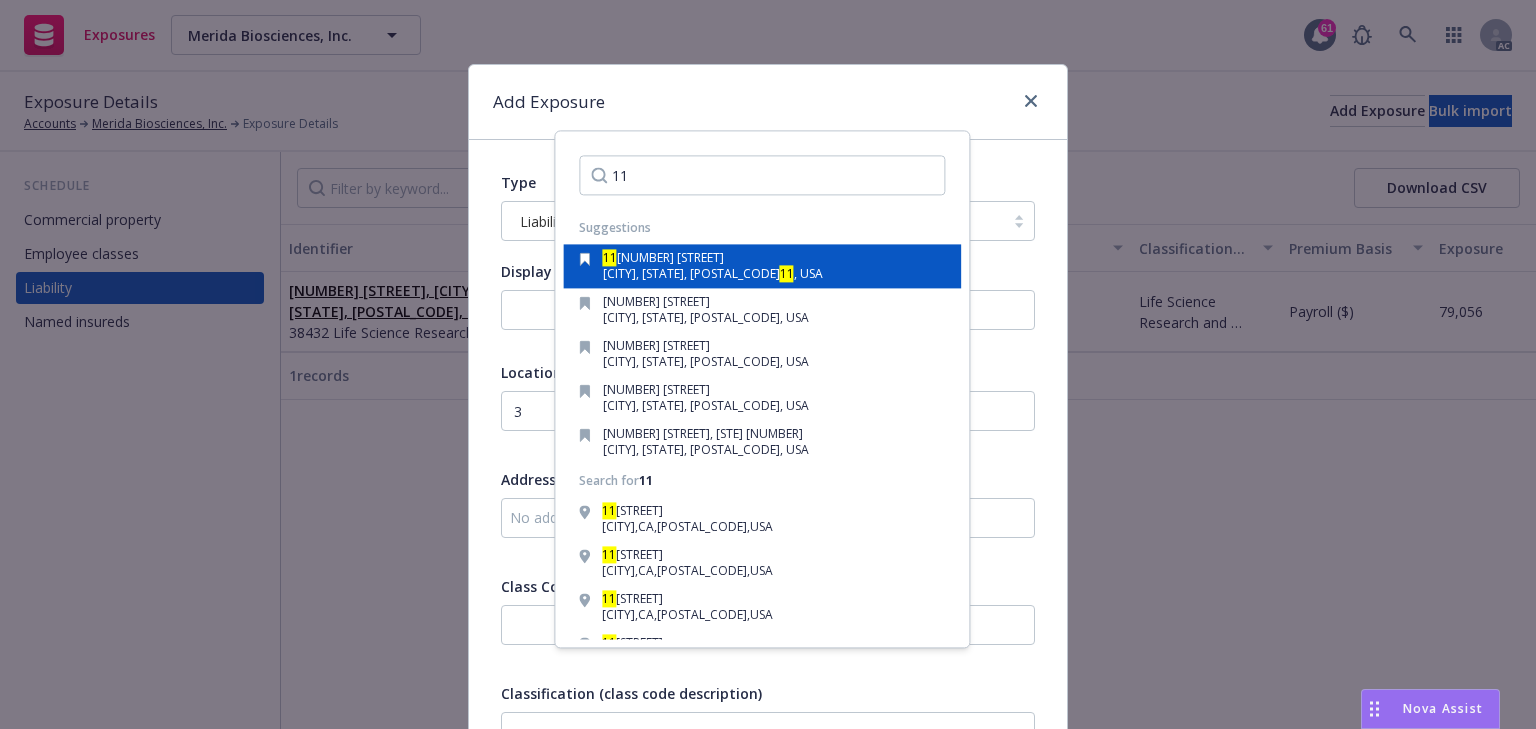 type on "11" 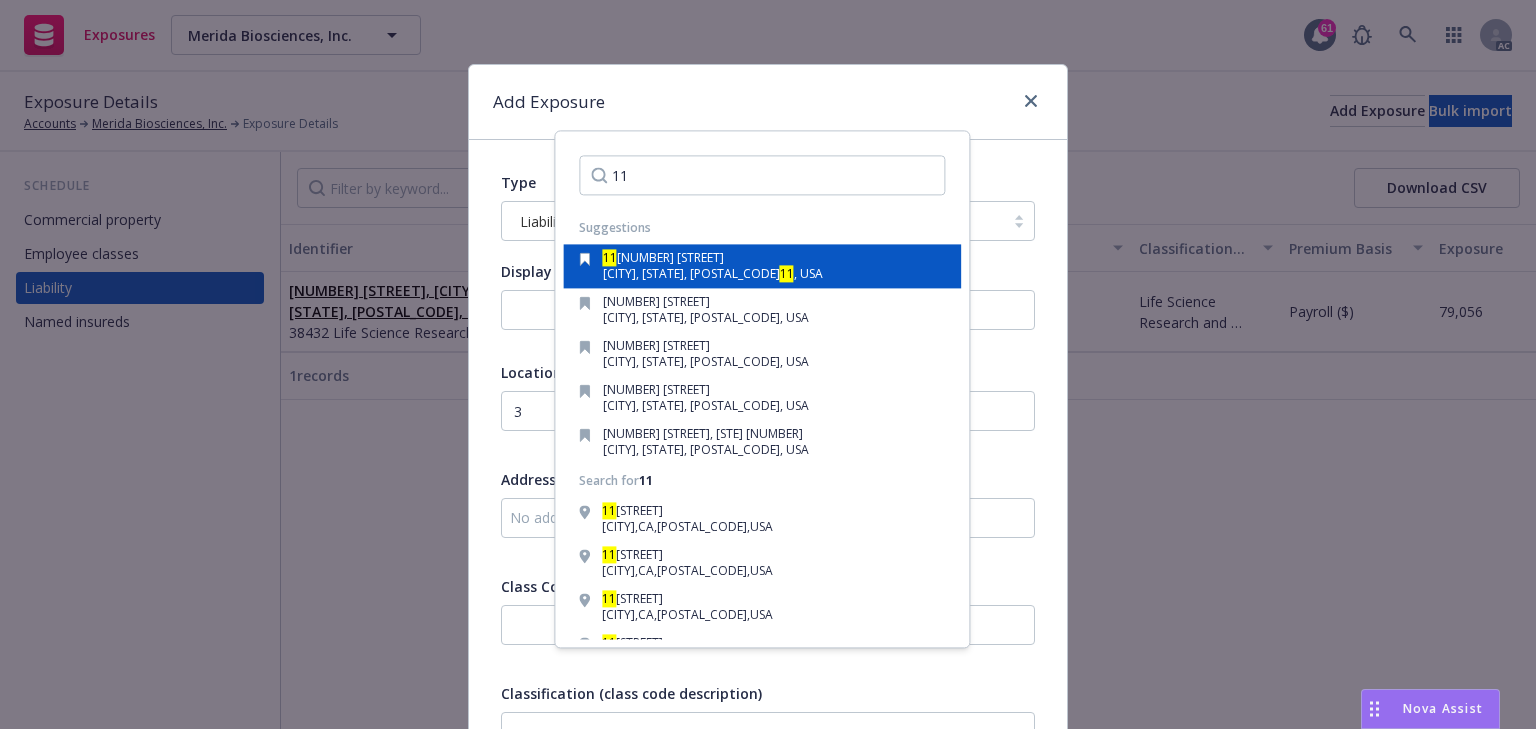 click on "3 Stoneleigh Dr" at bounding box center (670, 258) 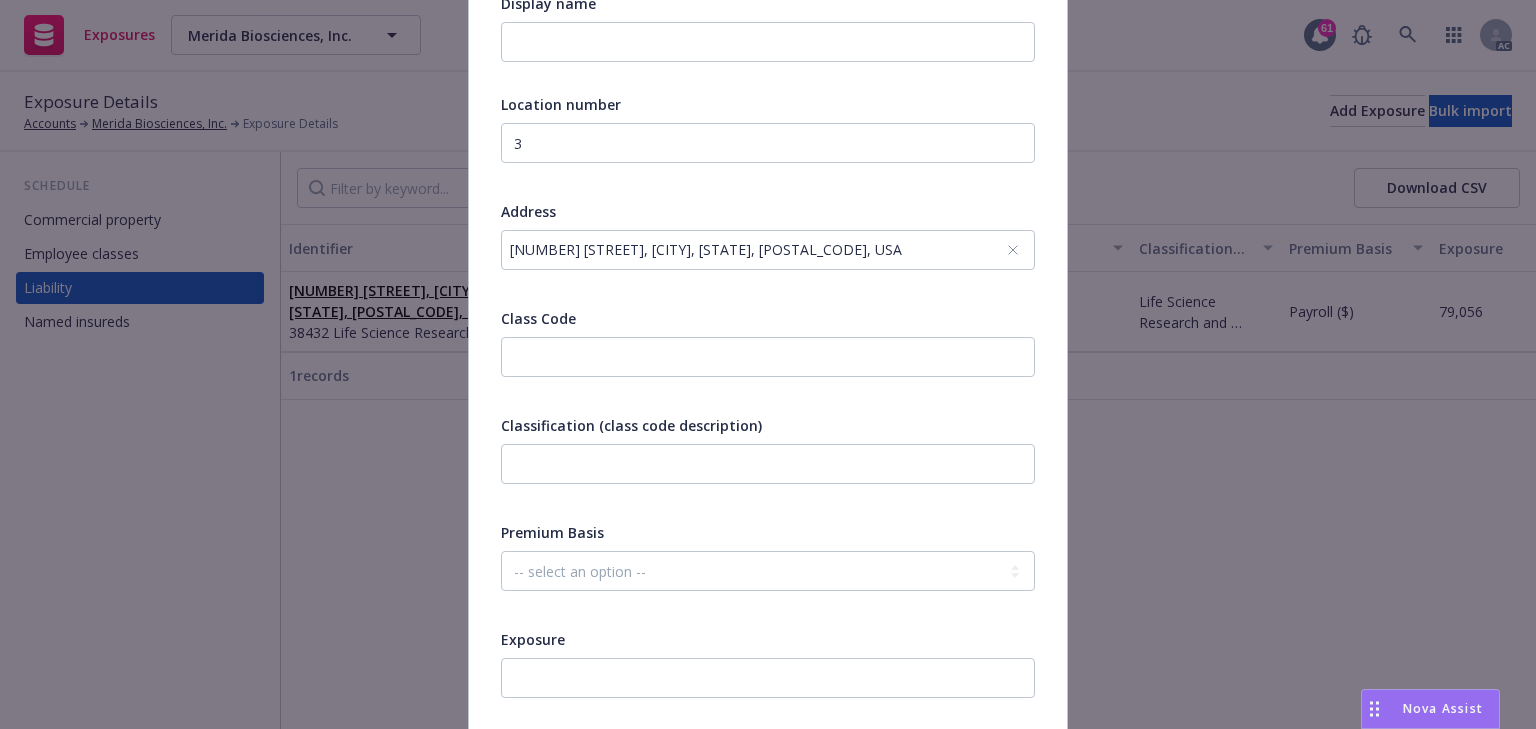 scroll, scrollTop: 320, scrollLeft: 0, axis: vertical 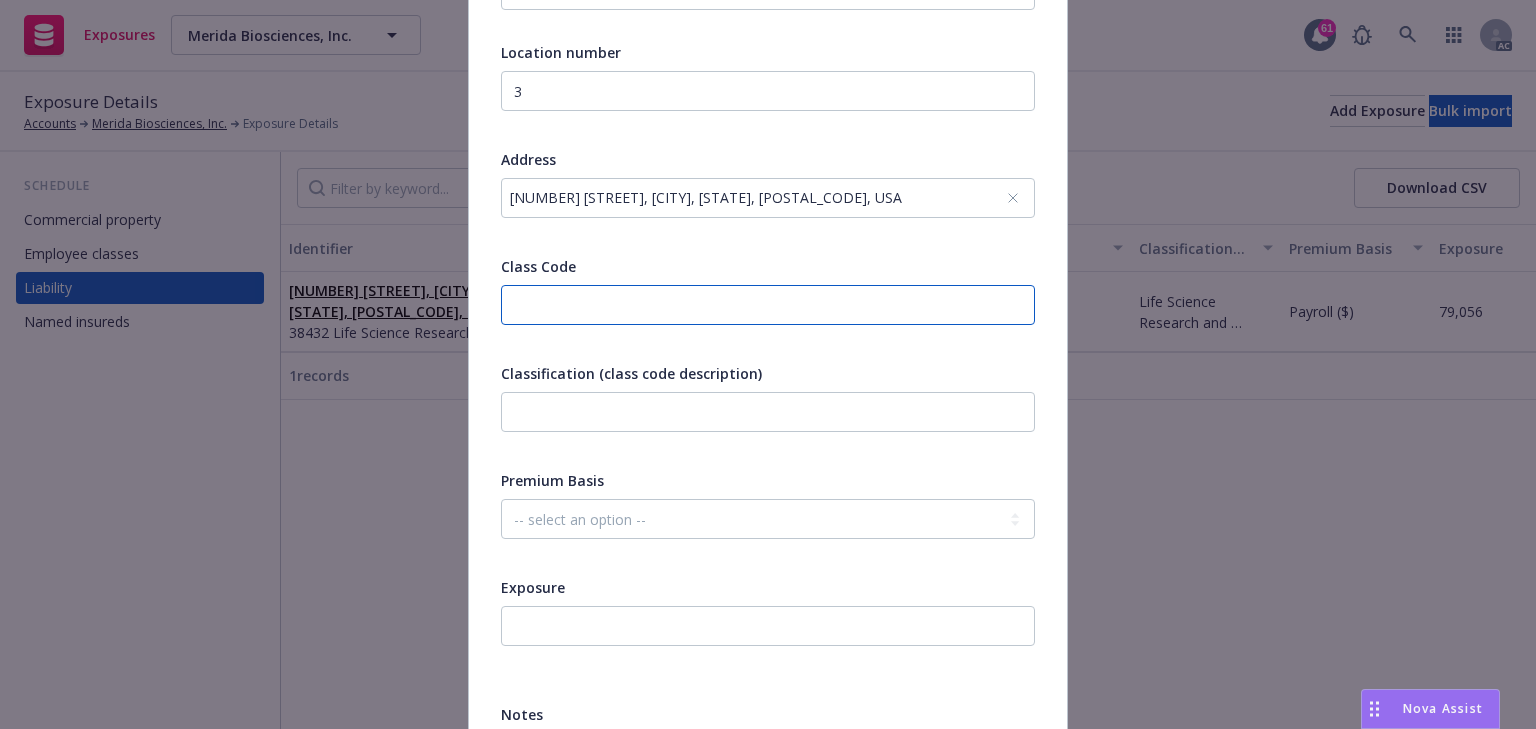 click at bounding box center [768, 305] 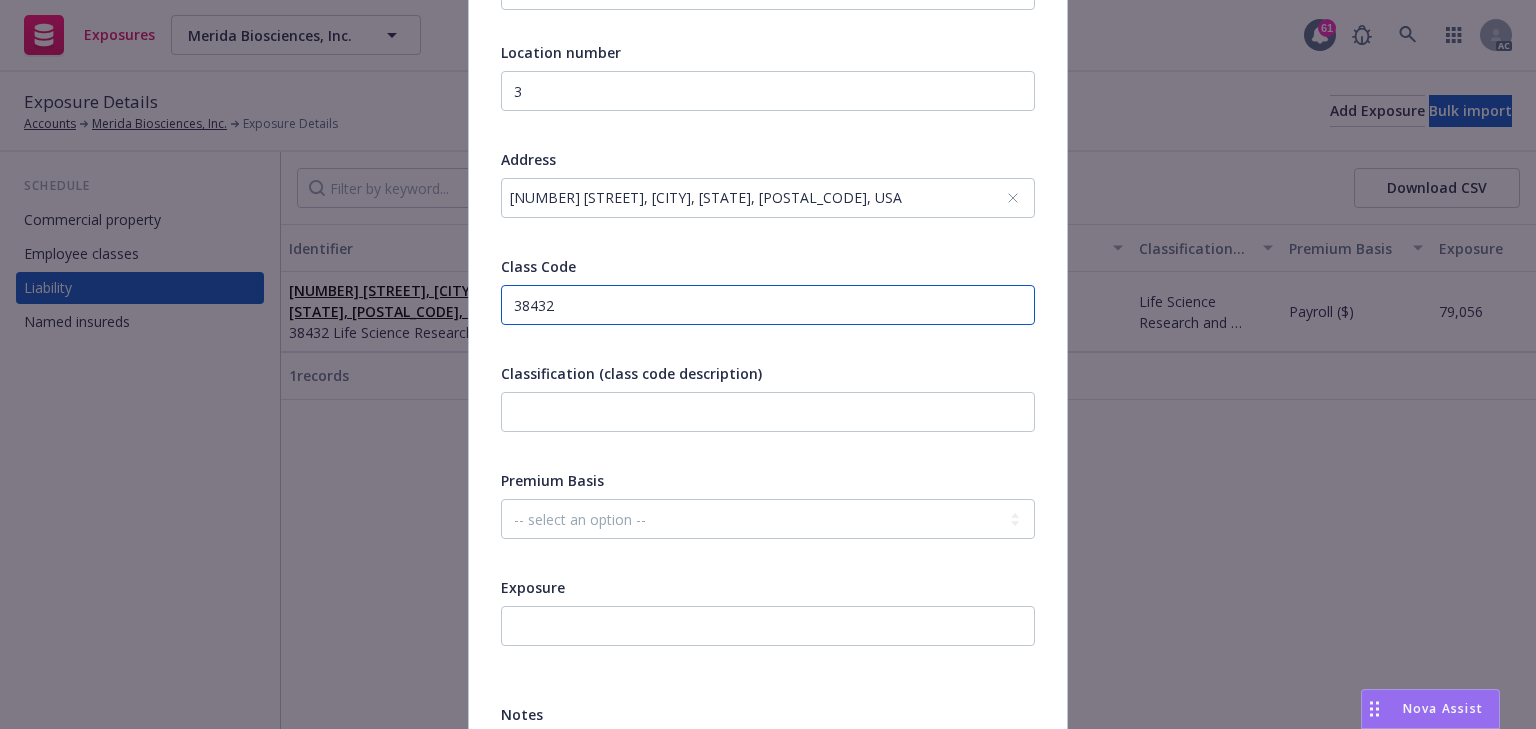 type on "38432" 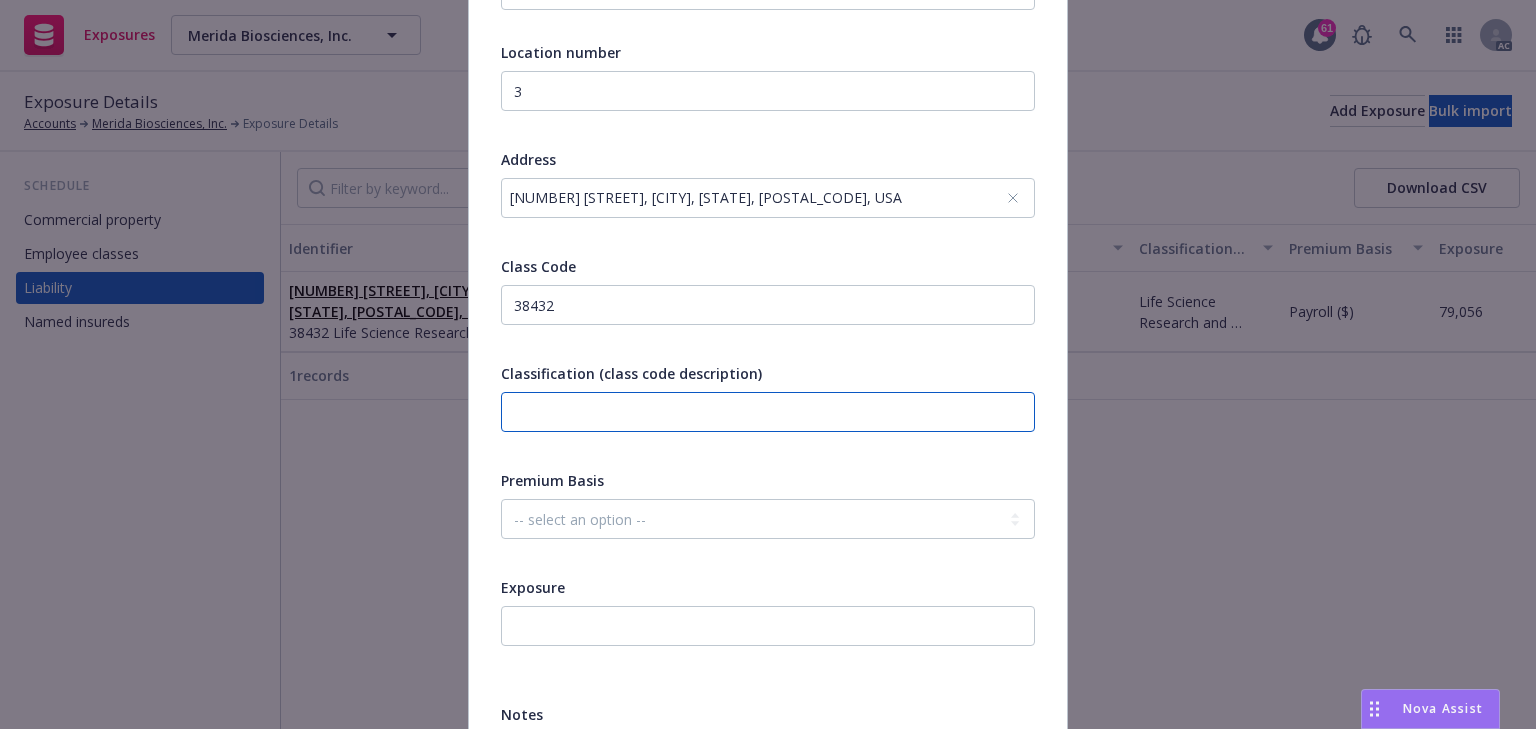 click at bounding box center [768, 412] 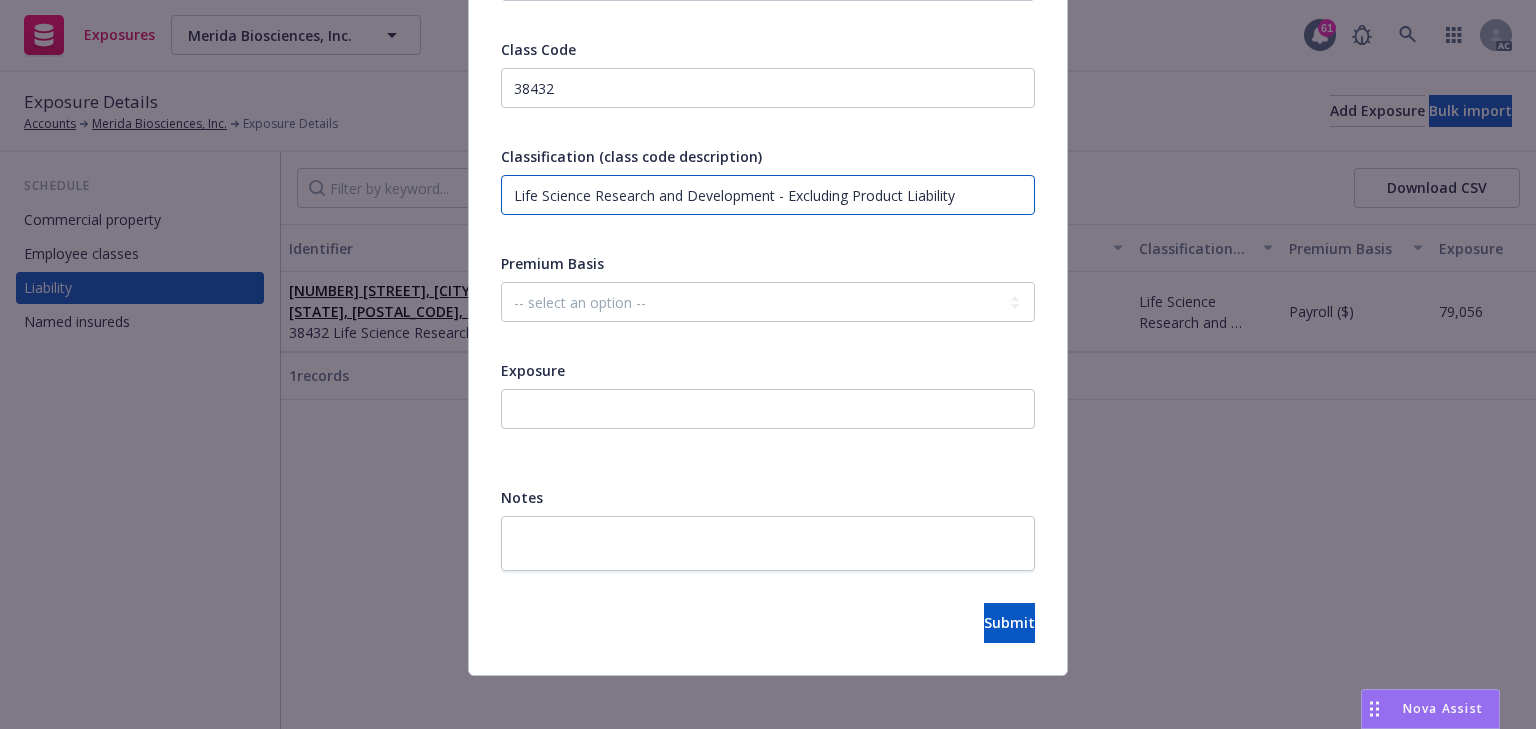 scroll, scrollTop: 548, scrollLeft: 0, axis: vertical 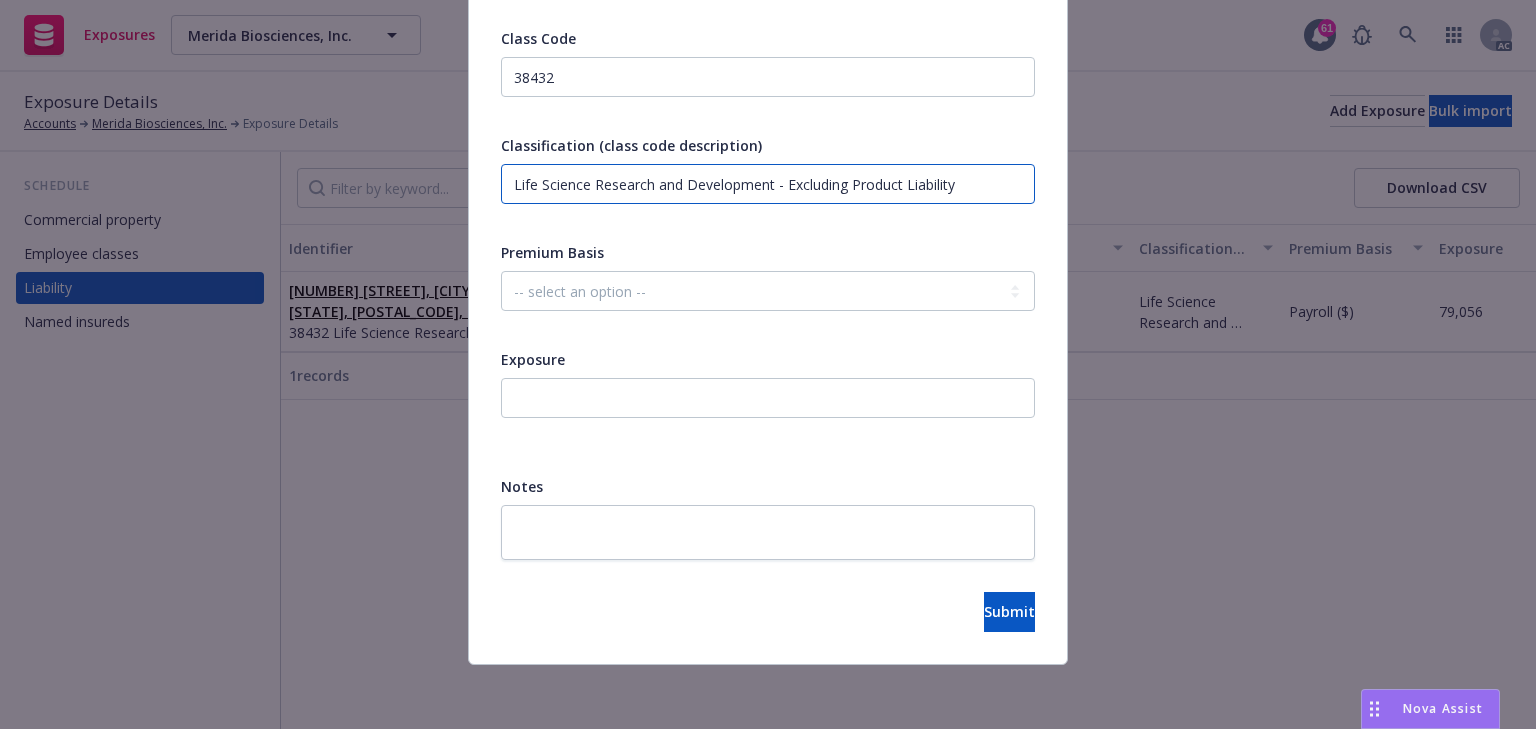 type on "Life Science Research and Development - Excluding Product Liability" 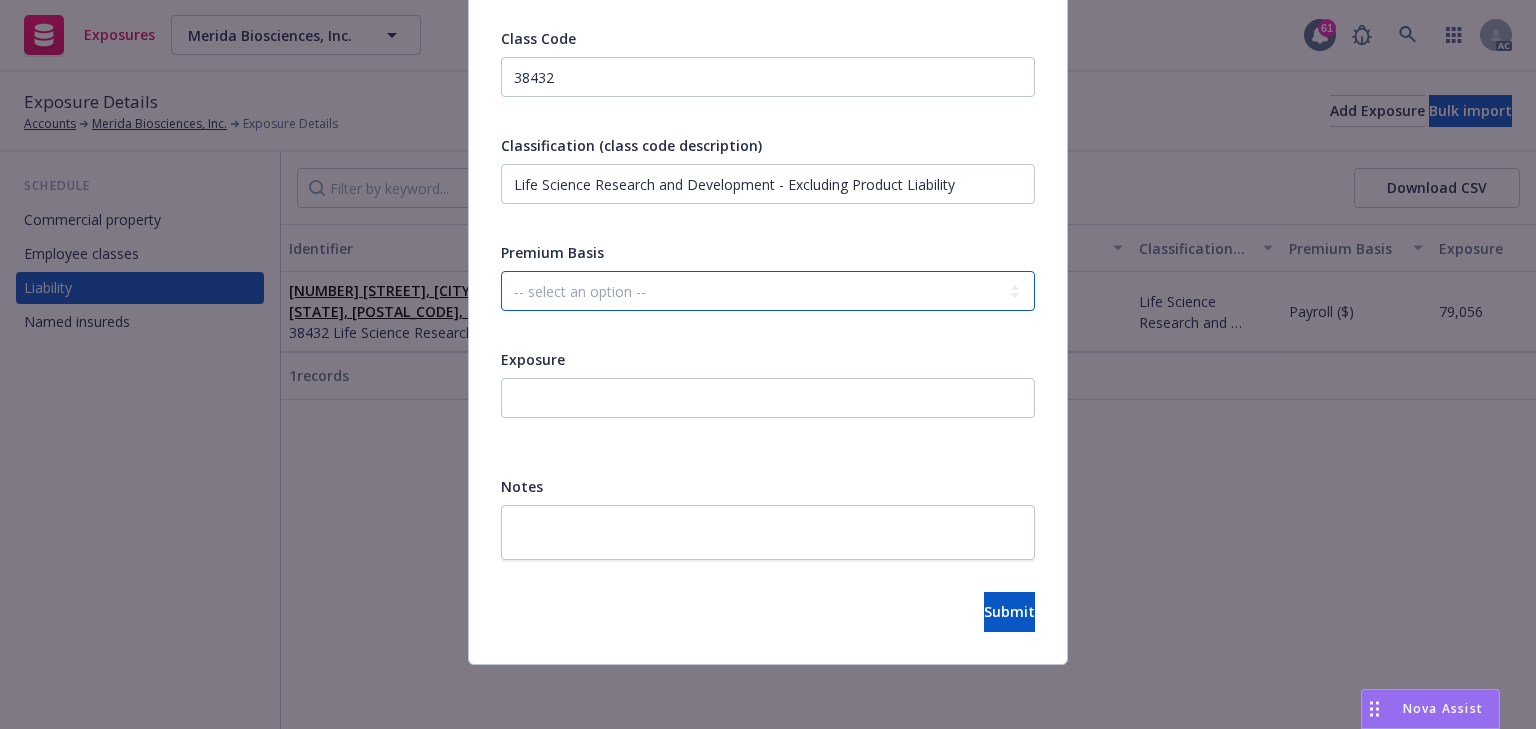click on "-- select an option -- Revenue ($) Payroll ($) Square footage Headcount Unit Acreage Other" at bounding box center (768, 291) 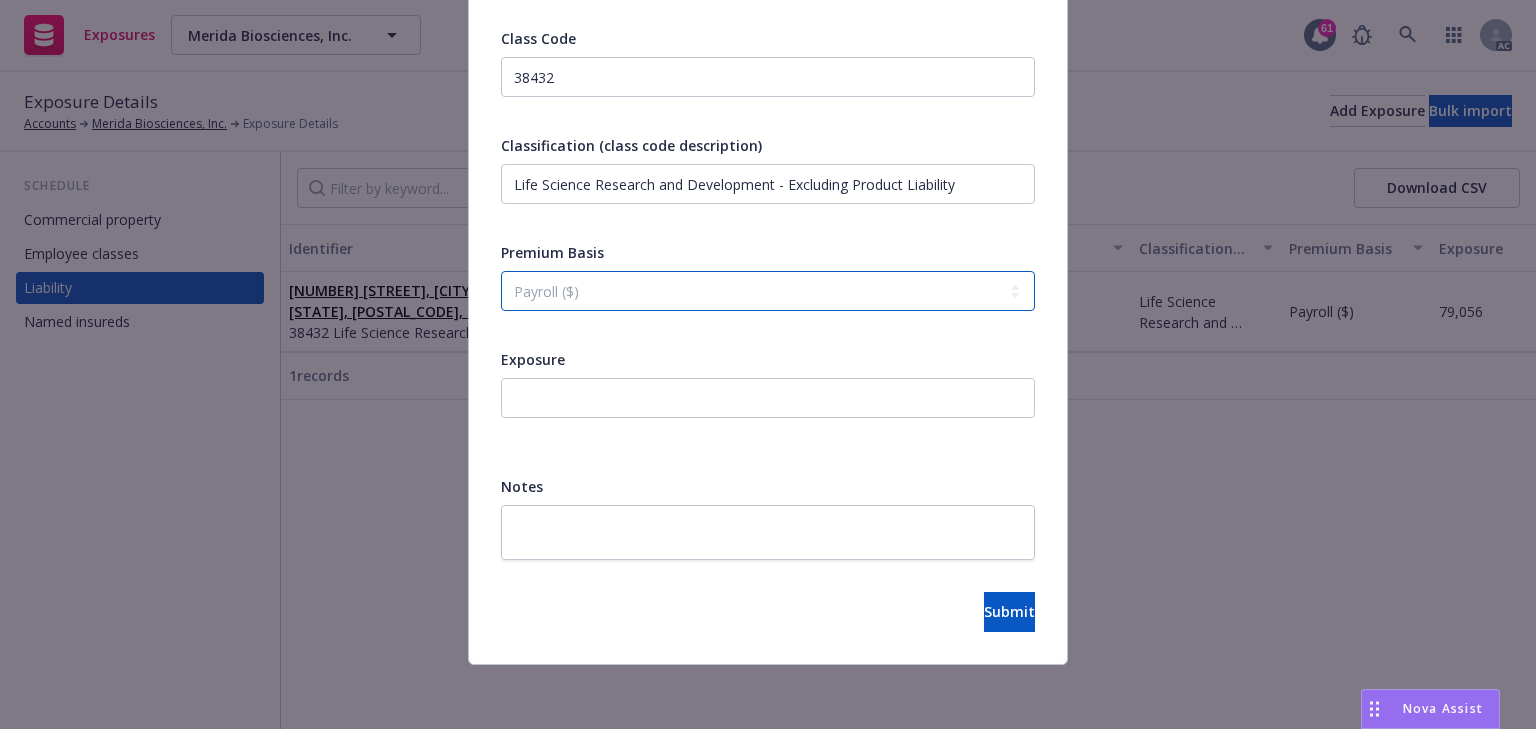 click on "-- select an option -- Revenue ($) Payroll ($) Square footage Headcount Unit Acreage Other" at bounding box center (768, 291) 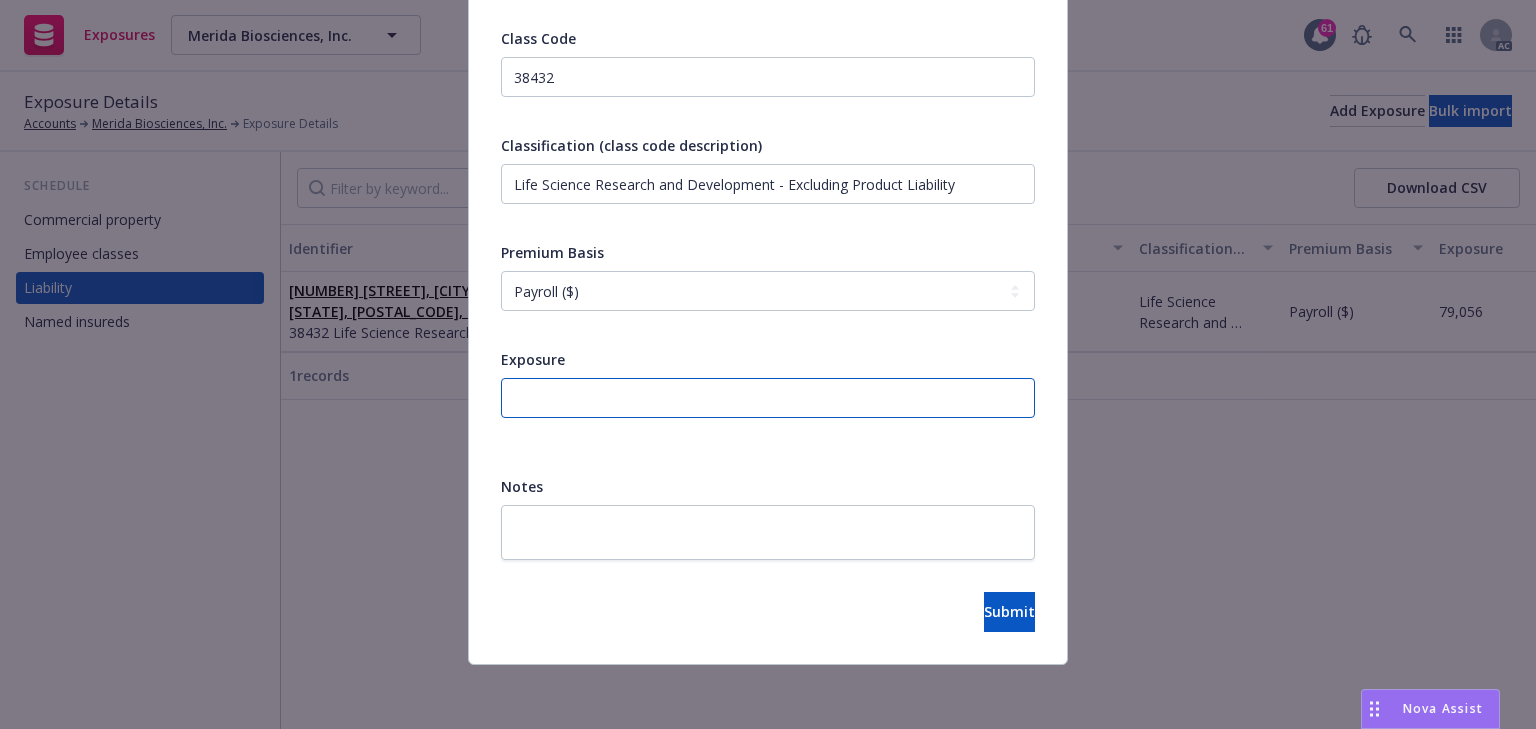 click at bounding box center [768, 398] 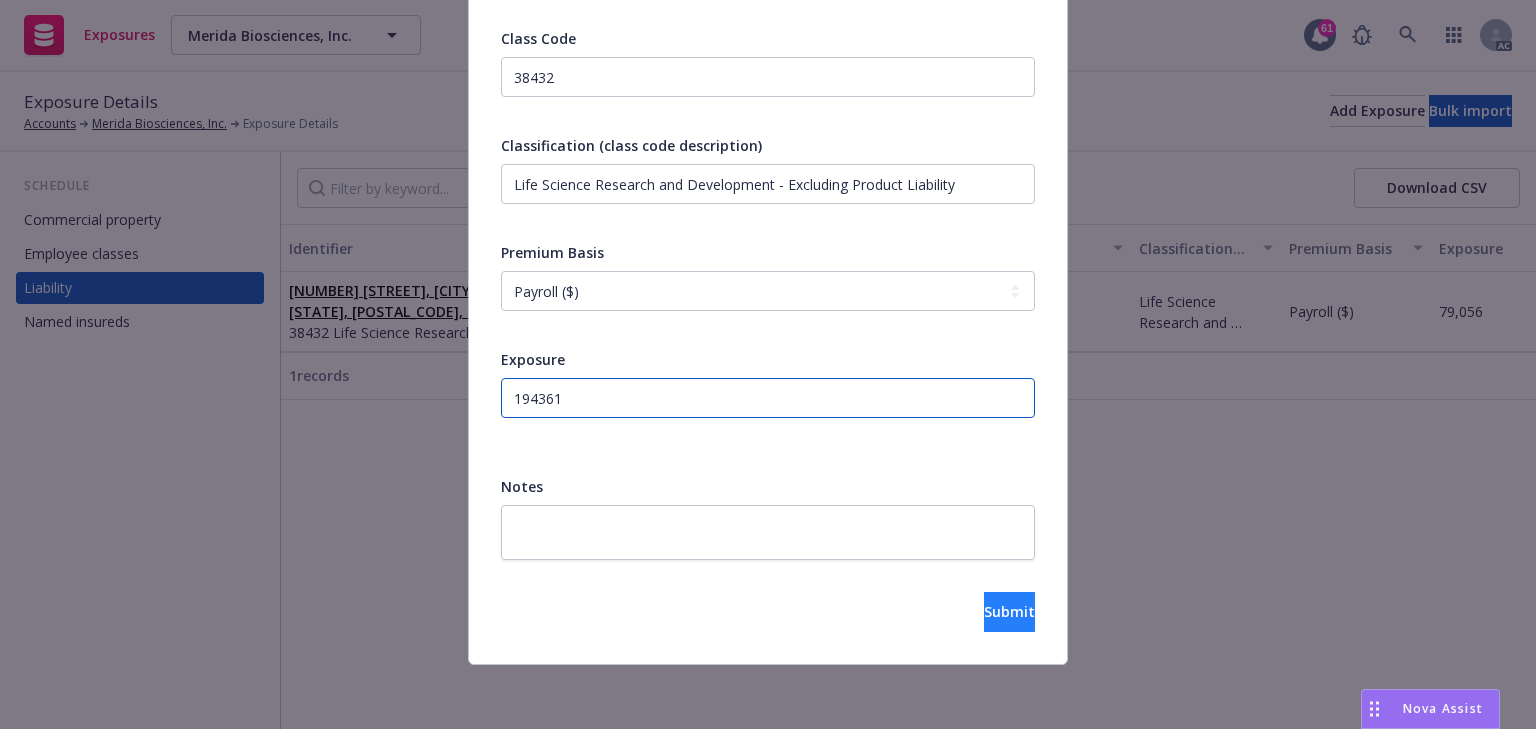type on "194361" 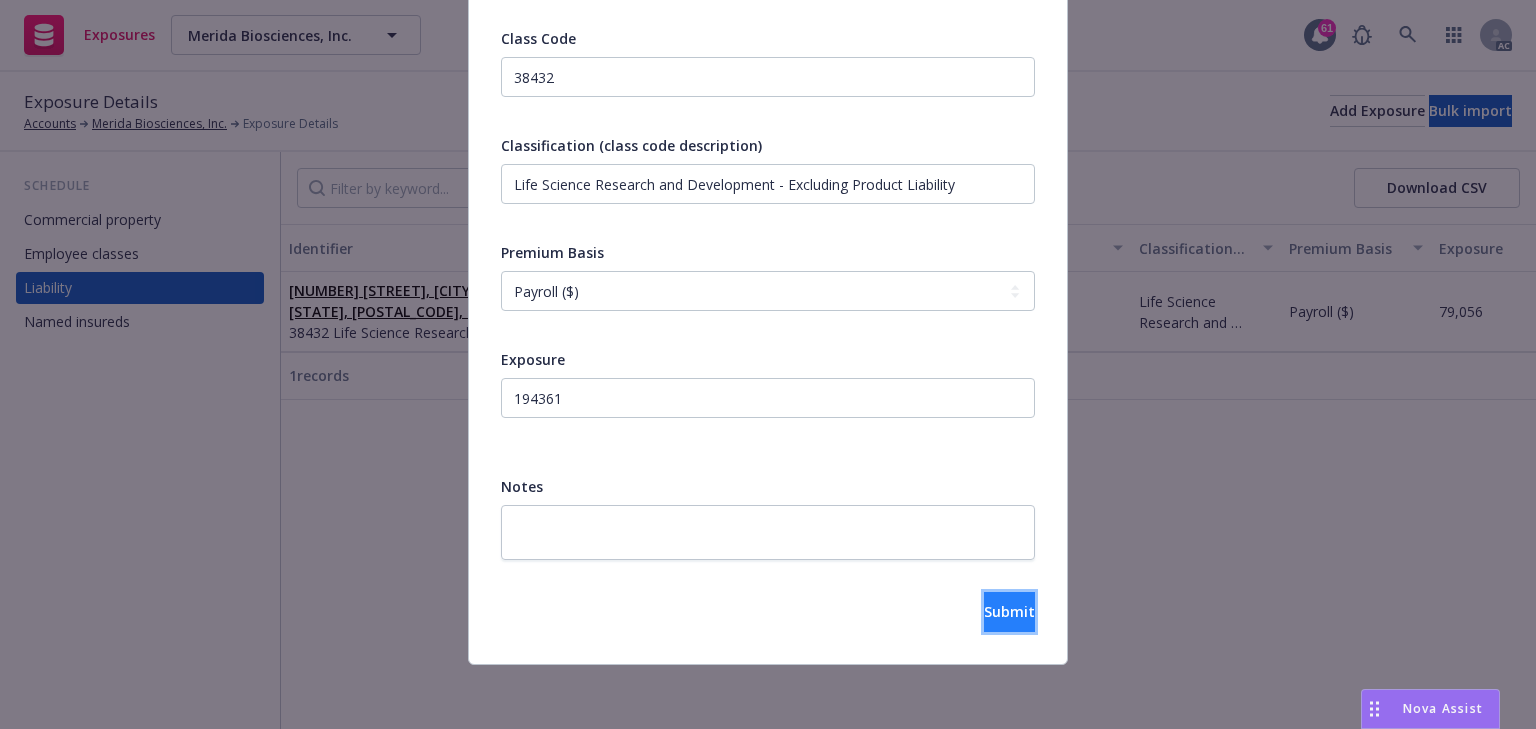 click on "Submit" at bounding box center (1009, 612) 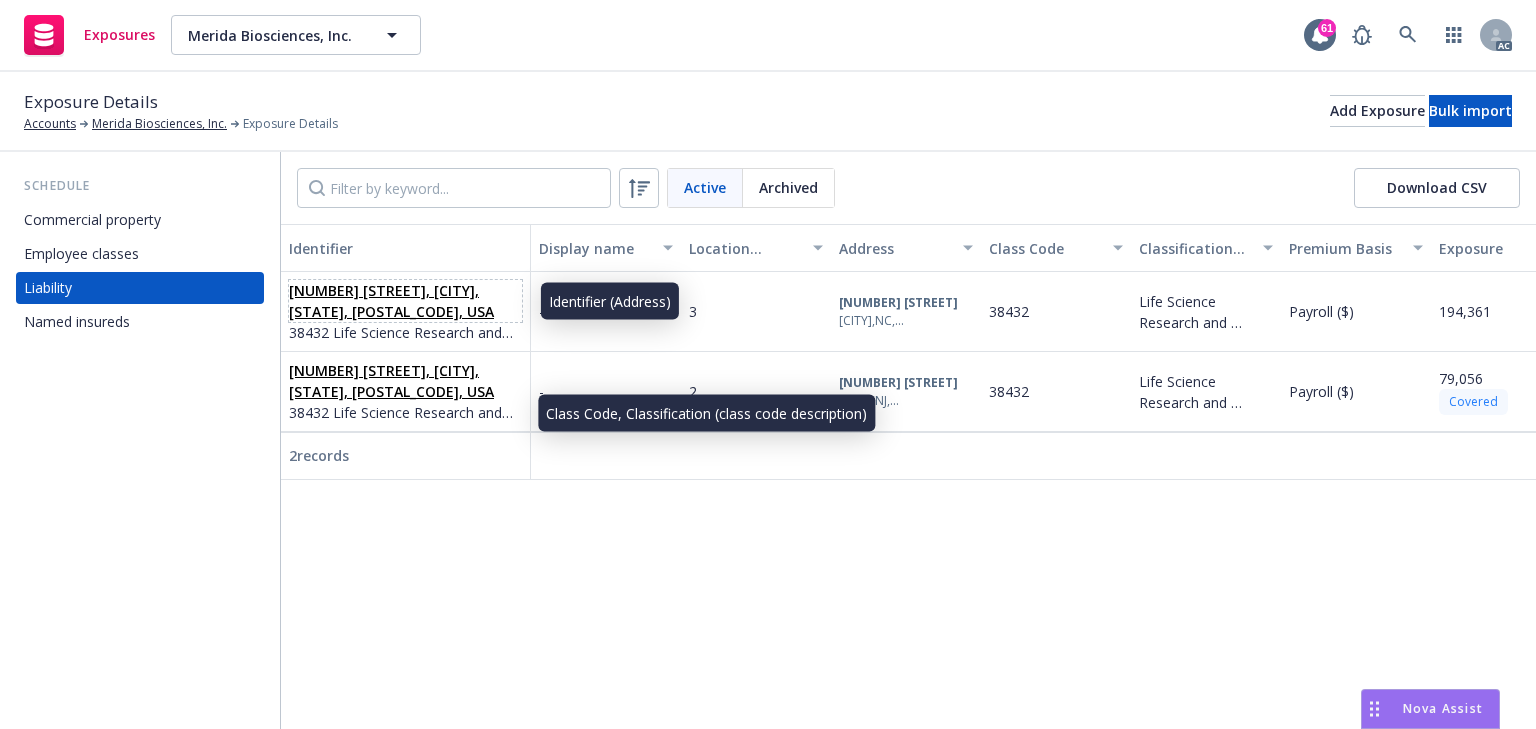 click on "[NUMBER] [STREET], [CITY], [STATE], [POSTAL_CODE], USA" at bounding box center [391, 301] 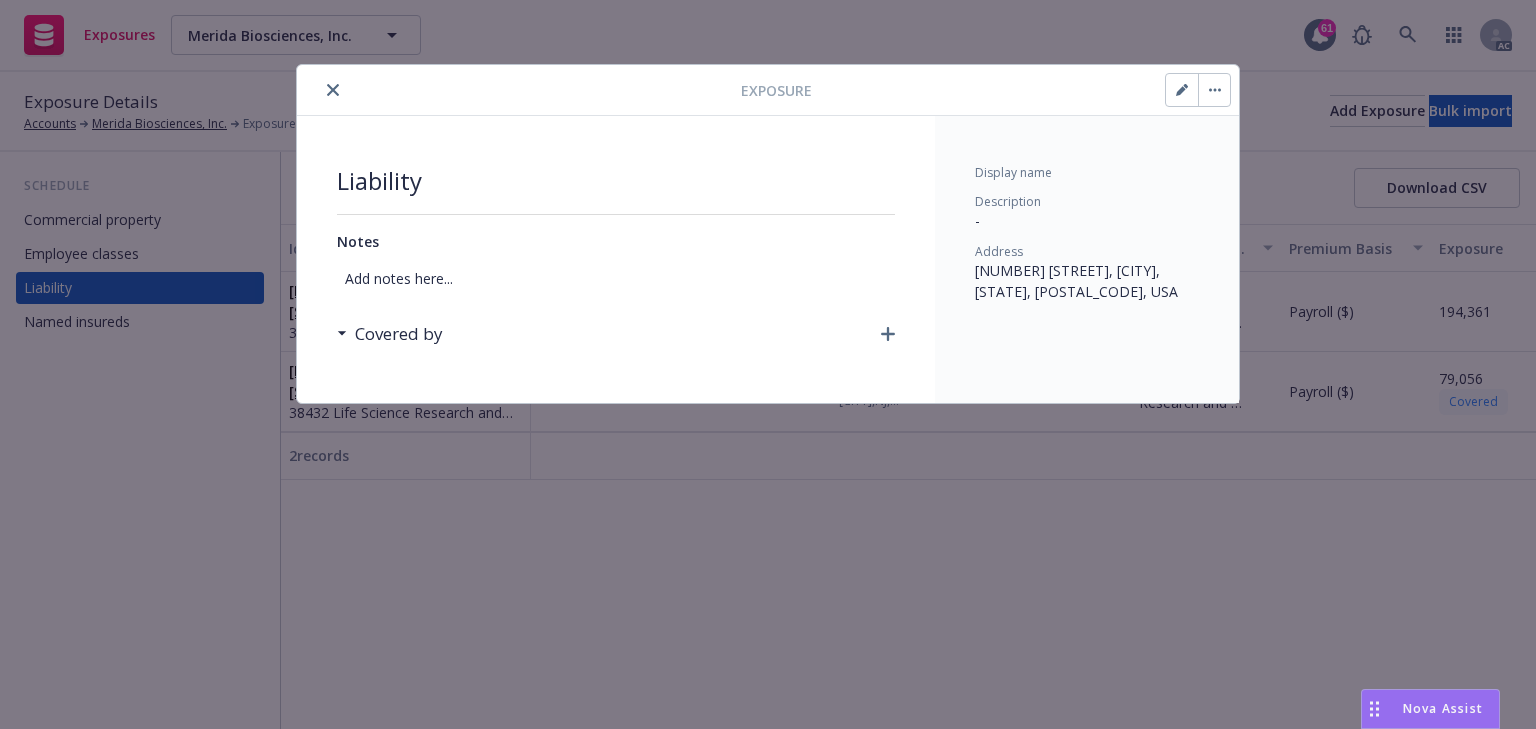 click 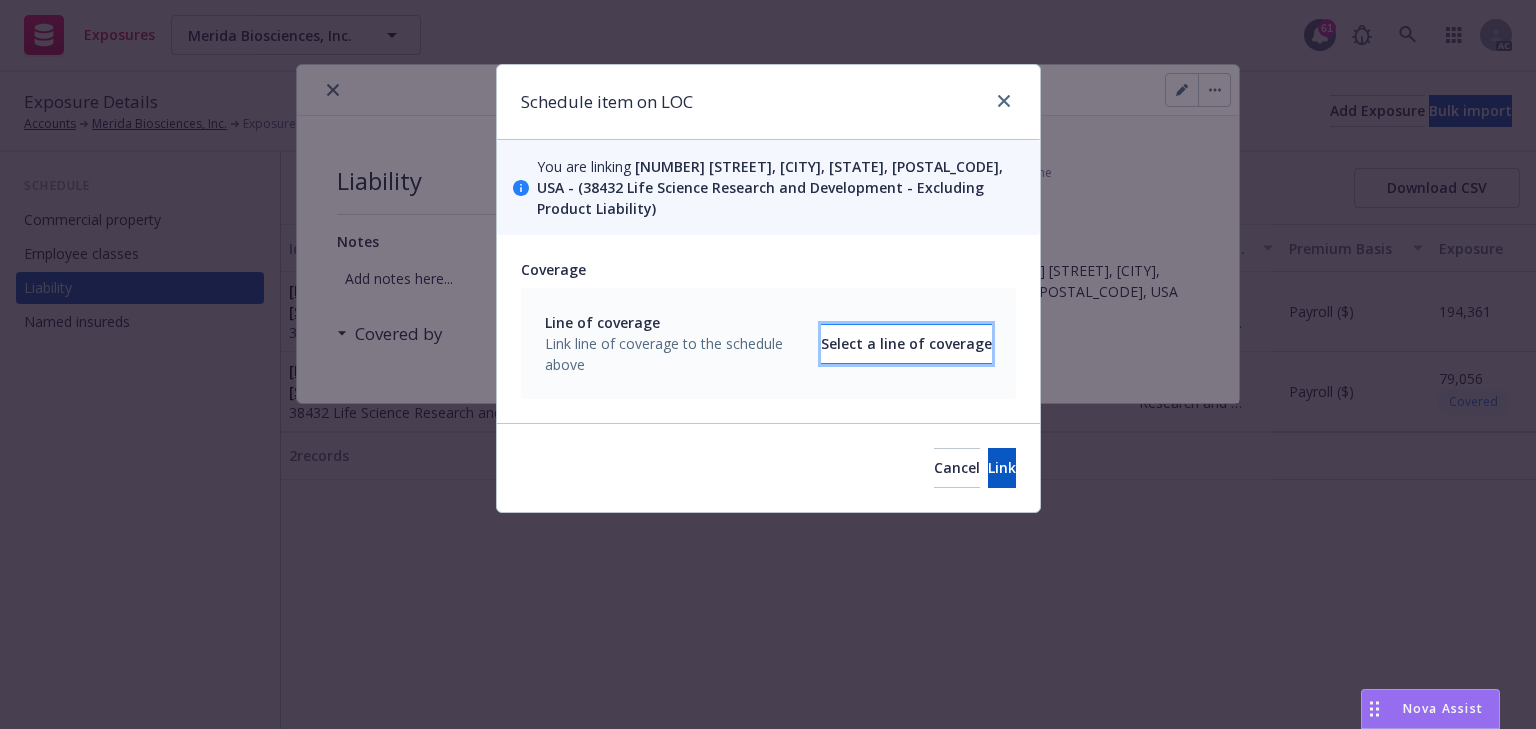click on "Select a line of coverage" at bounding box center [906, 344] 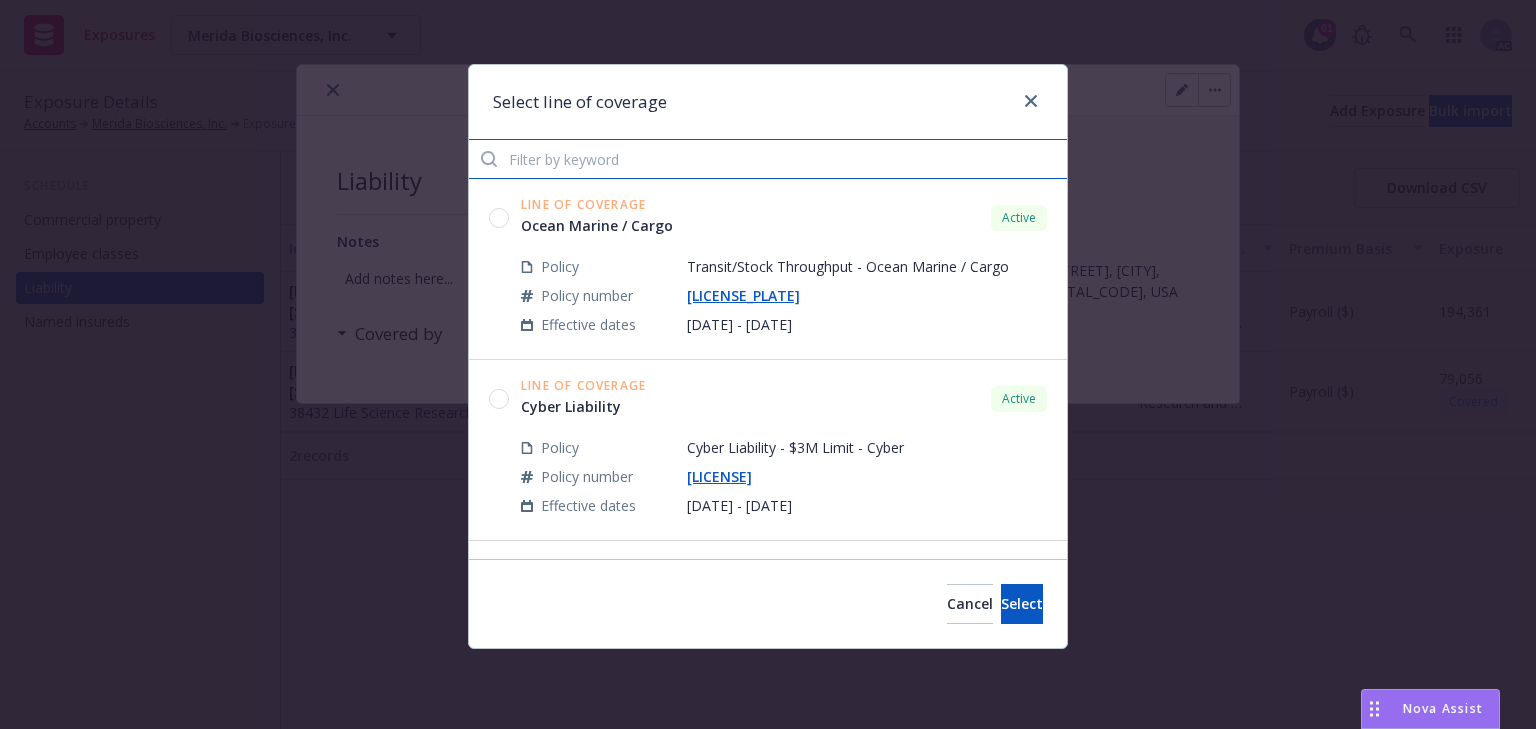 click at bounding box center [768, 159] 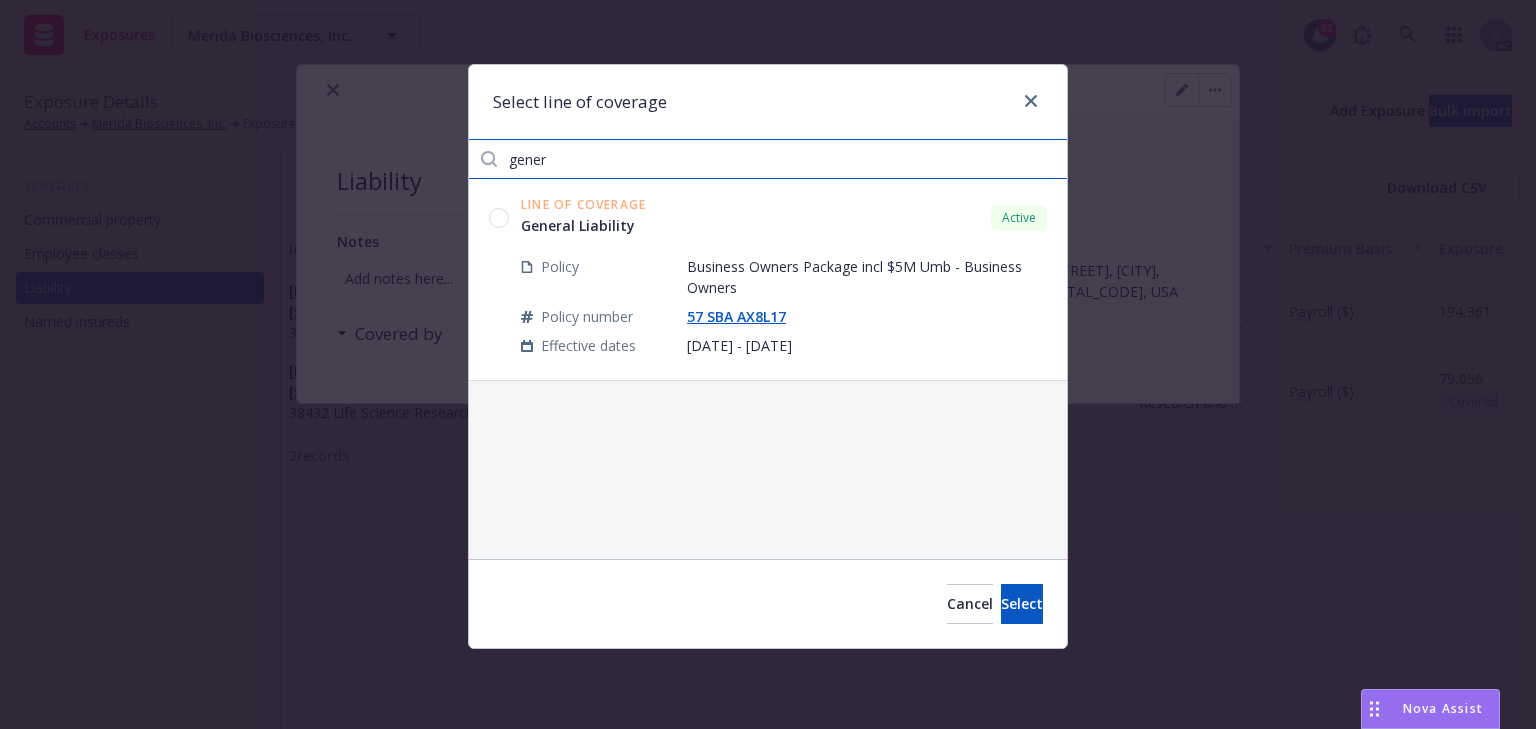 type on "gener" 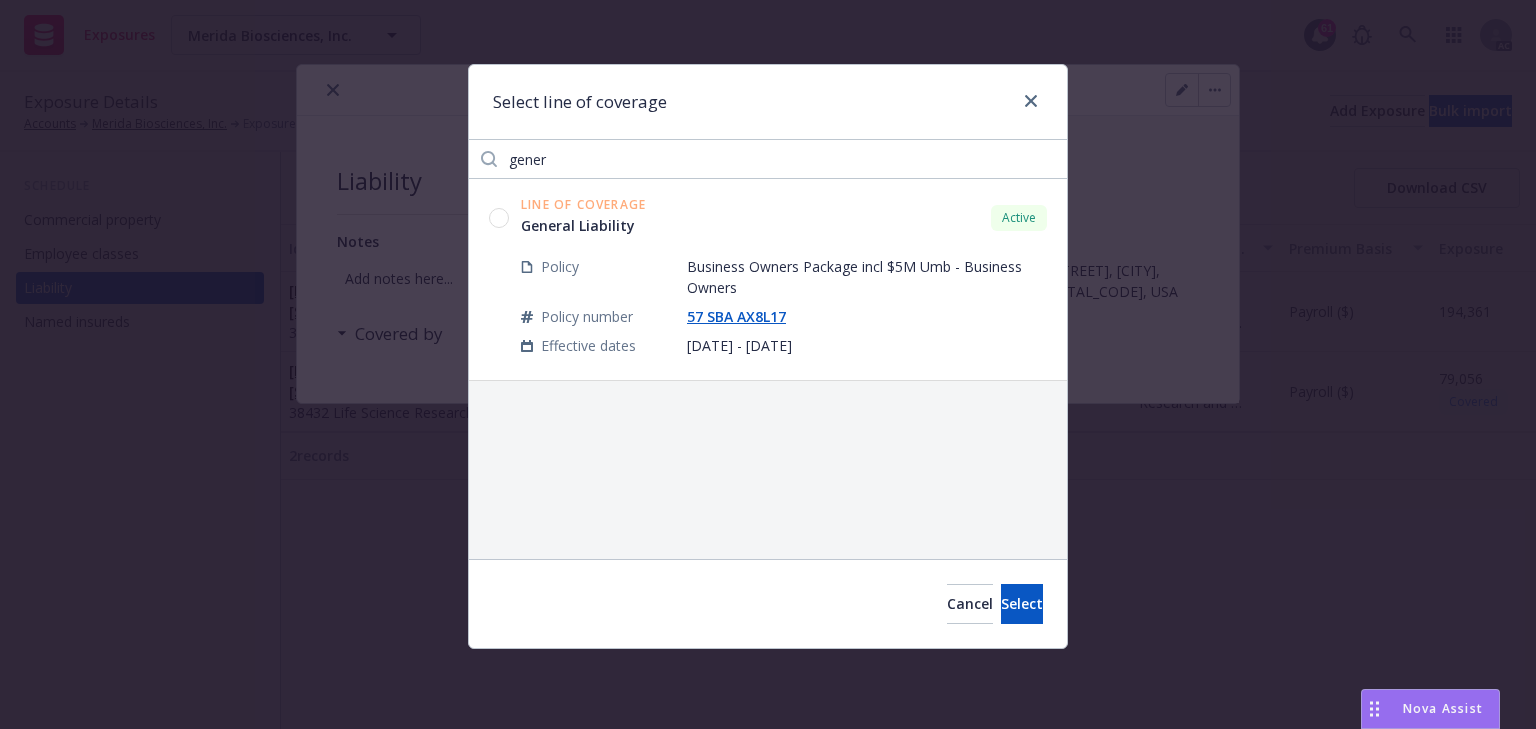 click 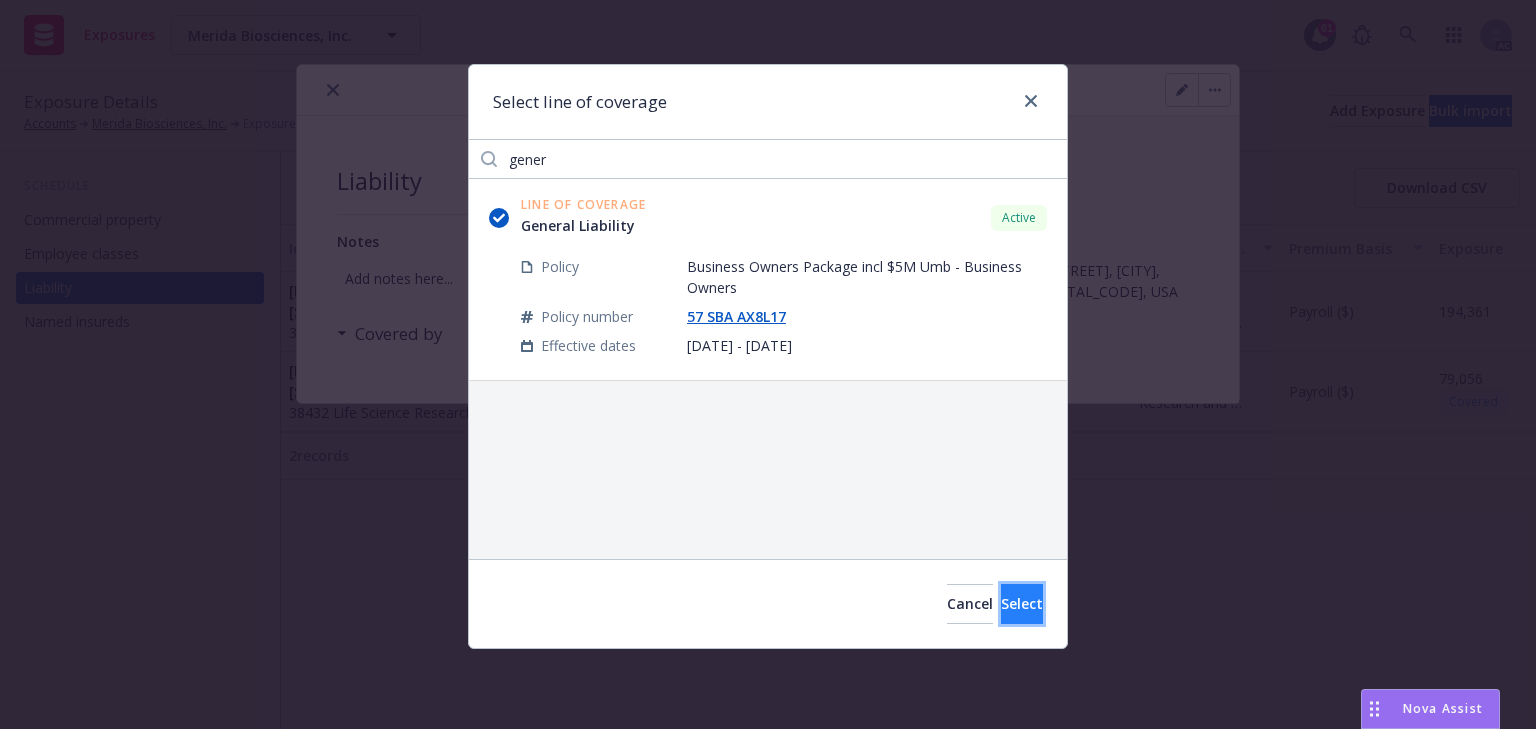 click on "Select" at bounding box center [1022, 604] 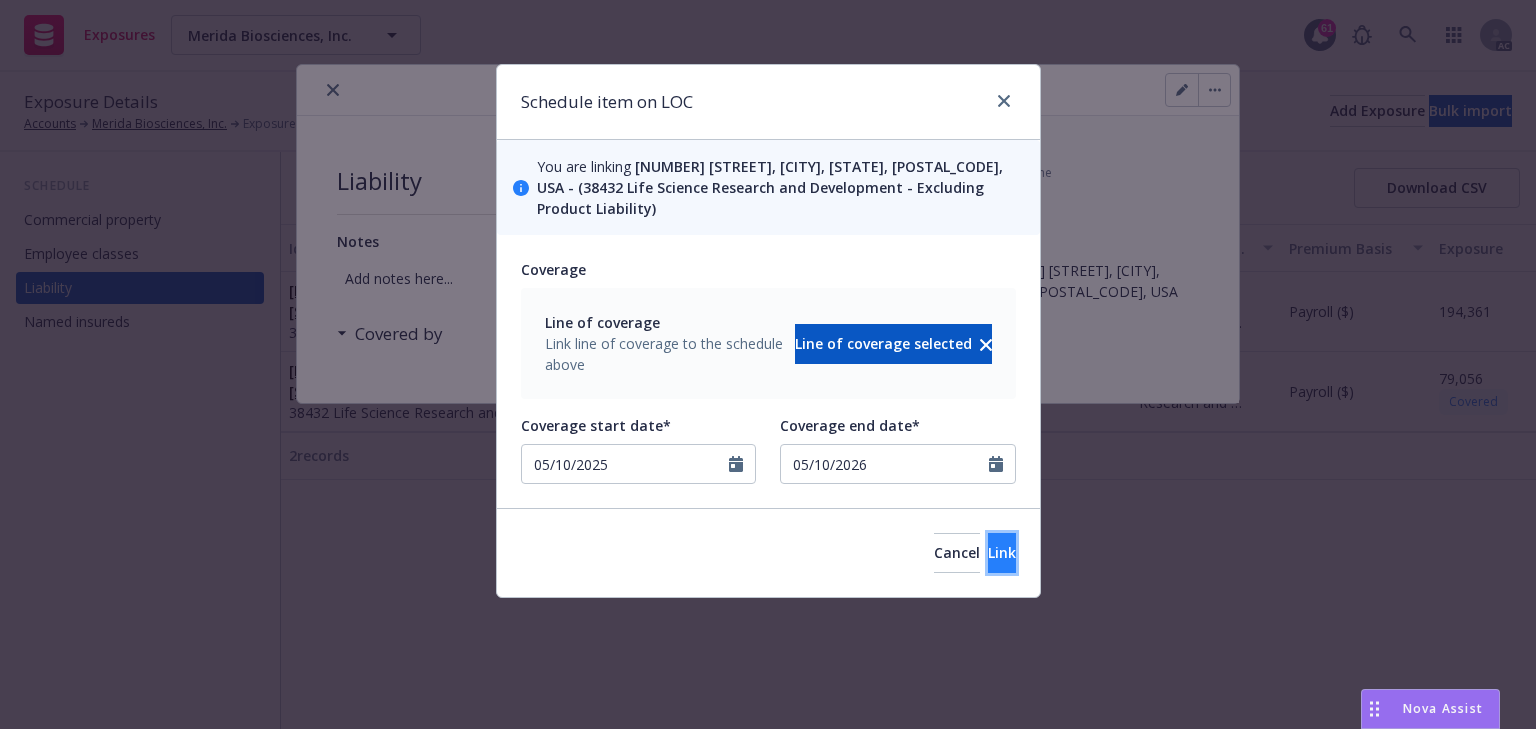 click on "Link" at bounding box center [1002, 552] 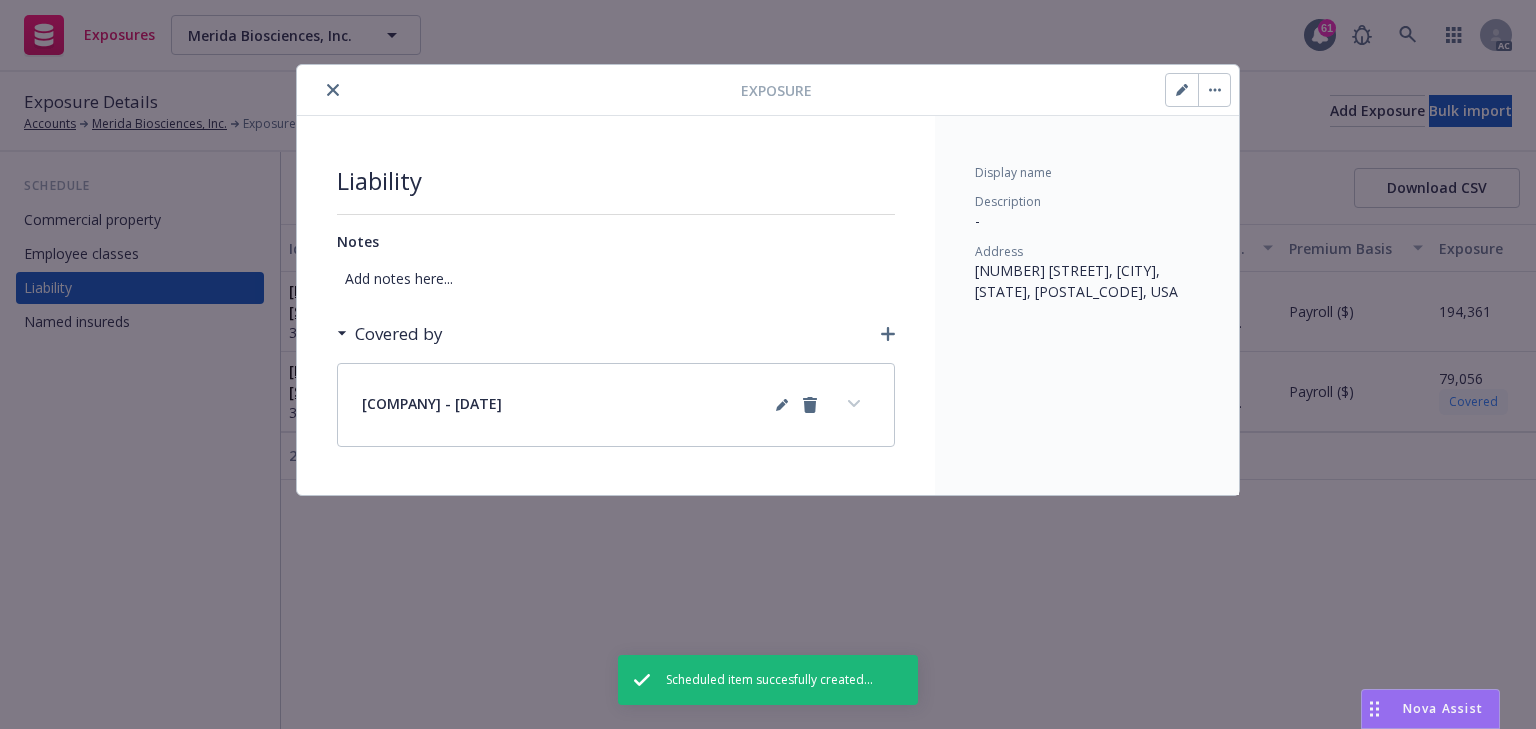 click at bounding box center (854, 404) 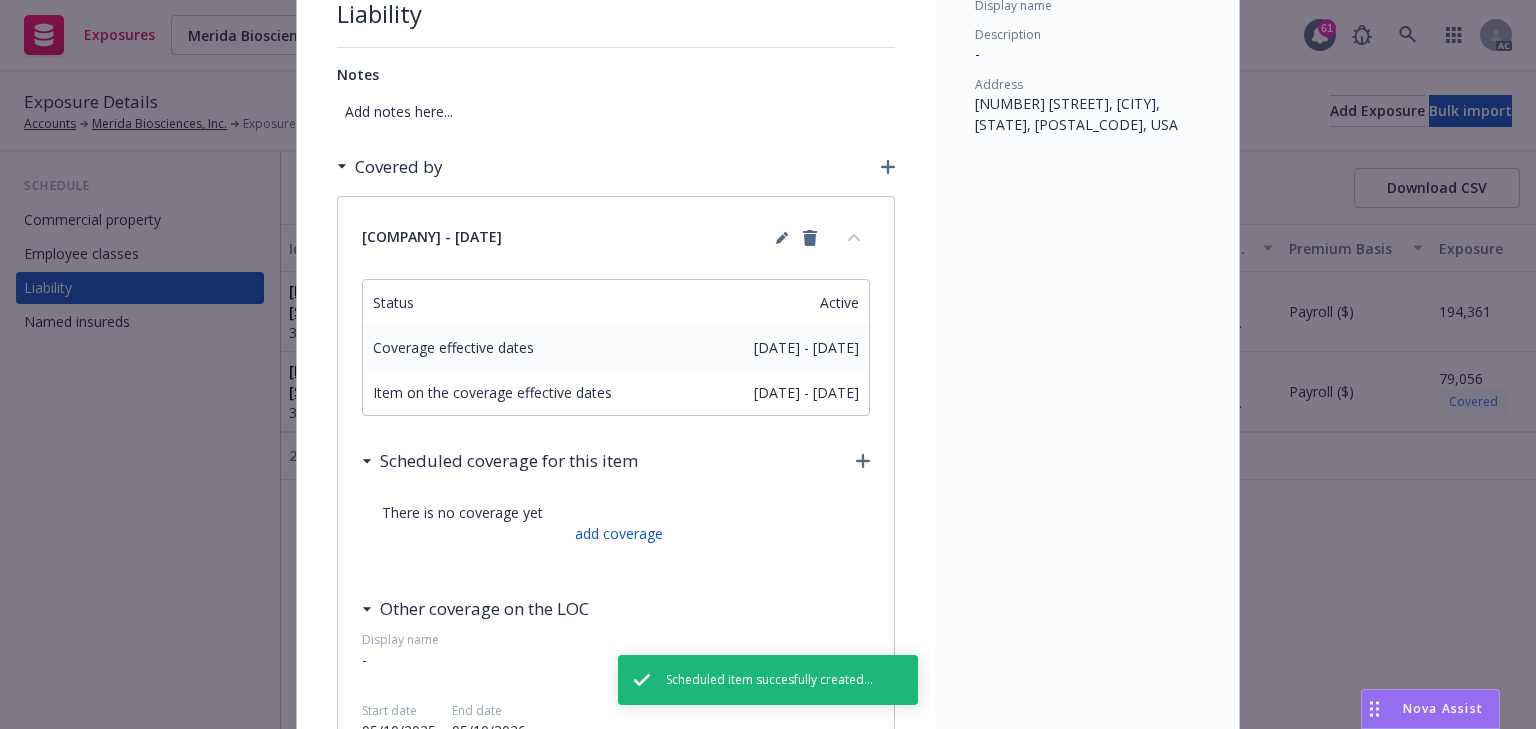 scroll, scrollTop: 240, scrollLeft: 0, axis: vertical 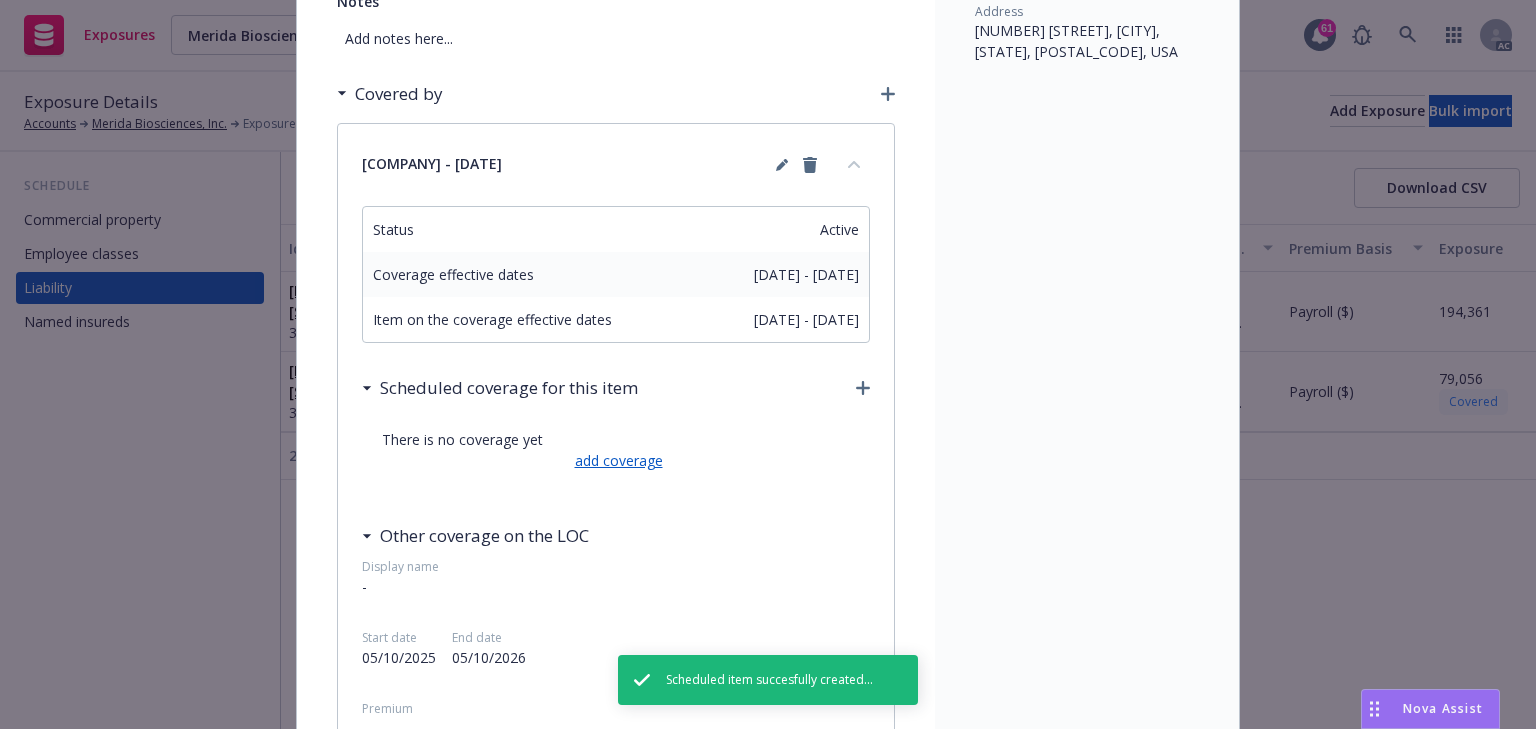click on "add coverage" at bounding box center [616, 460] 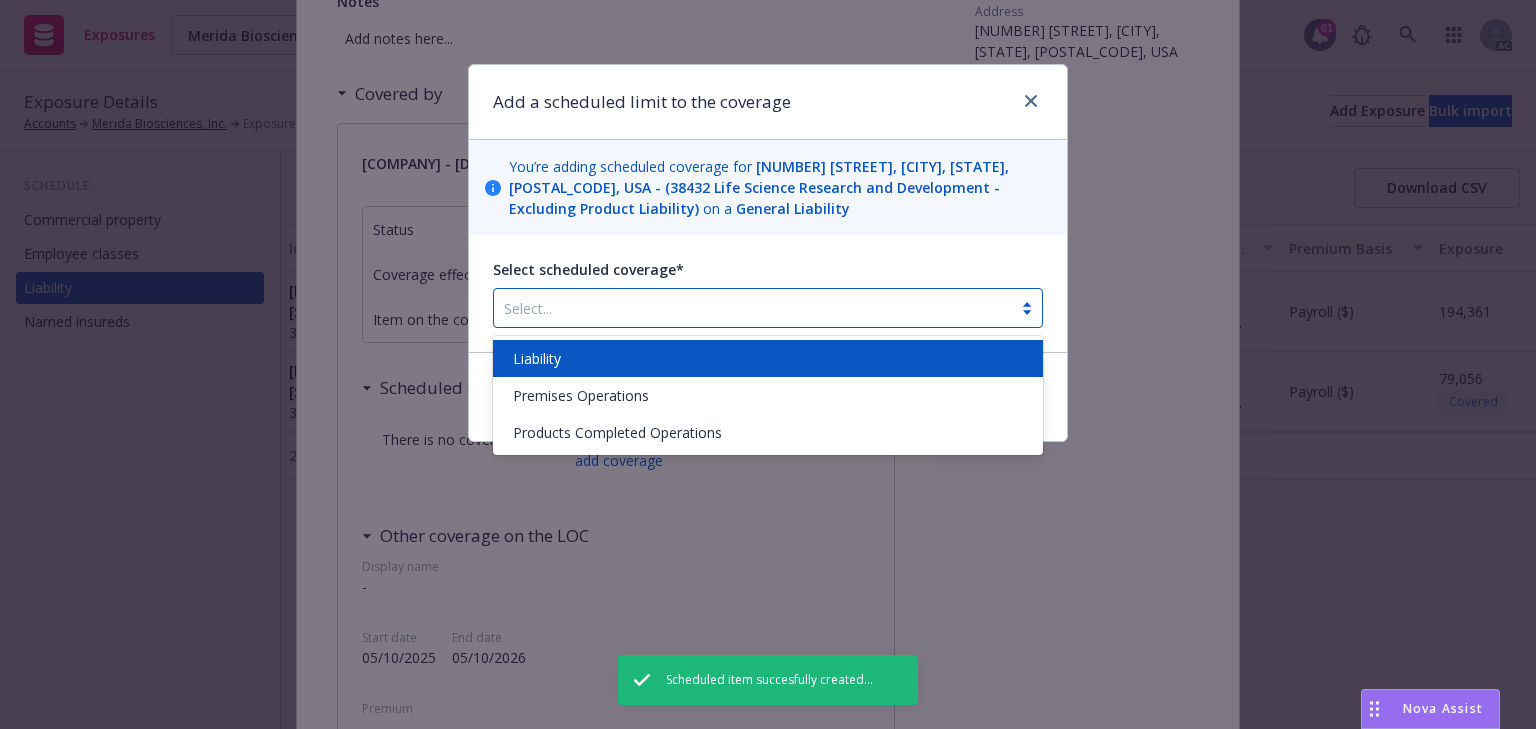 click at bounding box center (753, 308) 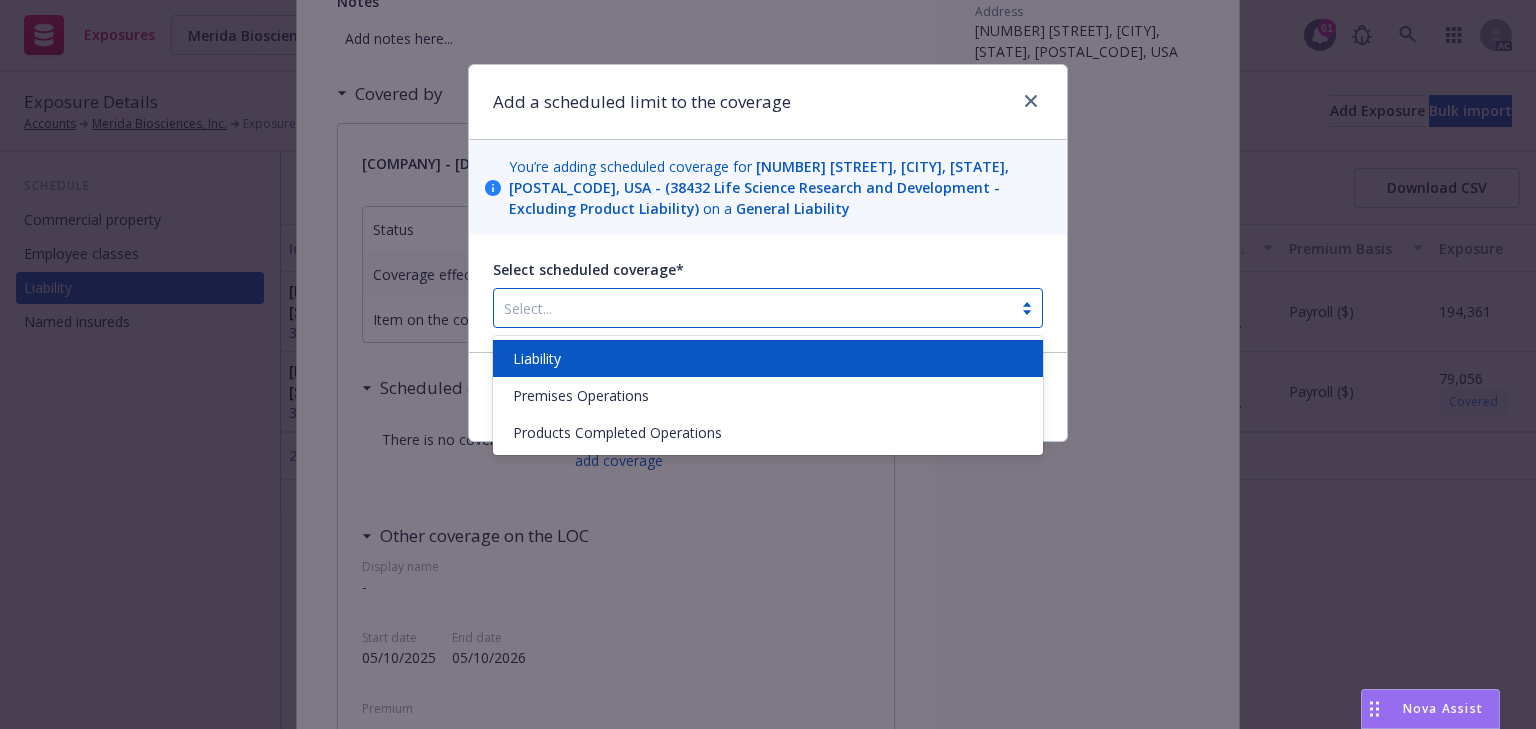 click on "Liability" at bounding box center [768, 358] 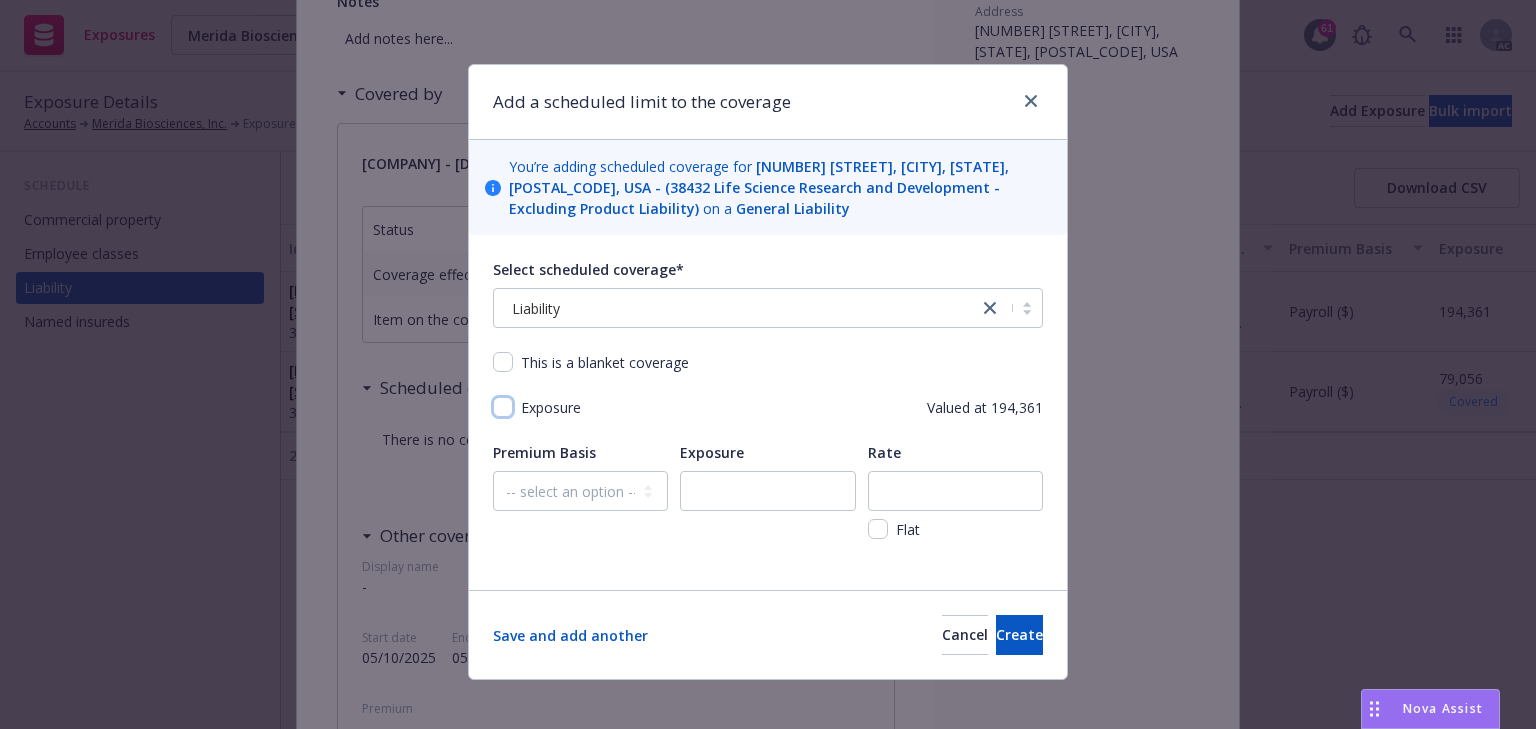 click at bounding box center (503, 407) 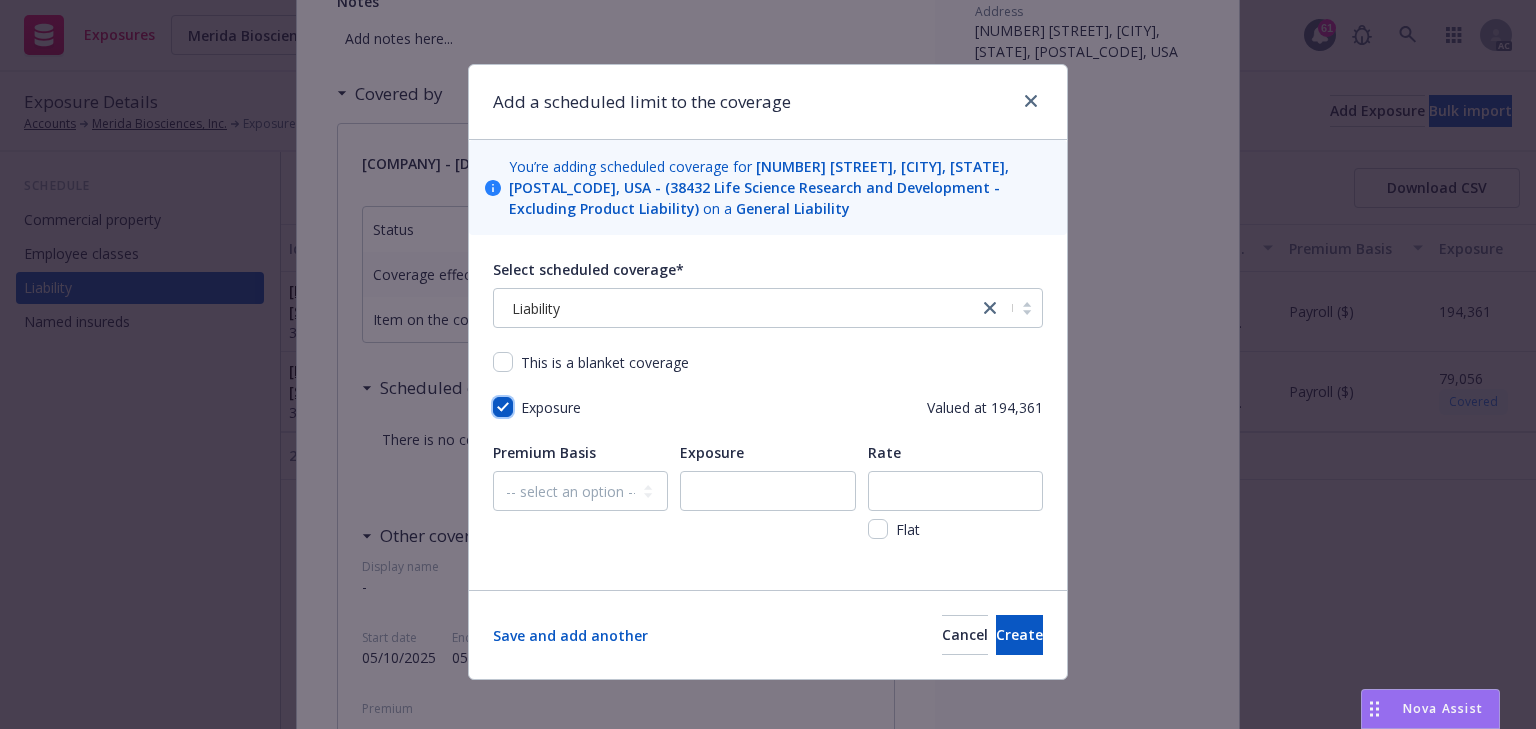 checkbox on "true" 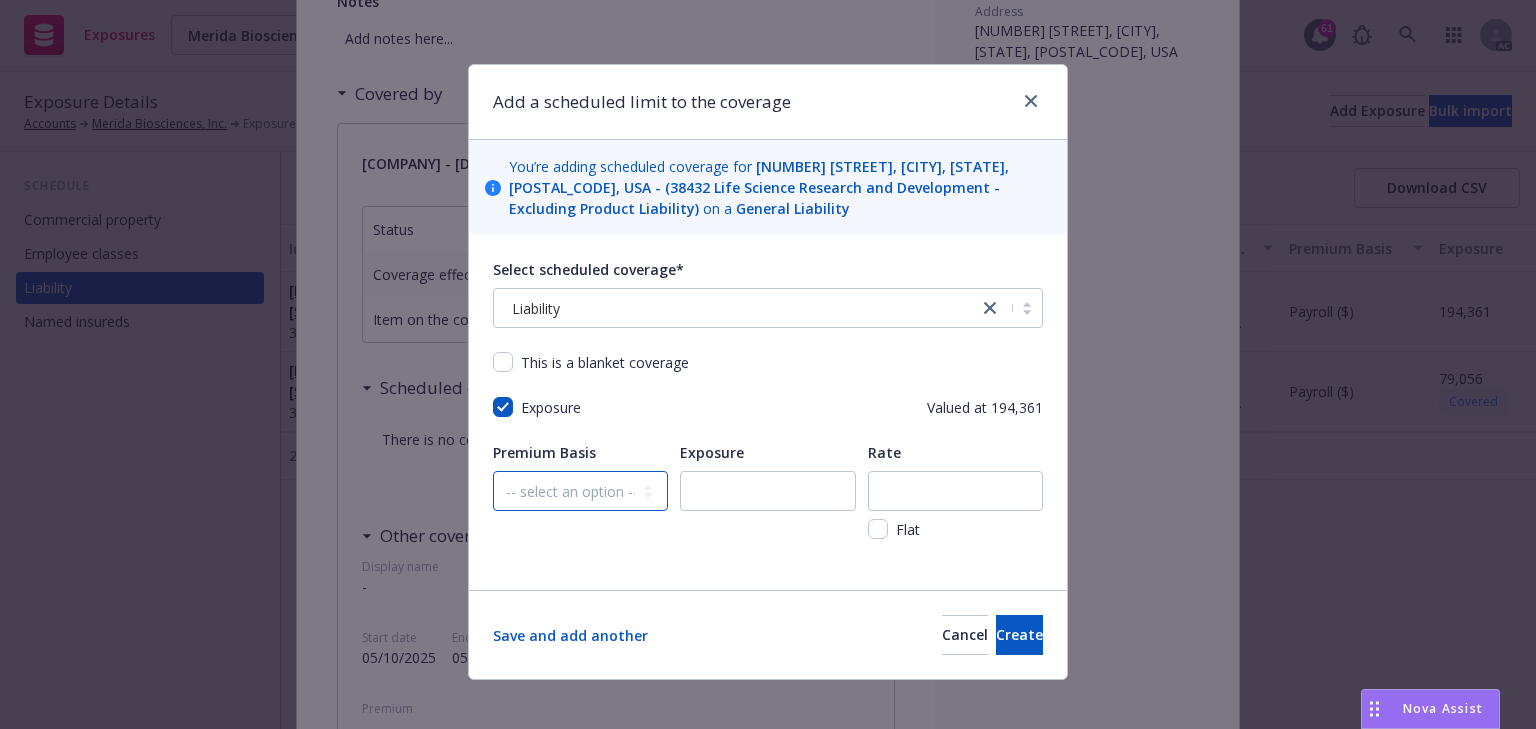 click on "-- select an option -- Revenue ($) Payroll ($) Square footage Headcount Unit Acreage Other" at bounding box center [580, 491] 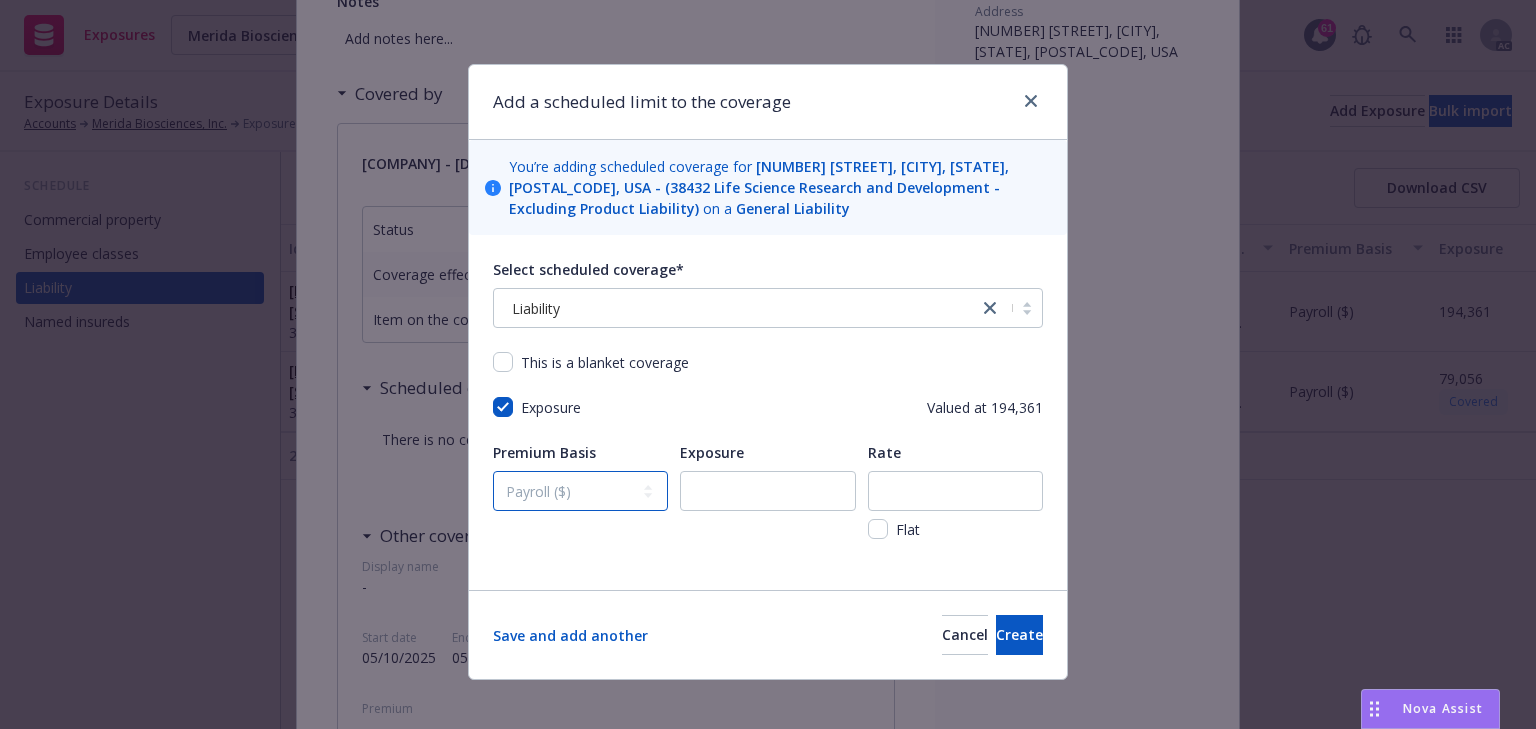 click on "-- select an option -- Revenue ($) Payroll ($) Square footage Headcount Unit Acreage Other" at bounding box center [580, 491] 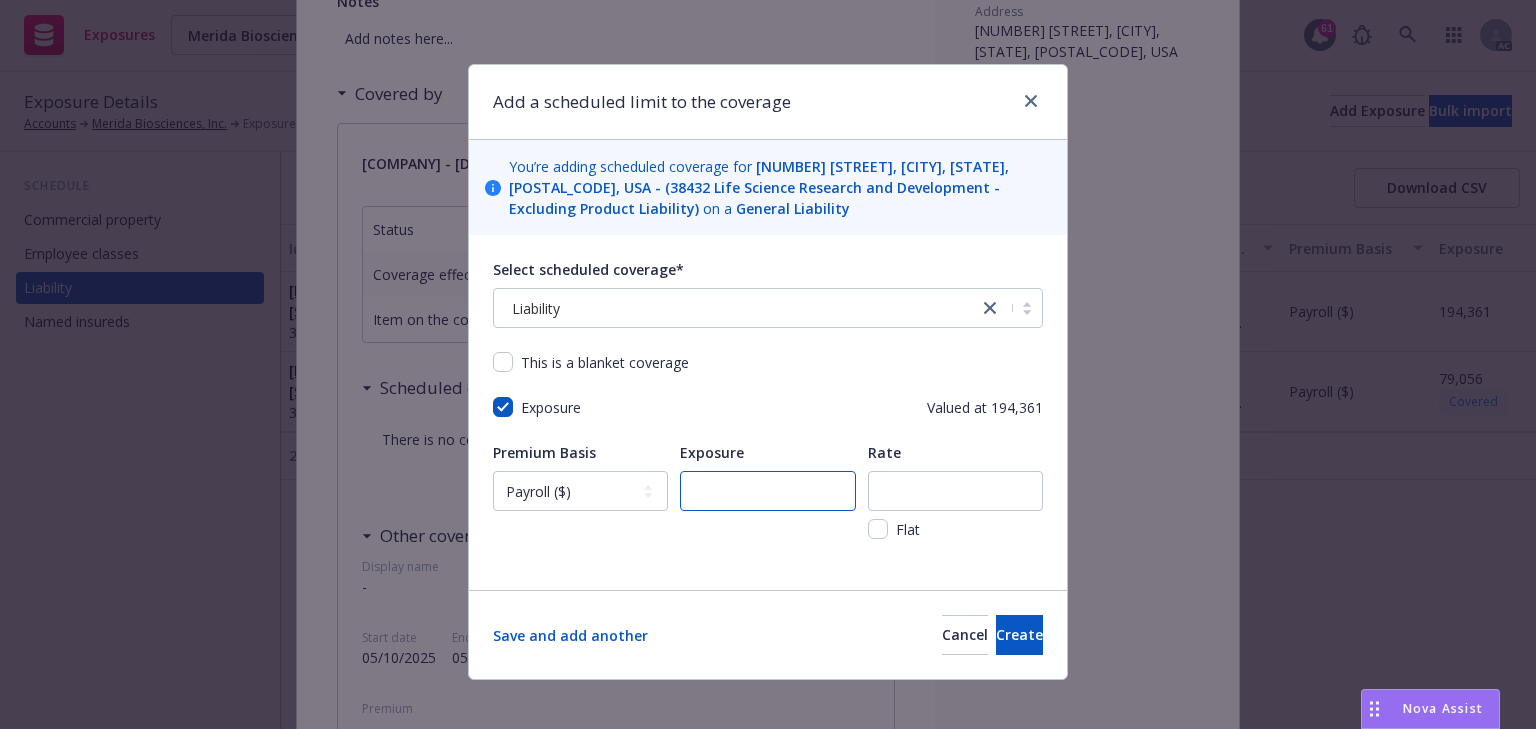click at bounding box center (767, 491) 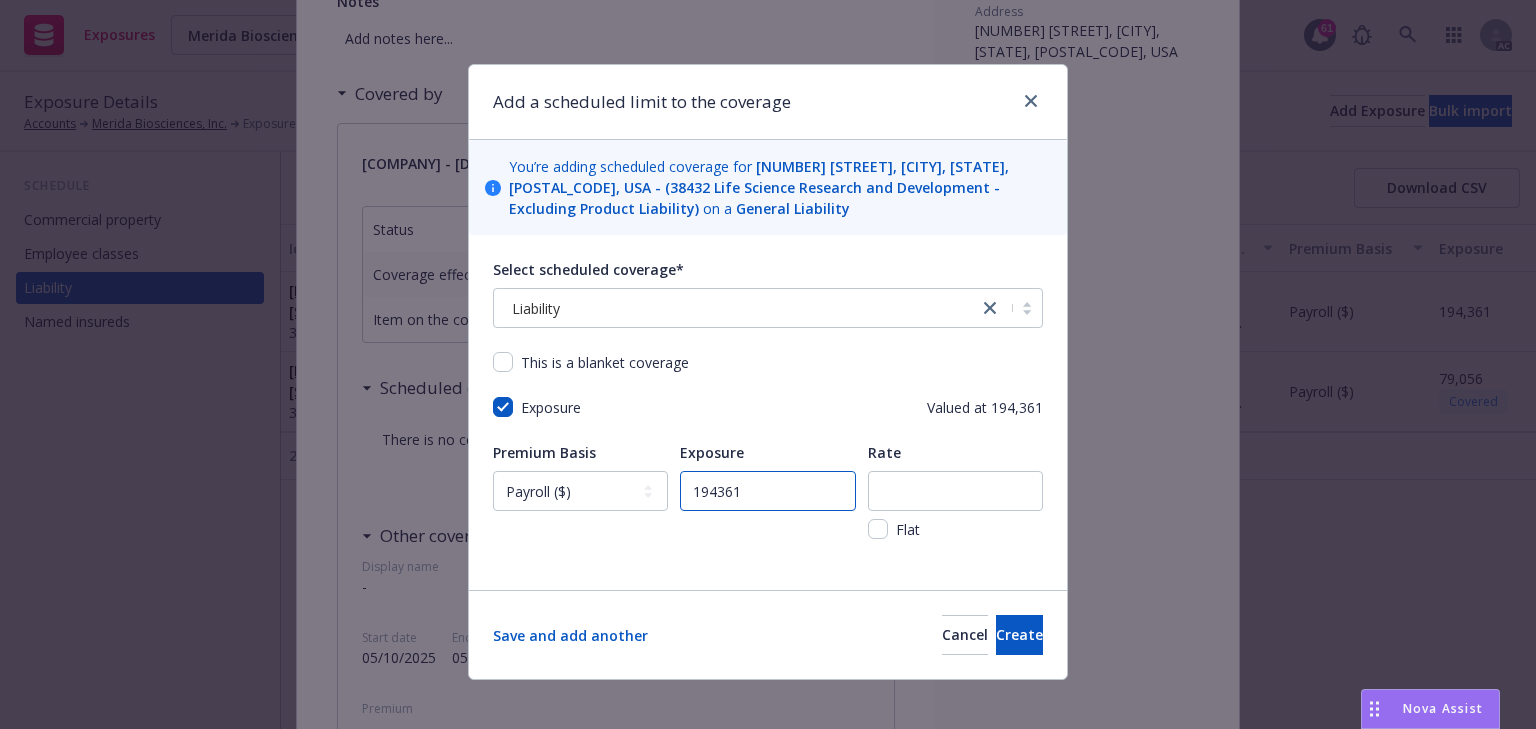 type on "194361" 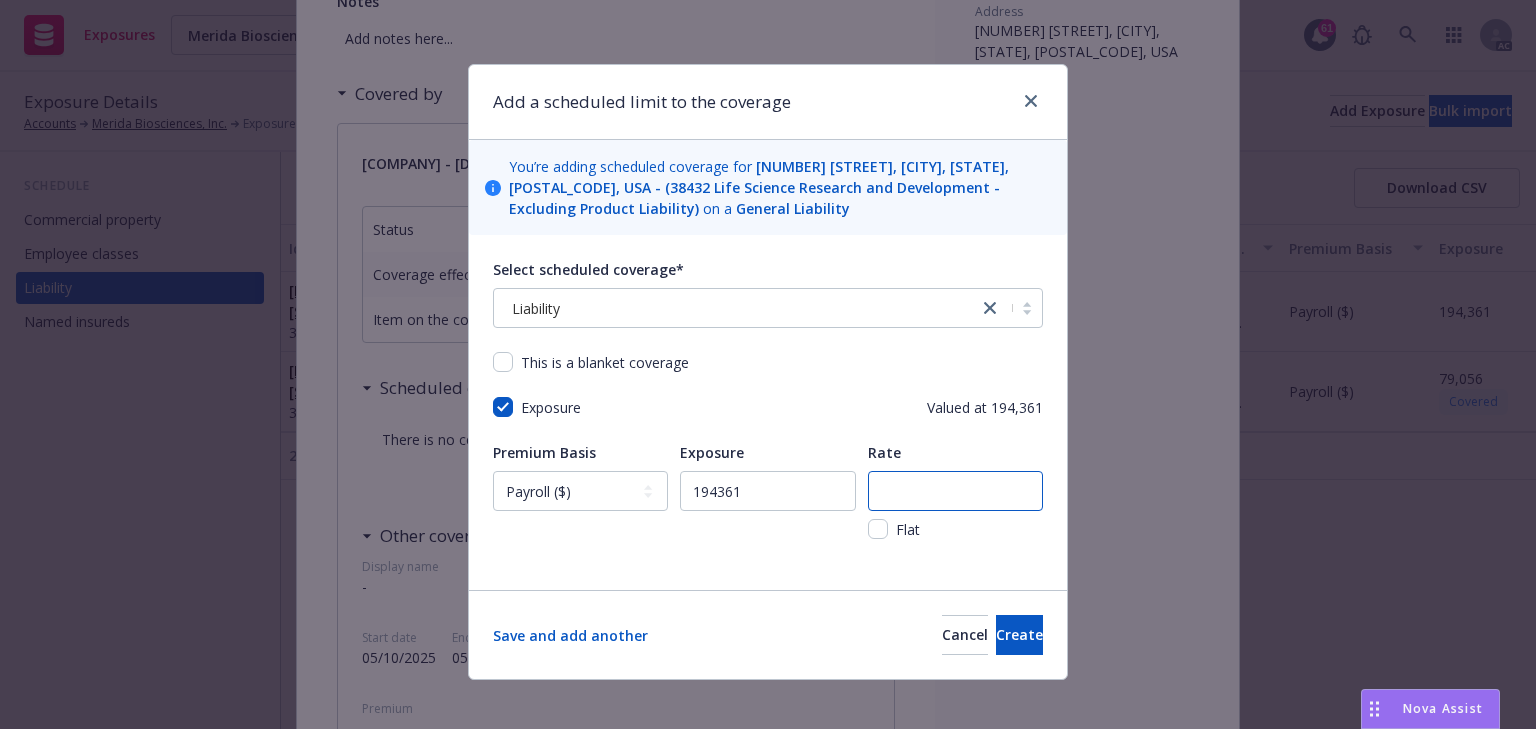 click at bounding box center [955, 491] 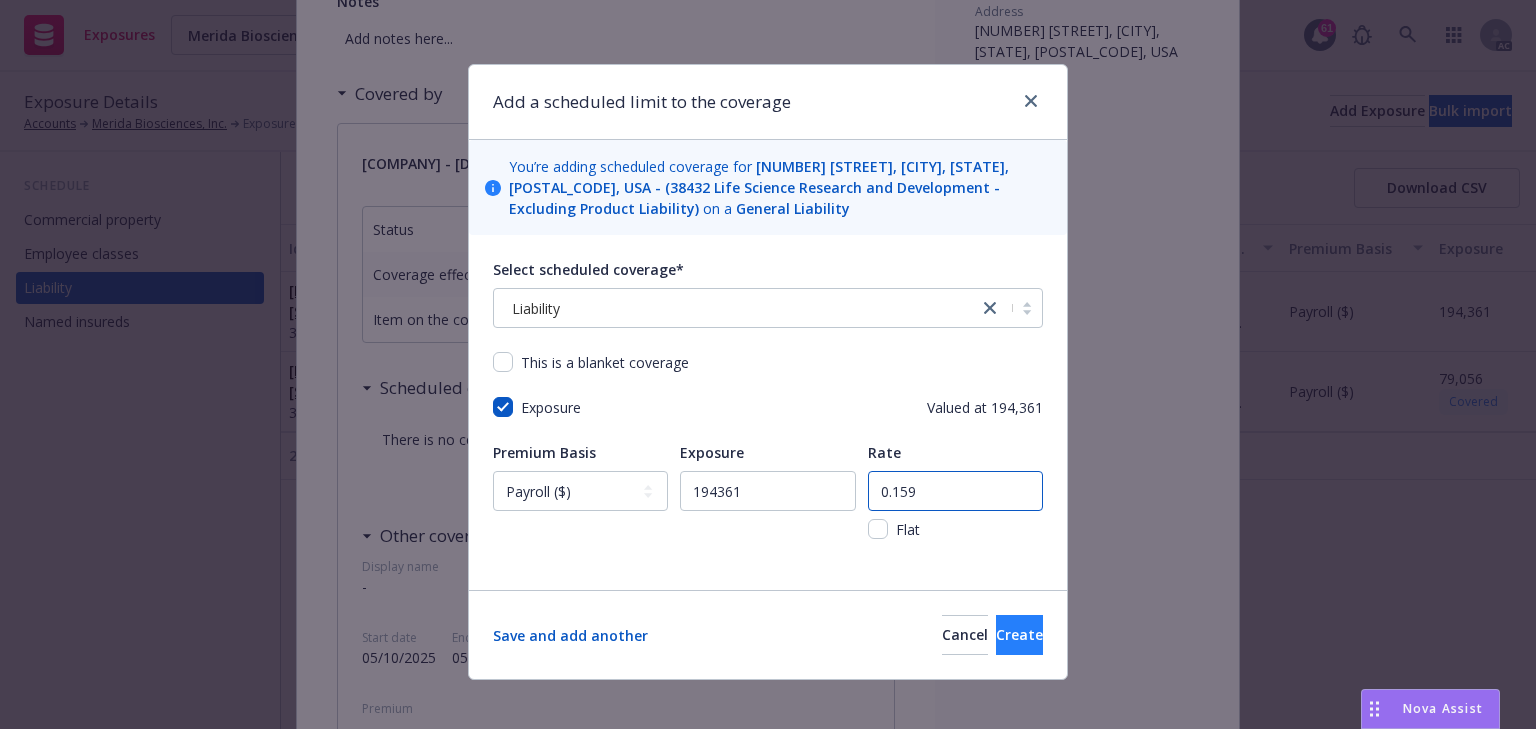 type on "0.159" 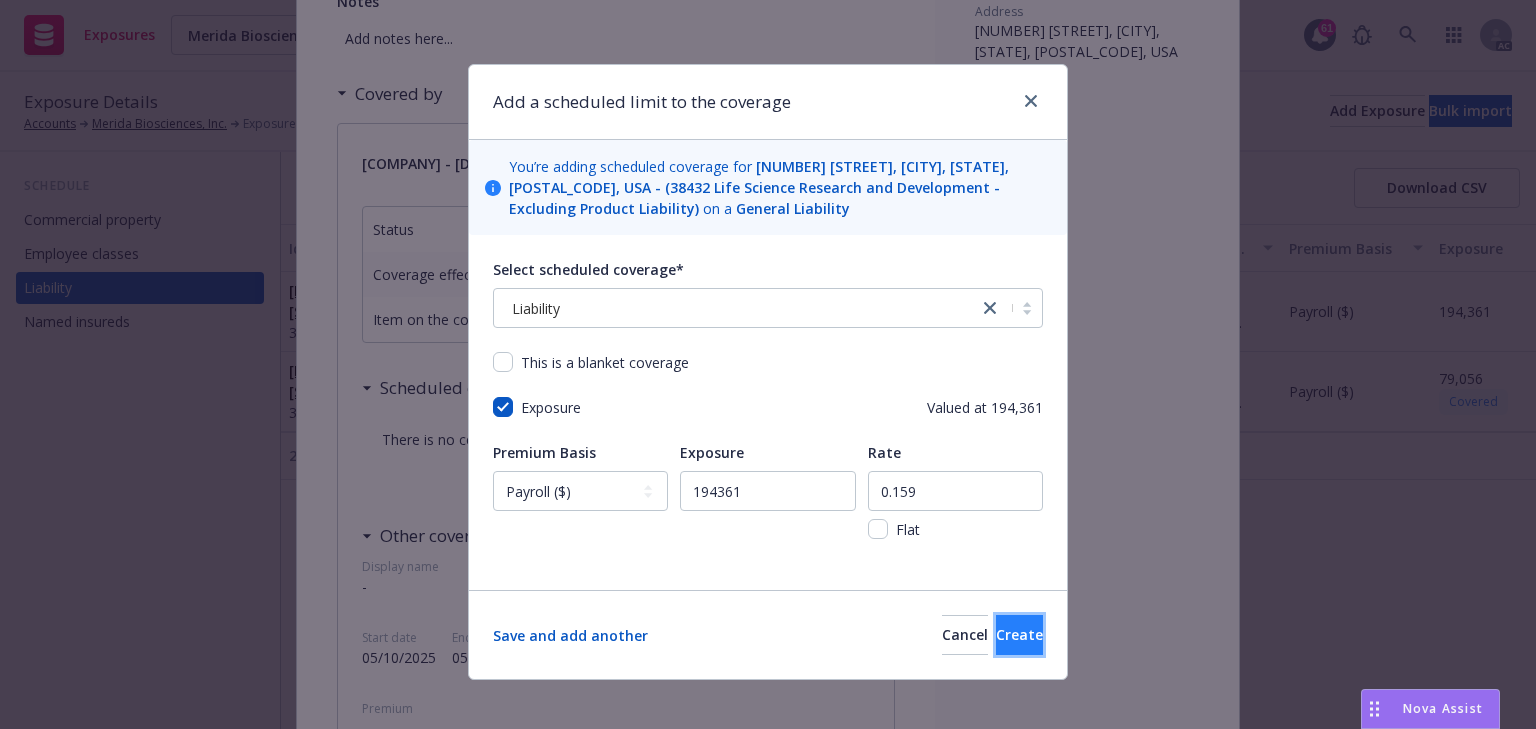 click on "Create" at bounding box center (1019, 635) 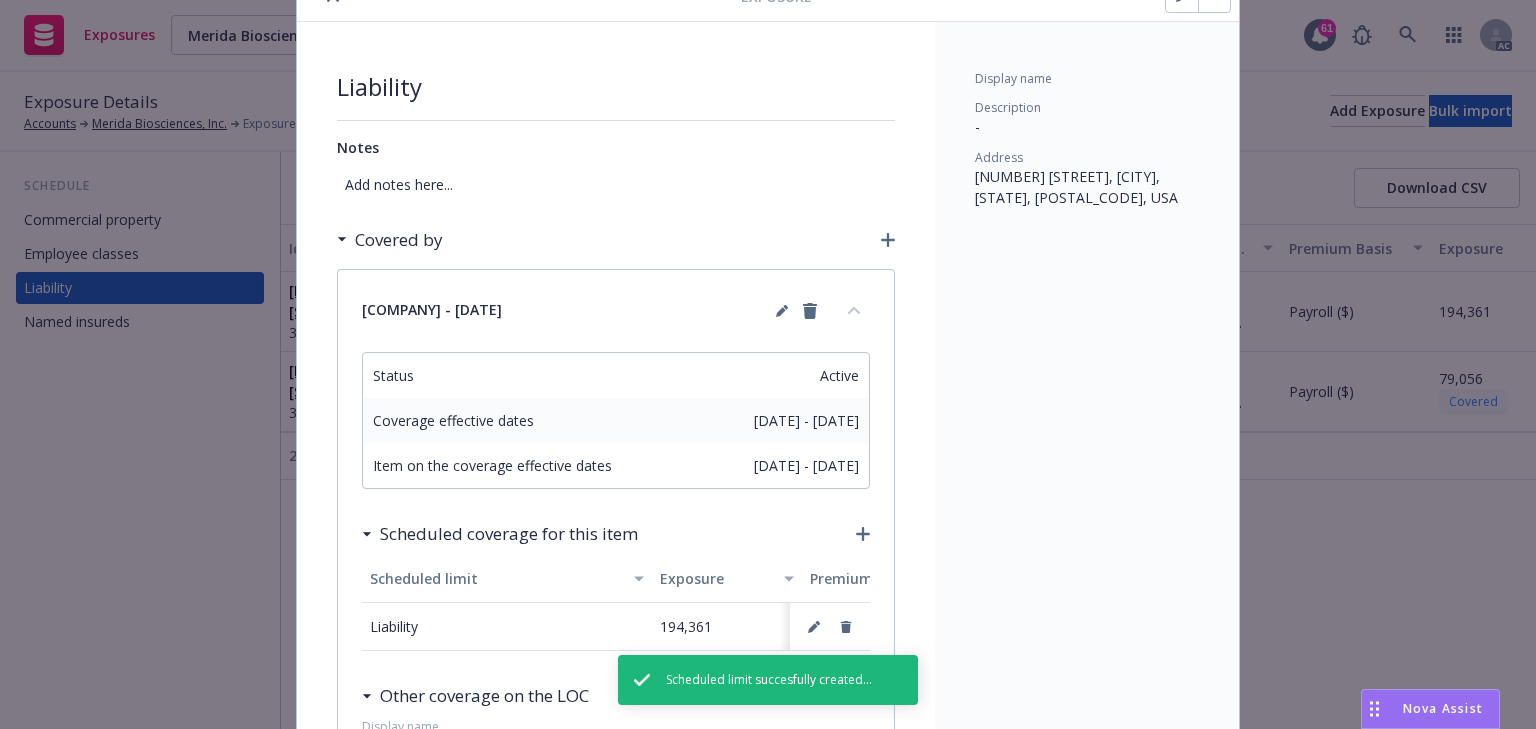 scroll, scrollTop: 0, scrollLeft: 0, axis: both 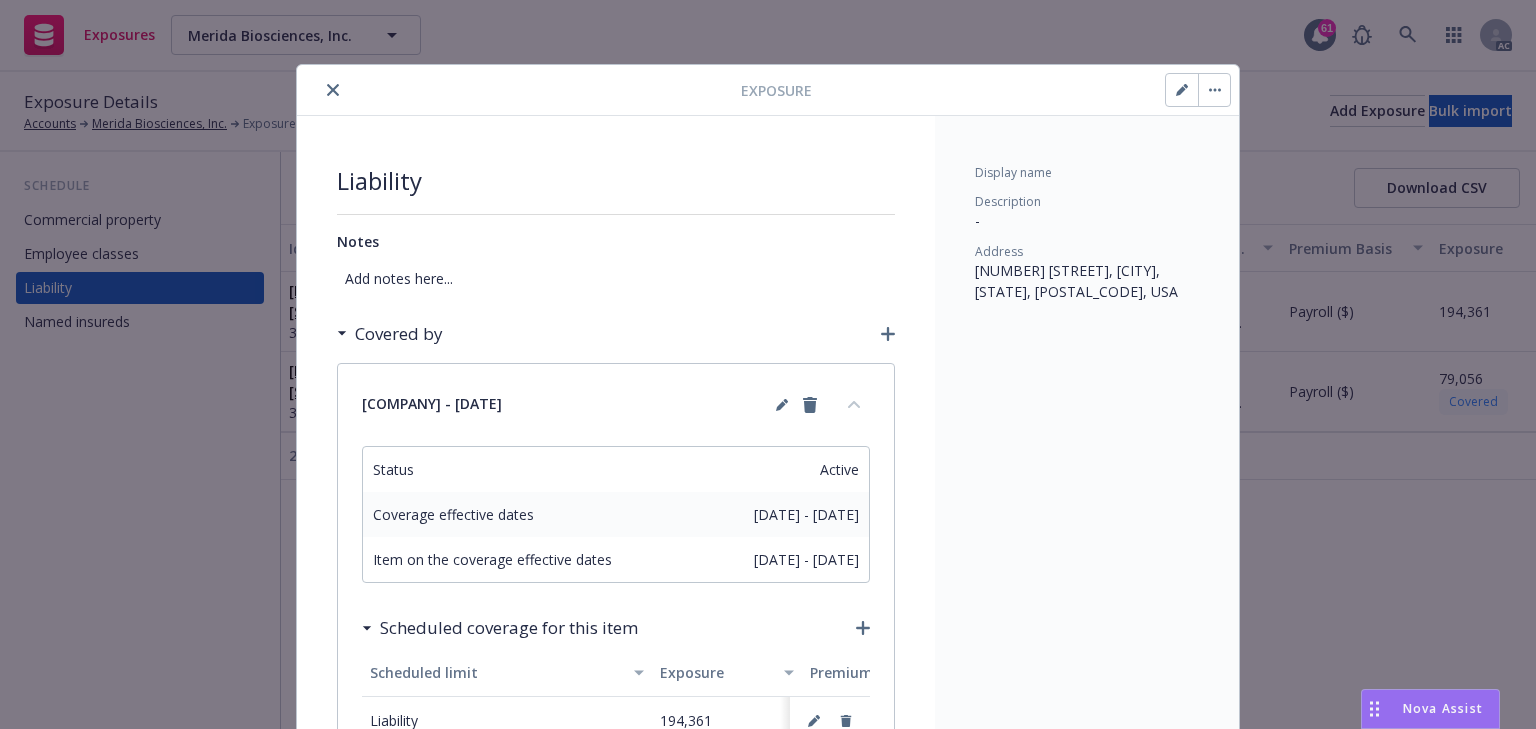 click 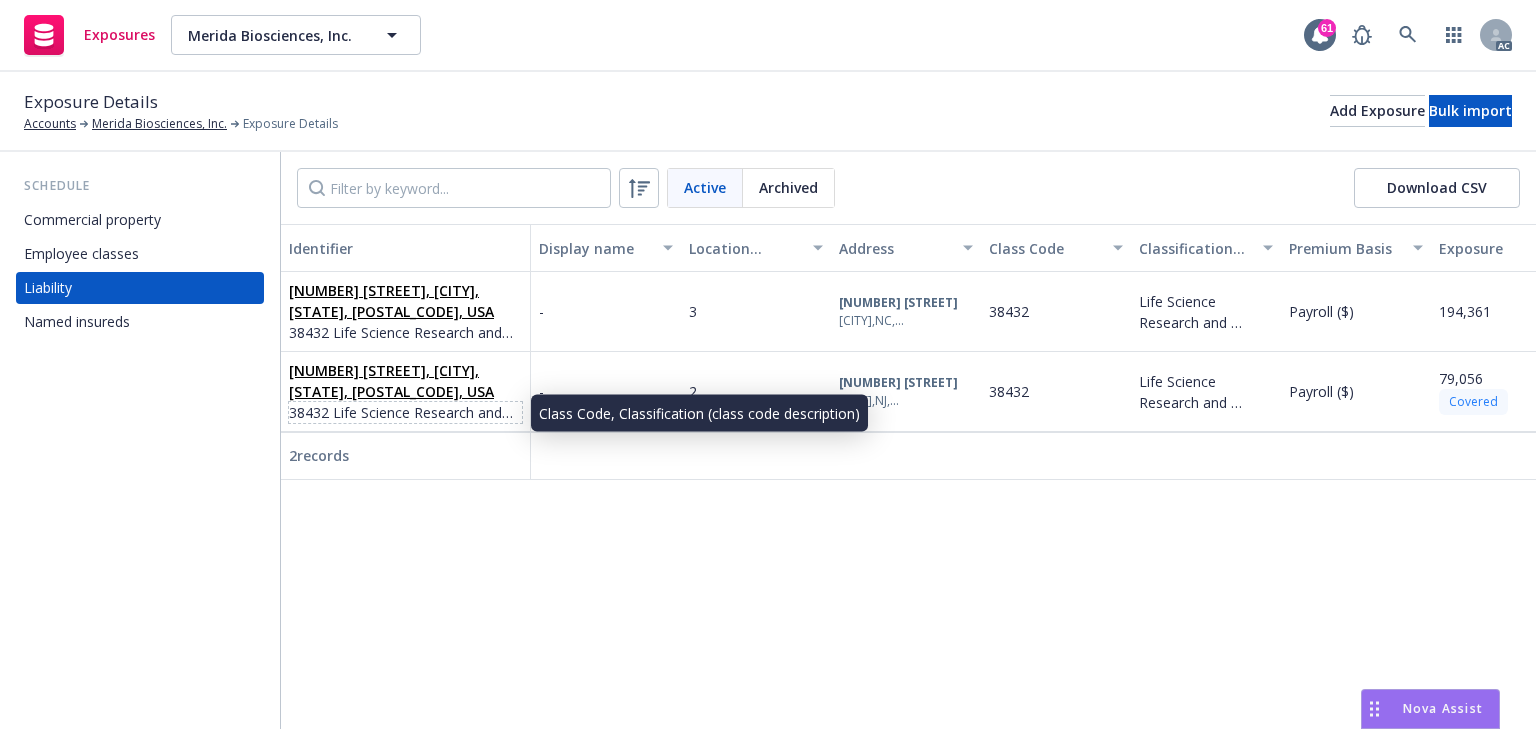 click on "38432  Life Science Research and Development - Excluding Product Liability" at bounding box center (405, 412) 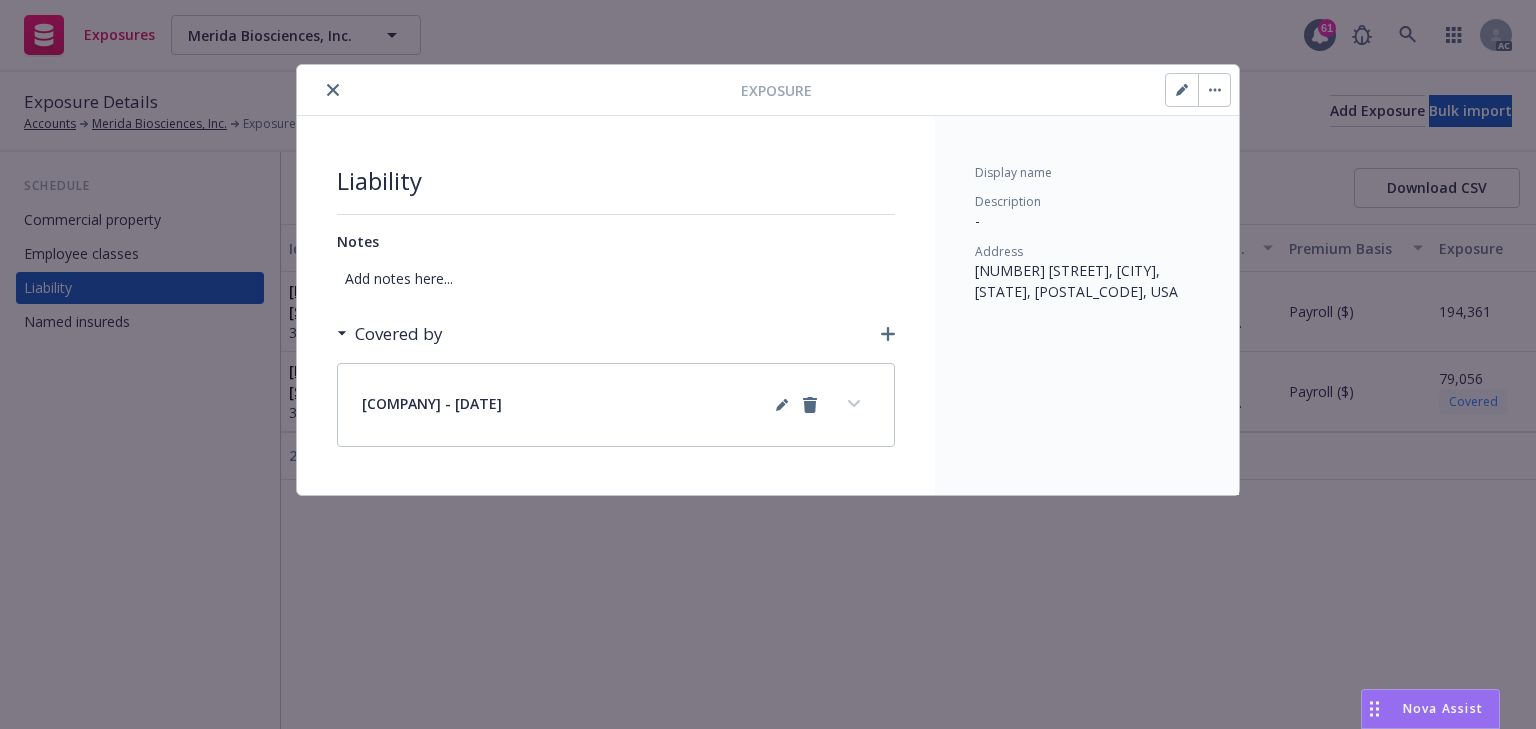 click at bounding box center [854, 404] 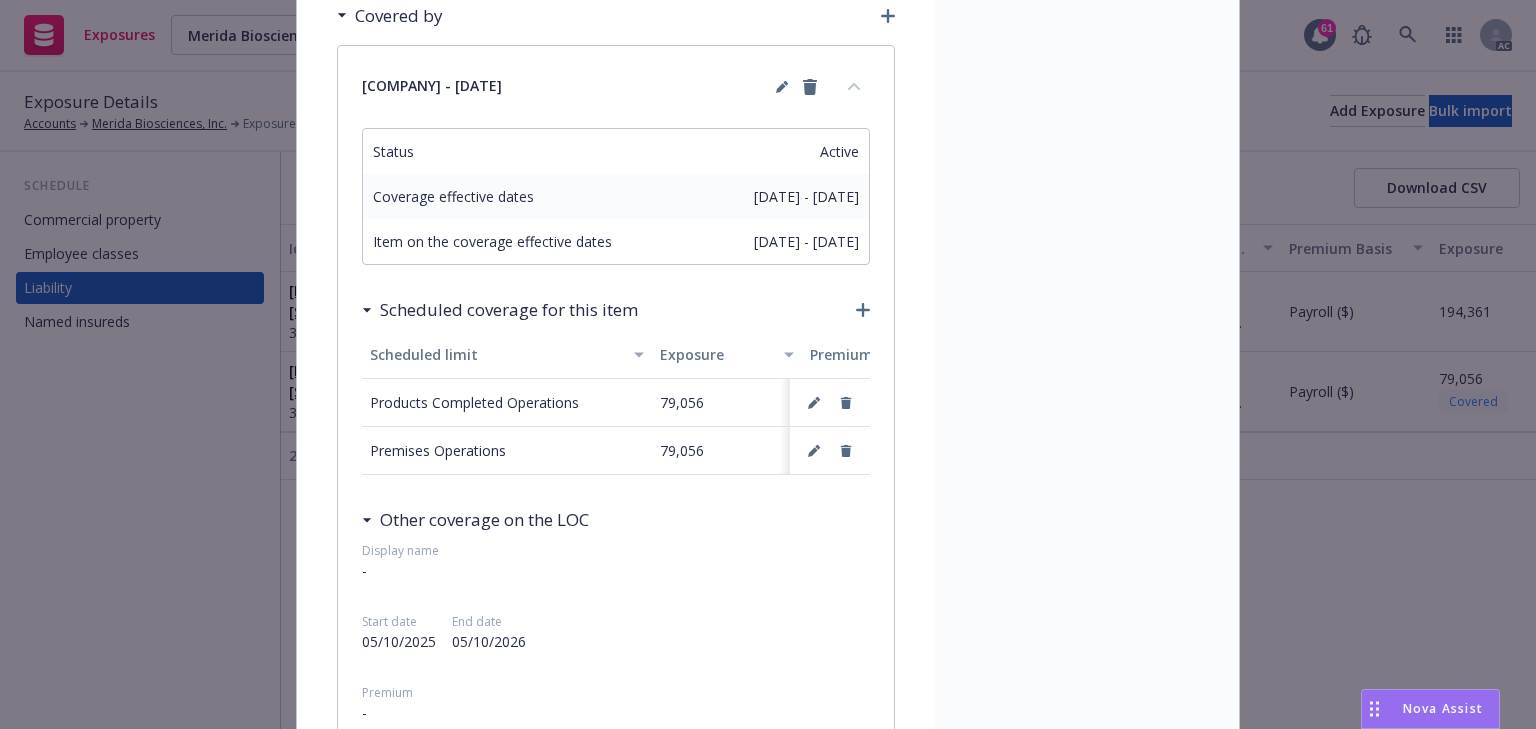 scroll, scrollTop: 320, scrollLeft: 0, axis: vertical 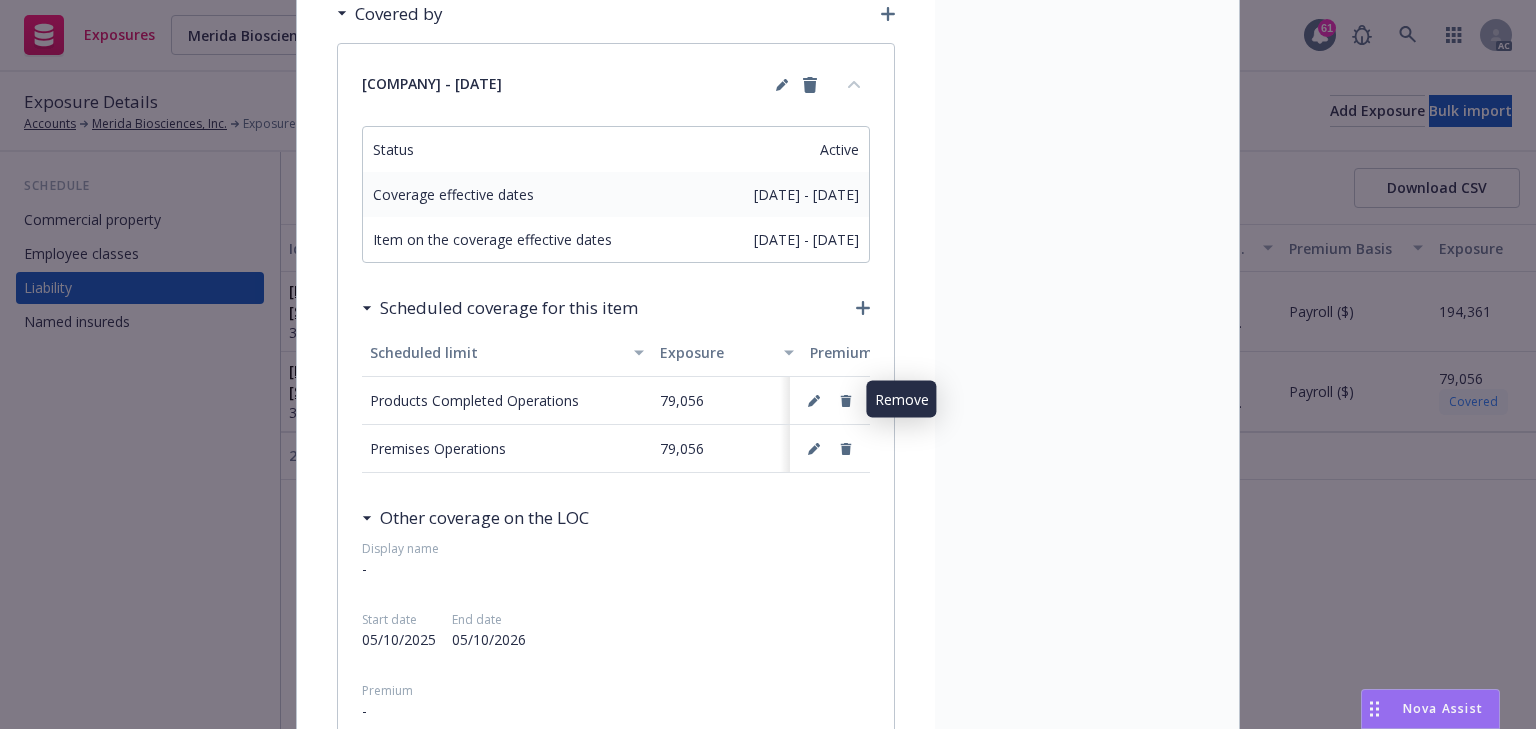 click 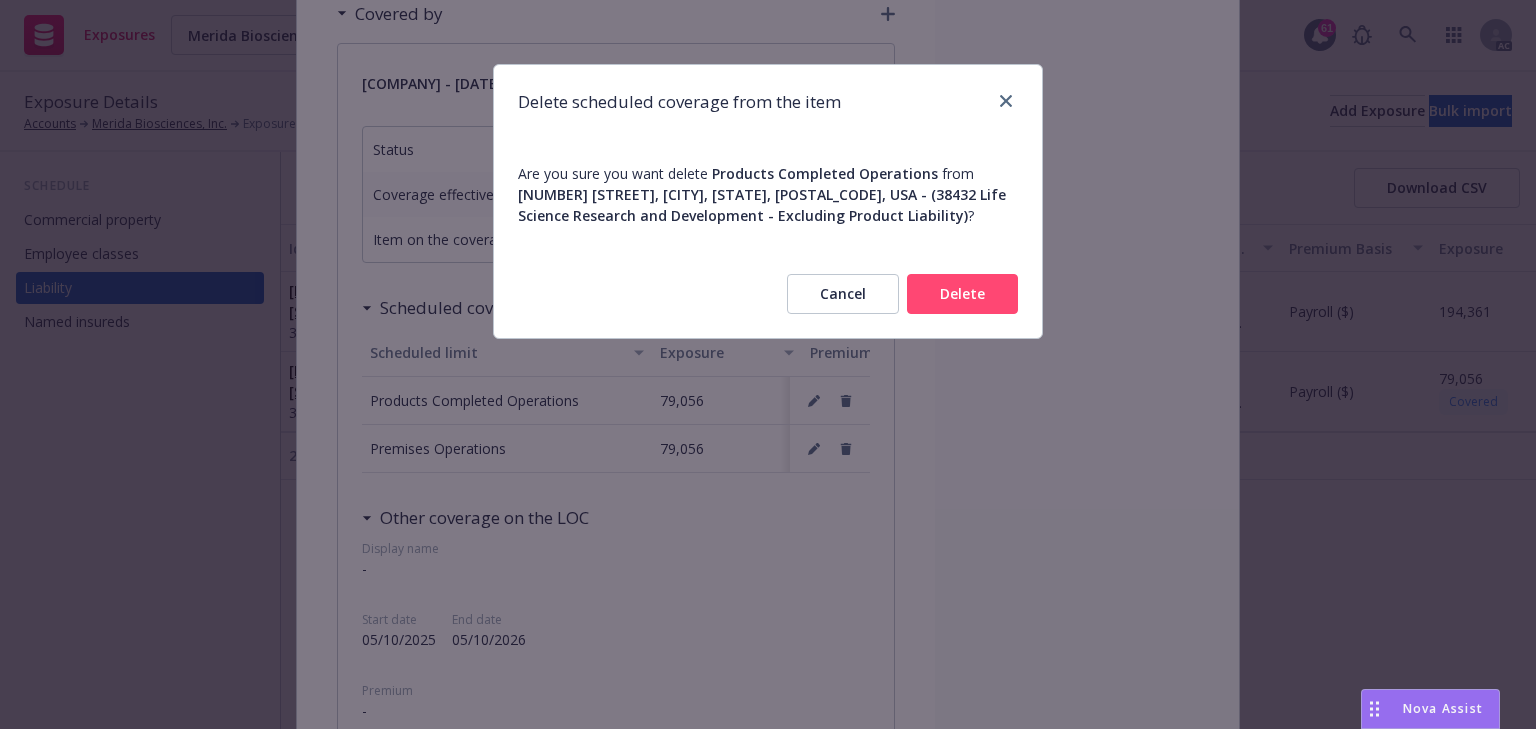 click on "Delete" at bounding box center (962, 294) 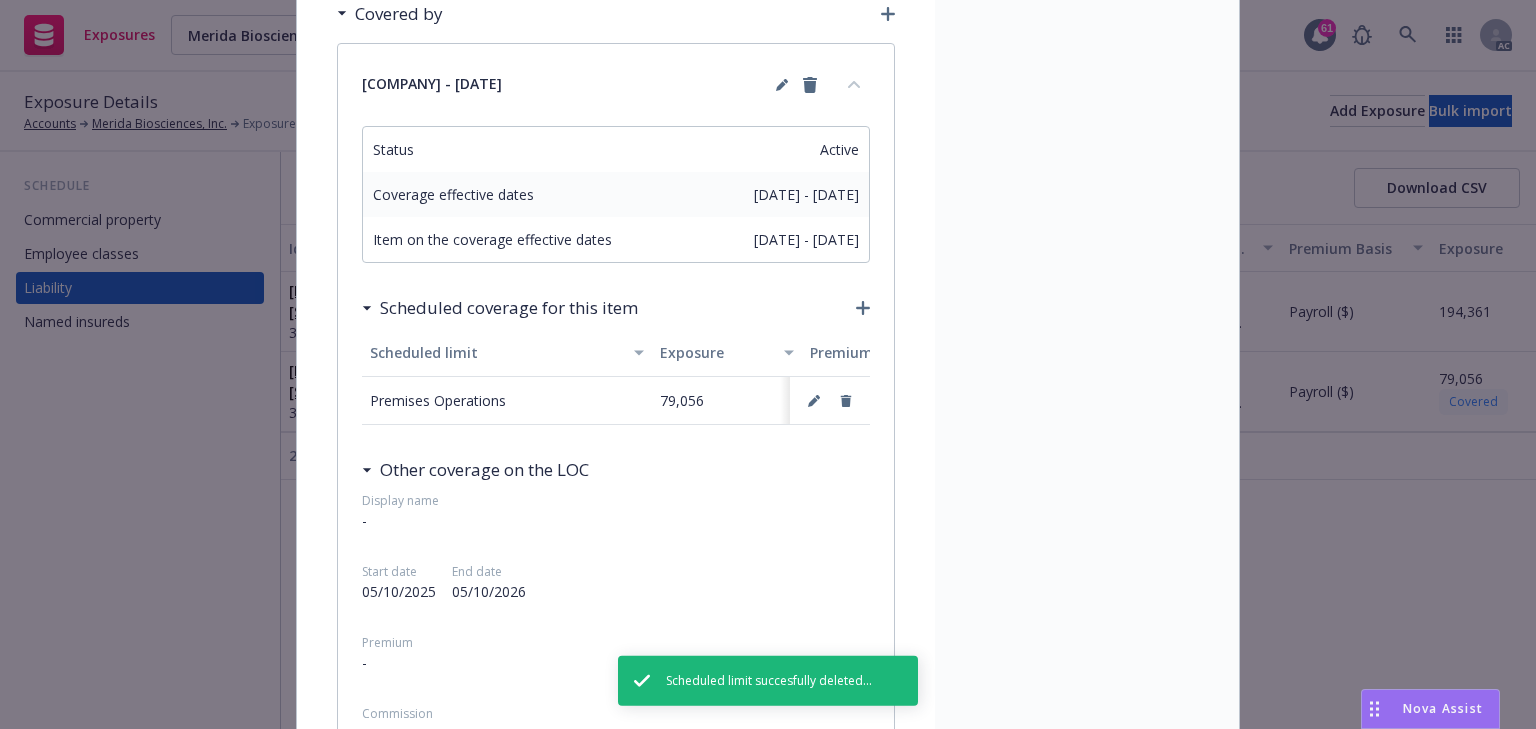 click 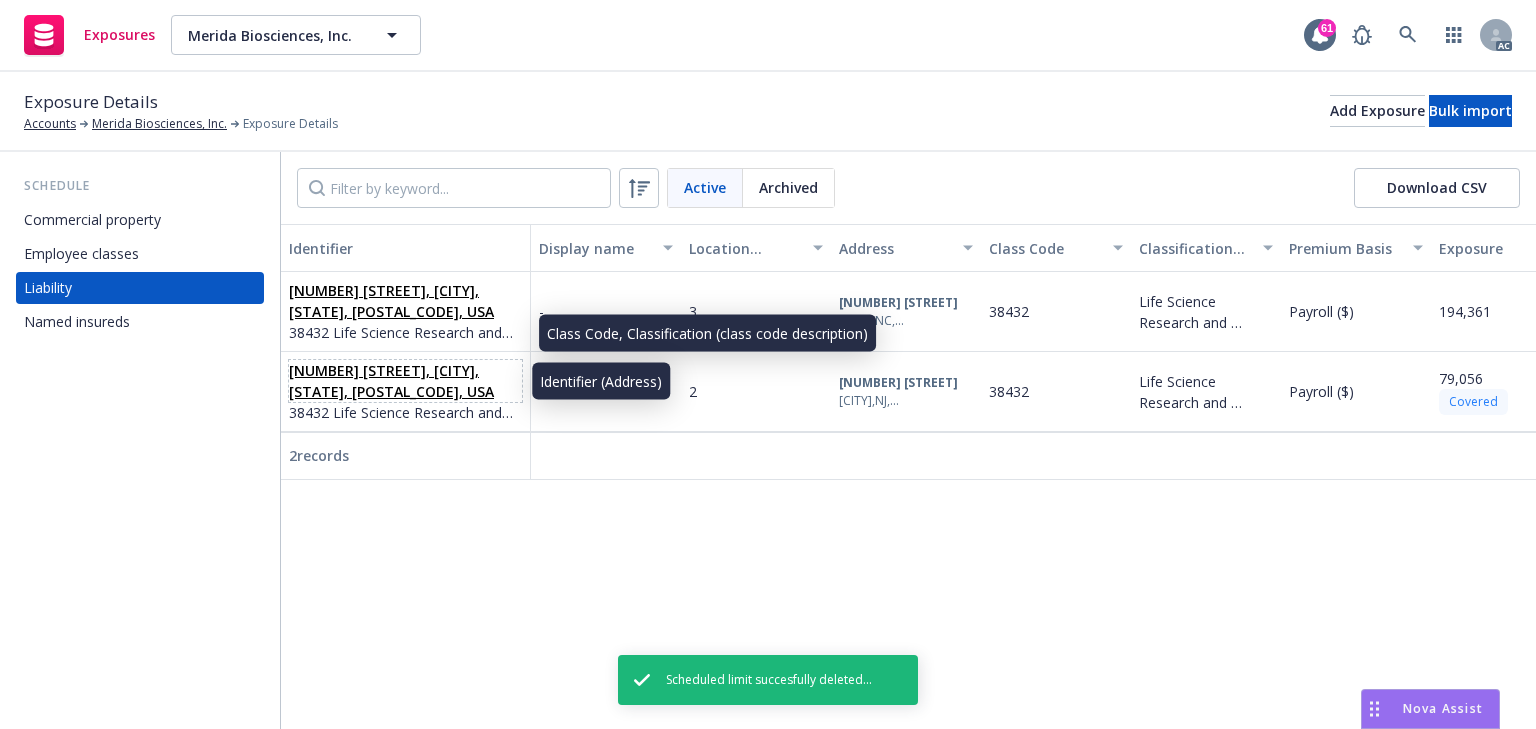 click on "[NUMBER] [STREET], [CITY], [STATE], [POSTAL_CODE], USA" at bounding box center [391, 381] 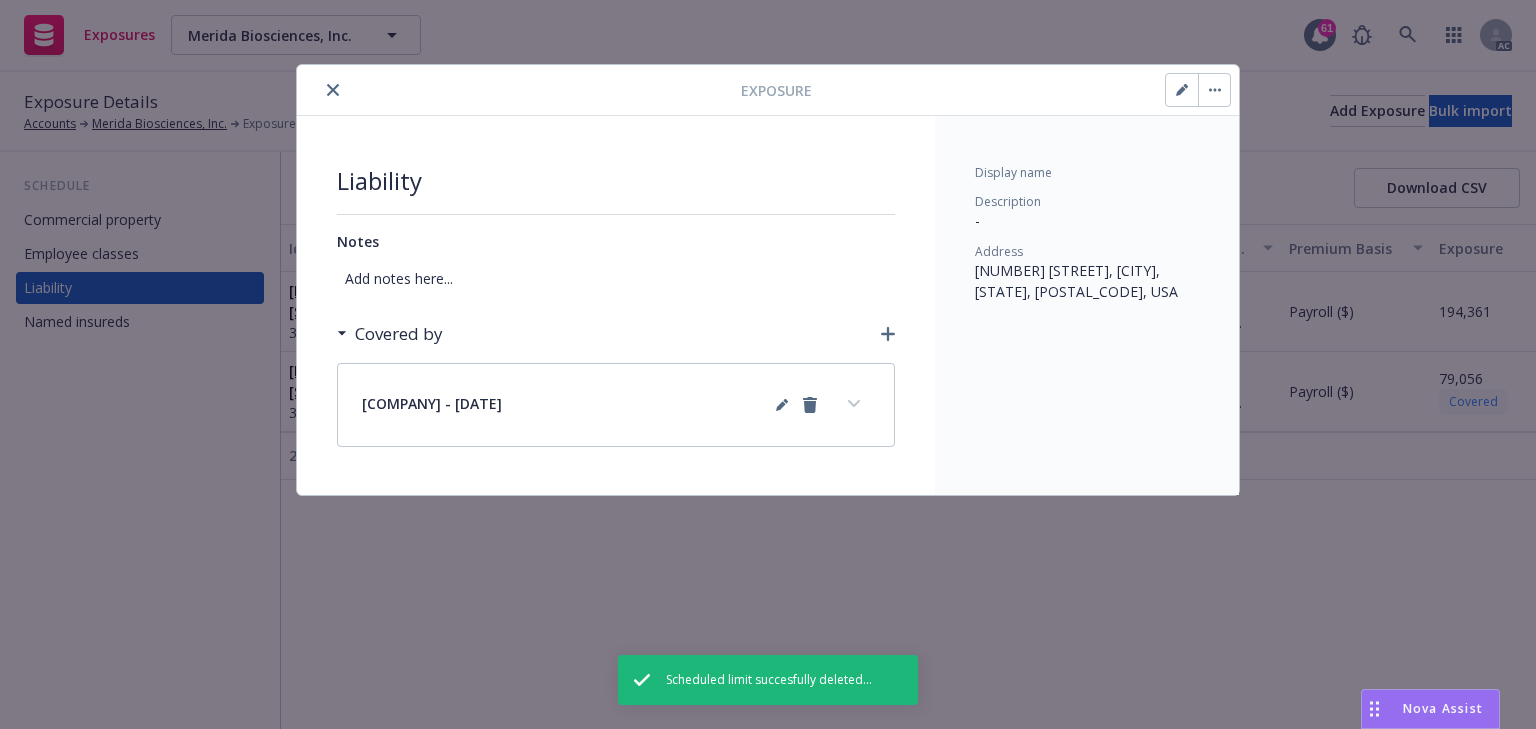click on "General Liability - Hartford Insurance Group - 05/10/2025" at bounding box center (616, 405) 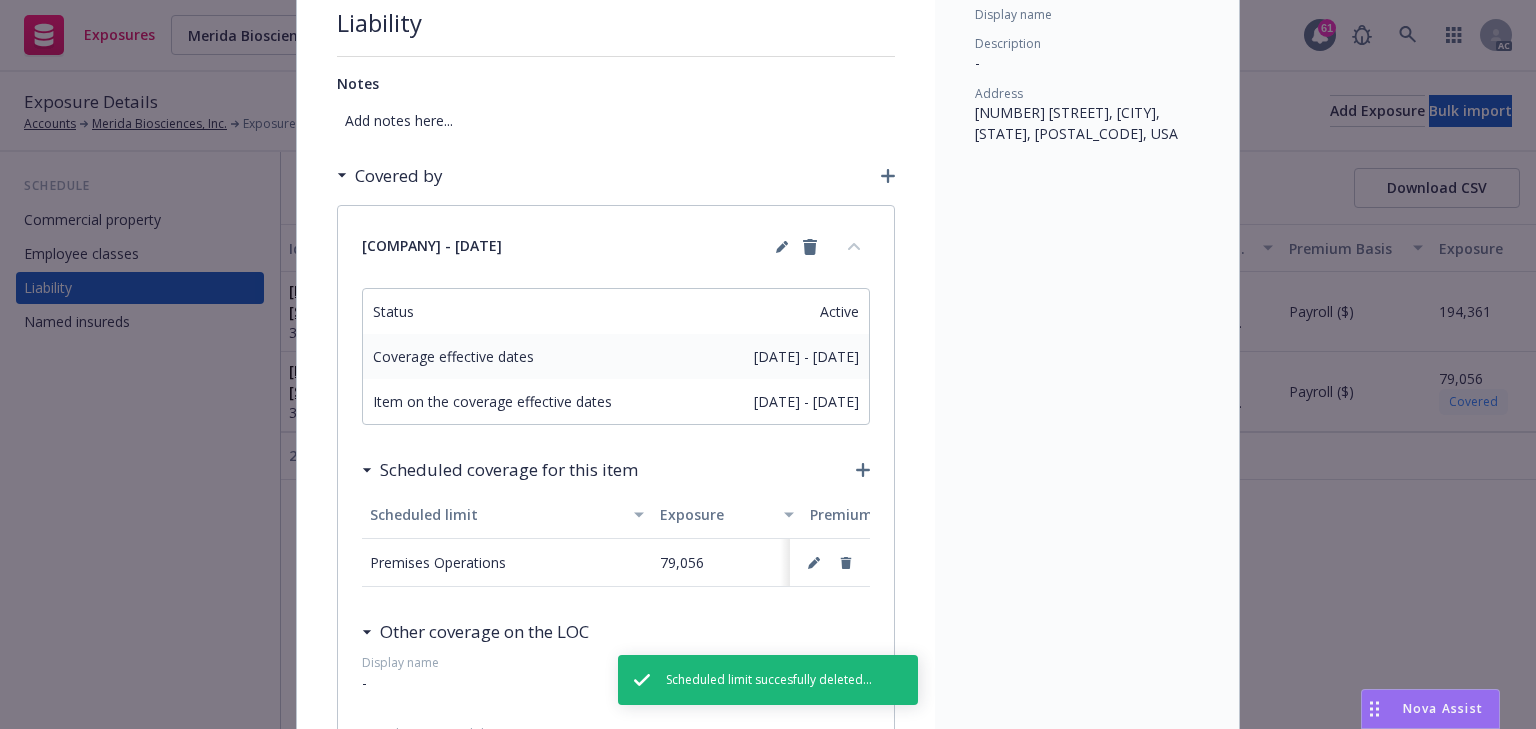 scroll, scrollTop: 160, scrollLeft: 0, axis: vertical 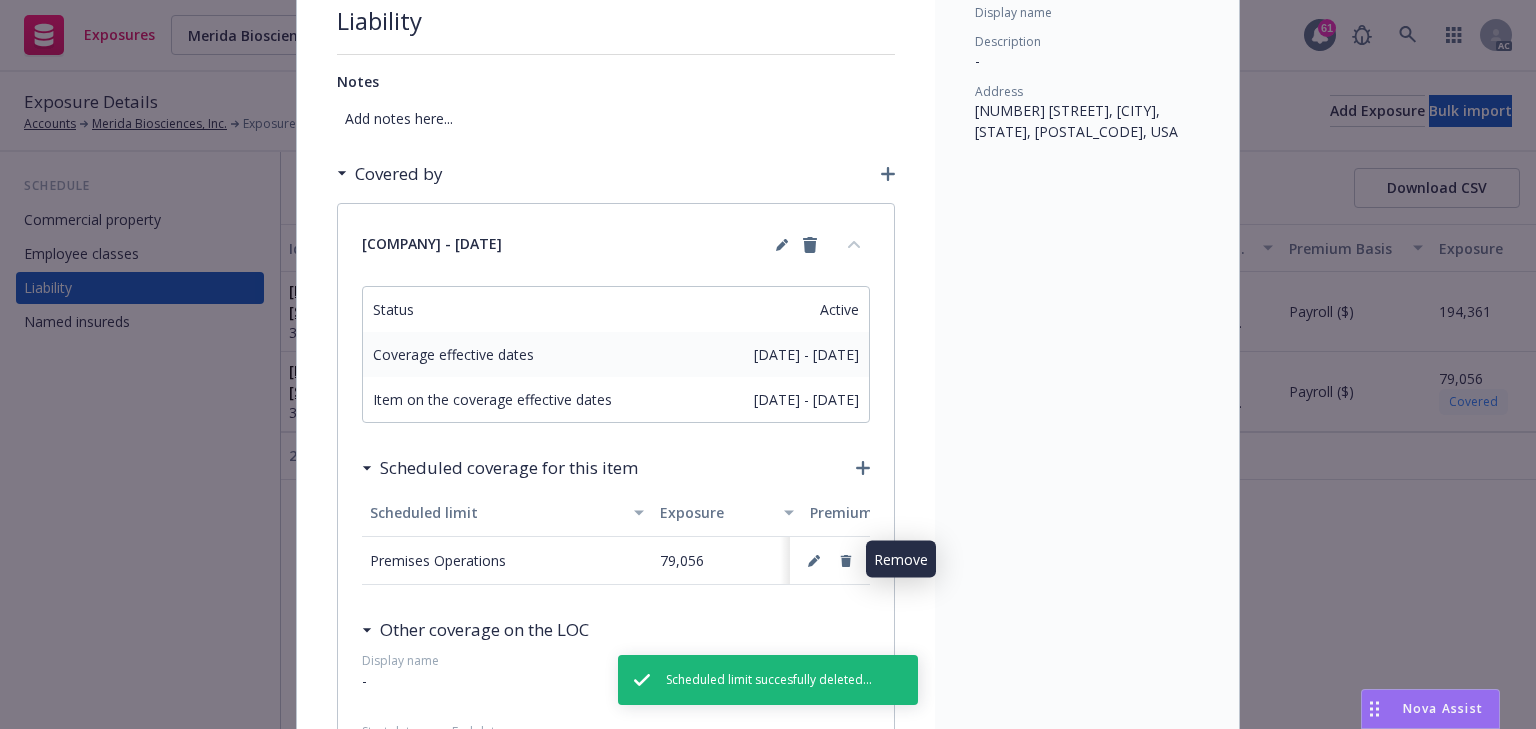 click at bounding box center [846, 561] 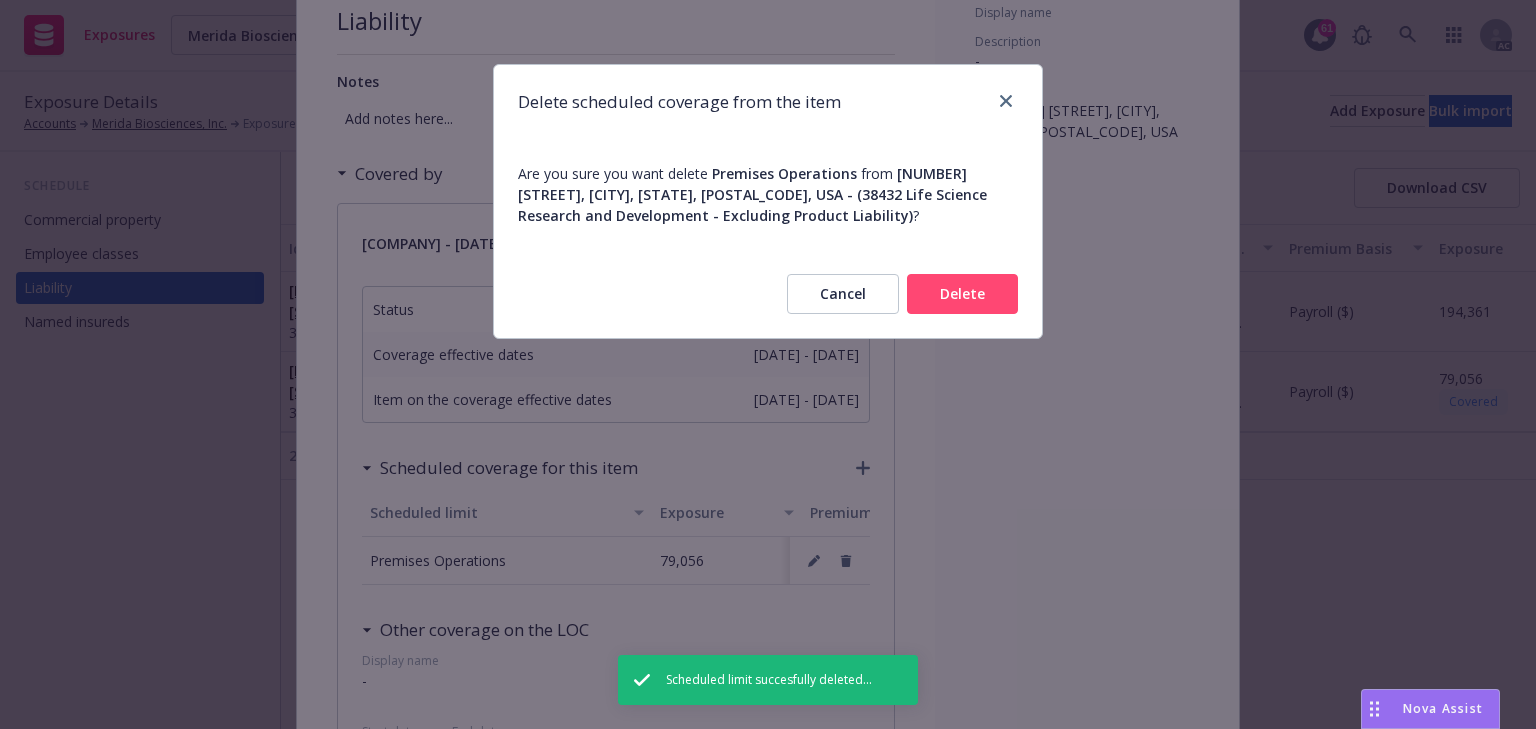 click on "Delete" at bounding box center (962, 294) 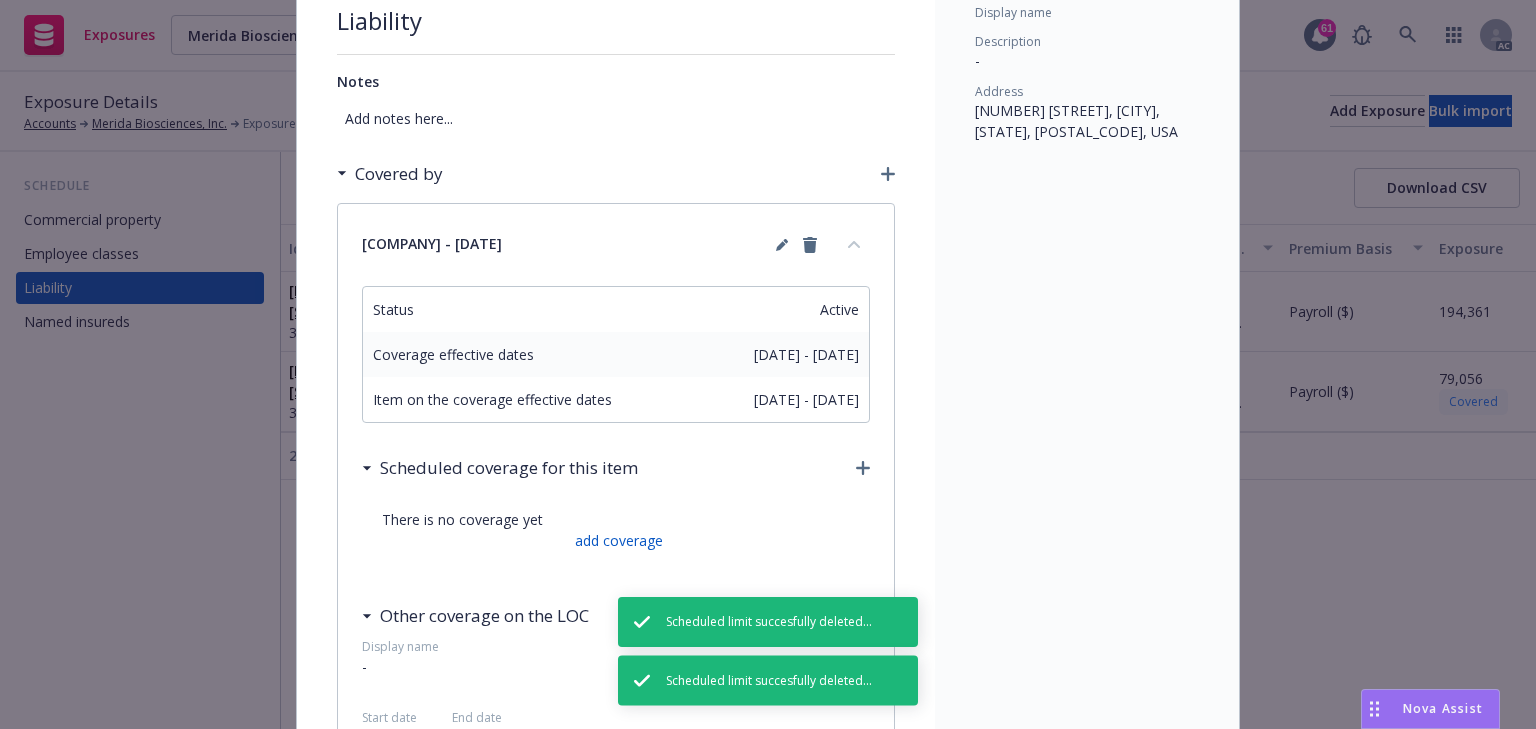 click 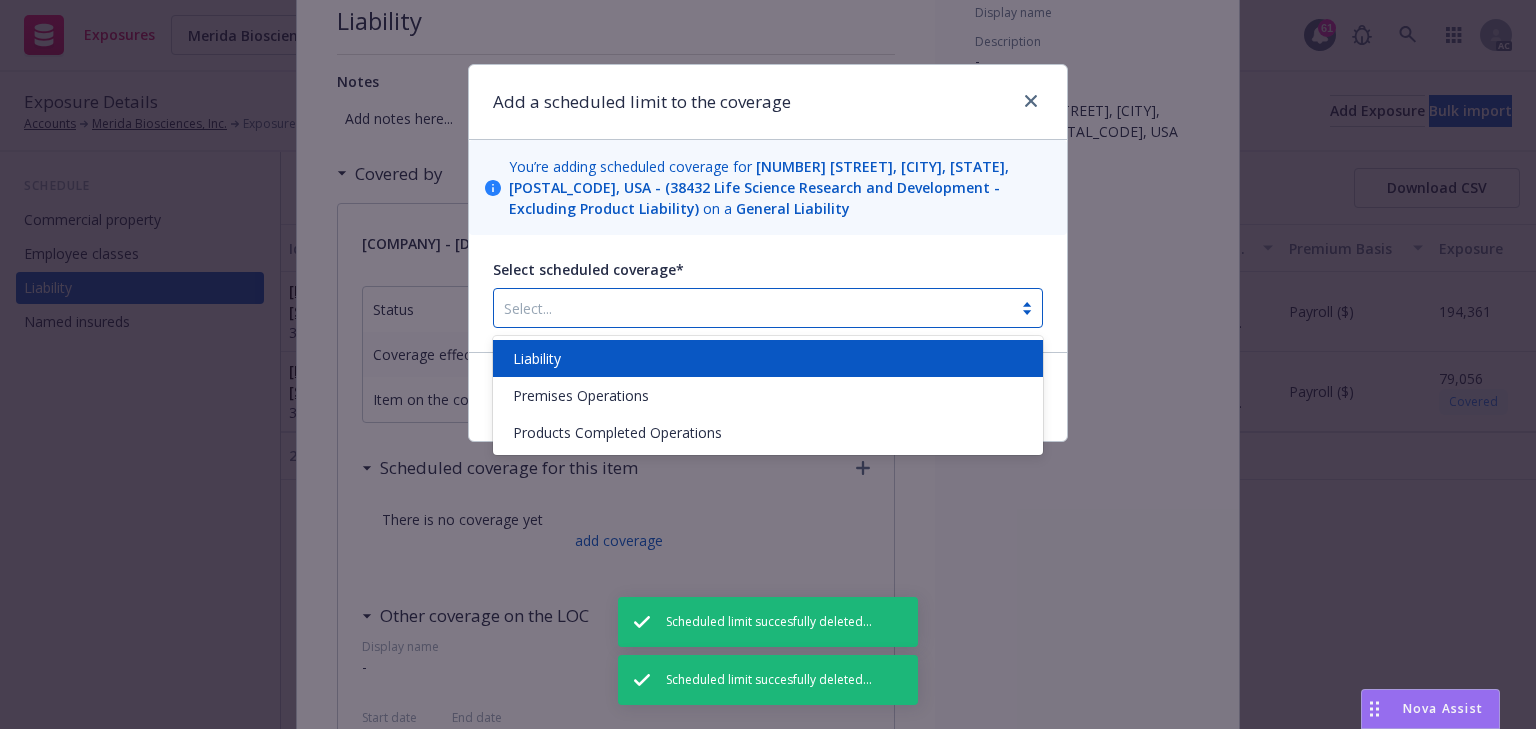 click at bounding box center [753, 308] 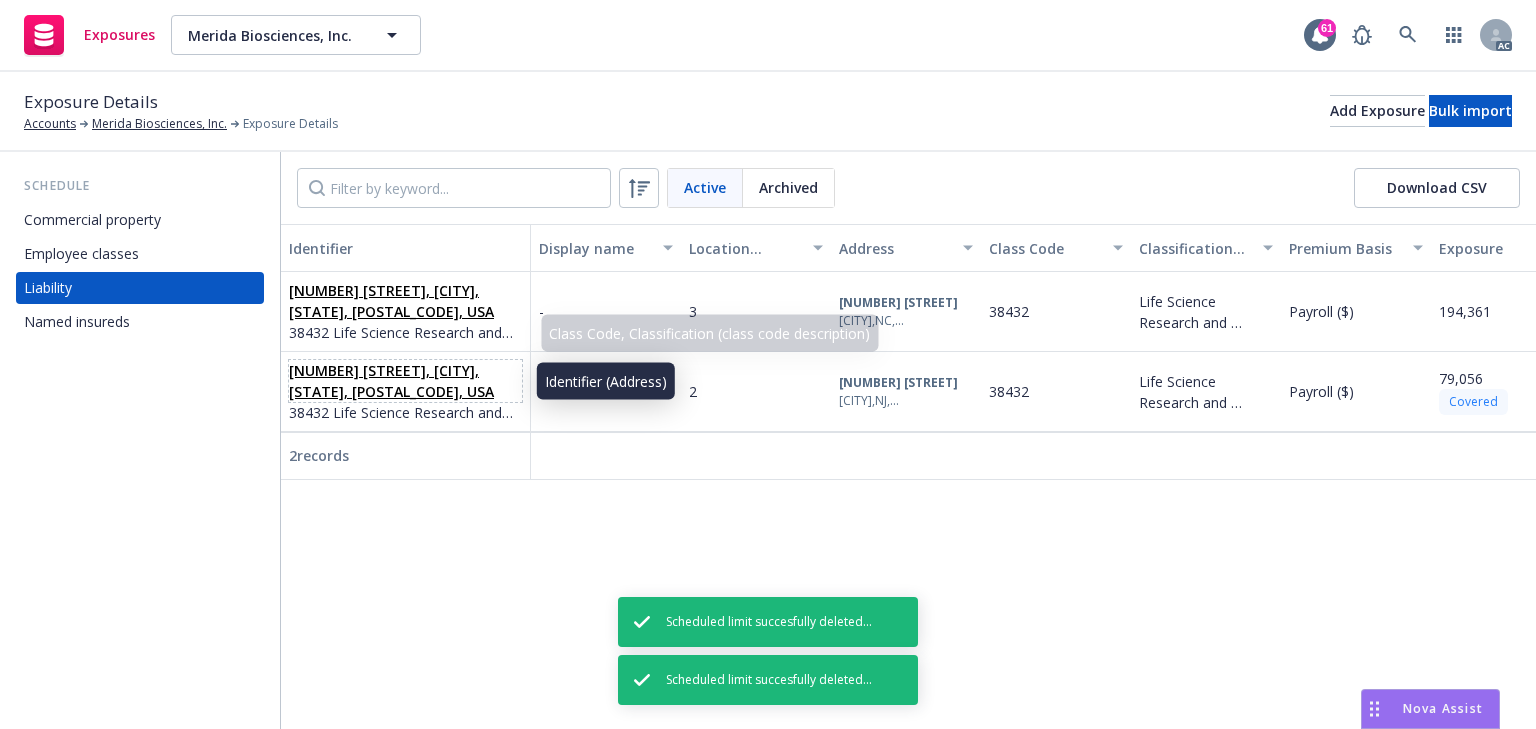 click on "[NUMBER] [STREET], [CITY], [STATE], [POSTAL_CODE], USA" at bounding box center [391, 381] 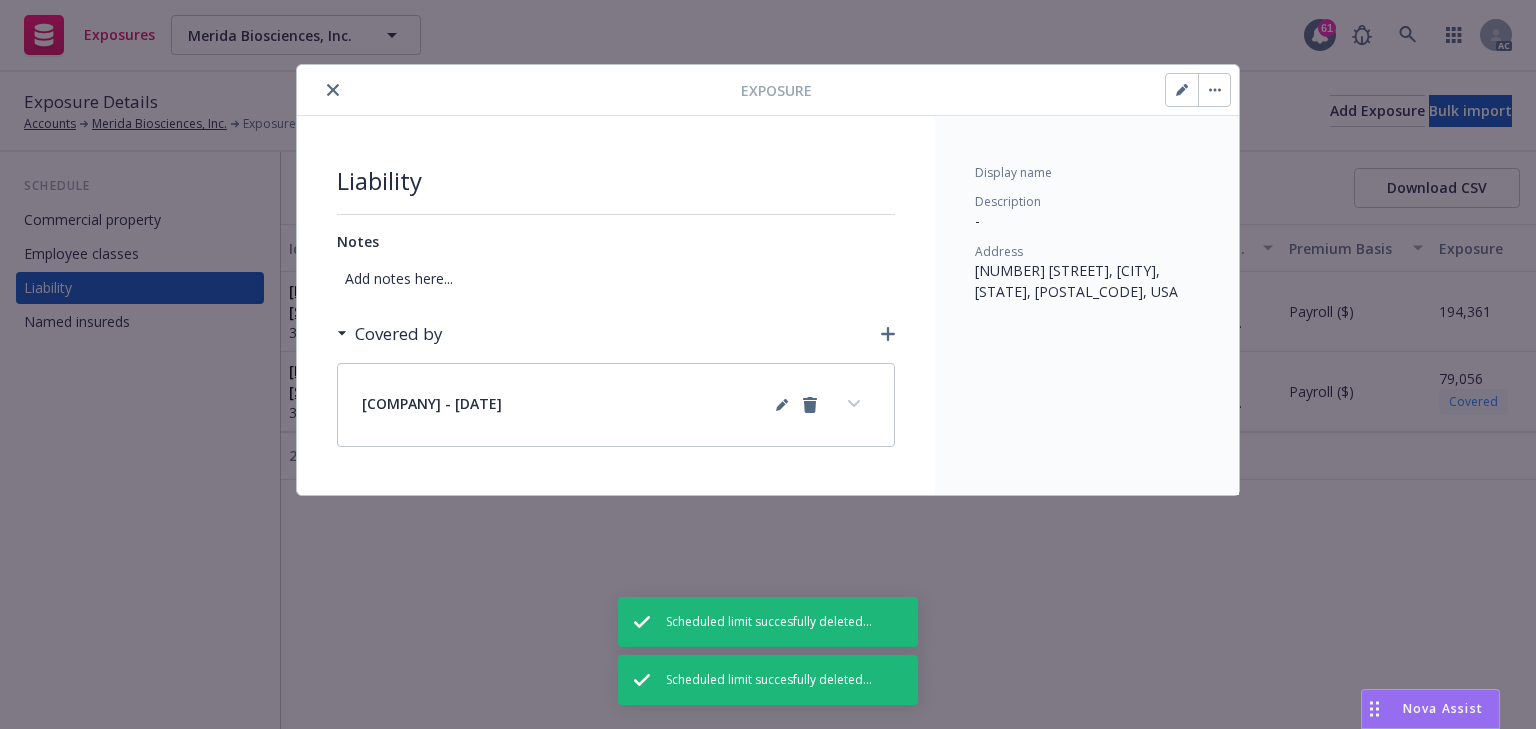 click 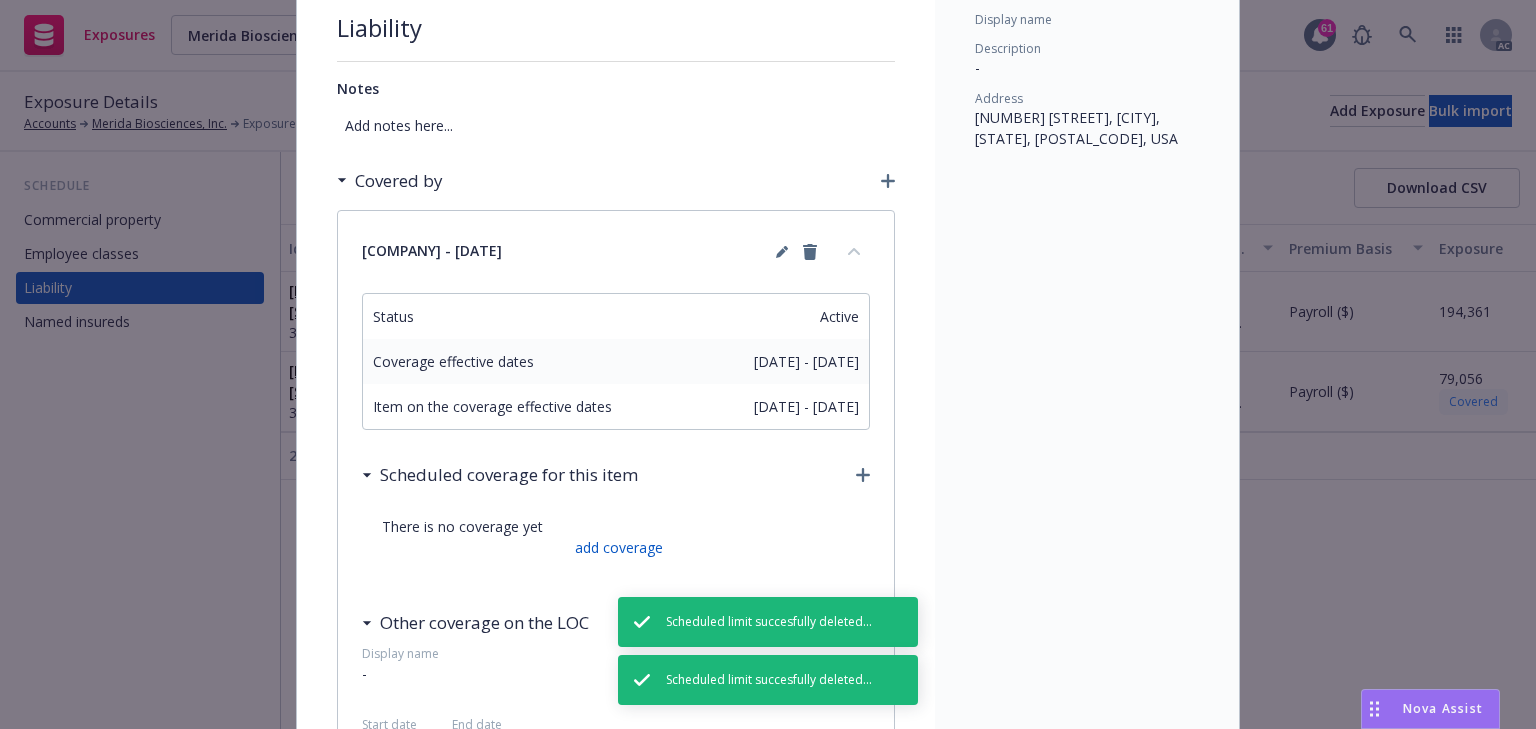 scroll, scrollTop: 240, scrollLeft: 0, axis: vertical 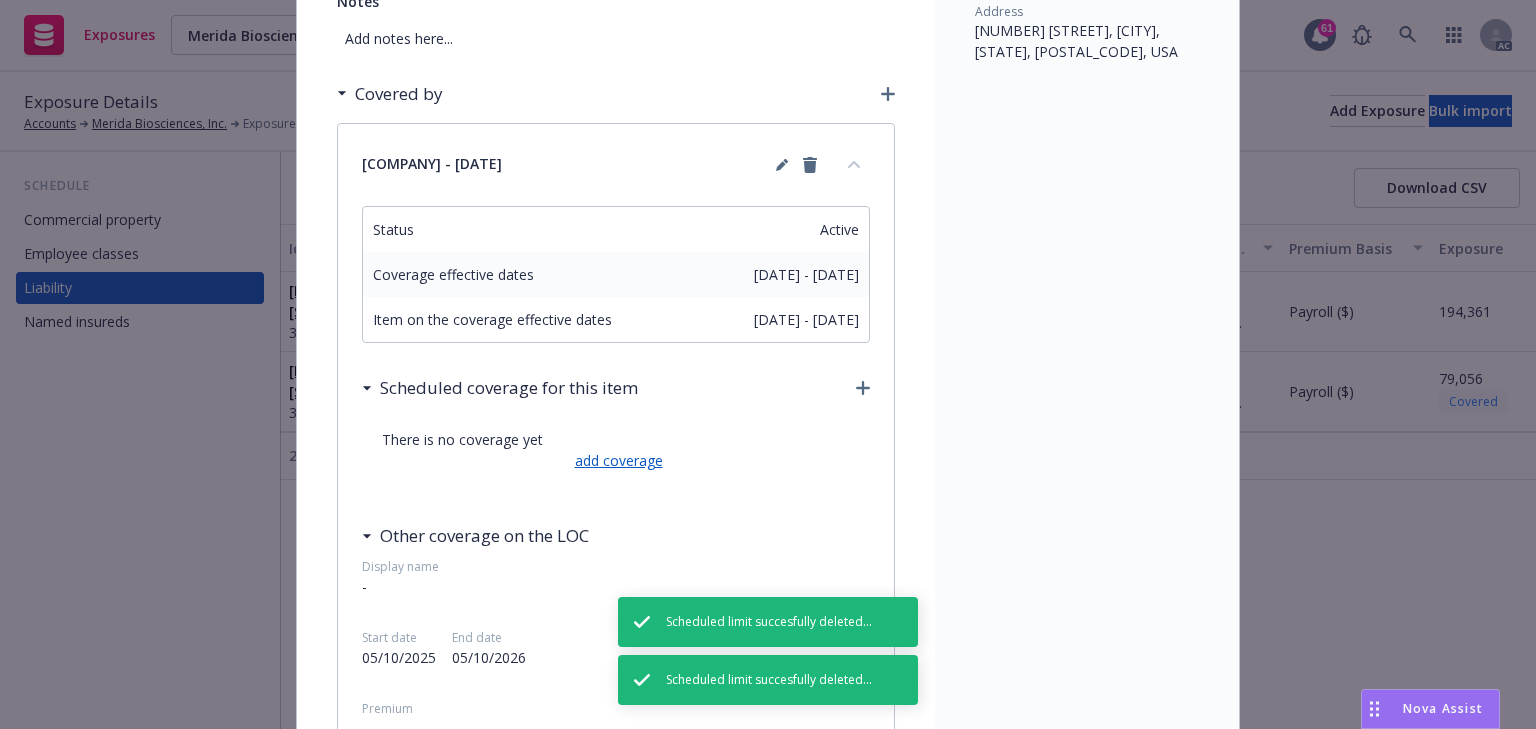 click on "add coverage" at bounding box center [616, 460] 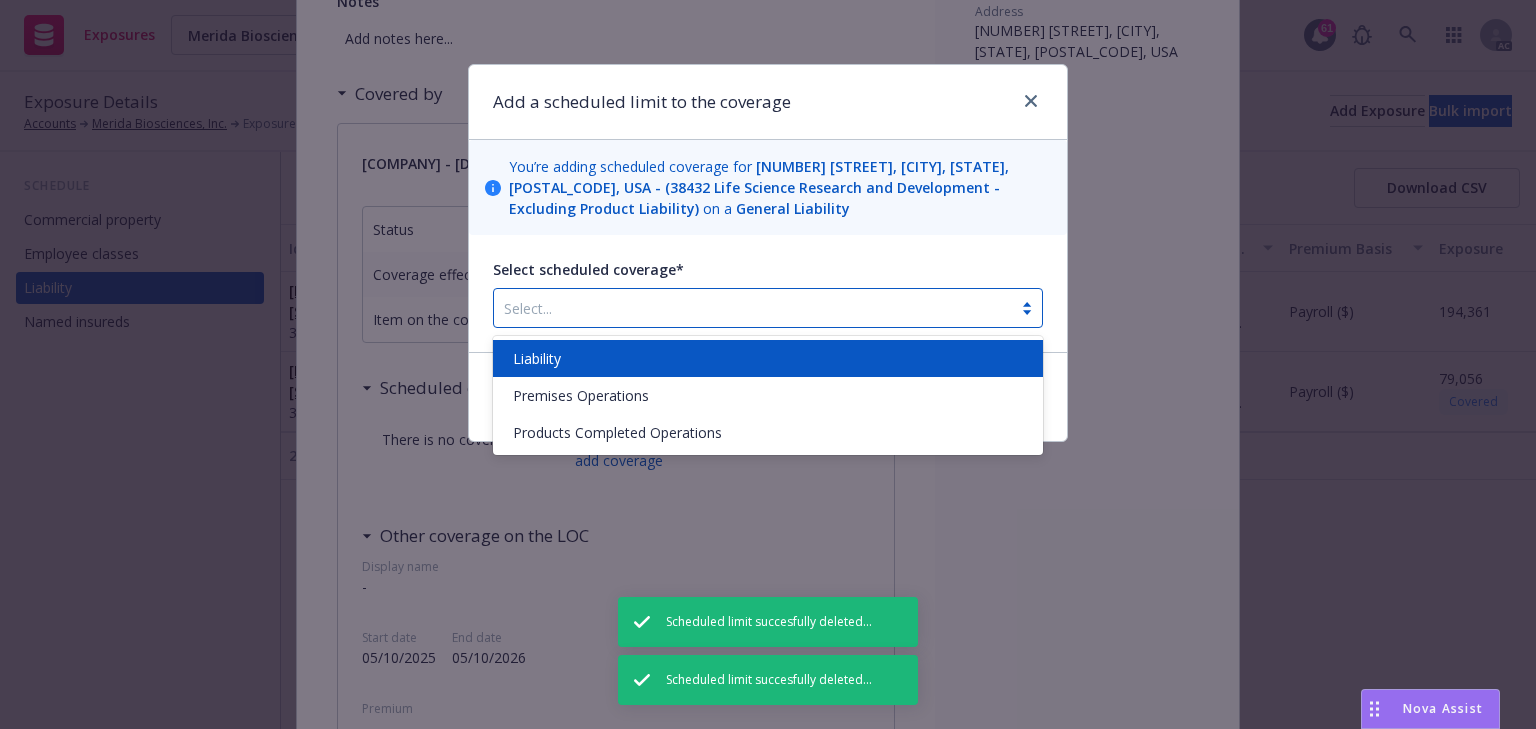 click at bounding box center [753, 308] 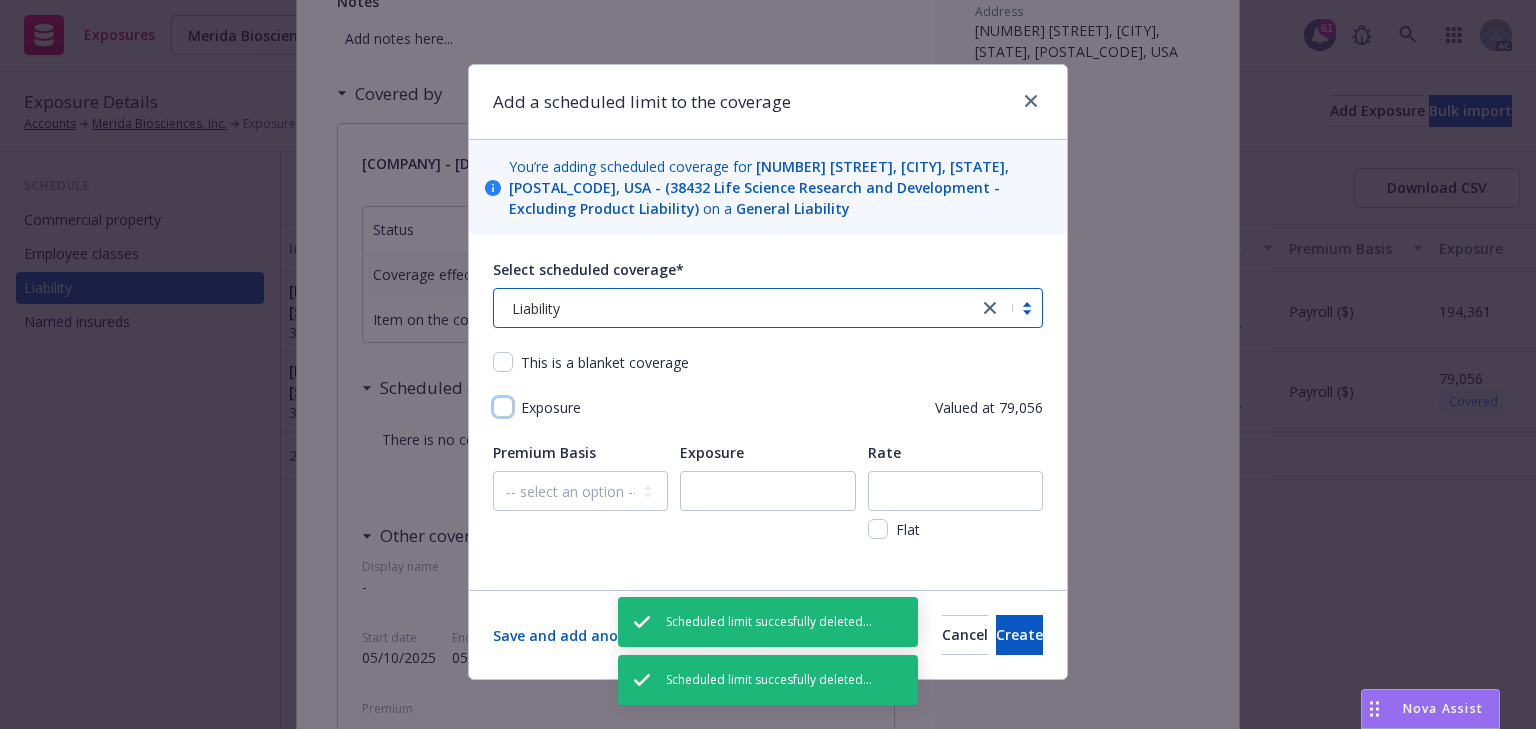 click at bounding box center (503, 407) 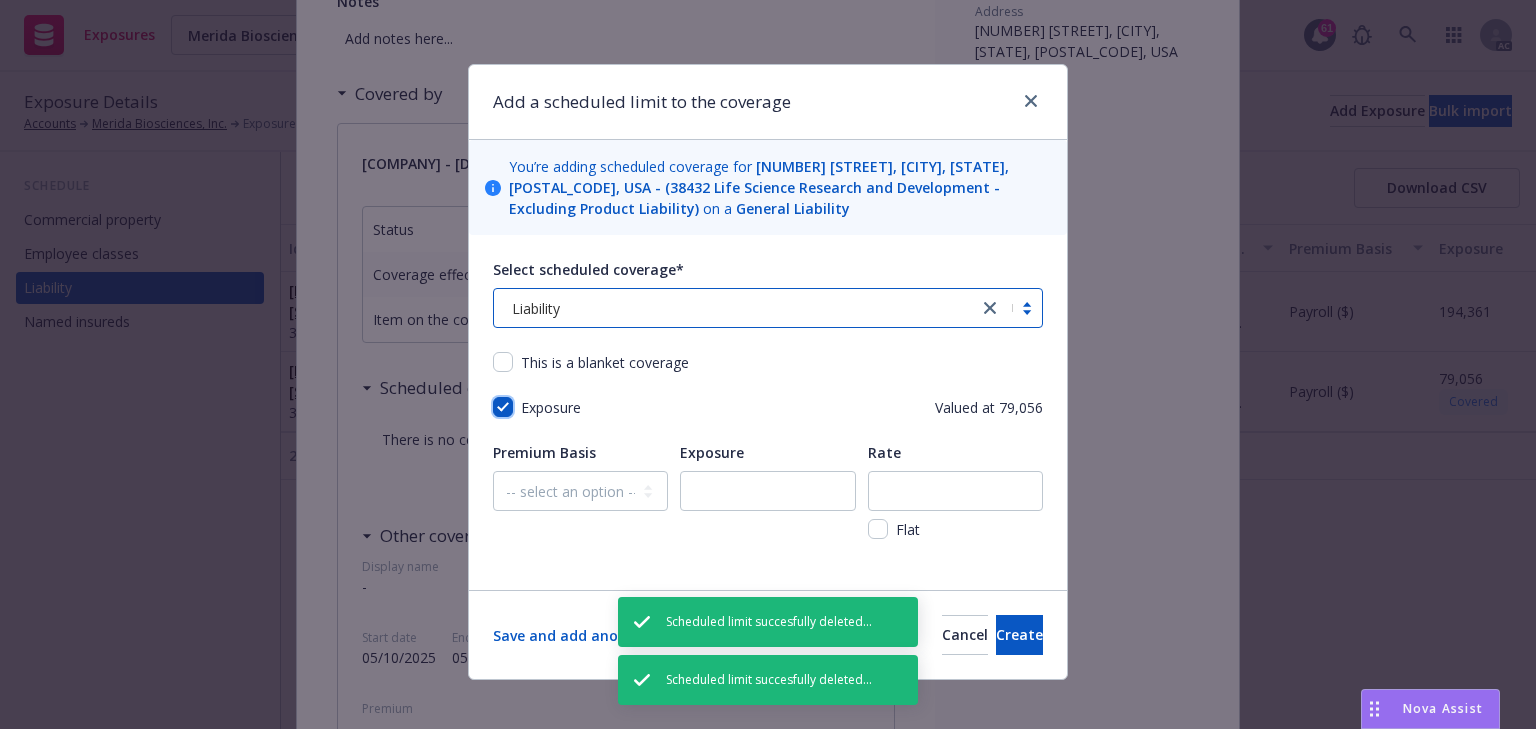 checkbox on "true" 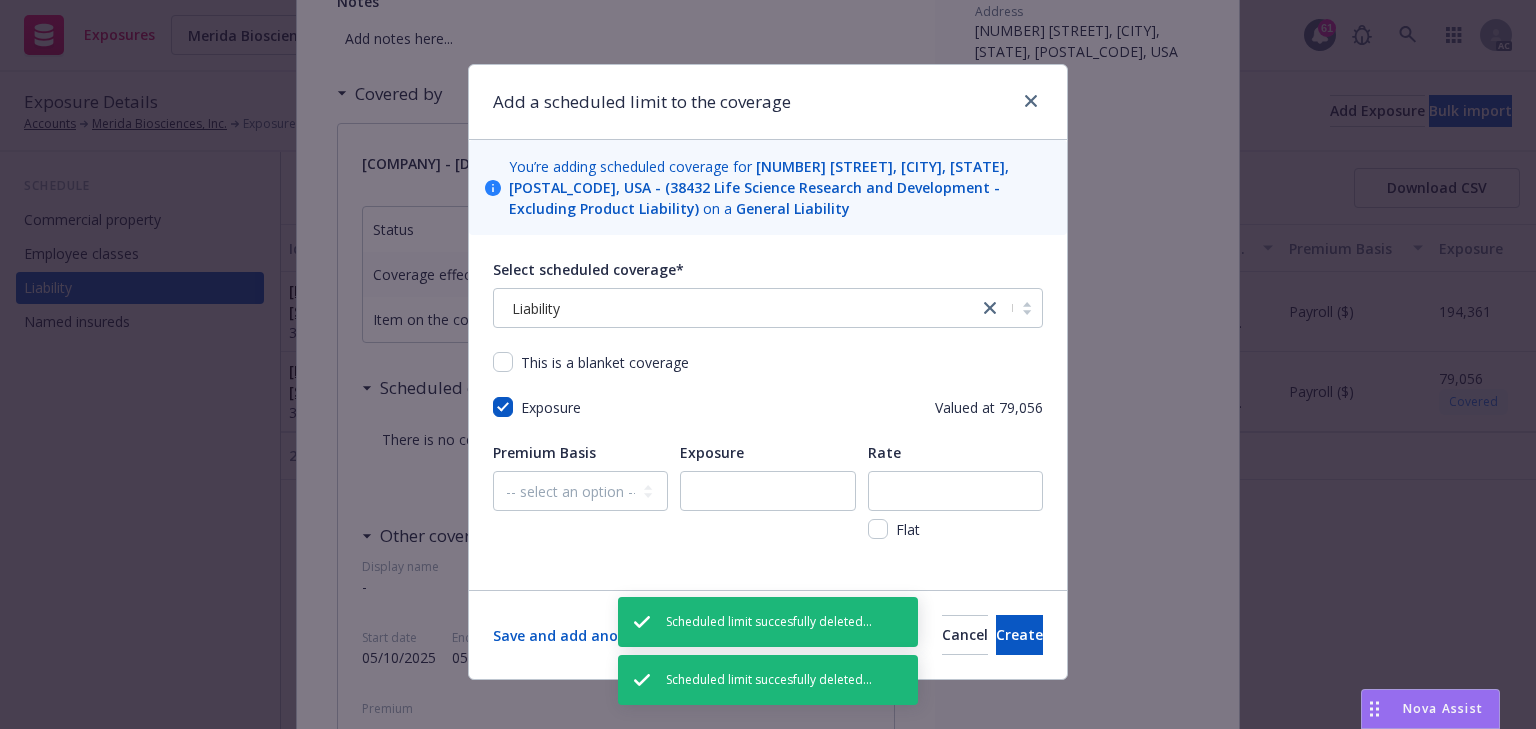 click on "Select scheduled coverage* Liability This is a blanket coverage Exposure Valued at   79,056 Premium Basis -- select an option -- Revenue ($) Payroll ($) Square footage Headcount Unit Acreage Other Exposure Rate Flat" at bounding box center (768, 412) 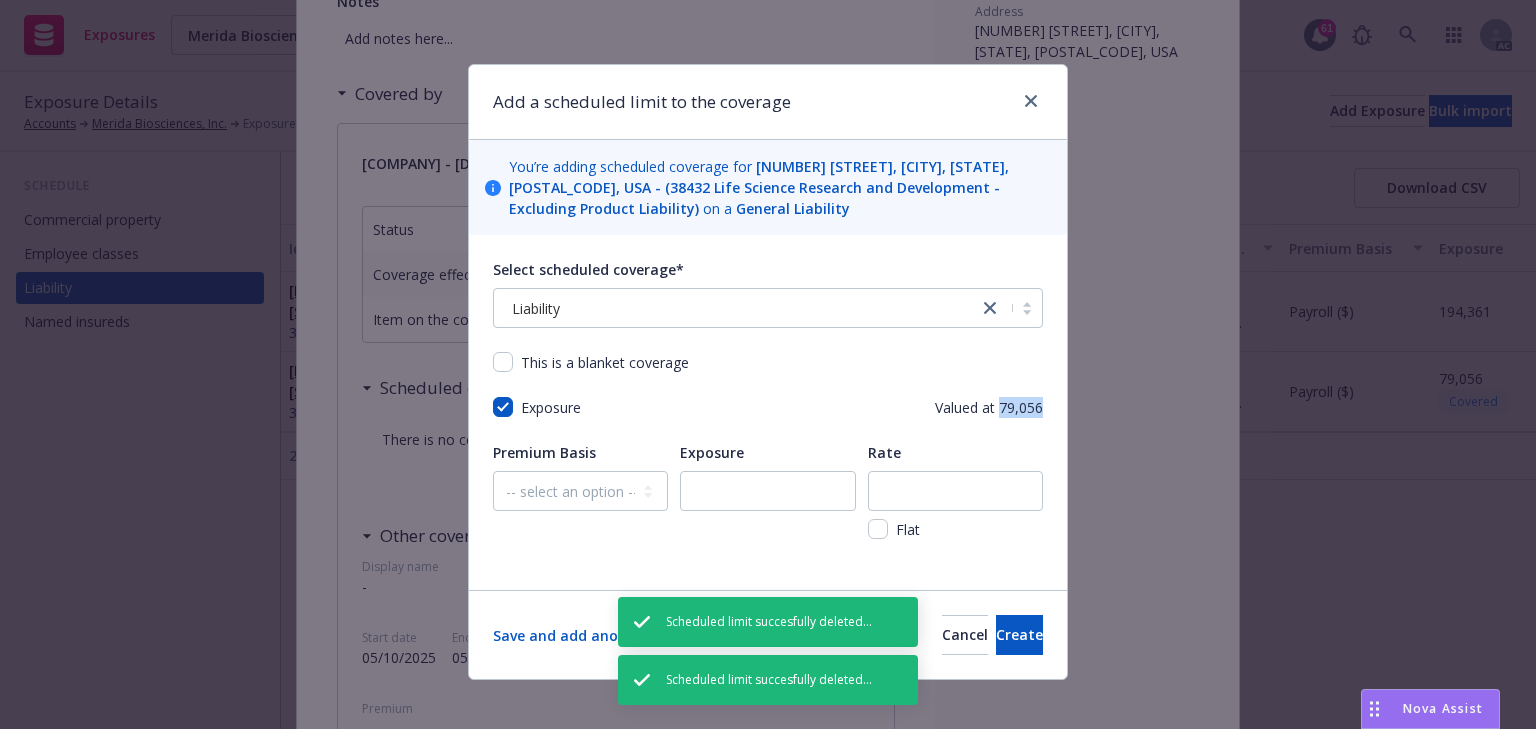 click on "Select scheduled coverage* Liability This is a blanket coverage Exposure Valued at   79,056 Premium Basis -- select an option -- Revenue ($) Payroll ($) Square footage Headcount Unit Acreage Other Exposure Rate Flat" at bounding box center [768, 412] 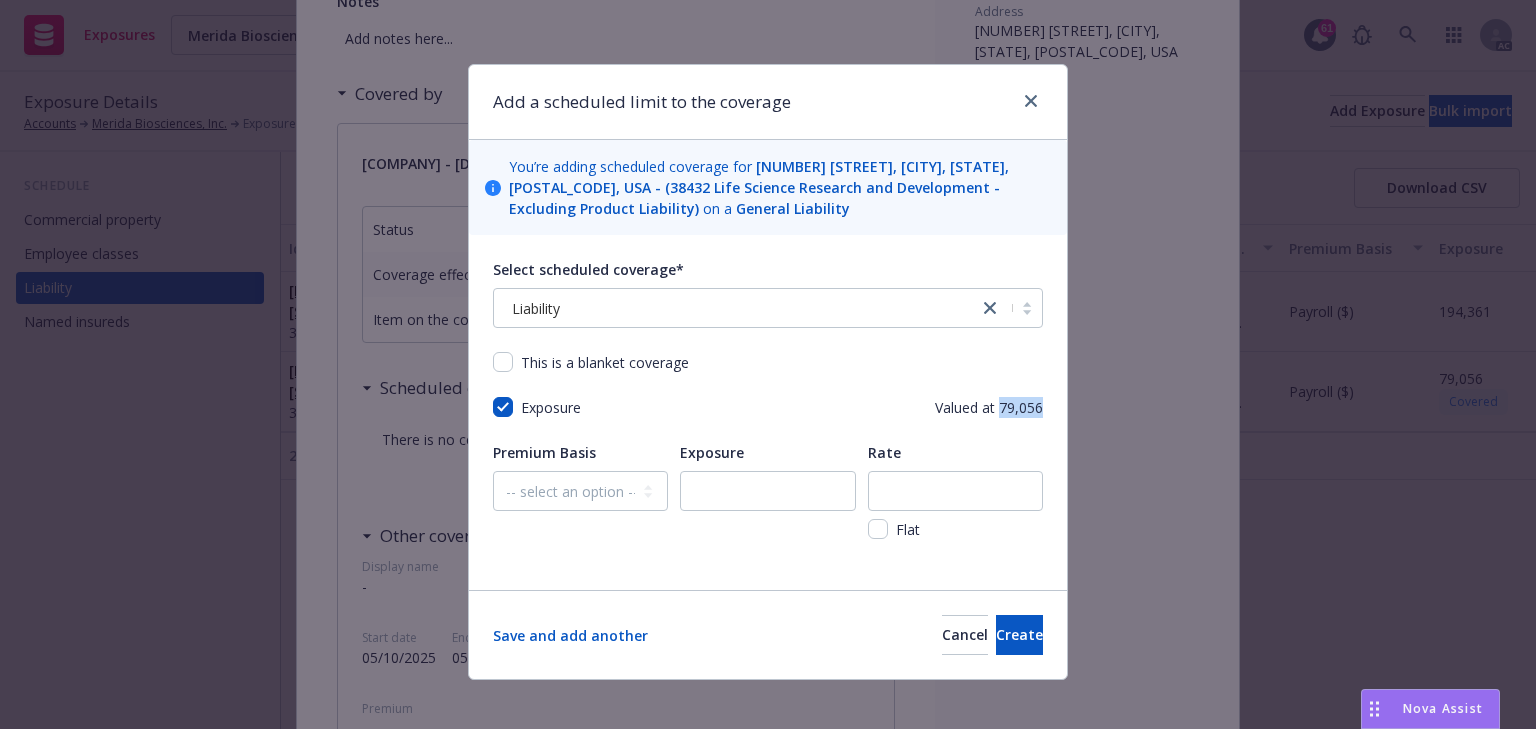 copy on "79,056" 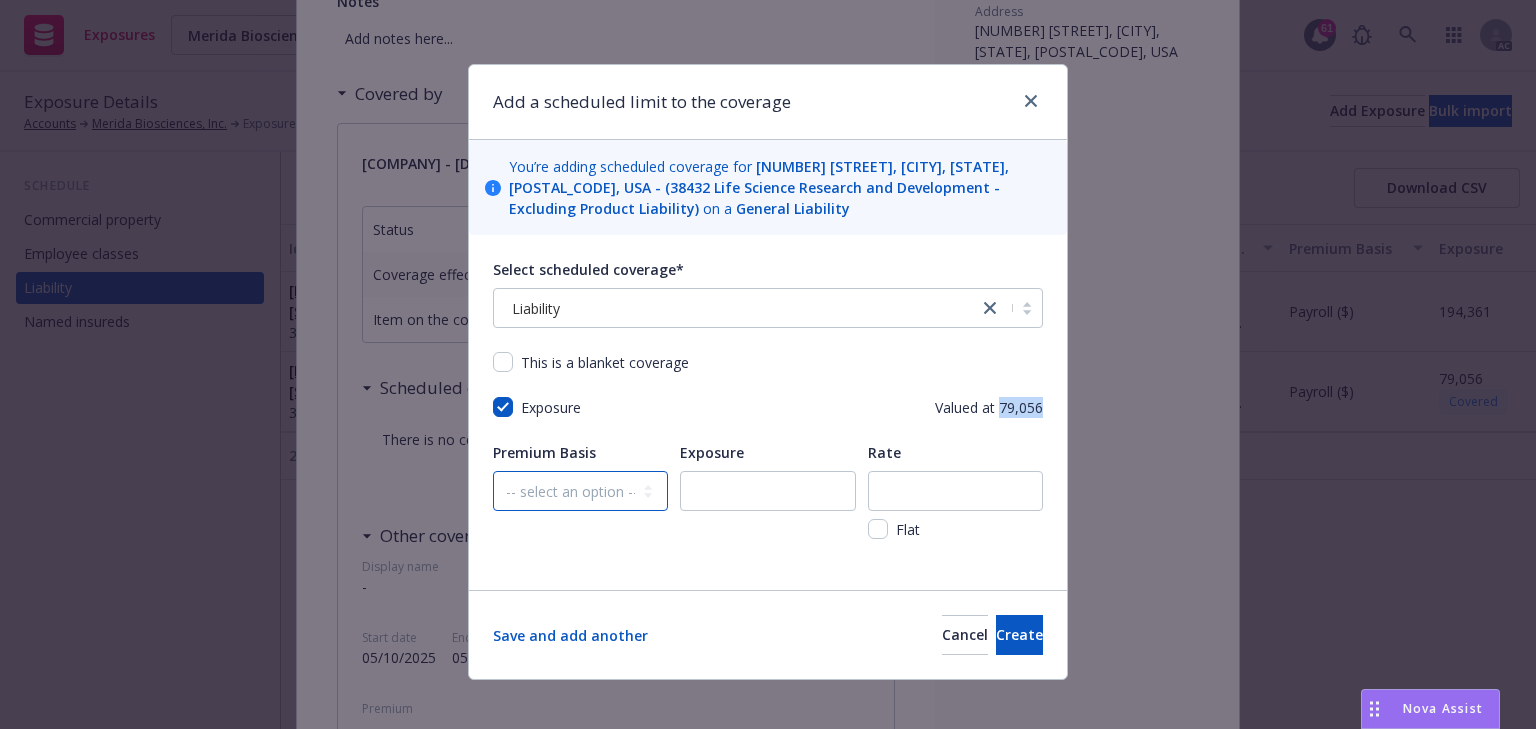 click on "-- select an option -- Revenue ($) Payroll ($) Square footage Headcount Unit Acreage Other" at bounding box center (580, 491) 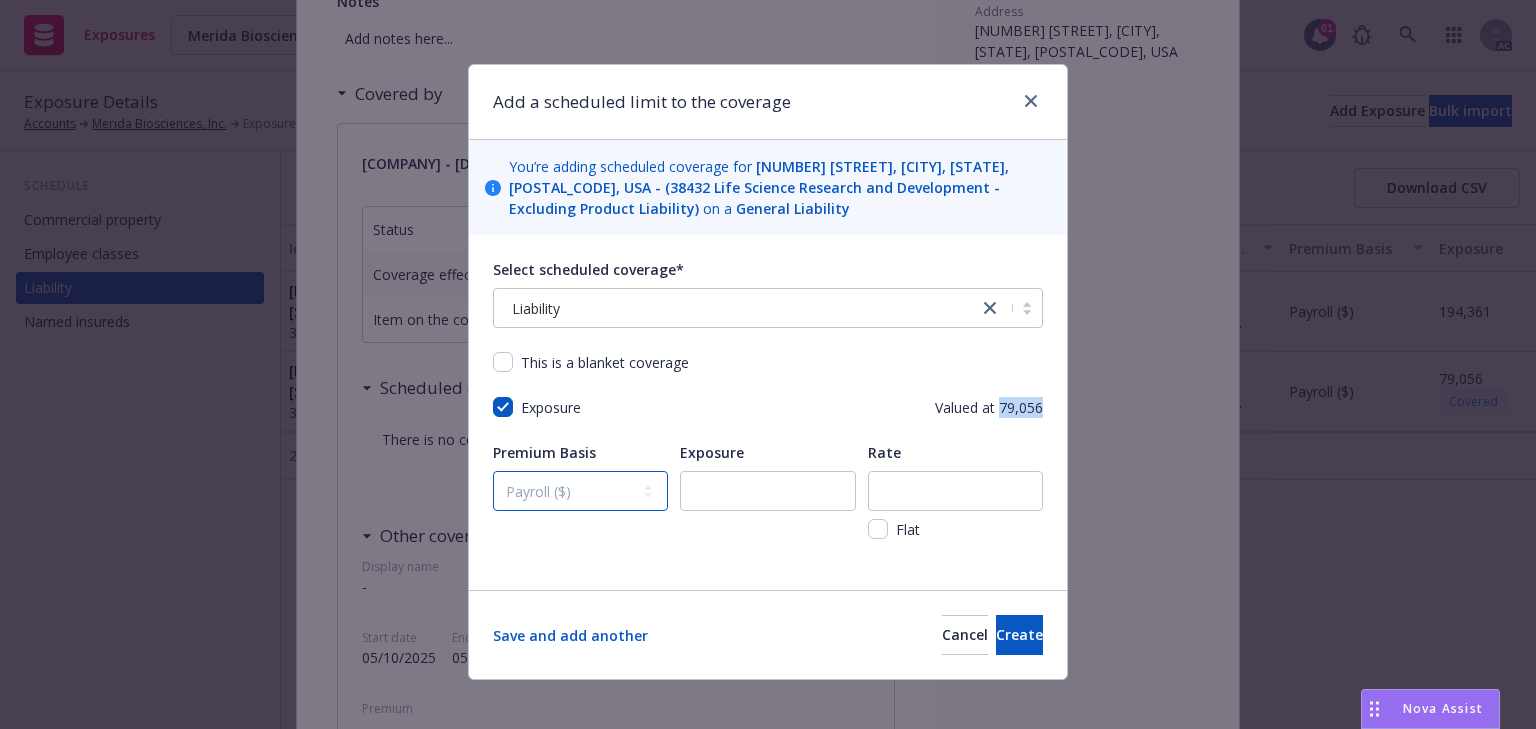 click on "-- select an option -- Revenue ($) Payroll ($) Square footage Headcount Unit Acreage Other" at bounding box center [580, 491] 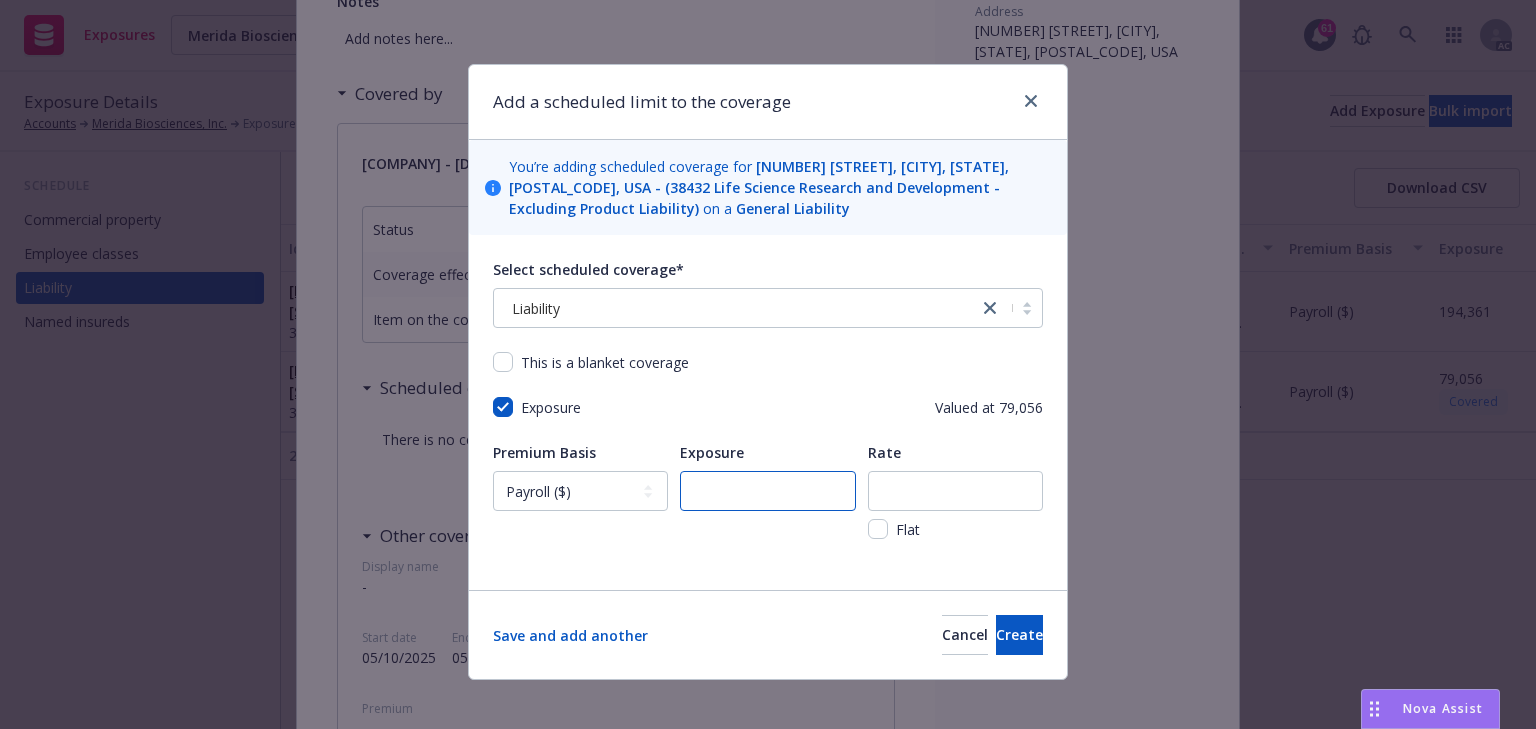 click at bounding box center [767, 491] 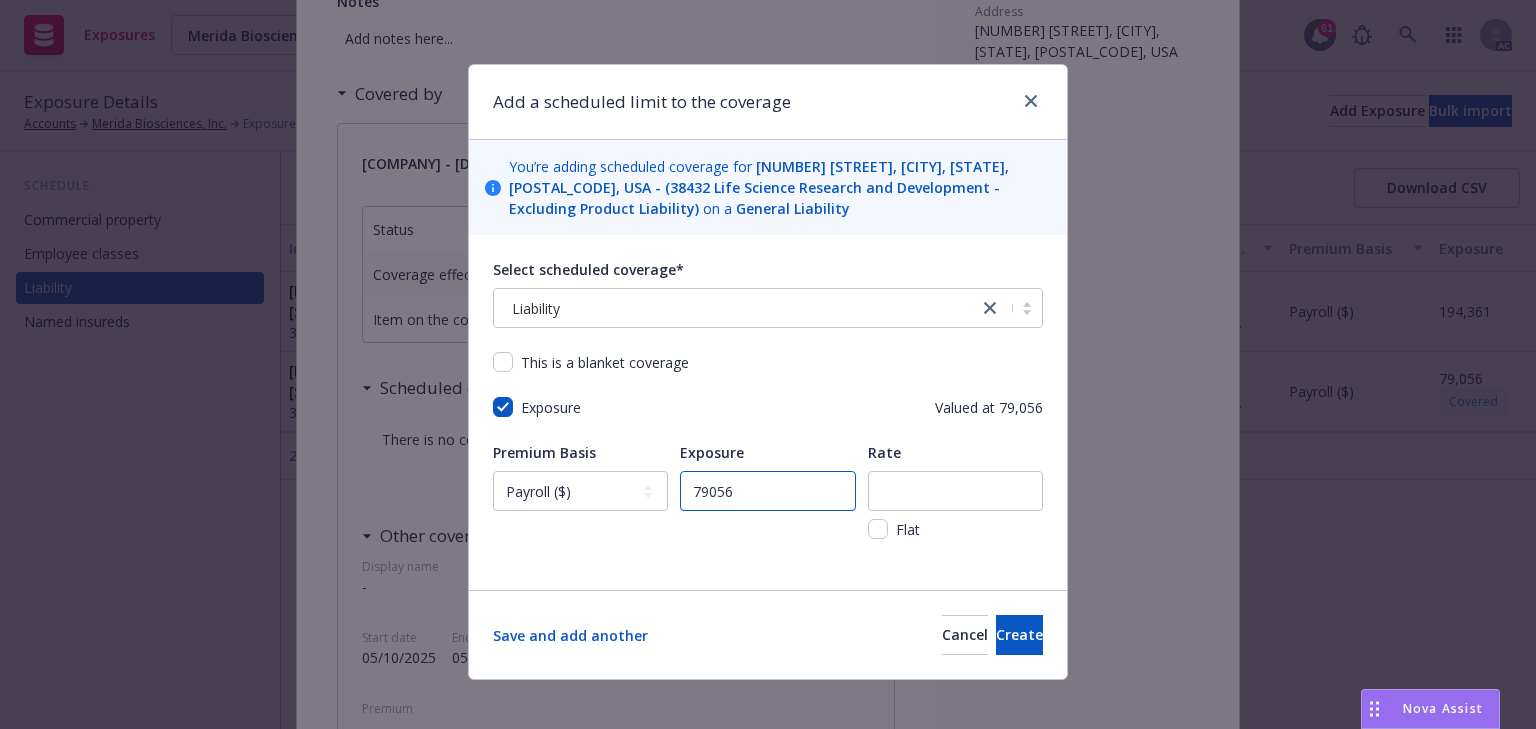 type on "79056" 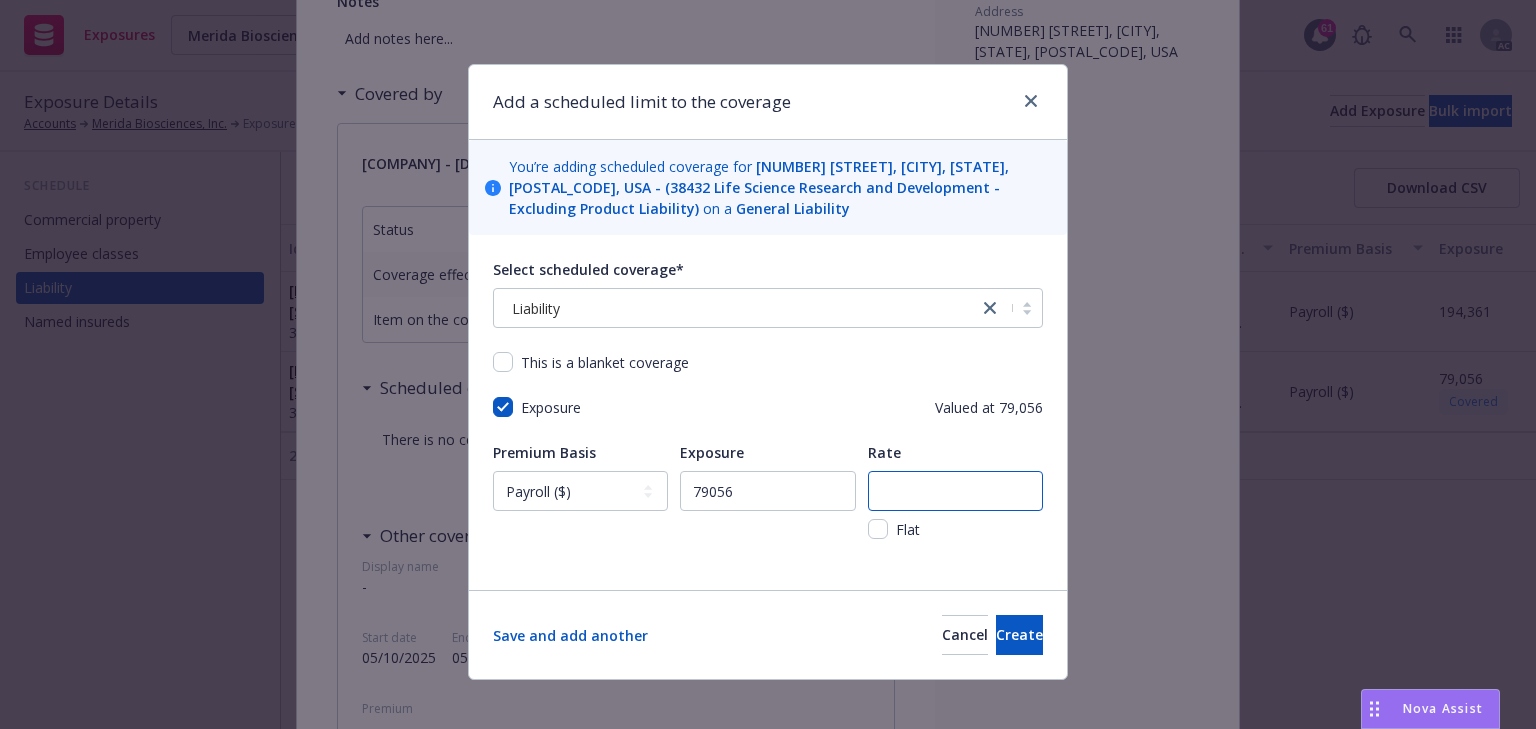 click at bounding box center (955, 491) 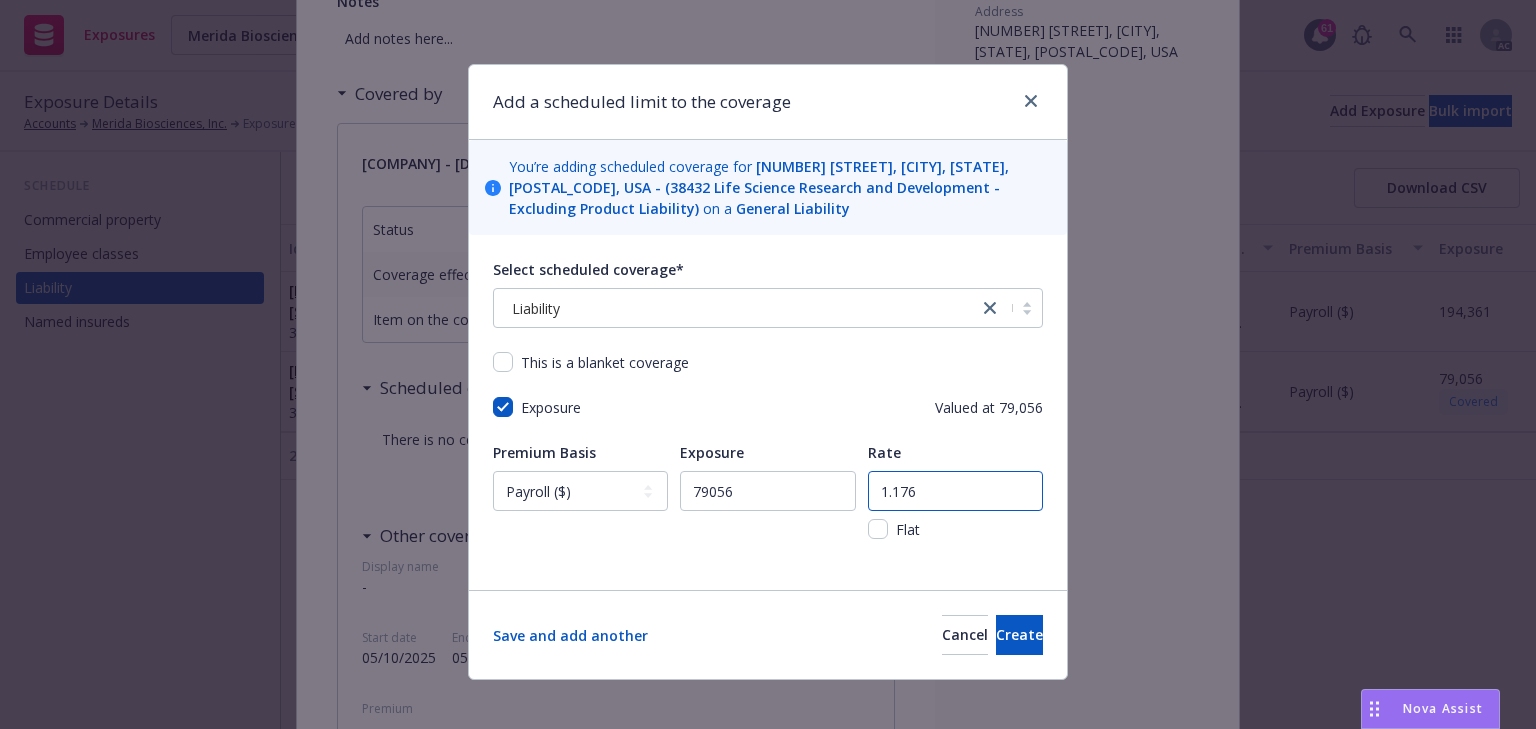 type on "1.176" 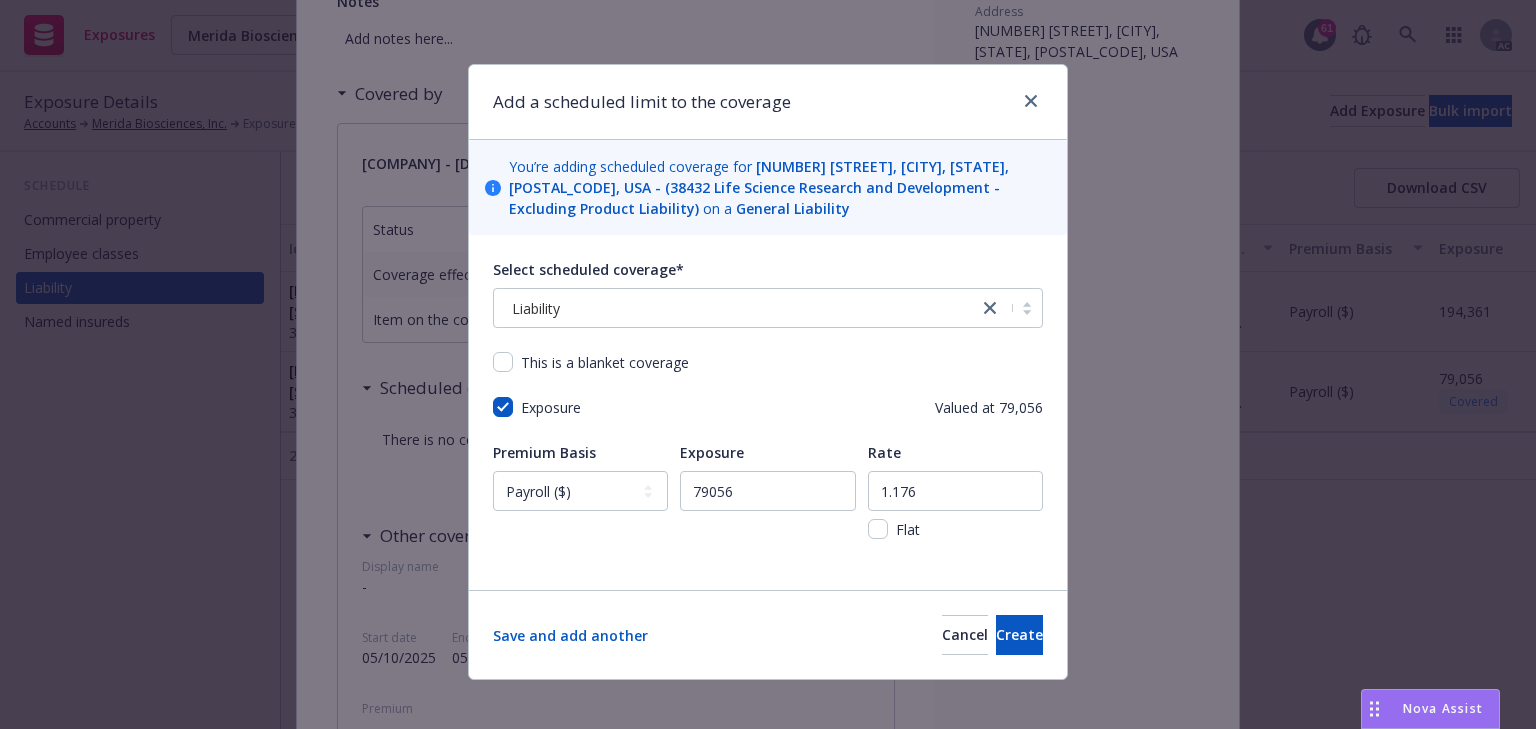 click on "Select scheduled coverage* Liability This is a blanket coverage Exposure Valued at   79,056 Premium Basis -- select an option -- Revenue ($) Payroll ($) Square footage Headcount Unit Acreage Other Exposure 79056 Rate 1.176 Flat" at bounding box center (768, 412) 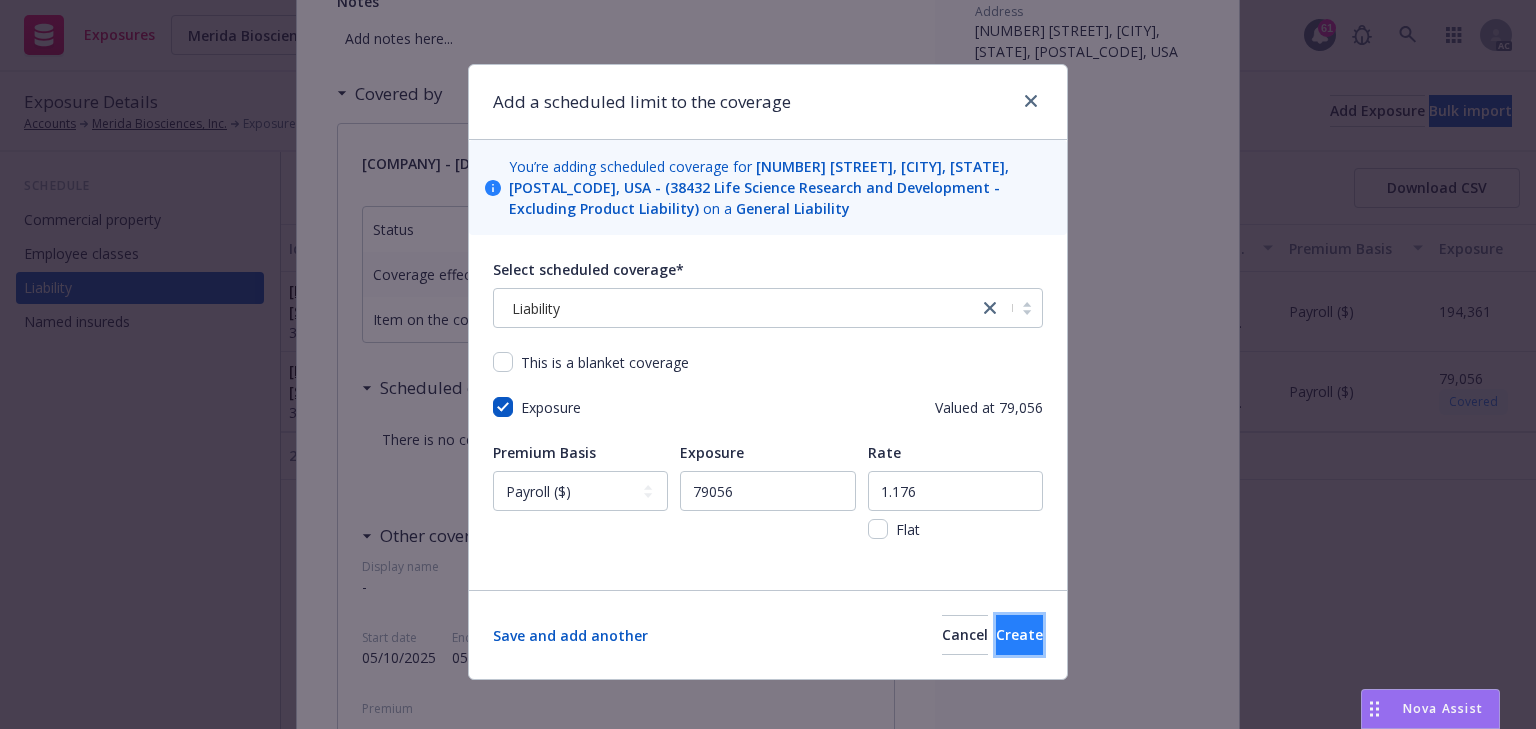 click on "Create" at bounding box center [1019, 635] 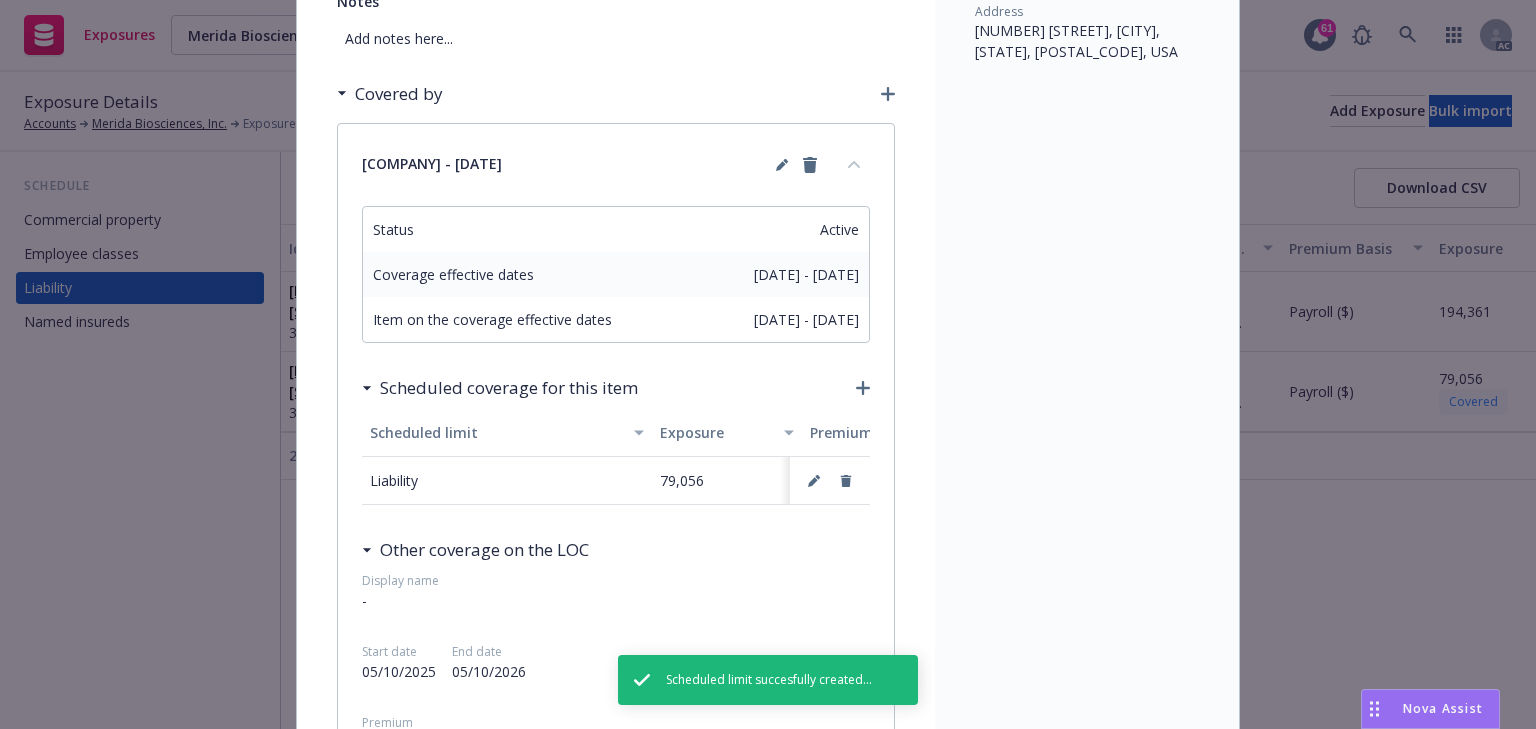 scroll, scrollTop: 0, scrollLeft: 0, axis: both 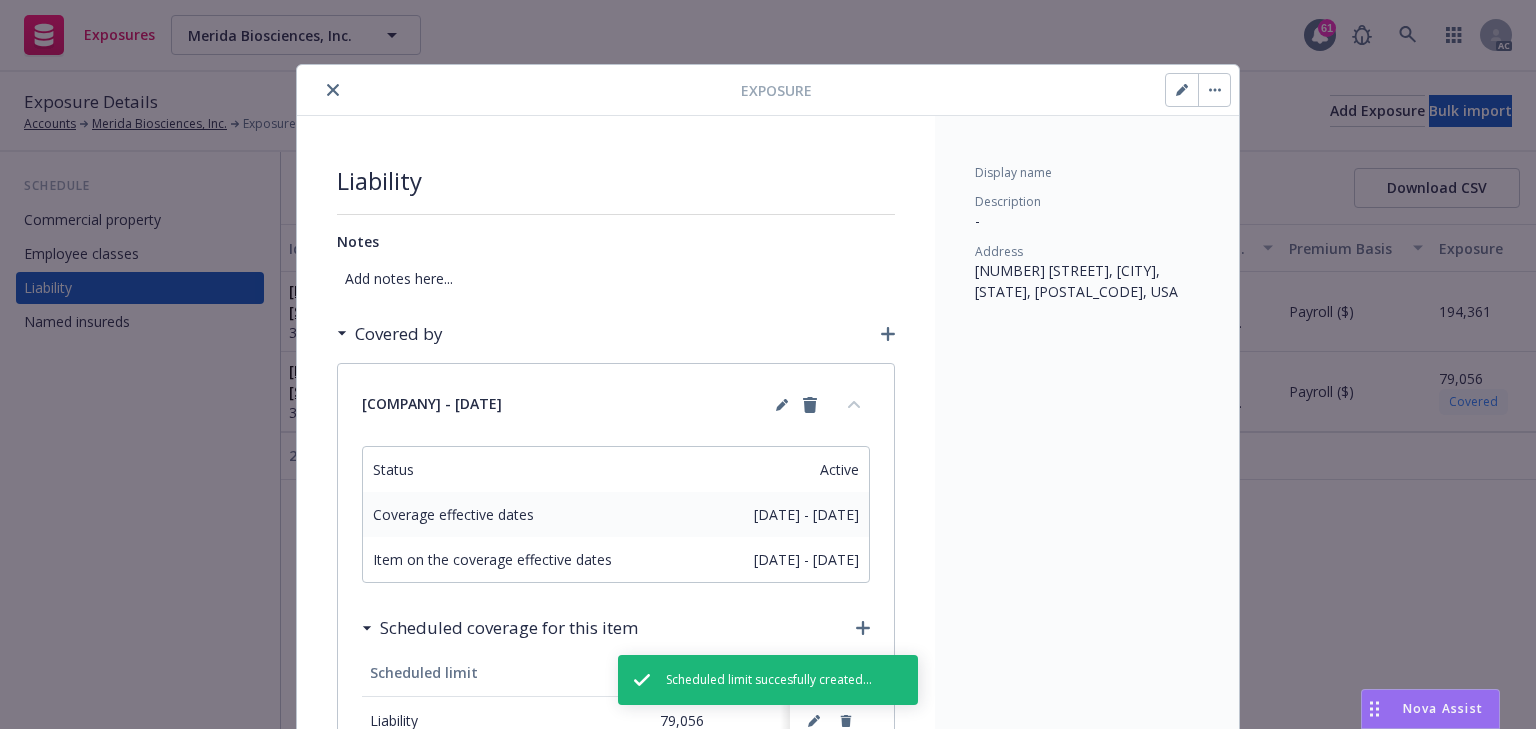 click at bounding box center [333, 90] 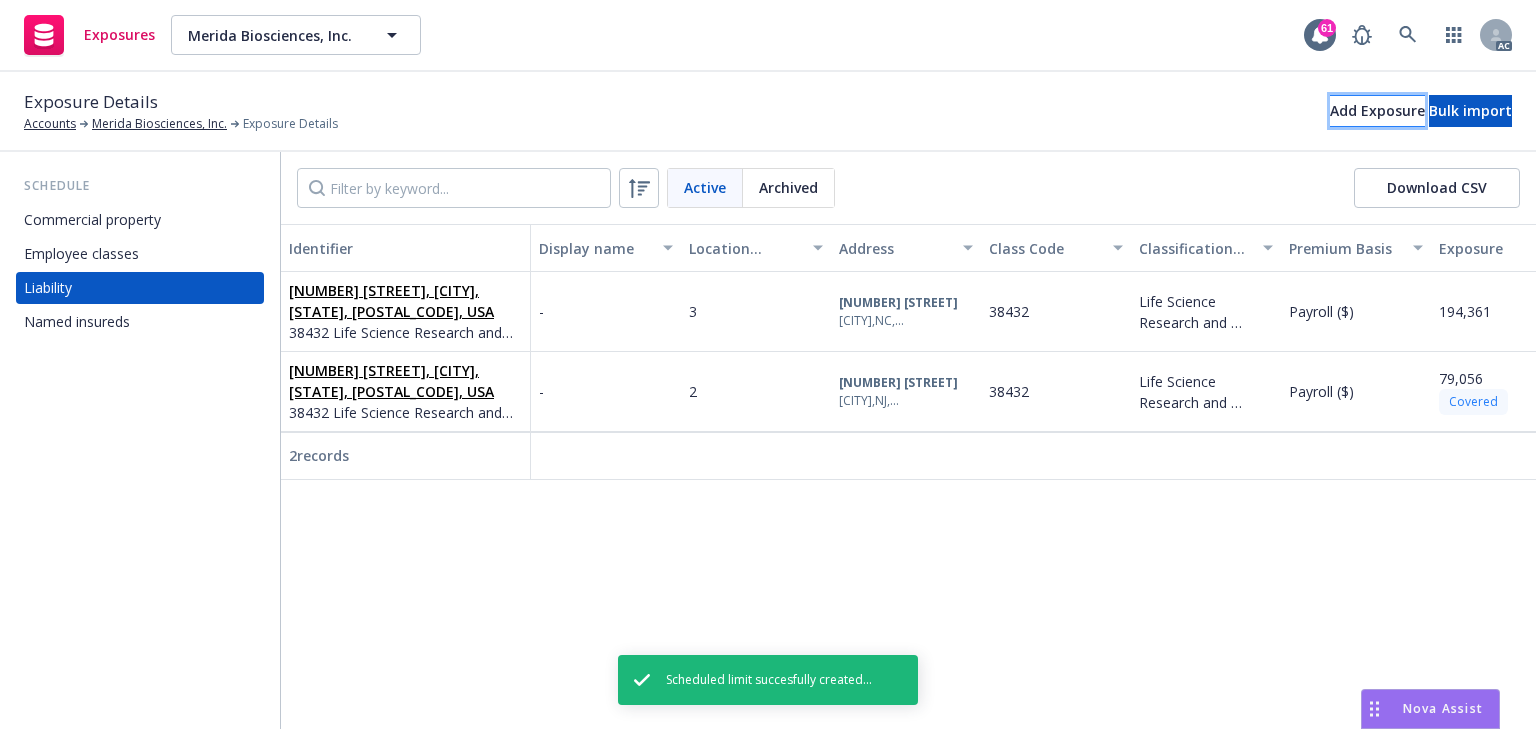 click on "Add Exposure" at bounding box center (1377, 111) 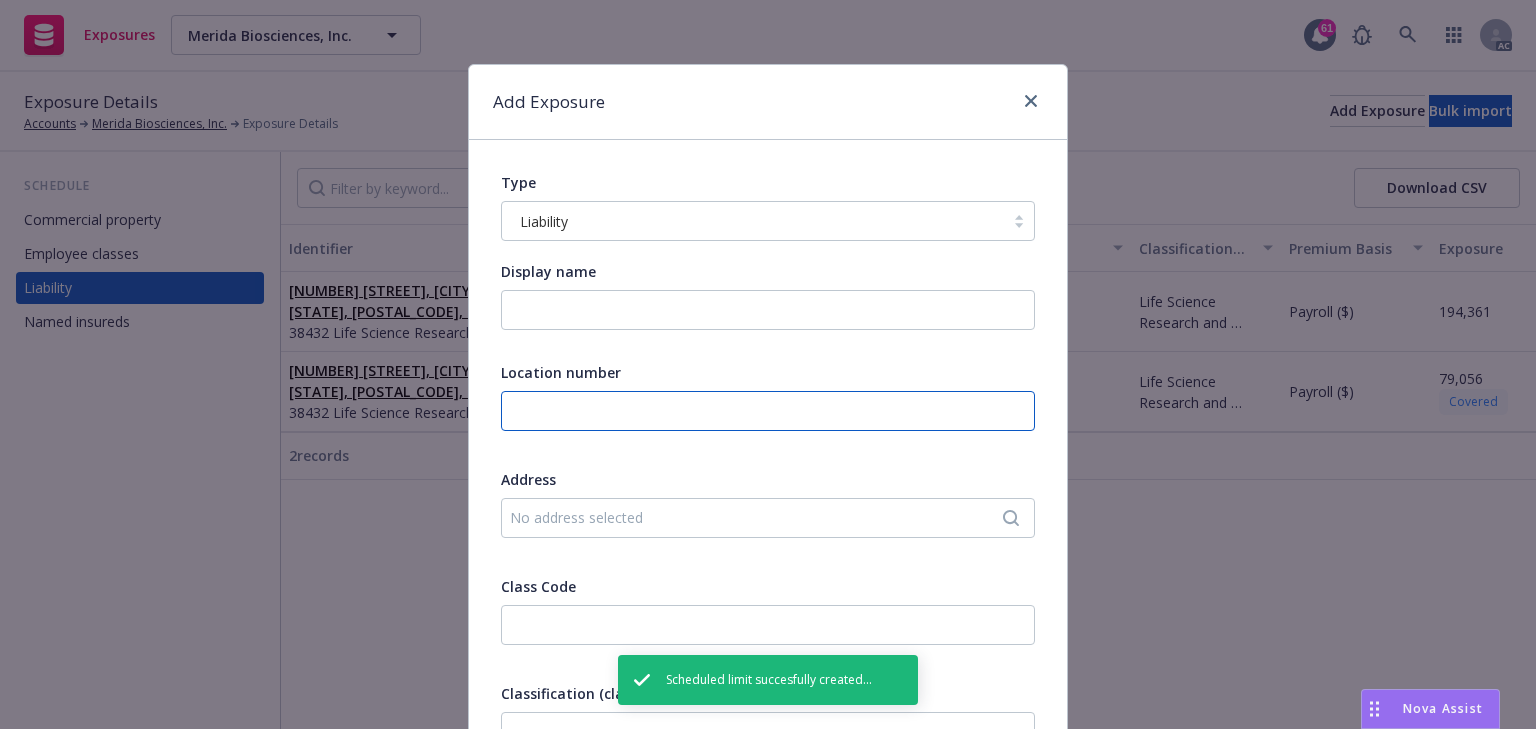 click at bounding box center [768, 411] 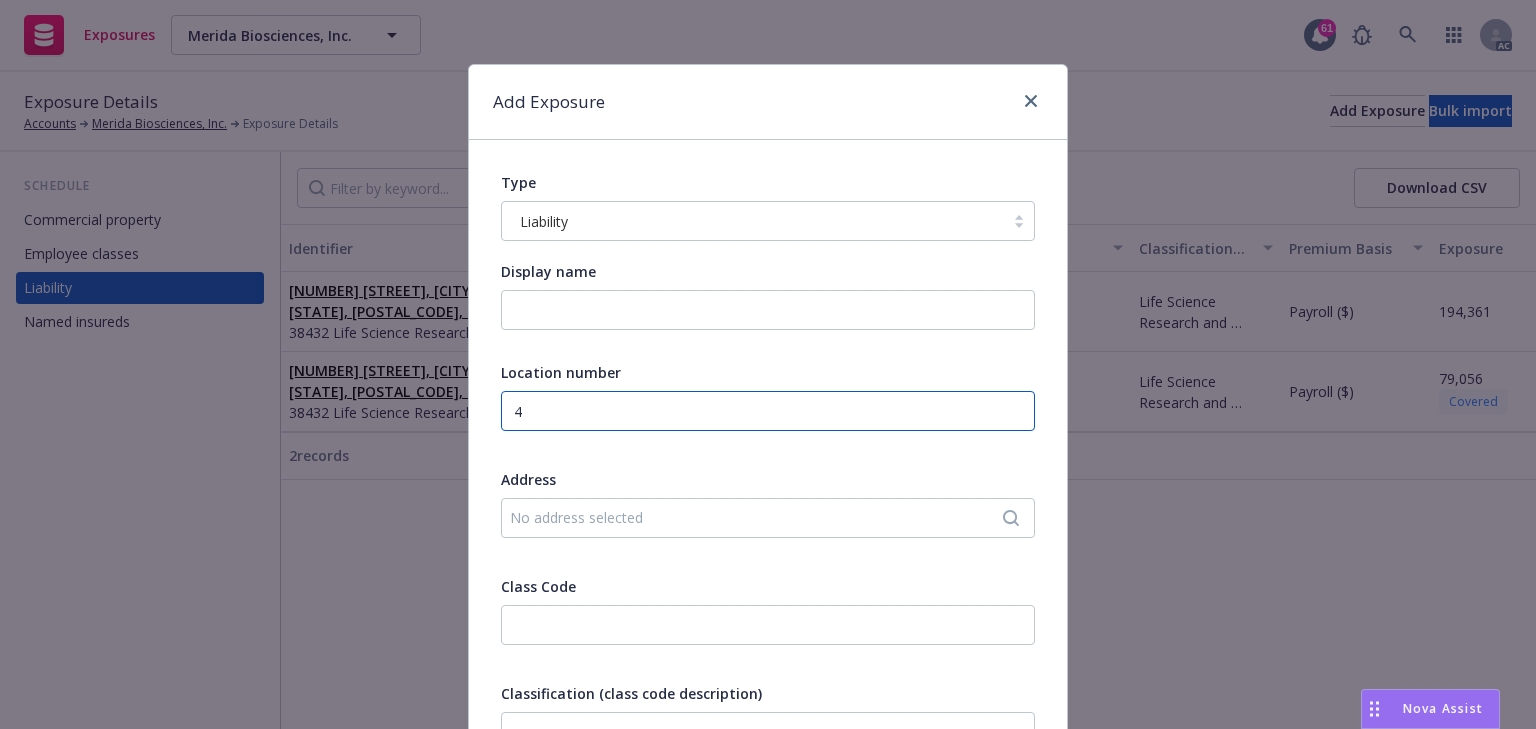 type on "4" 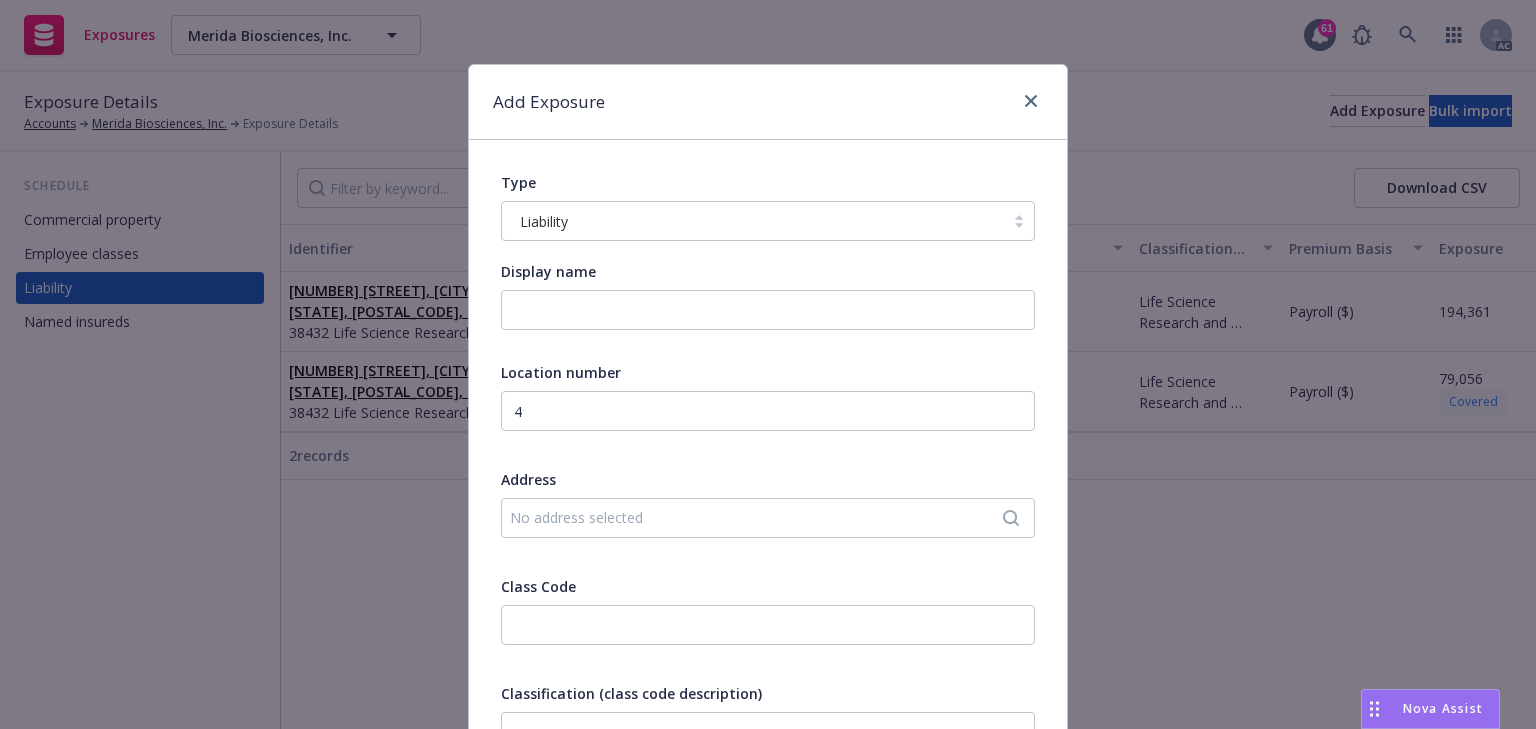click on "No address selected" at bounding box center (758, 517) 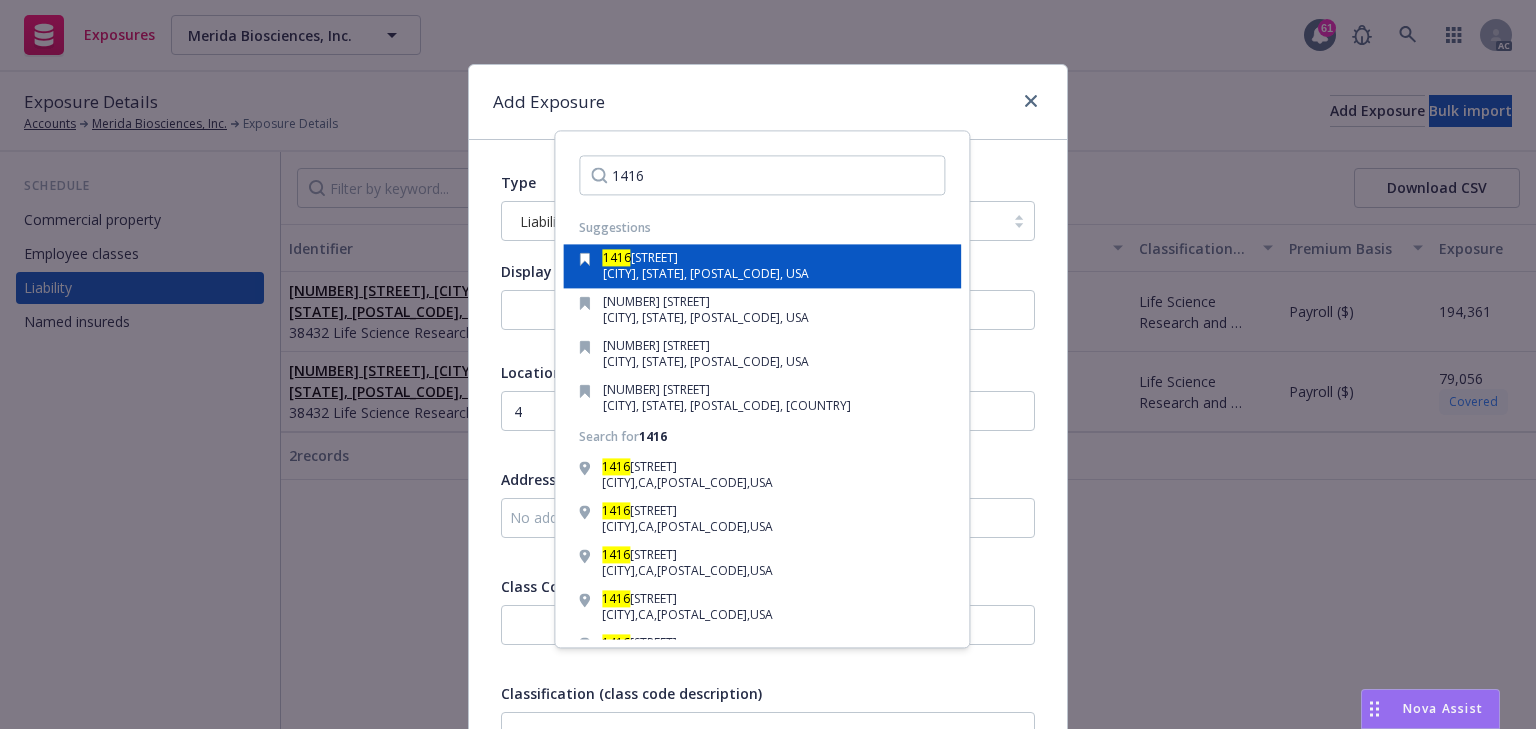 type on "1416" 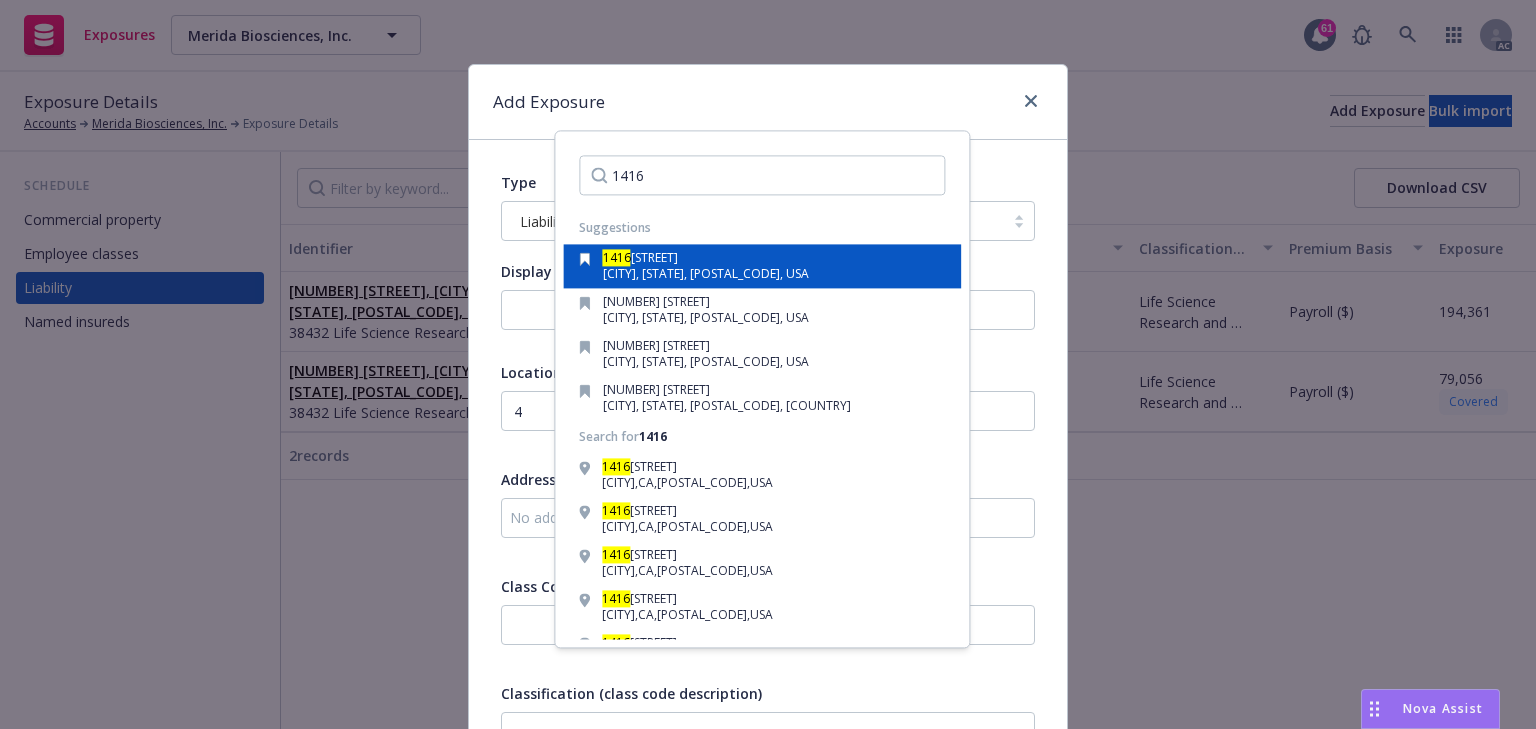 click on "Keller, TX, 76248, USA" at bounding box center [706, 274] 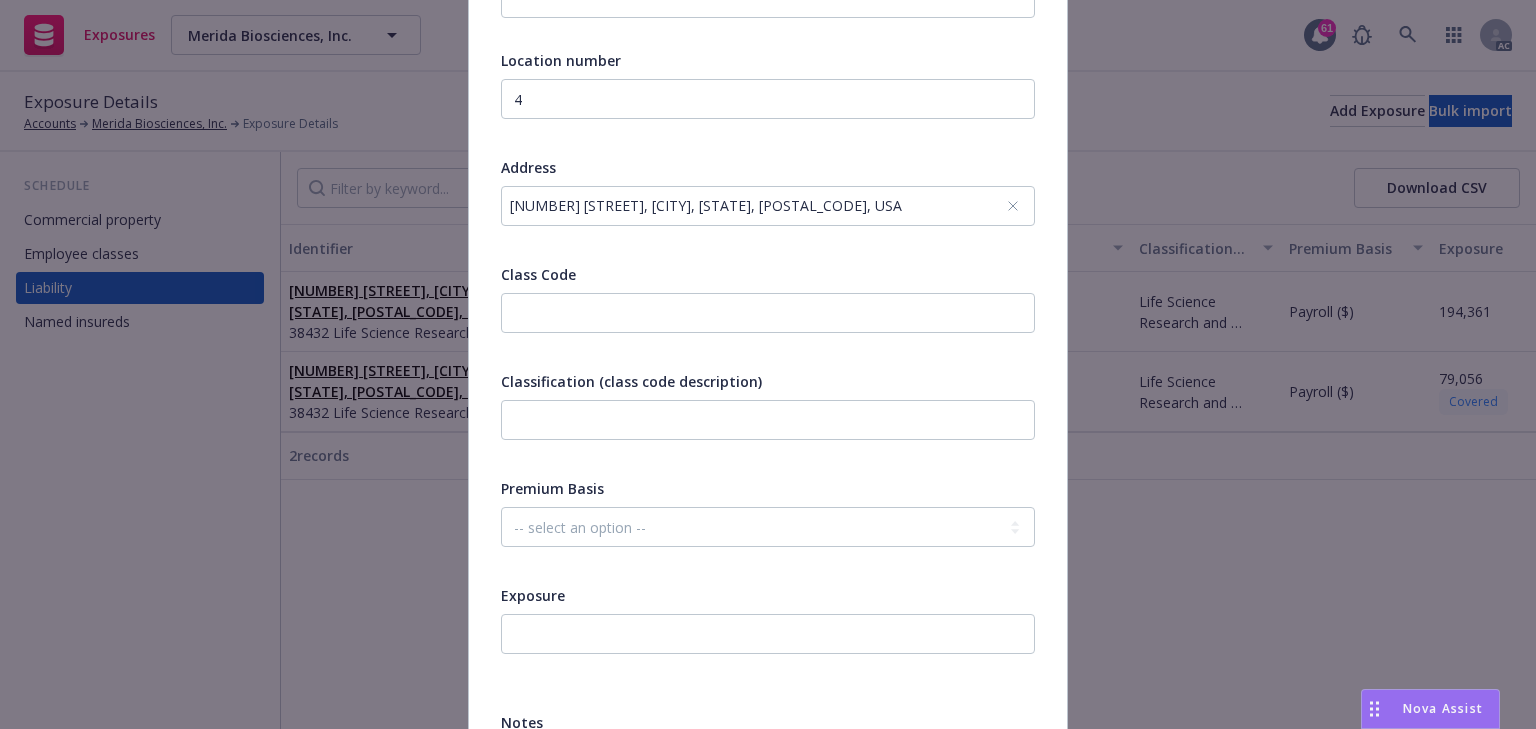 scroll, scrollTop: 320, scrollLeft: 0, axis: vertical 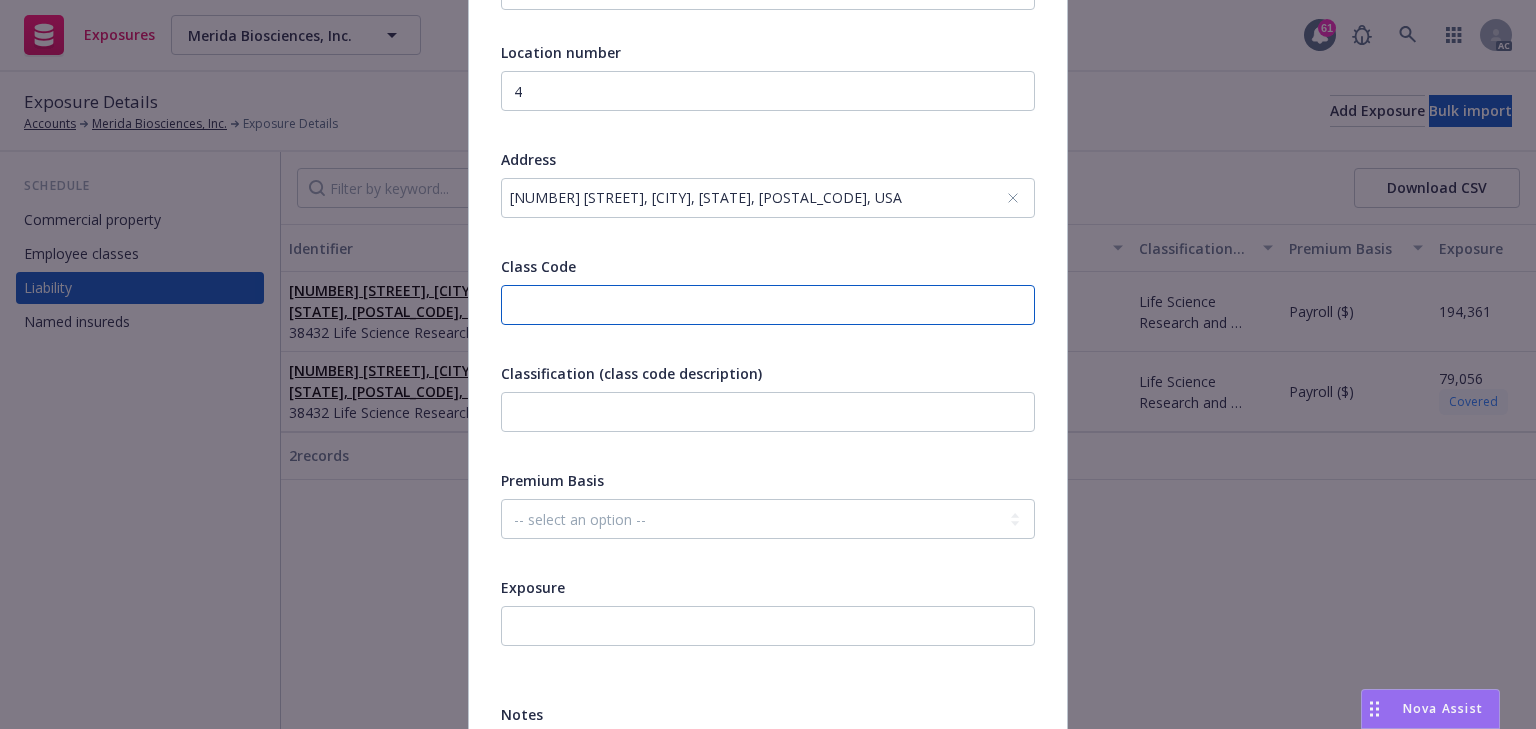 click at bounding box center [768, 305] 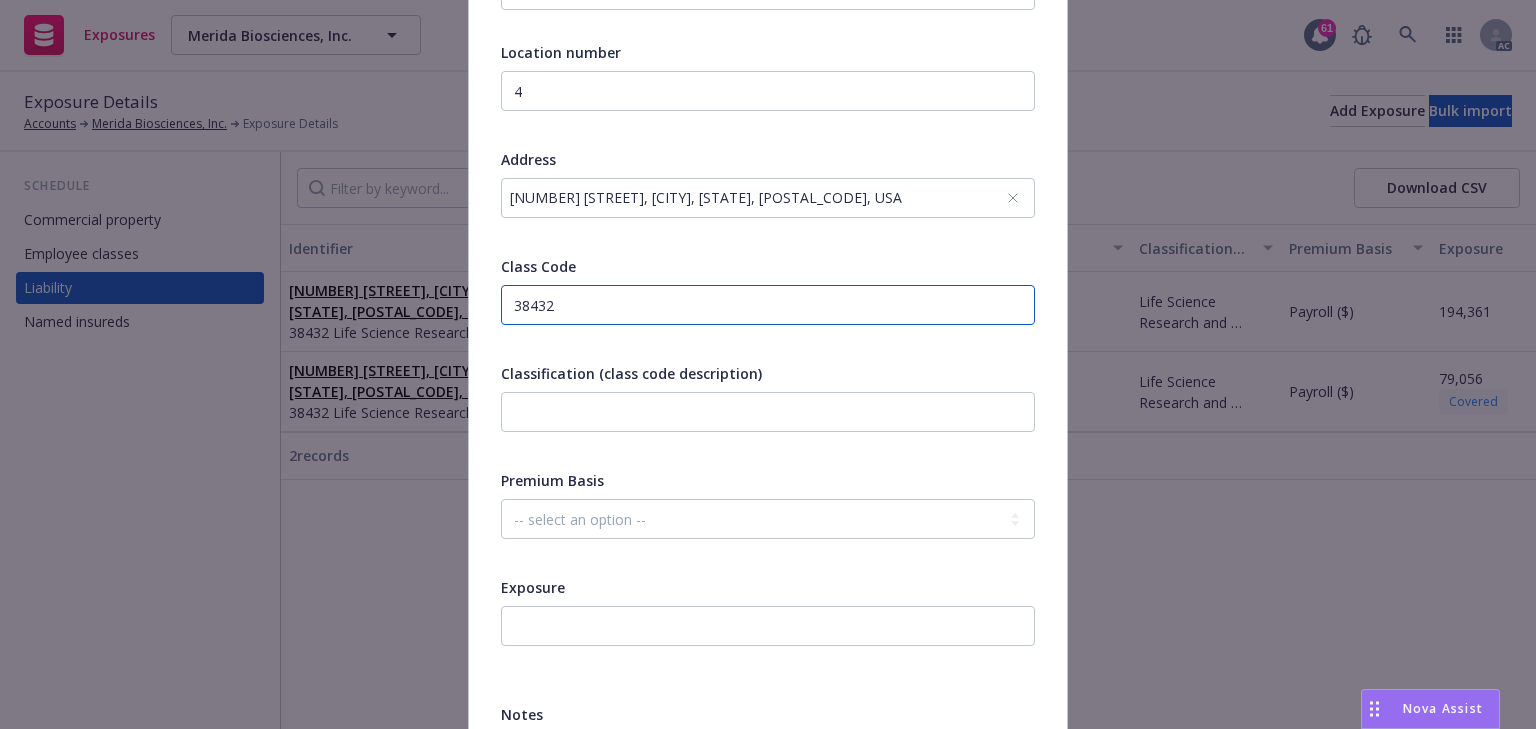 type on "38432" 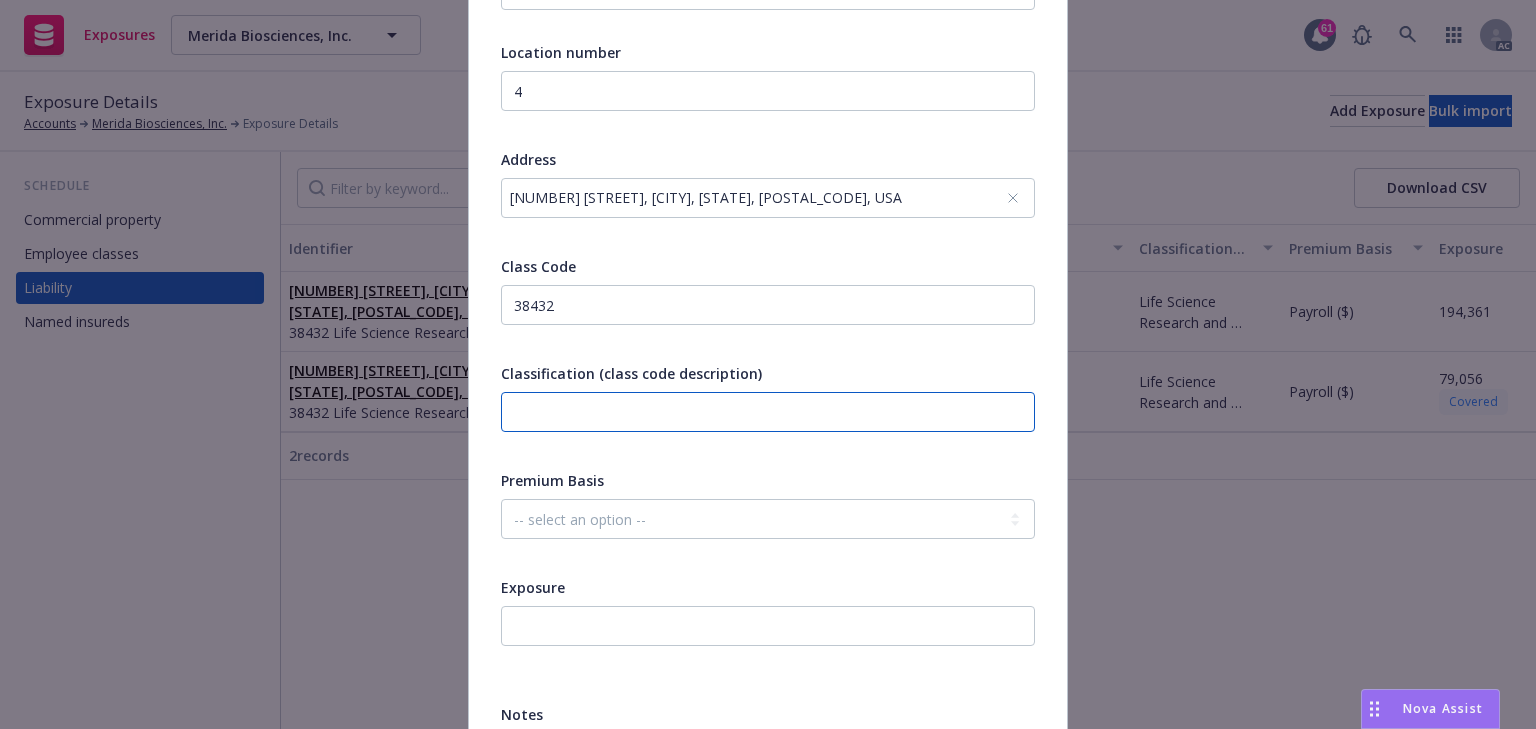 click at bounding box center (768, 412) 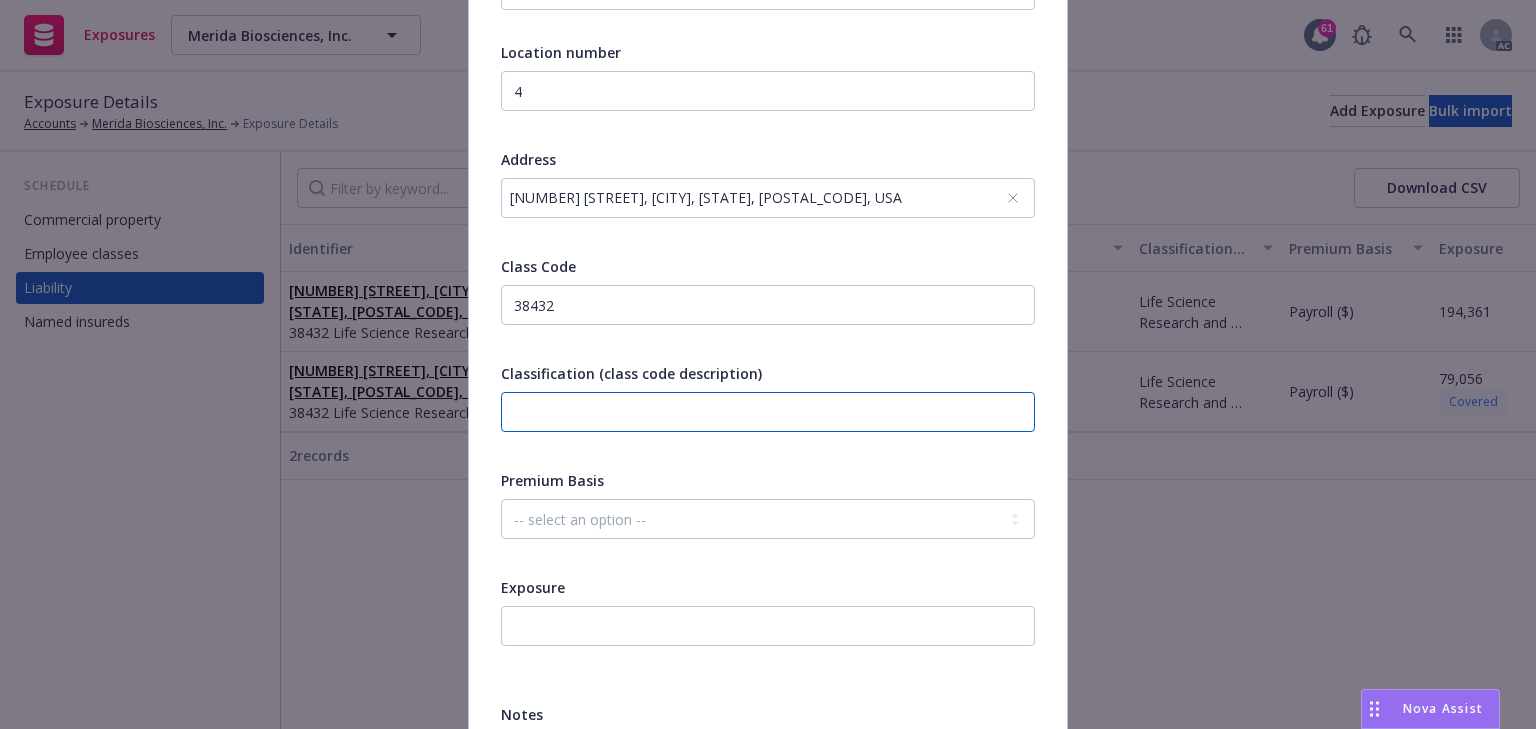 paste on "Life Science Research and Development - Excluding Product Liability" 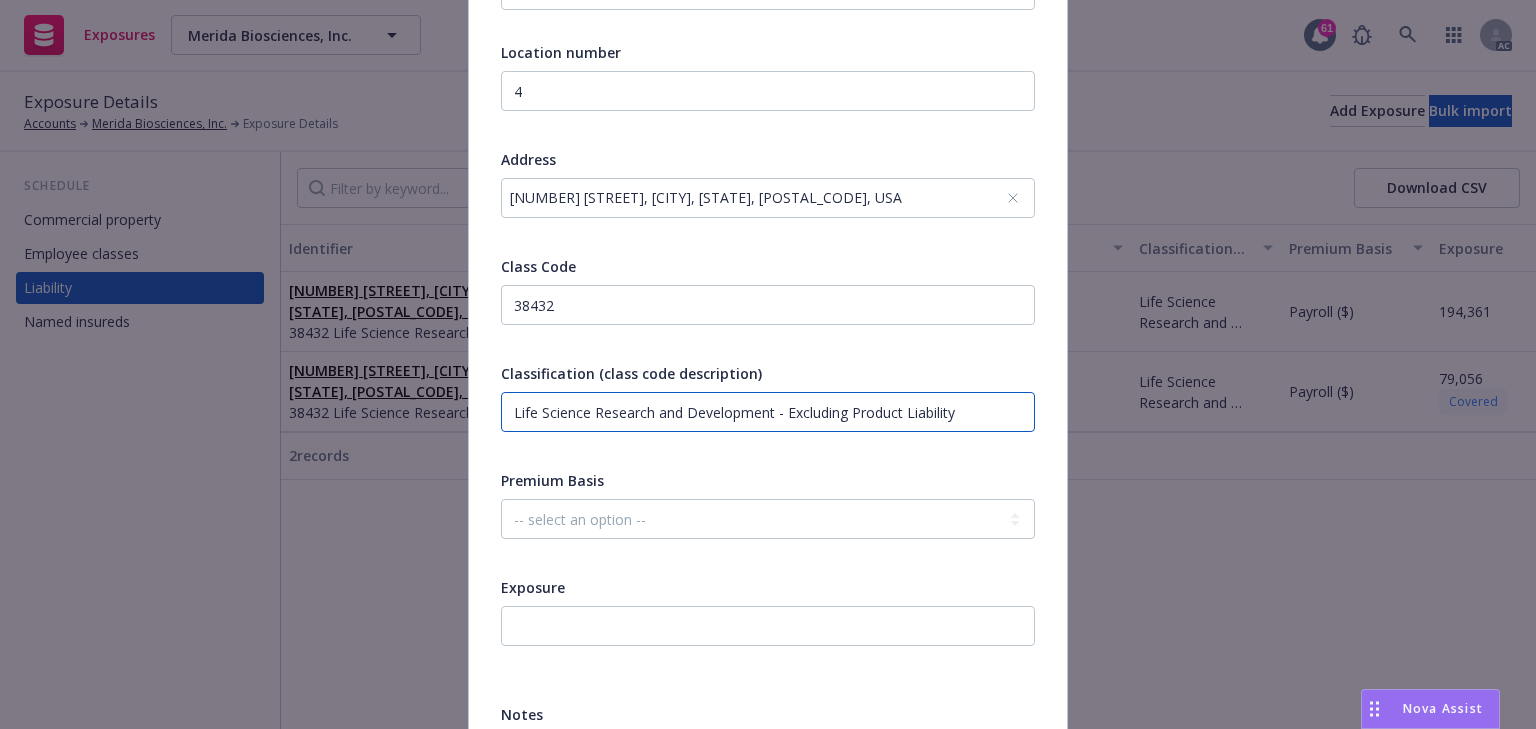 type on "Life Science Research and Development - Excluding Product Liability" 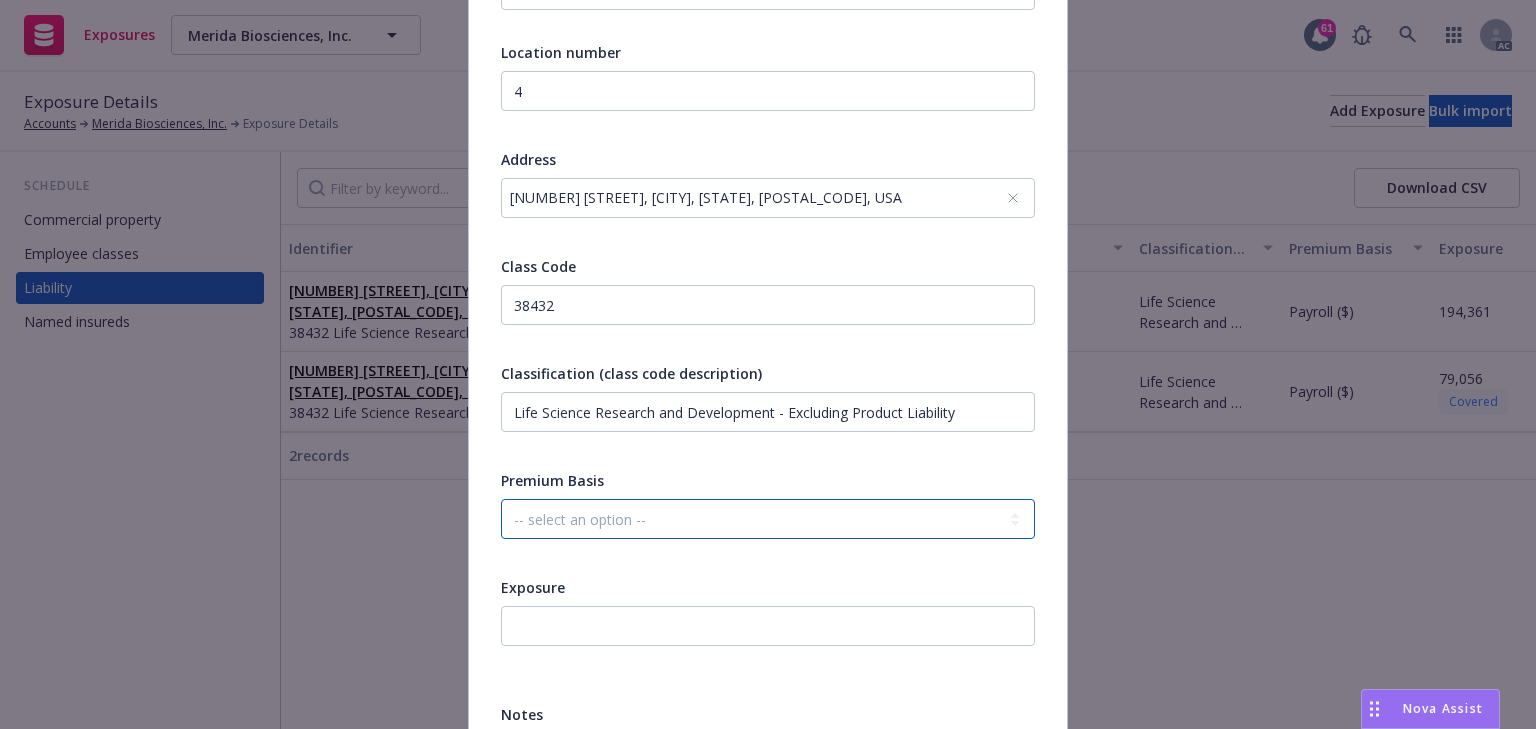 click on "-- select an option -- Revenue ($) Payroll ($) Square footage Headcount Unit Acreage Other" at bounding box center (768, 519) 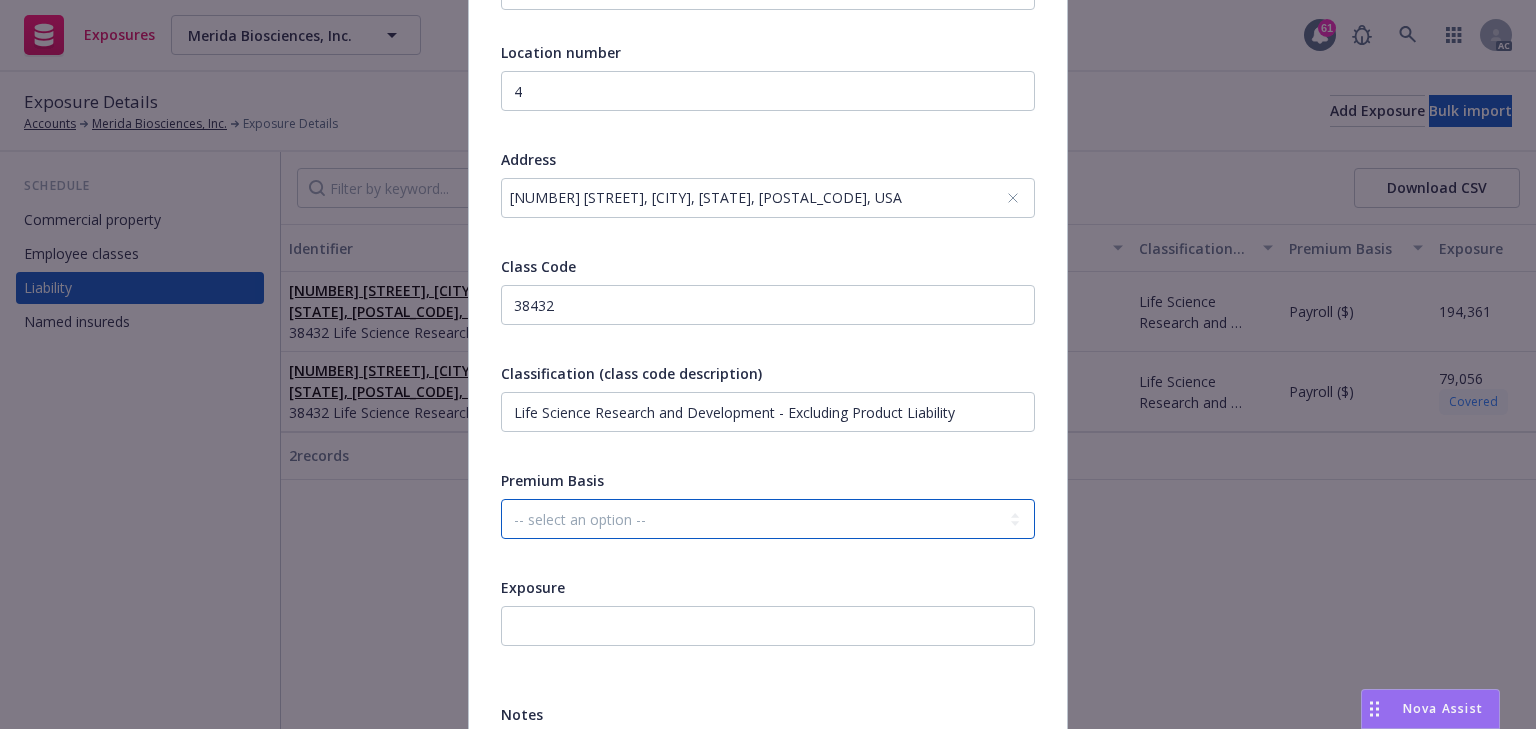 select on "PAYROLL" 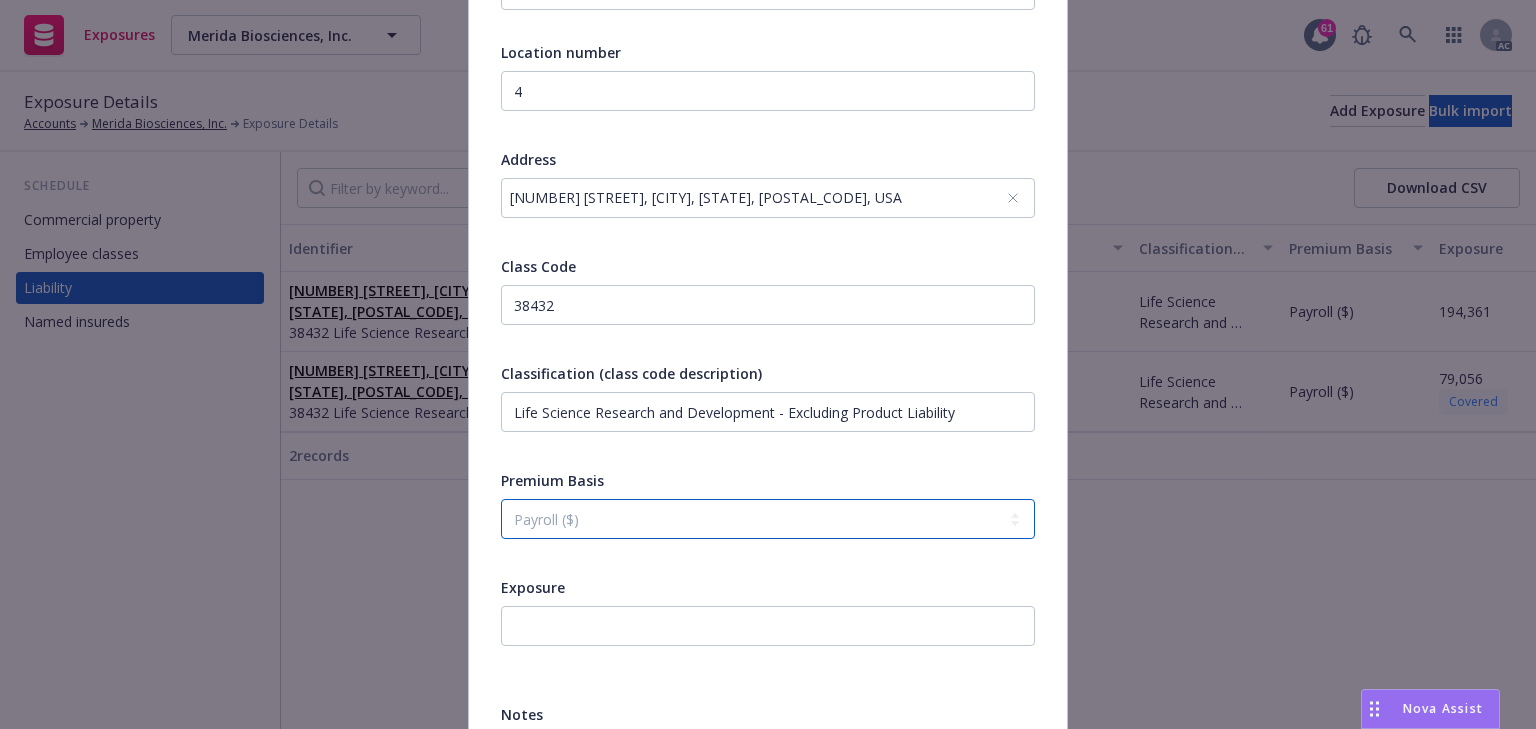 click on "-- select an option -- Revenue ($) Payroll ($) Square footage Headcount Unit Acreage Other" at bounding box center [768, 519] 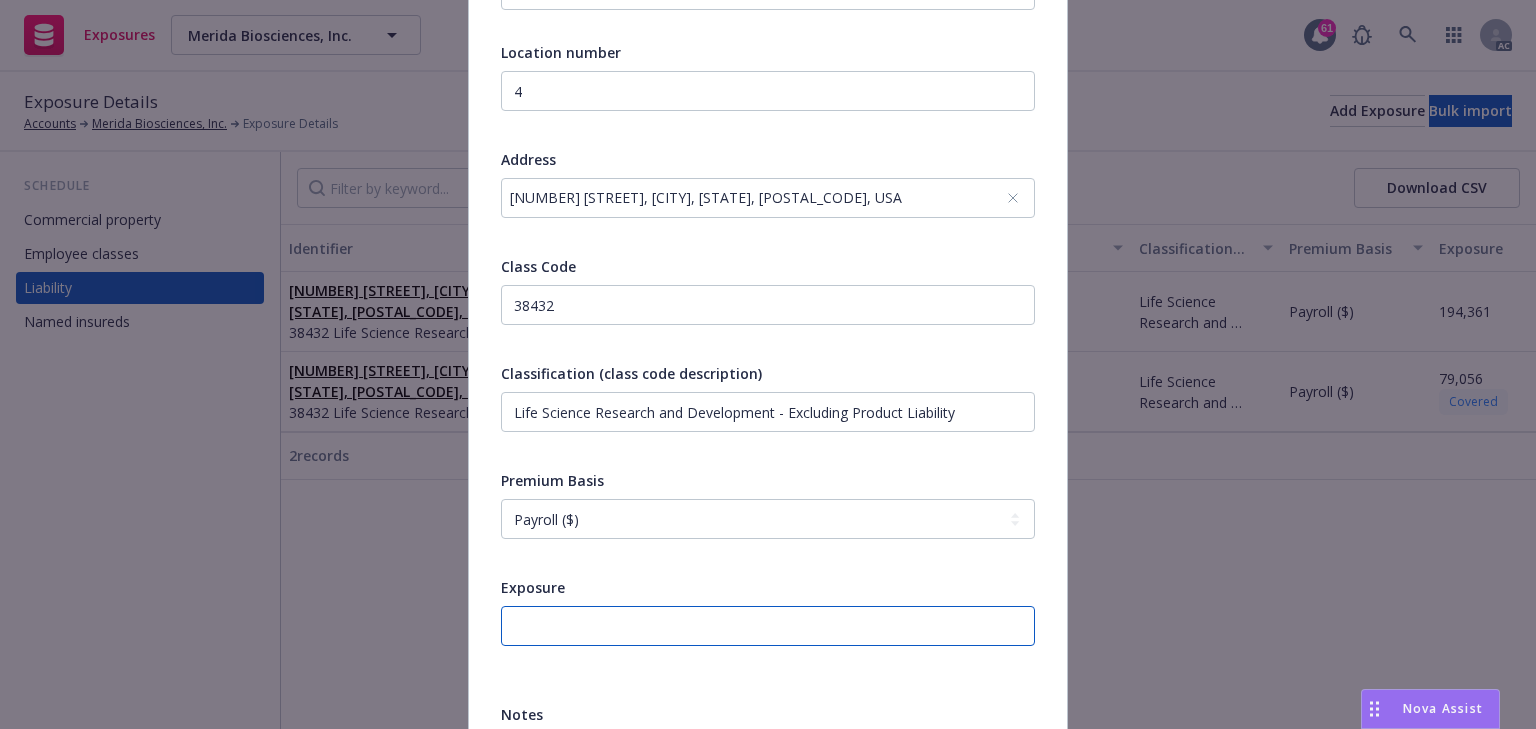 click at bounding box center (768, 626) 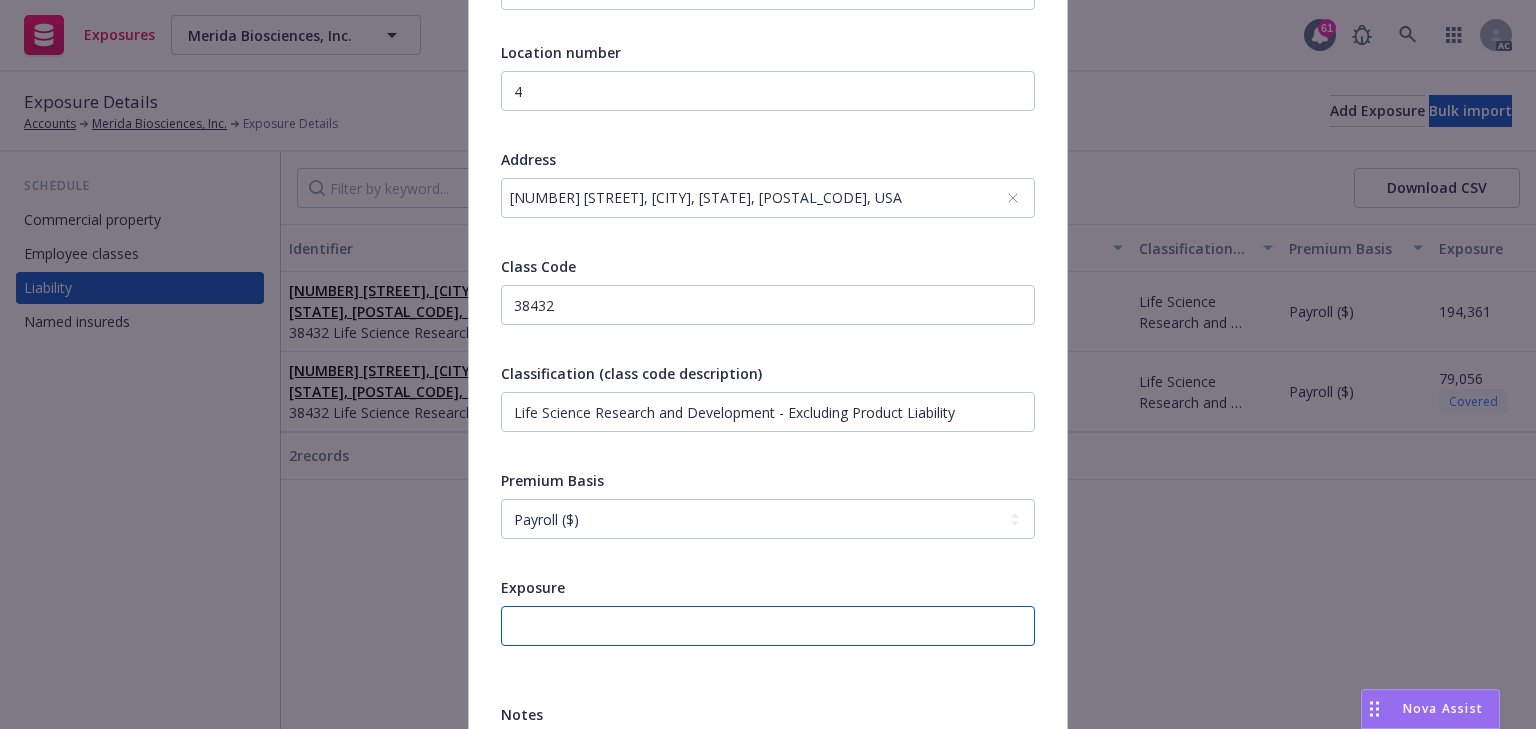 paste on "11628" 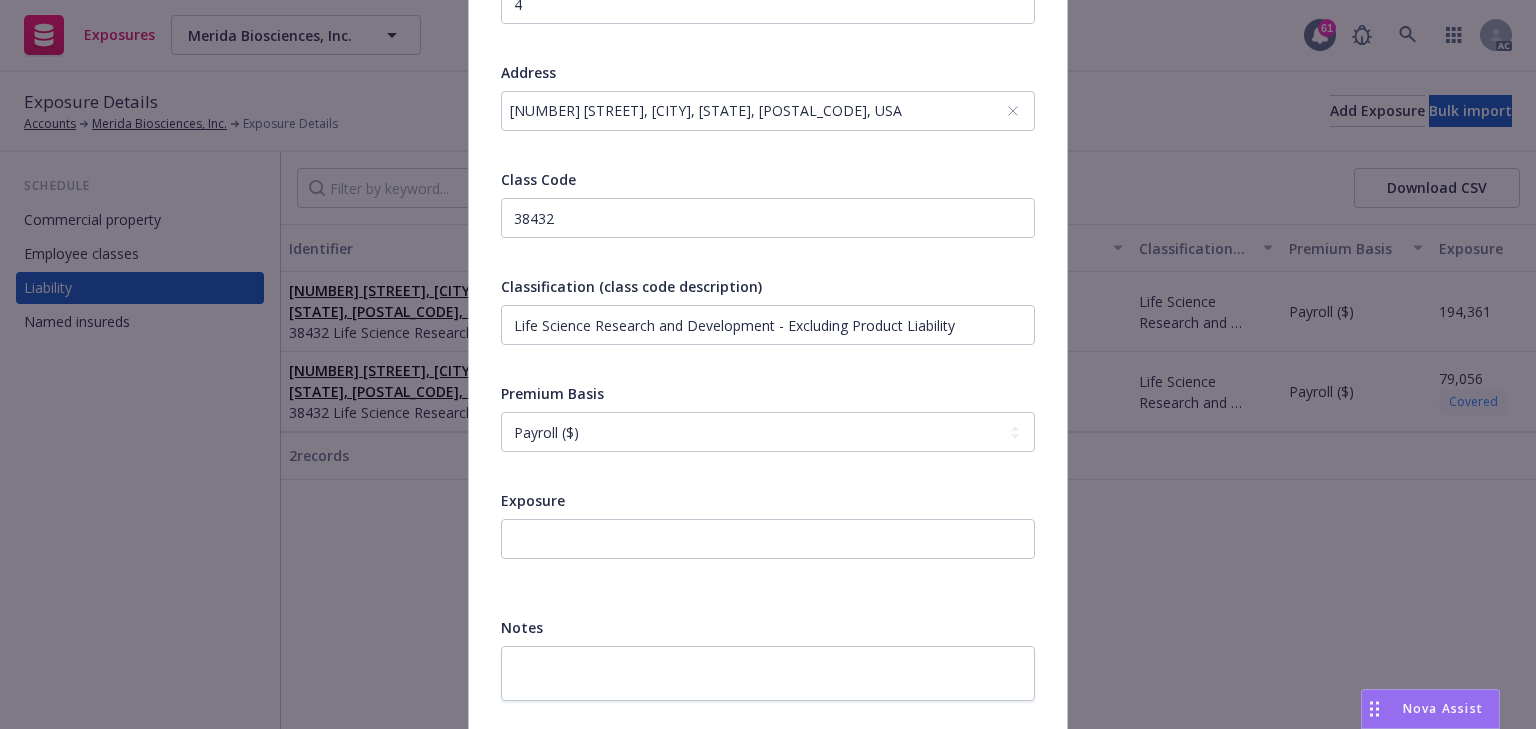scroll, scrollTop: 548, scrollLeft: 0, axis: vertical 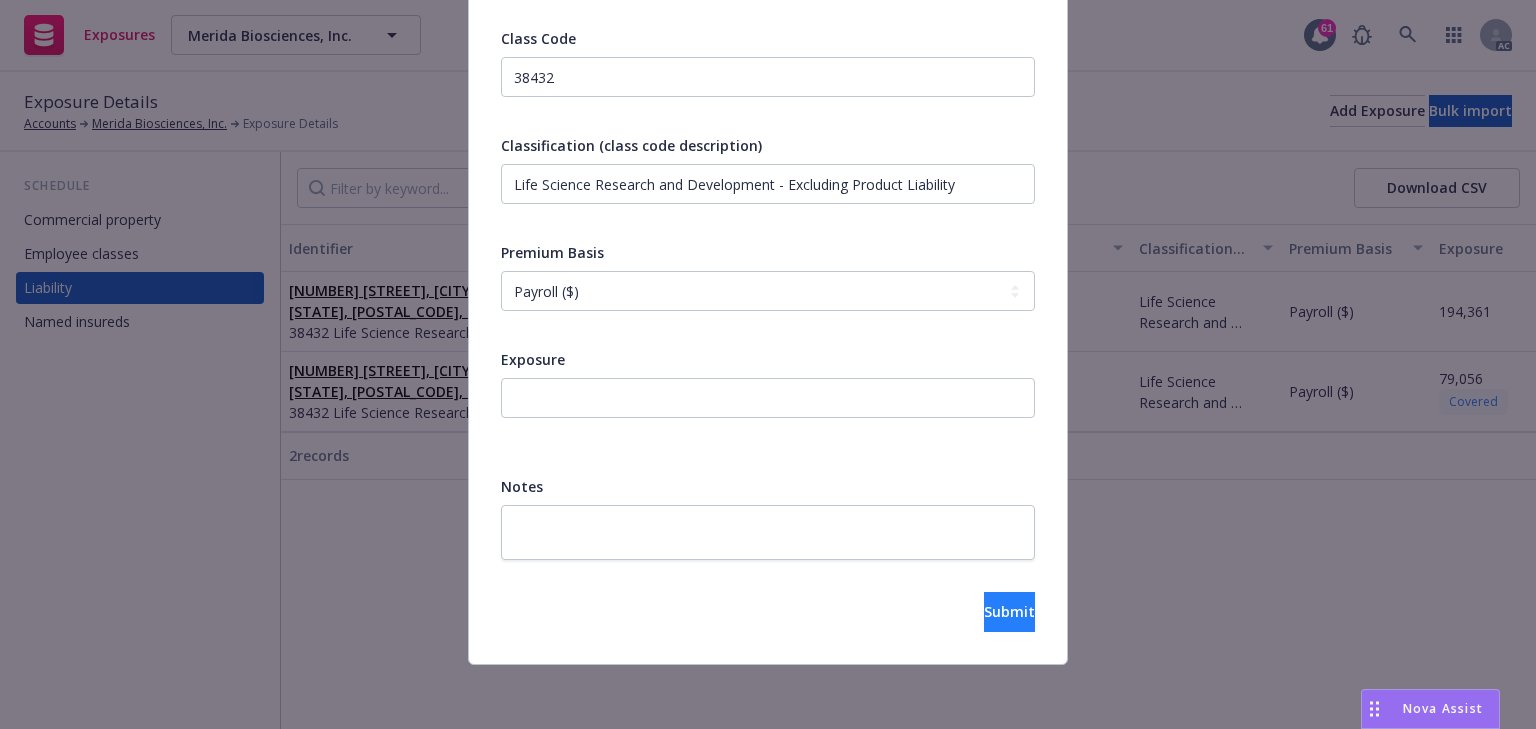 drag, startPoint x: 995, startPoint y: 635, endPoint x: 989, endPoint y: 626, distance: 10.816654 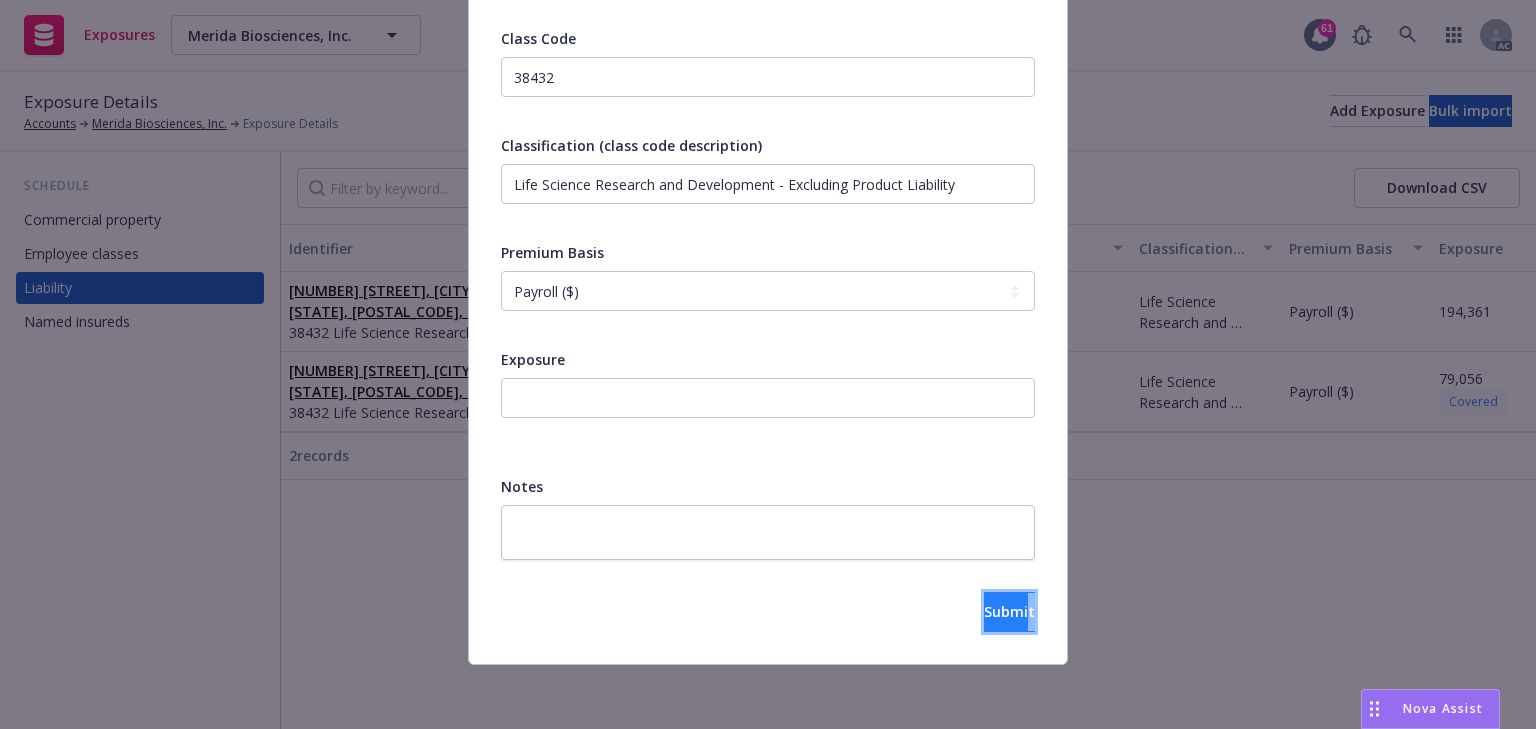 click on "Submit" at bounding box center (1009, 611) 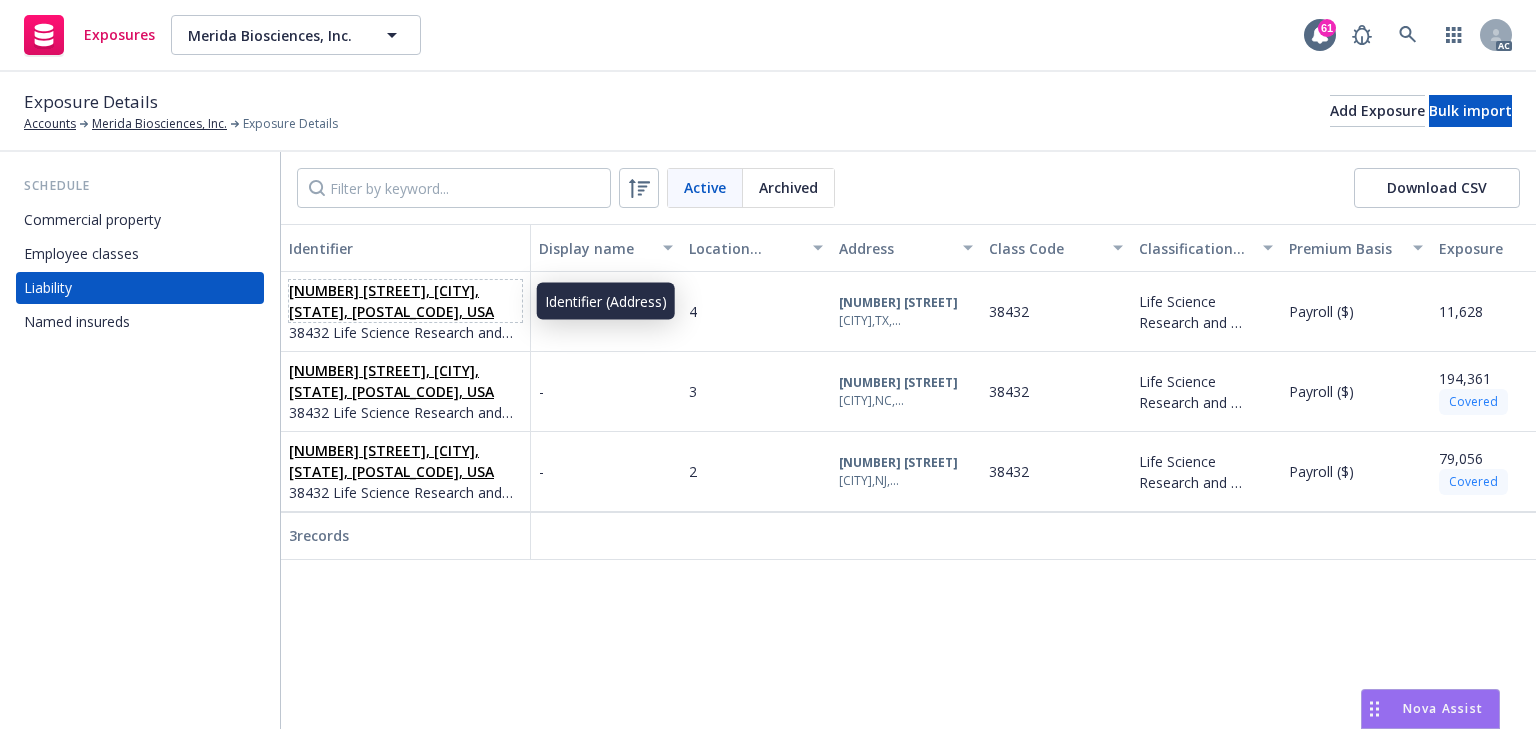 click on "[NUMBER] [STREET], [CITY], [STATE], [POSTAL_CODE], USA" at bounding box center (405, 301) 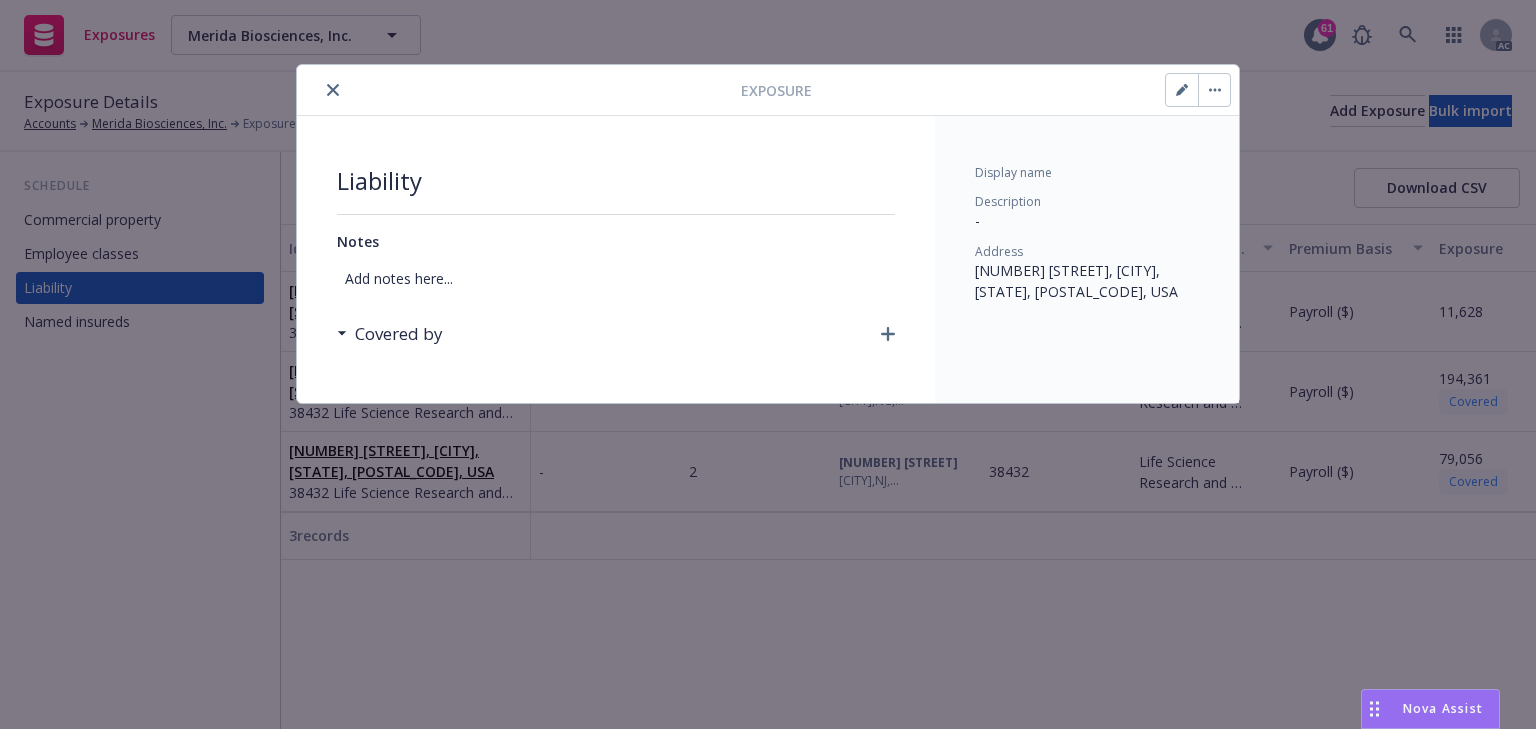 click 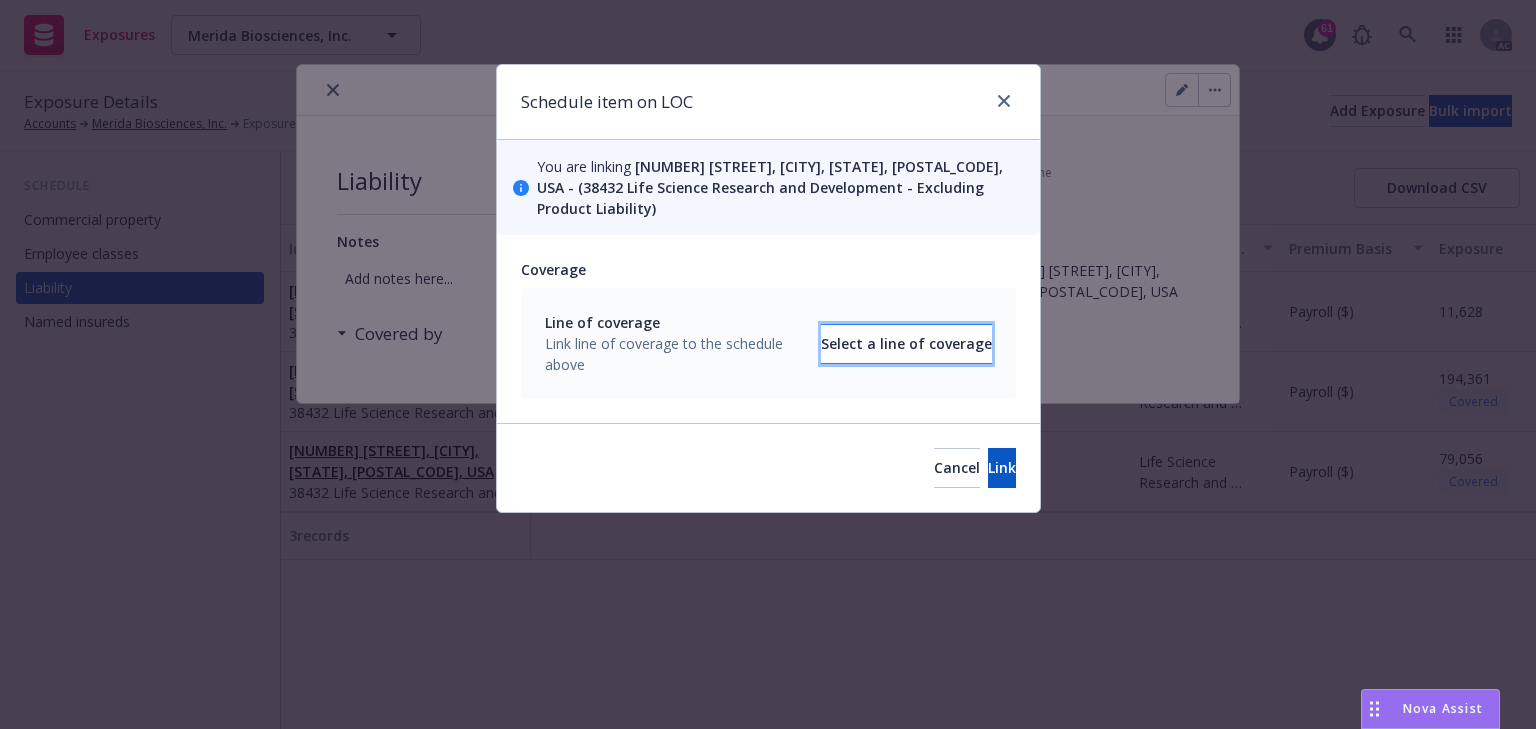 click on "Select a line of coverage" at bounding box center (906, 344) 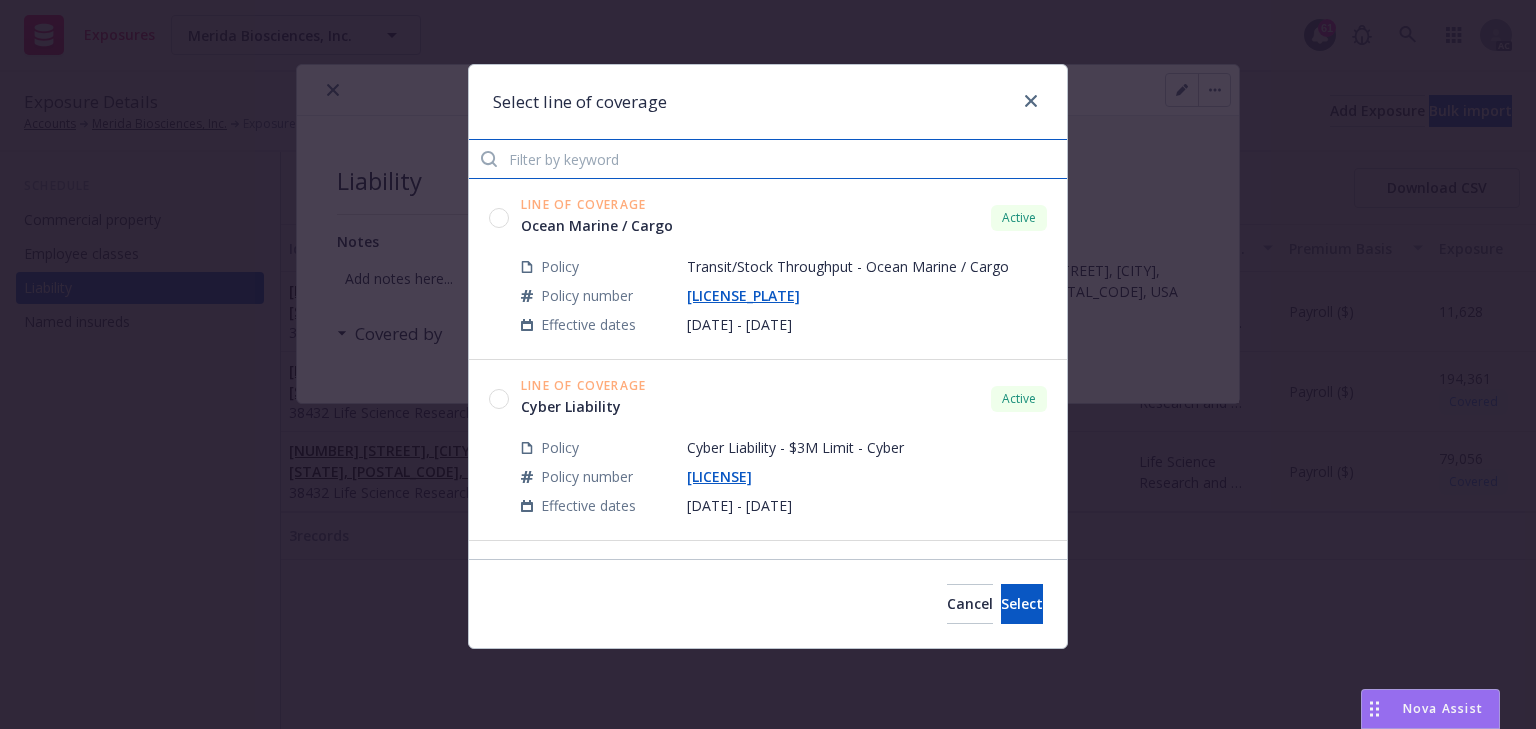 click at bounding box center [768, 159] 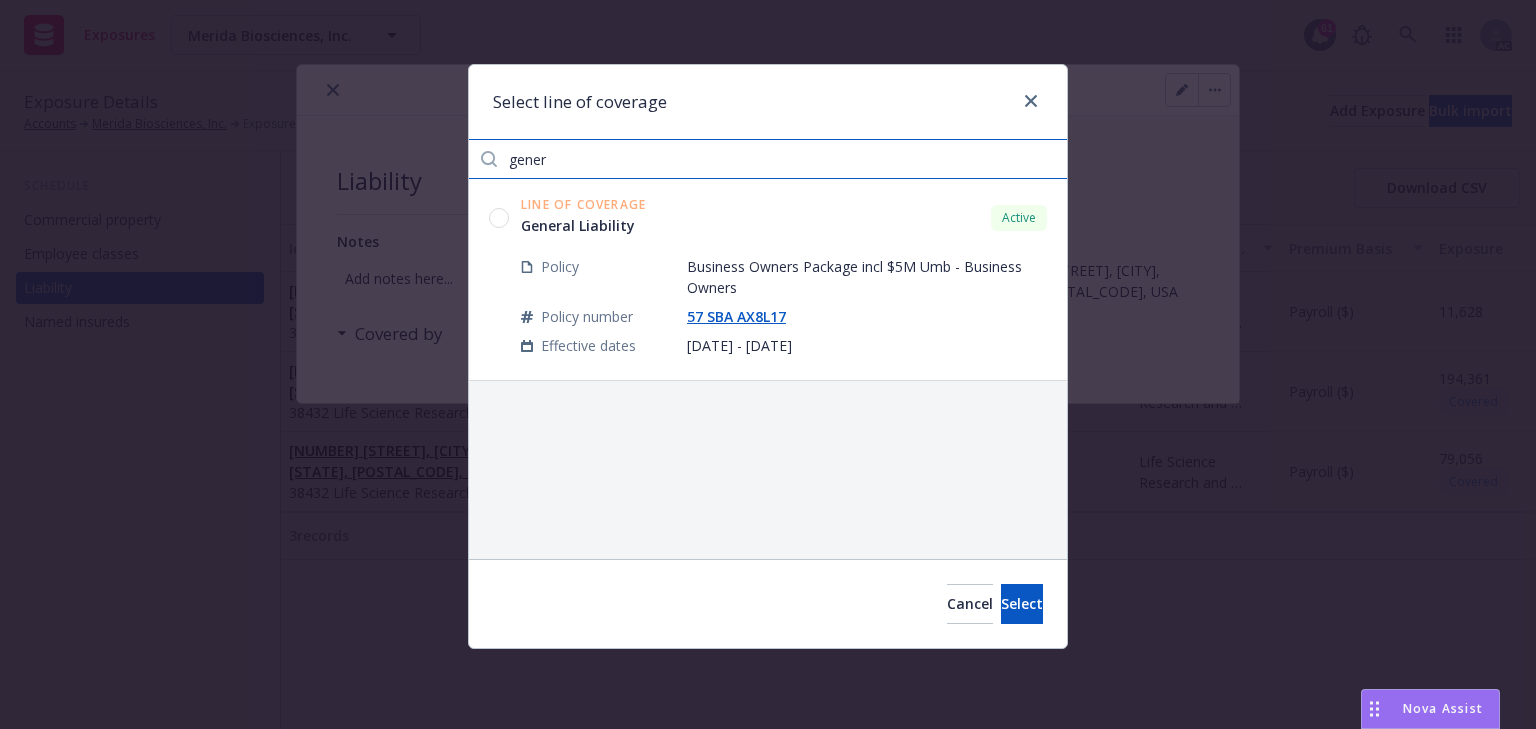 type on "gener" 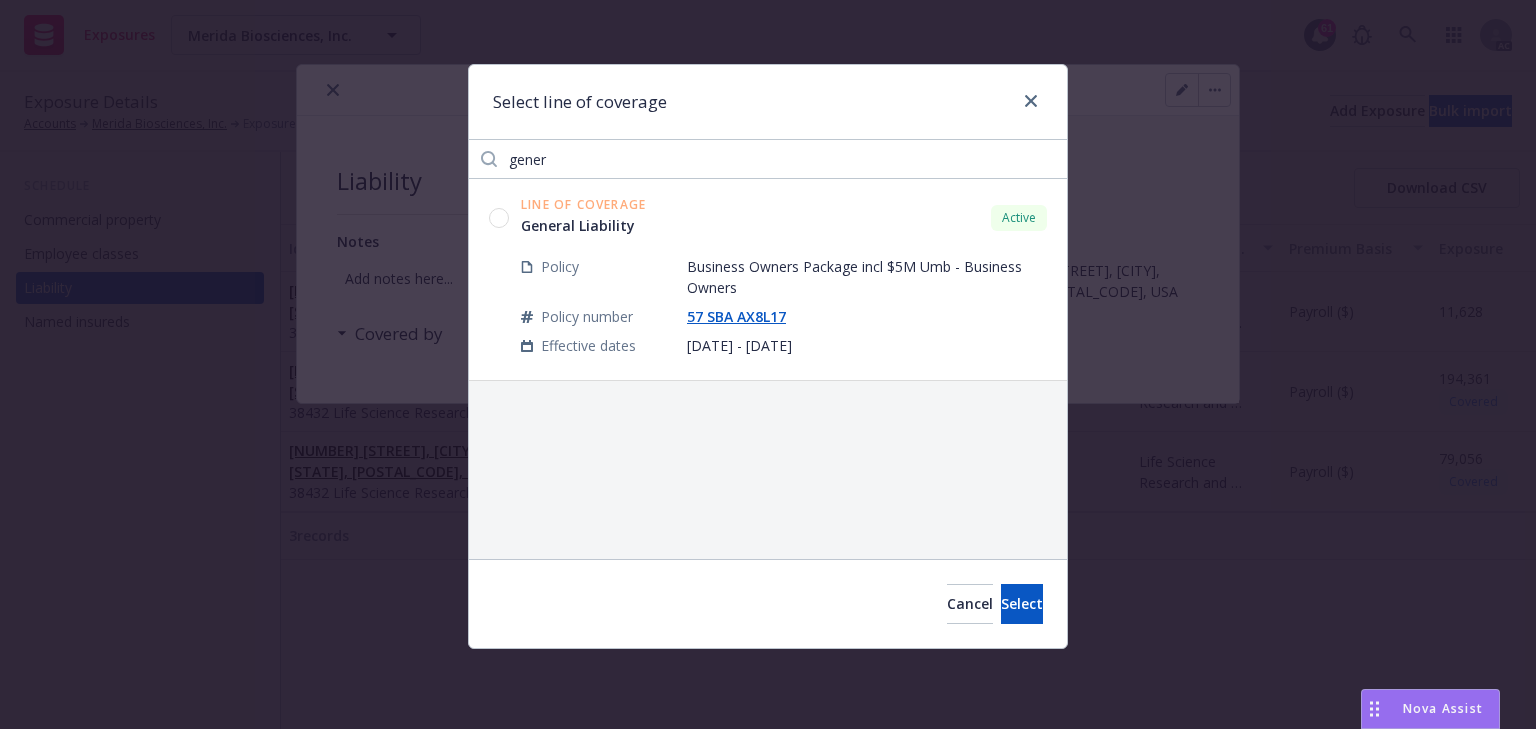 click 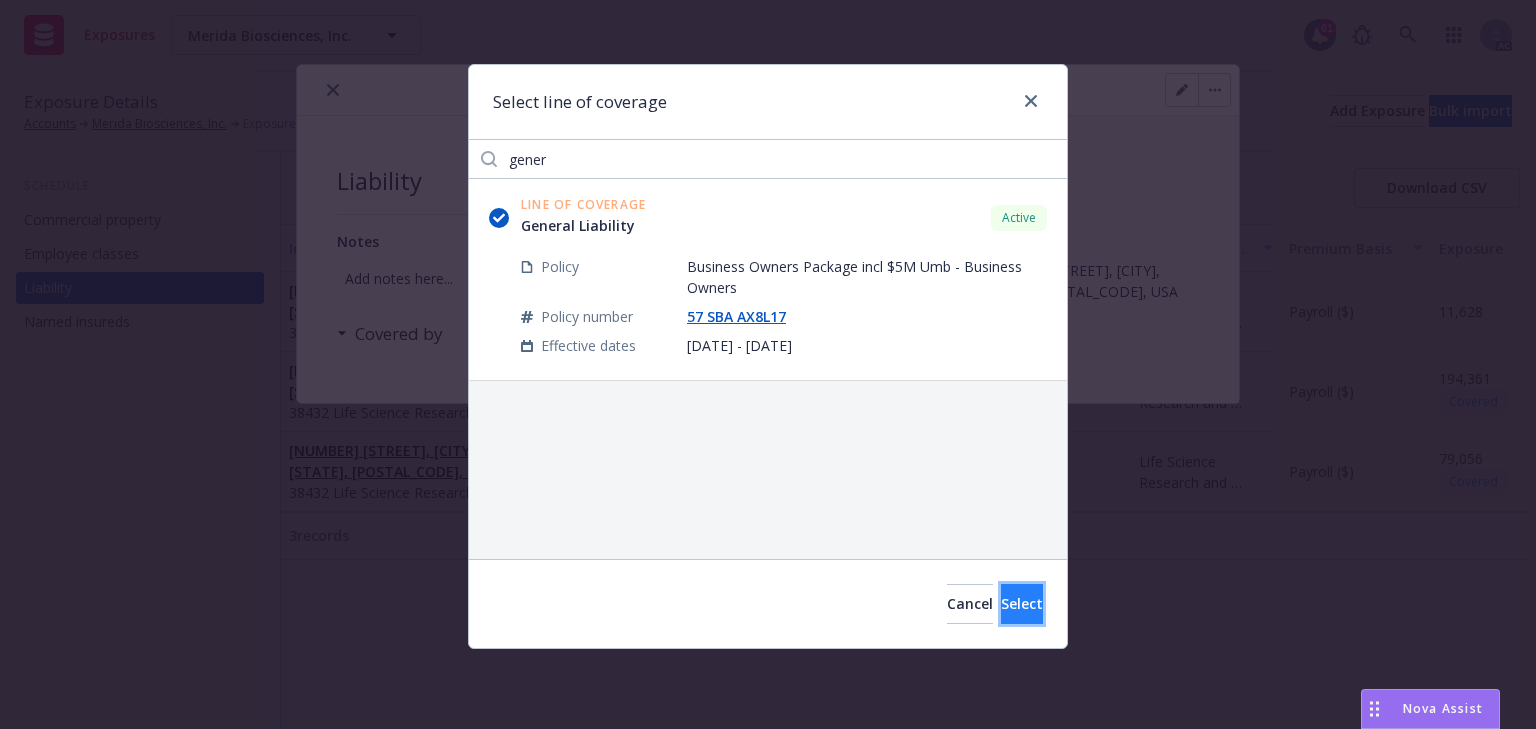 click on "Select" at bounding box center (1022, 603) 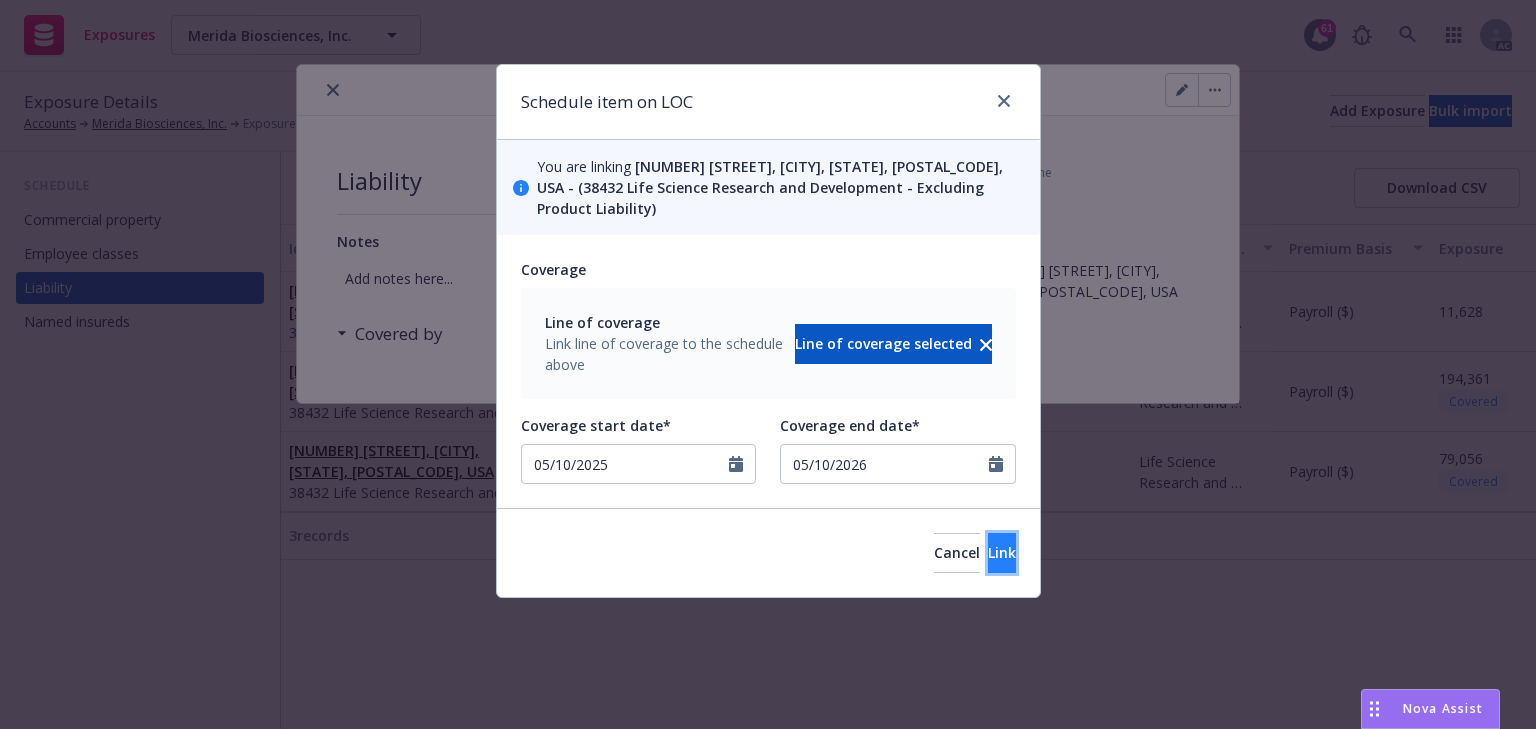 click on "Link" at bounding box center (1002, 553) 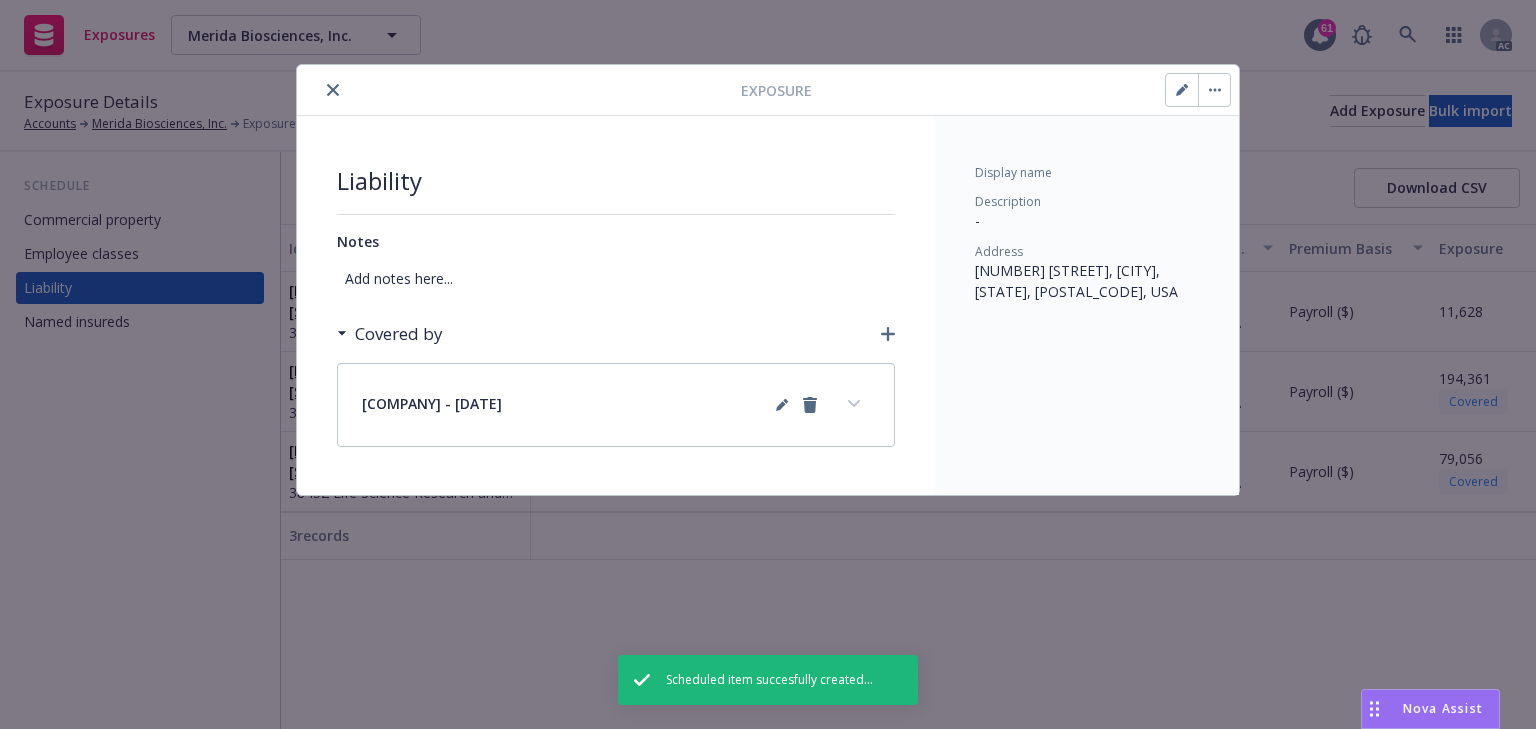 click 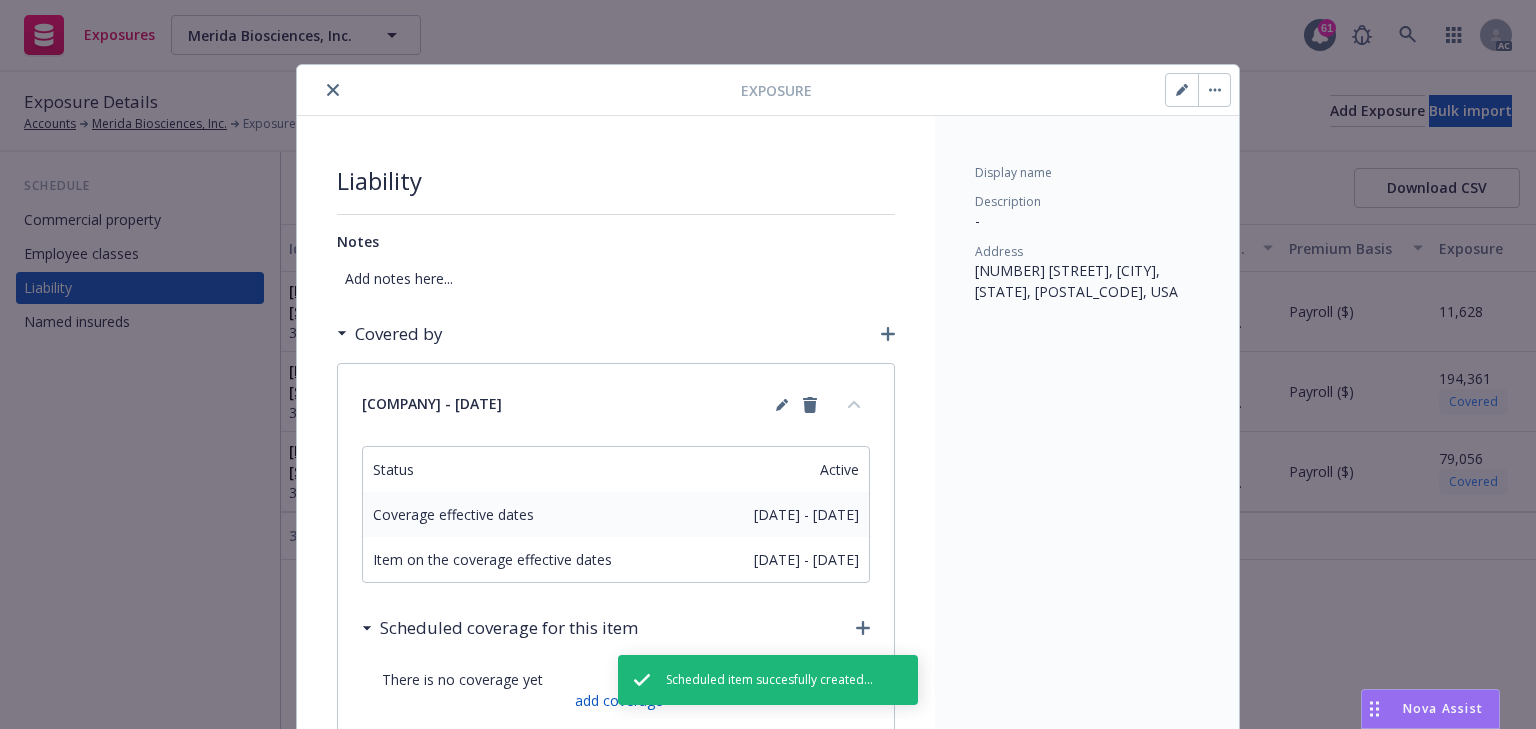 scroll, scrollTop: 160, scrollLeft: 0, axis: vertical 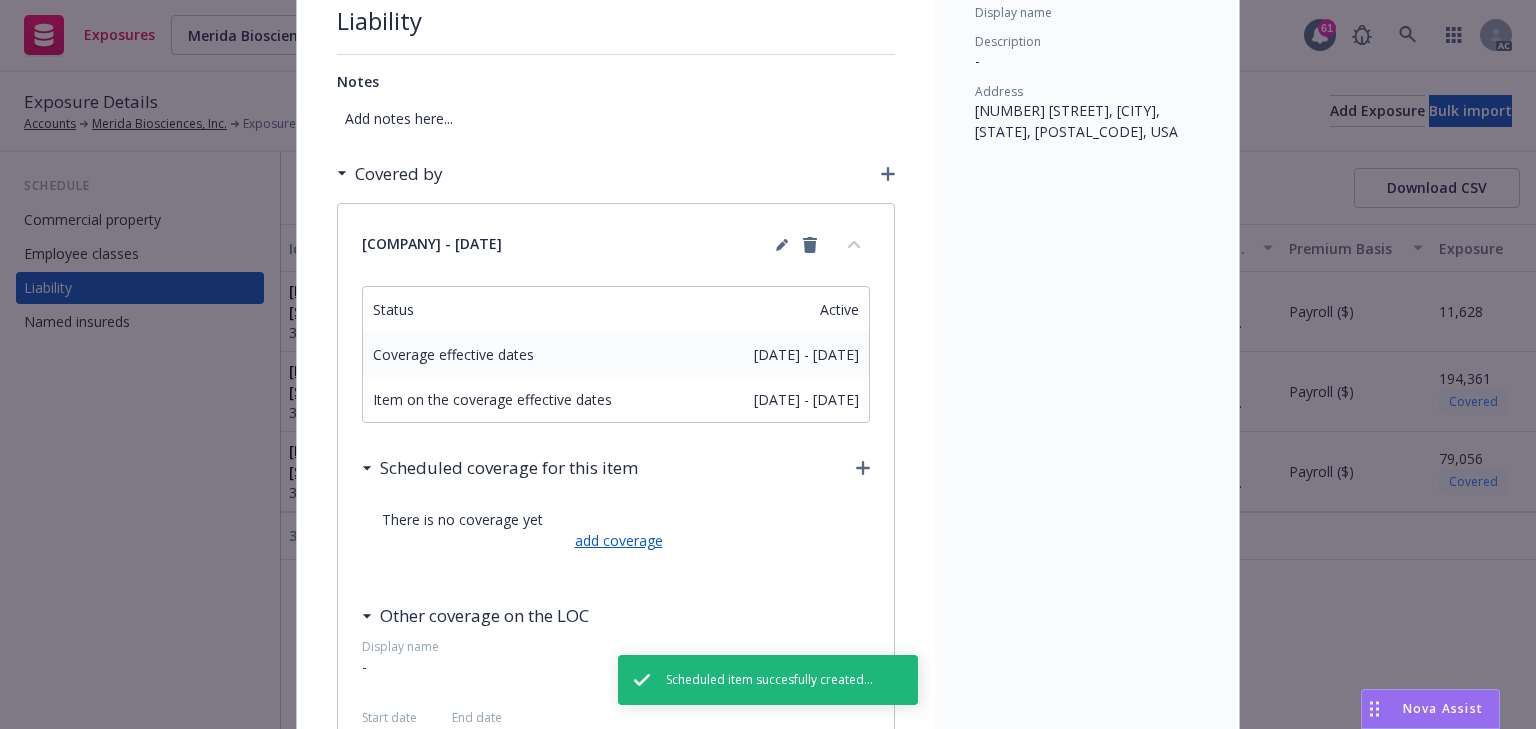 click on "add coverage" at bounding box center [616, 540] 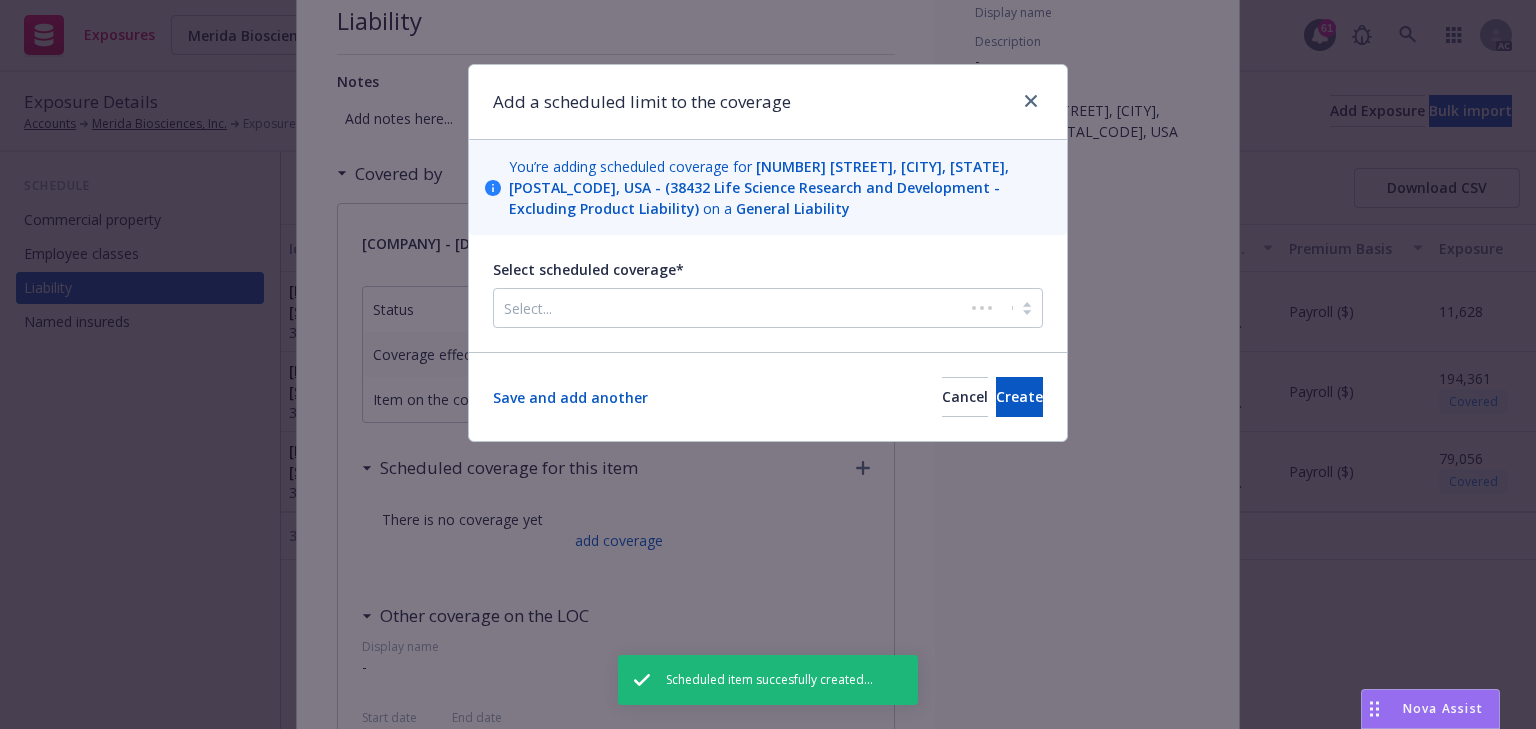 click at bounding box center [729, 308] 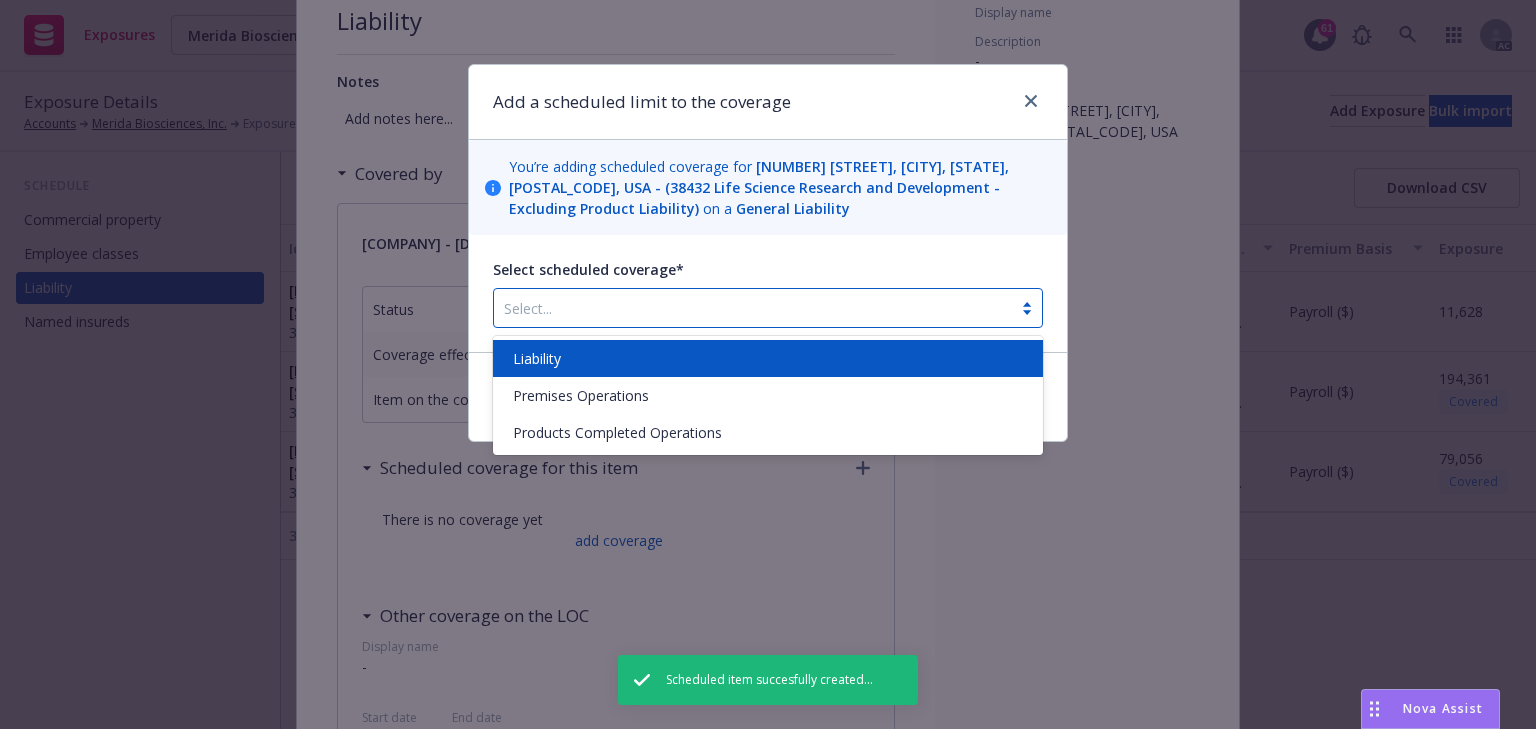 click on "Liability" at bounding box center (537, 358) 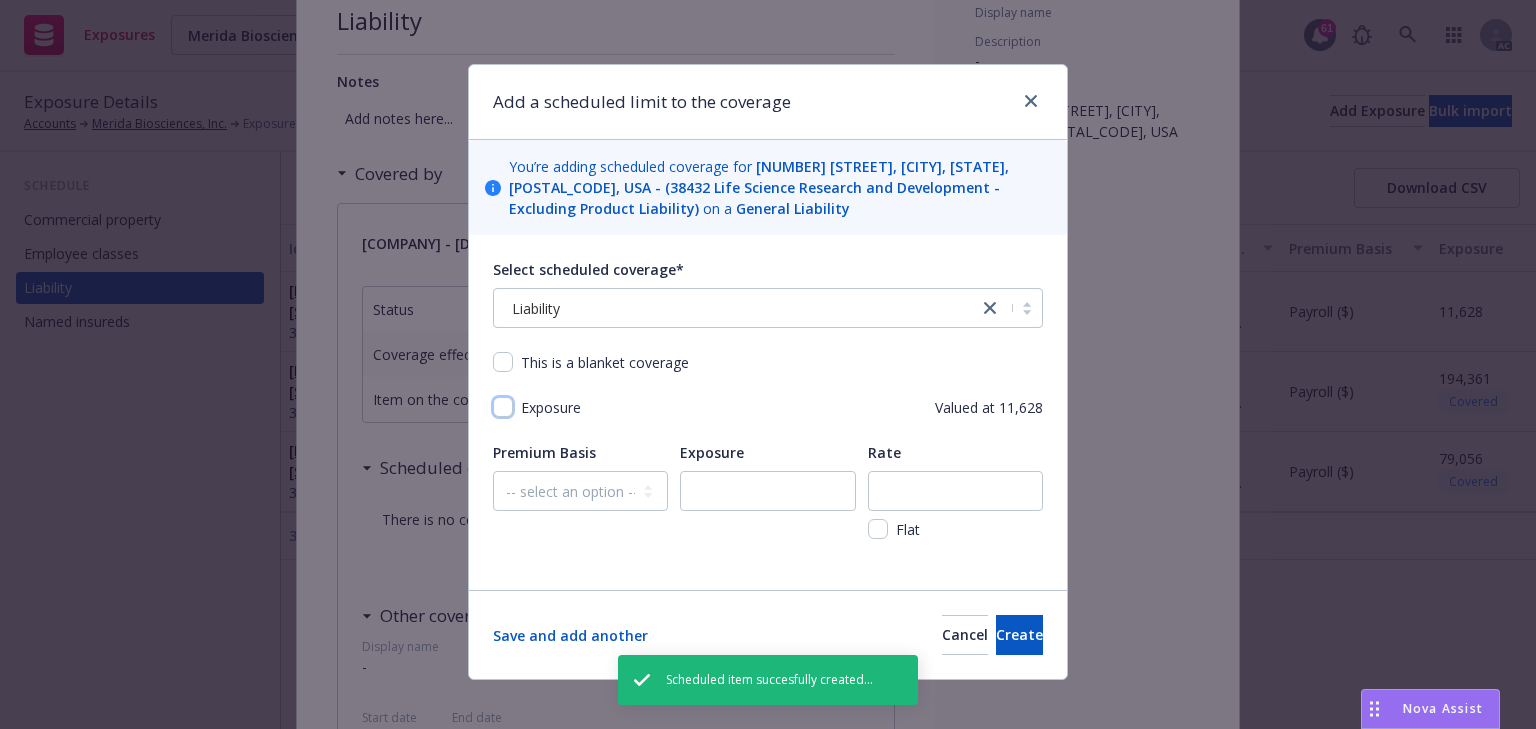 click at bounding box center (503, 407) 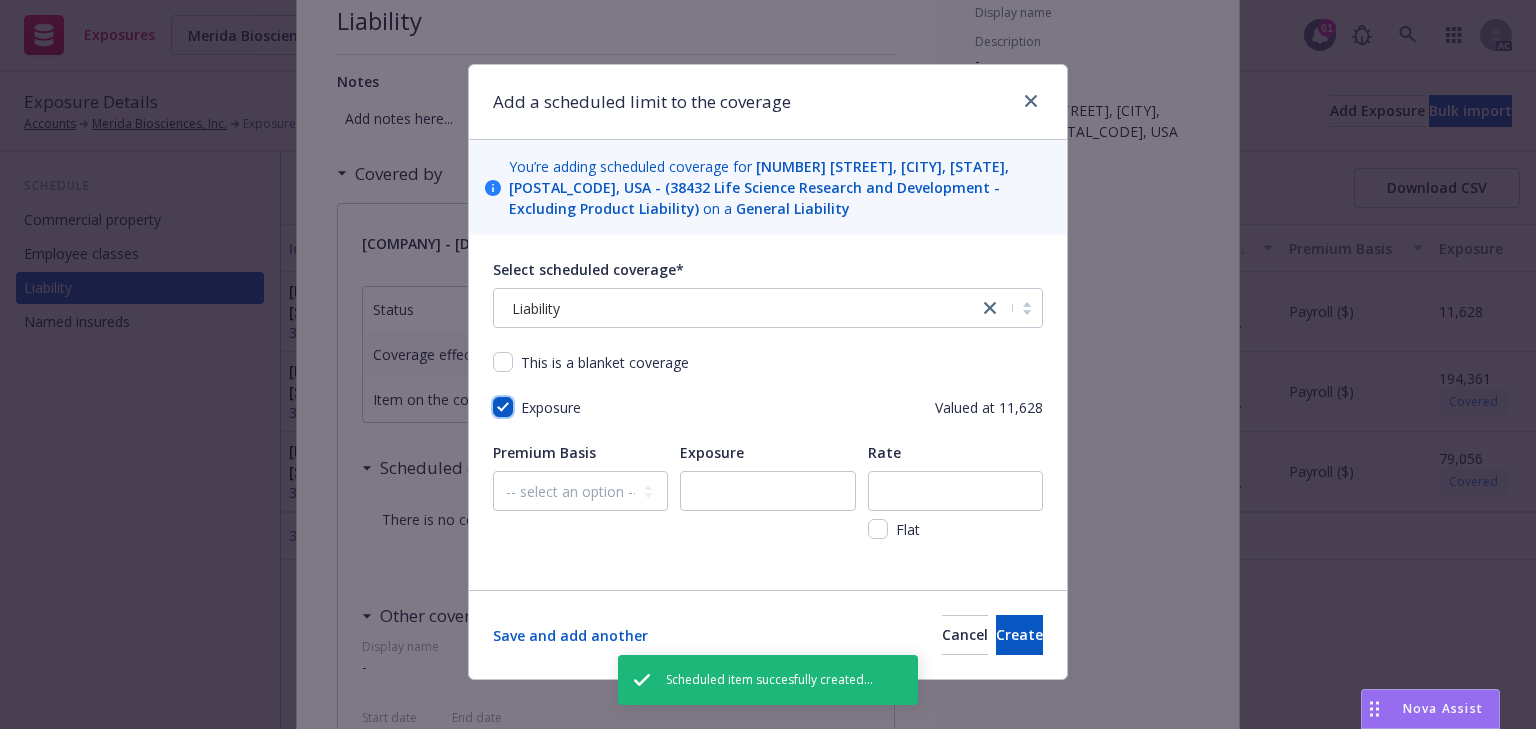 checkbox on "true" 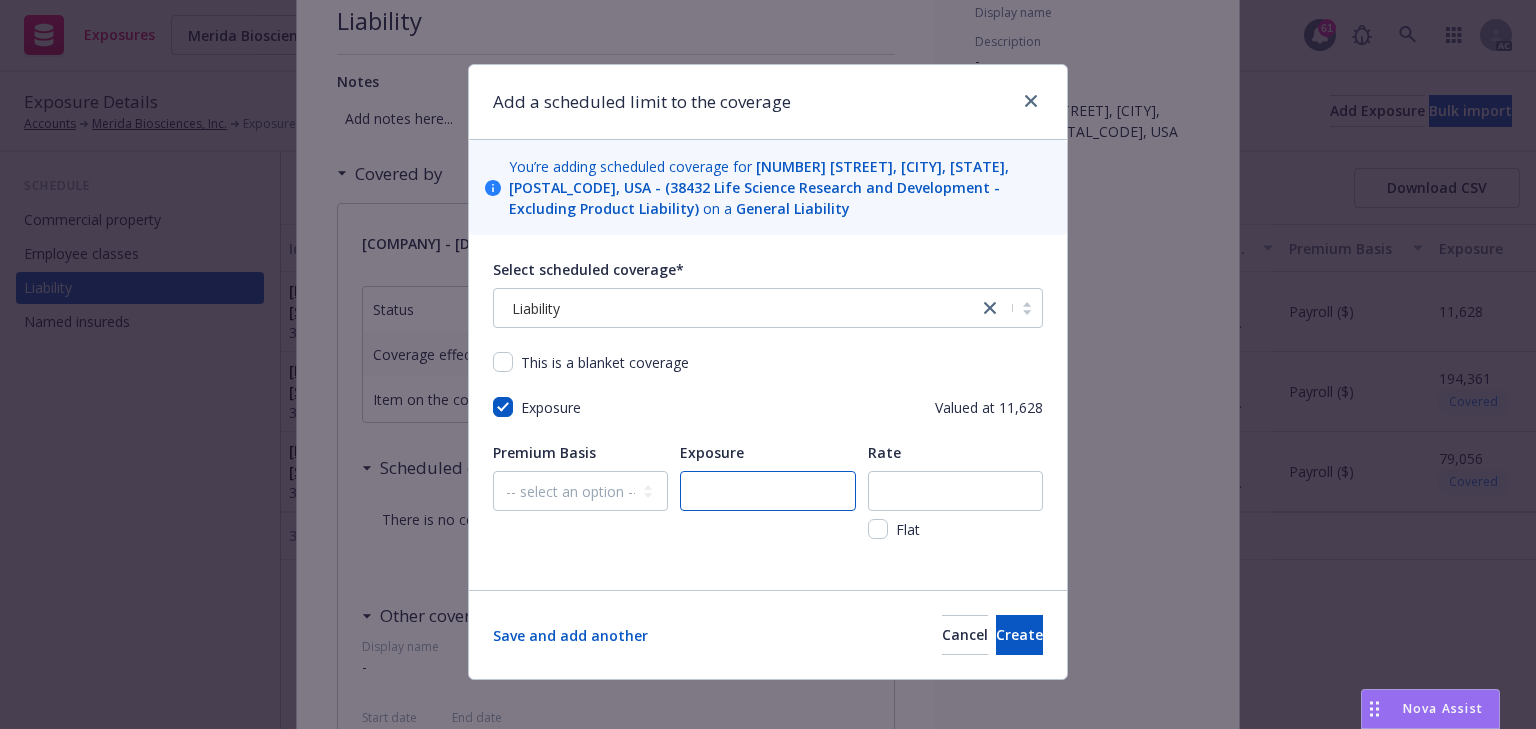 click at bounding box center (767, 491) 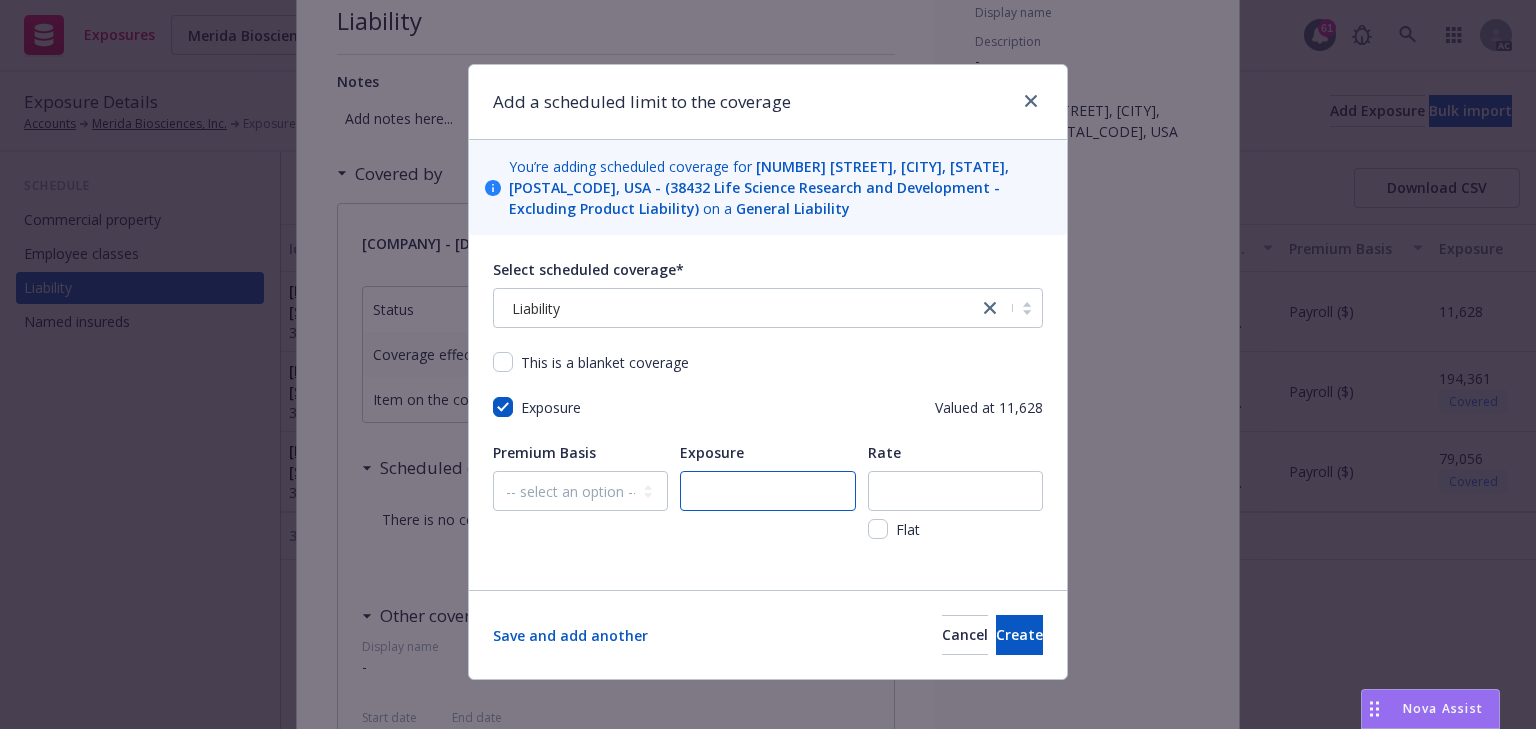 paste on "11628" 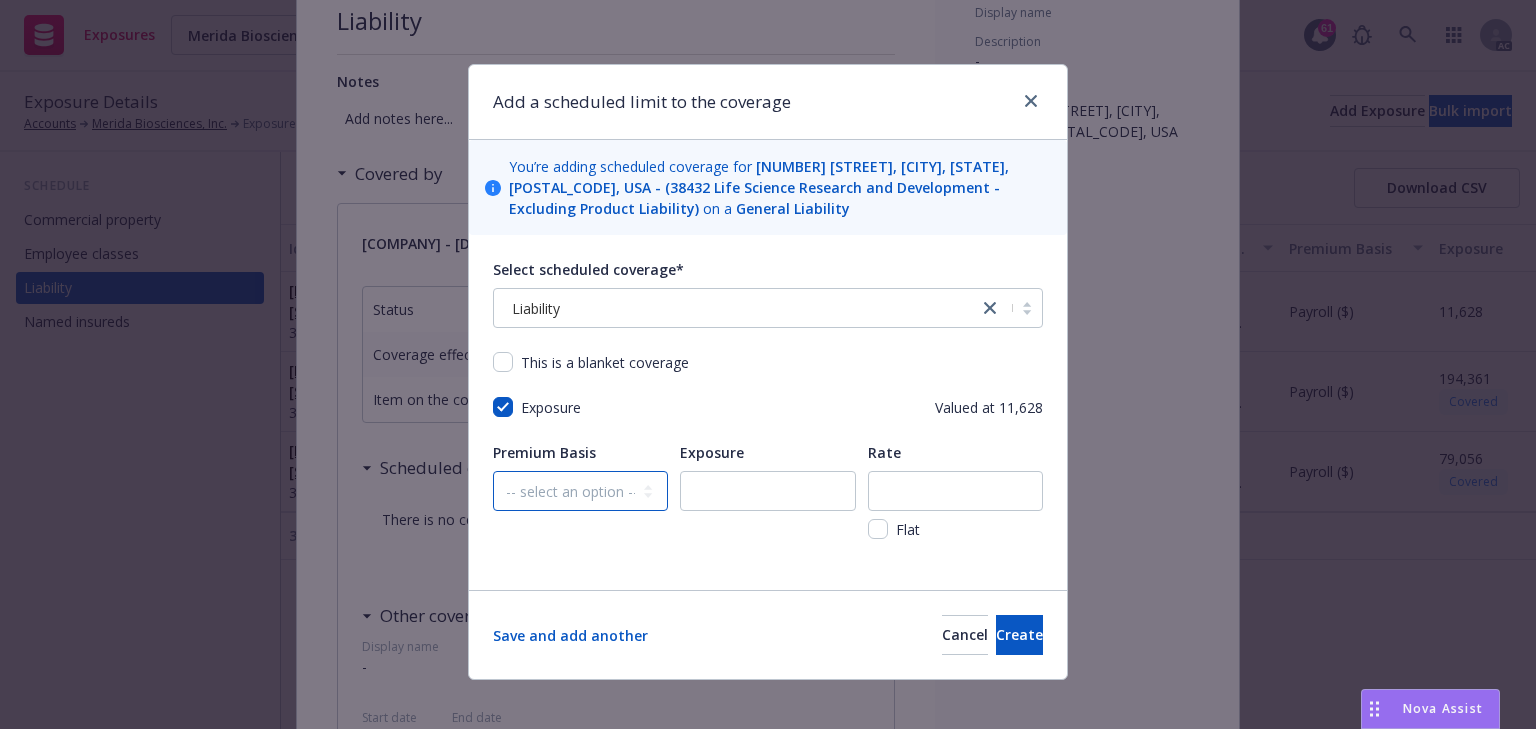 drag, startPoint x: 593, startPoint y: 498, endPoint x: 592, endPoint y: 508, distance: 10.049875 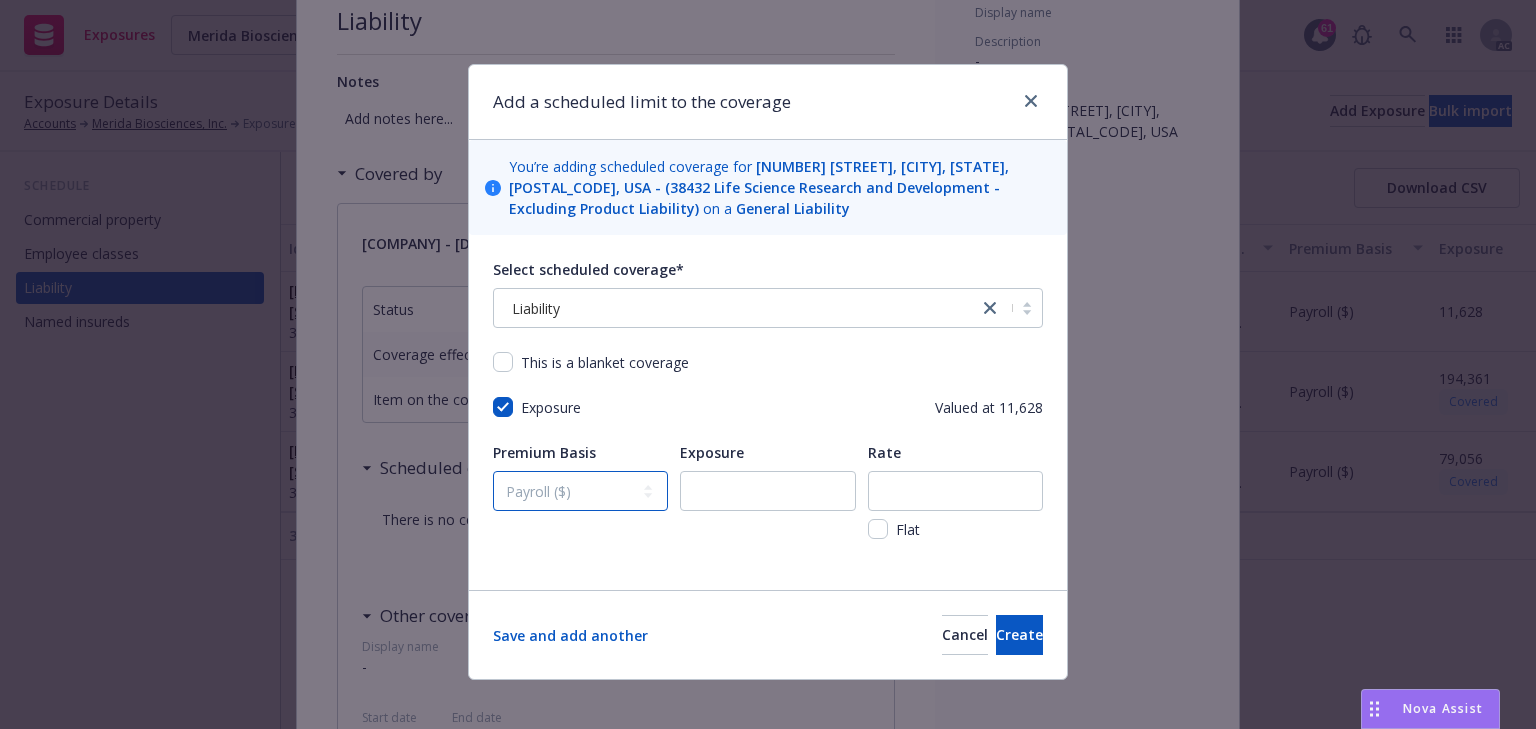 click on "-- select an option -- Revenue ($) Payroll ($) Square footage Headcount Unit Acreage Other" at bounding box center [580, 491] 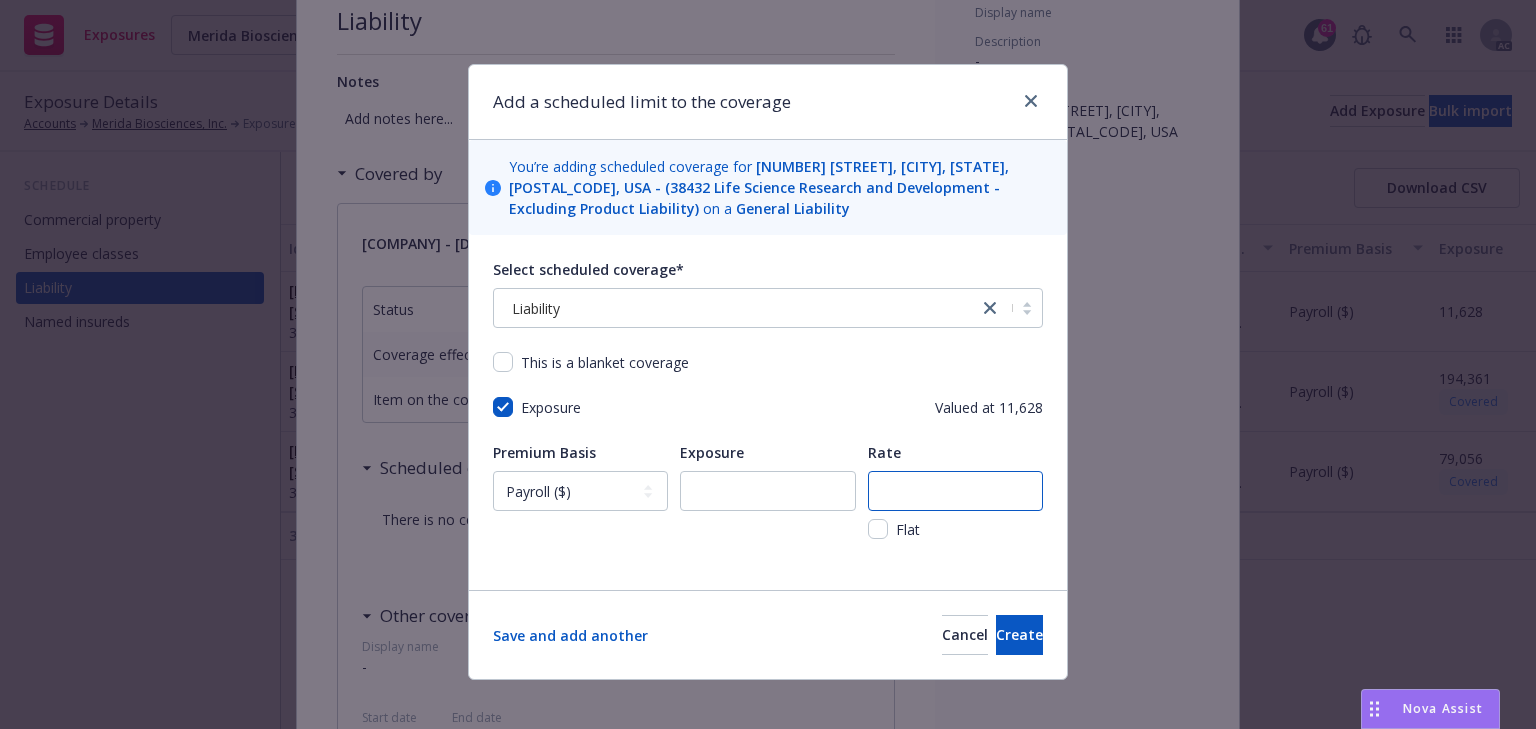 click at bounding box center (955, 491) 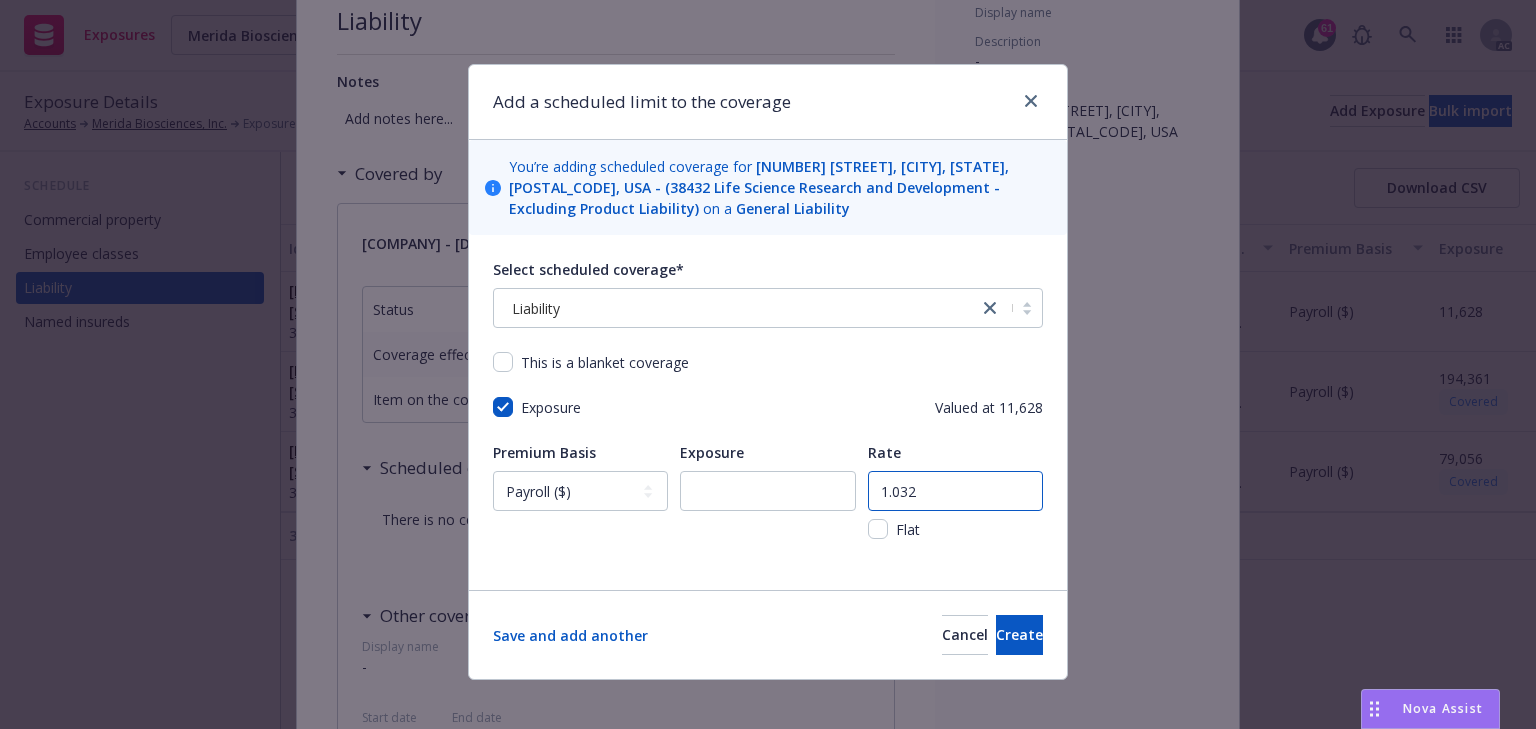 type on "1.032" 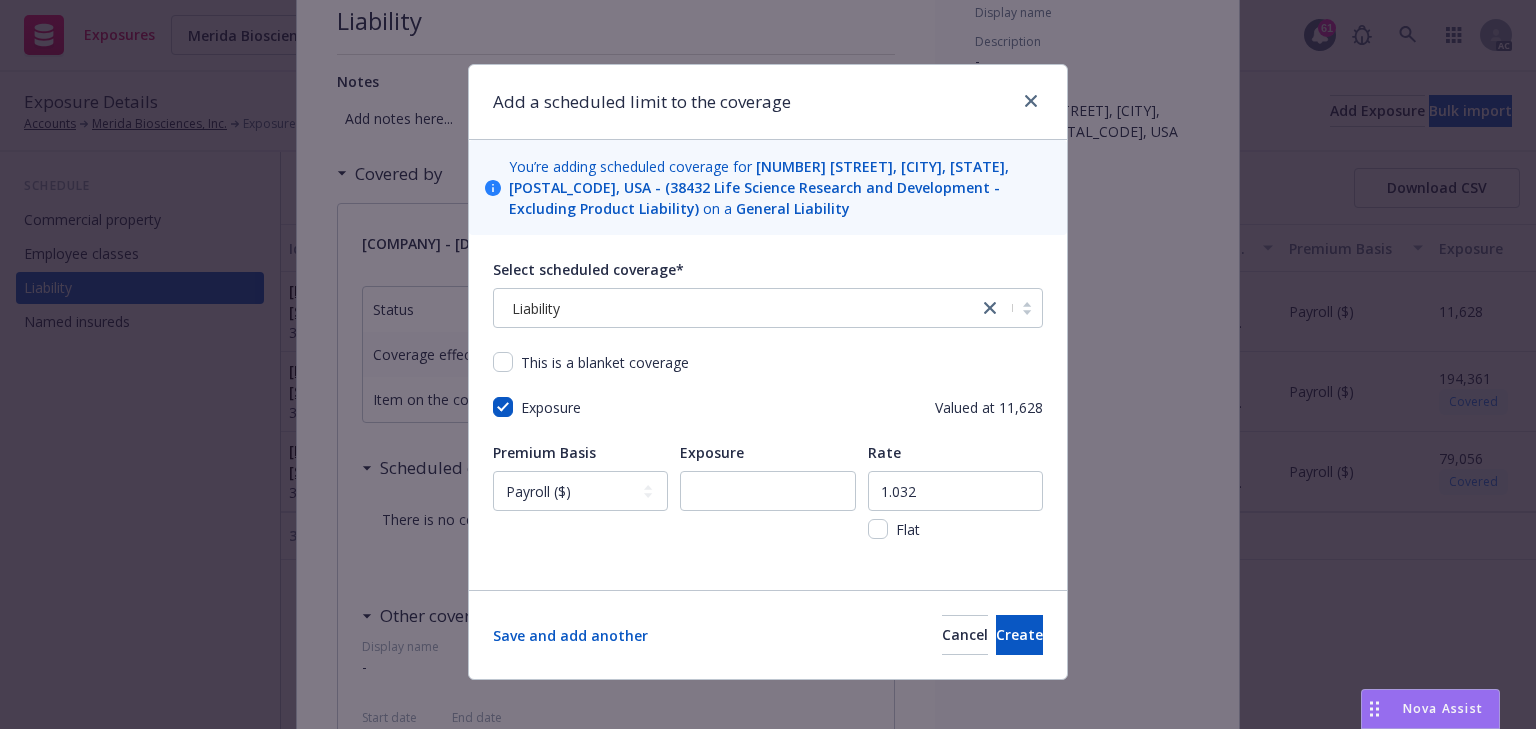 click on "Select scheduled coverage* Liability This is a blanket coverage Exposure Valued at   11,628 Premium Basis -- select an option -- Revenue ($) Payroll ($) Square footage Headcount Unit Acreage Other Exposure 11628 Rate 1.032 Flat" at bounding box center [768, 412] 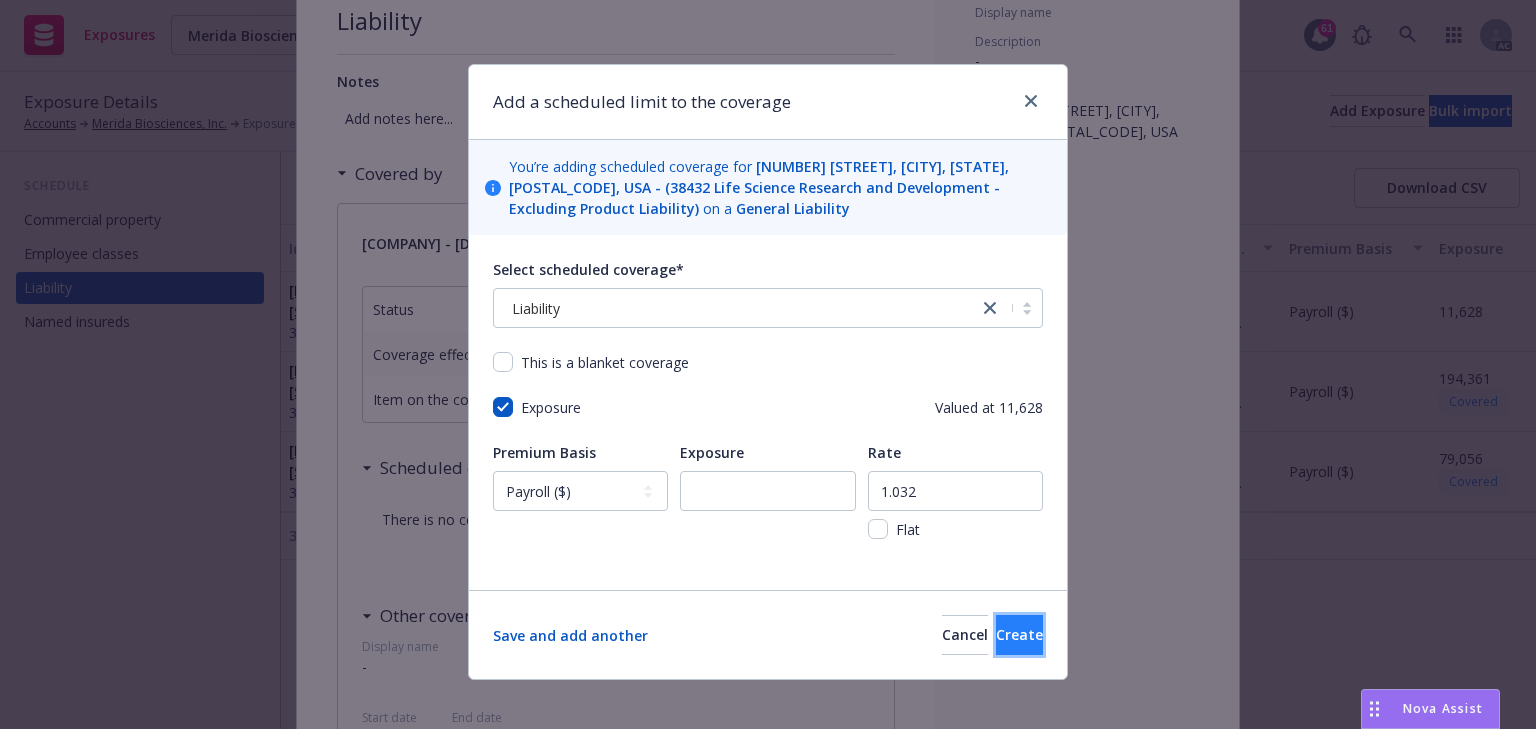 click on "Create" at bounding box center (1019, 634) 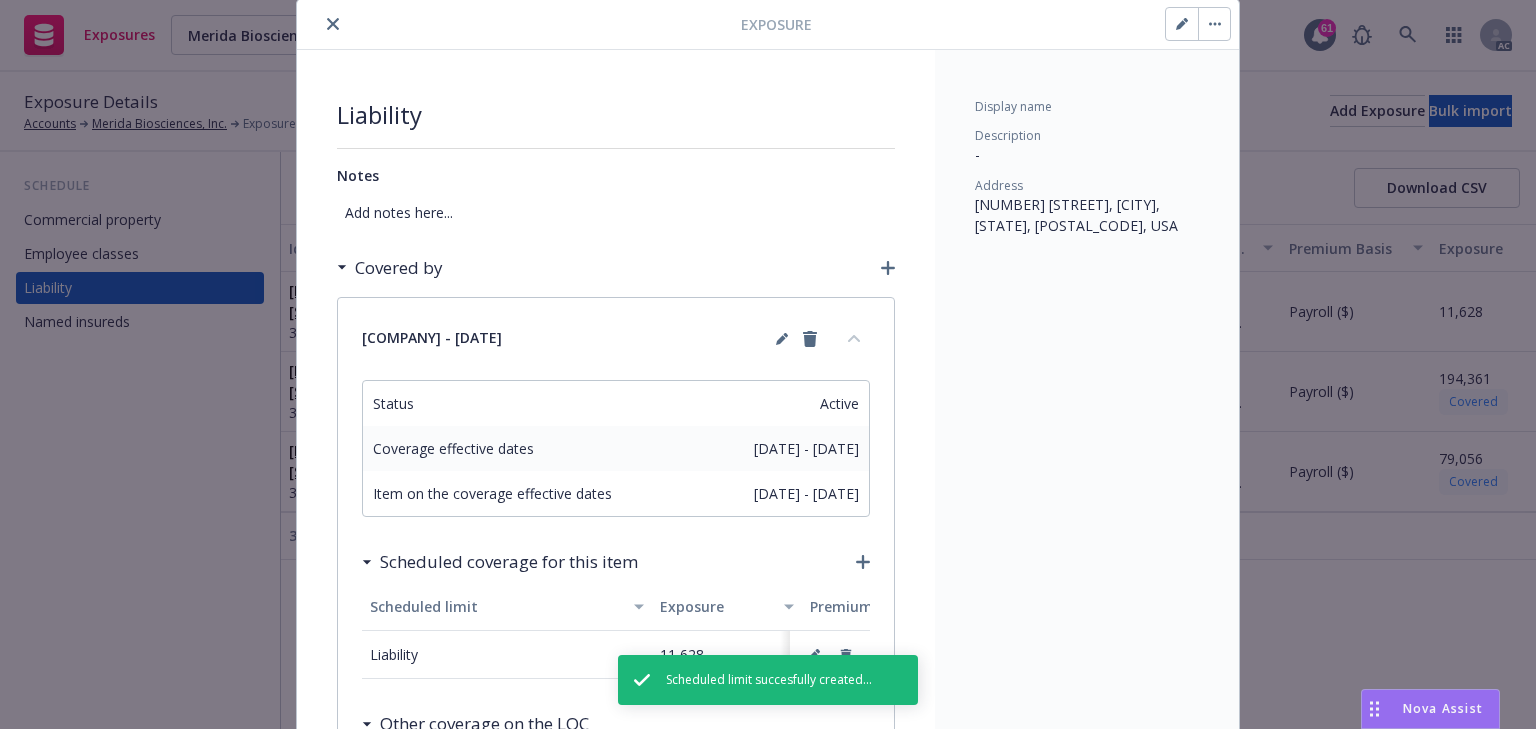 scroll, scrollTop: 0, scrollLeft: 0, axis: both 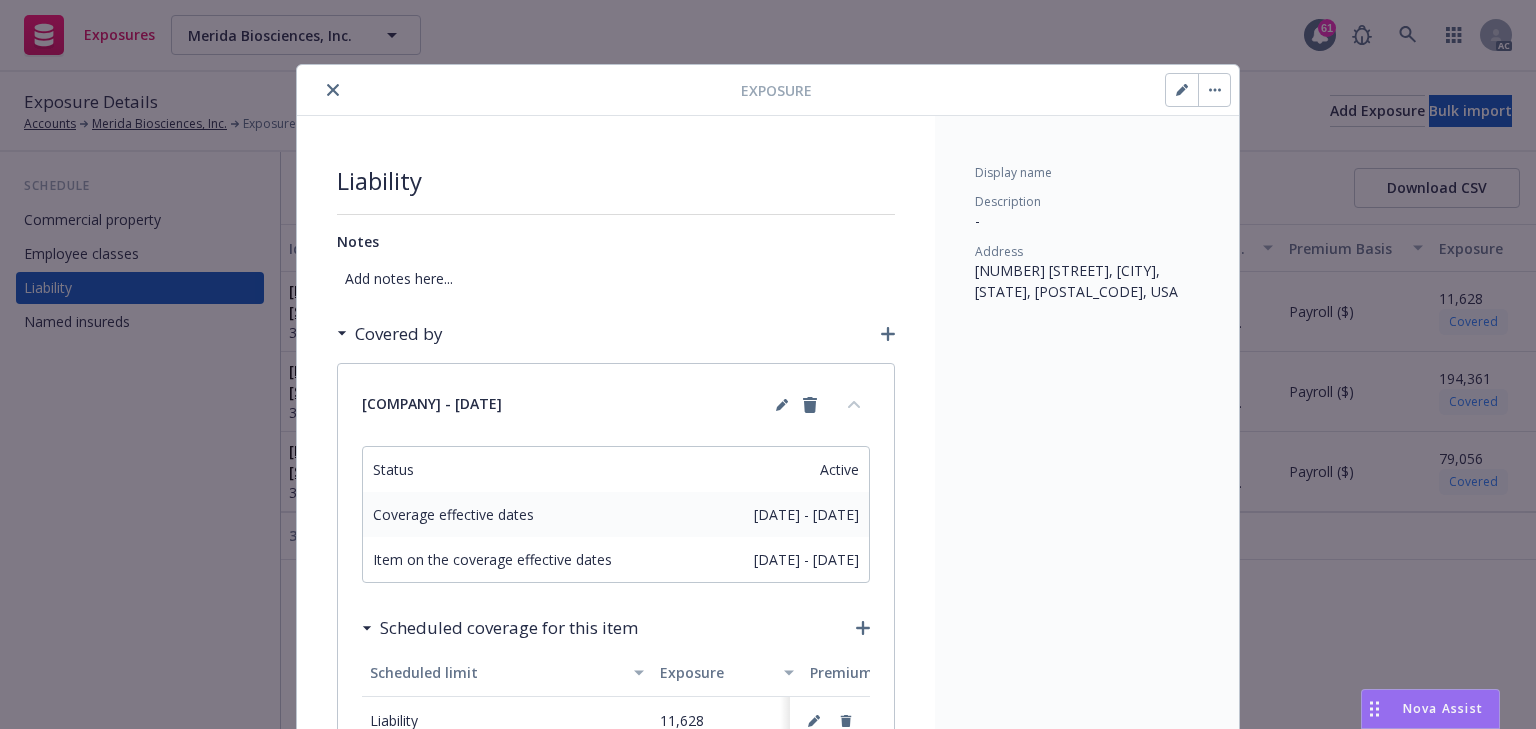 click 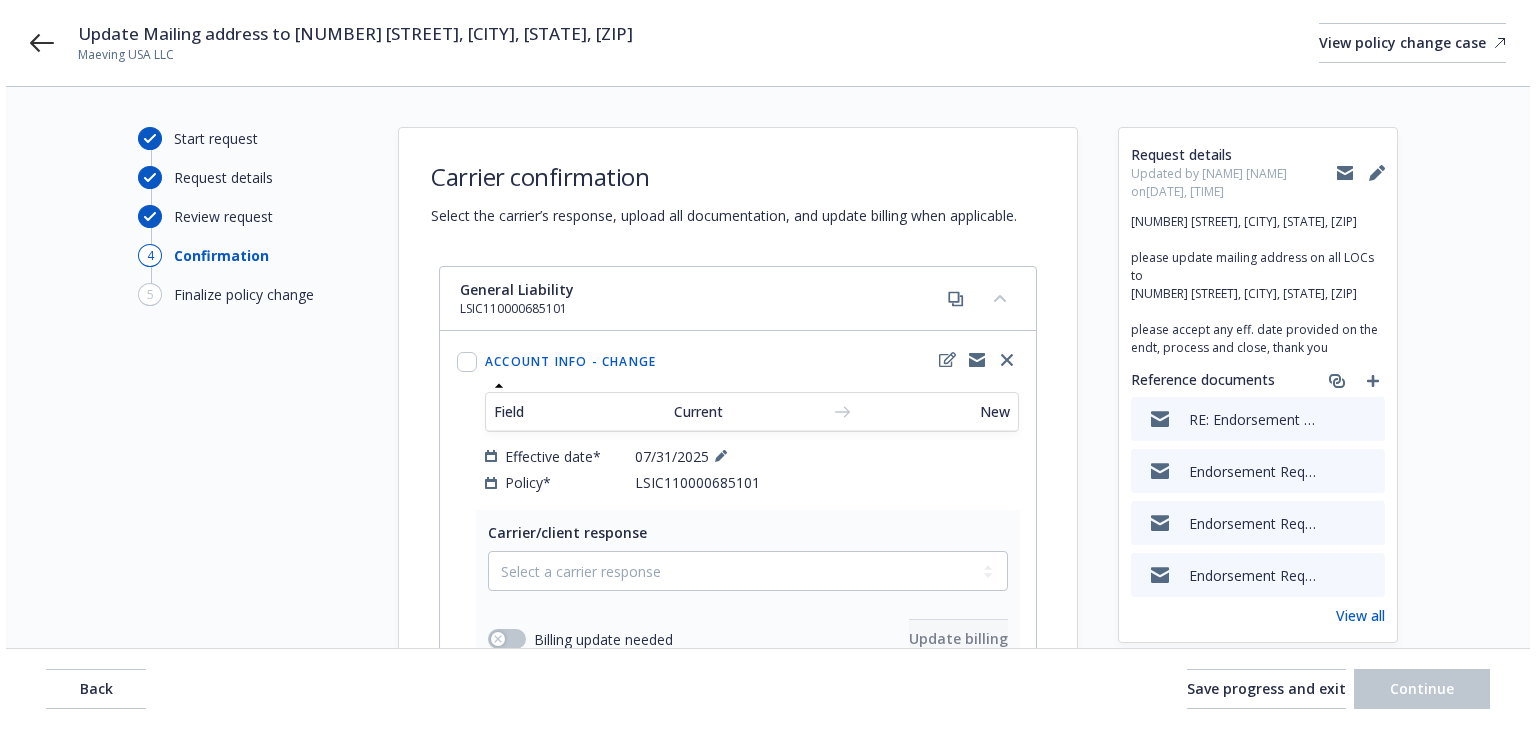 scroll, scrollTop: 0, scrollLeft: 0, axis: both 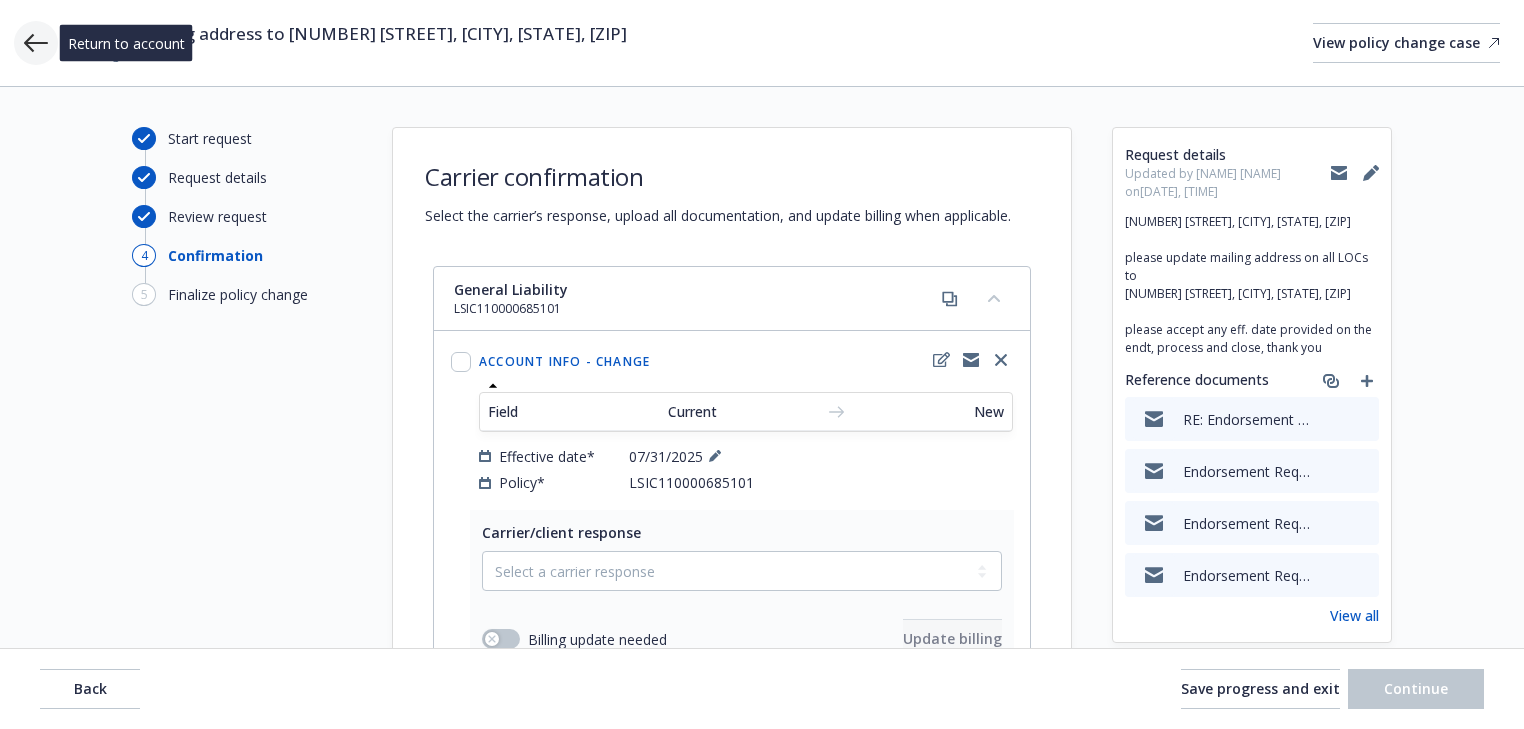 click 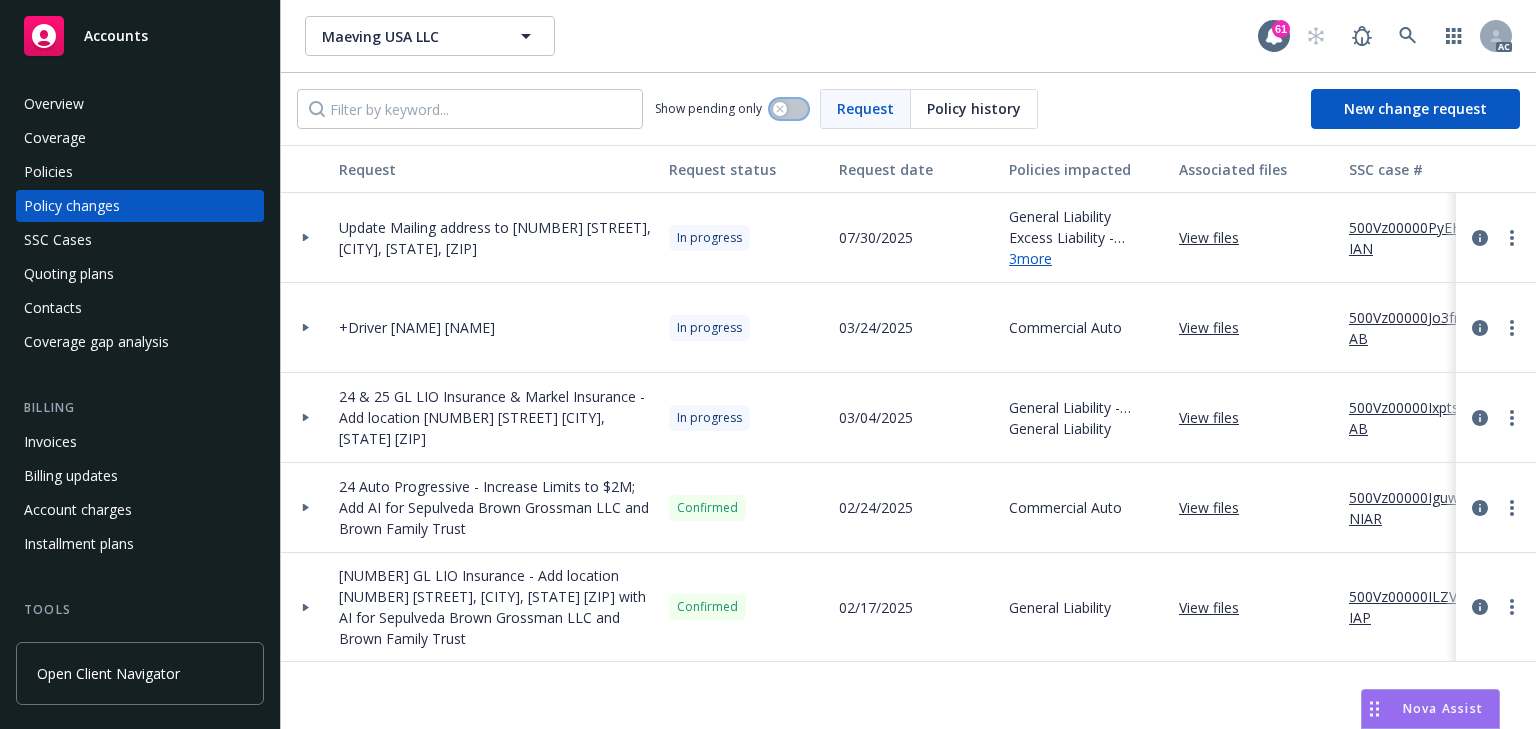 click at bounding box center (789, 109) 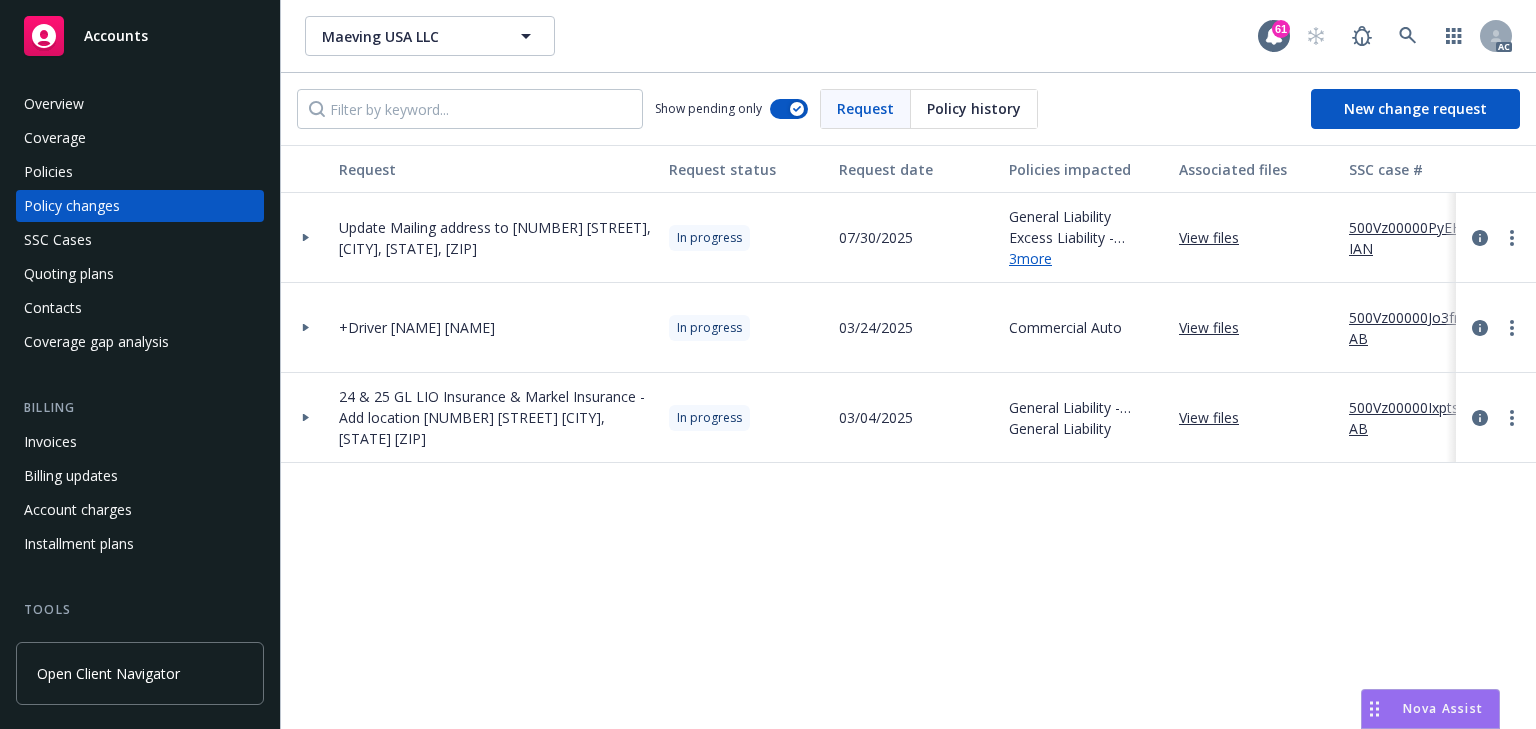 click at bounding box center (306, 237) 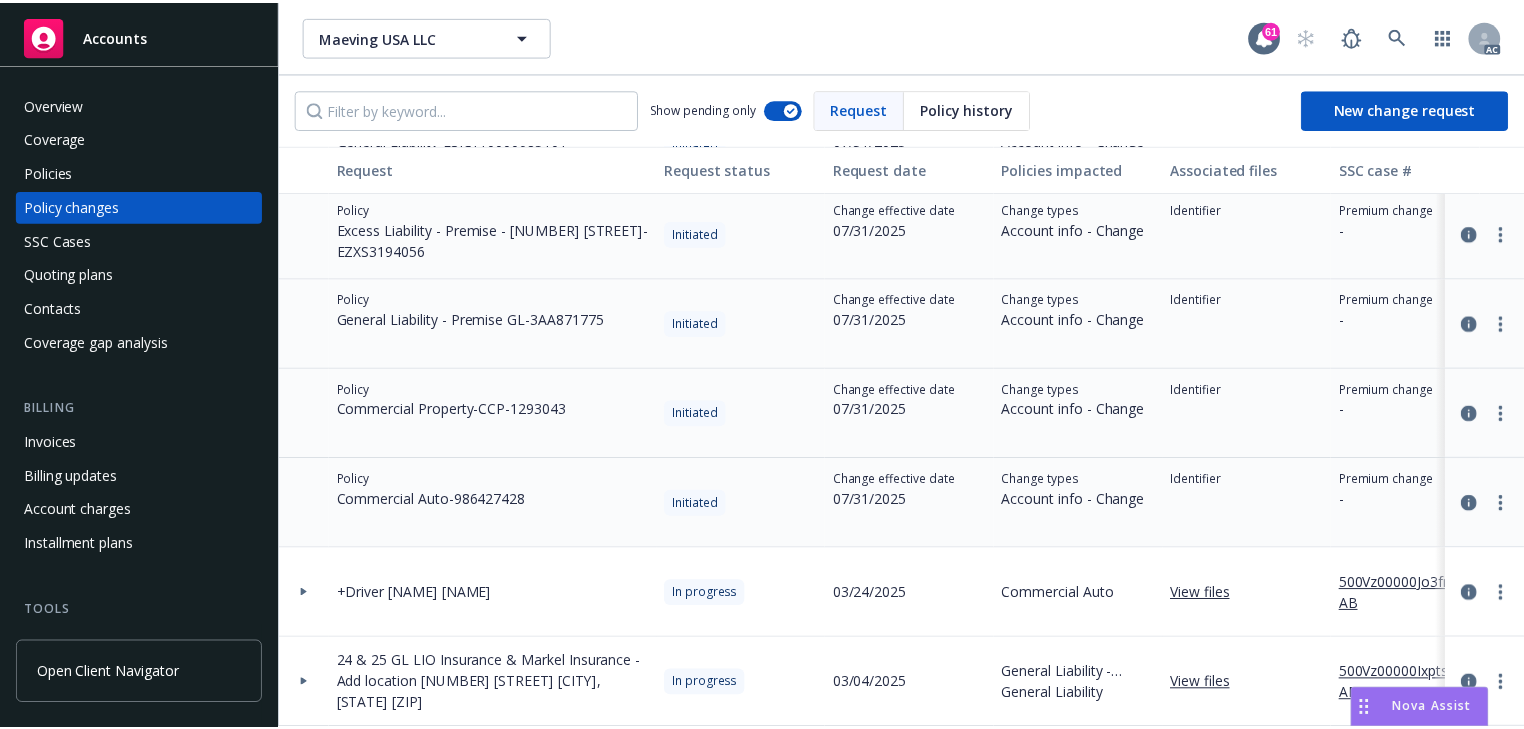scroll, scrollTop: 196, scrollLeft: 0, axis: vertical 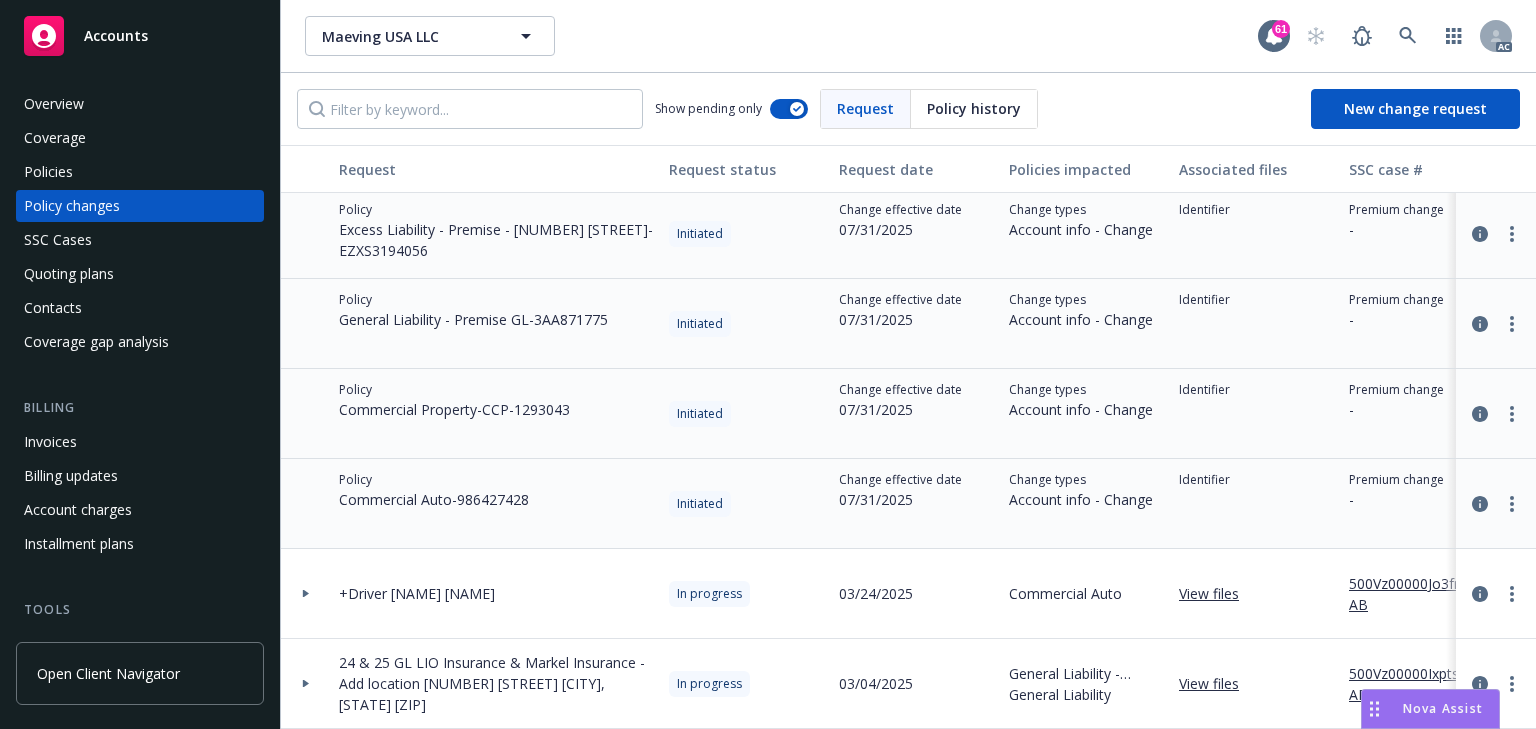 click on "Policies" at bounding box center (140, 172) 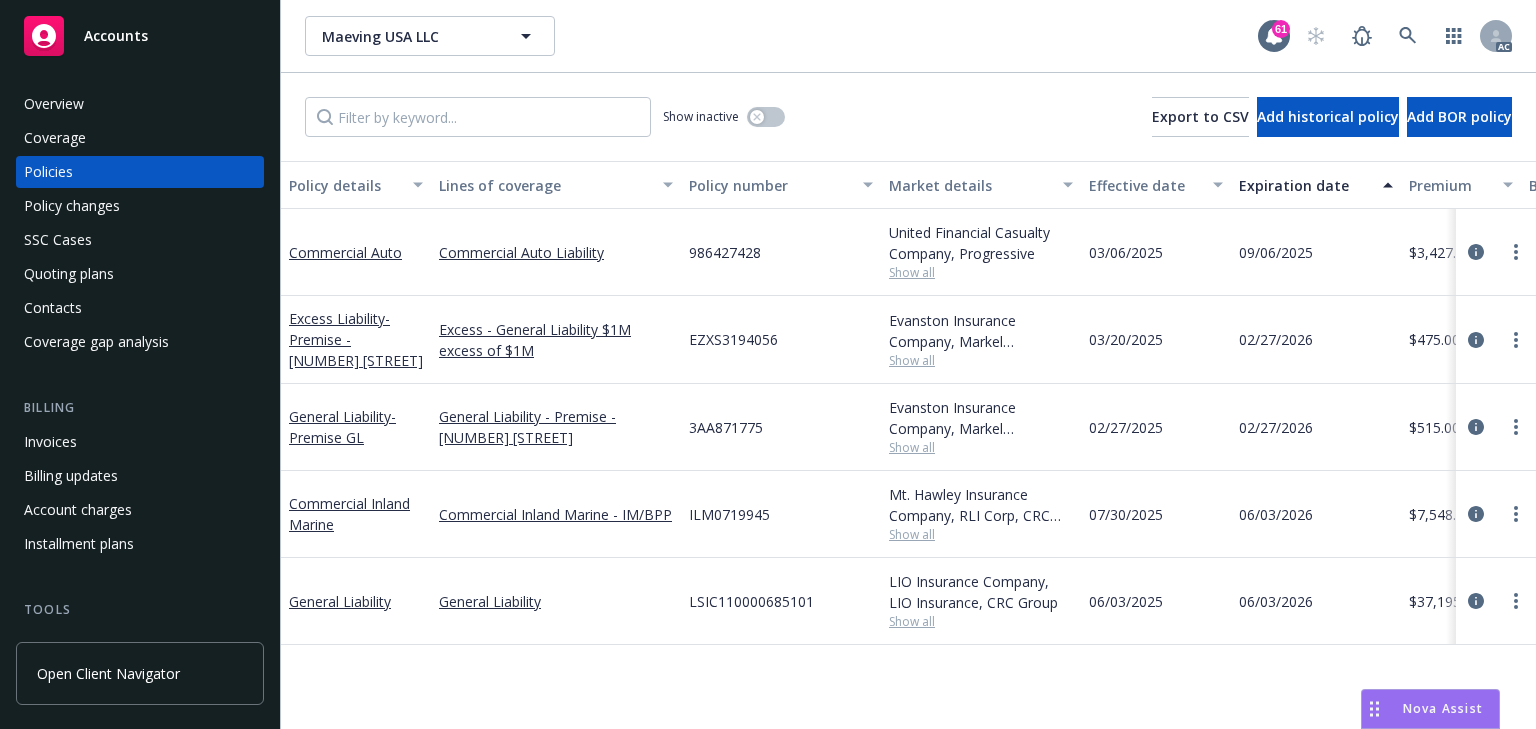 click on "United Financial Casualty Company, Progressive Show all" at bounding box center [981, 252] 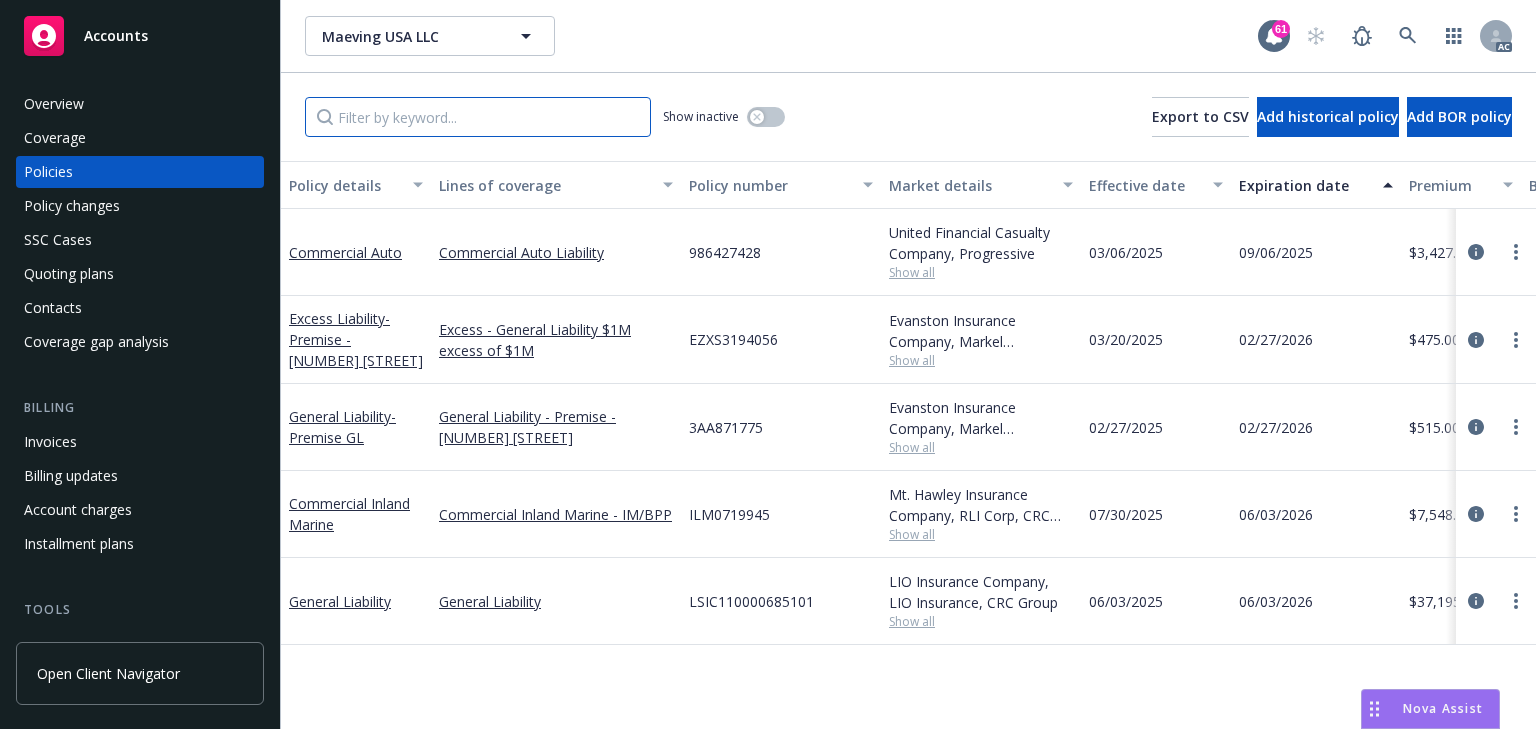 click at bounding box center [478, 117] 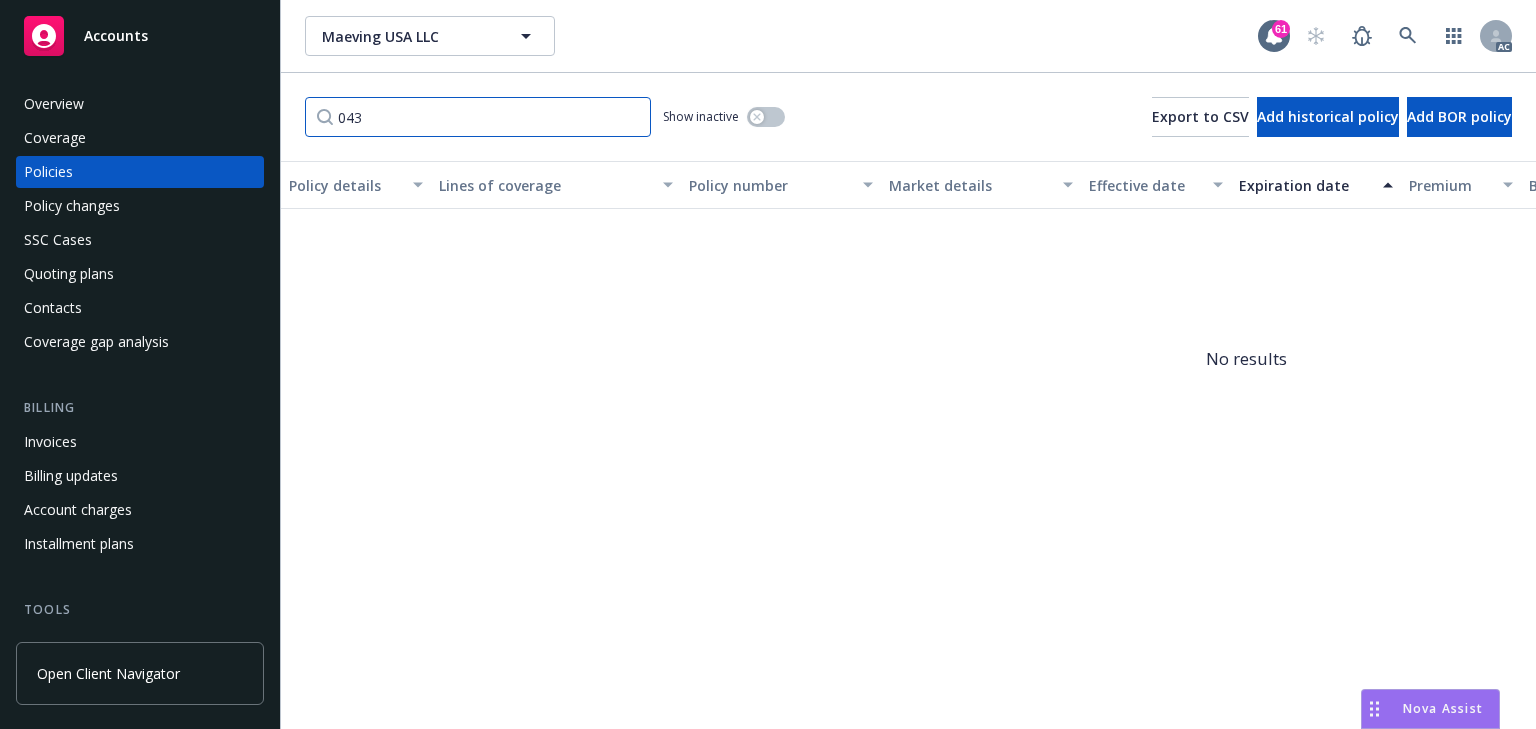 type on "043" 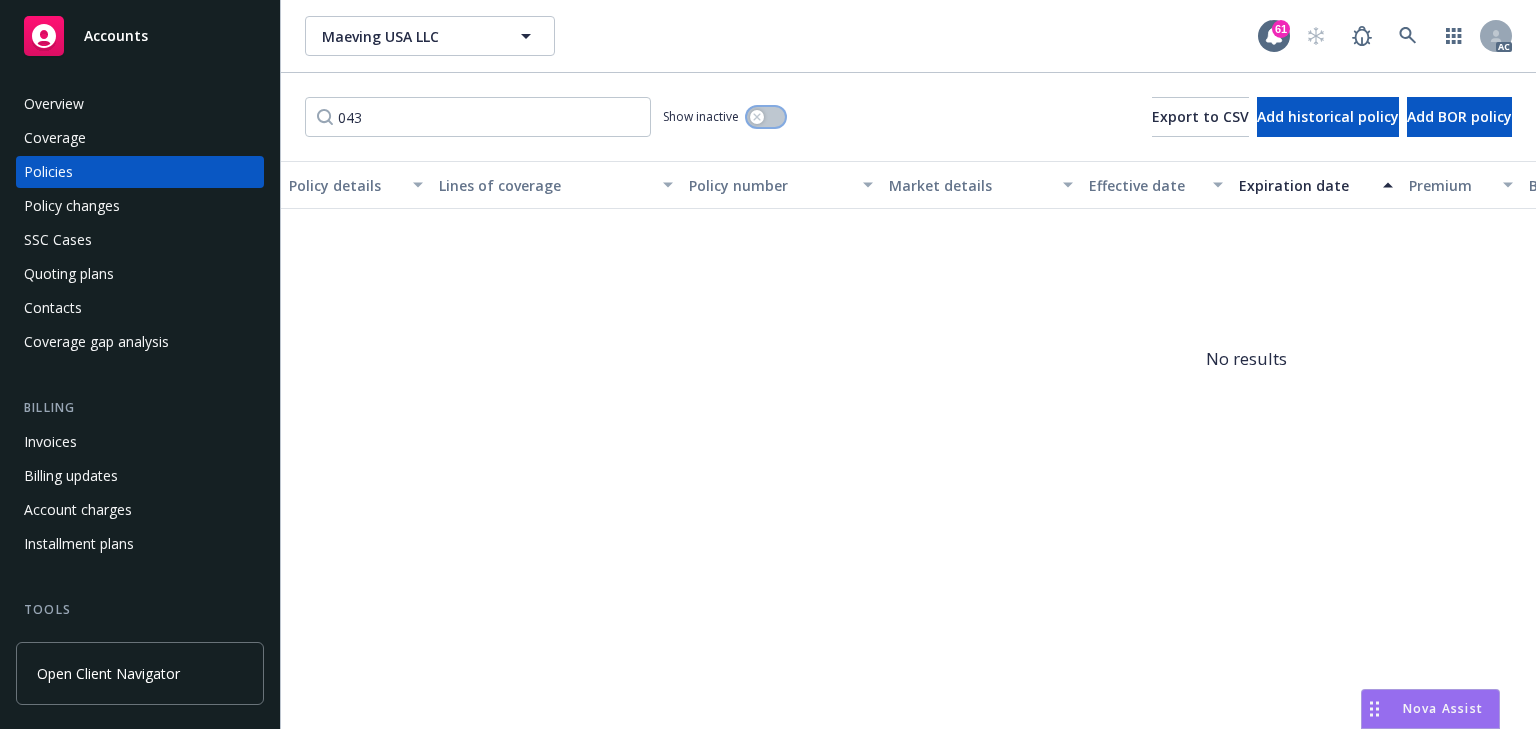 click at bounding box center [757, 117] 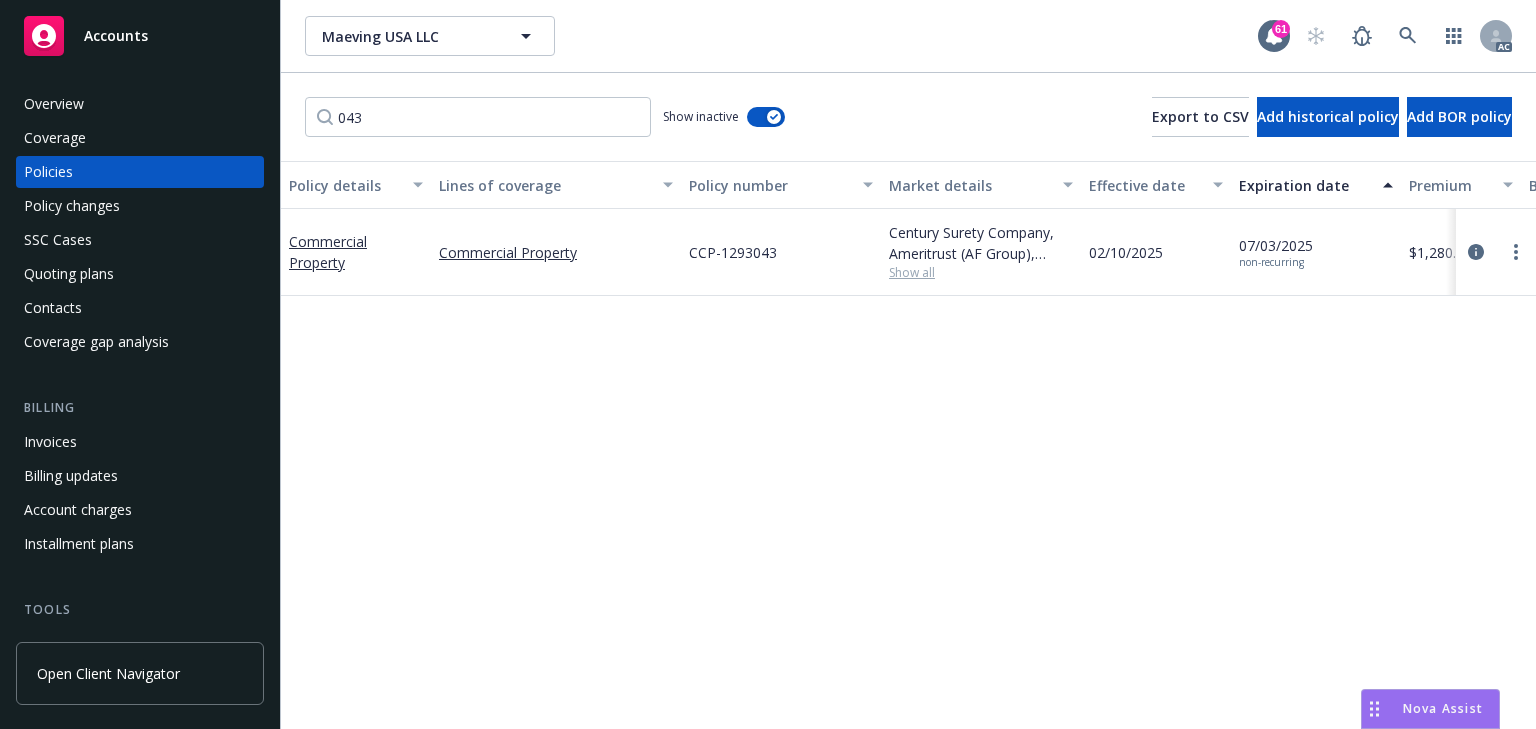 click on "Policy details Lines of coverage Policy number Market details Effective date Expiration date Premium Billing method Stage Status Service team leaders Commercial Property Commercial Property CCP-1293043 Century Surety Company, Ameritrust (AF Group), Amwins Show all 02/10/2025 07/03/2025 non-recurring $1,280.00 Agency - Pay in full New Cancelled Elliot Ivins AC Ashley Mack AM 1 more" at bounding box center (908, 445) 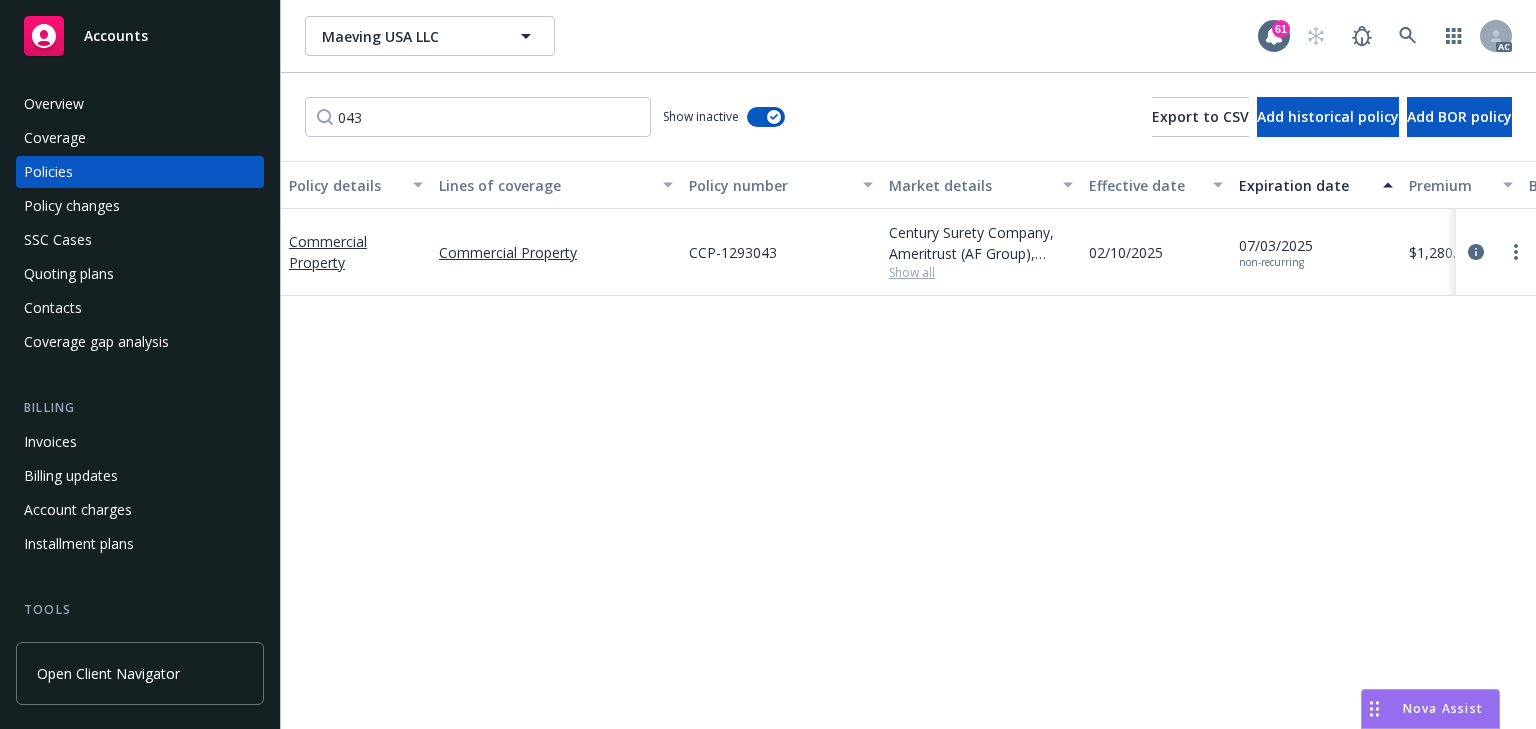 click on "Show all" at bounding box center (981, 272) 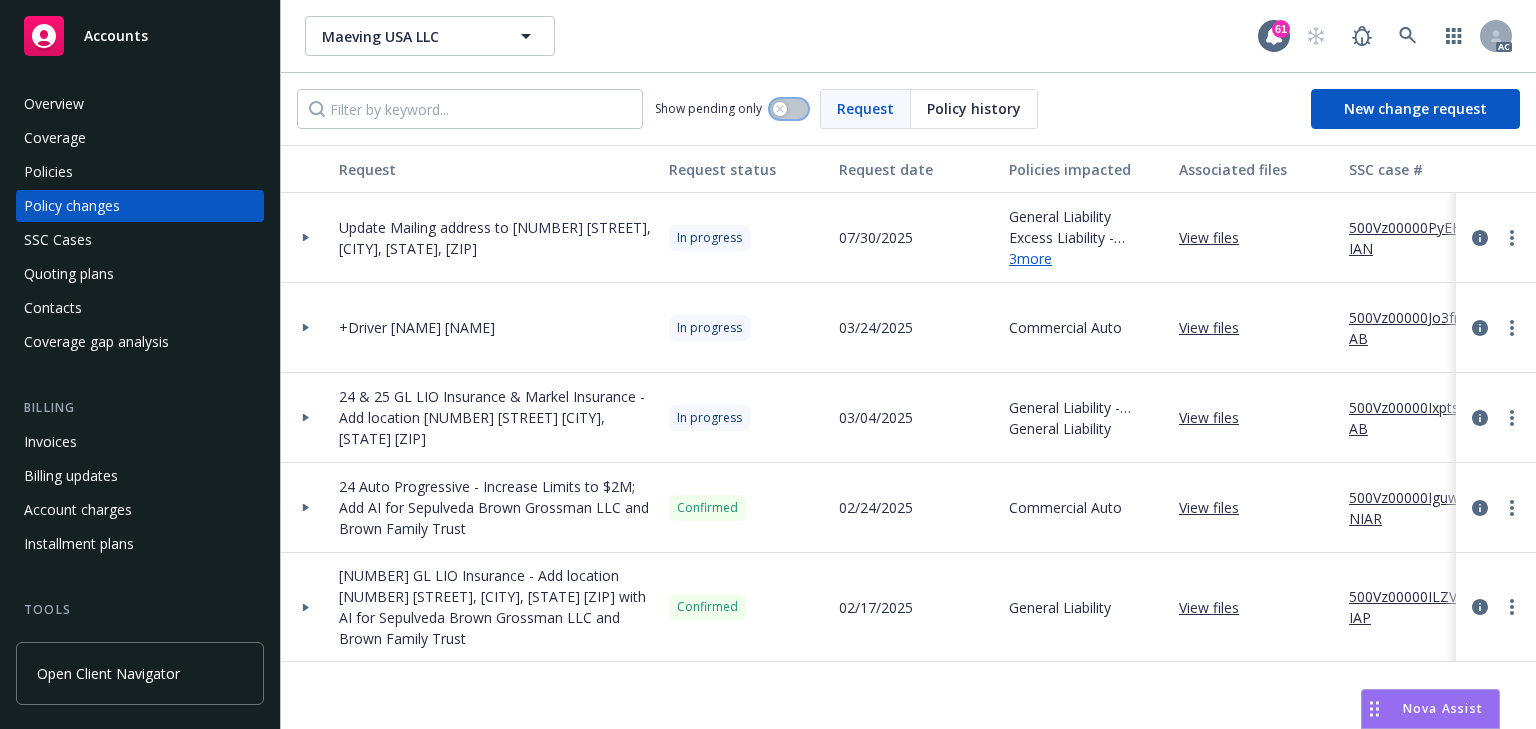 click 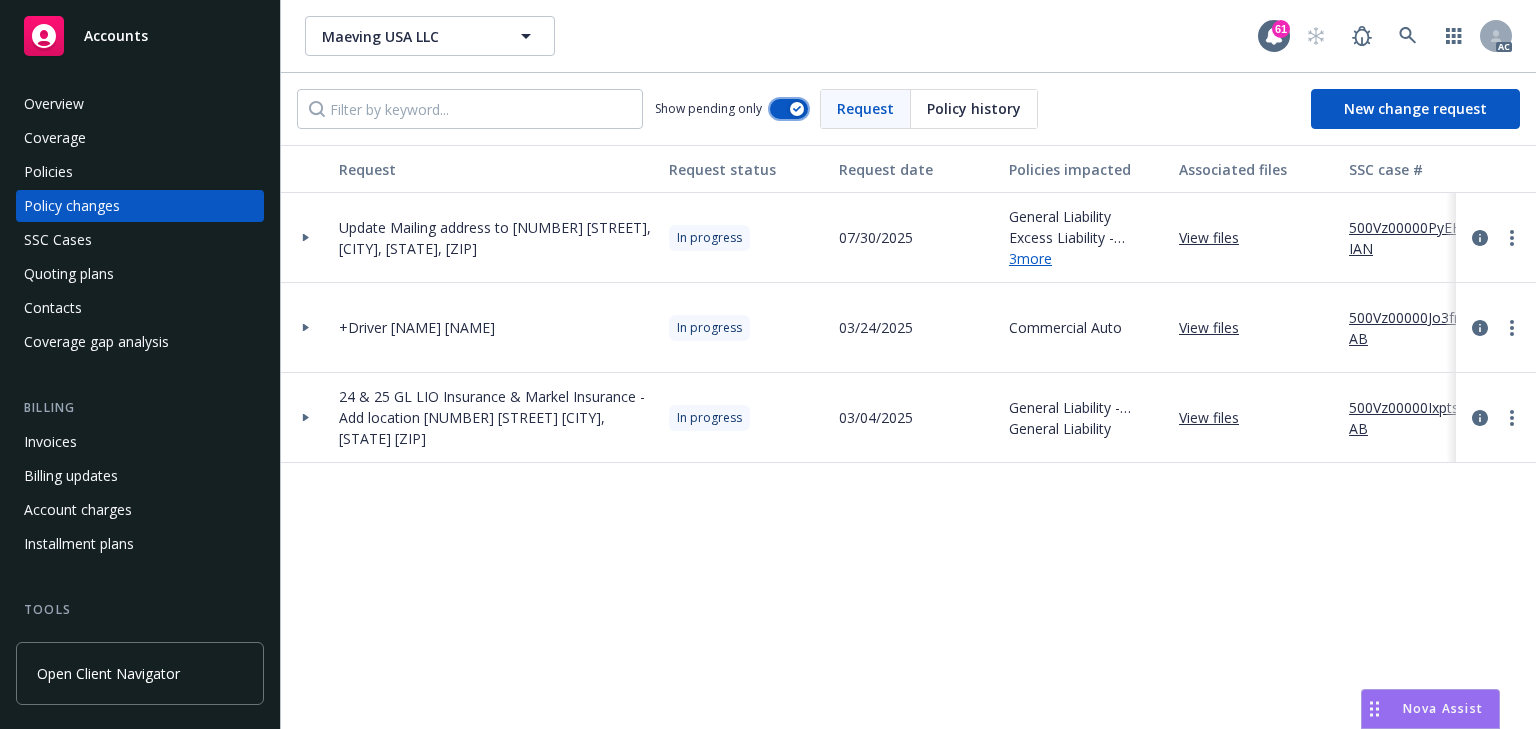 click at bounding box center (789, 109) 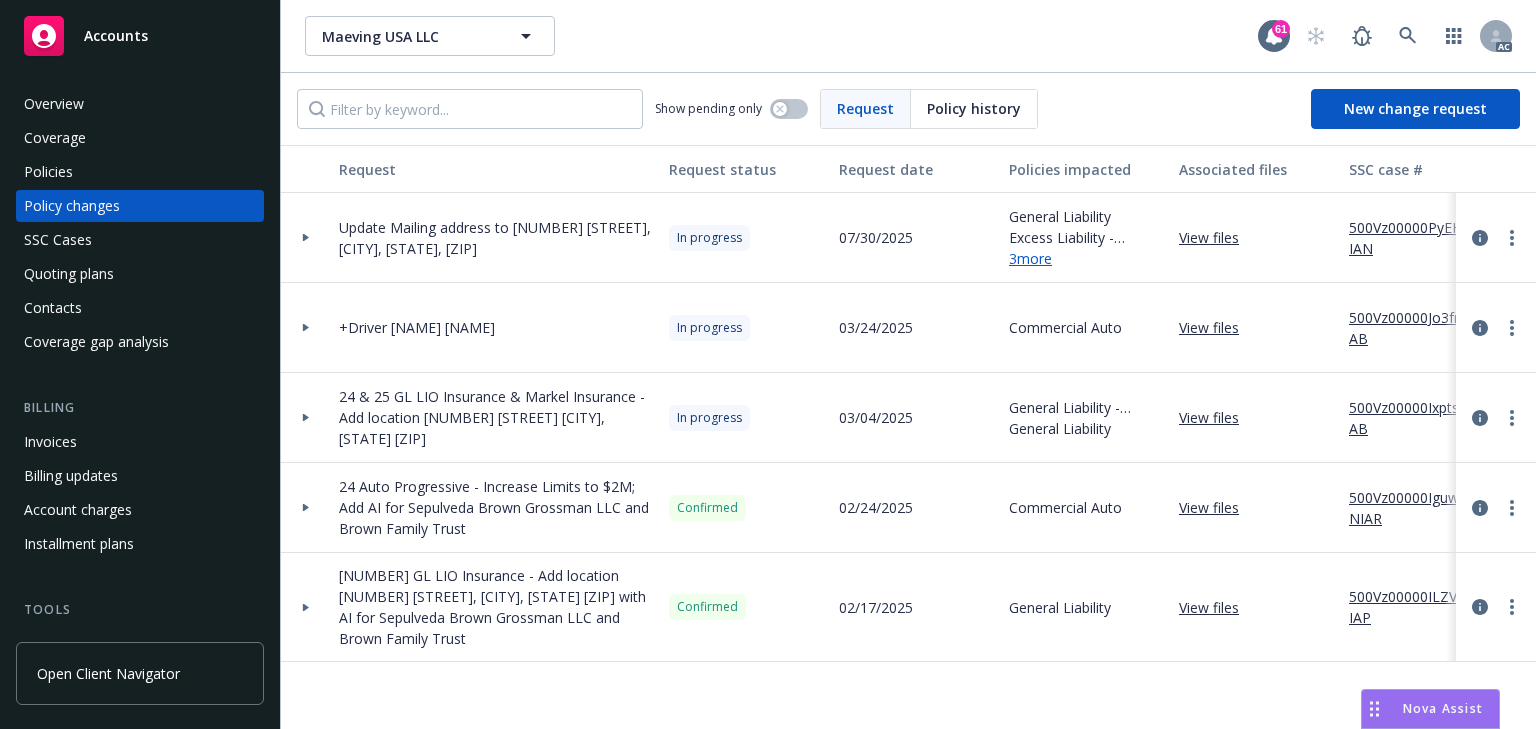 click at bounding box center (306, 238) 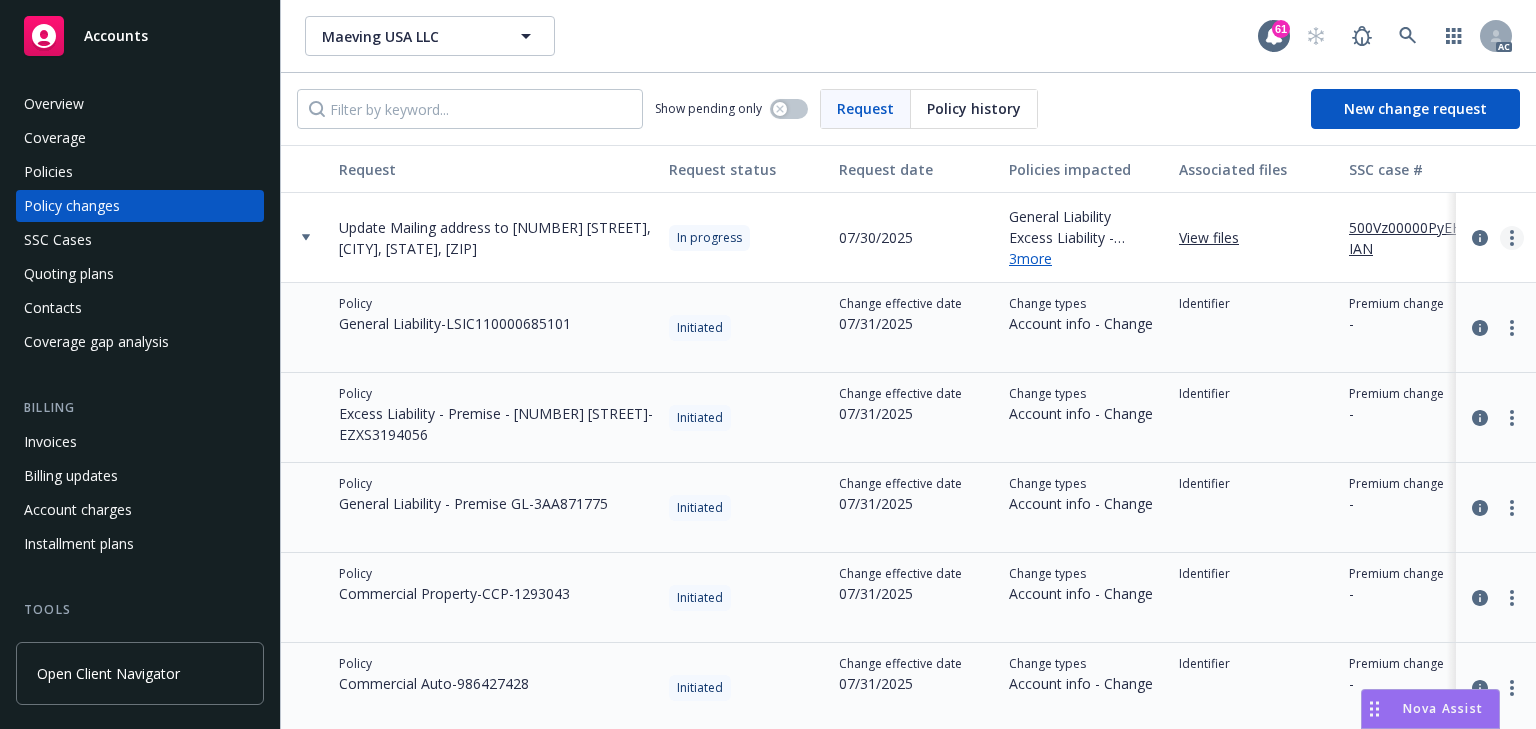 click 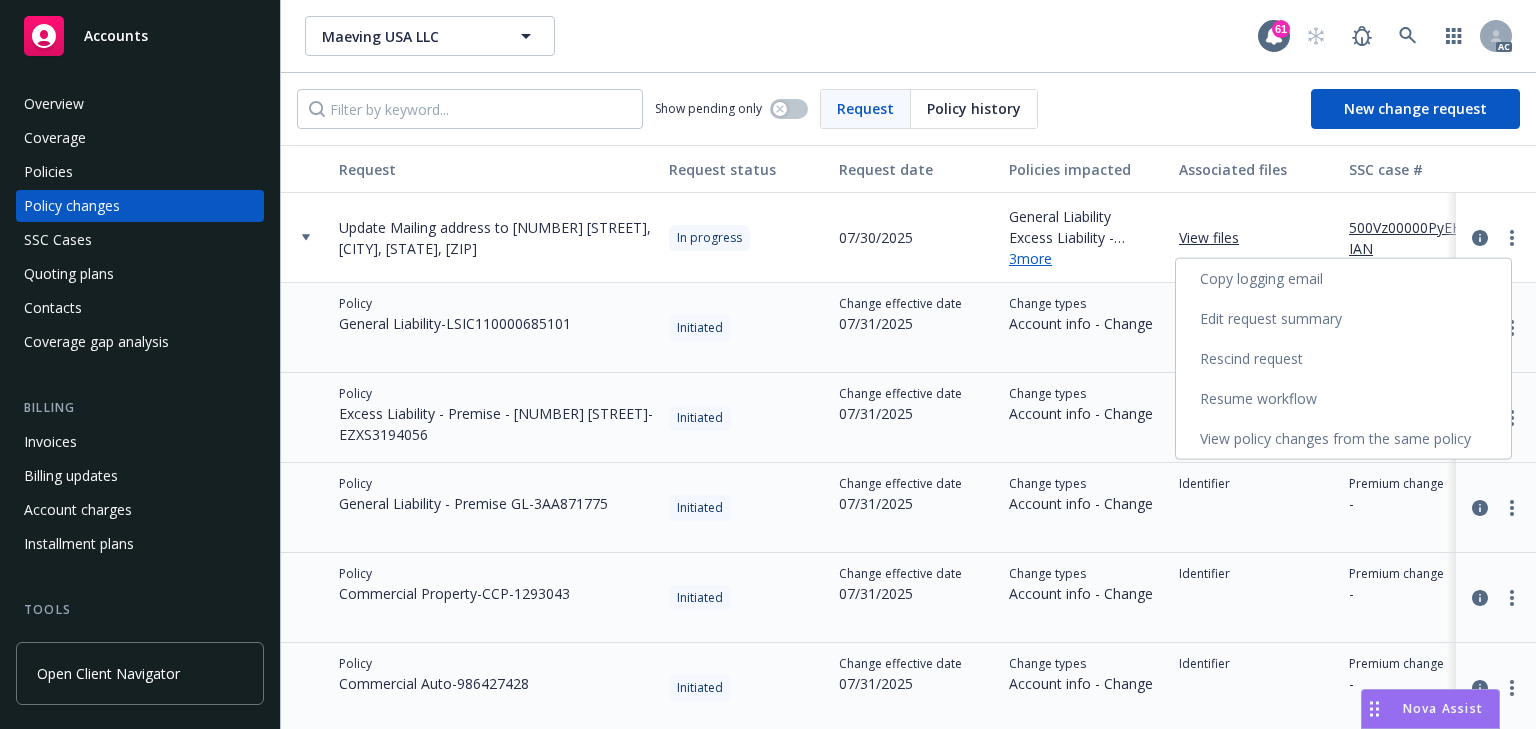 click on "Resume workflow" at bounding box center (1343, 399) 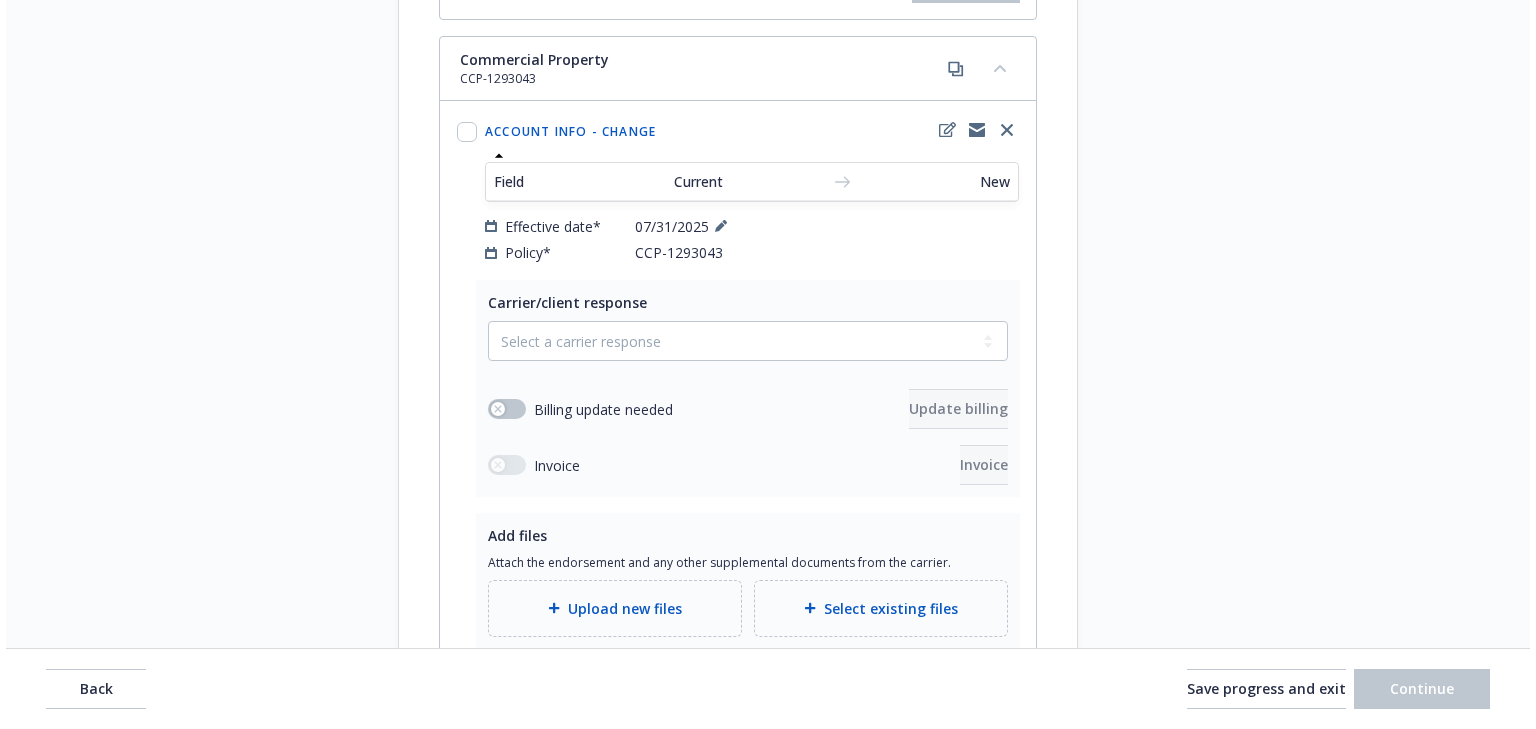 scroll, scrollTop: 2361, scrollLeft: 0, axis: vertical 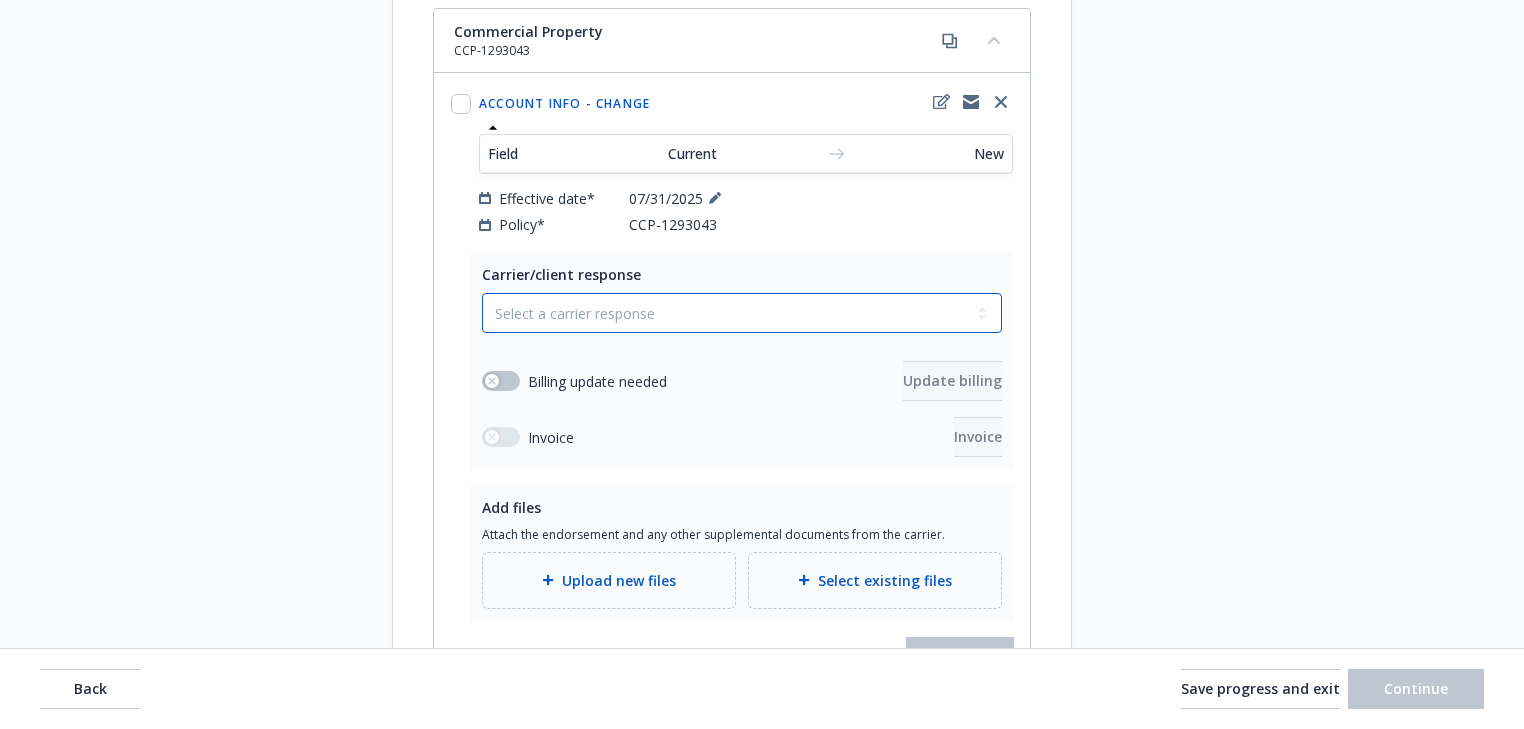 click on "Select a carrier response Accepted Accepted with revision No endorsement needed Declined by carrier Rejected by client" at bounding box center (742, 313) 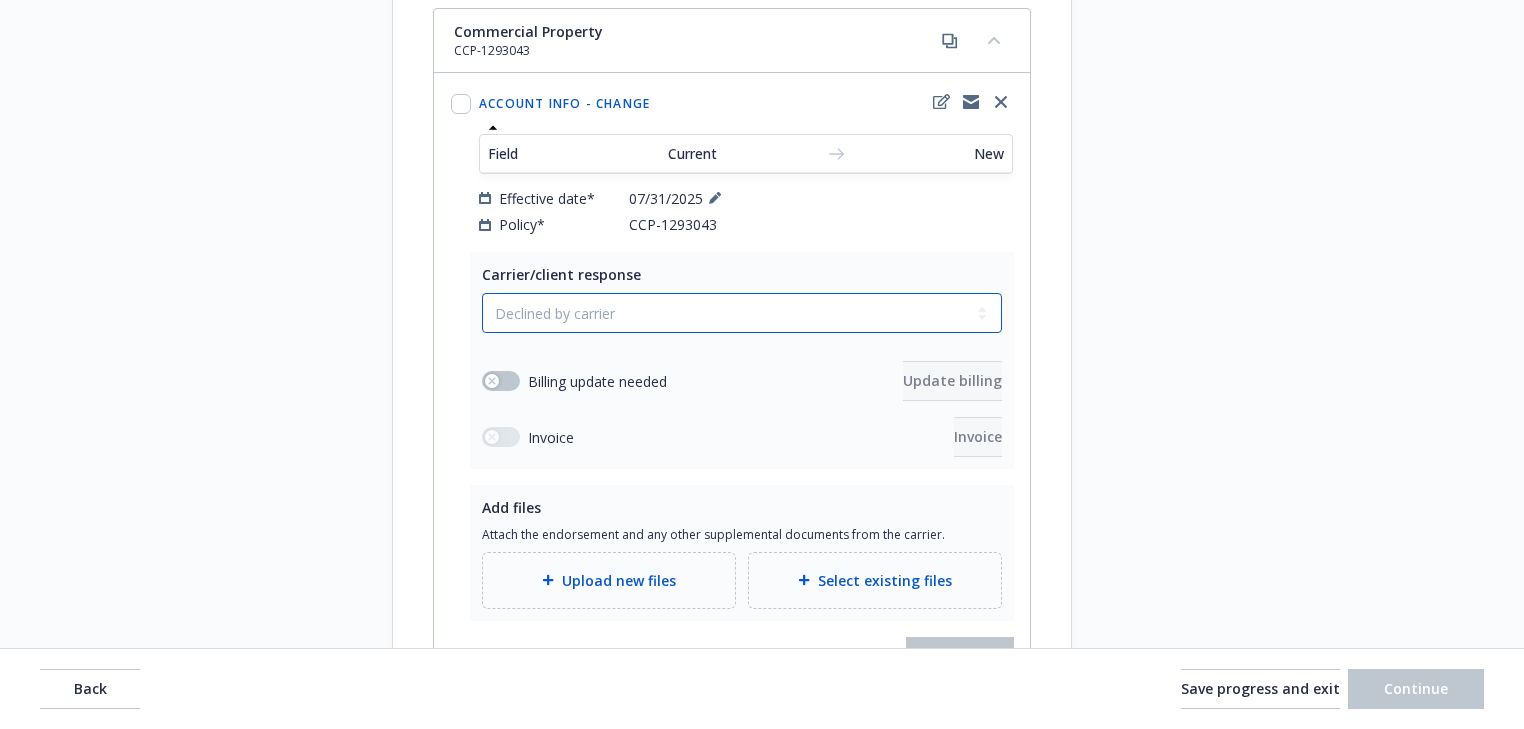 click on "Select a carrier response Accepted Accepted with revision No endorsement needed Declined by carrier Rejected by client" at bounding box center (742, 313) 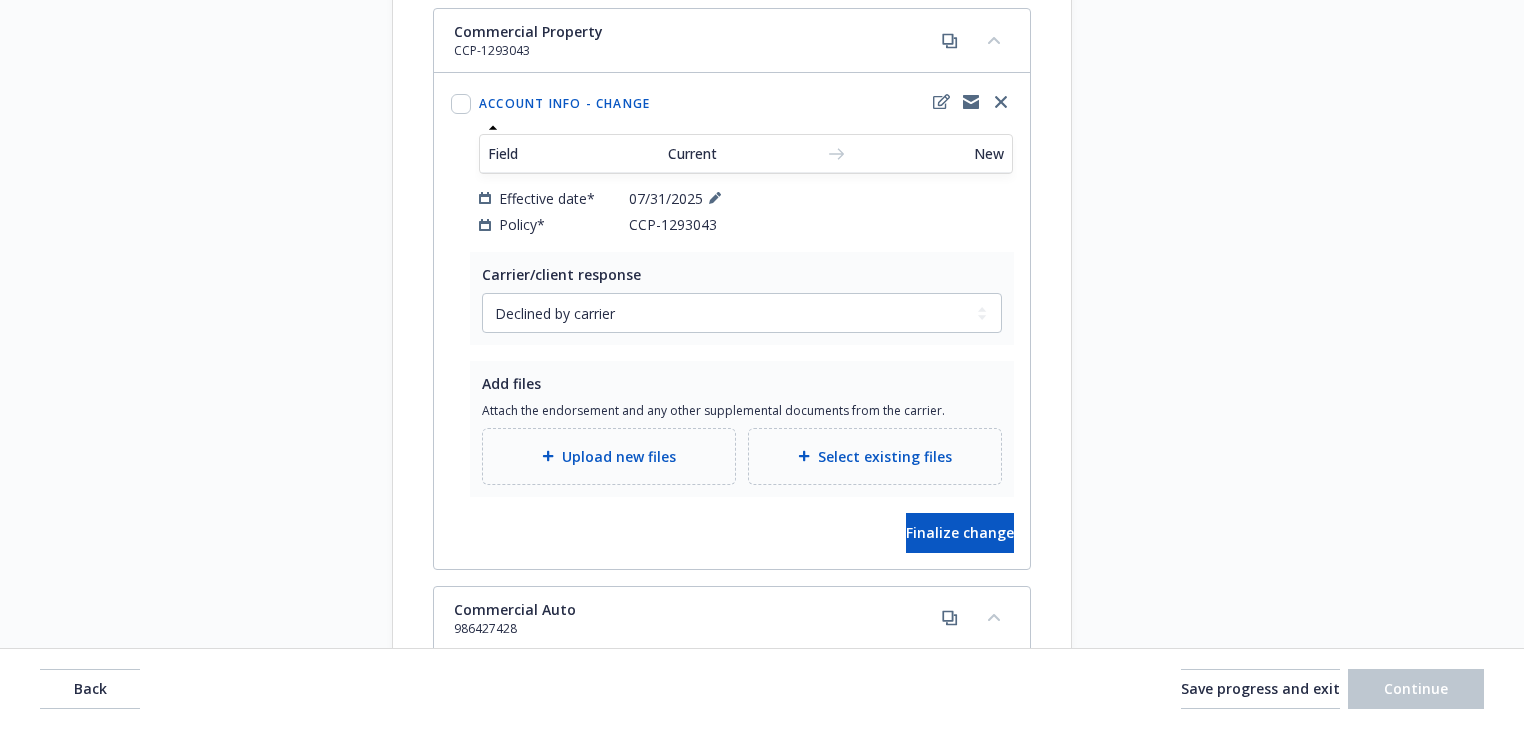 click on "Start request Request details Review request 4 Confirmation   5 Finalize policy change" at bounding box center (242, -485) 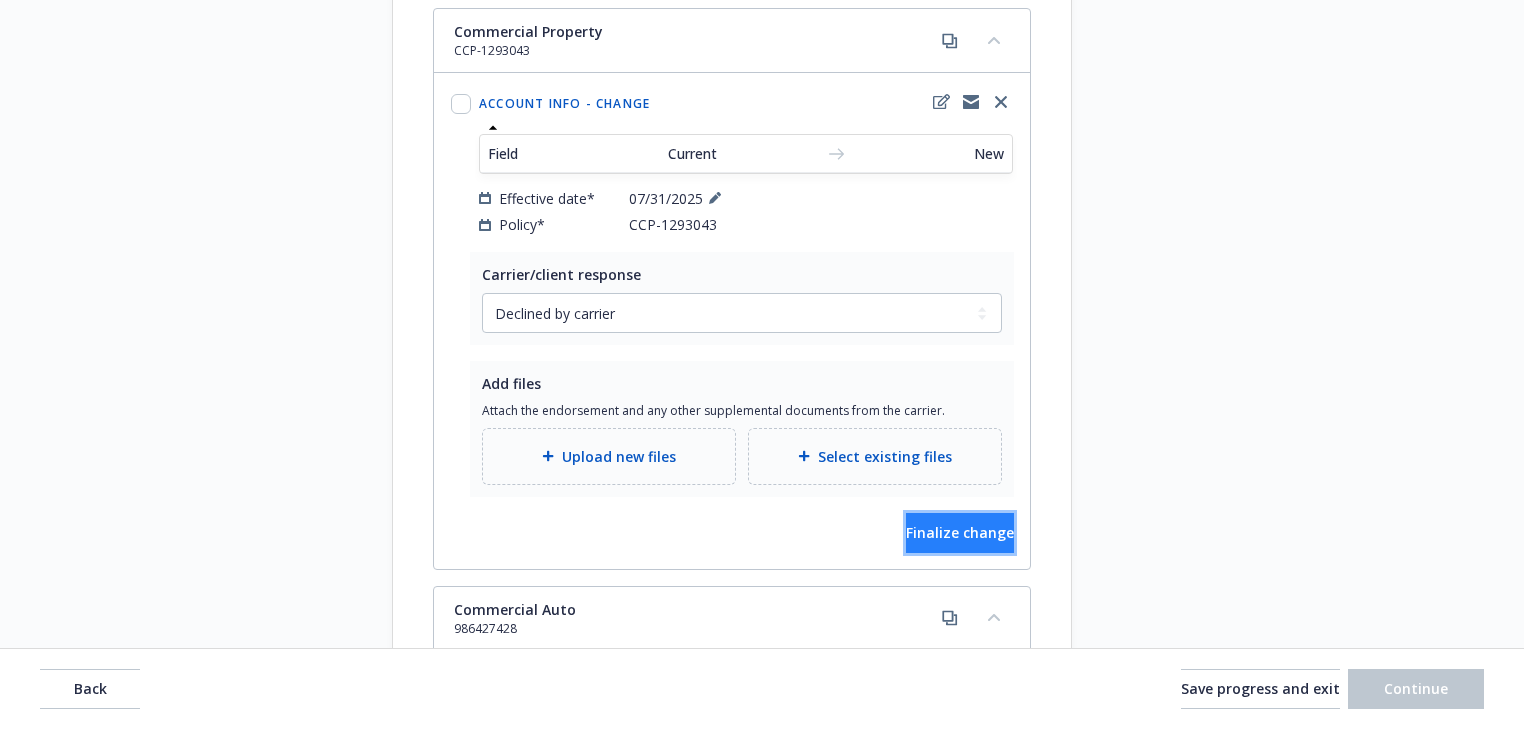 click on "Finalize change" at bounding box center (960, 532) 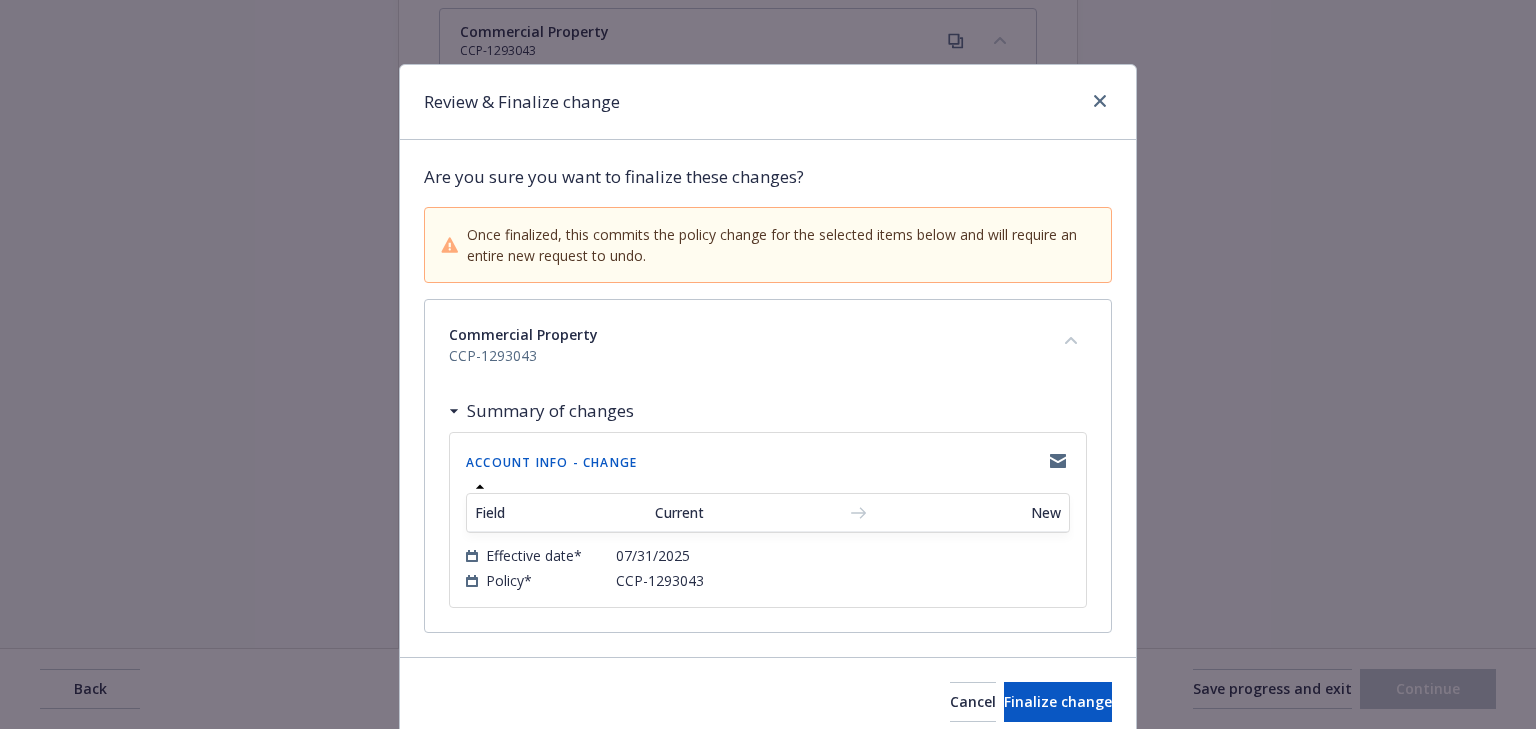 scroll, scrollTop: 80, scrollLeft: 0, axis: vertical 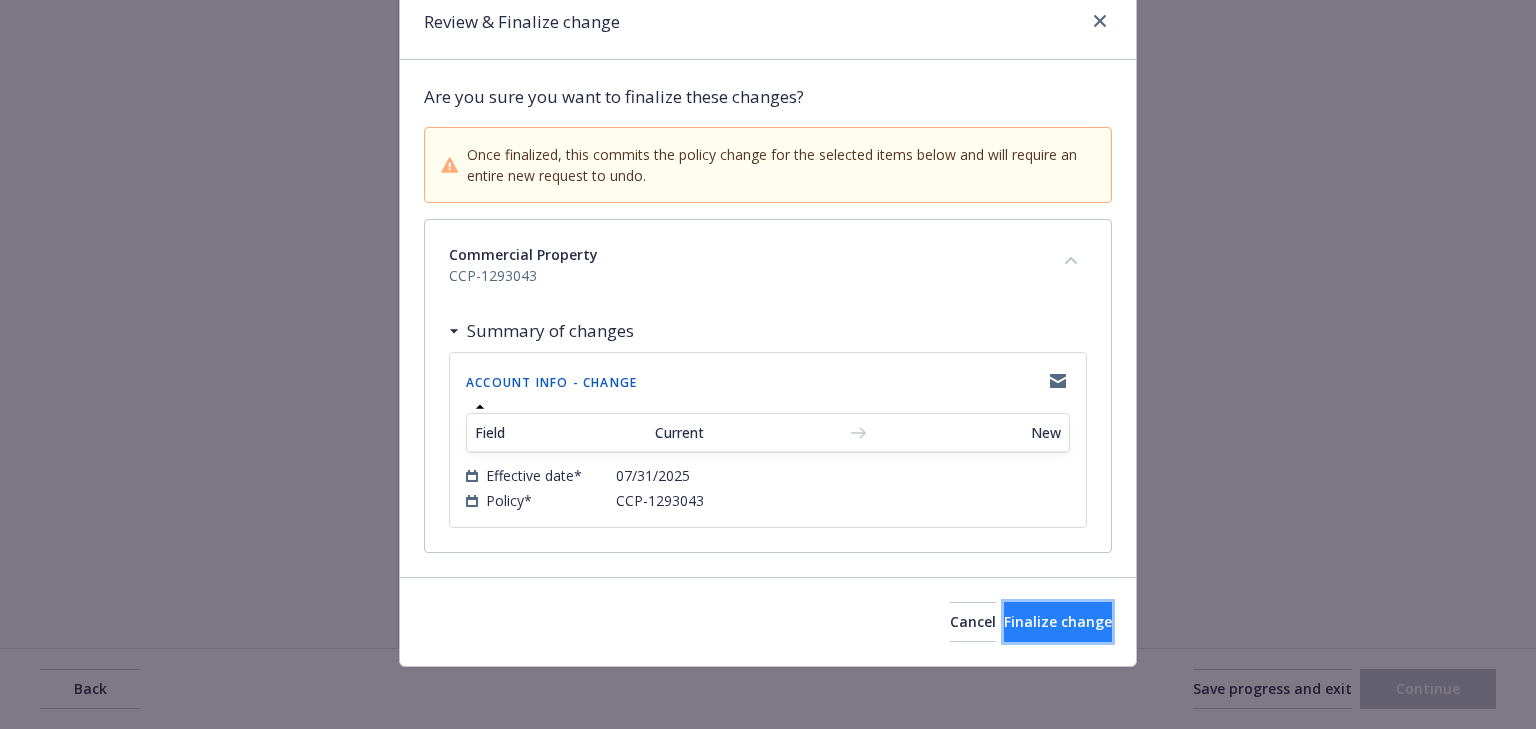 click on "Finalize change" at bounding box center (1058, 622) 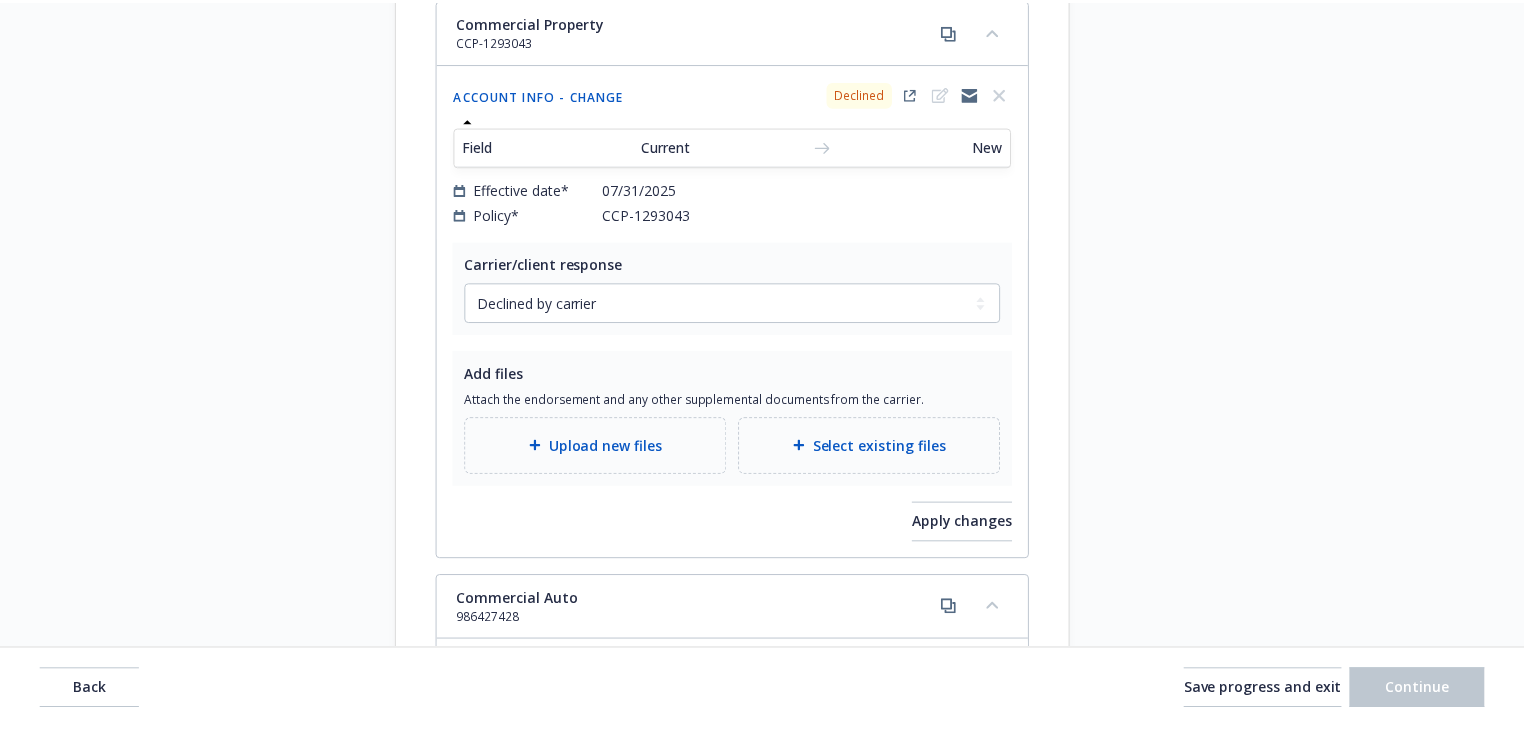 scroll, scrollTop: 2352, scrollLeft: 0, axis: vertical 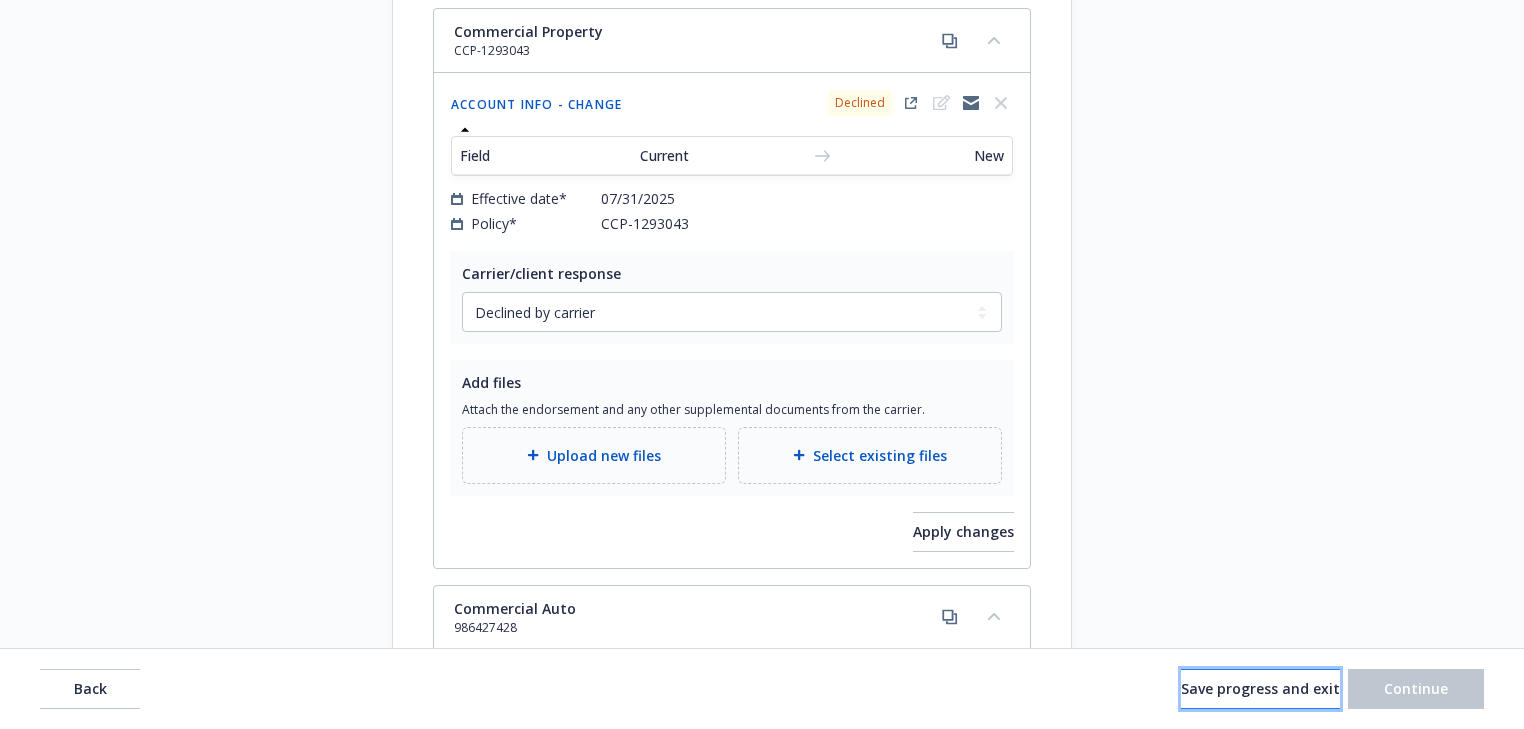 click on "Save progress and exit" at bounding box center (1260, 689) 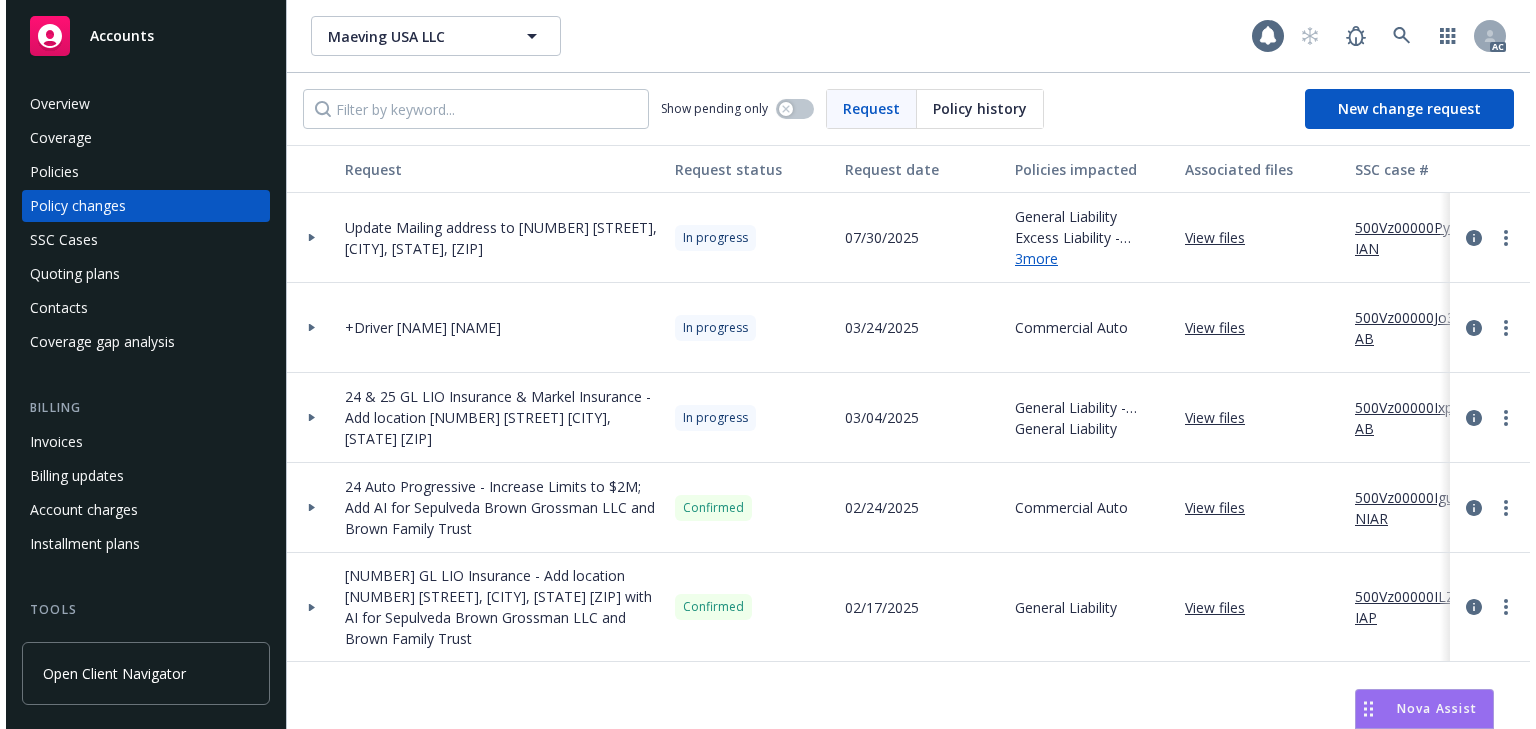 scroll, scrollTop: 0, scrollLeft: 0, axis: both 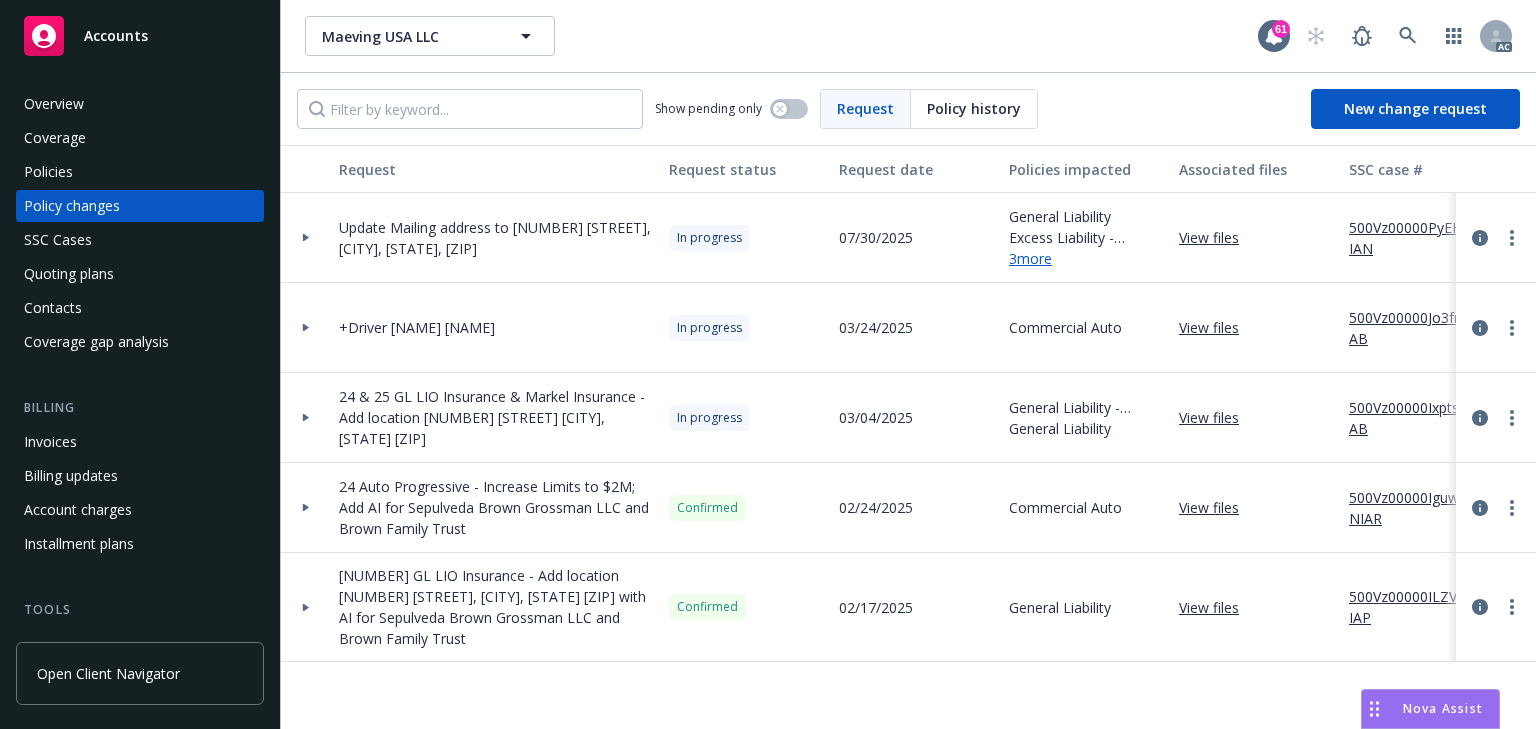 click 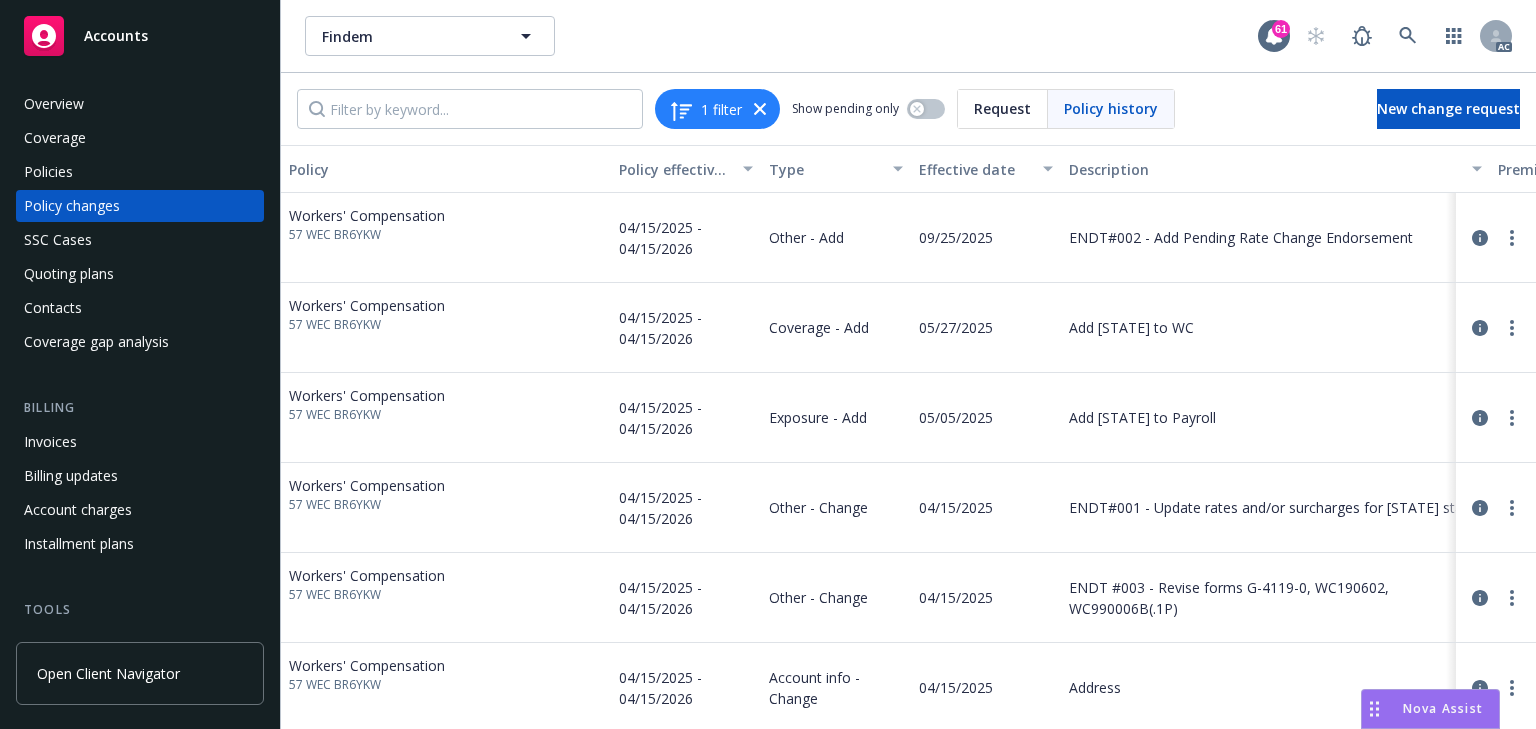 scroll, scrollTop: 0, scrollLeft: 0, axis: both 